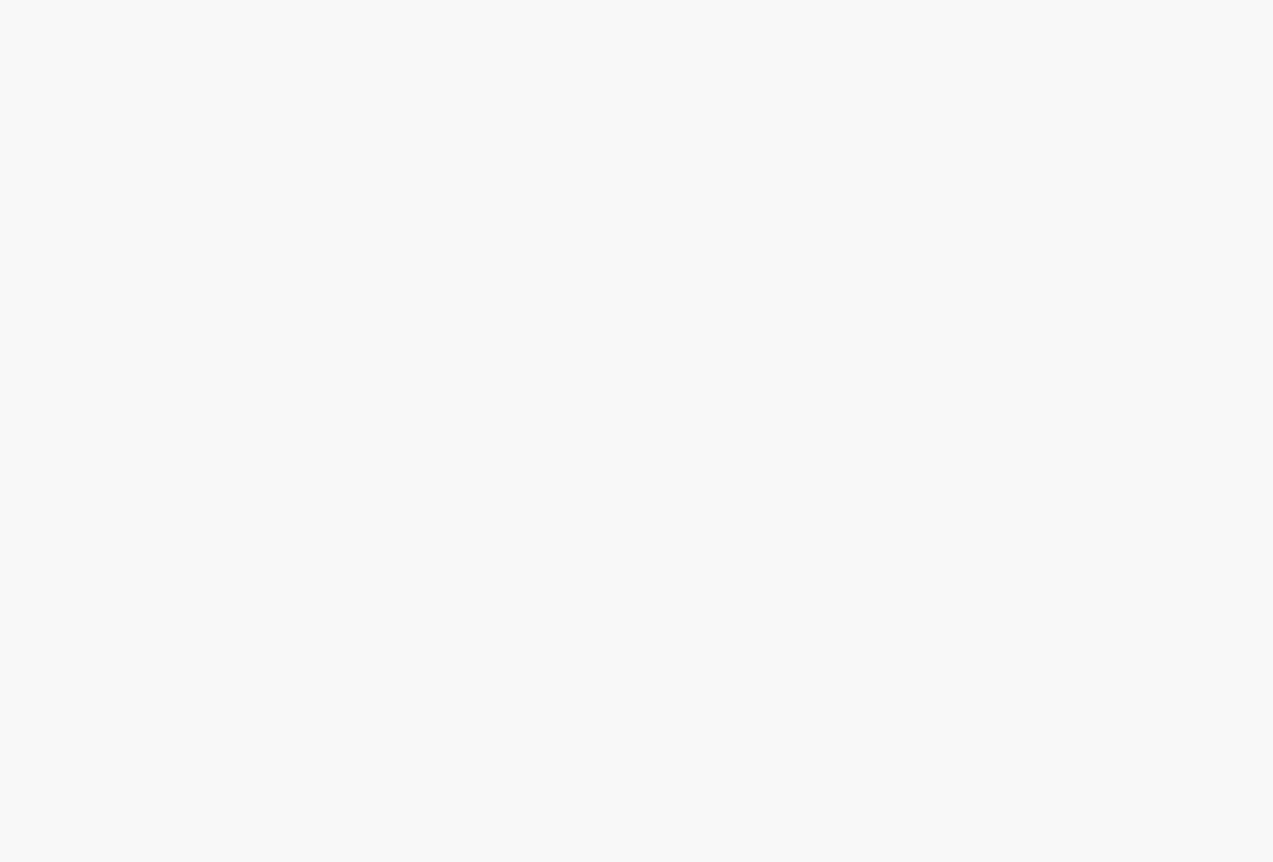 scroll, scrollTop: 0, scrollLeft: 0, axis: both 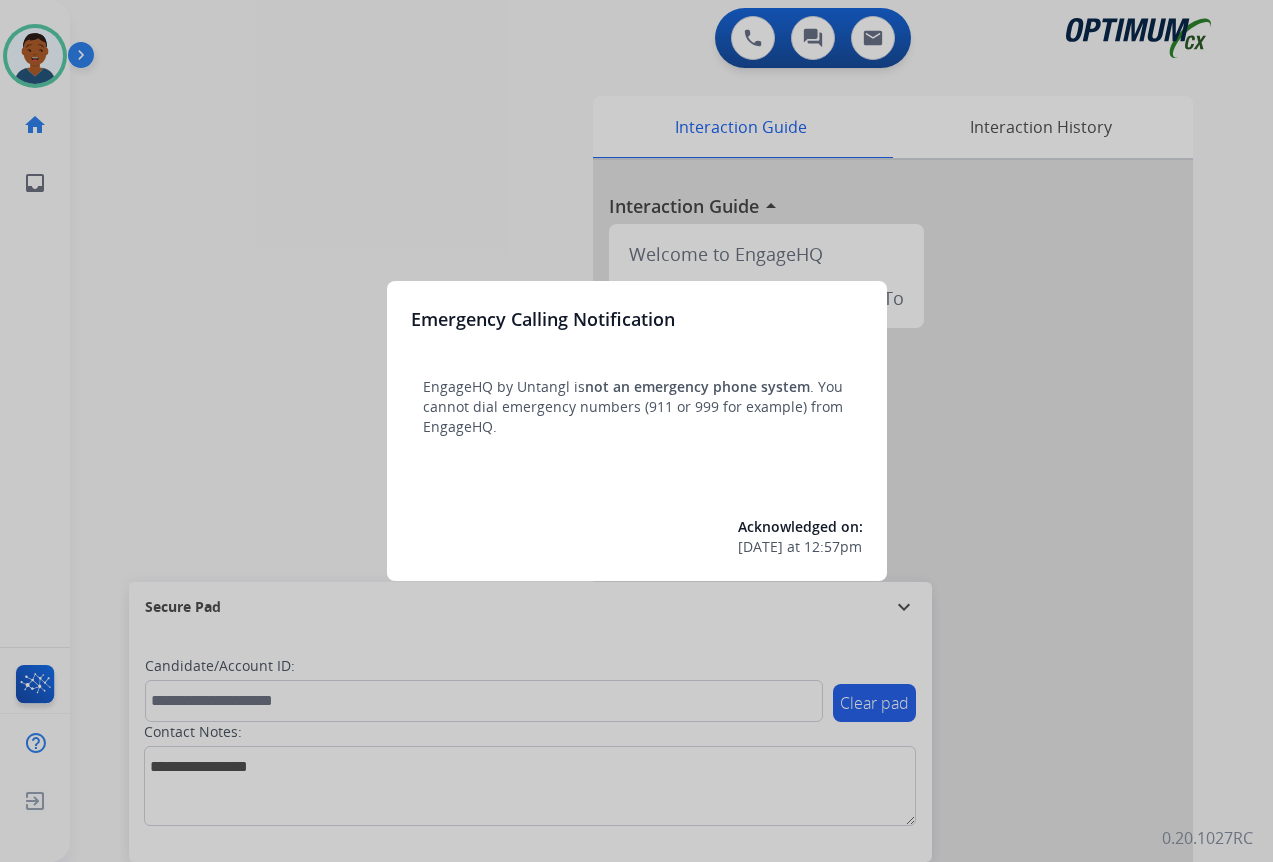 click at bounding box center [636, 431] 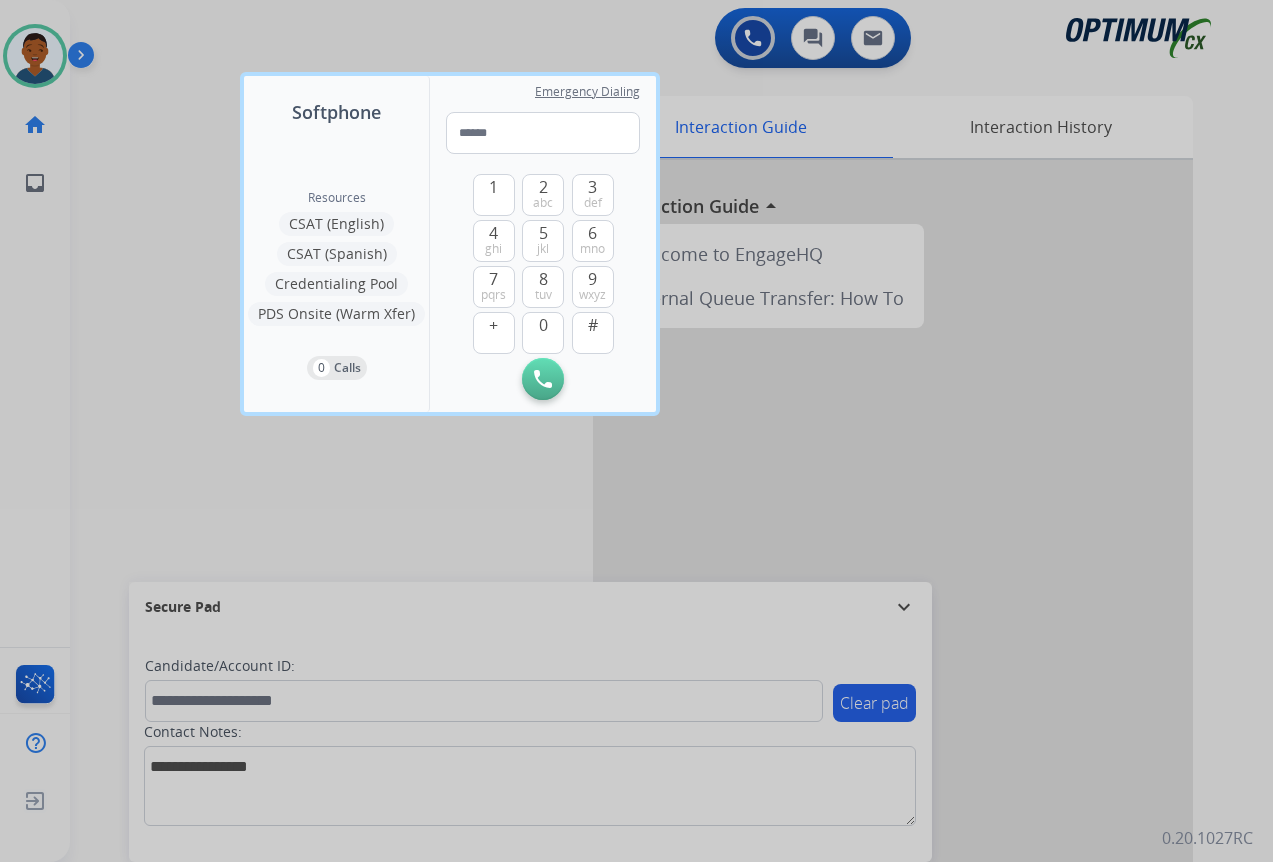 click at bounding box center [636, 431] 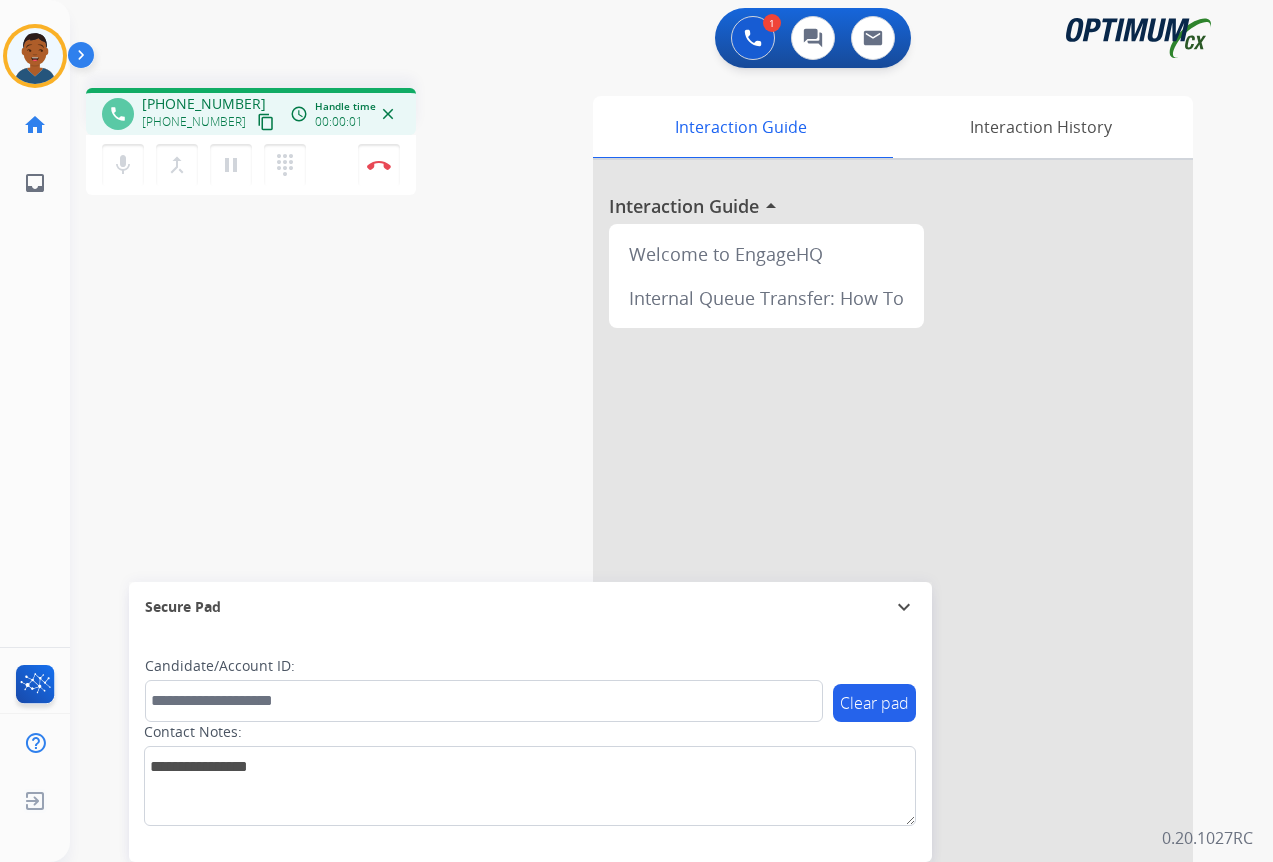 click on "content_copy" at bounding box center [266, 122] 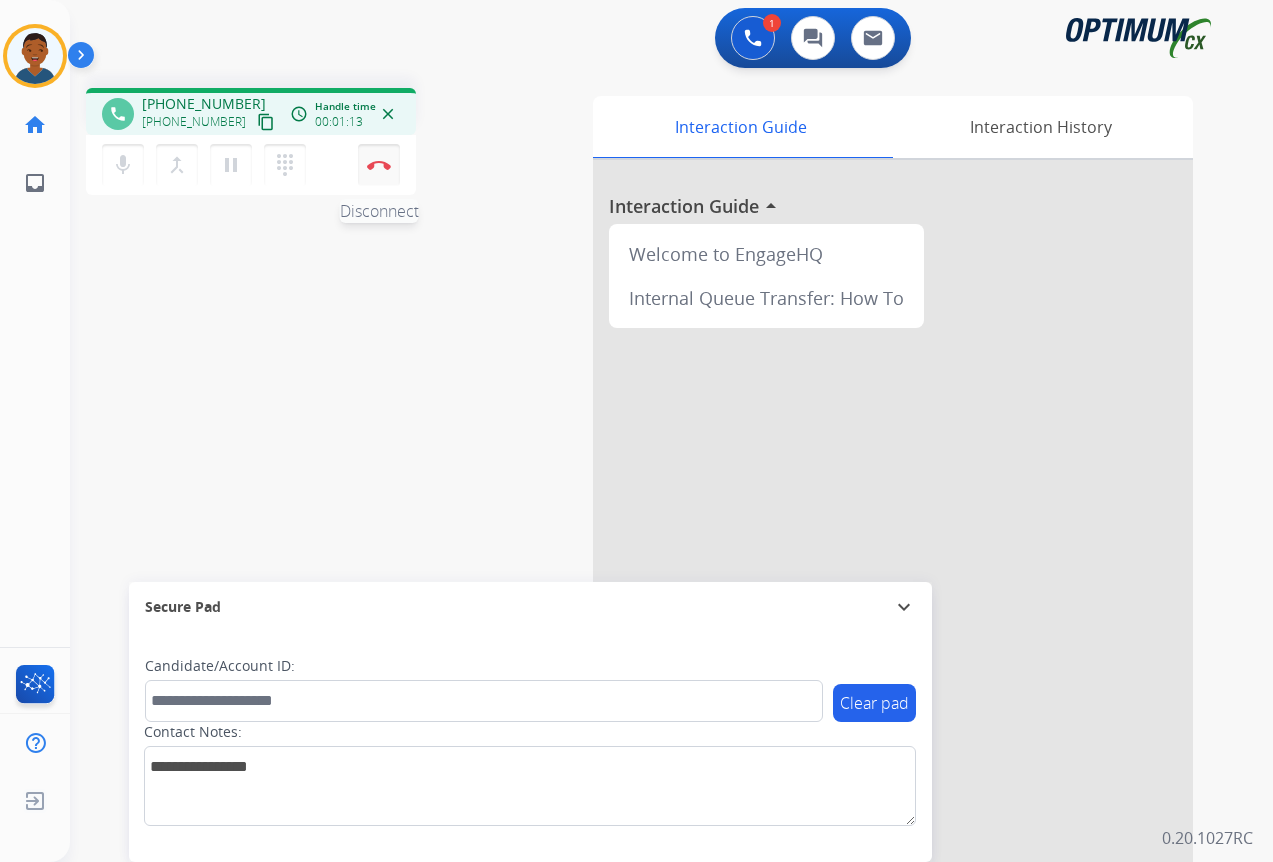 click on "Disconnect" at bounding box center (379, 165) 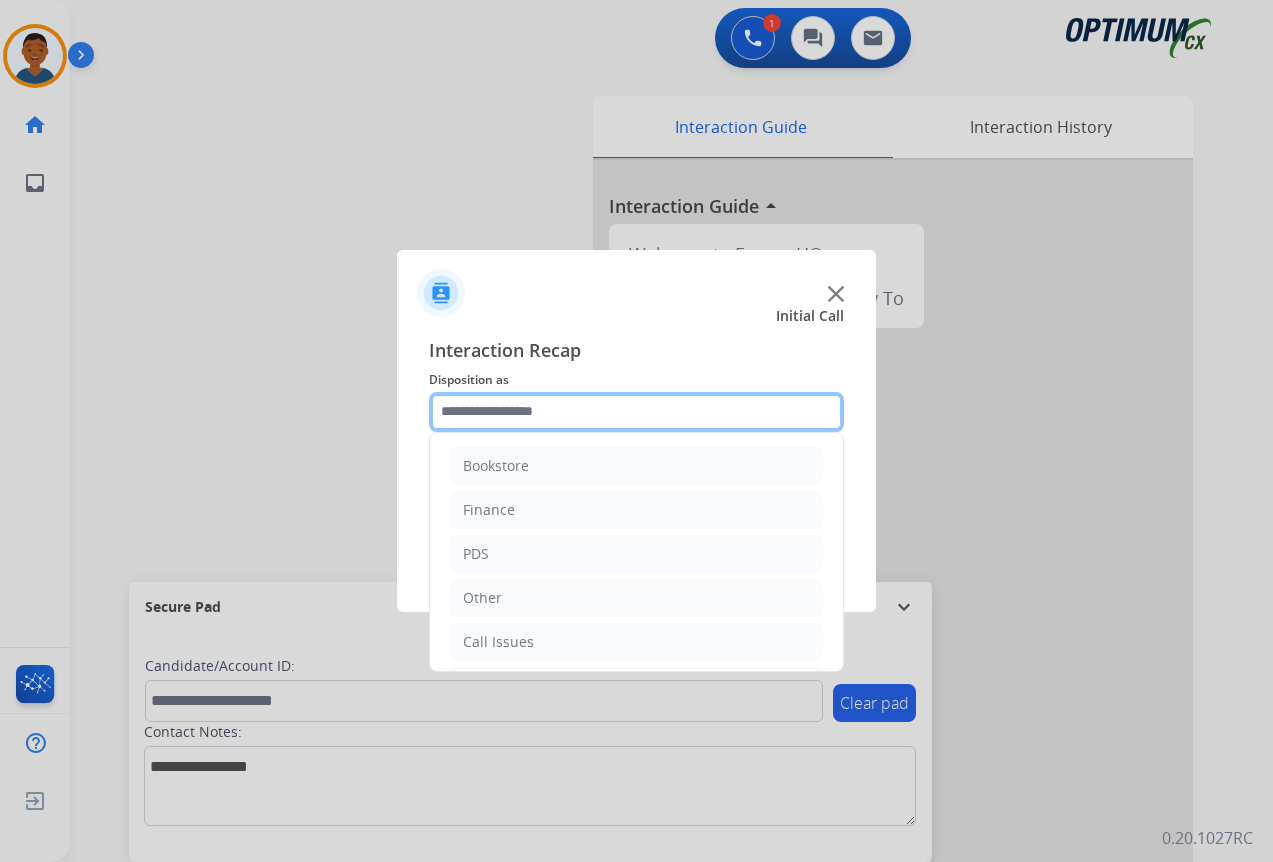 click 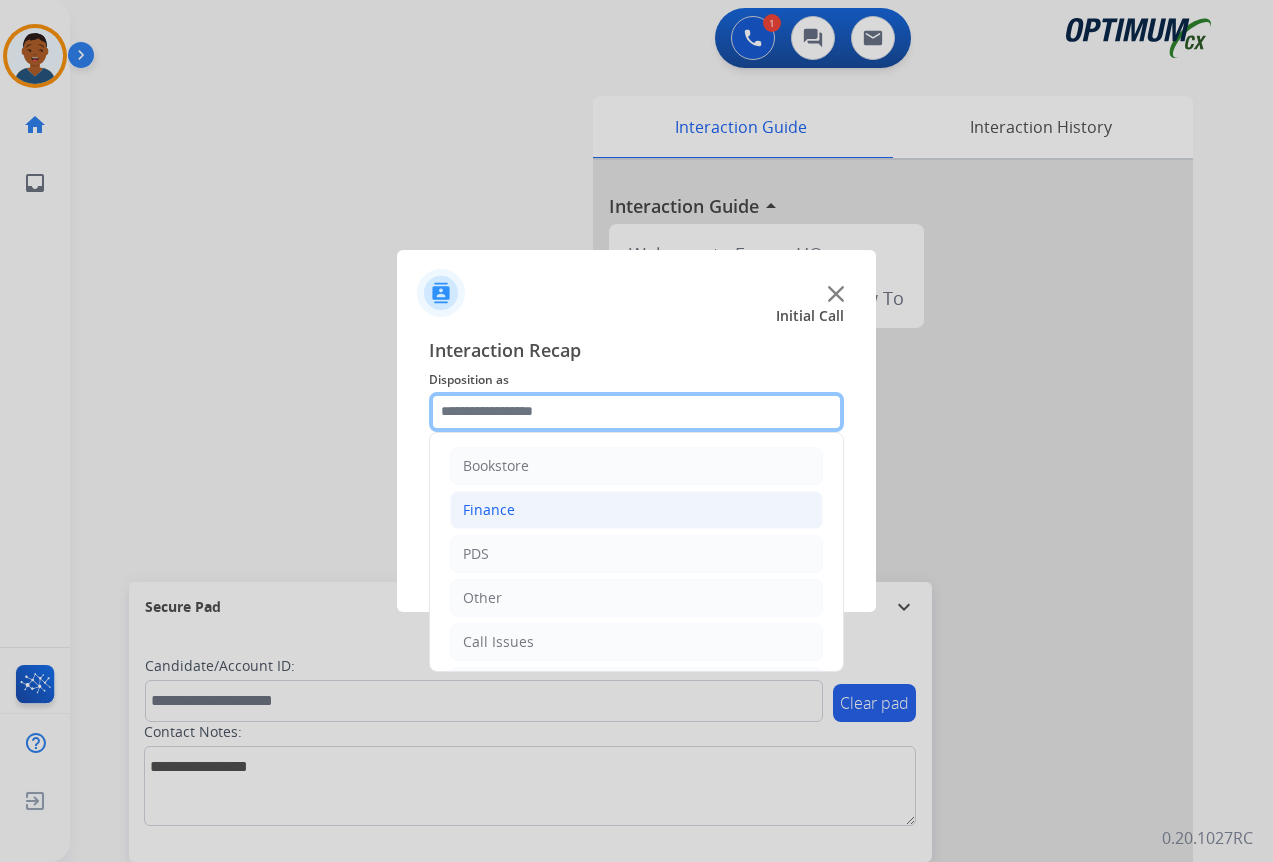 scroll, scrollTop: 136, scrollLeft: 0, axis: vertical 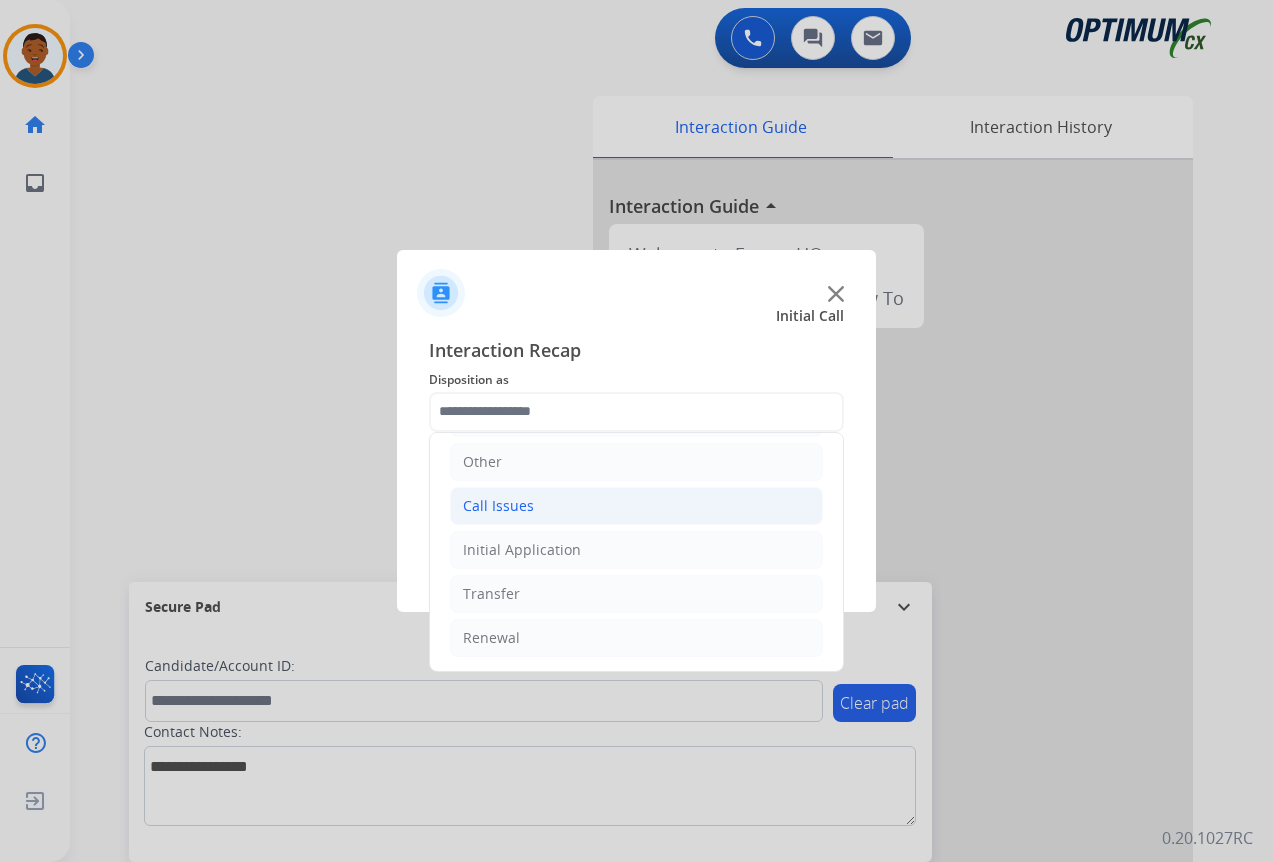 click on "Call Issues" 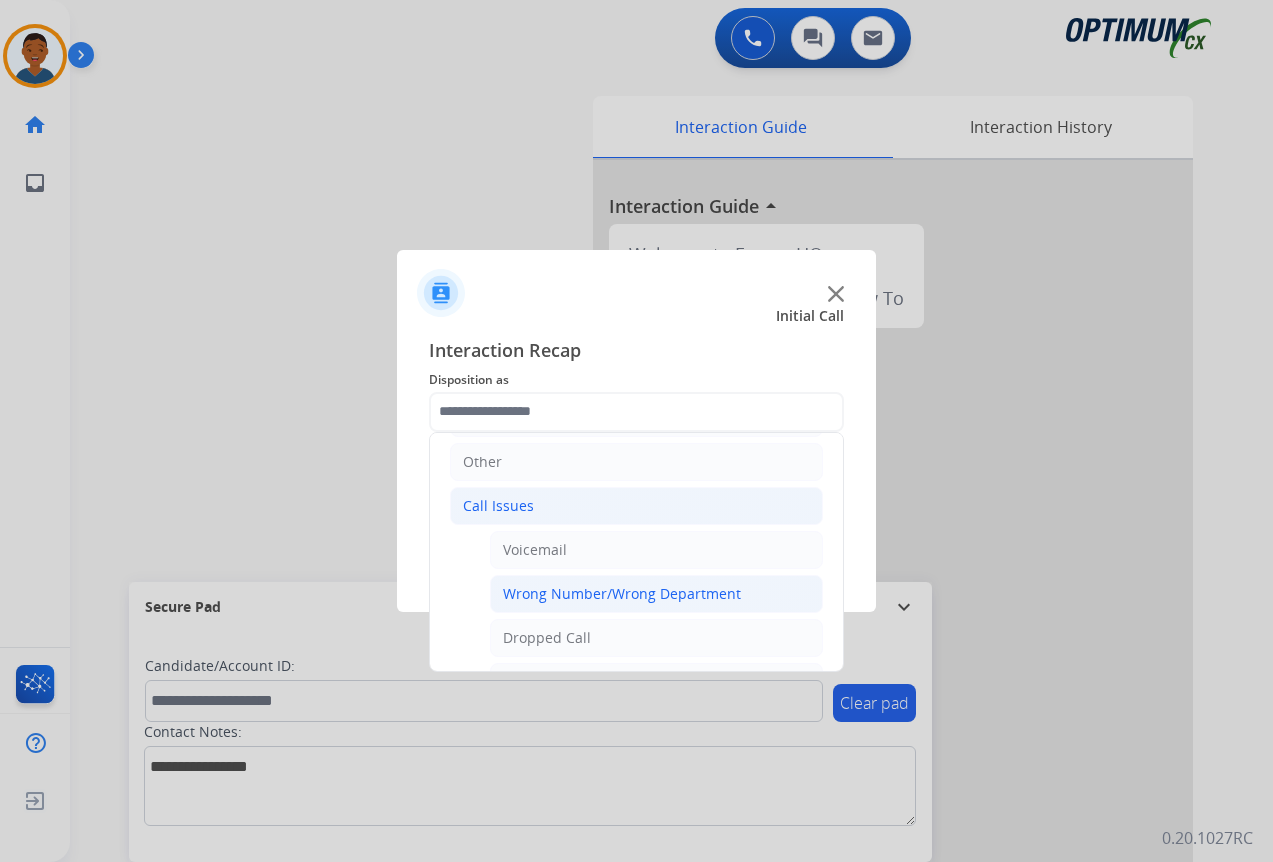 click on "Wrong Number/Wrong Department" 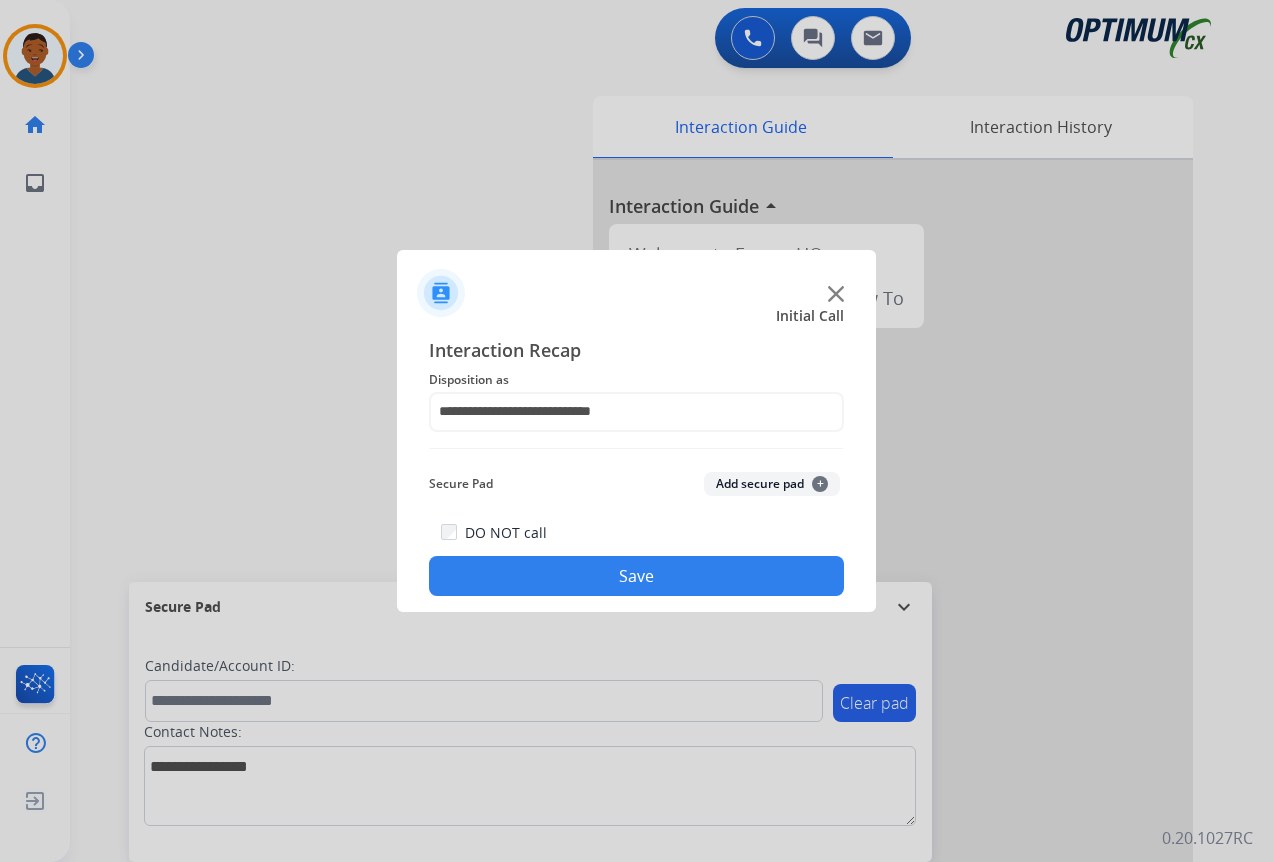 click on "Save" 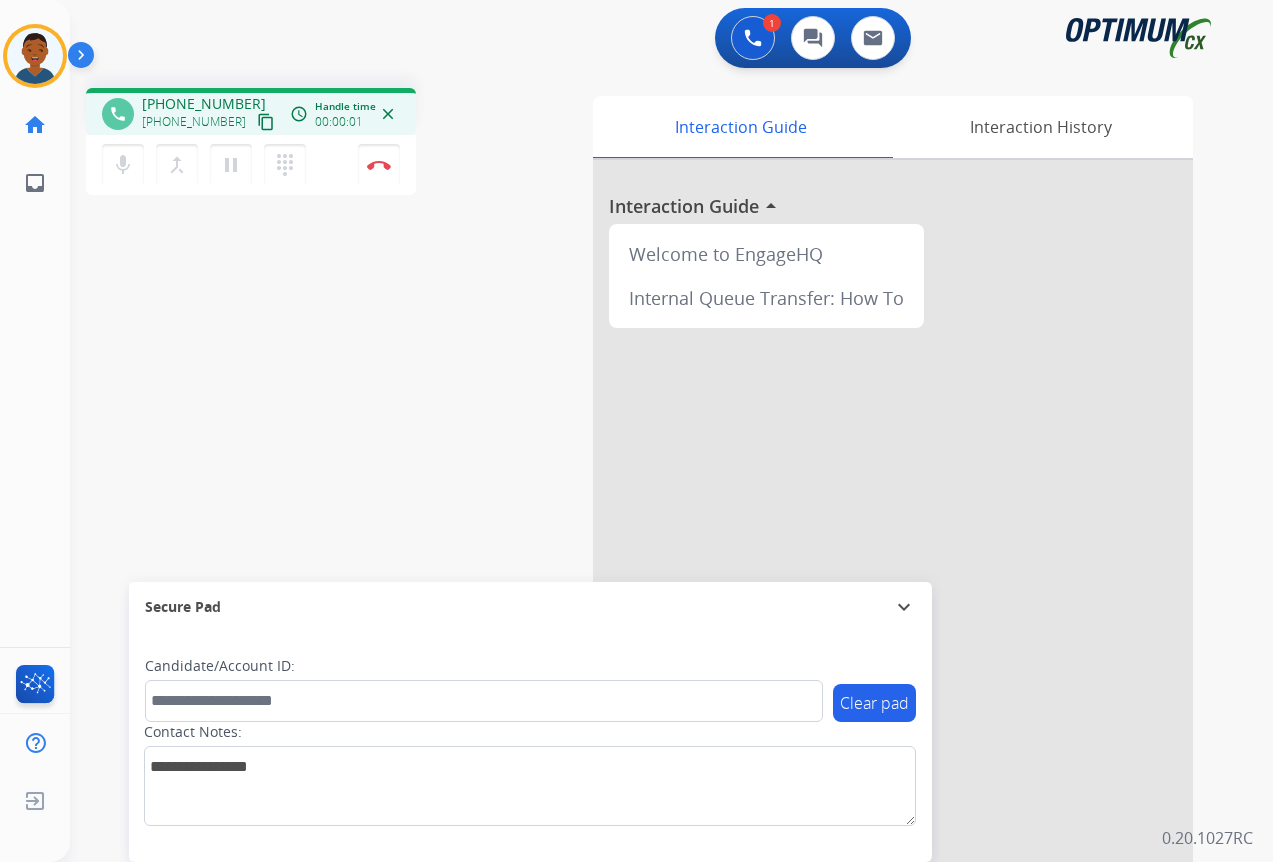 click on "content_copy" at bounding box center (266, 122) 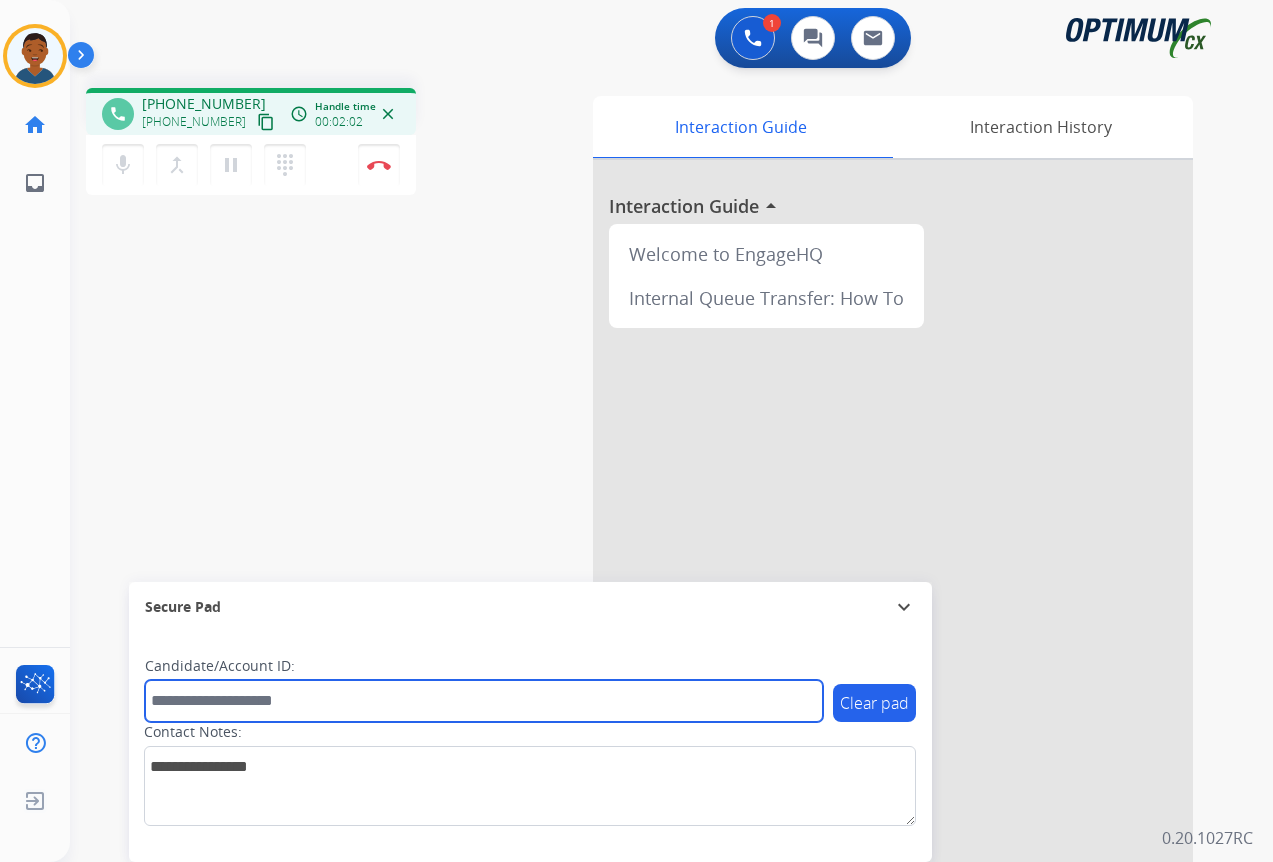 click at bounding box center [484, 701] 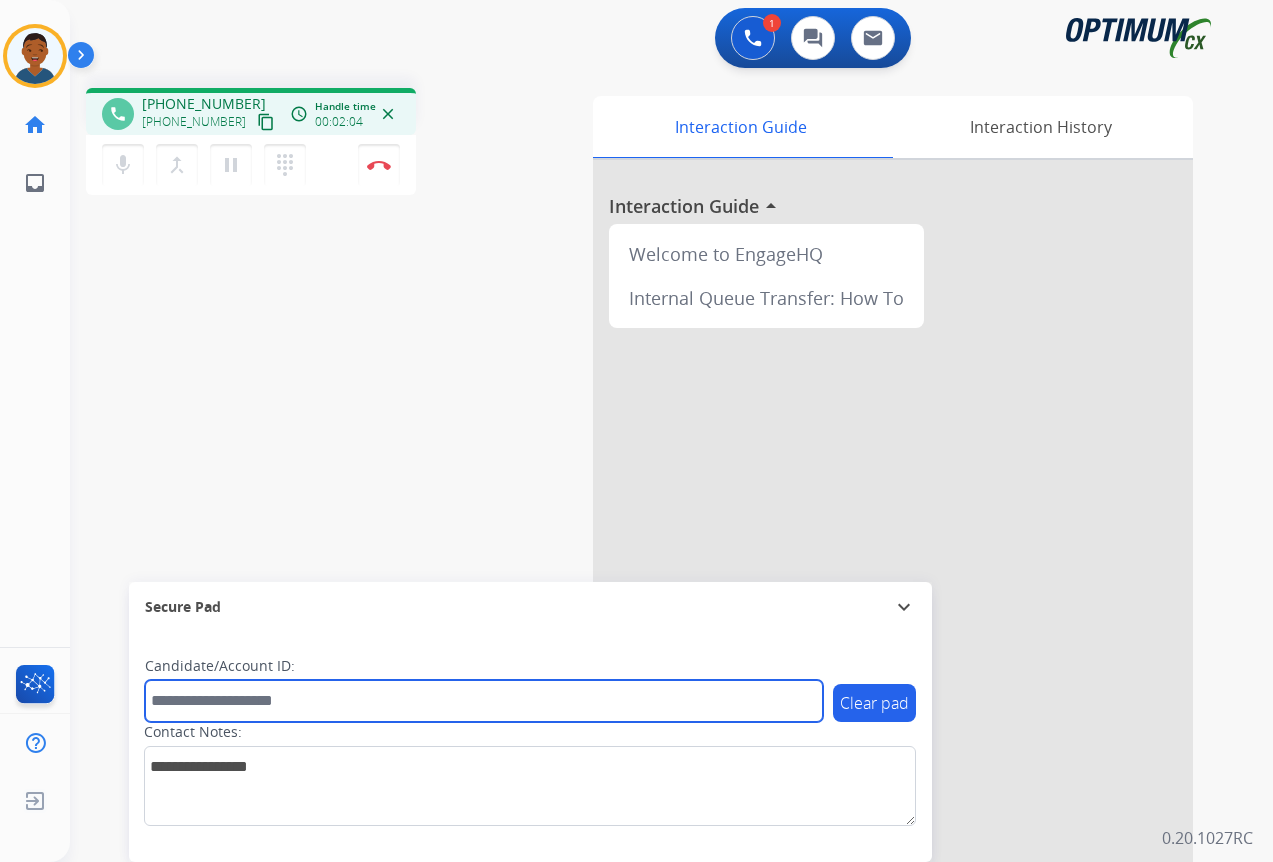 paste on "*******" 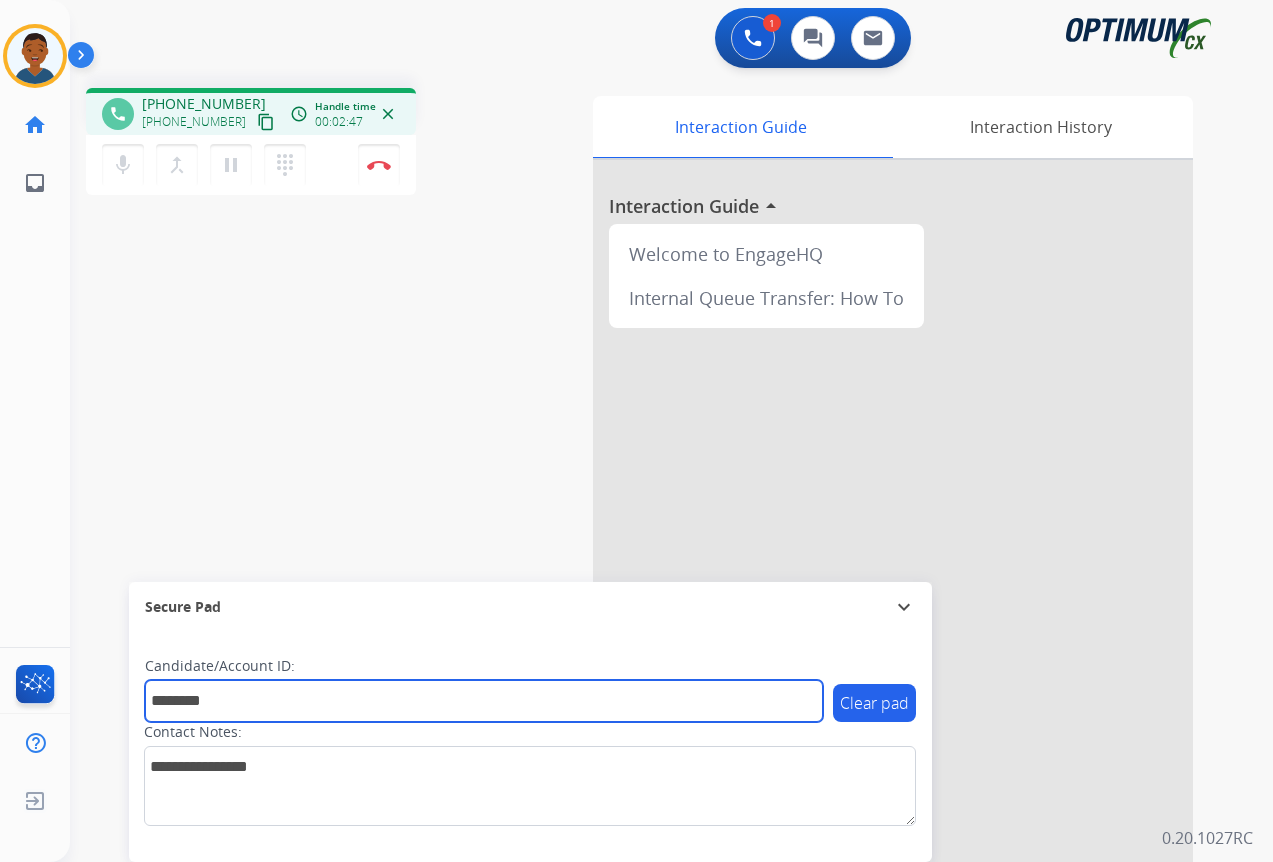 type on "*******" 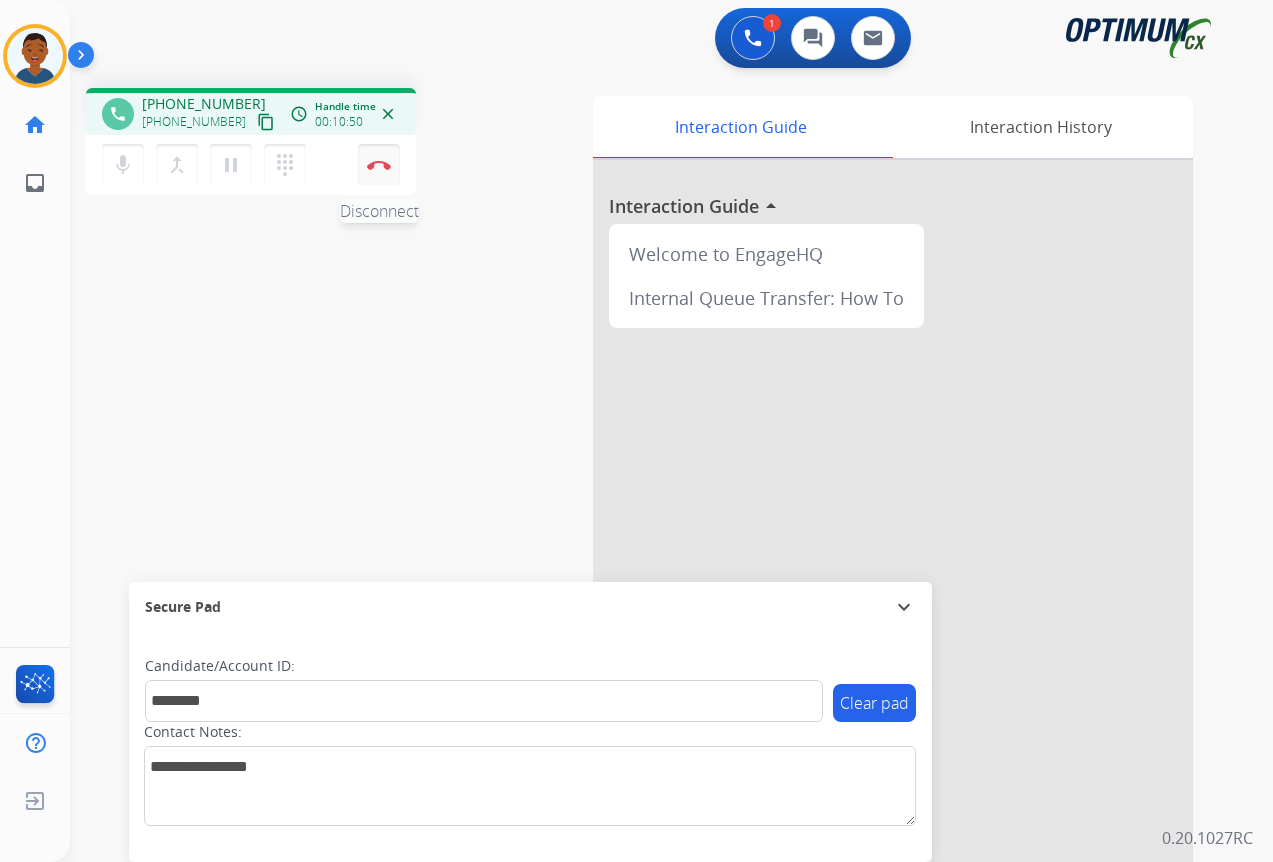 click at bounding box center (379, 165) 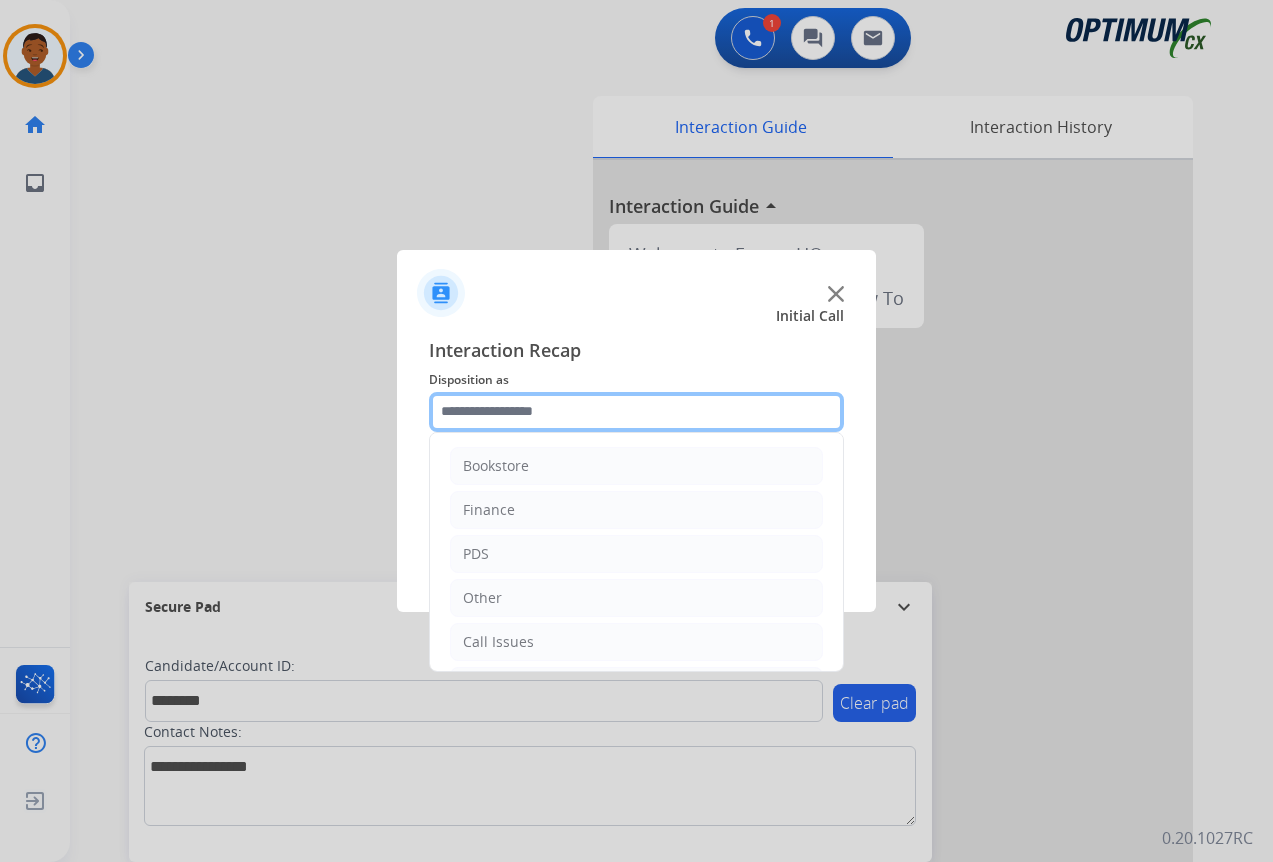 click 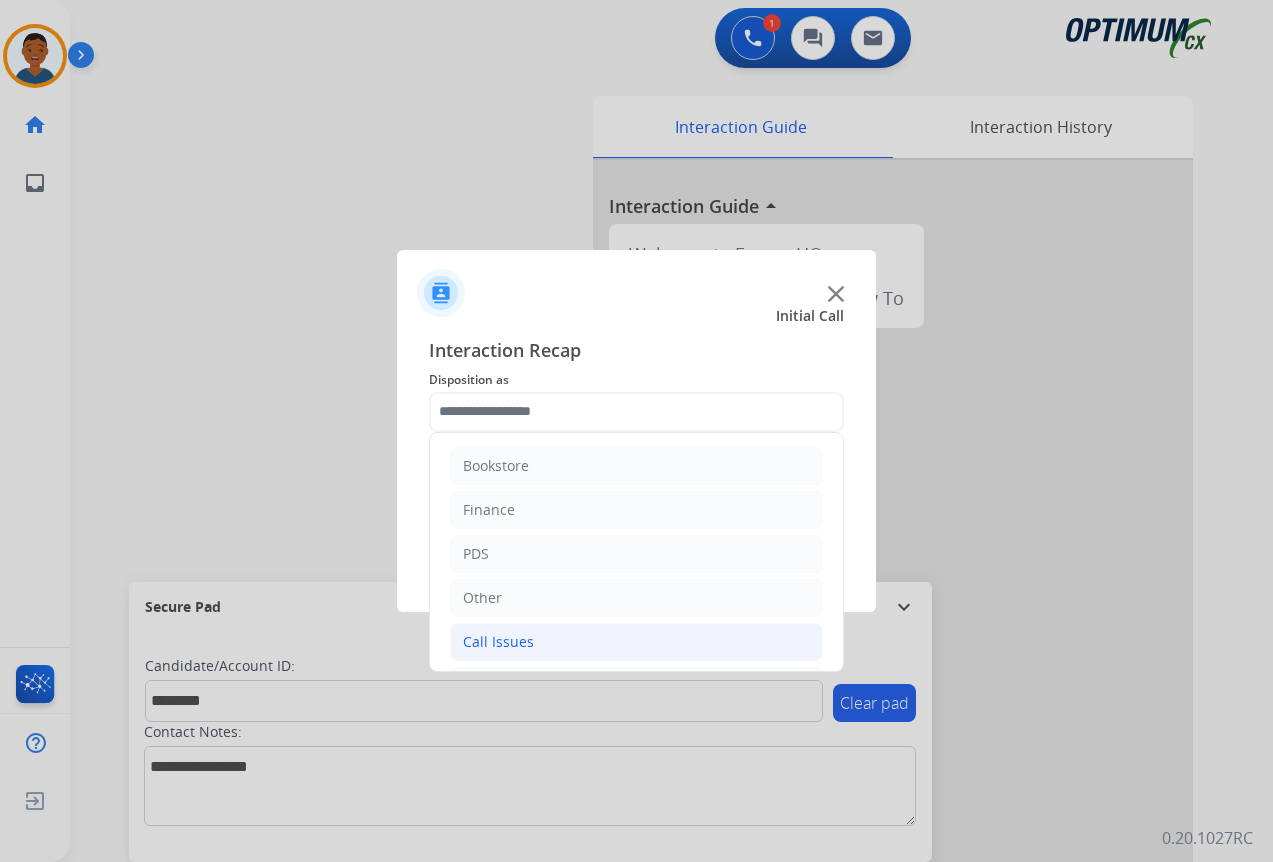 click on "Call Issues" 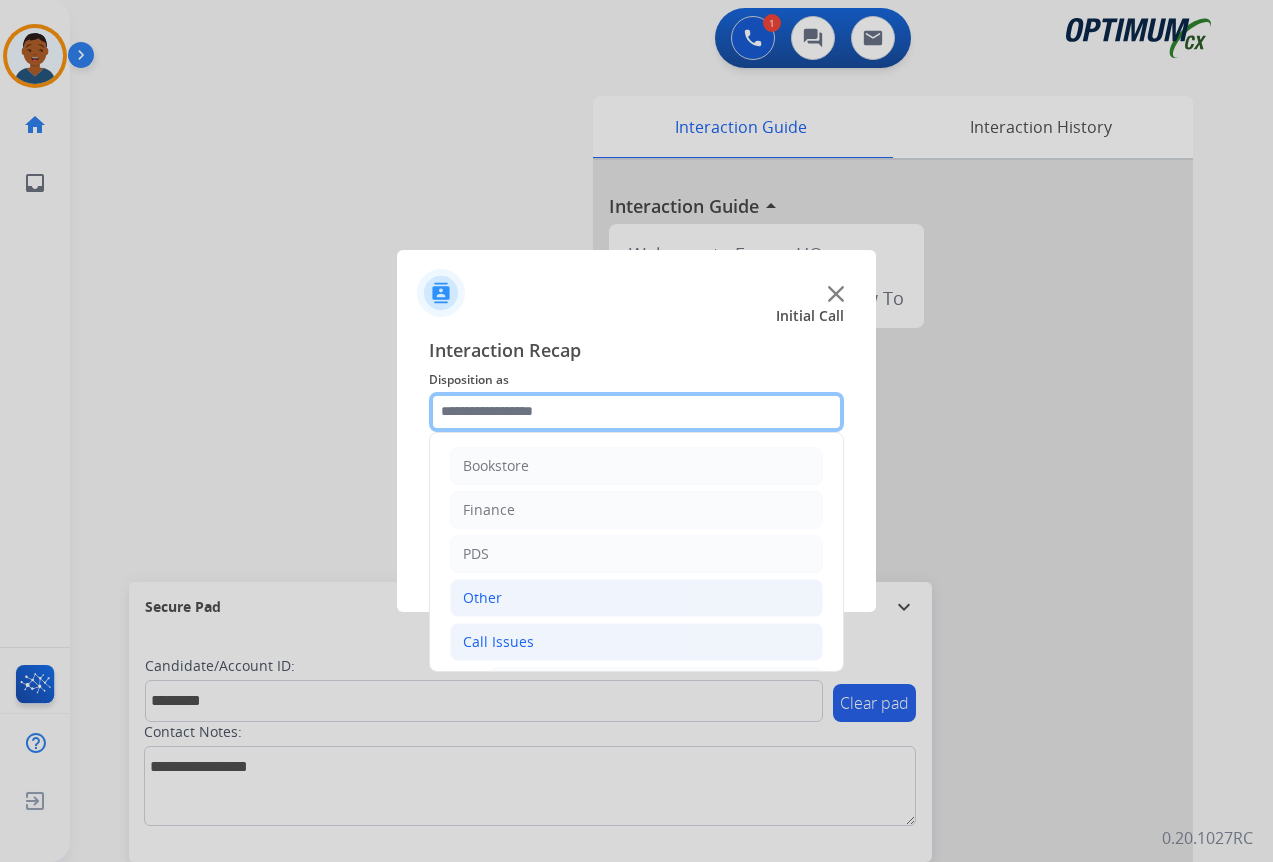 scroll, scrollTop: 100, scrollLeft: 0, axis: vertical 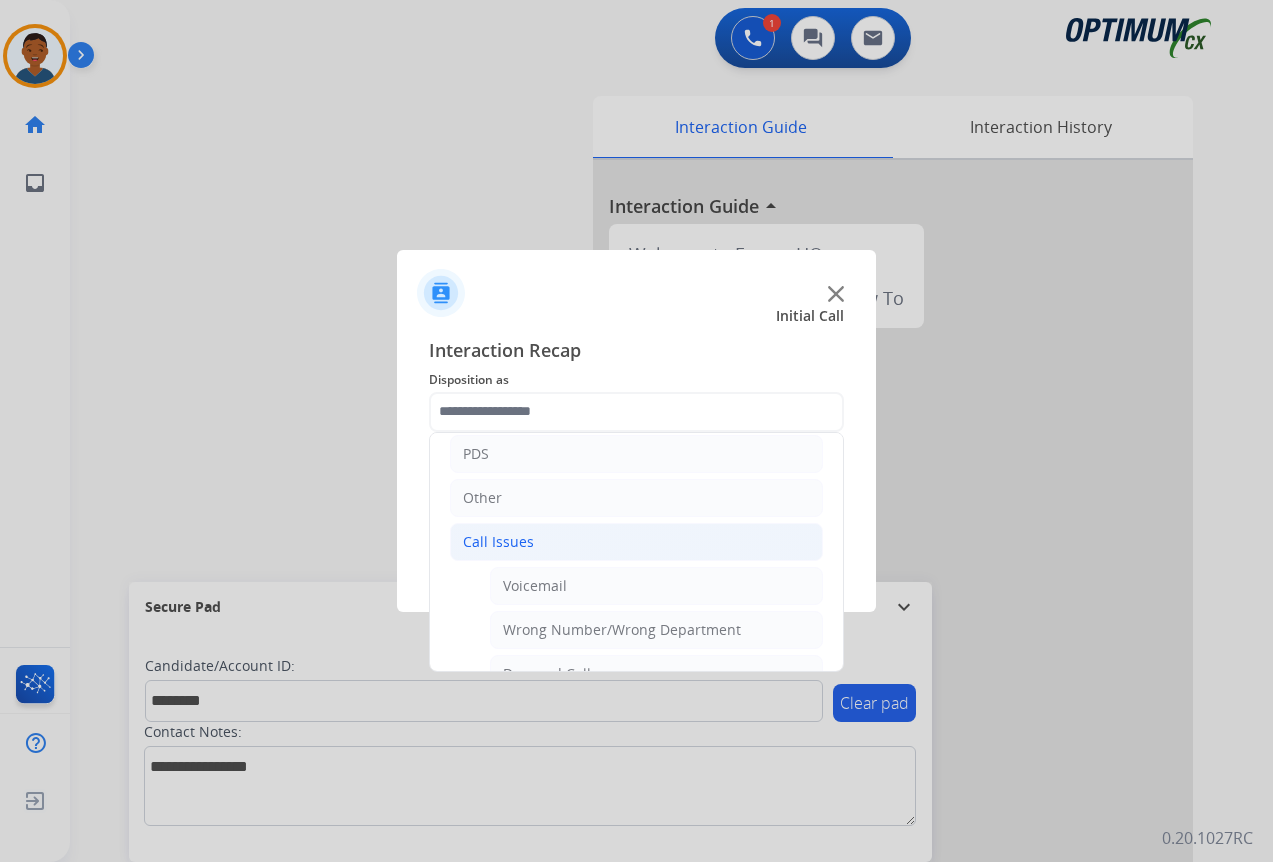 click on "Call Issues" 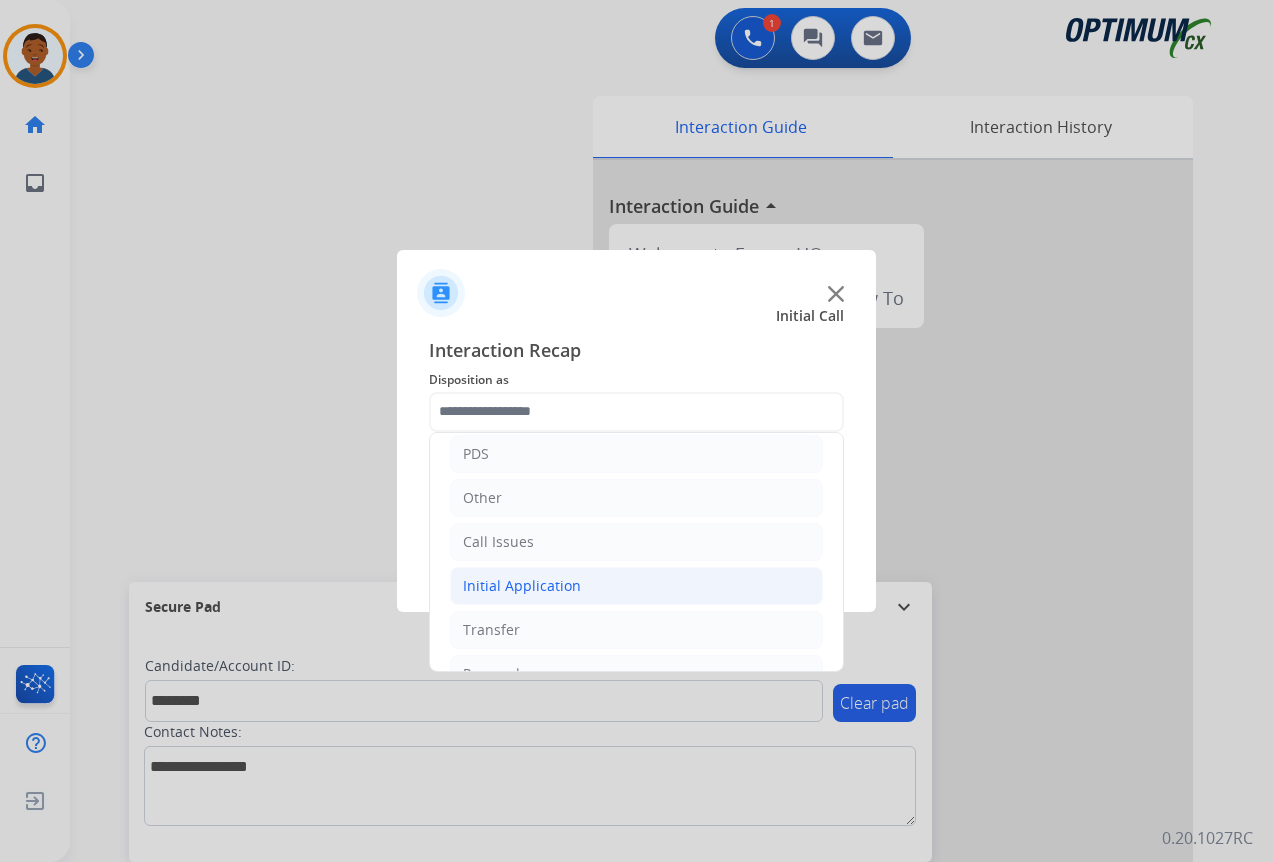 click on "Initial Application" 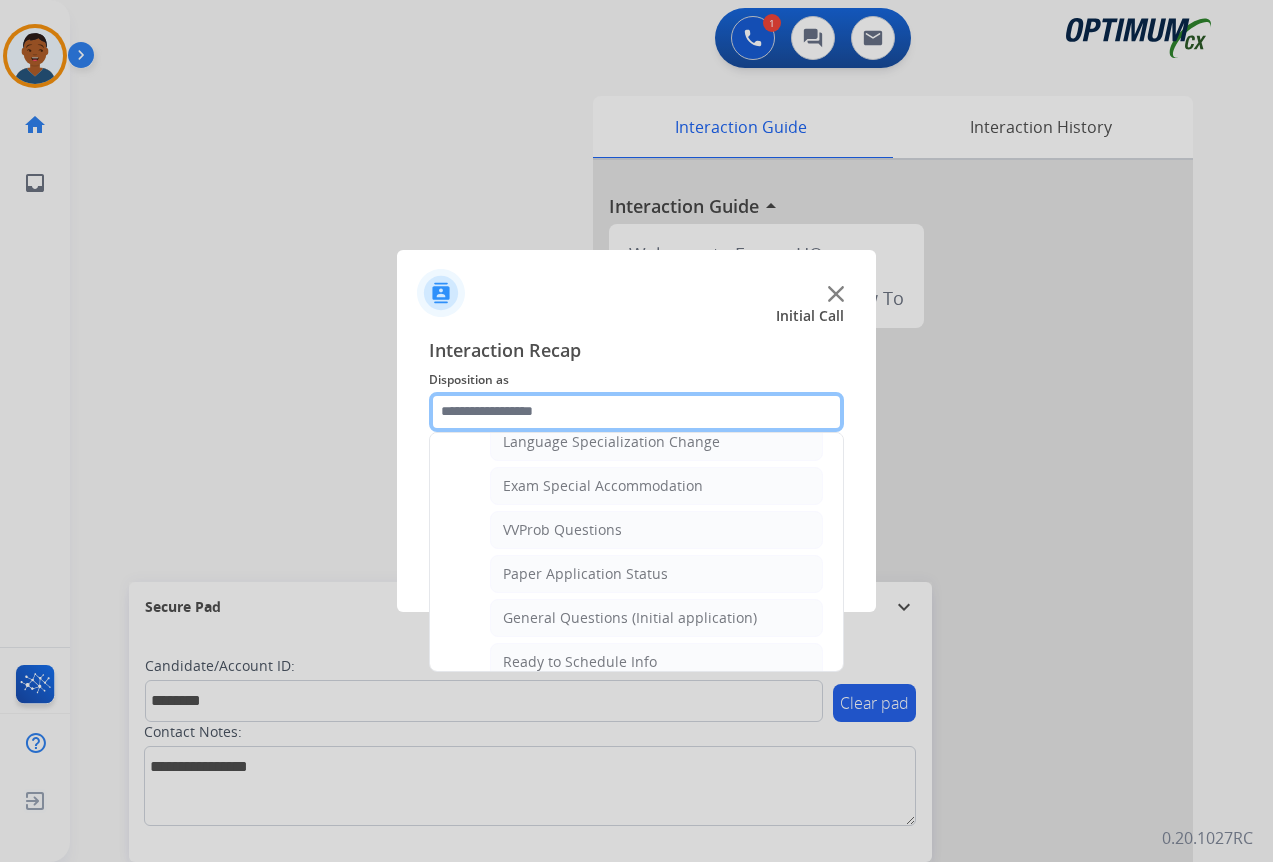scroll, scrollTop: 1000, scrollLeft: 0, axis: vertical 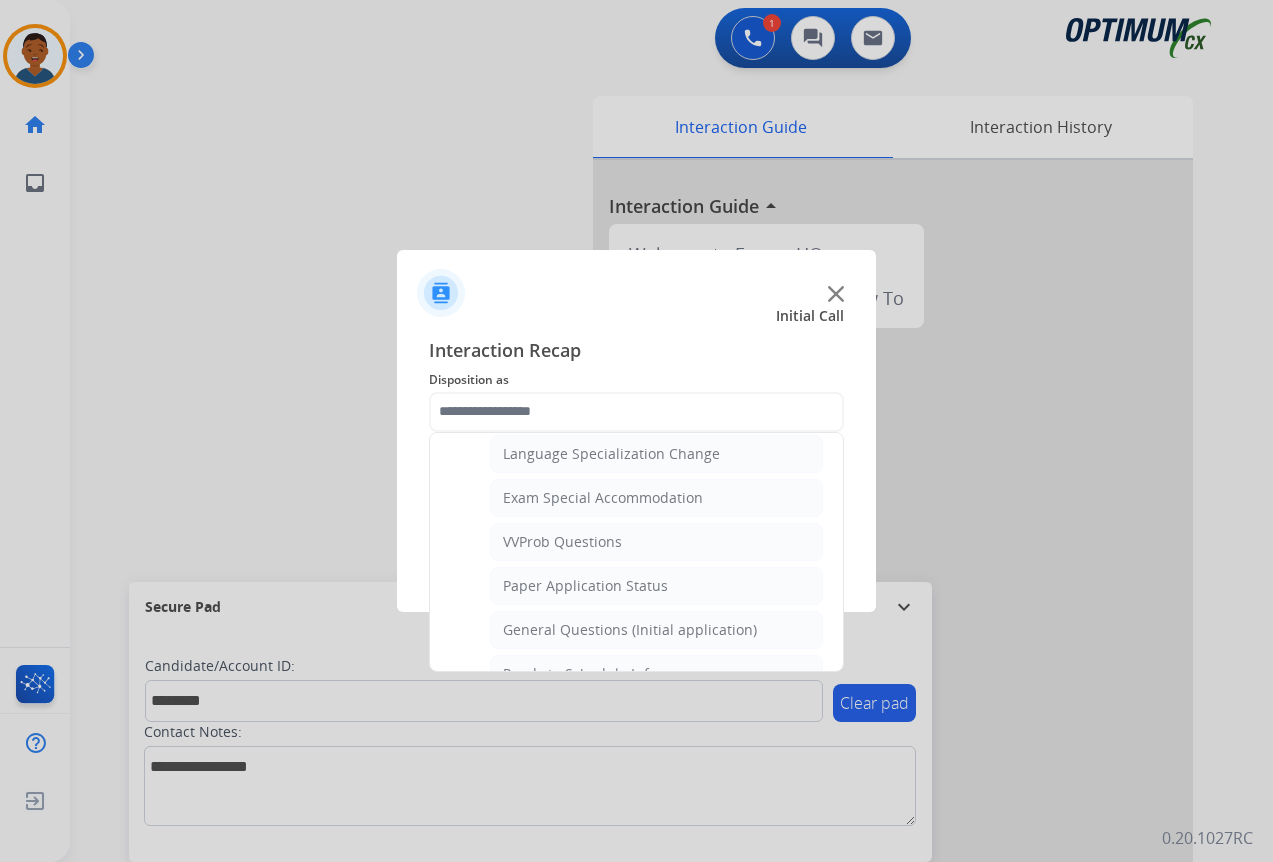 click on "General Questions (Initial application)" 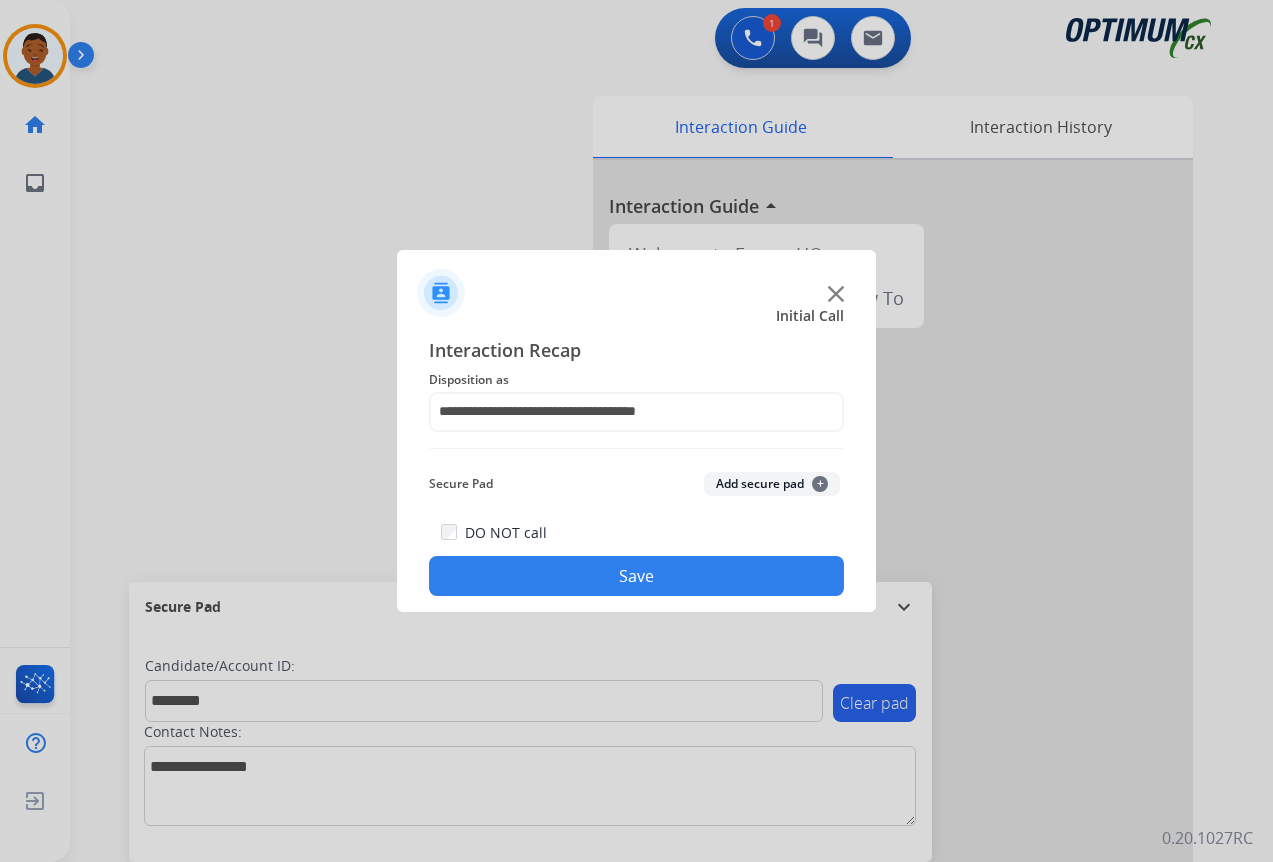 click on "Add secure pad  +" 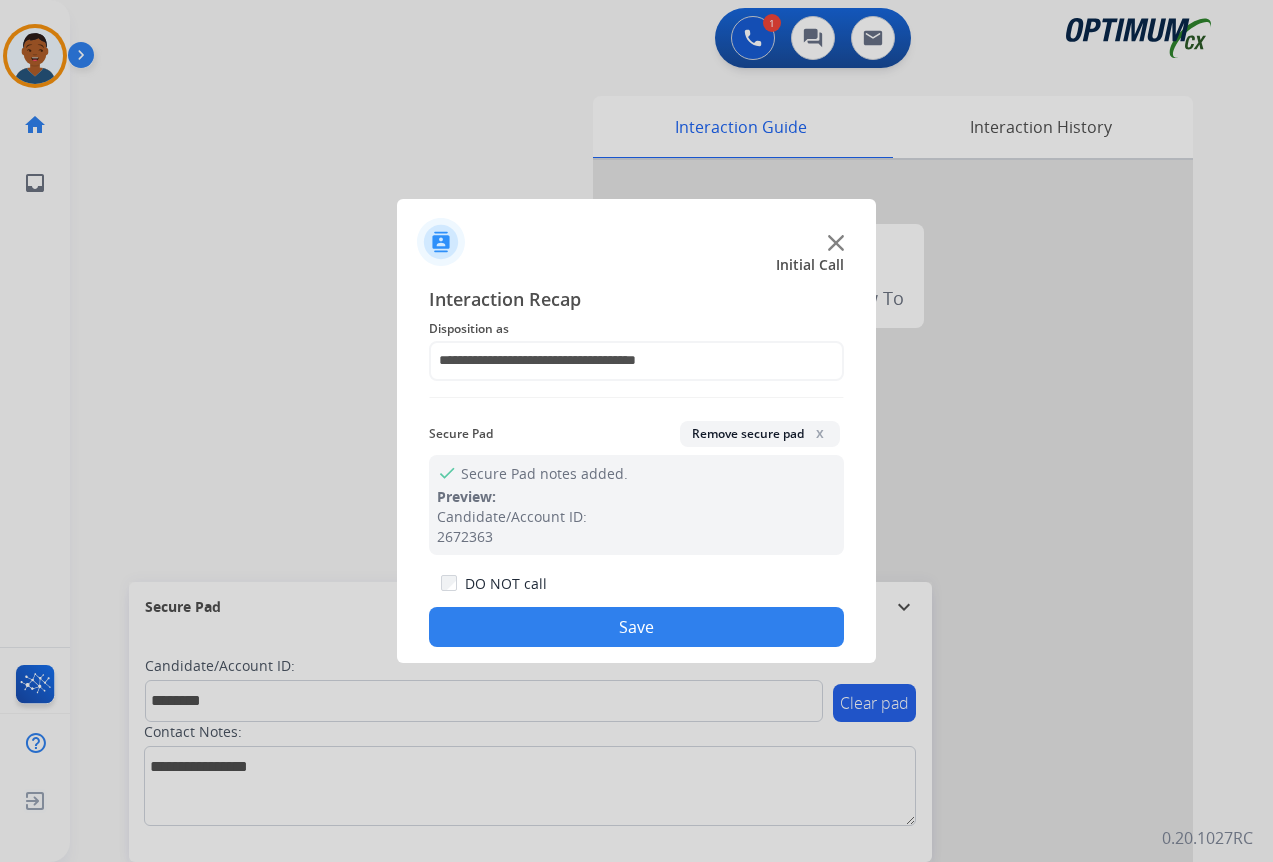click on "Save" 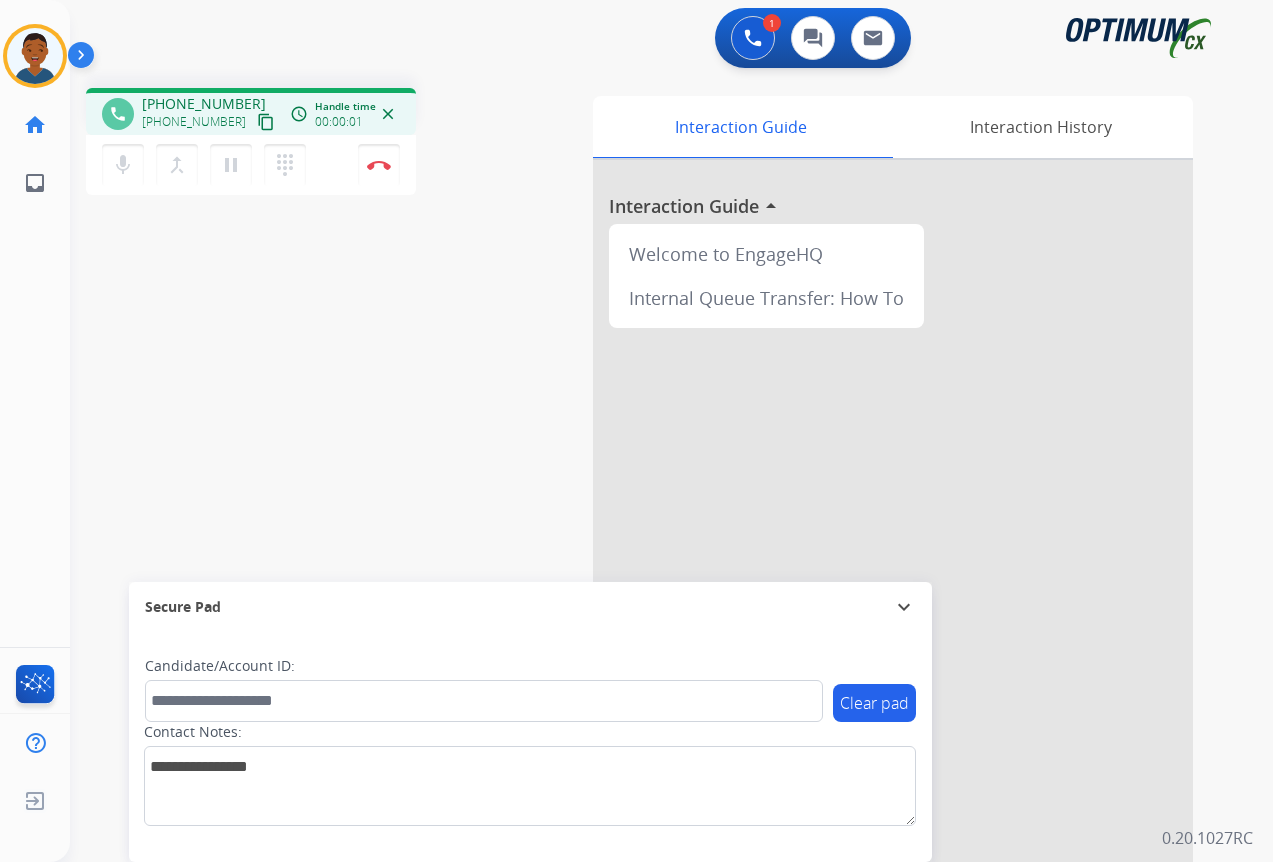 click on "content_copy" at bounding box center (266, 122) 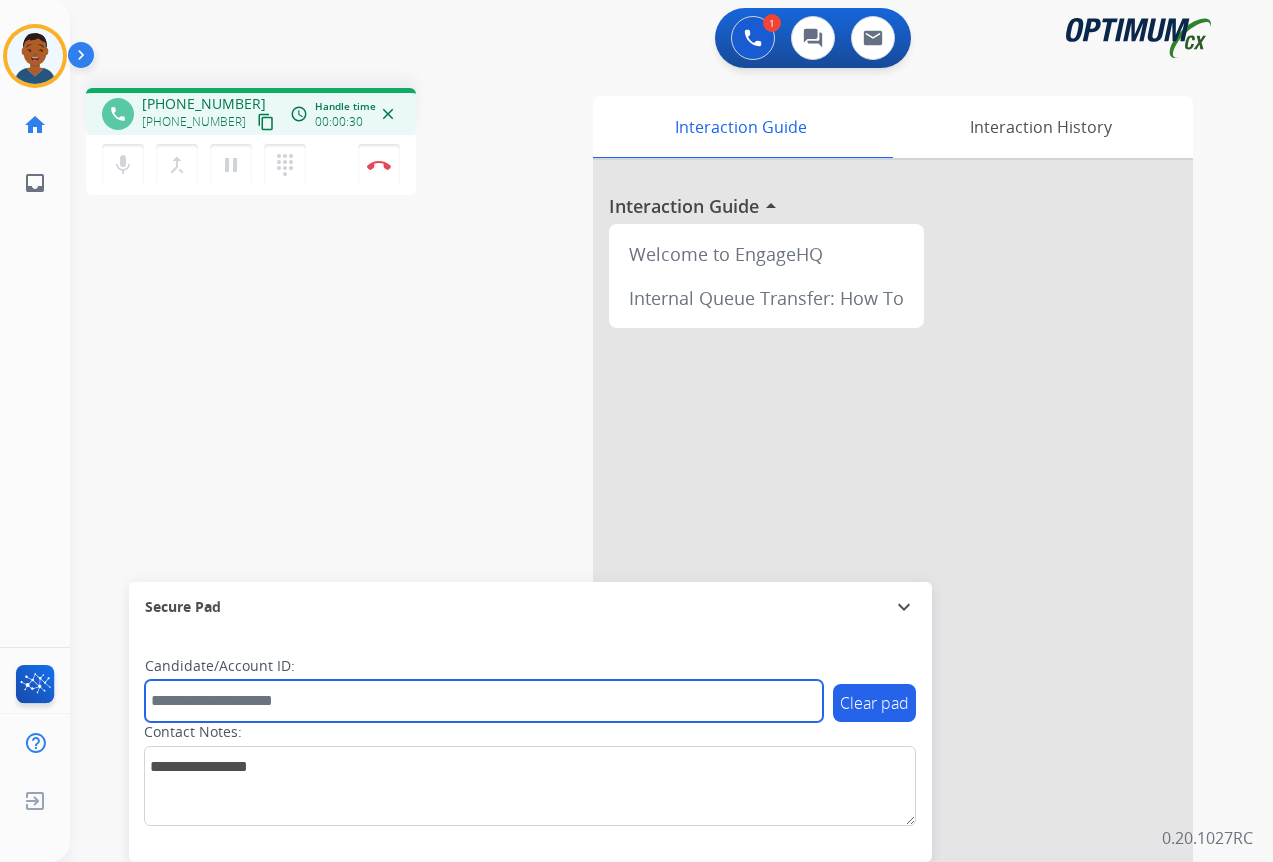click at bounding box center (484, 701) 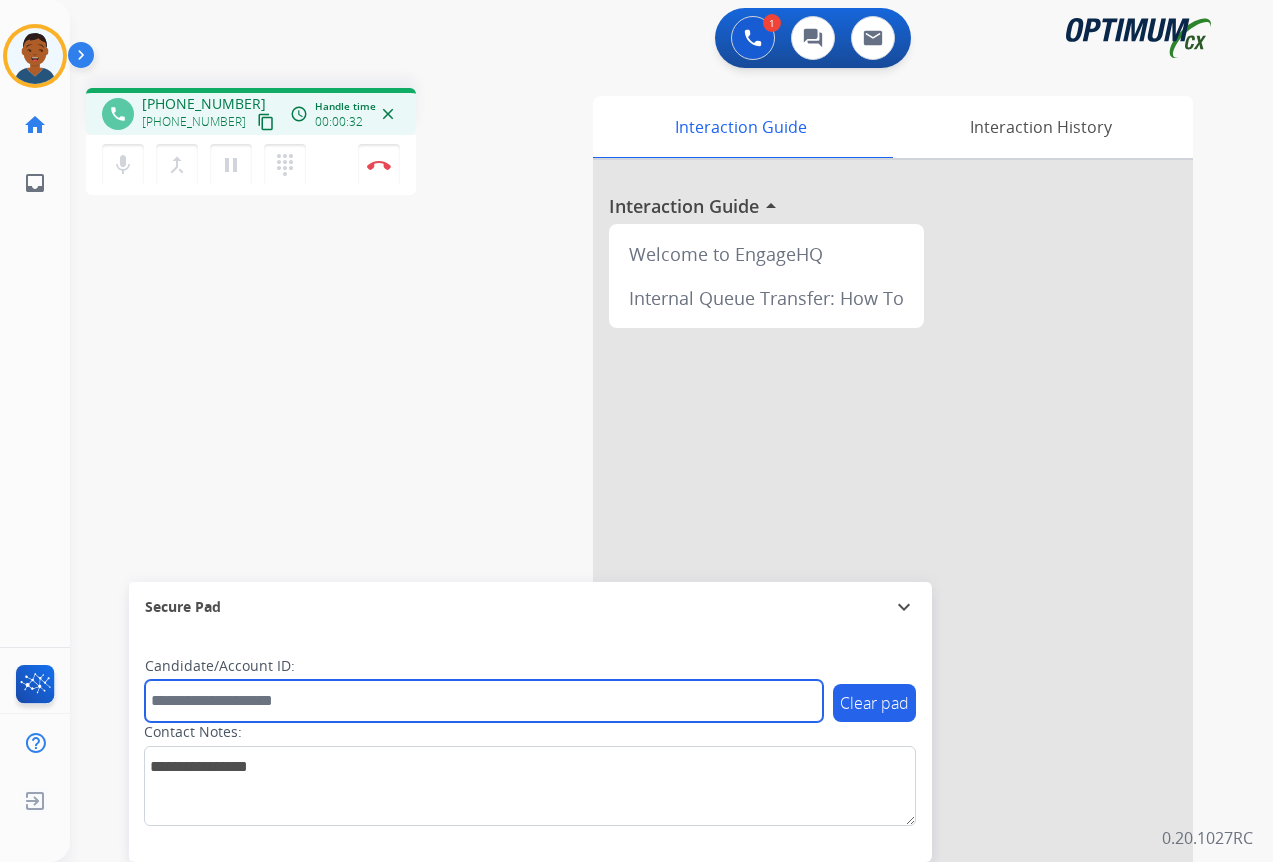 paste on "*******" 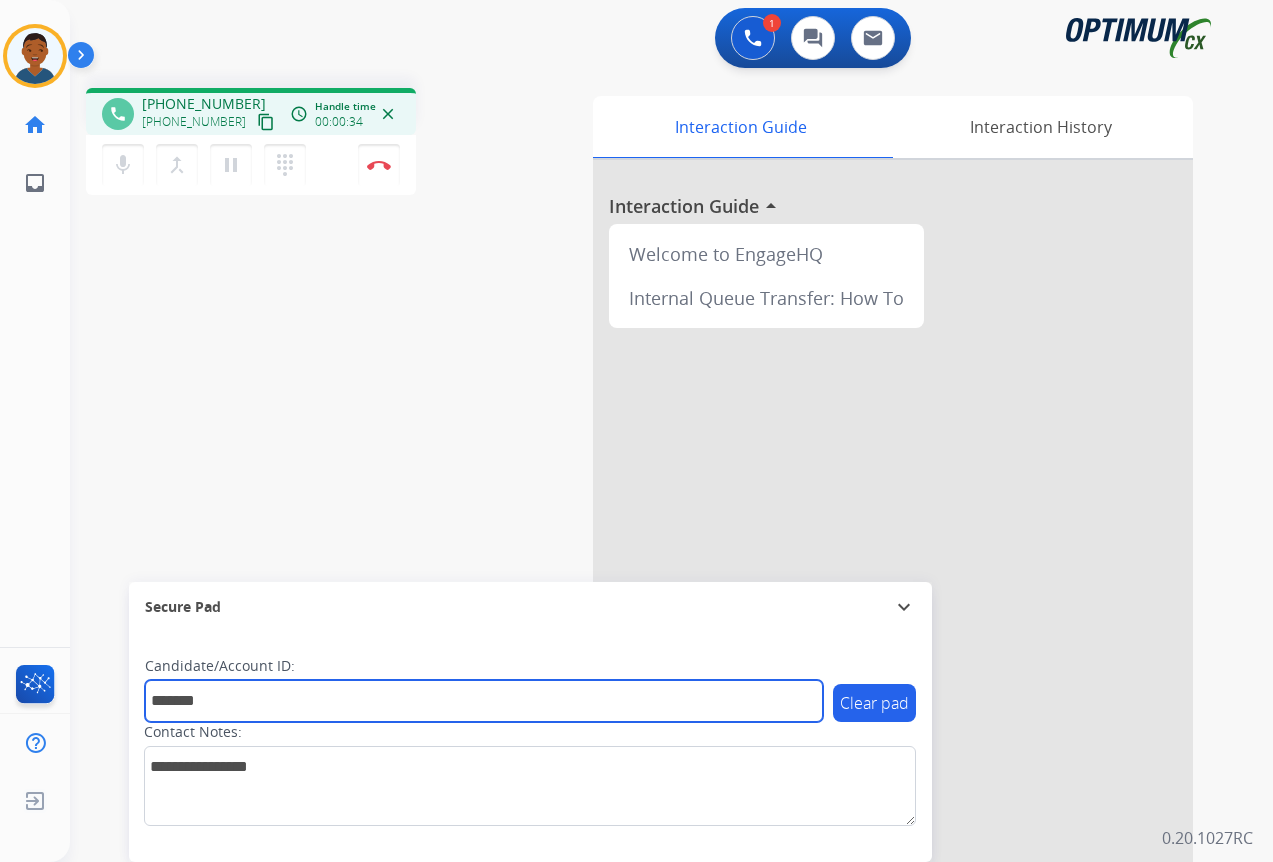 type on "*******" 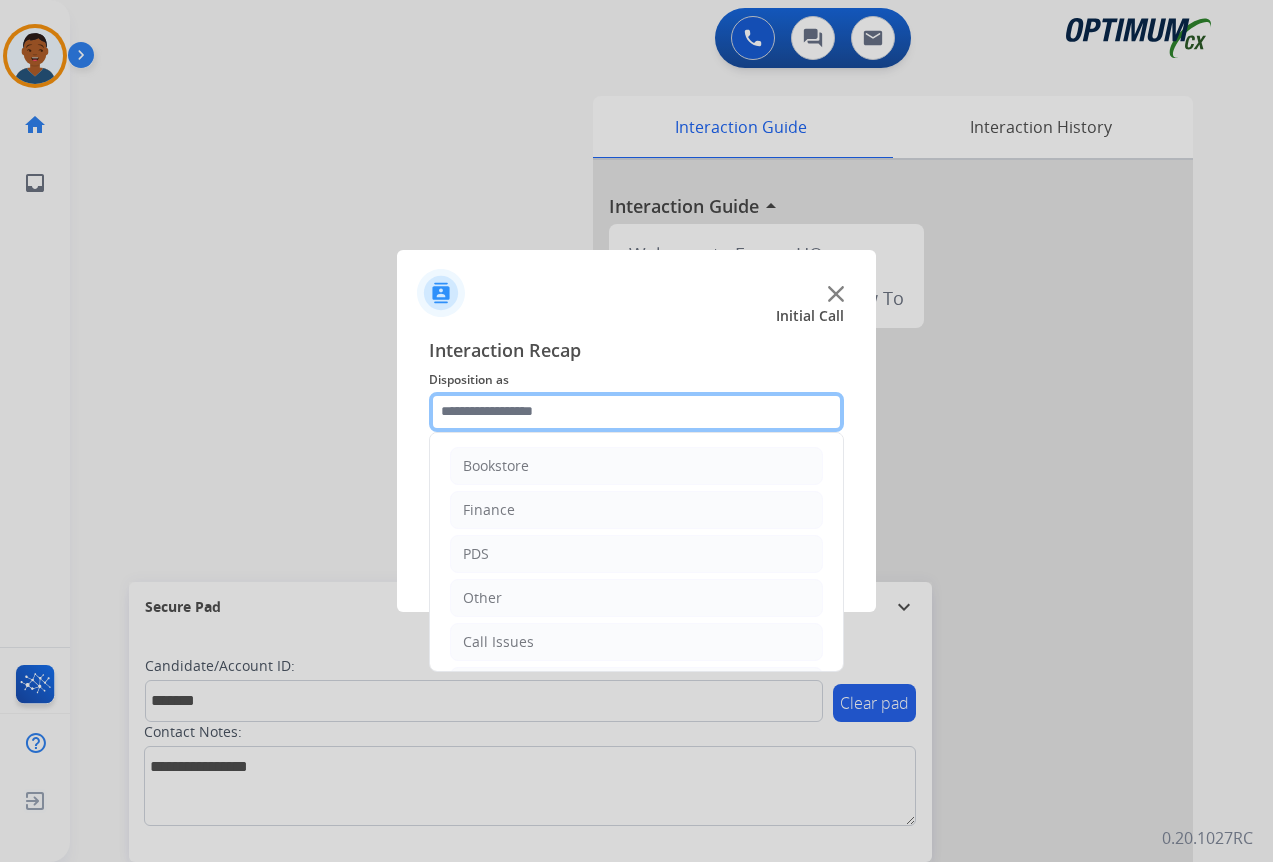 click 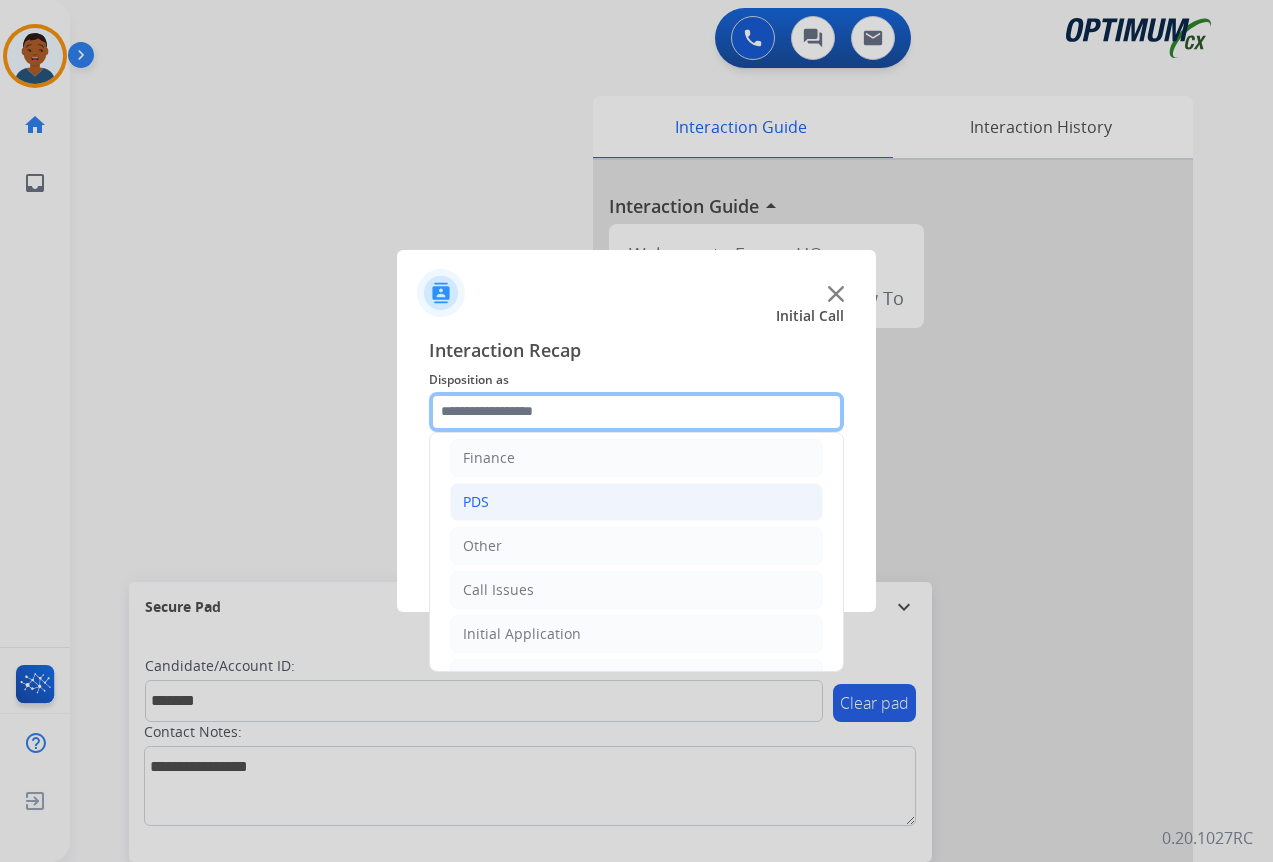 scroll, scrollTop: 136, scrollLeft: 0, axis: vertical 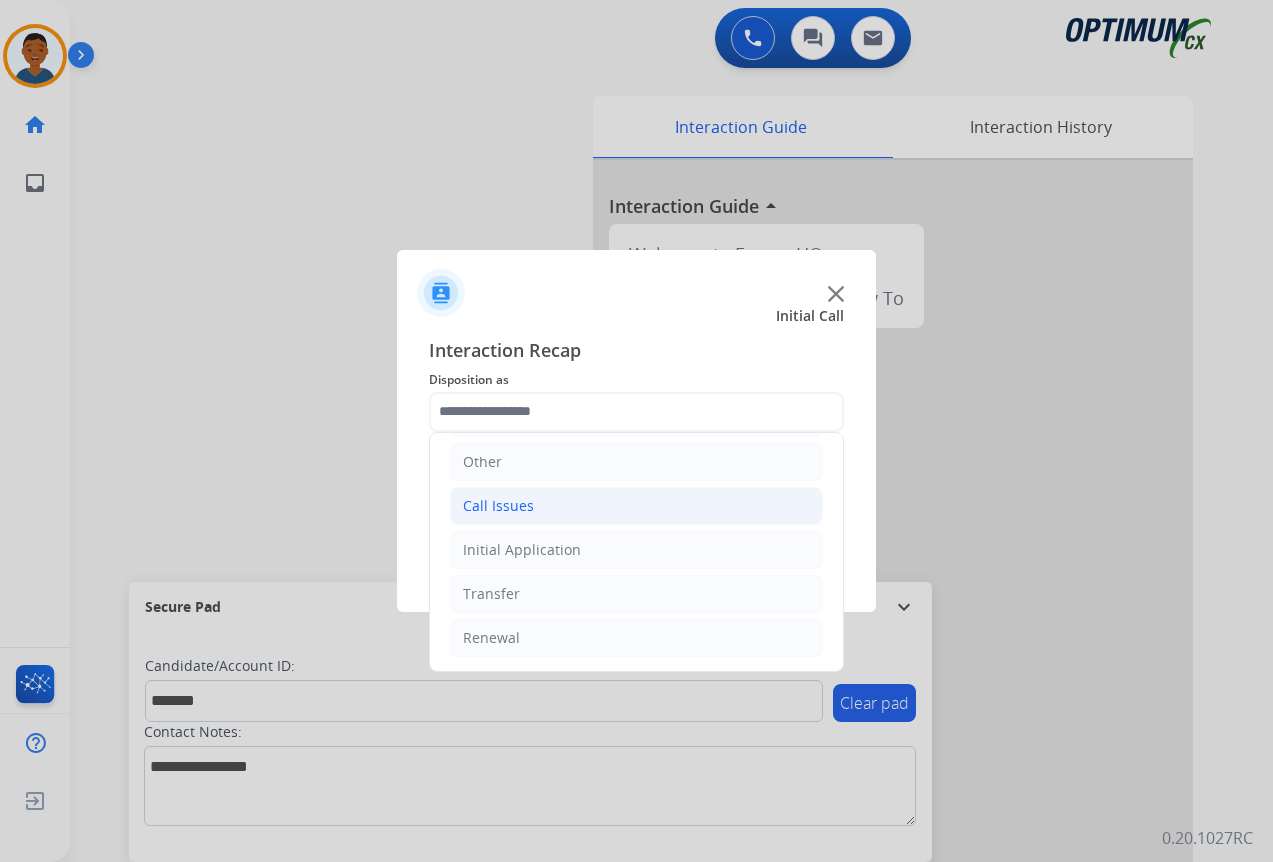 click on "Call Issues" 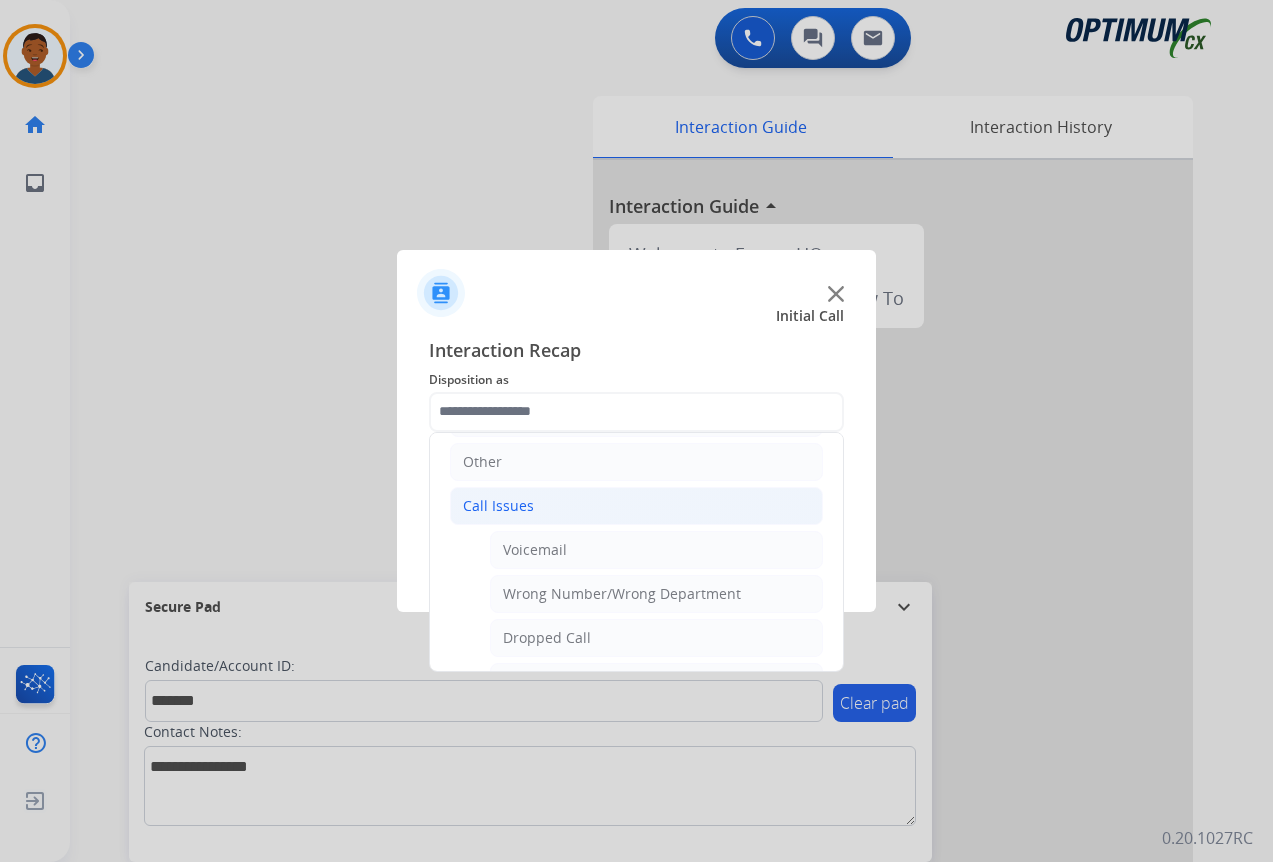 click on "Dropped Call" 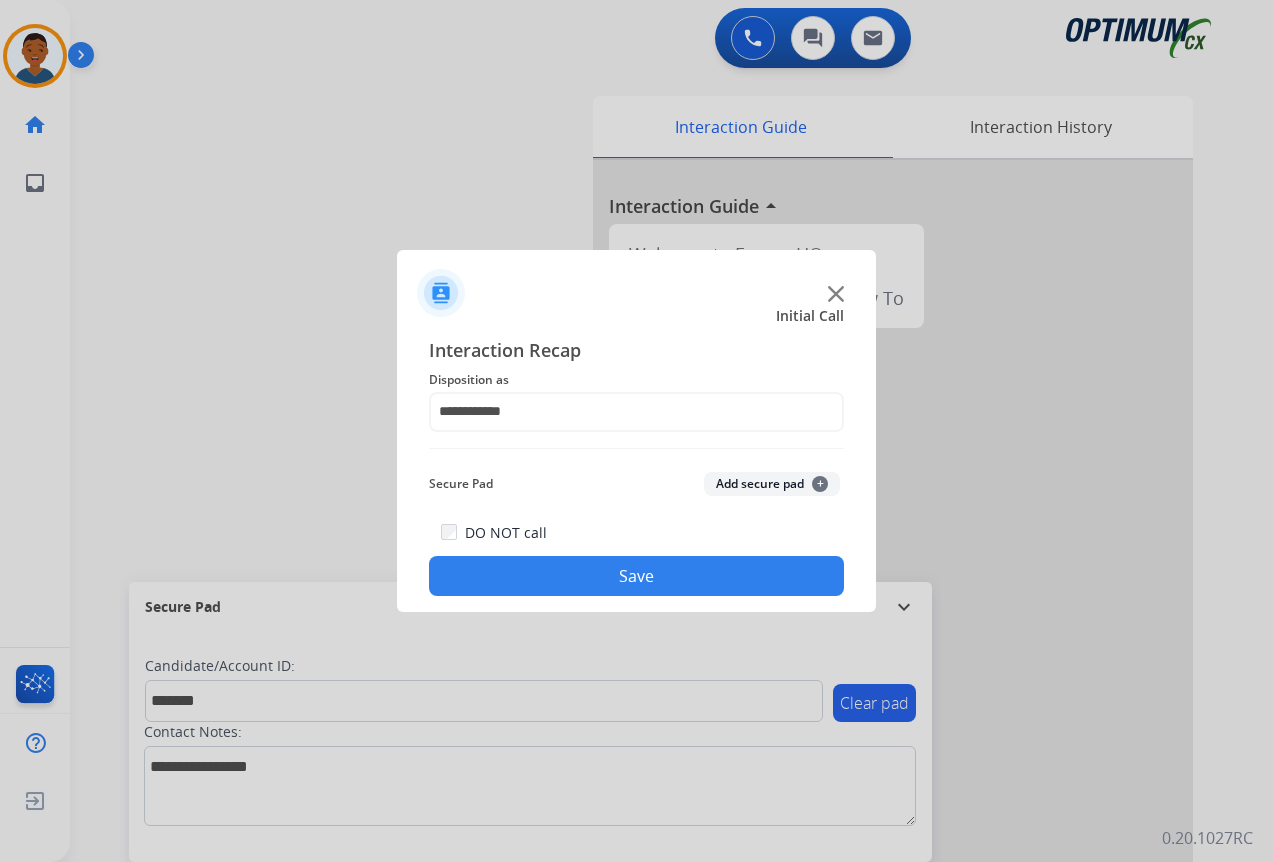 click on "Add secure pad  +" 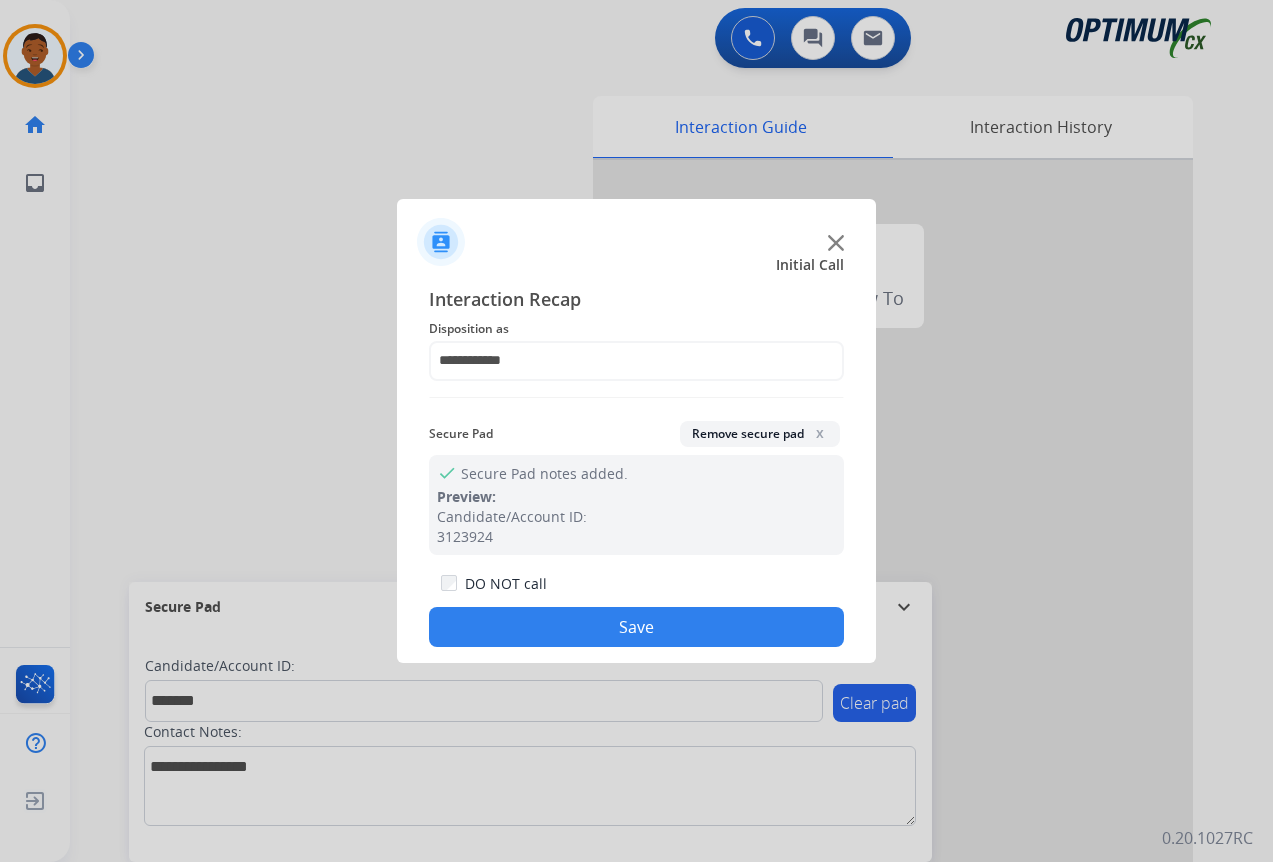 click on "Save" 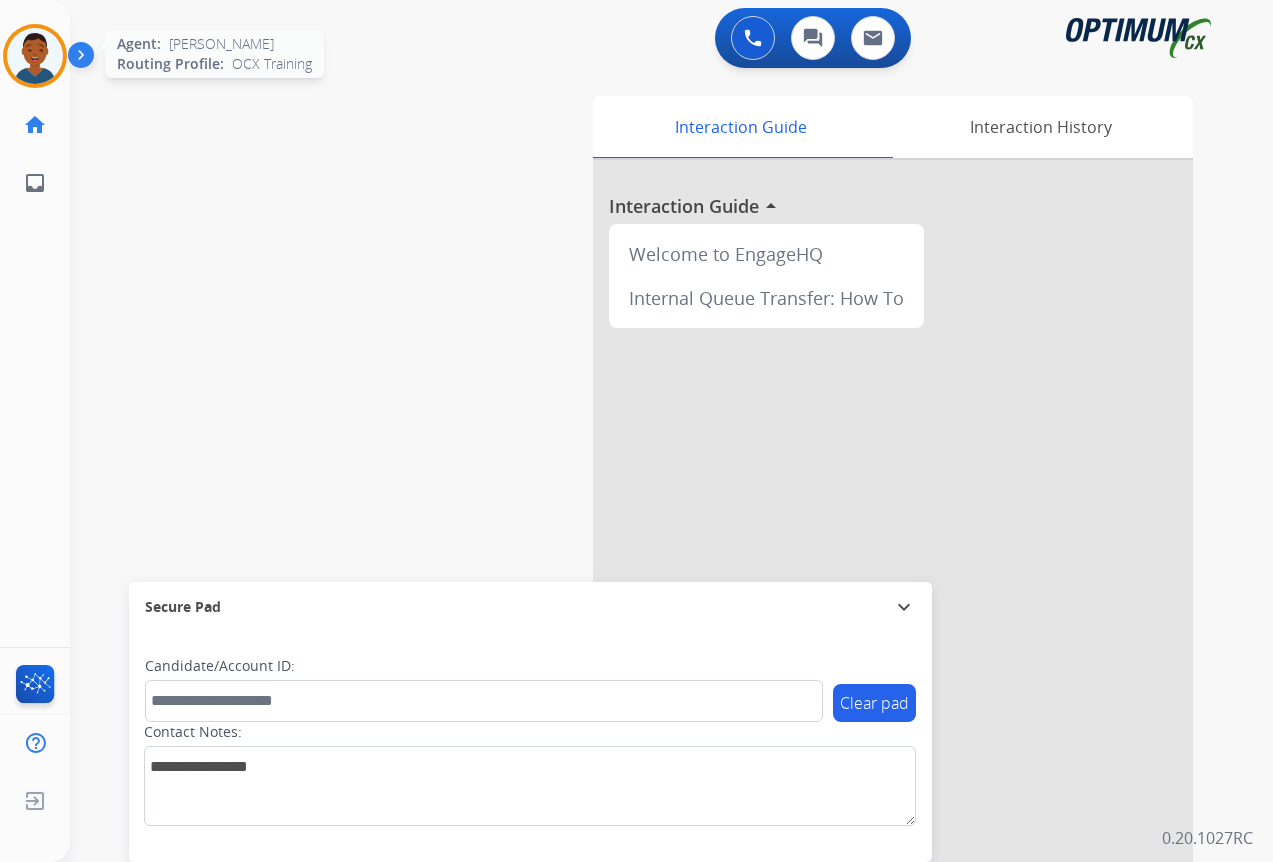 click at bounding box center [35, 56] 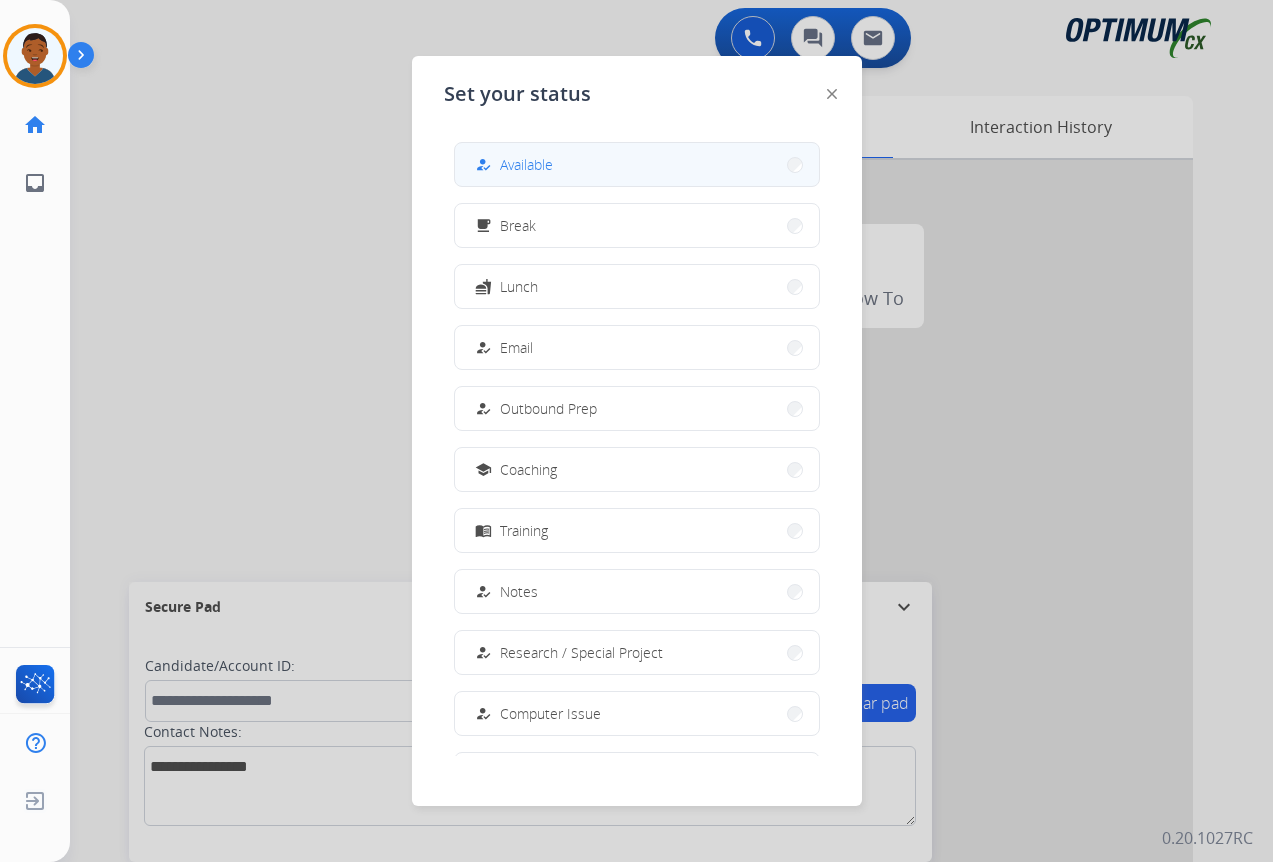 click on "Available" at bounding box center [526, 164] 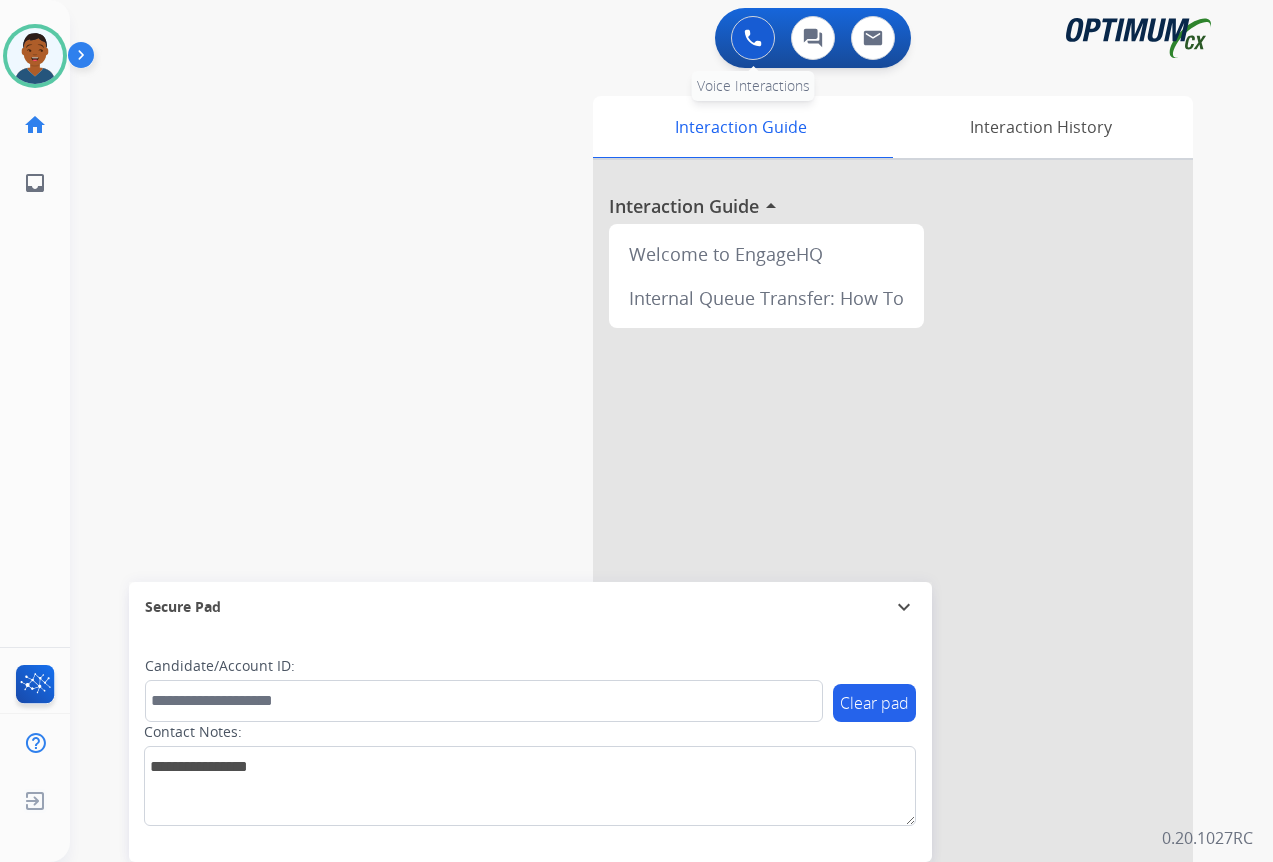 click at bounding box center (753, 38) 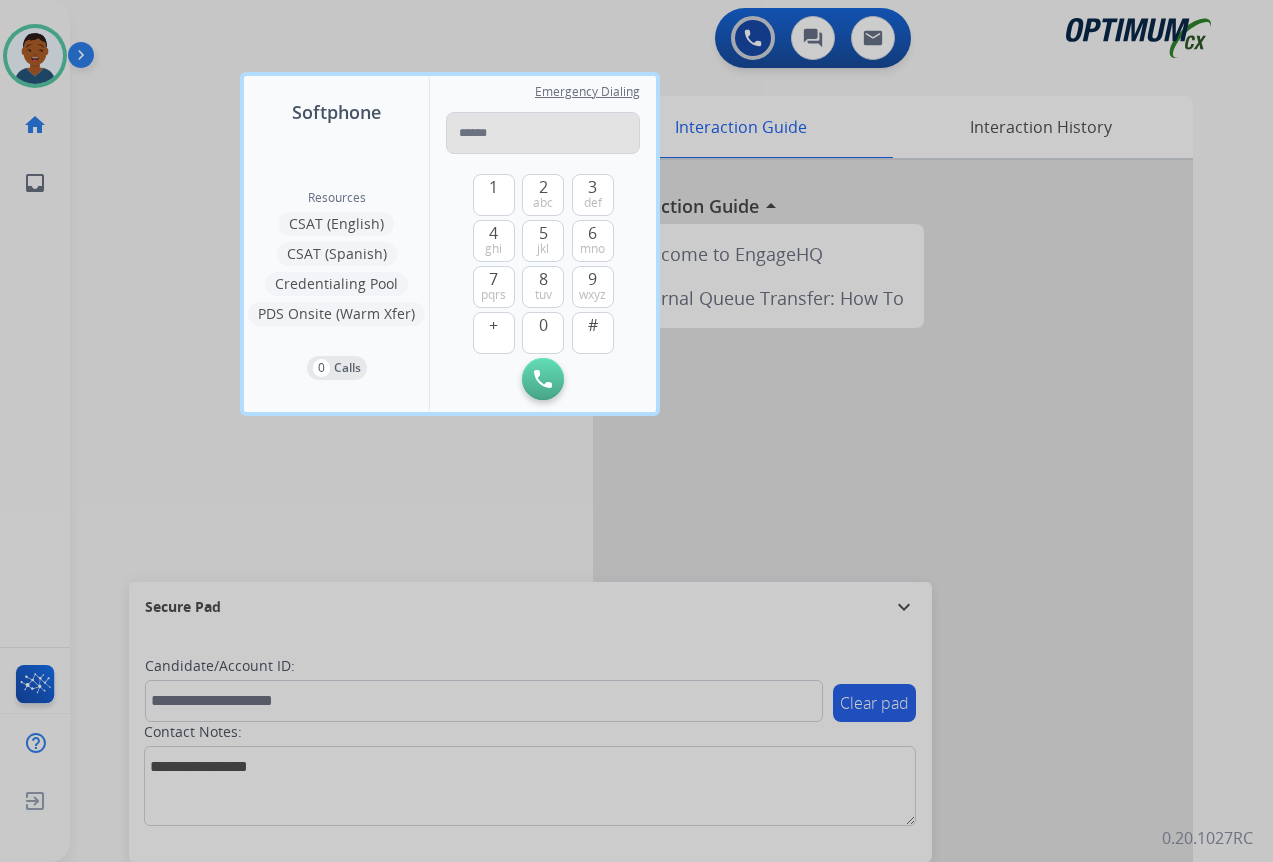click at bounding box center [543, 133] 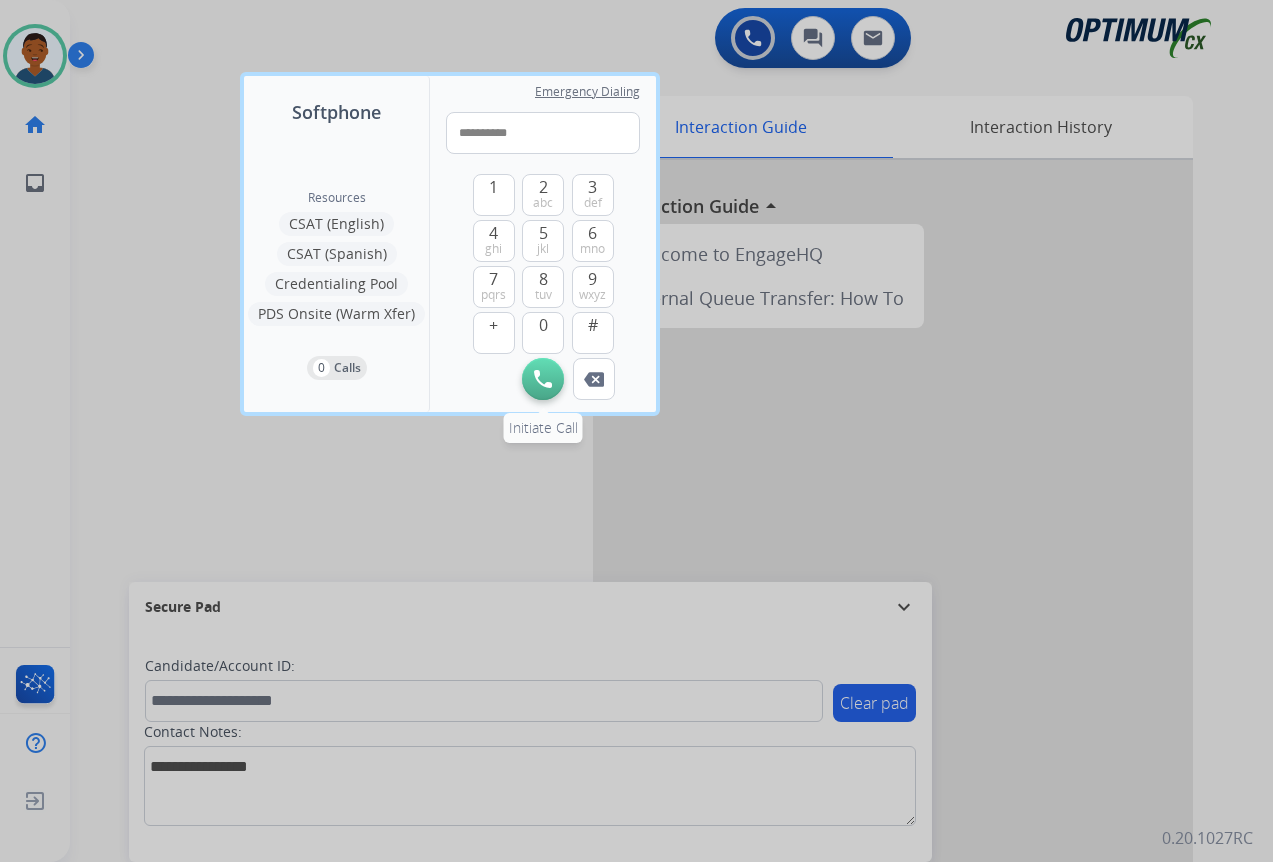 type on "**********" 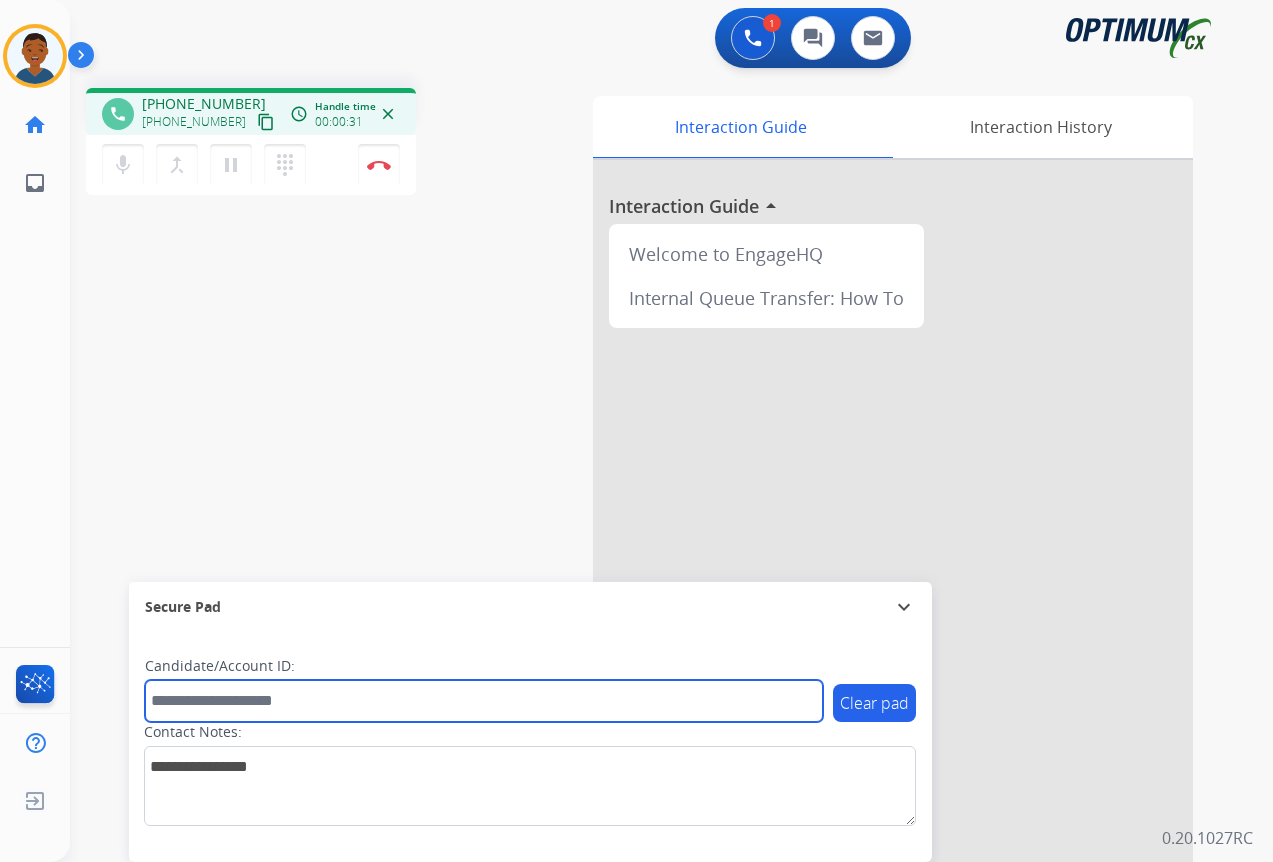 click at bounding box center (484, 701) 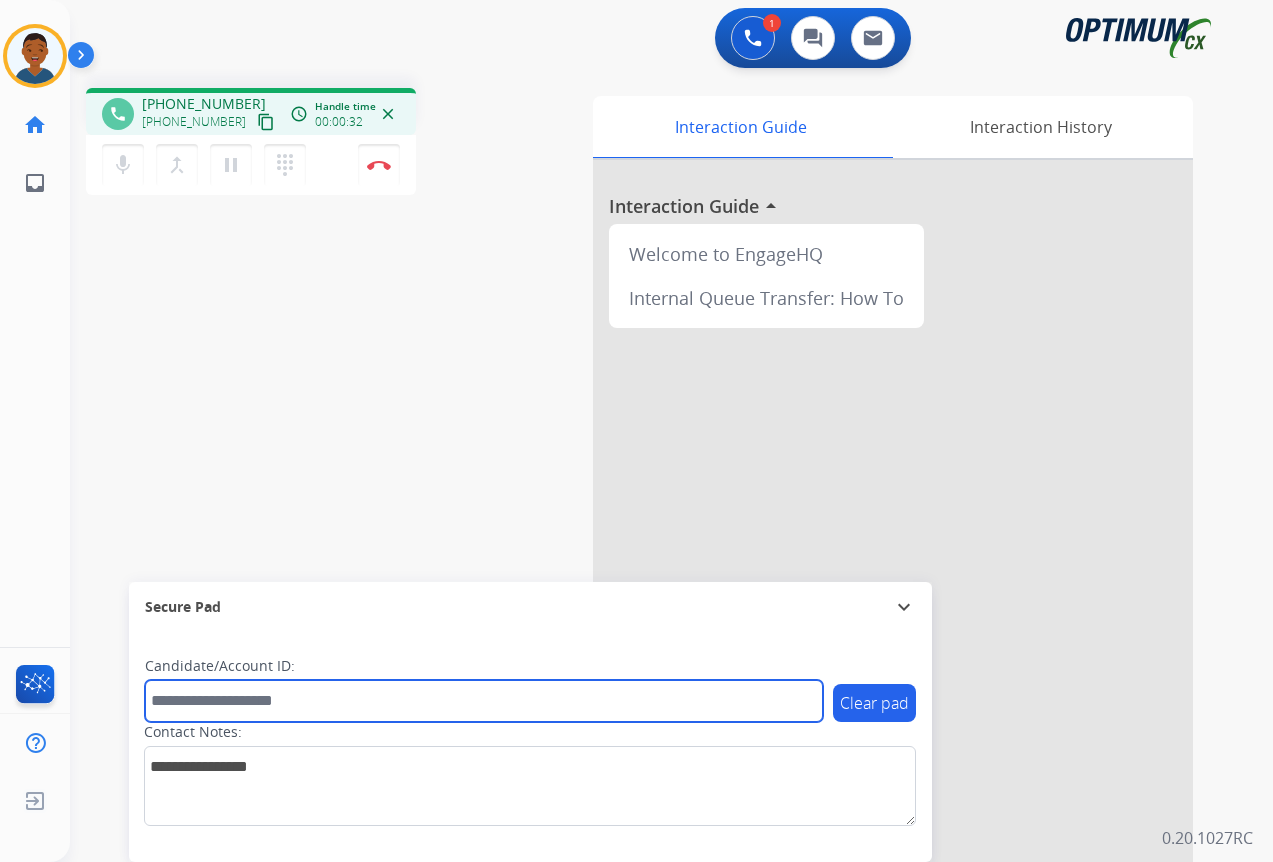 paste on "*******" 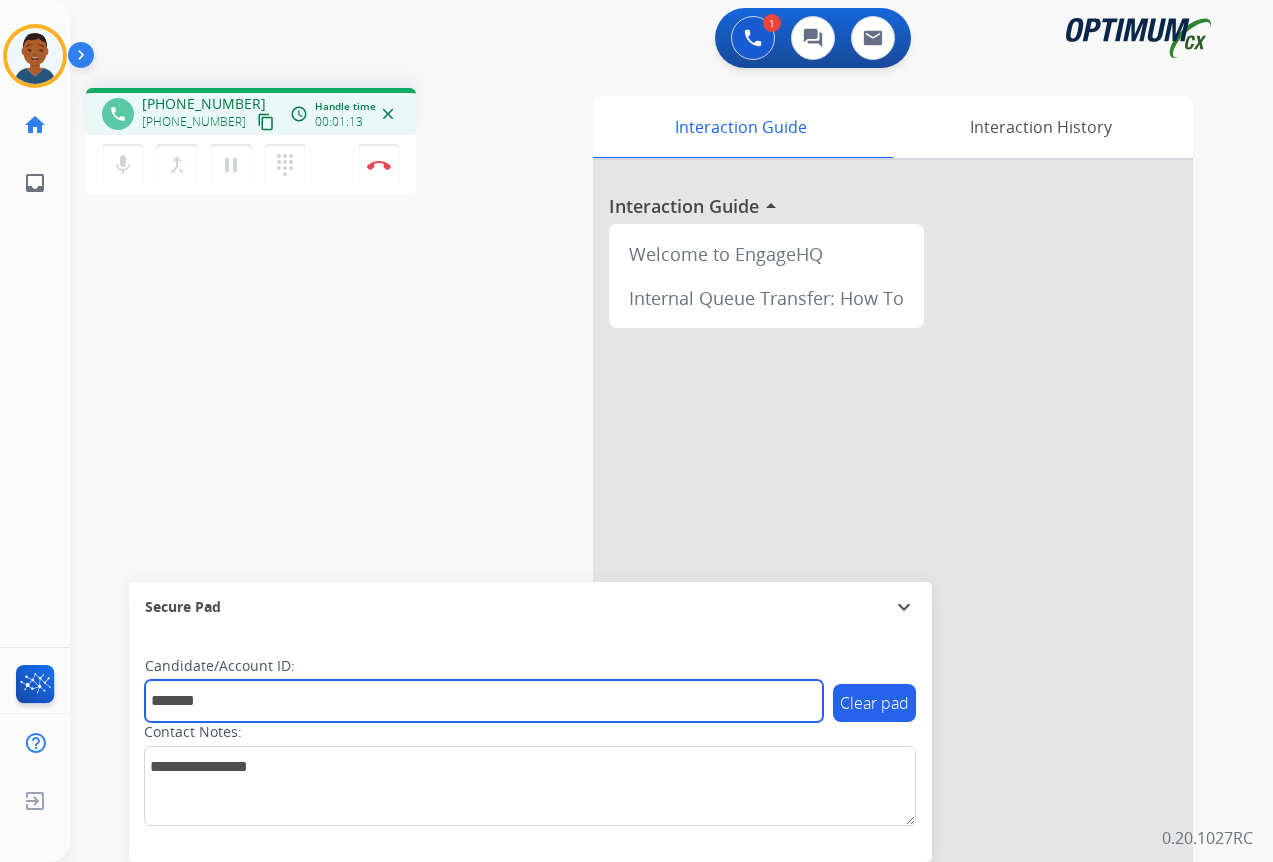 type on "*******" 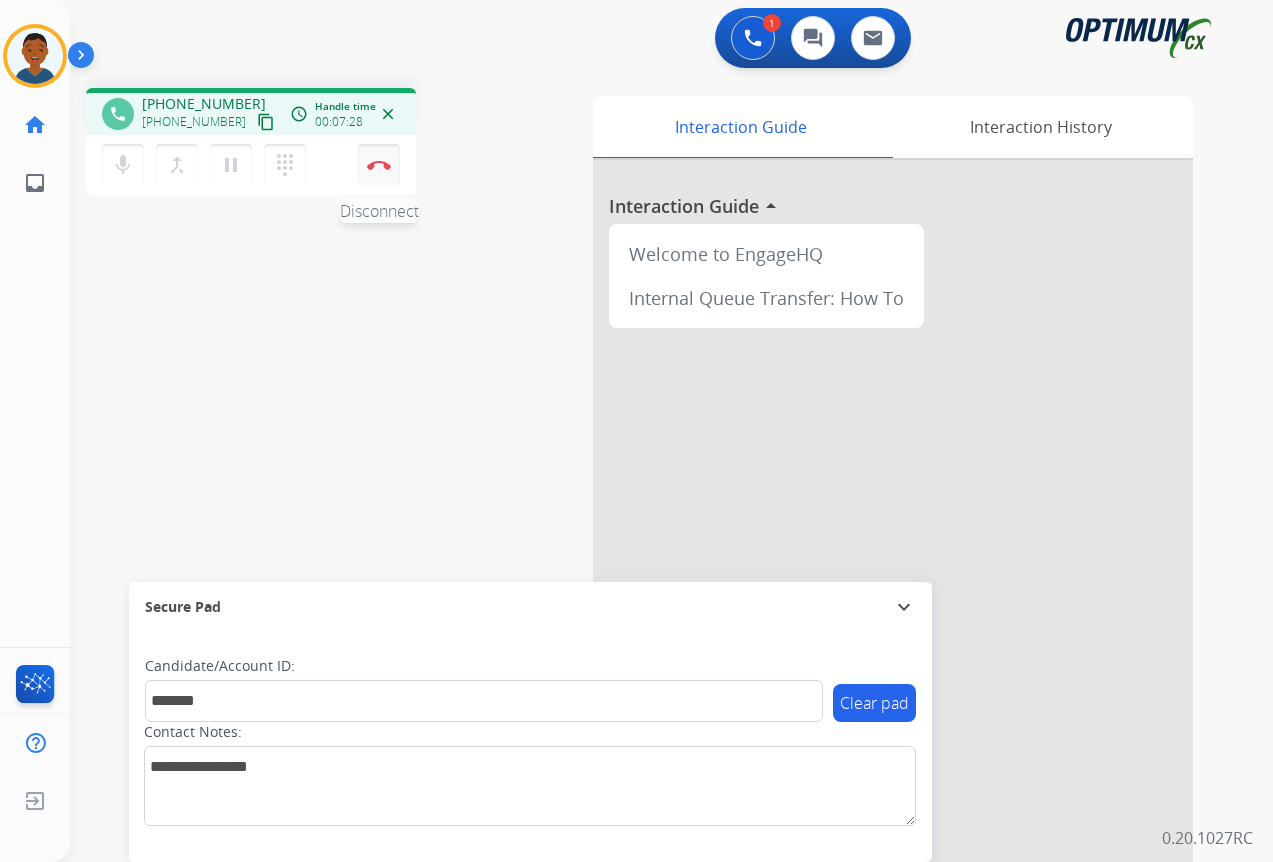 click at bounding box center (379, 165) 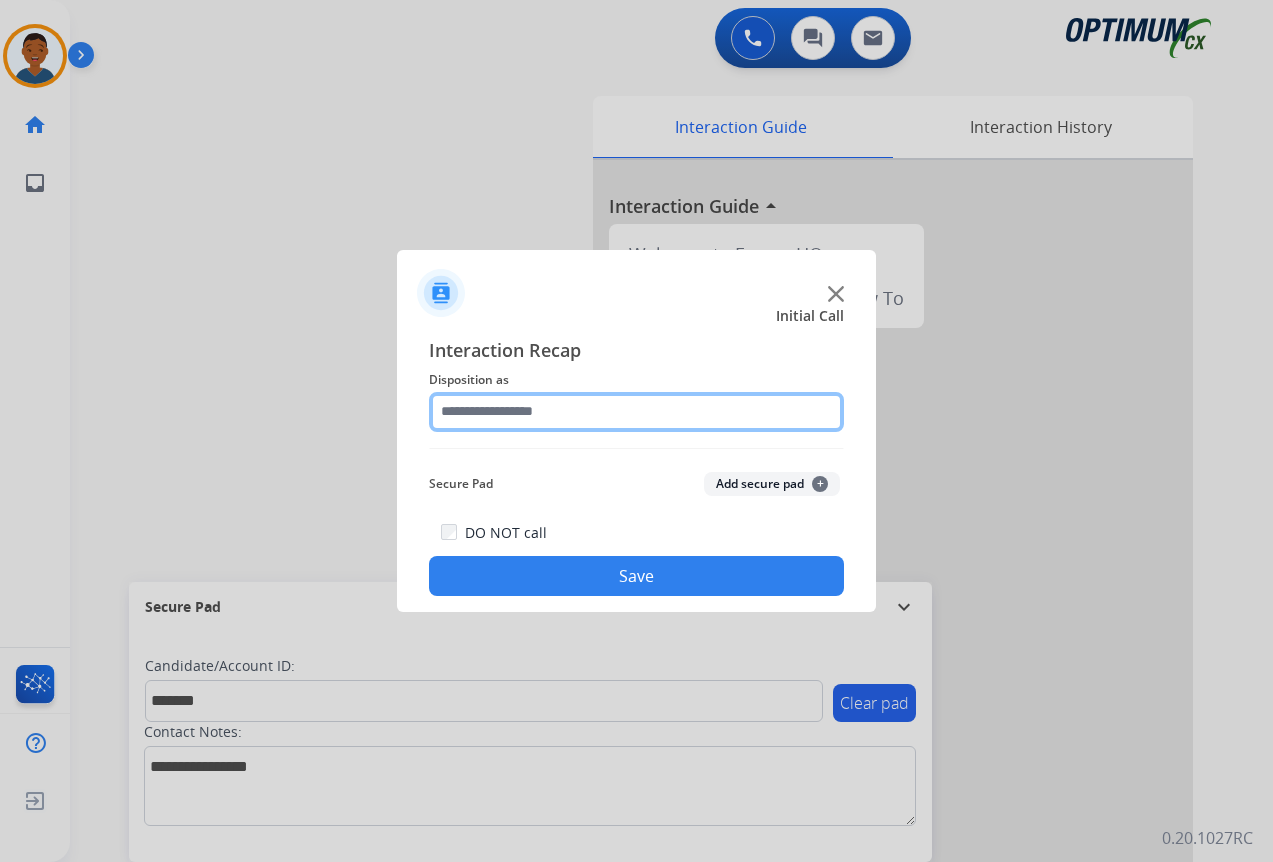 click 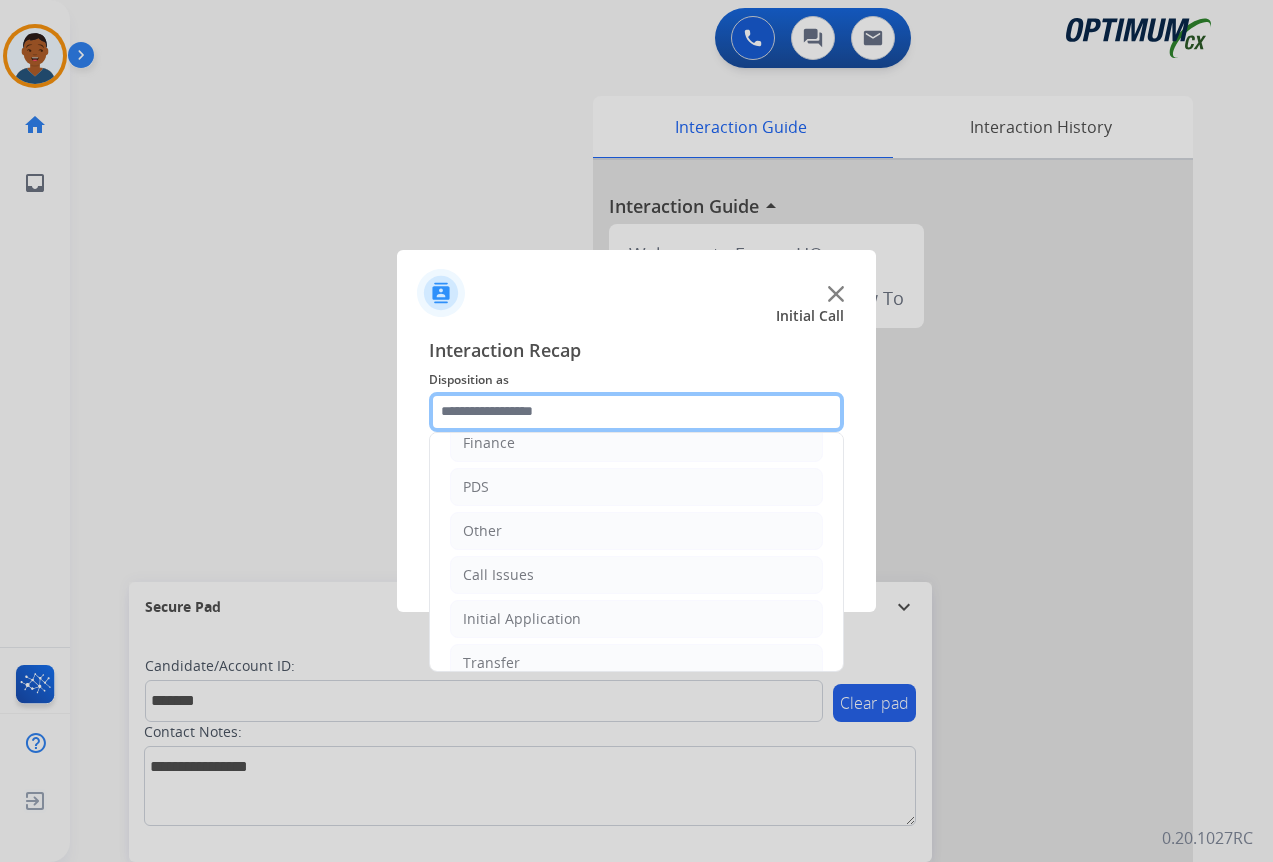 scroll, scrollTop: 136, scrollLeft: 0, axis: vertical 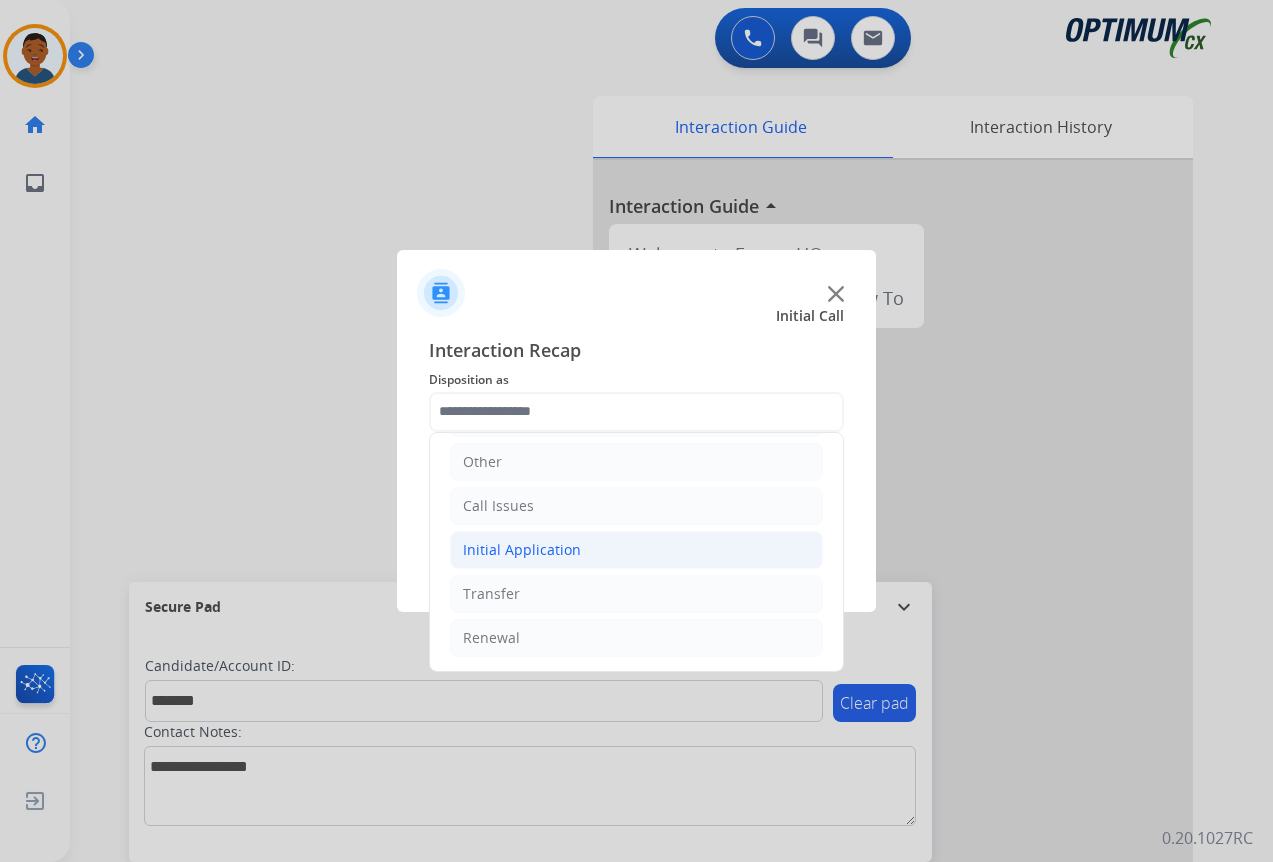 click on "Initial Application" 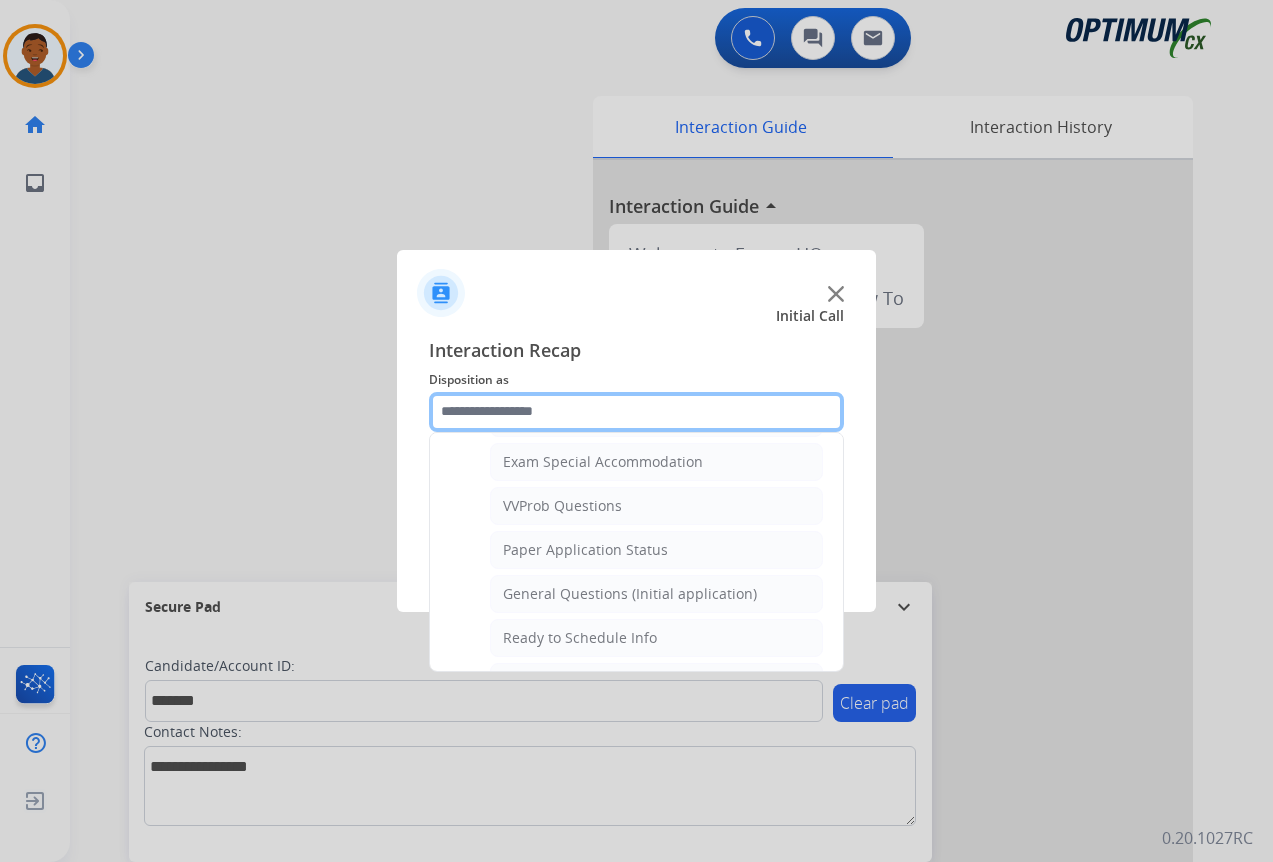 scroll, scrollTop: 1136, scrollLeft: 0, axis: vertical 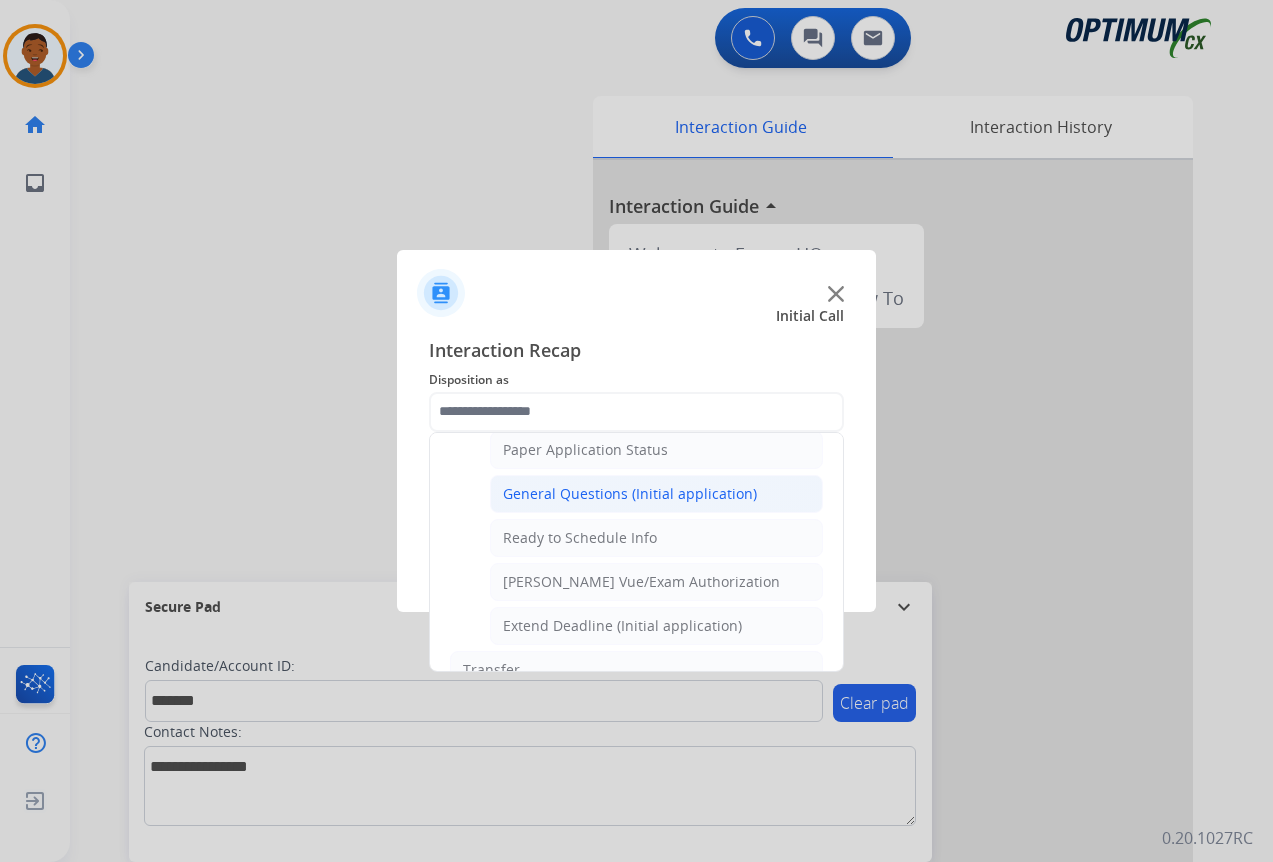 click on "General Questions (Initial application)" 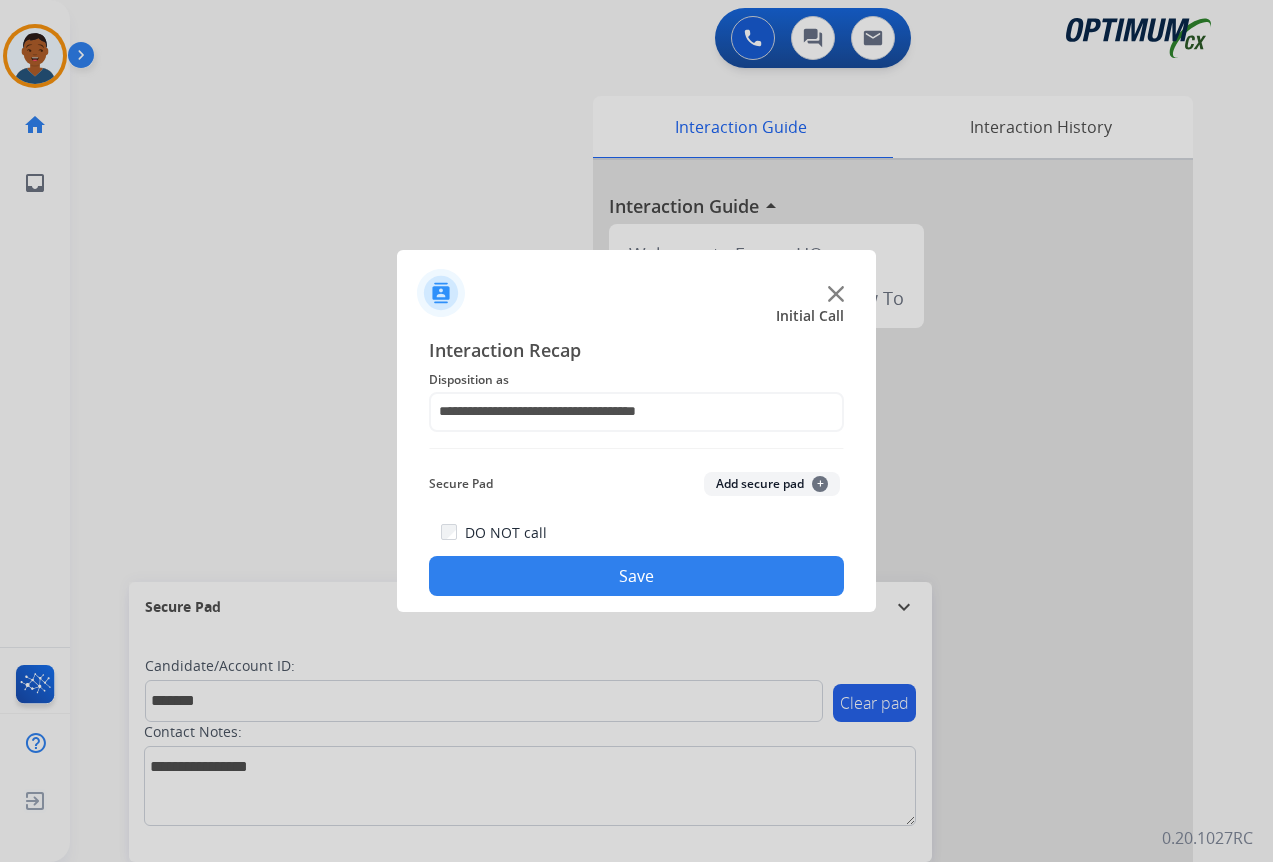 click on "Add secure pad  +" 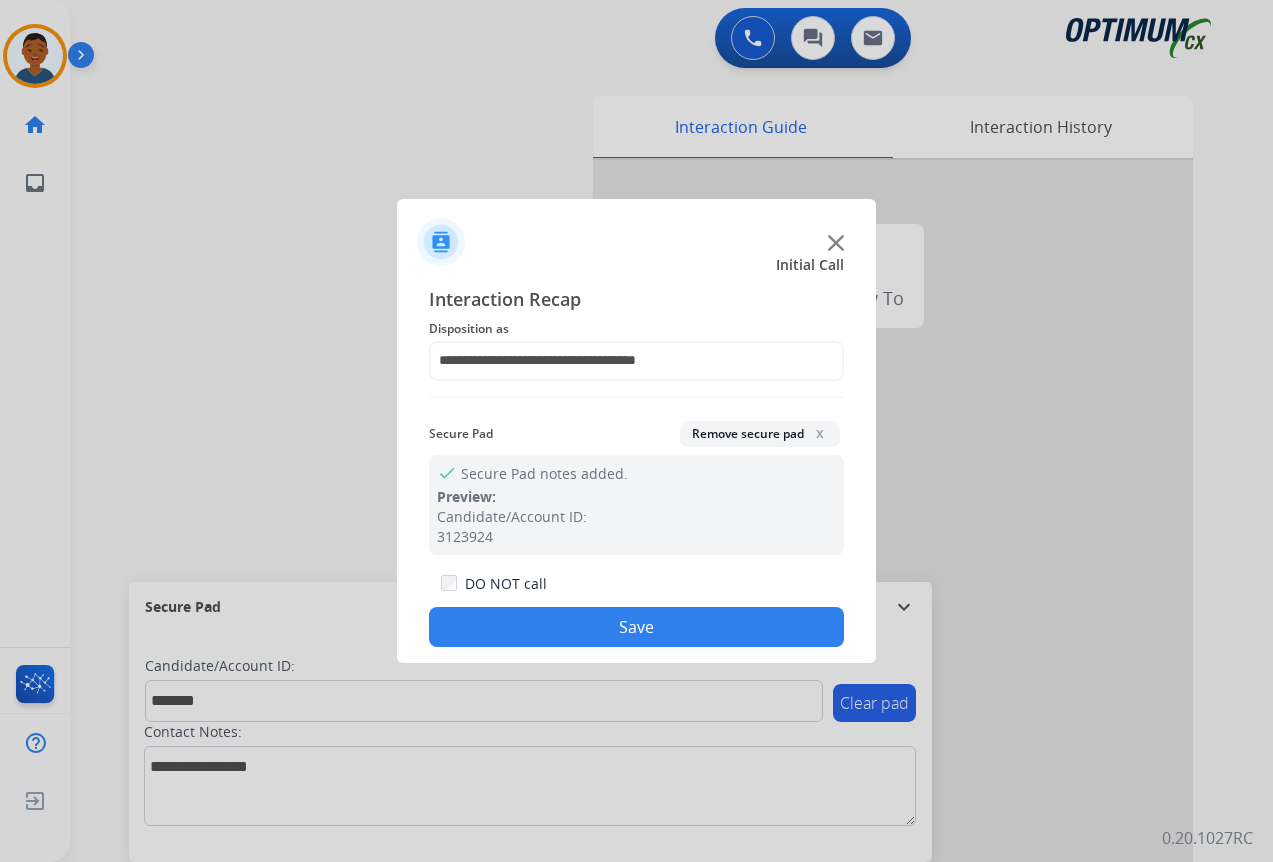 click on "Save" 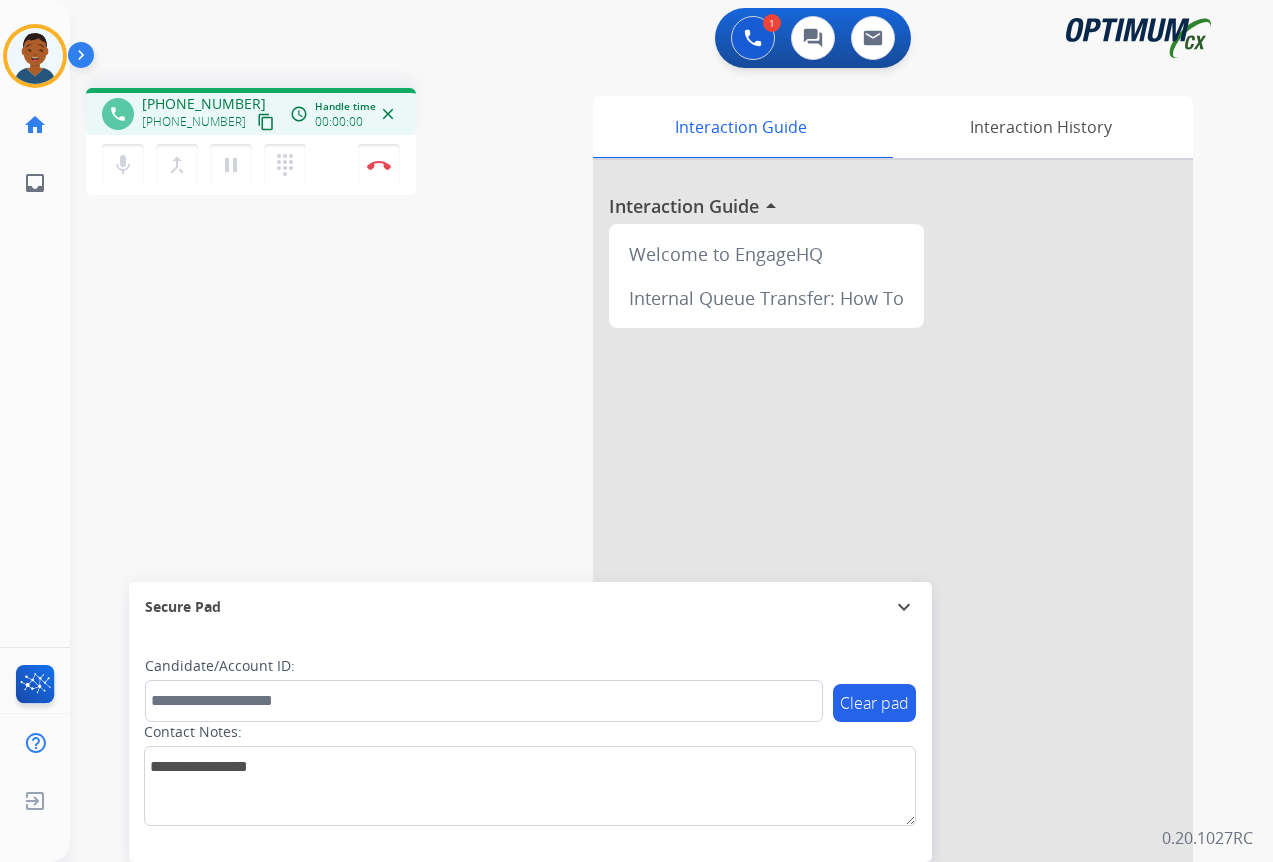 click on "content_copy" at bounding box center [266, 122] 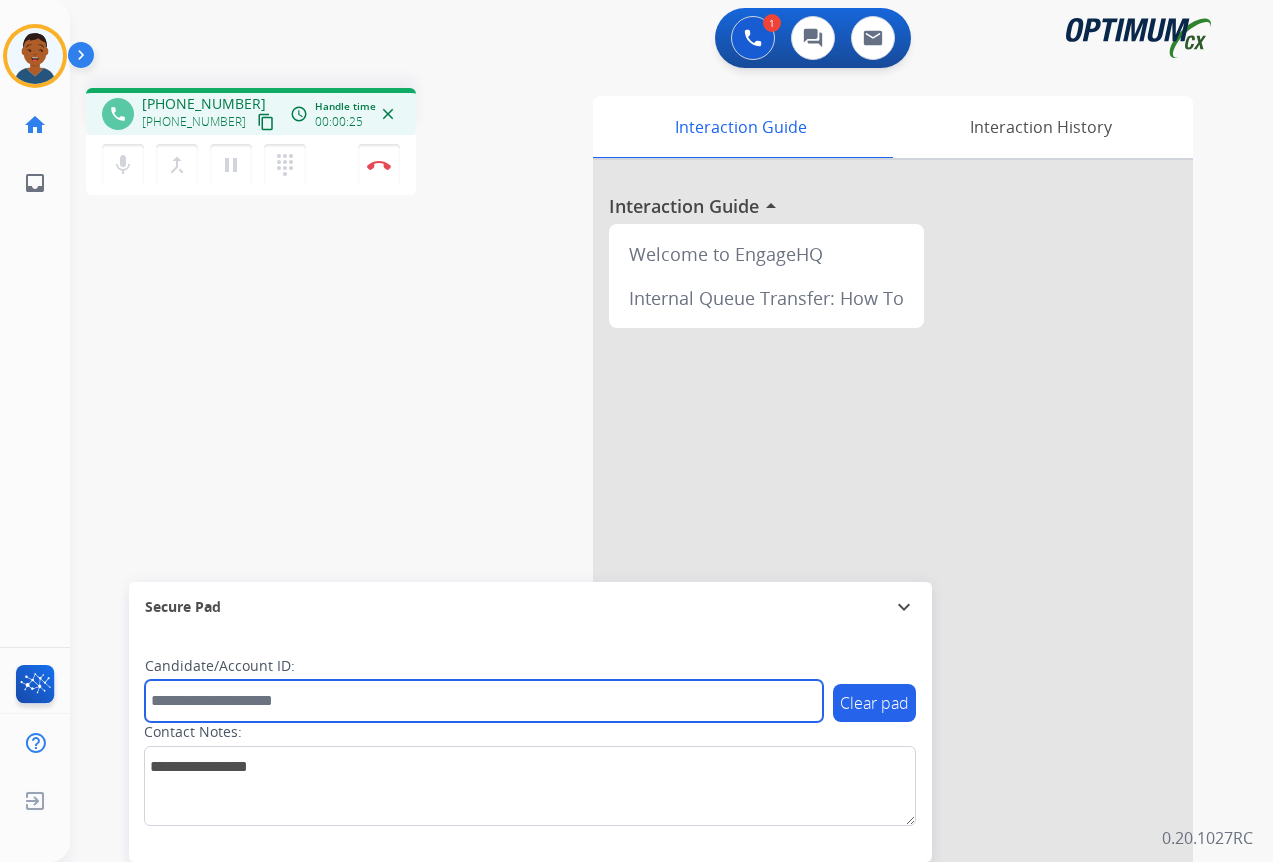 click at bounding box center (484, 701) 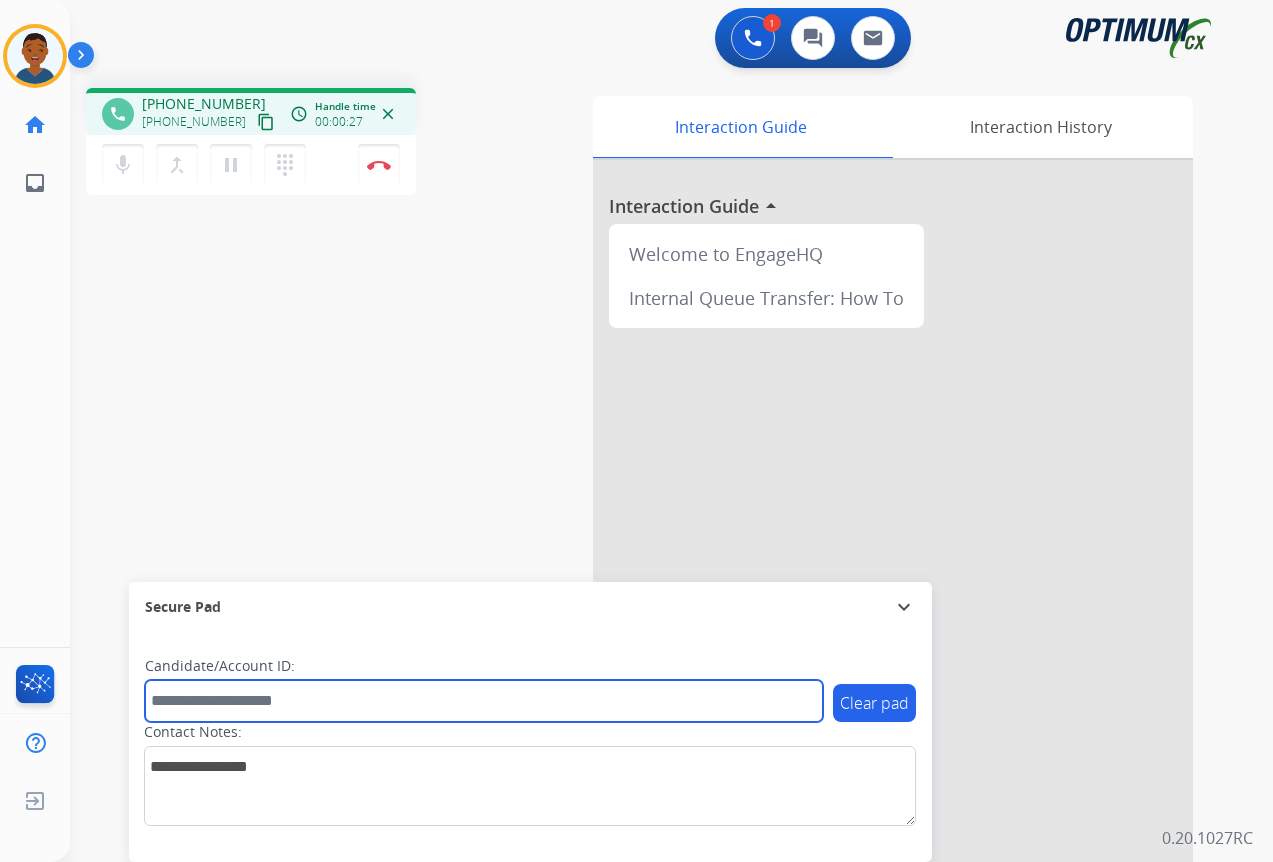 paste on "*******" 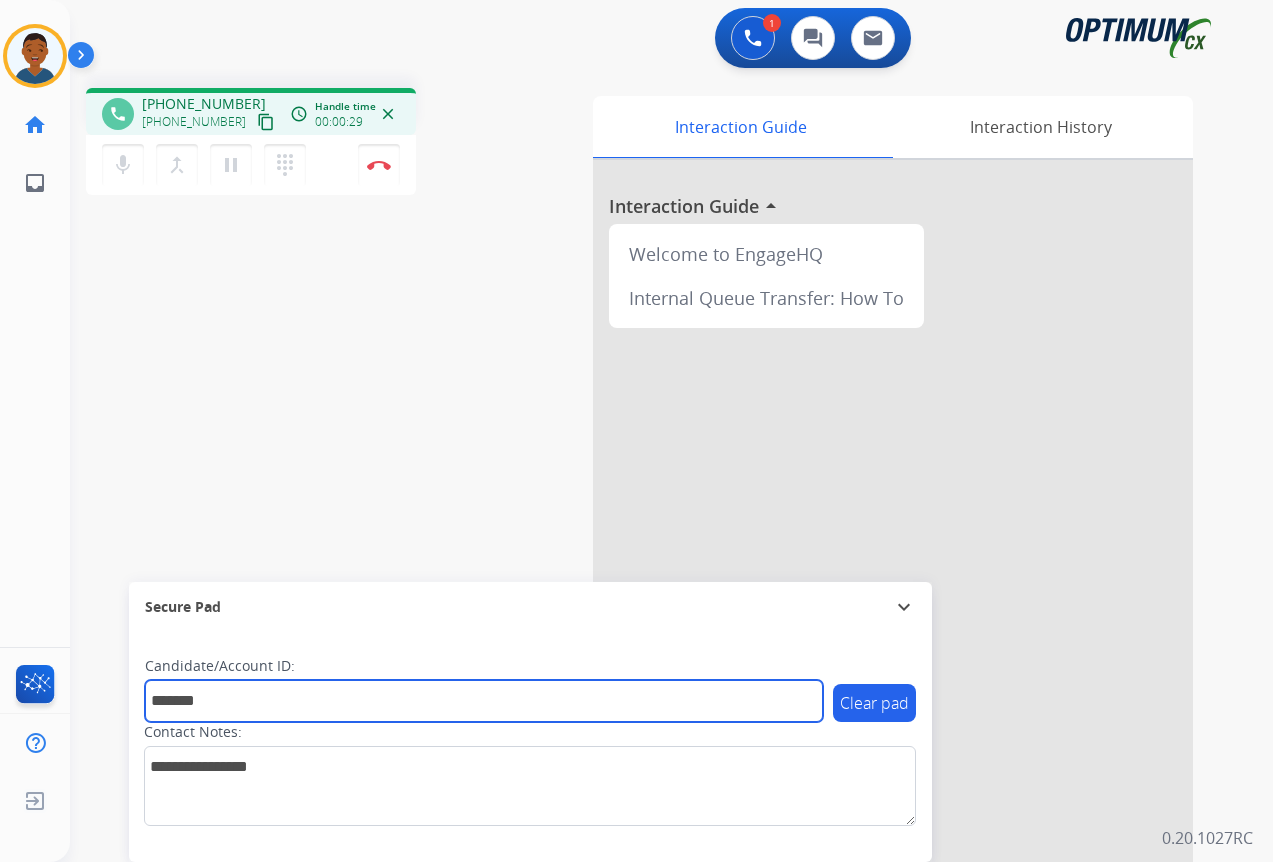 type on "*******" 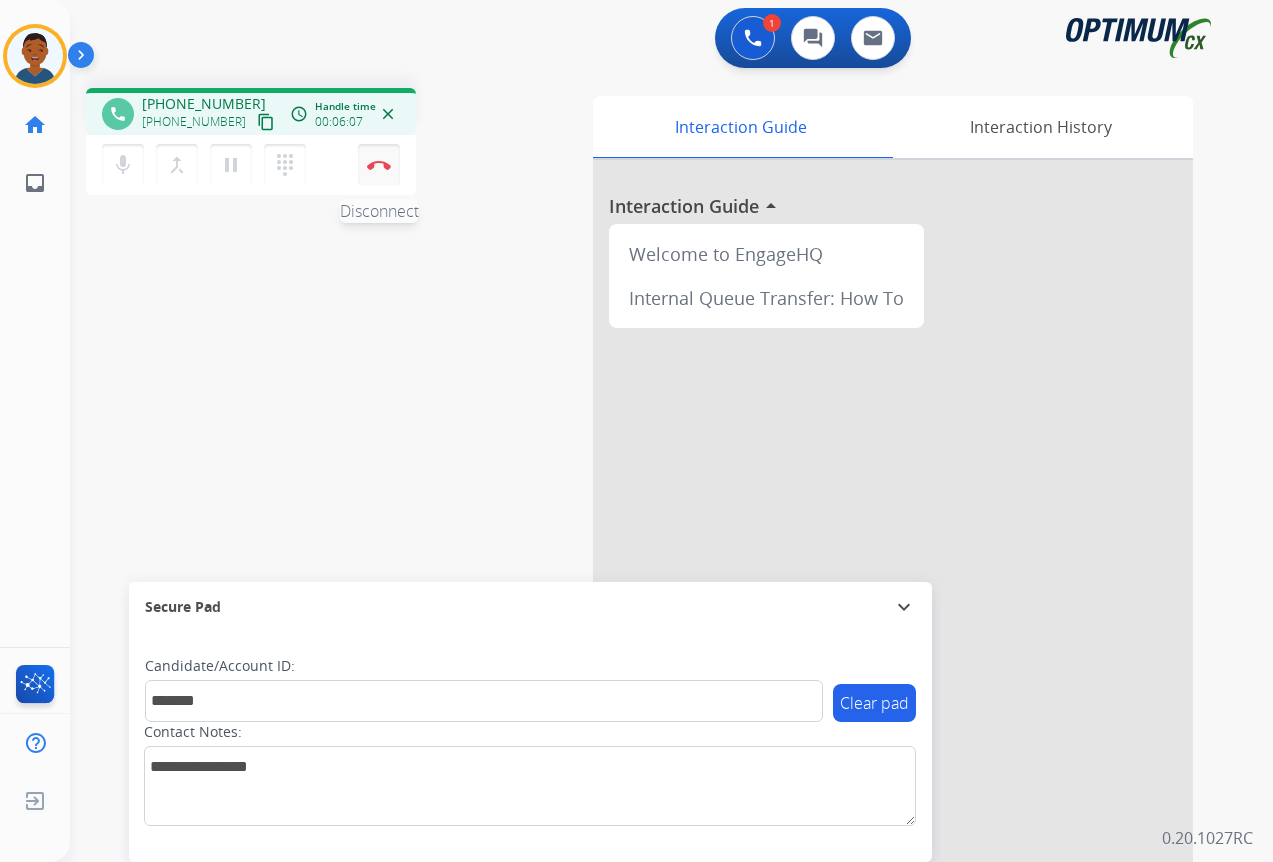 click on "Disconnect" at bounding box center (379, 165) 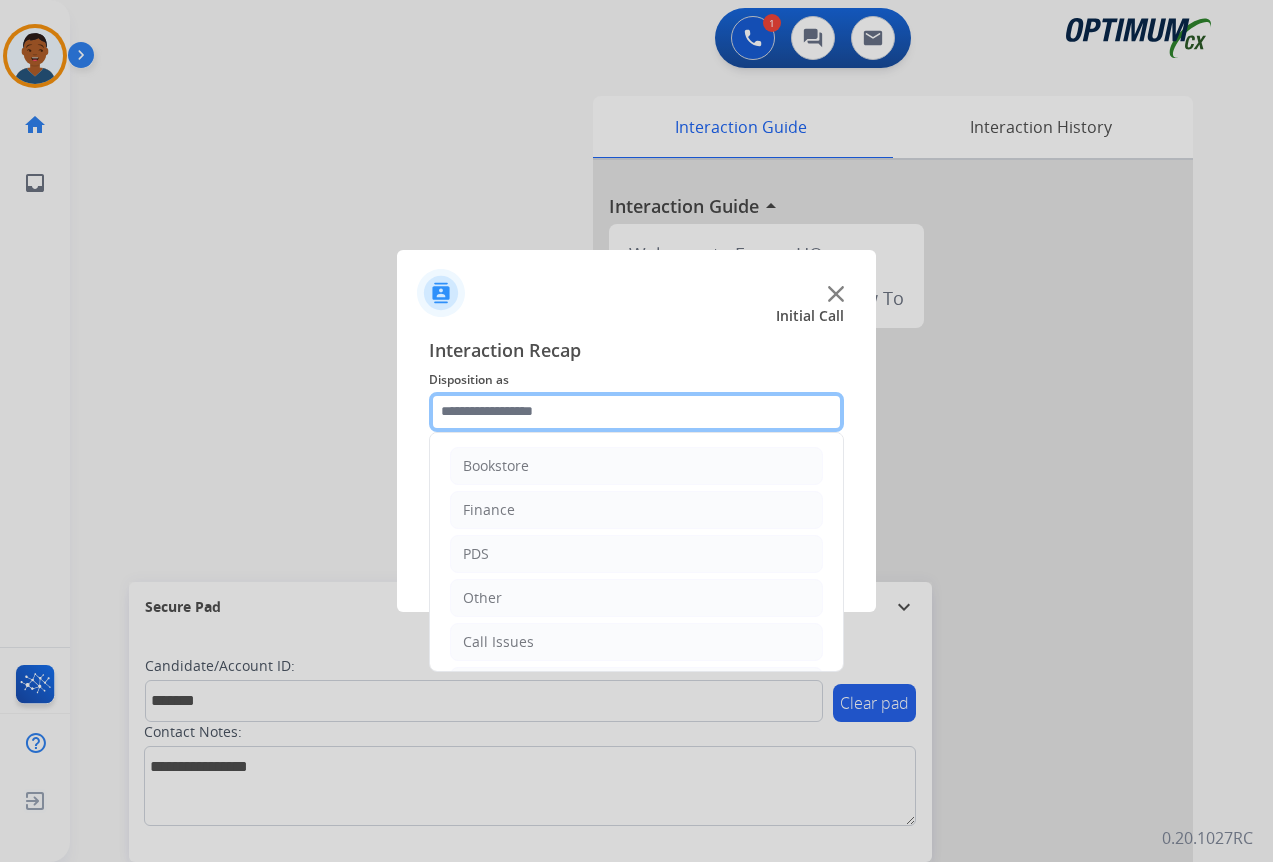 click 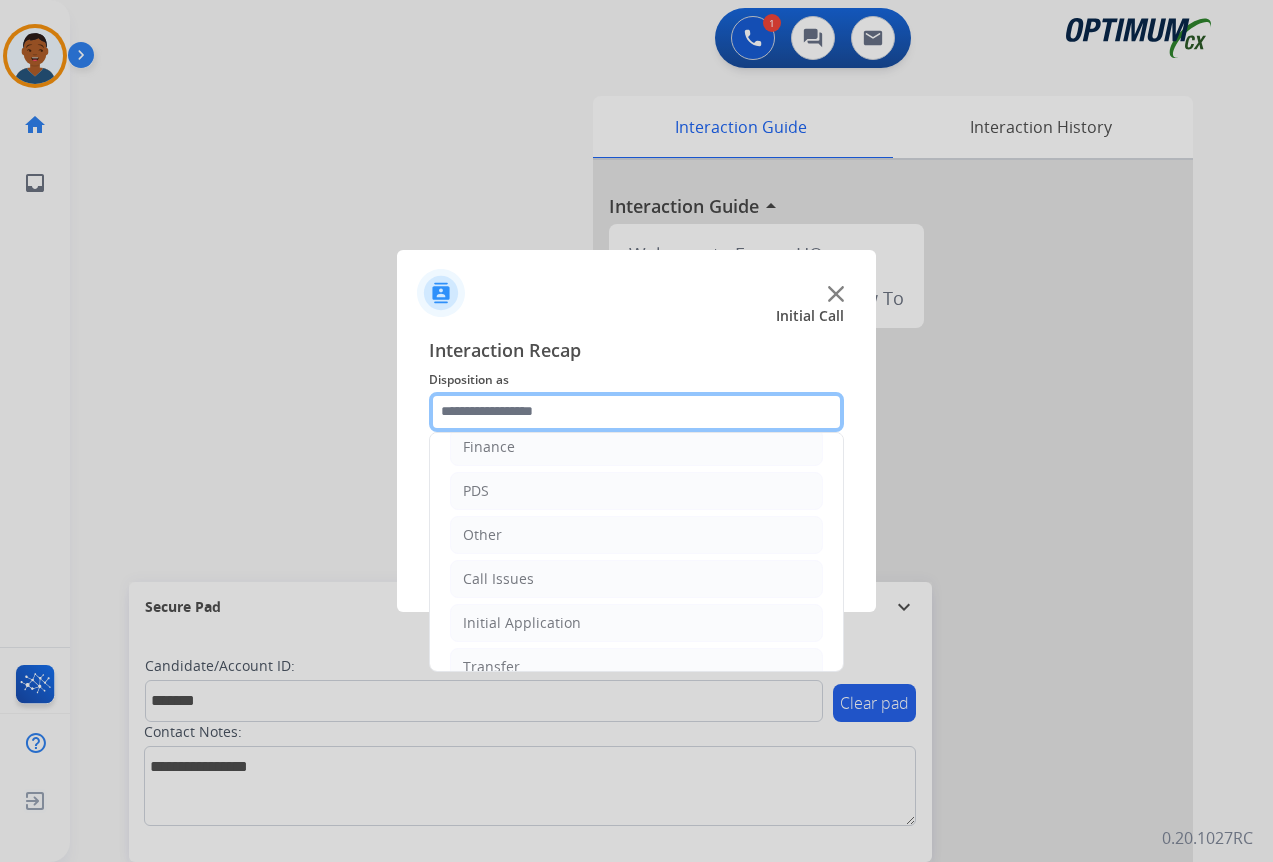 scroll, scrollTop: 136, scrollLeft: 0, axis: vertical 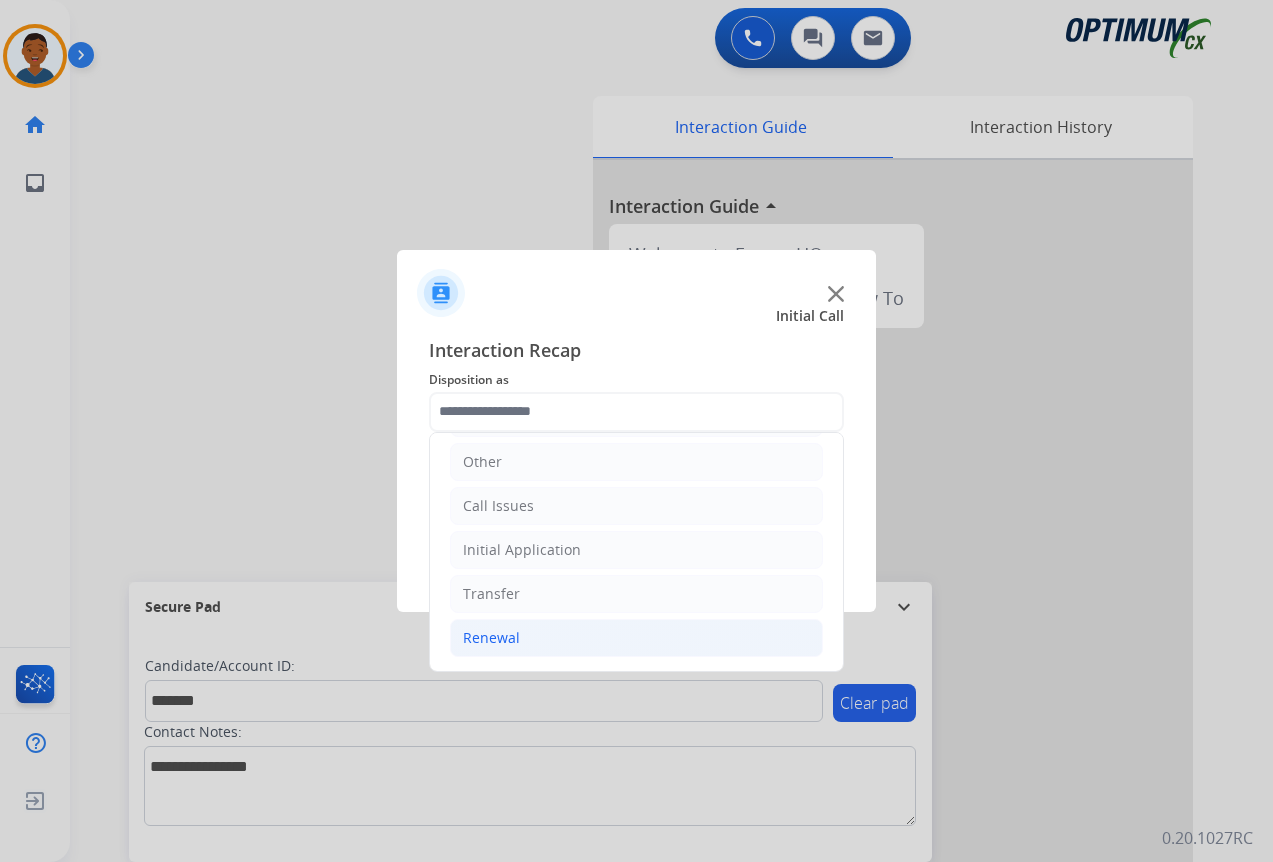 click on "Renewal" 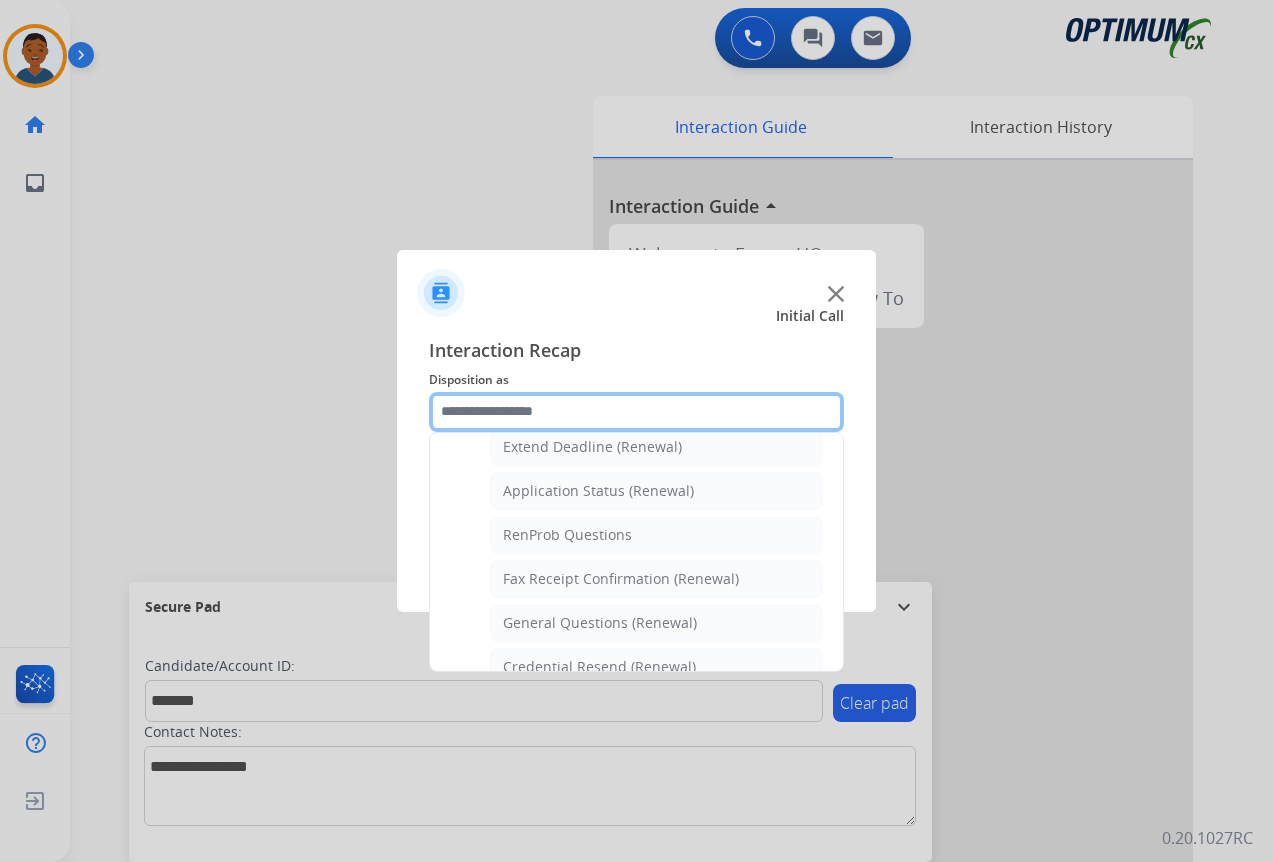 scroll, scrollTop: 436, scrollLeft: 0, axis: vertical 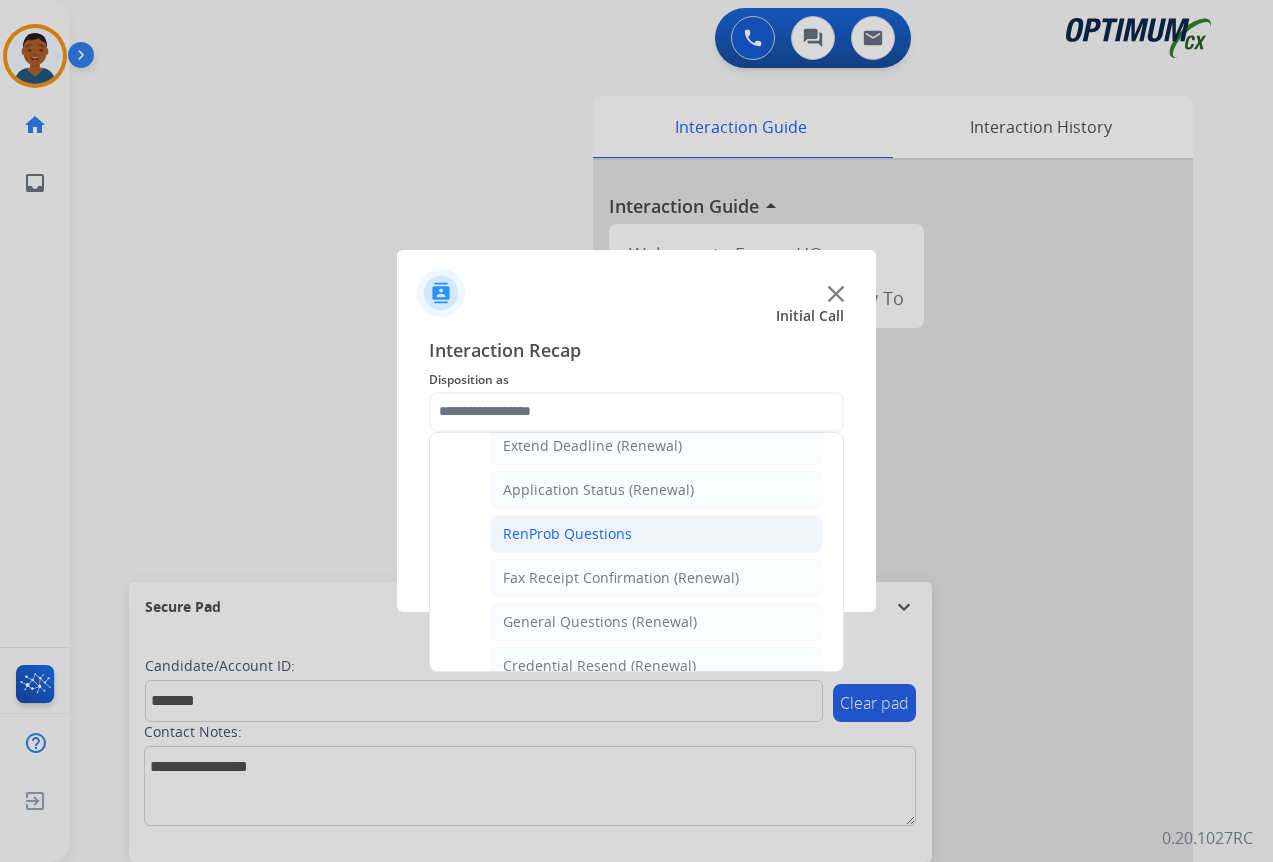 click on "RenProb Questions" 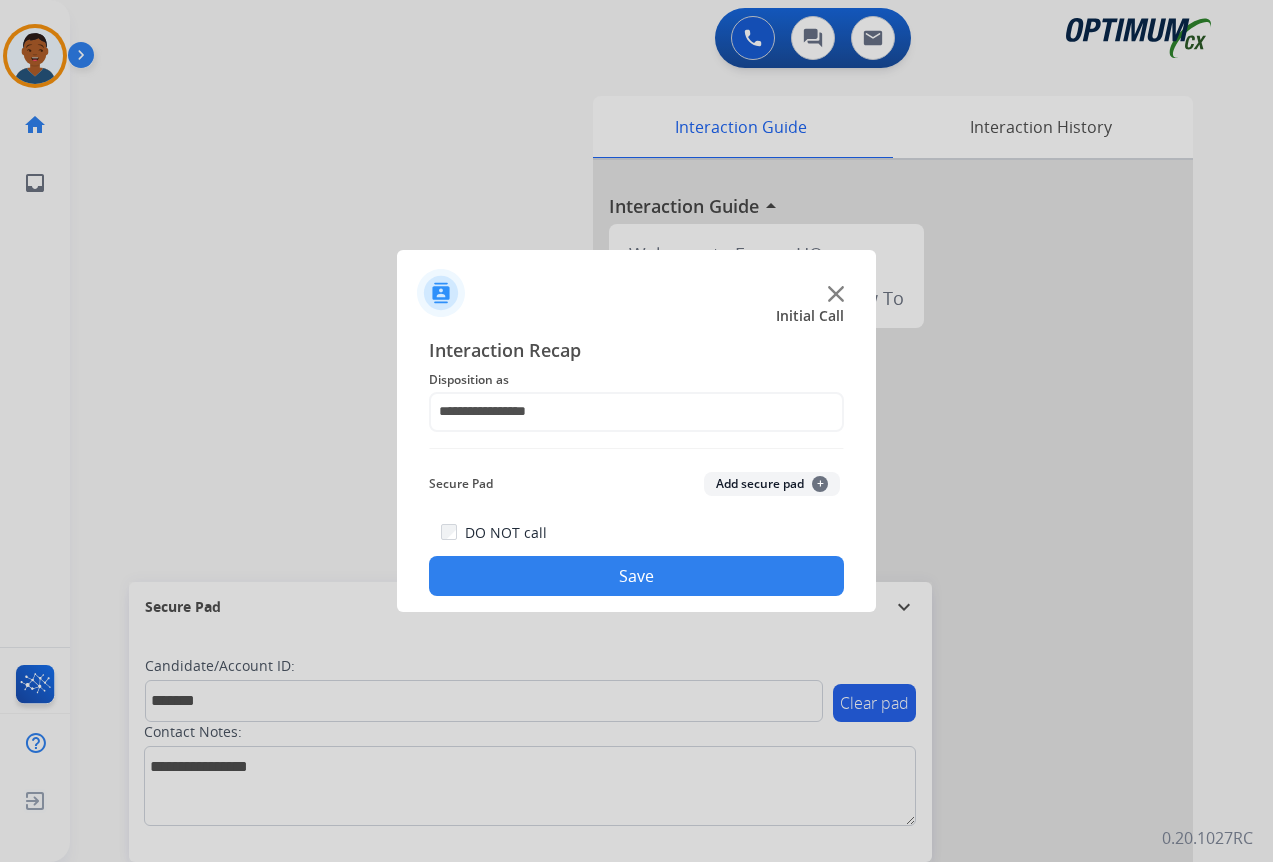 click on "Add secure pad  +" 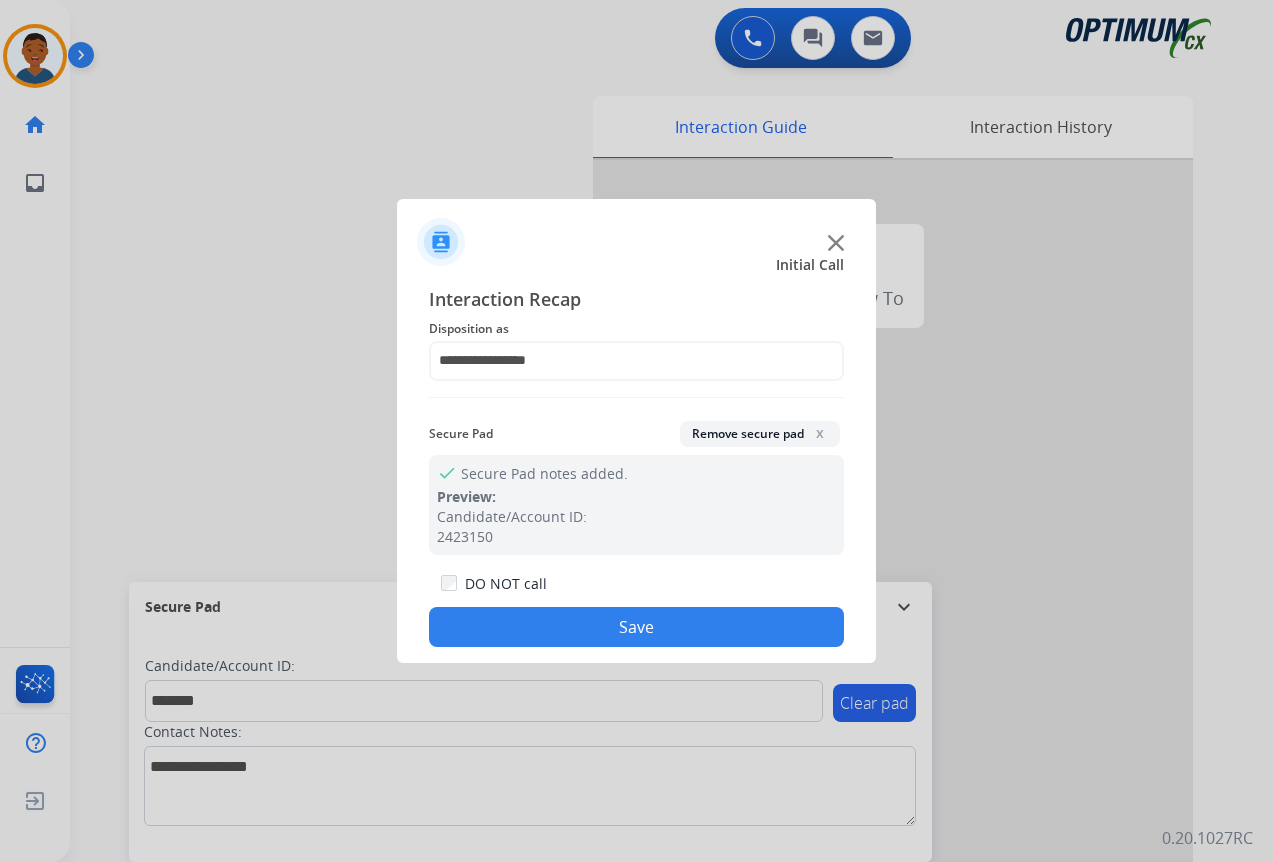 click on "Save" 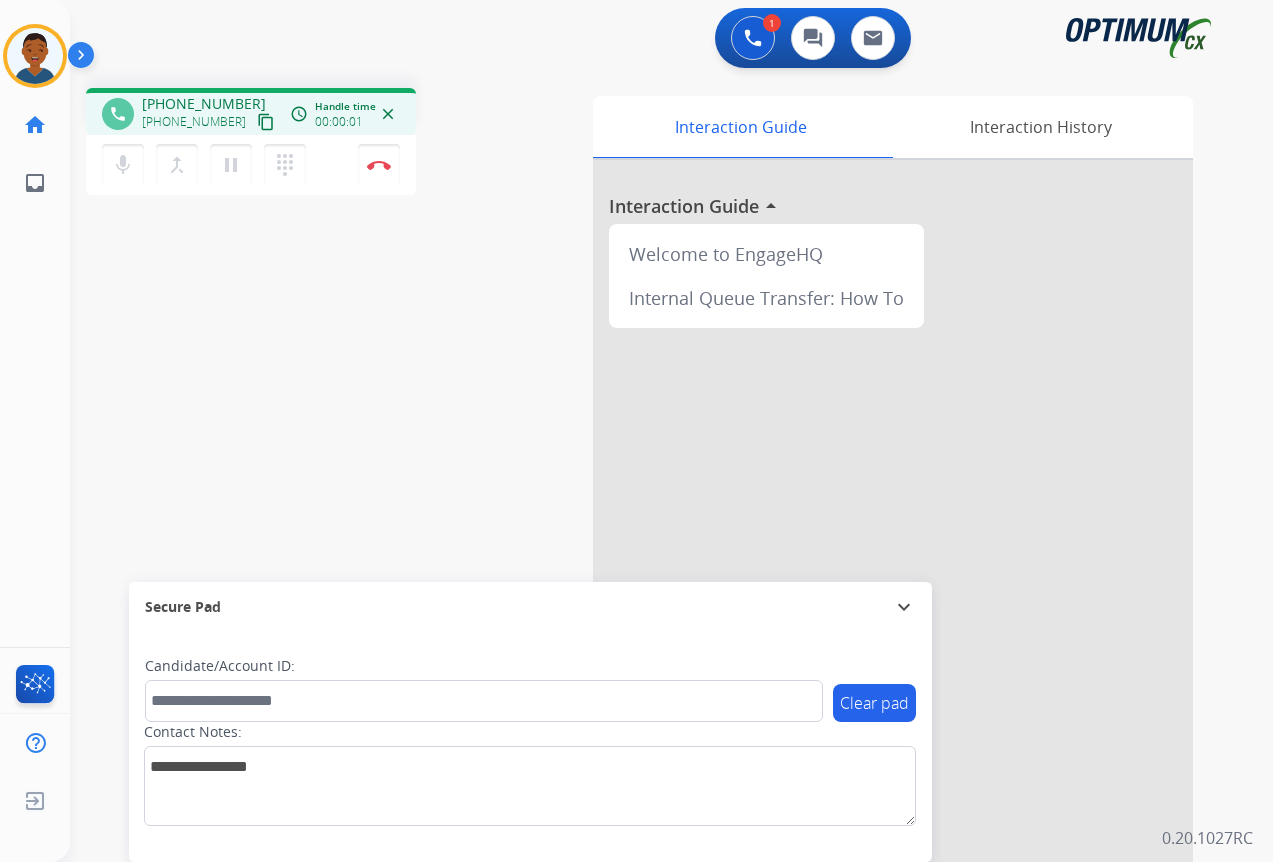 click on "content_copy" at bounding box center [266, 122] 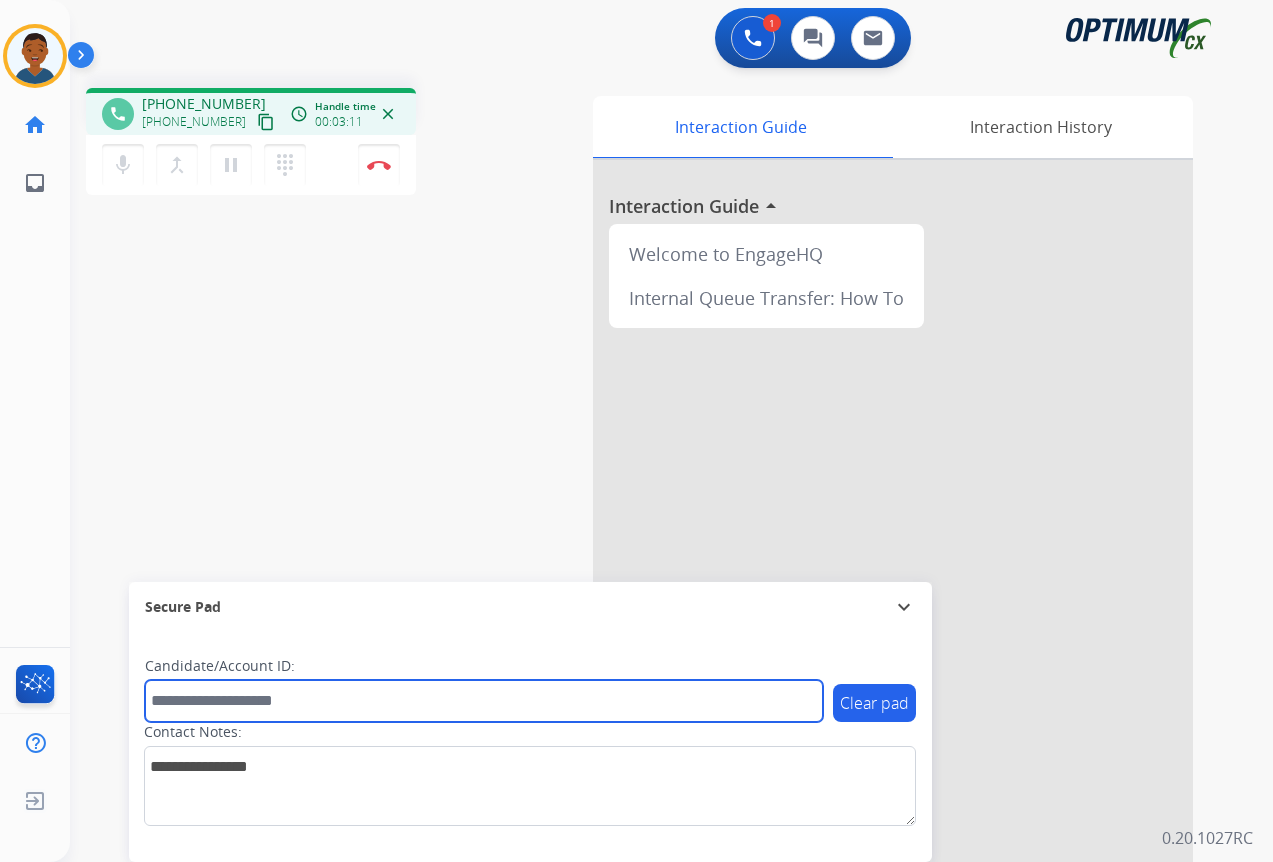 click at bounding box center (484, 701) 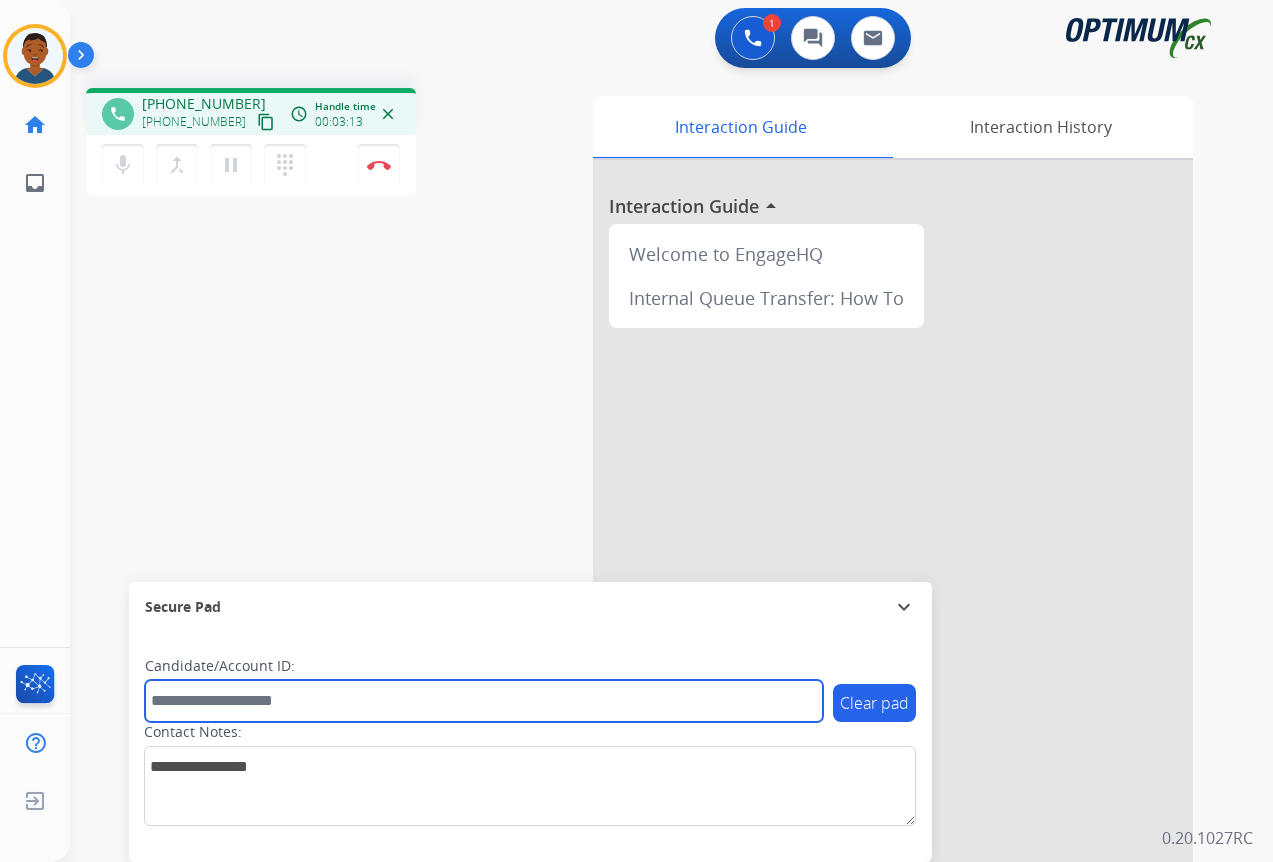 paste on "*******" 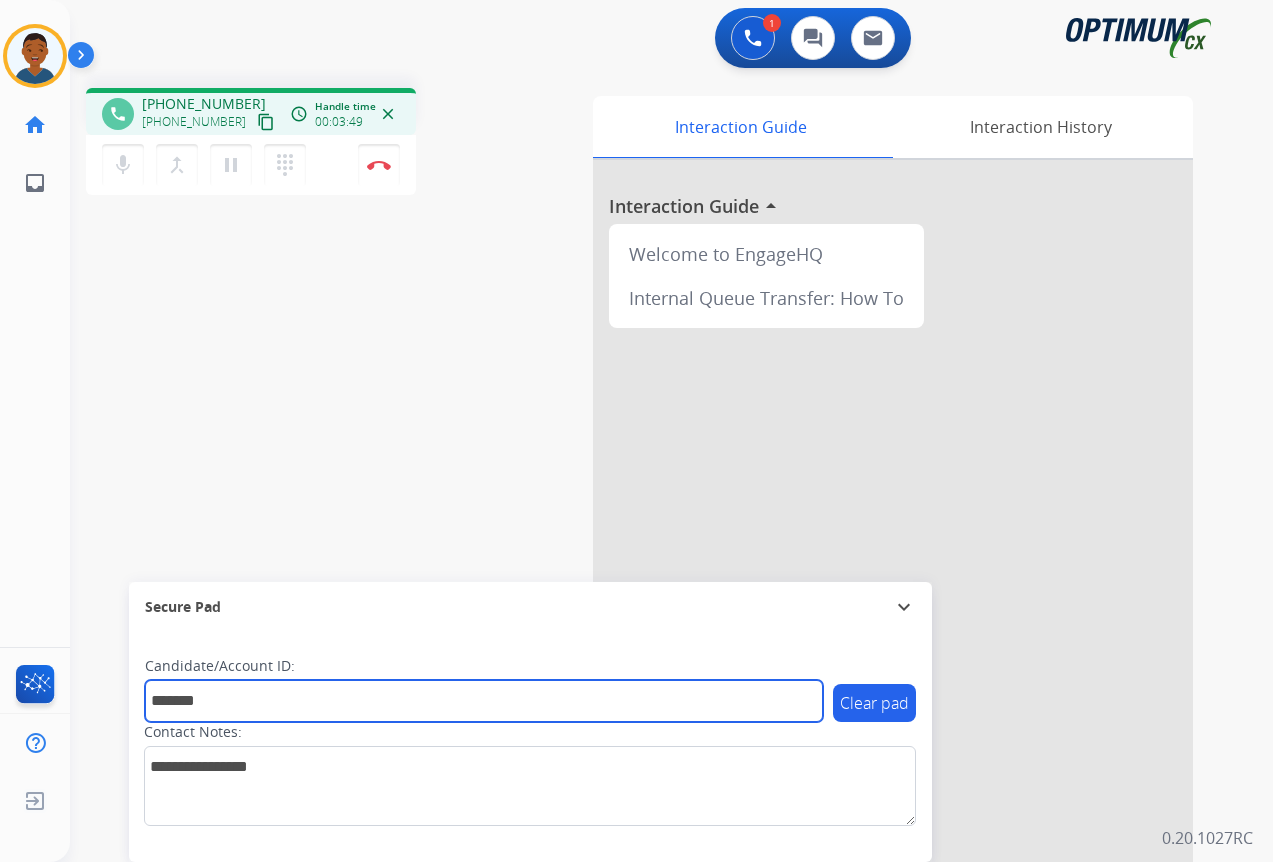 type on "*******" 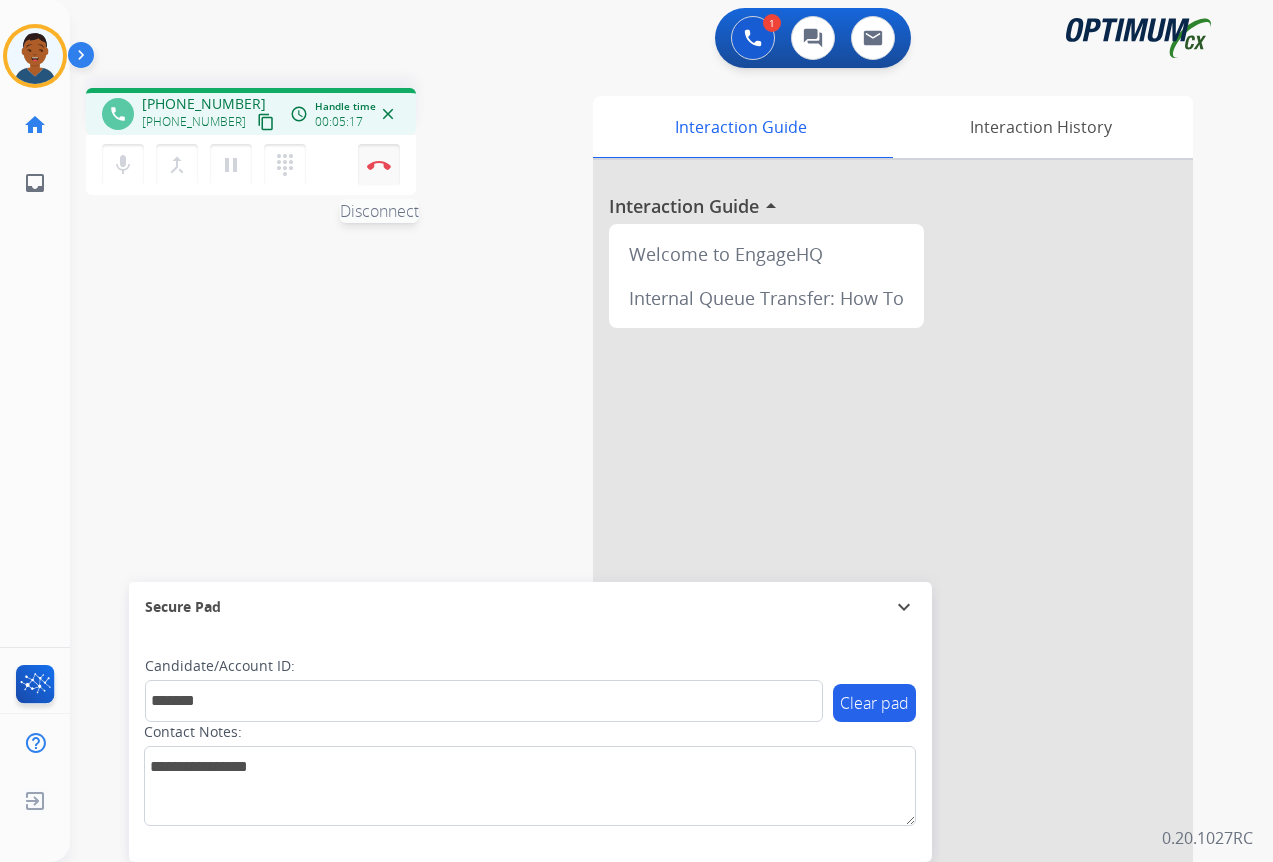 click at bounding box center [379, 165] 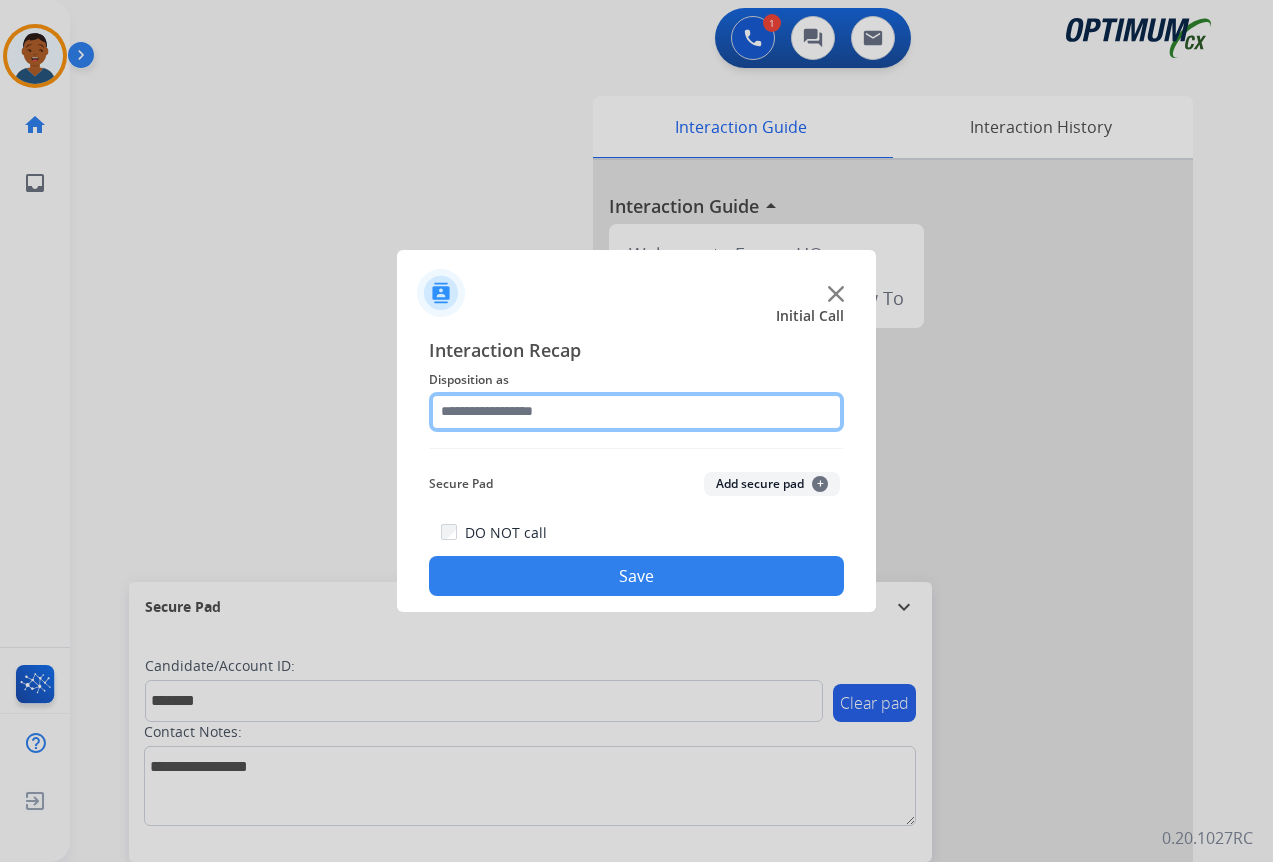 click 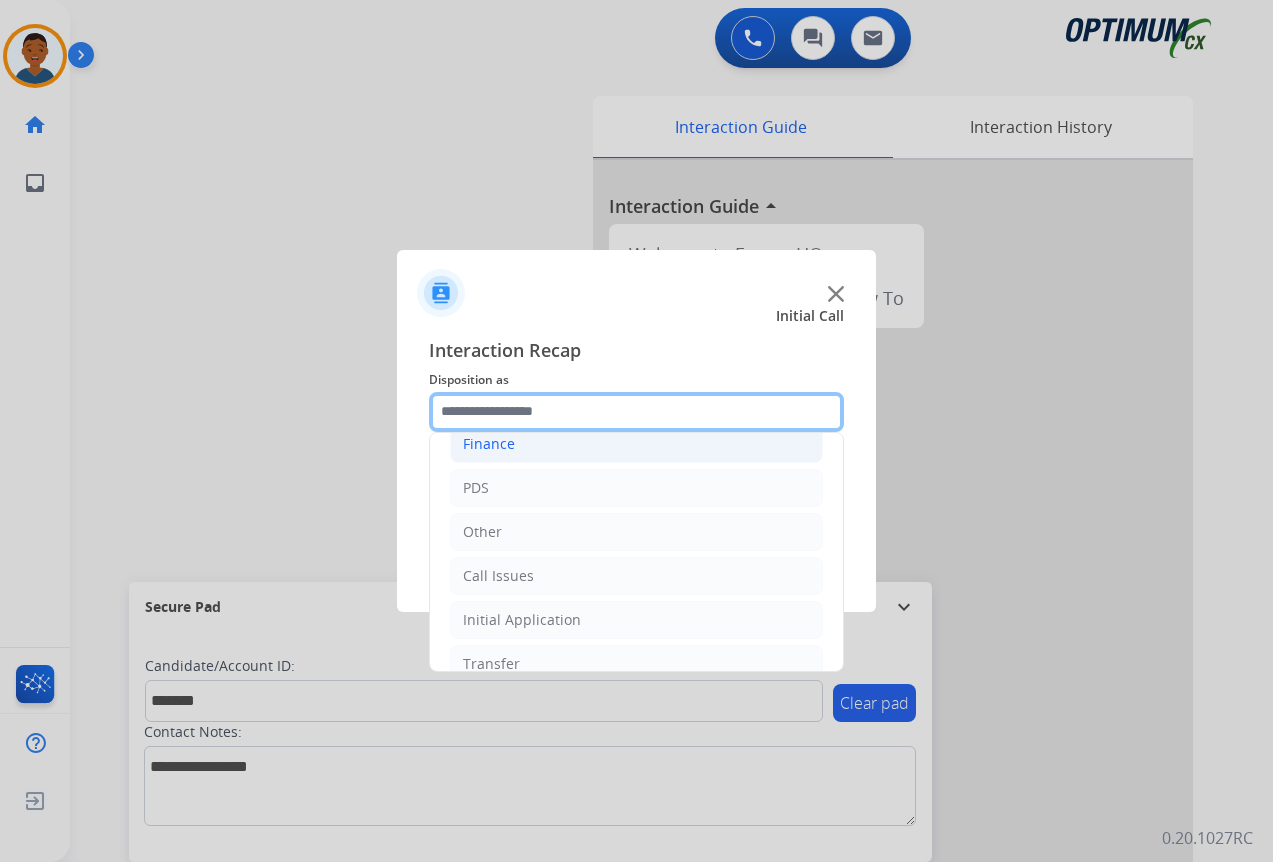 scroll, scrollTop: 136, scrollLeft: 0, axis: vertical 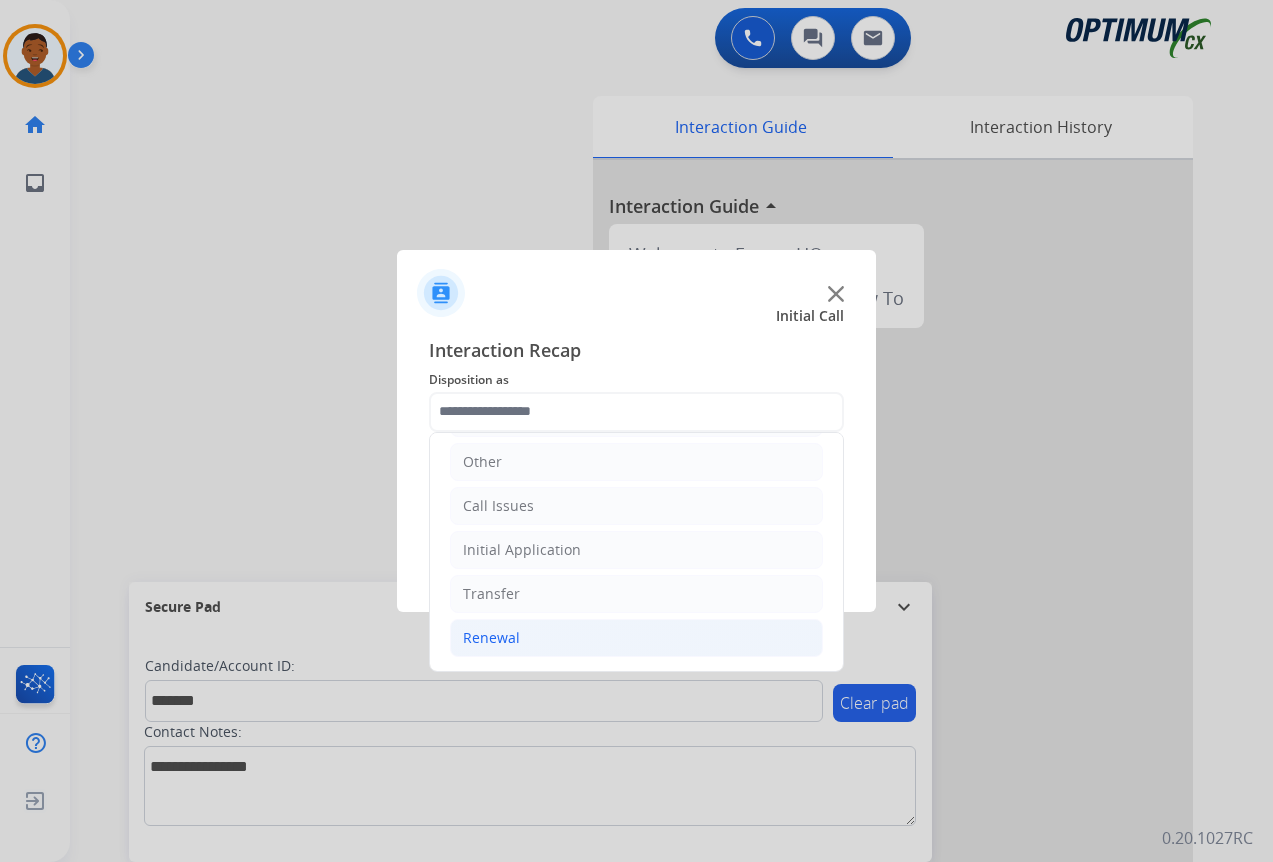 click on "Renewal" 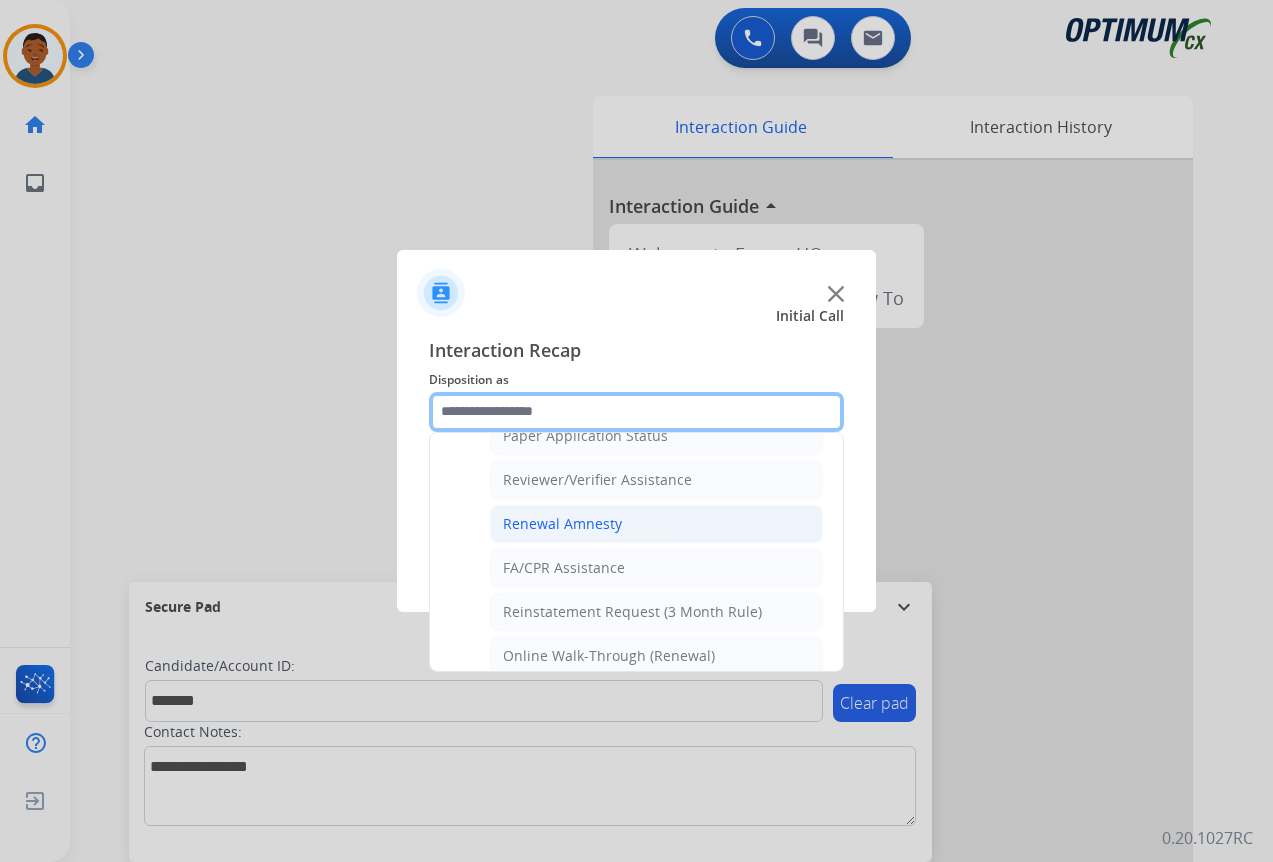 scroll, scrollTop: 772, scrollLeft: 0, axis: vertical 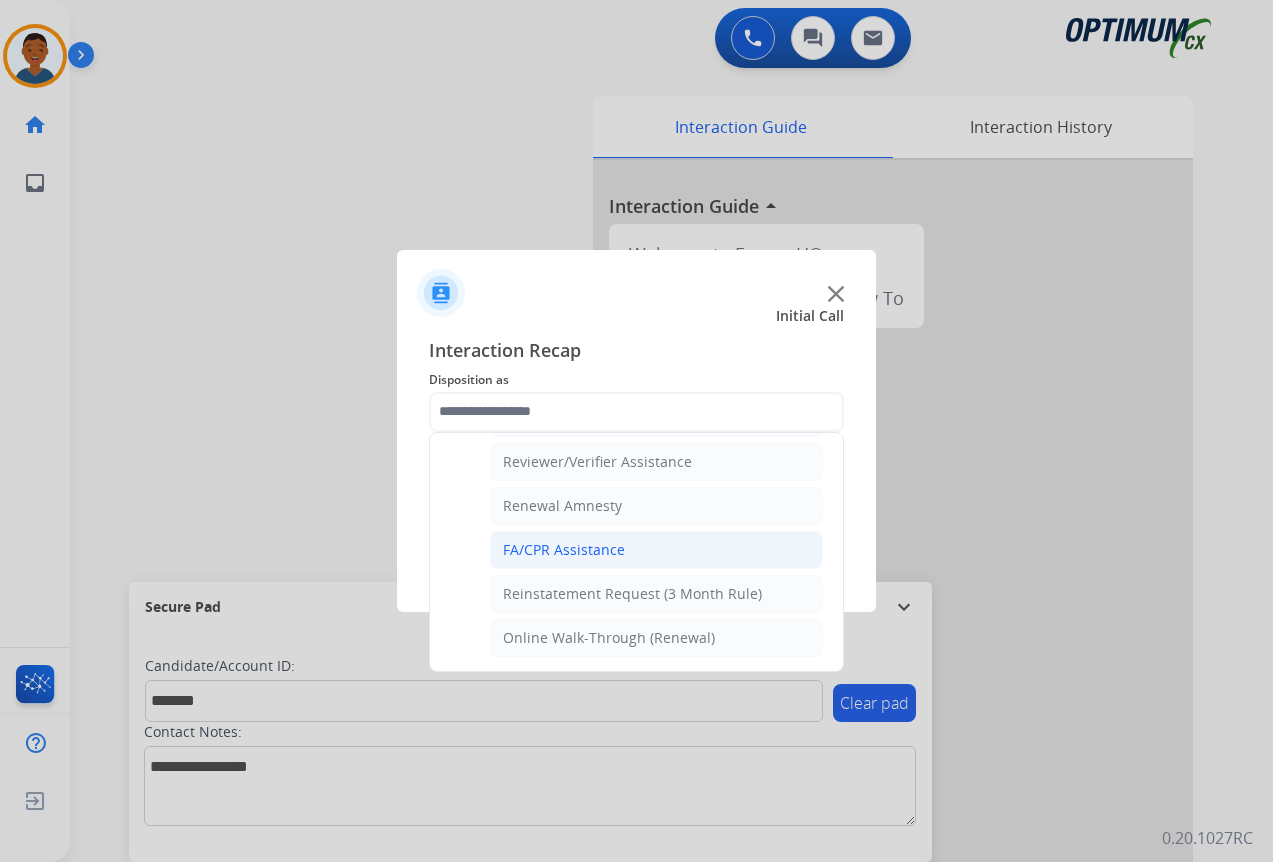 click on "FA/CPR Assistance" 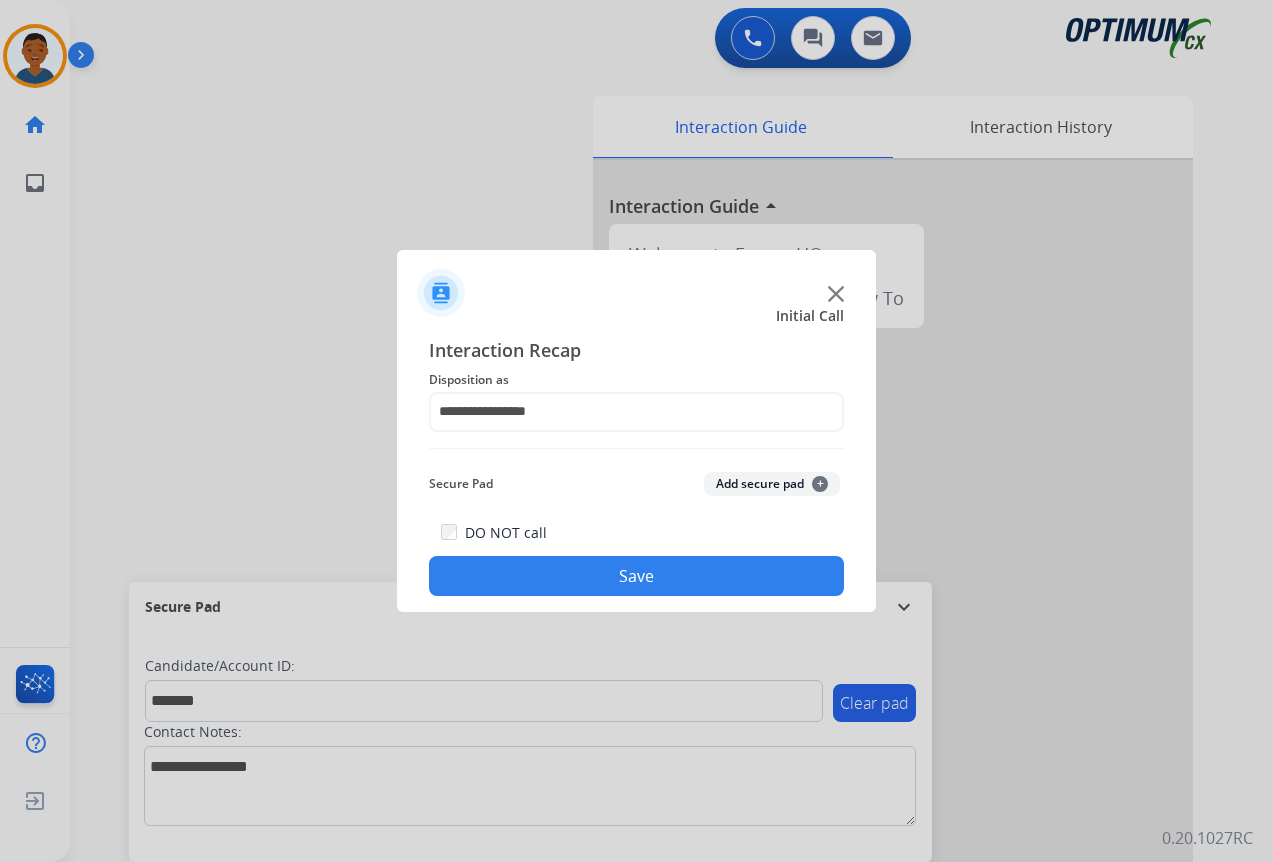 click on "Add secure pad  +" 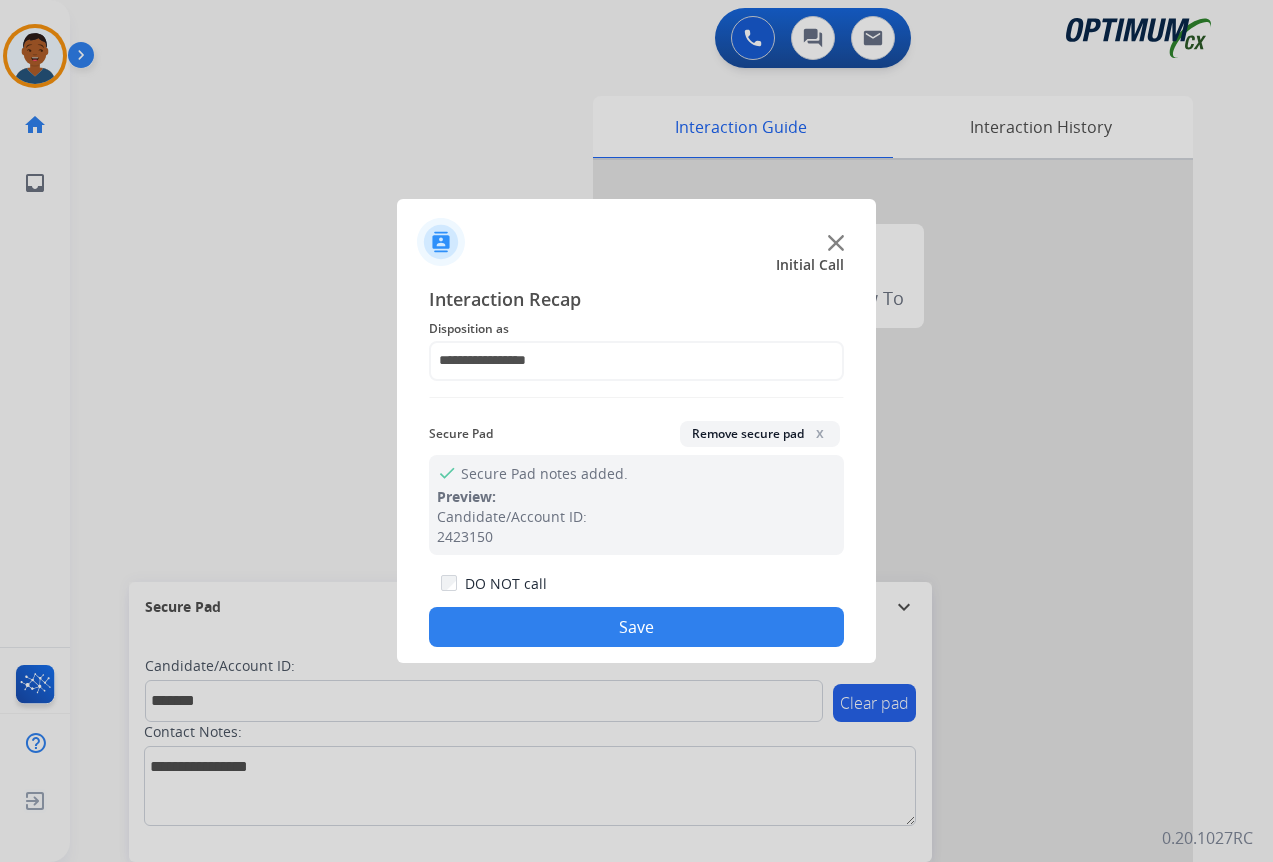 click on "Save" 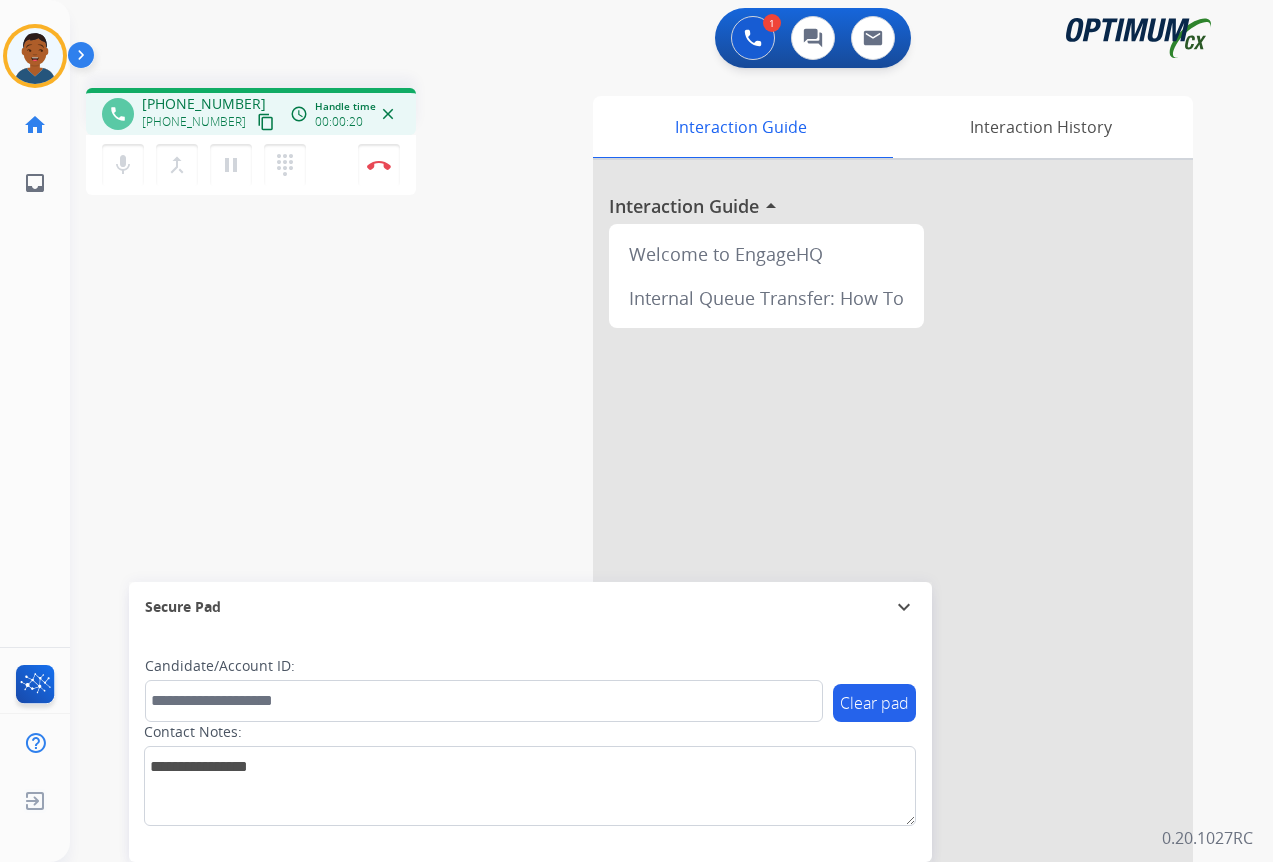 click on "content_copy" at bounding box center (266, 122) 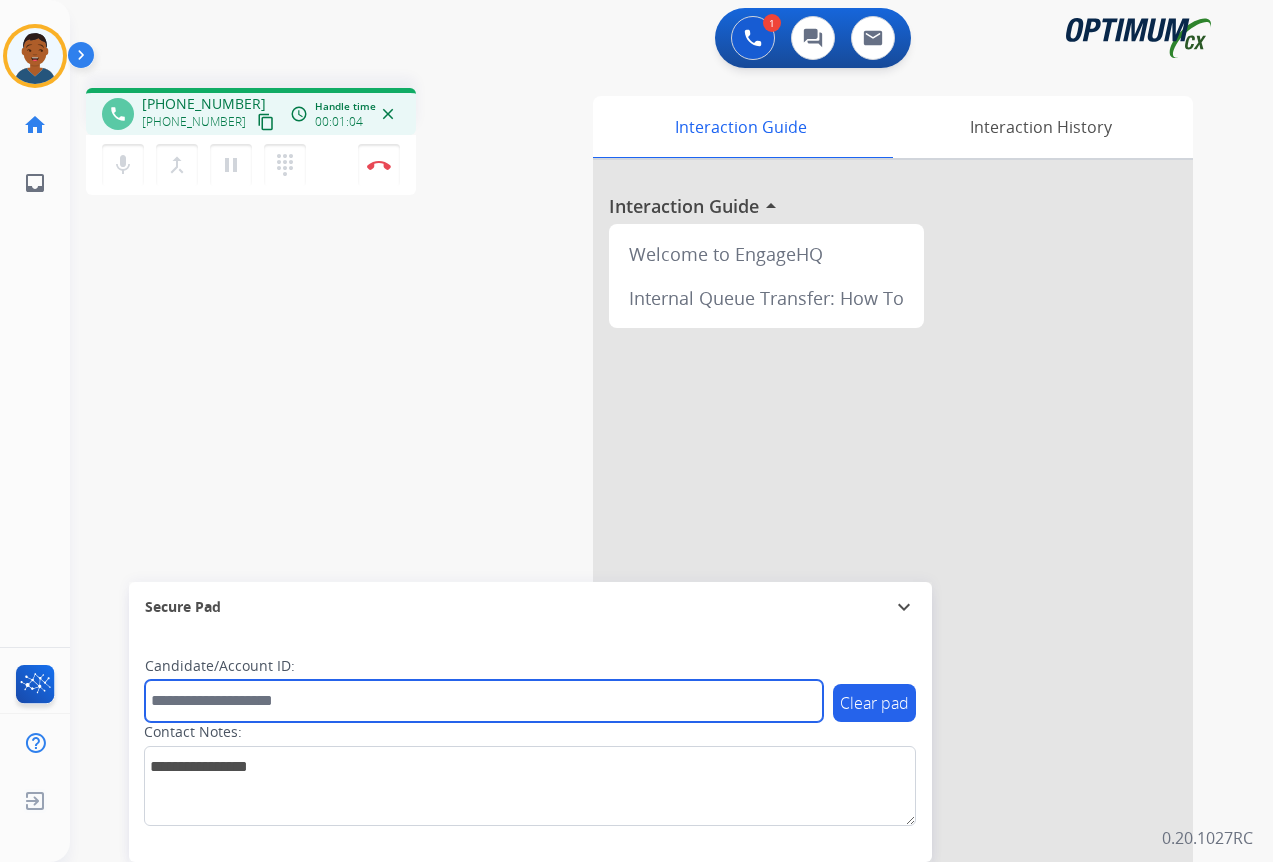 click at bounding box center [484, 701] 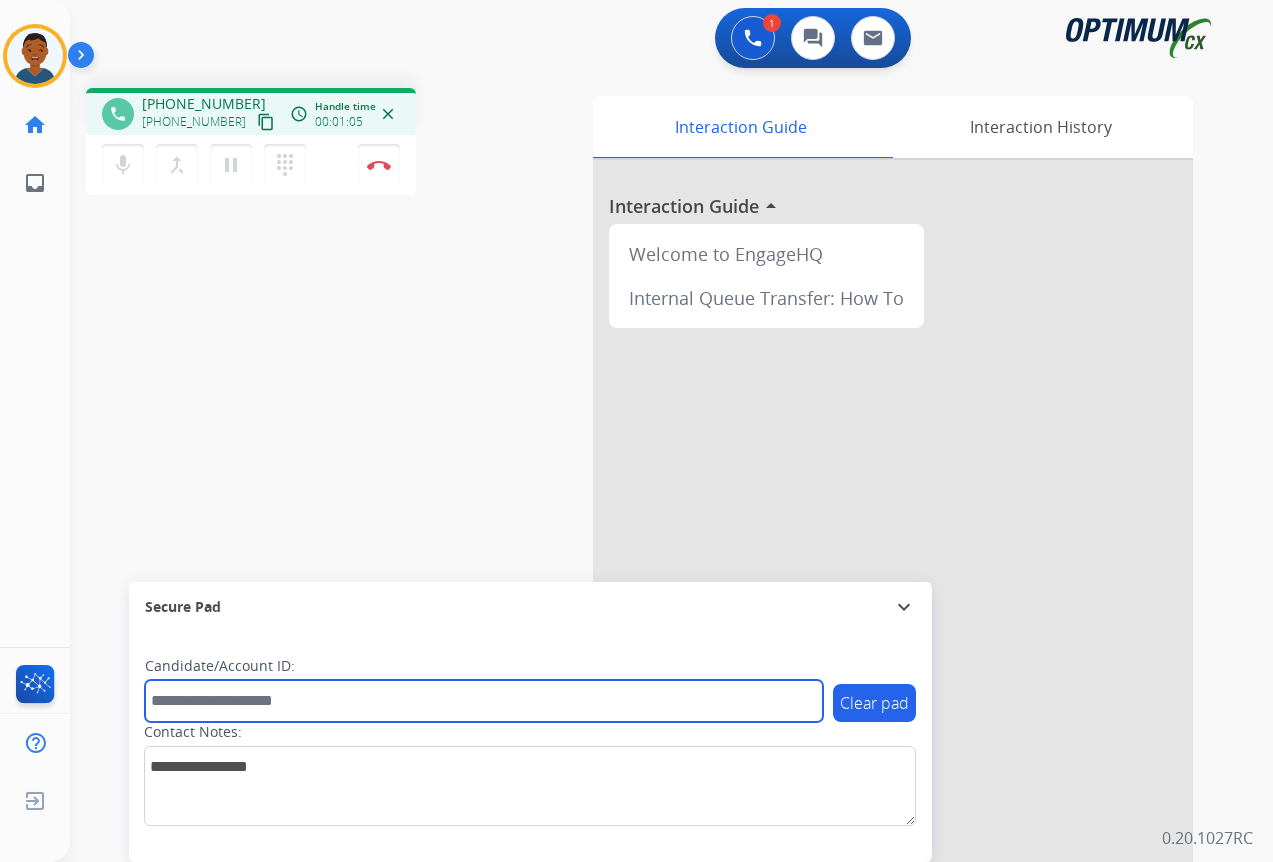 paste on "*******" 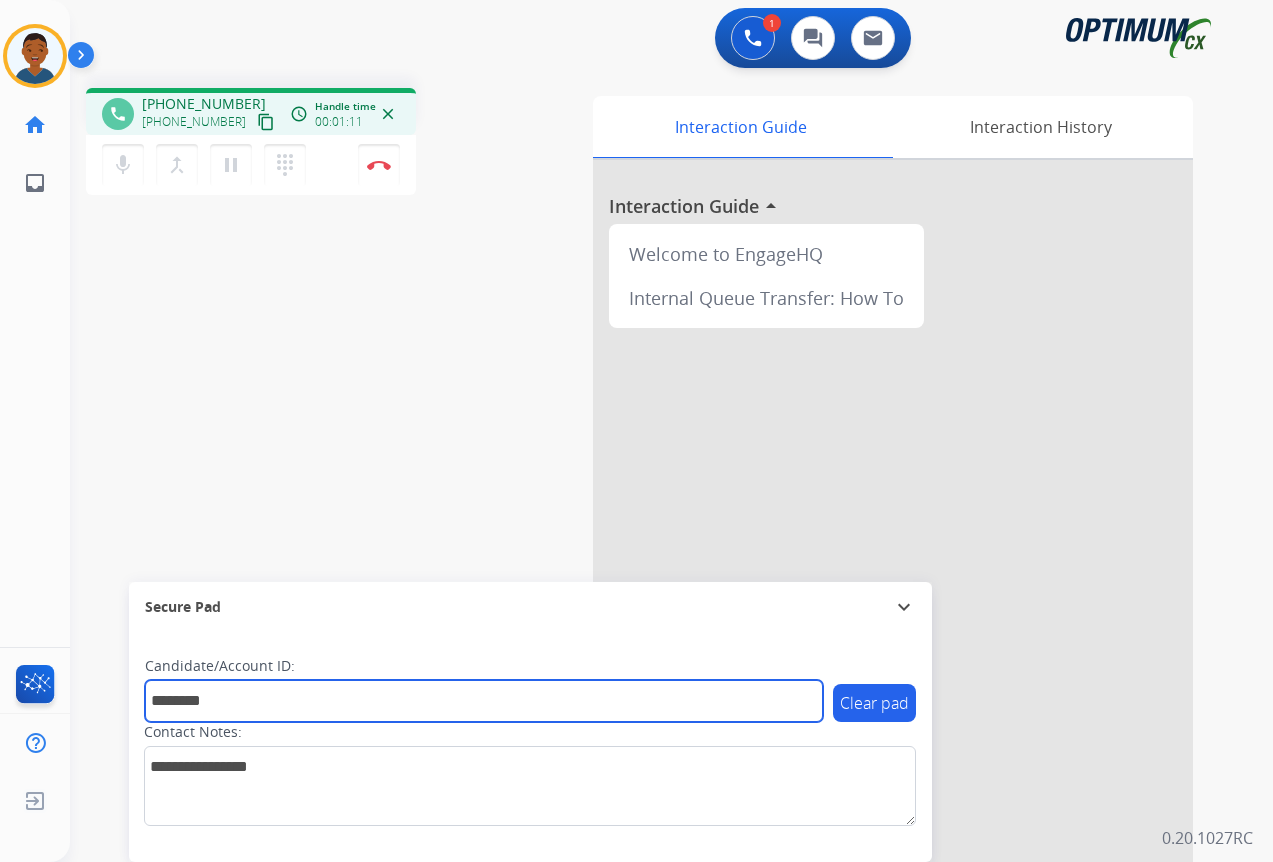 type on "*******" 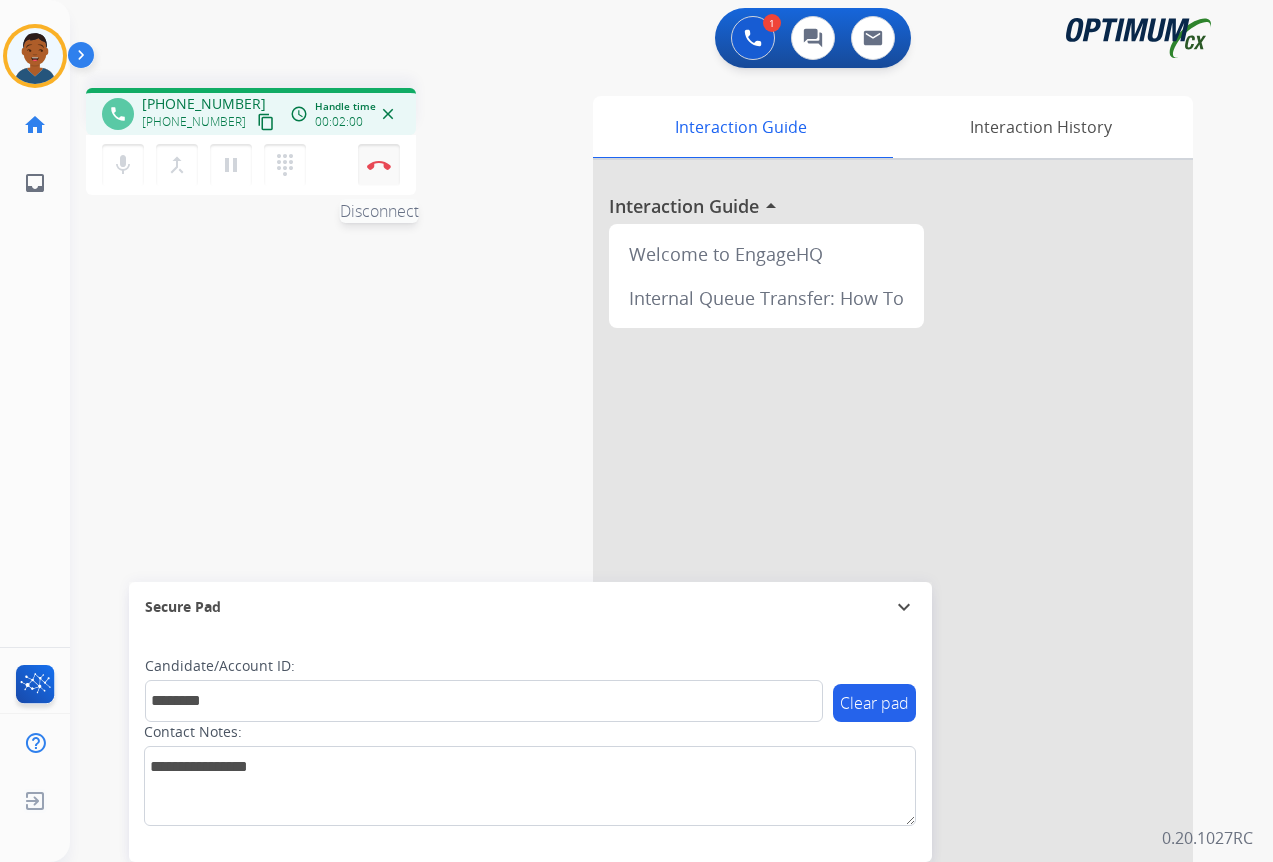 click on "Disconnect" at bounding box center (379, 165) 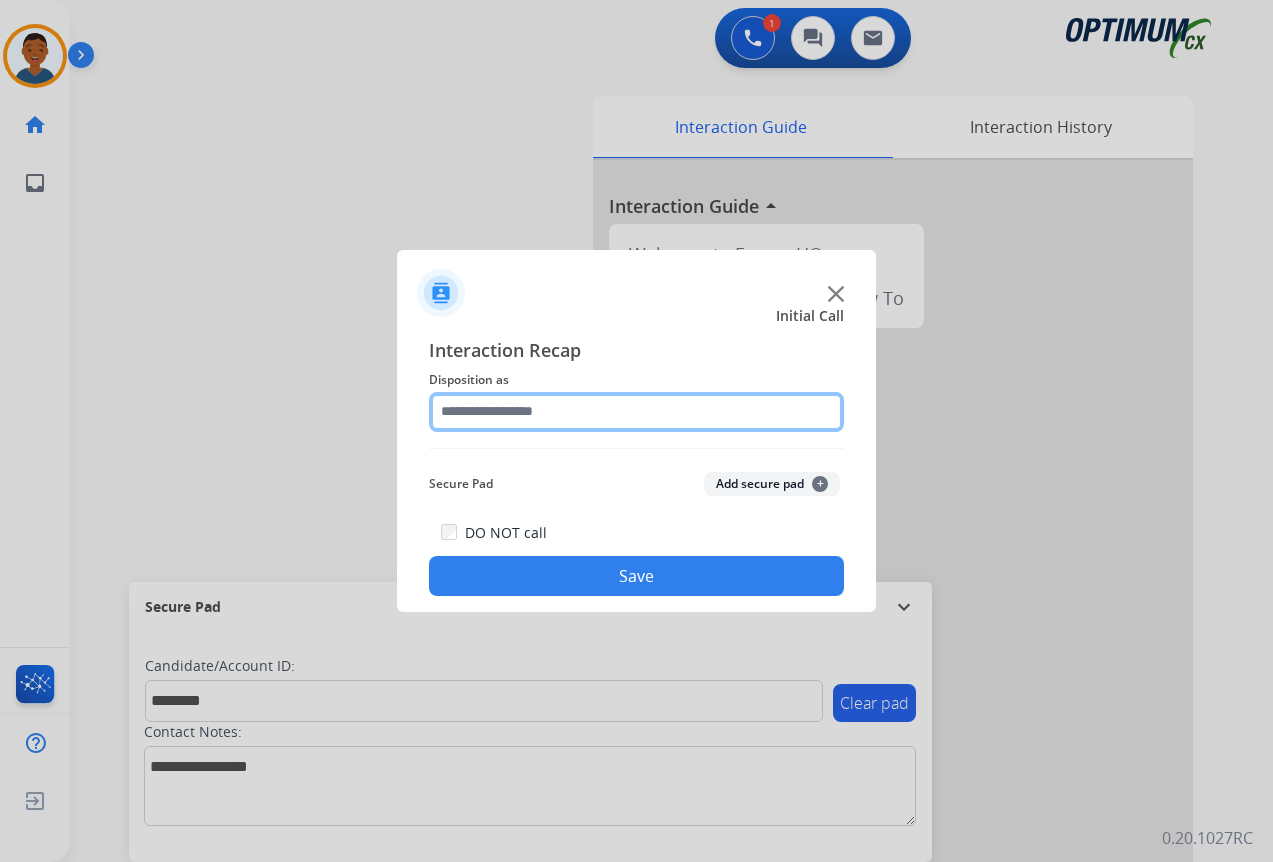 click 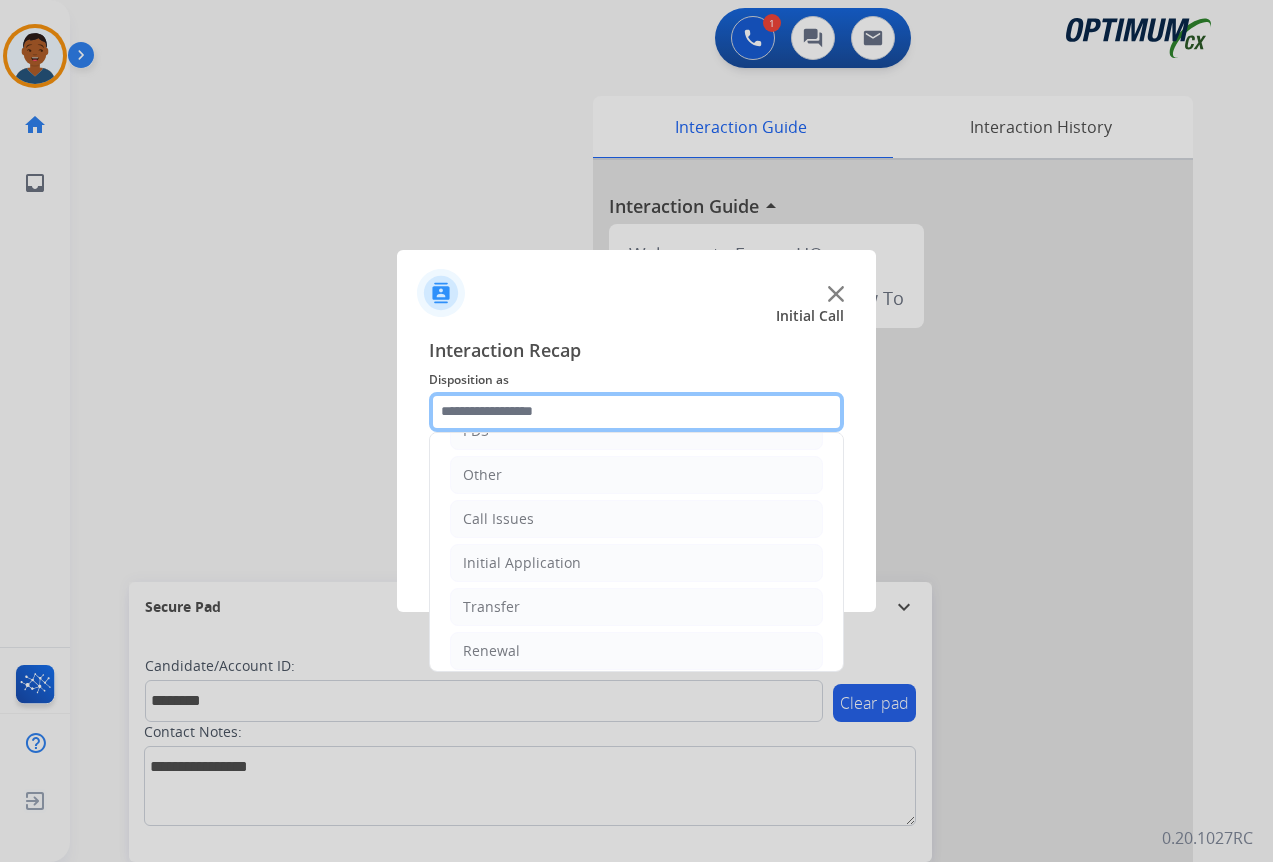 scroll, scrollTop: 136, scrollLeft: 0, axis: vertical 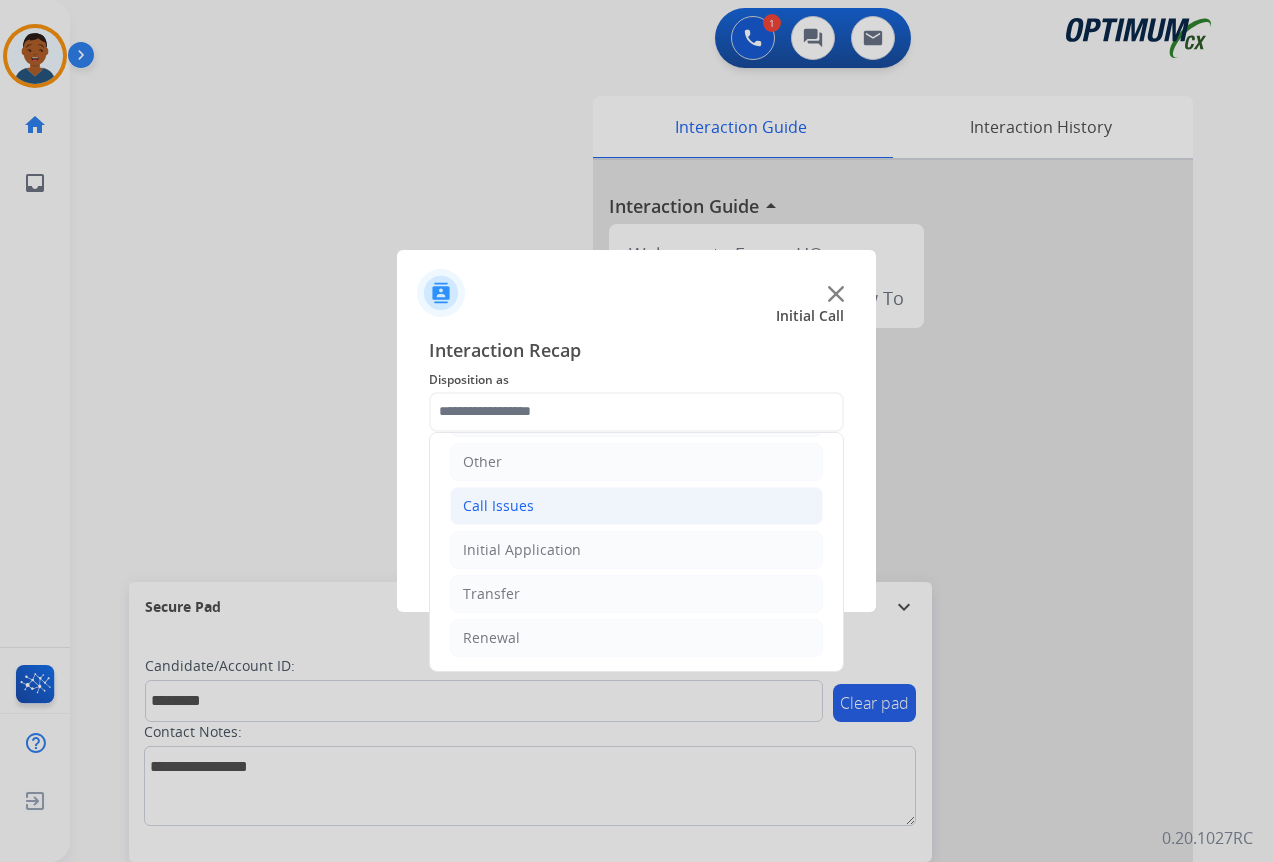 click on "Call Issues" 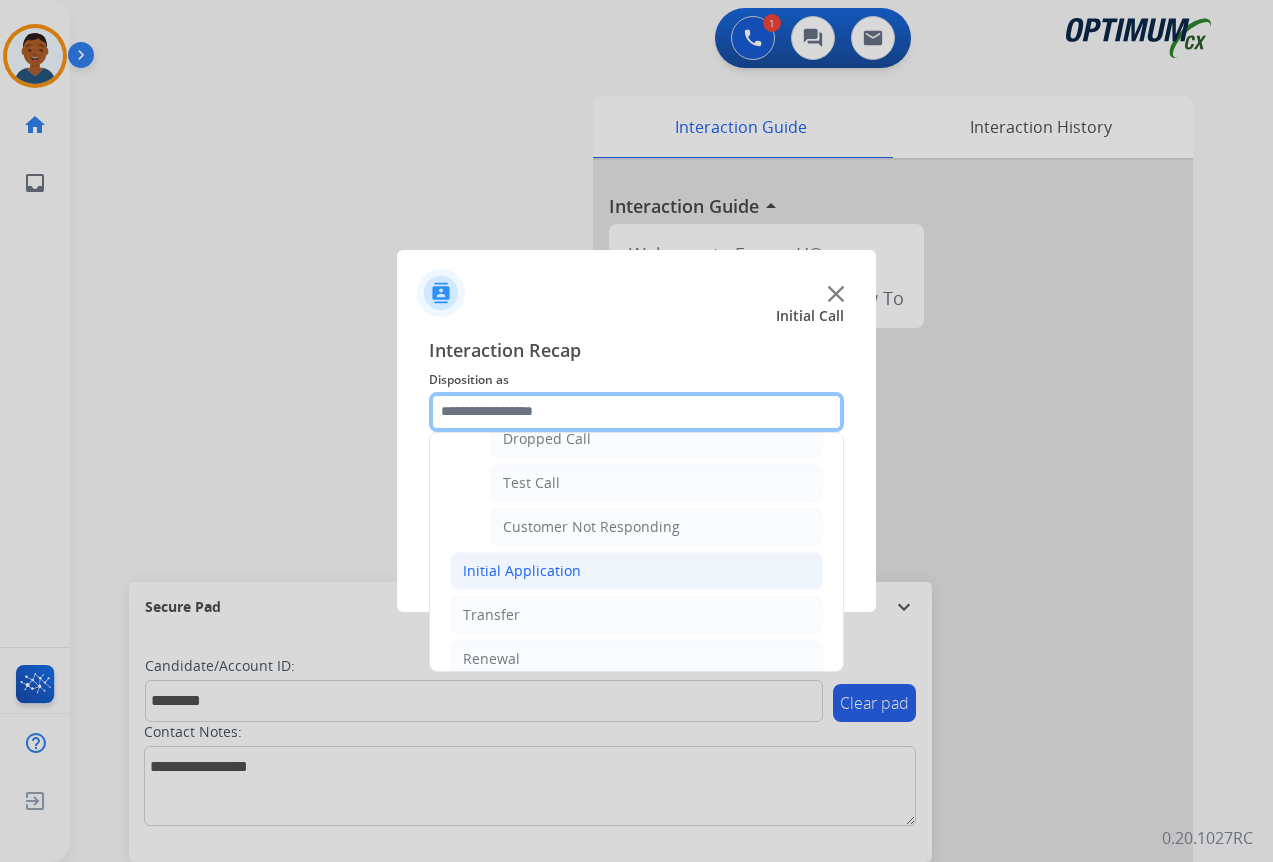 scroll, scrollTop: 336, scrollLeft: 0, axis: vertical 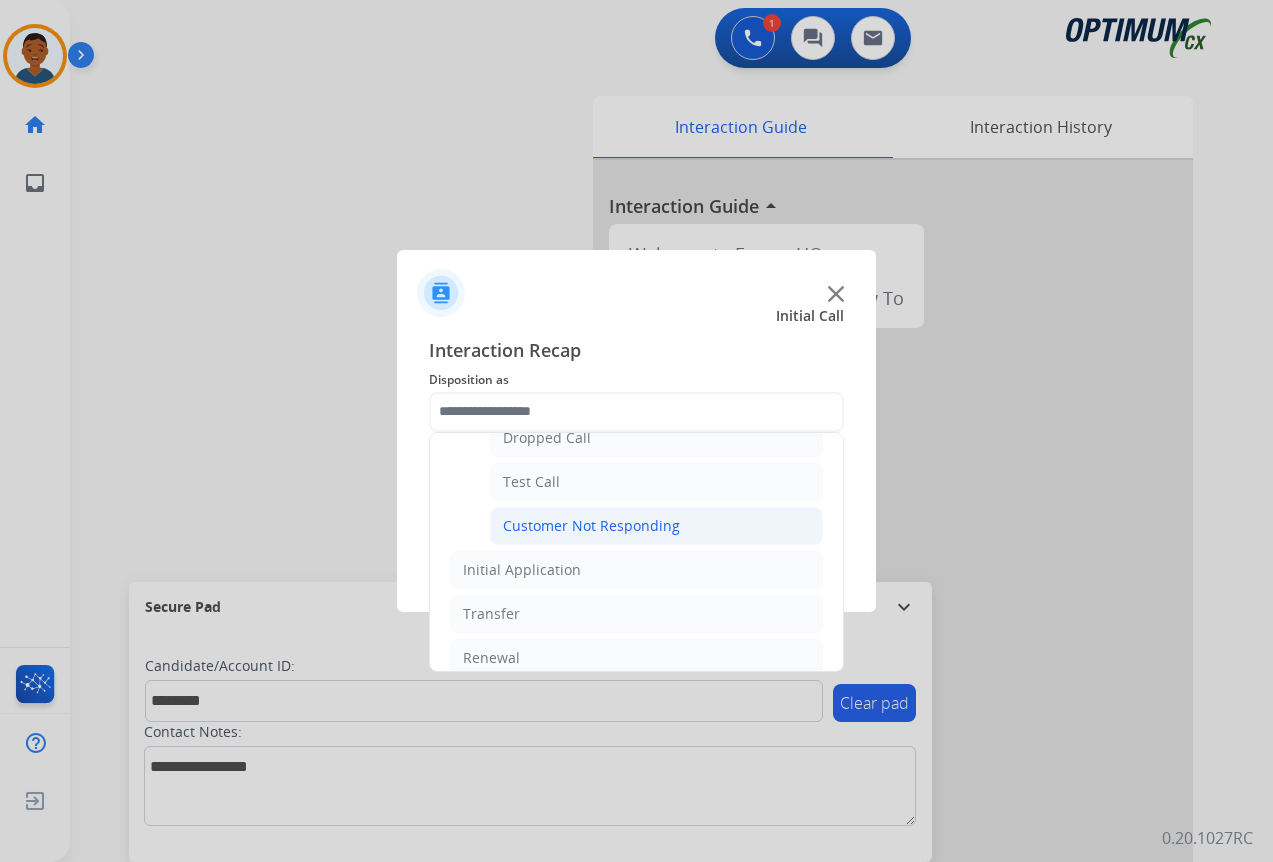 click on "Customer Not Responding" 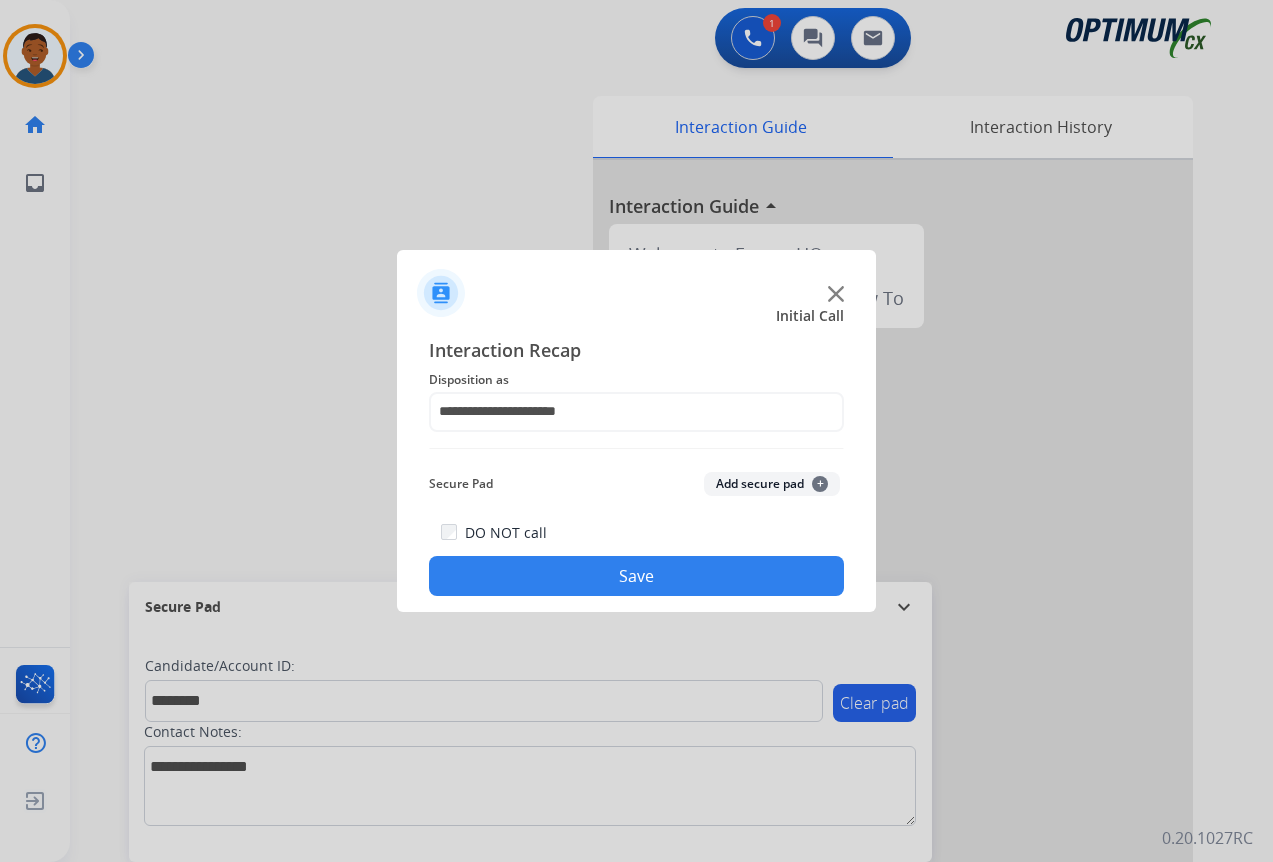 click on "Add secure pad  +" 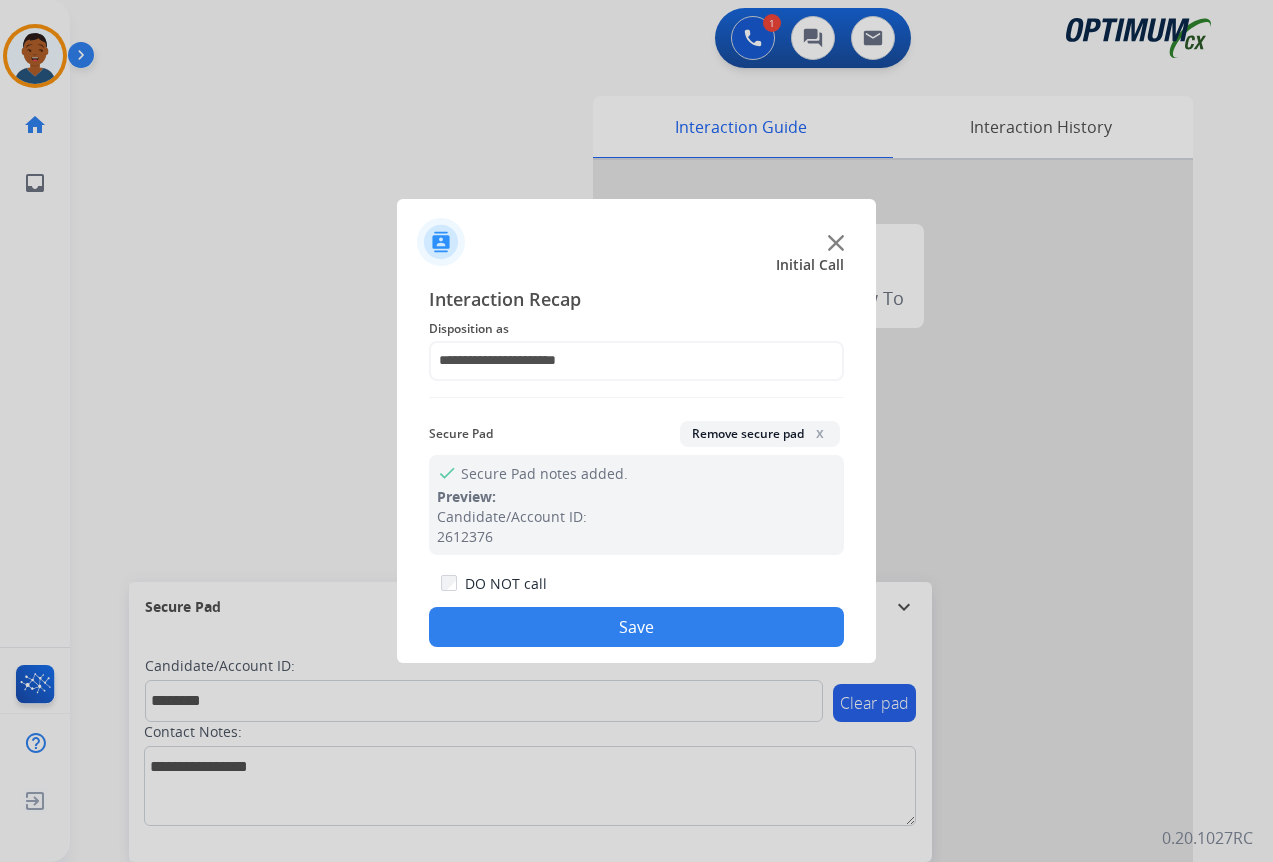 click on "Save" 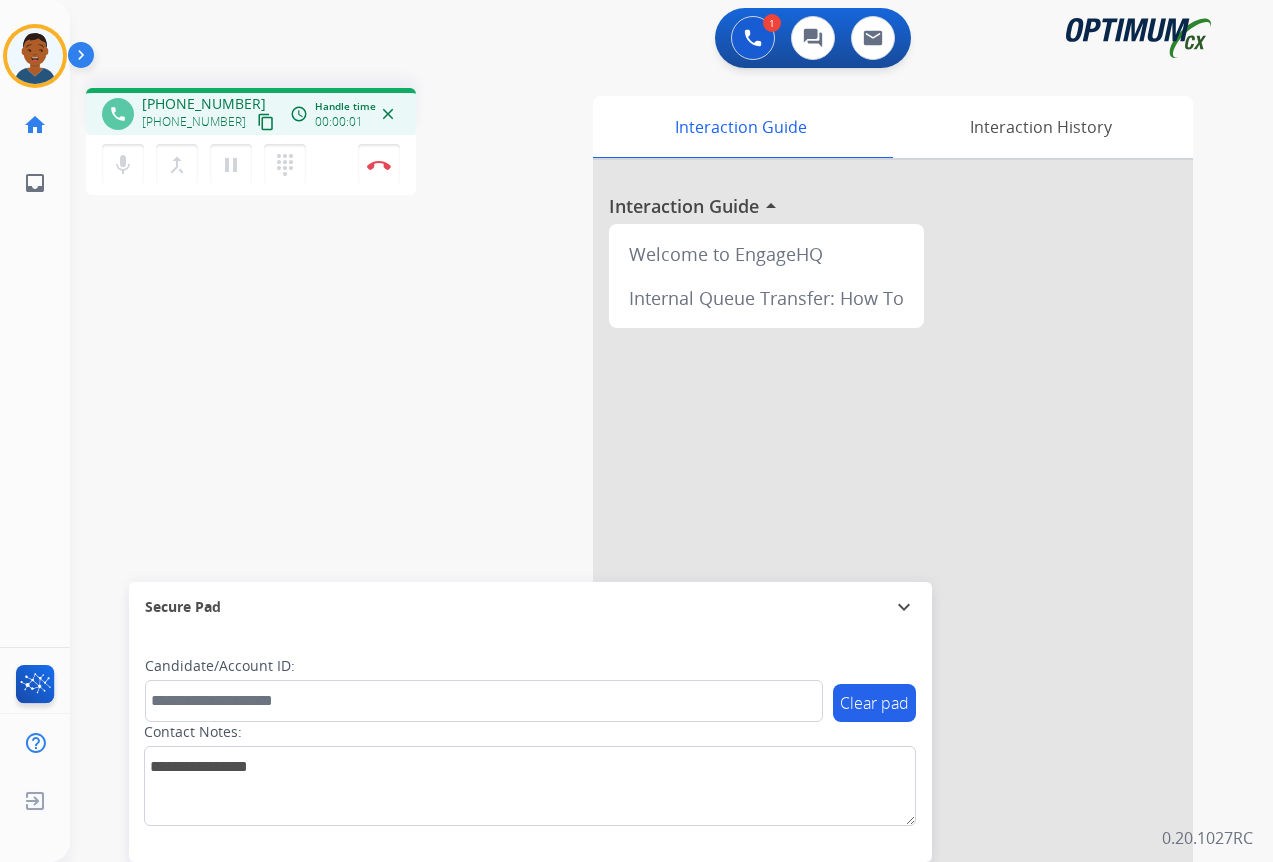 click on "content_copy" at bounding box center (266, 122) 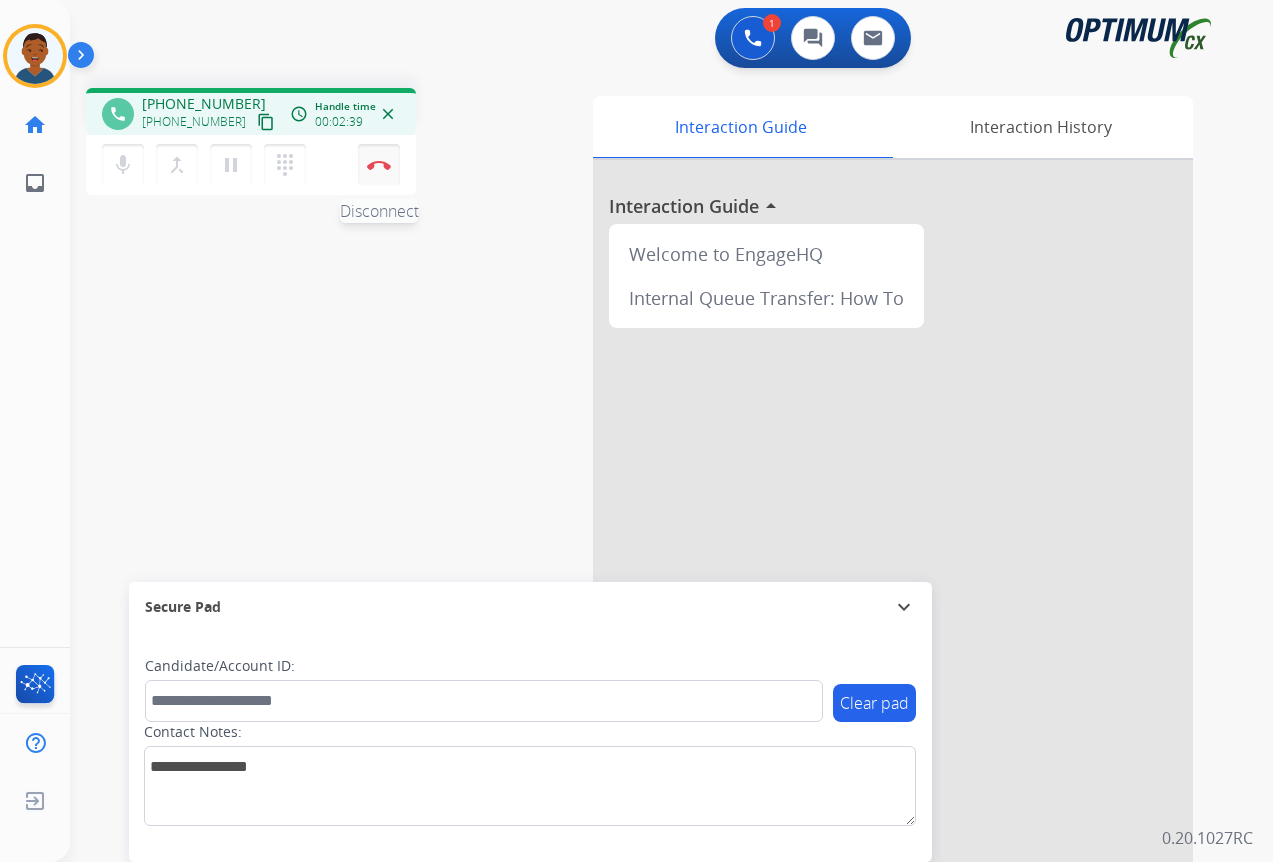 click on "Disconnect" at bounding box center (379, 165) 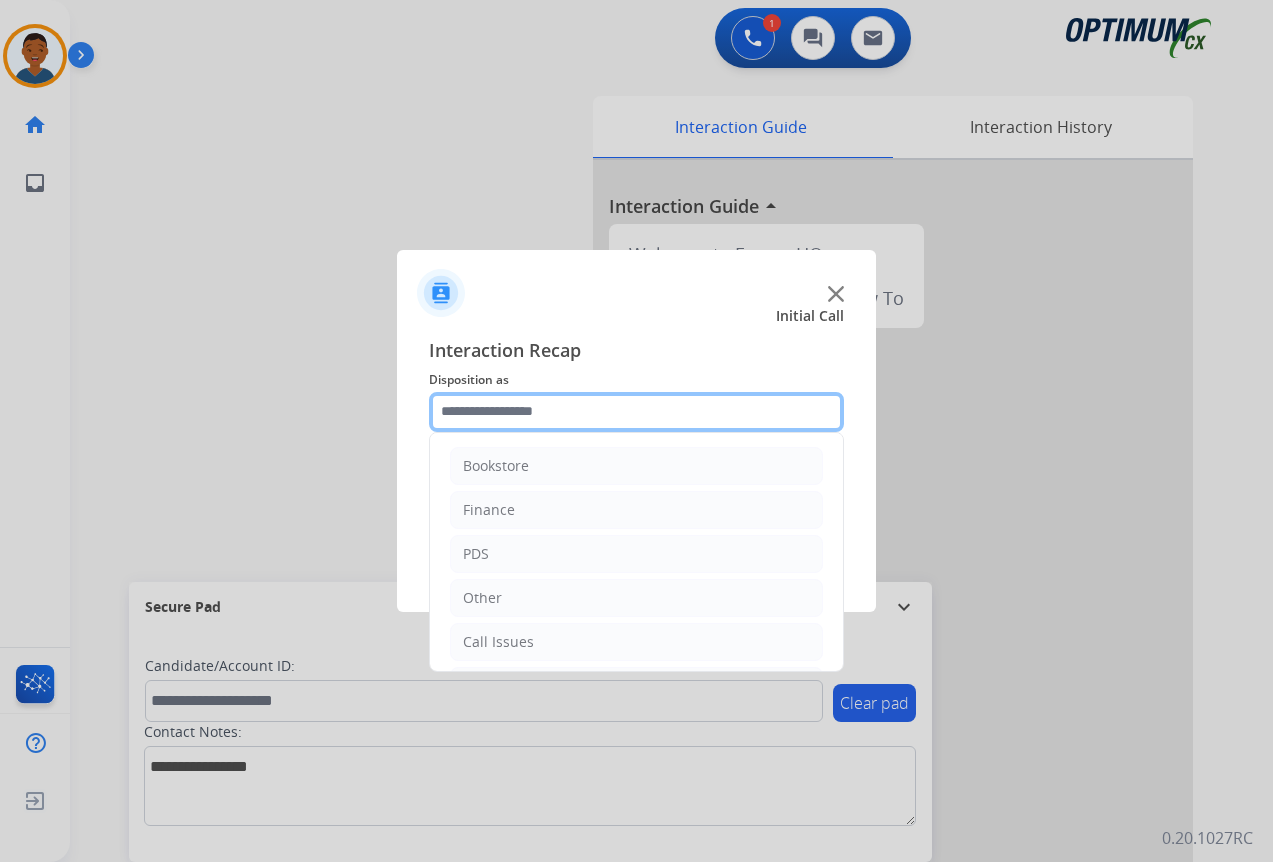 click 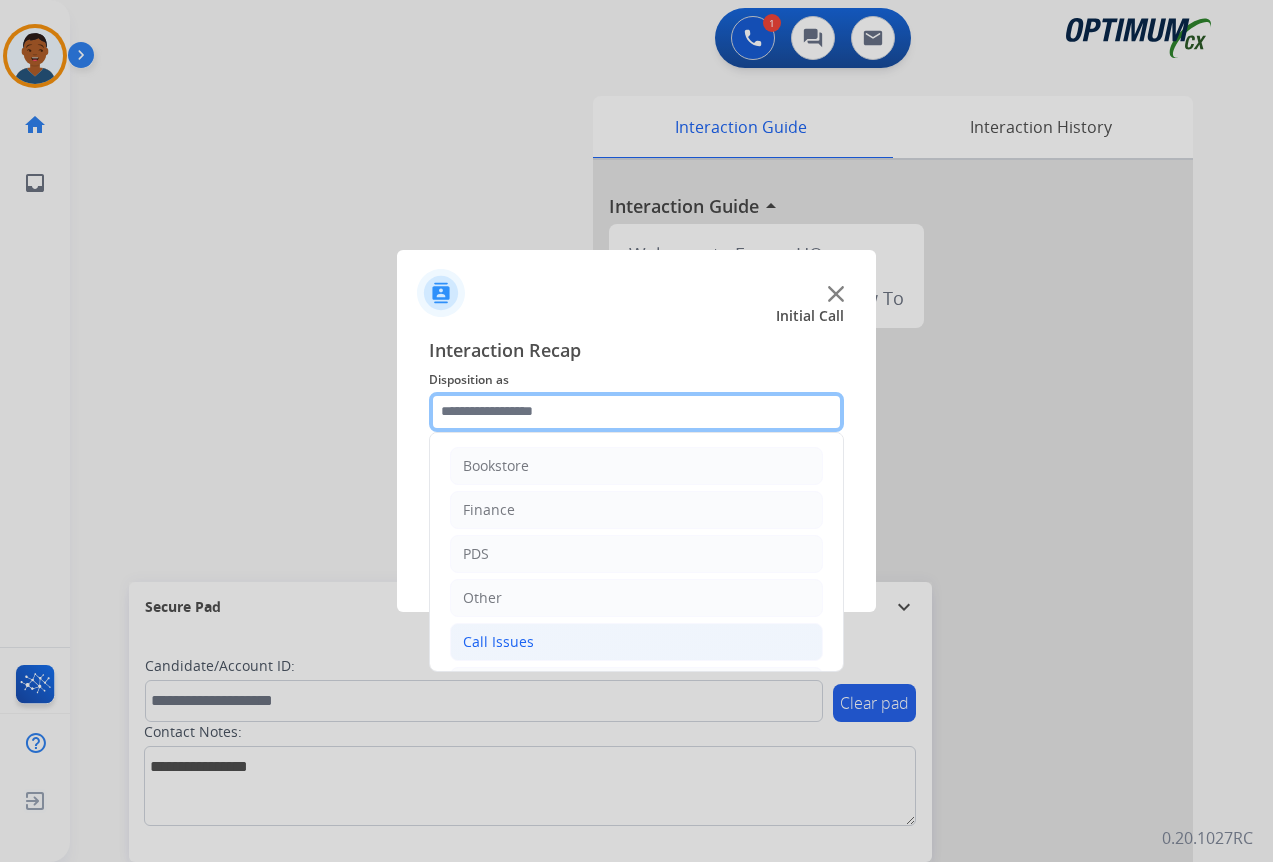 scroll, scrollTop: 136, scrollLeft: 0, axis: vertical 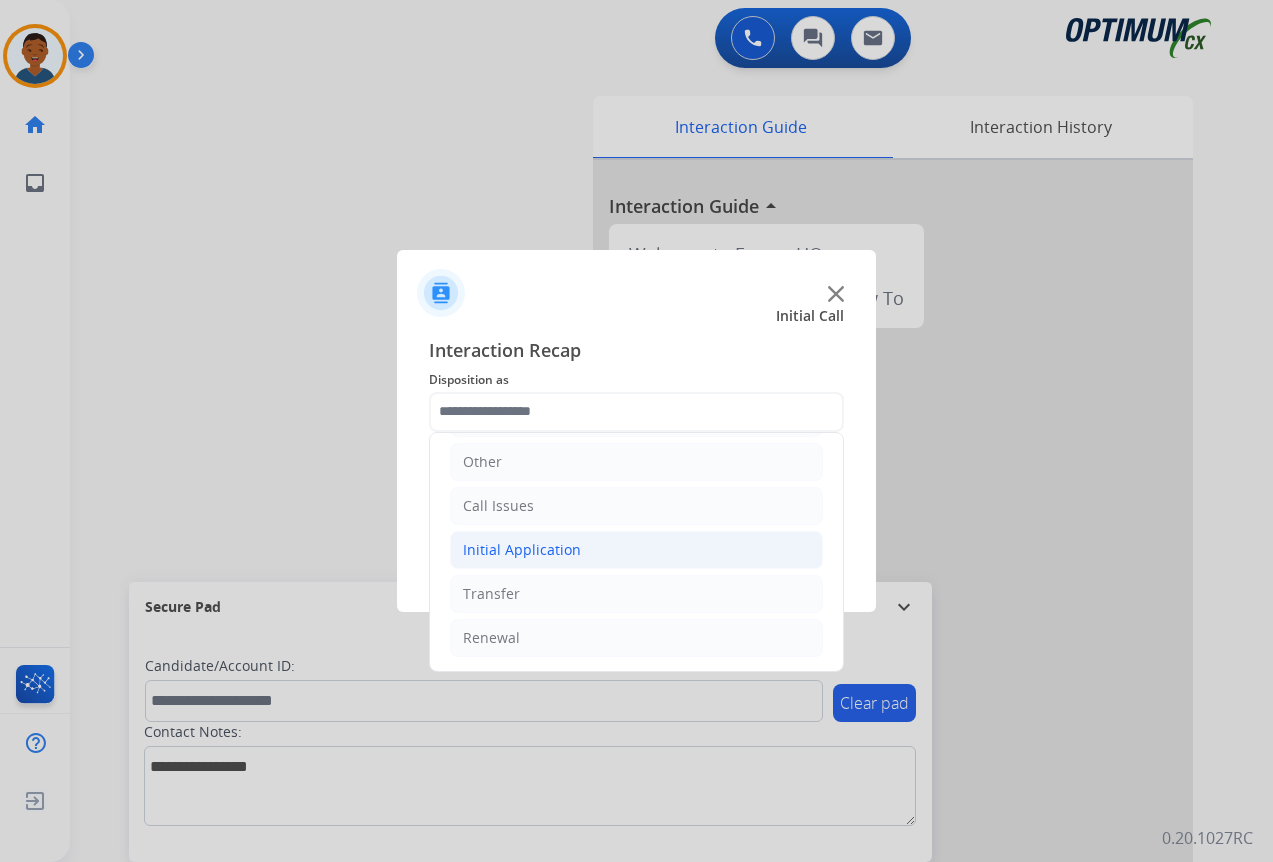 click on "Initial Application" 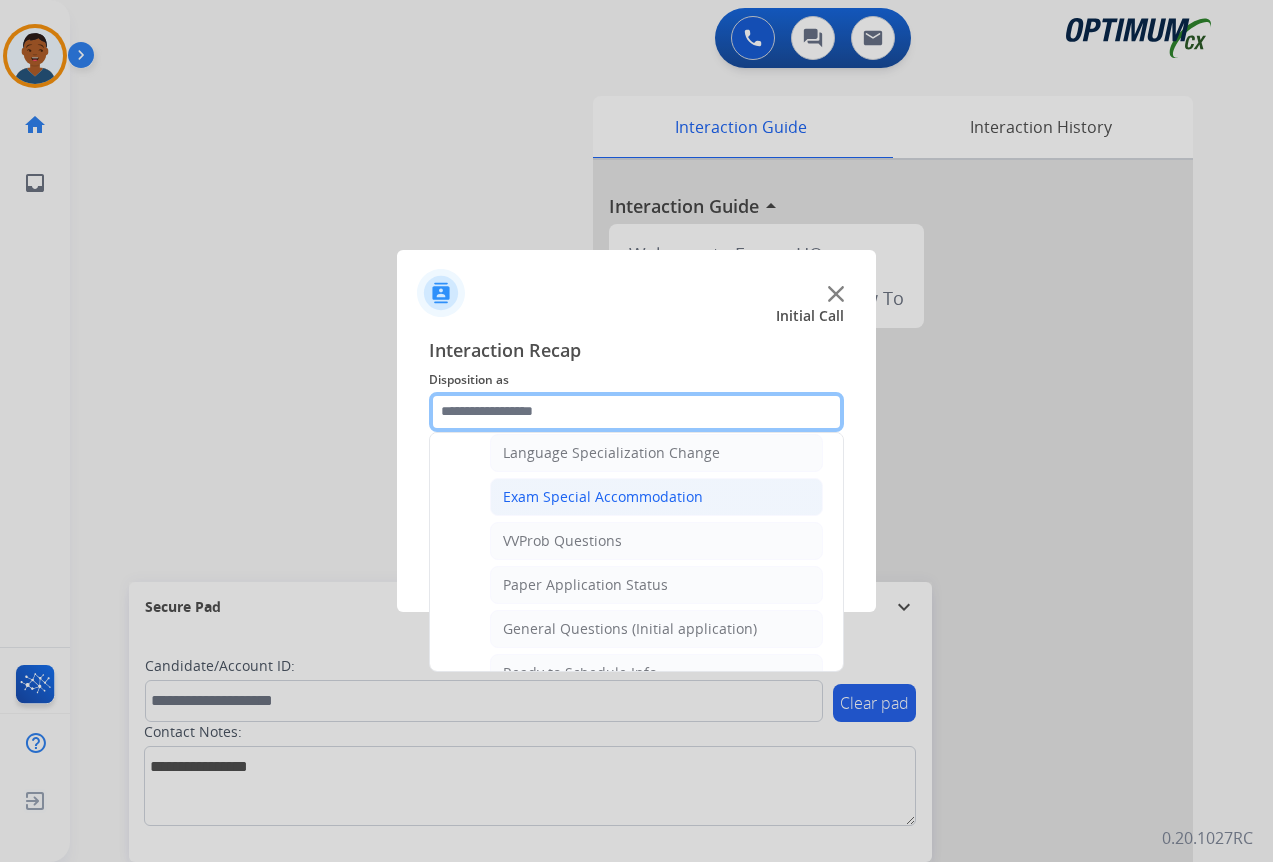 scroll, scrollTop: 1036, scrollLeft: 0, axis: vertical 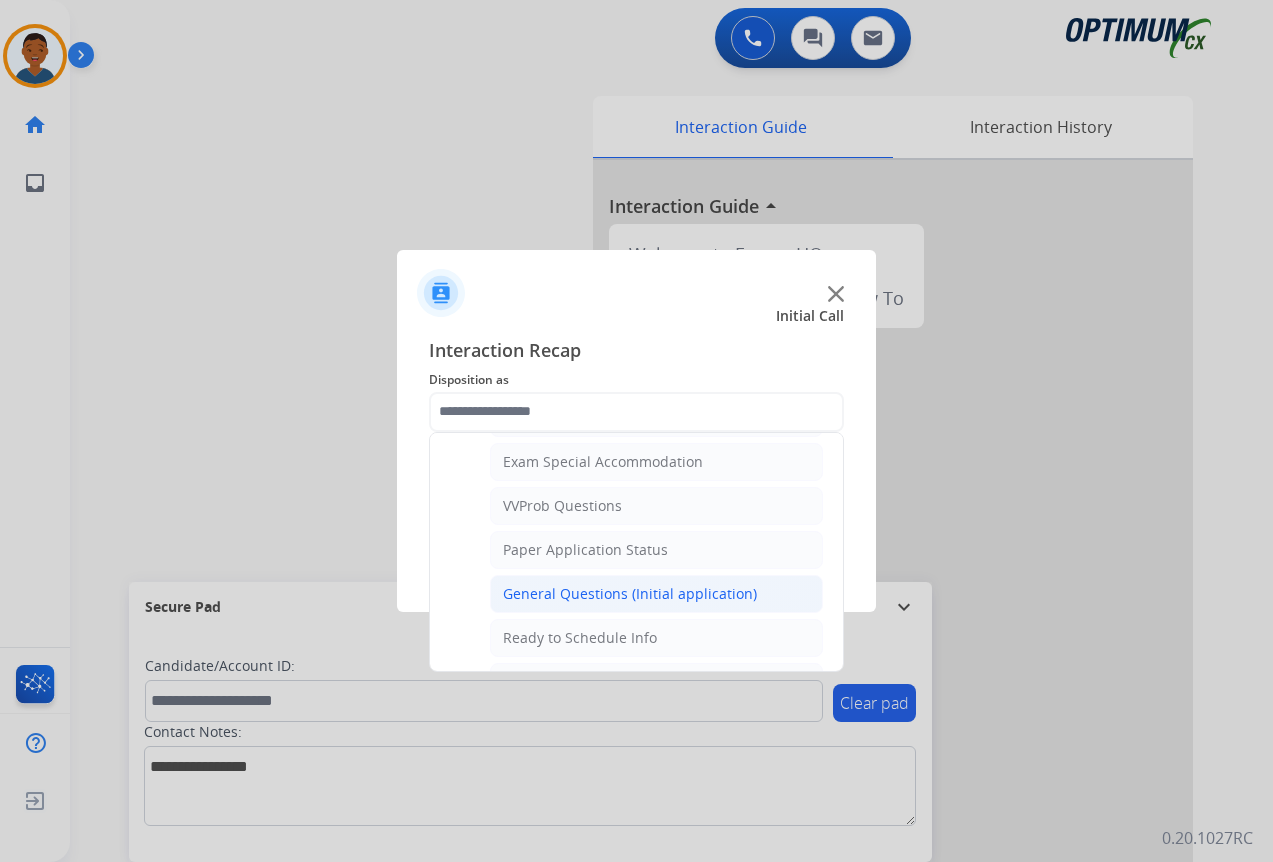click on "General Questions (Initial application)" 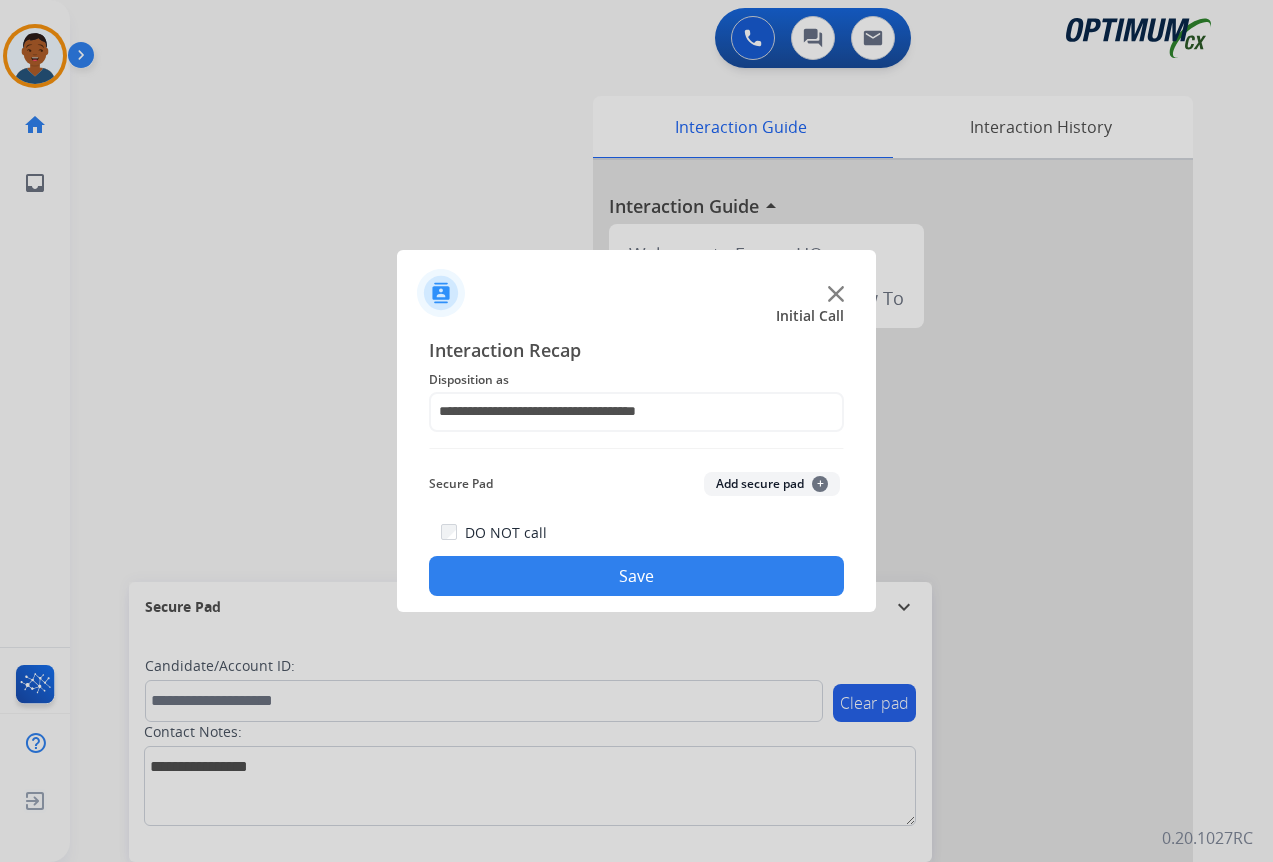 drag, startPoint x: 641, startPoint y: 578, endPoint x: 463, endPoint y: 582, distance: 178.04494 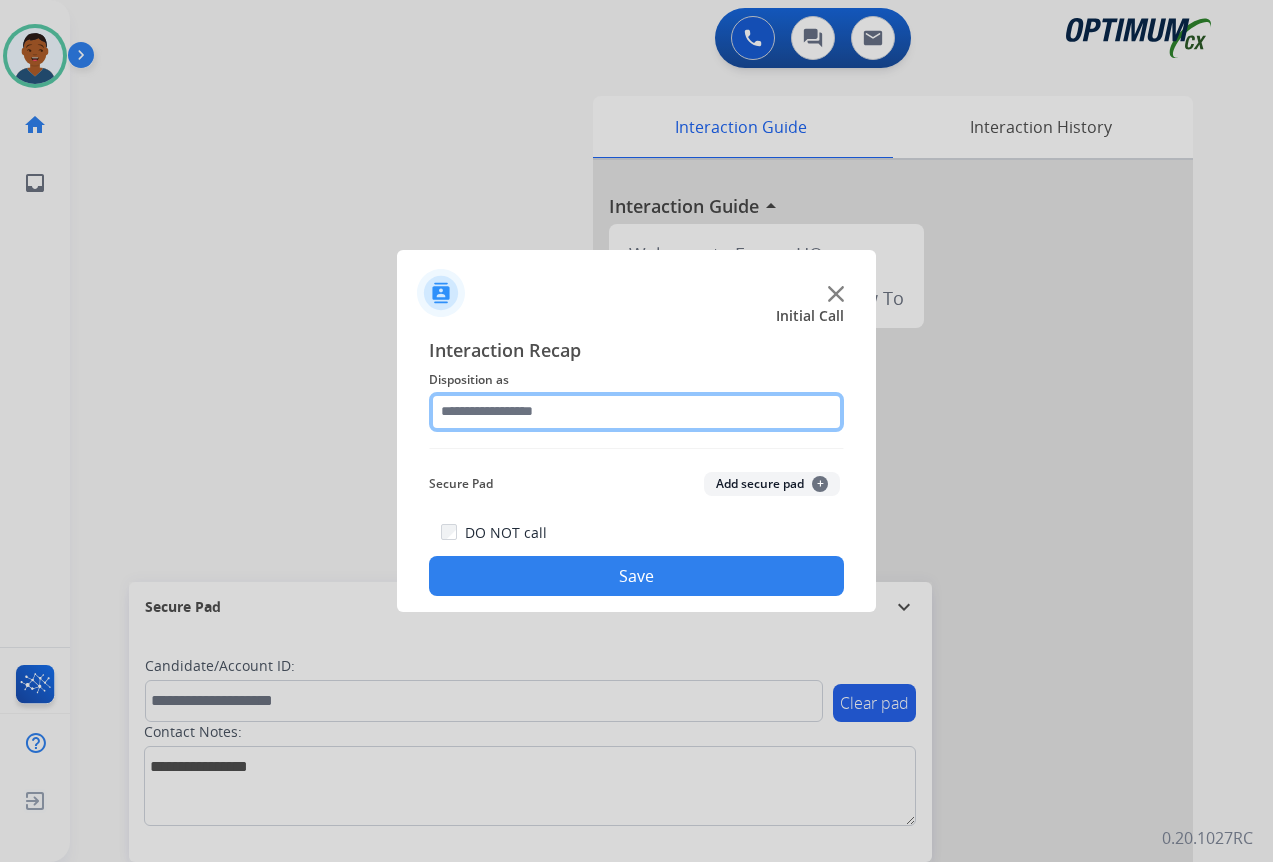 click 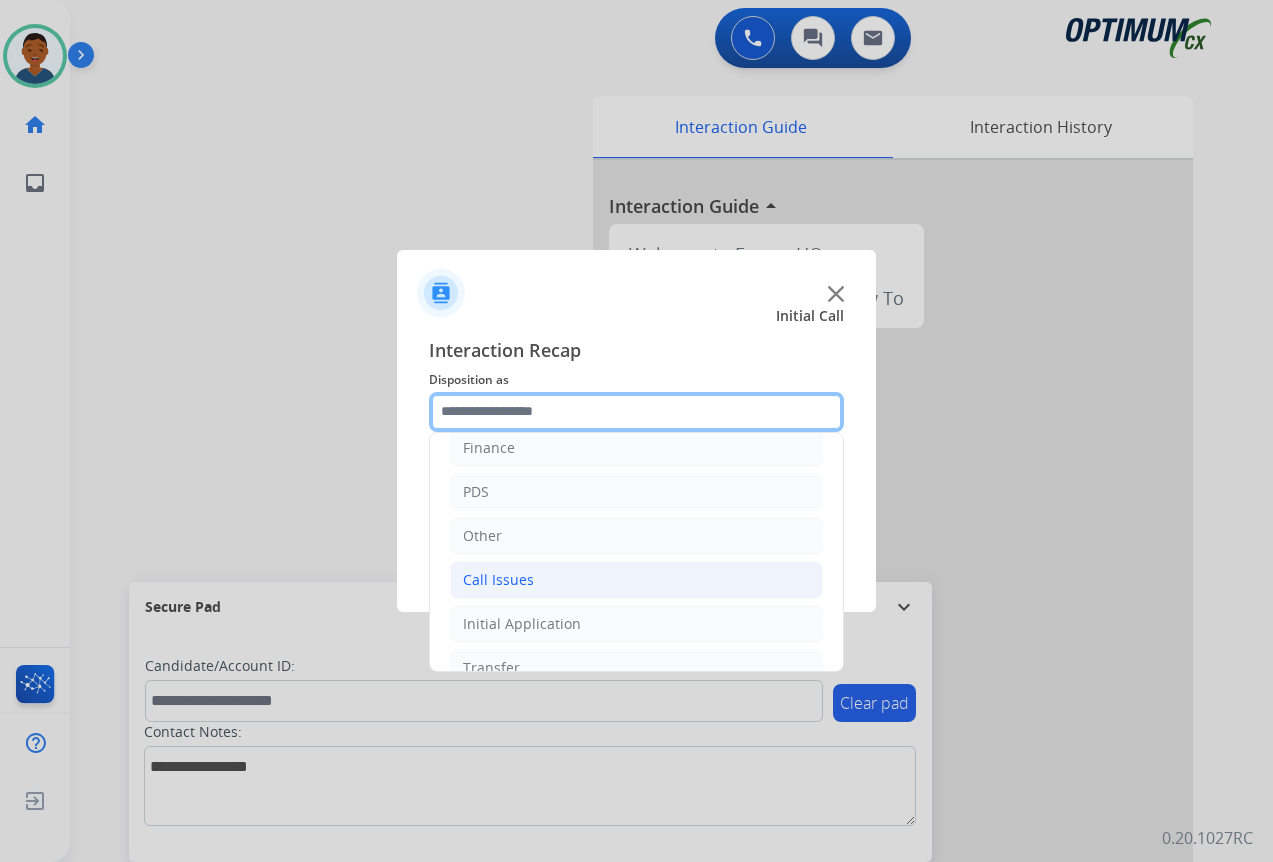 scroll, scrollTop: 136, scrollLeft: 0, axis: vertical 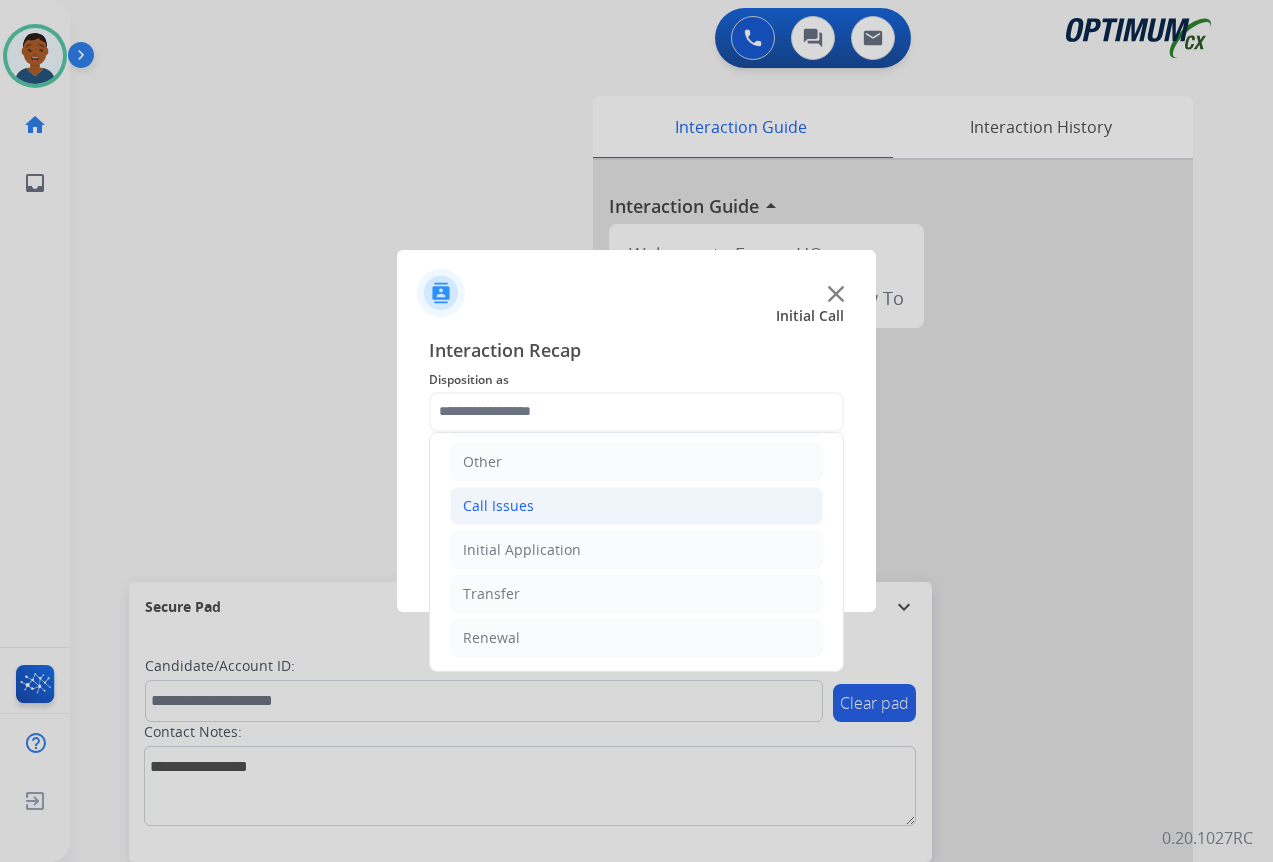 click on "Call Issues" 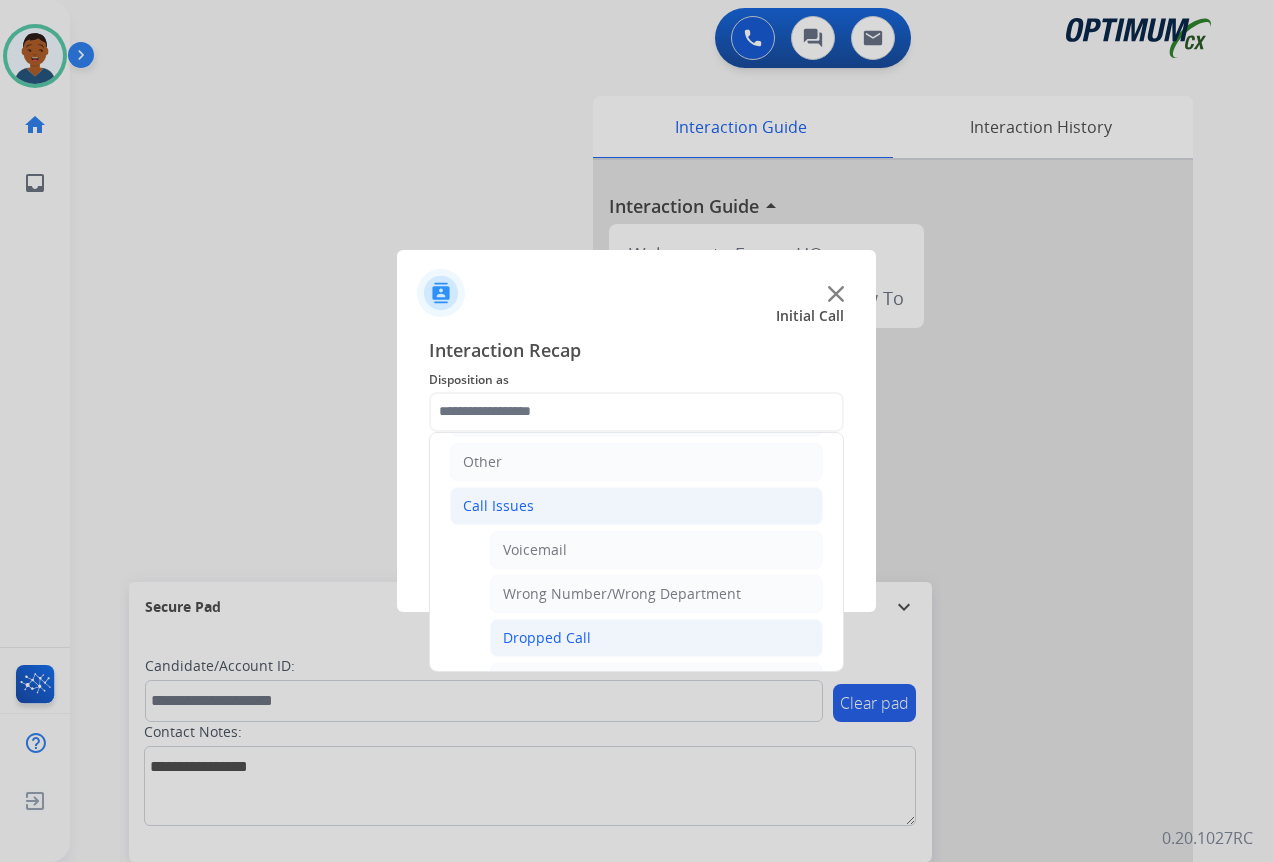click on "Dropped Call" 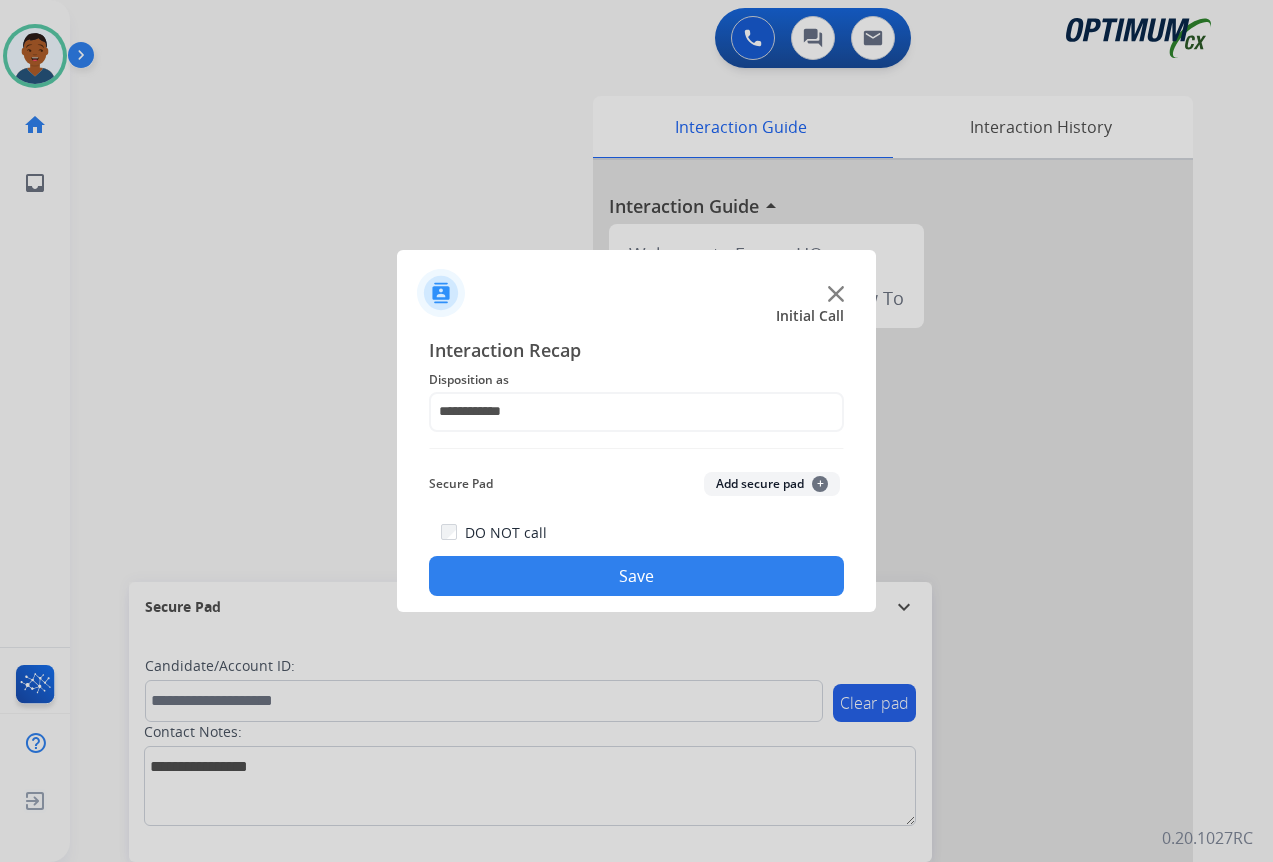 click on "Save" 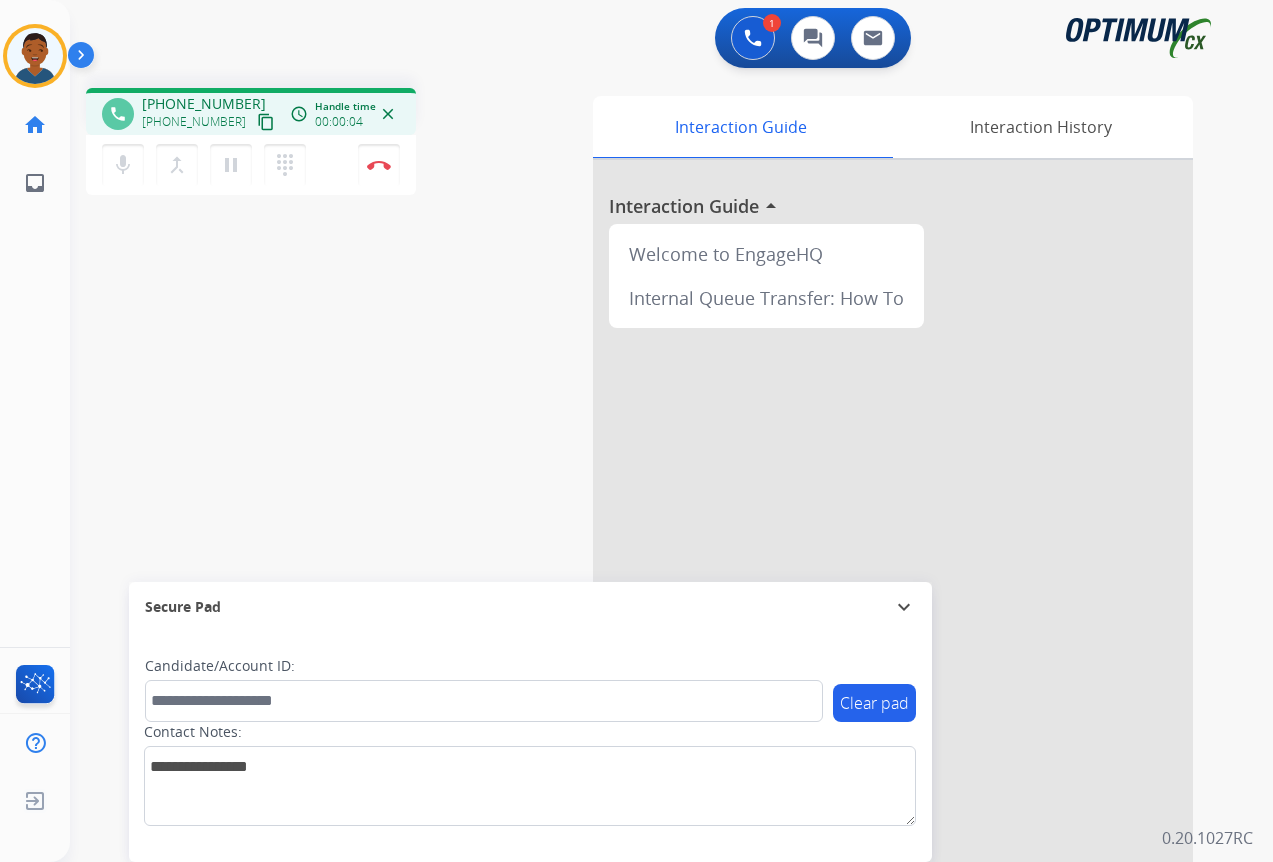 click on "content_copy" at bounding box center (266, 122) 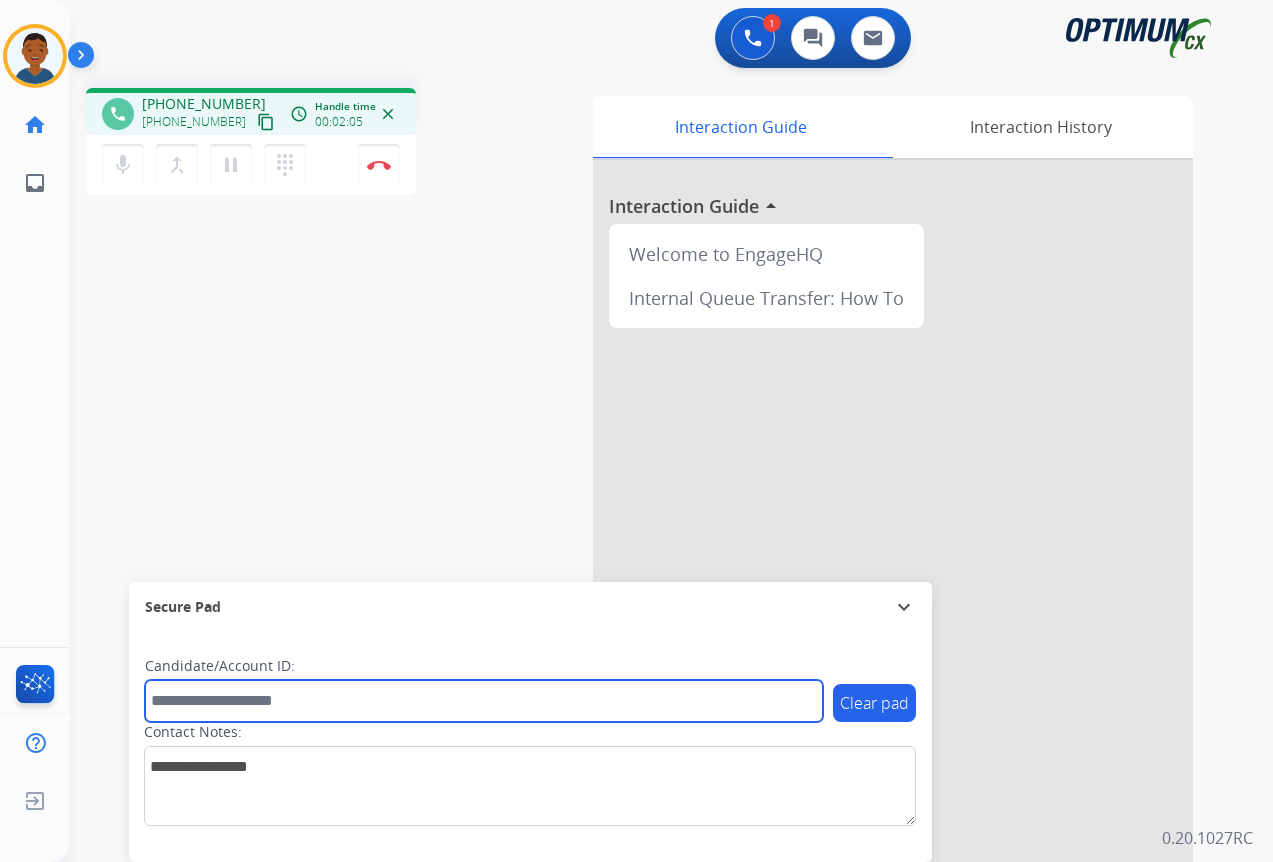 click at bounding box center [484, 701] 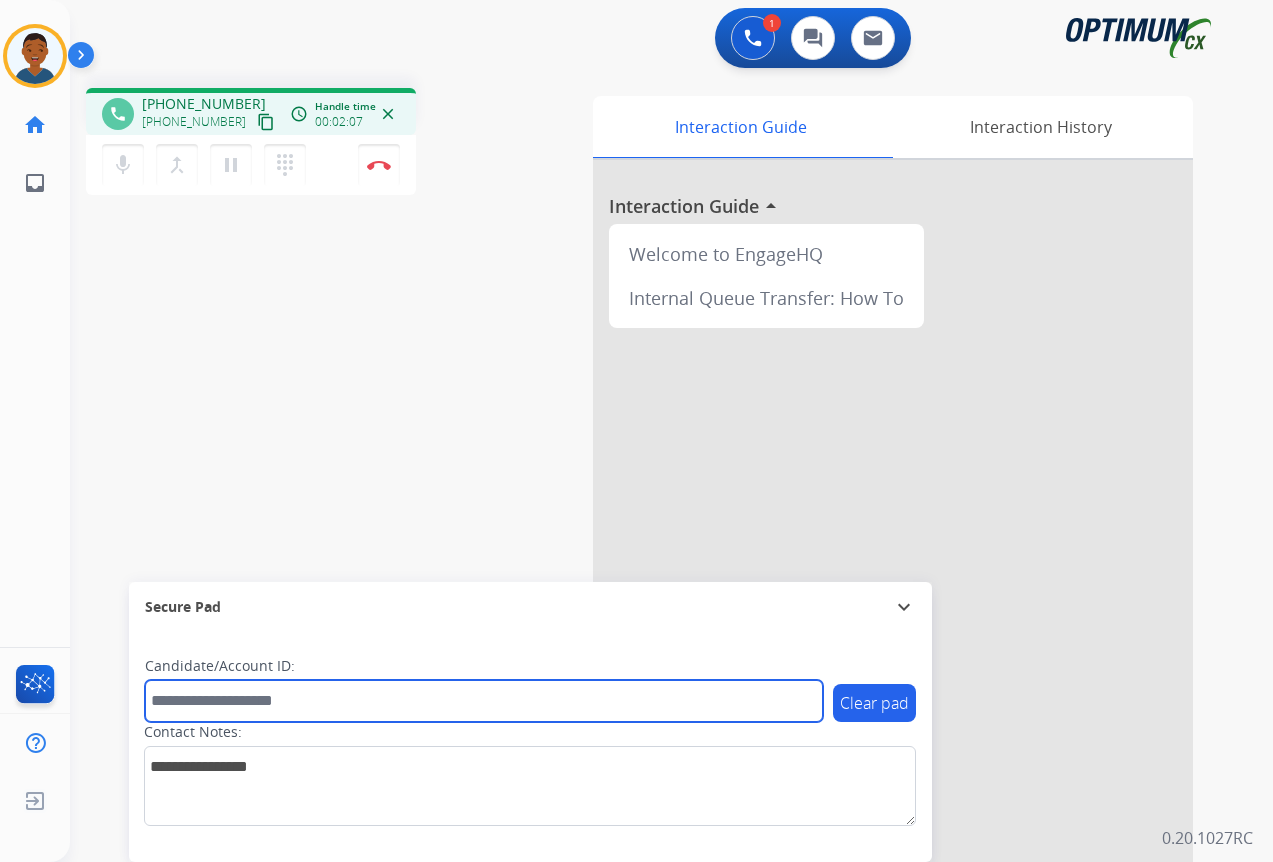 paste on "*******" 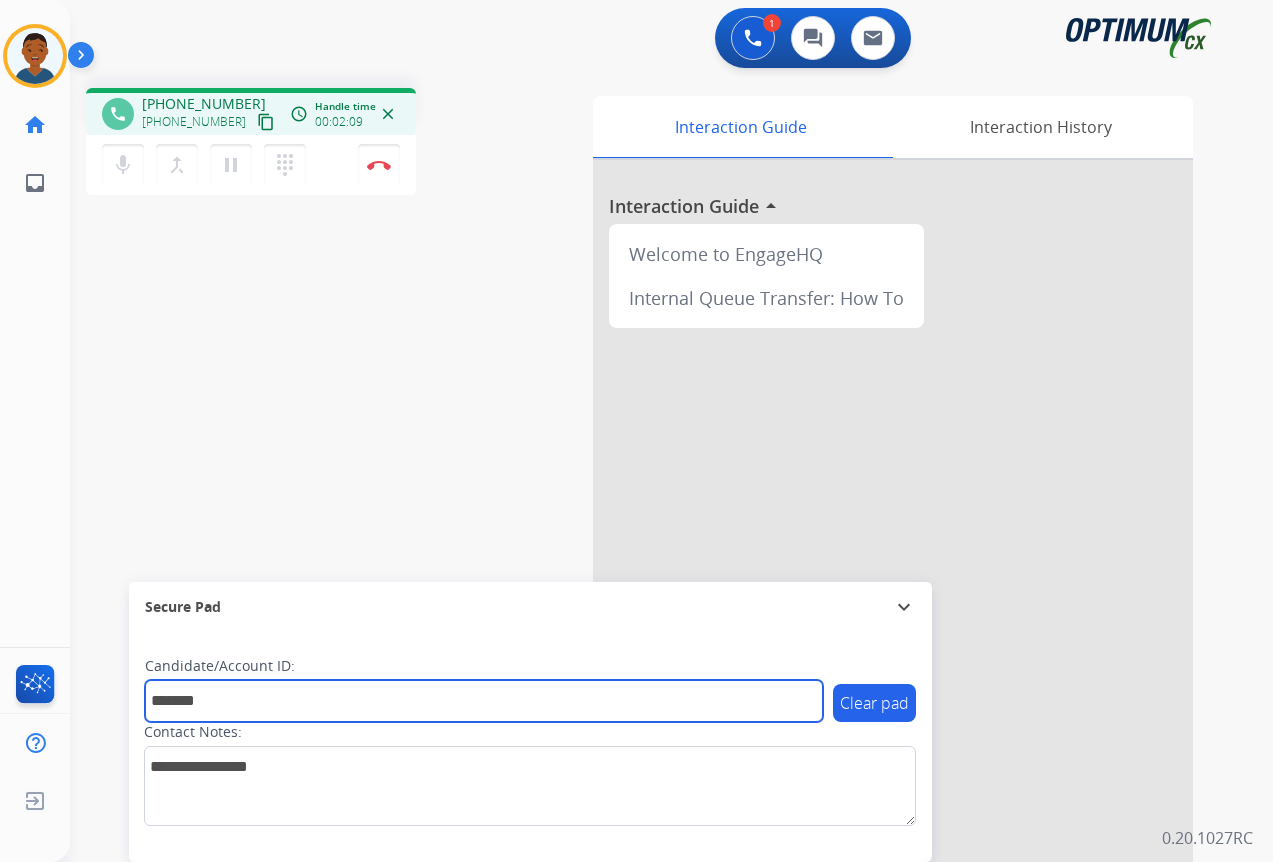type on "*******" 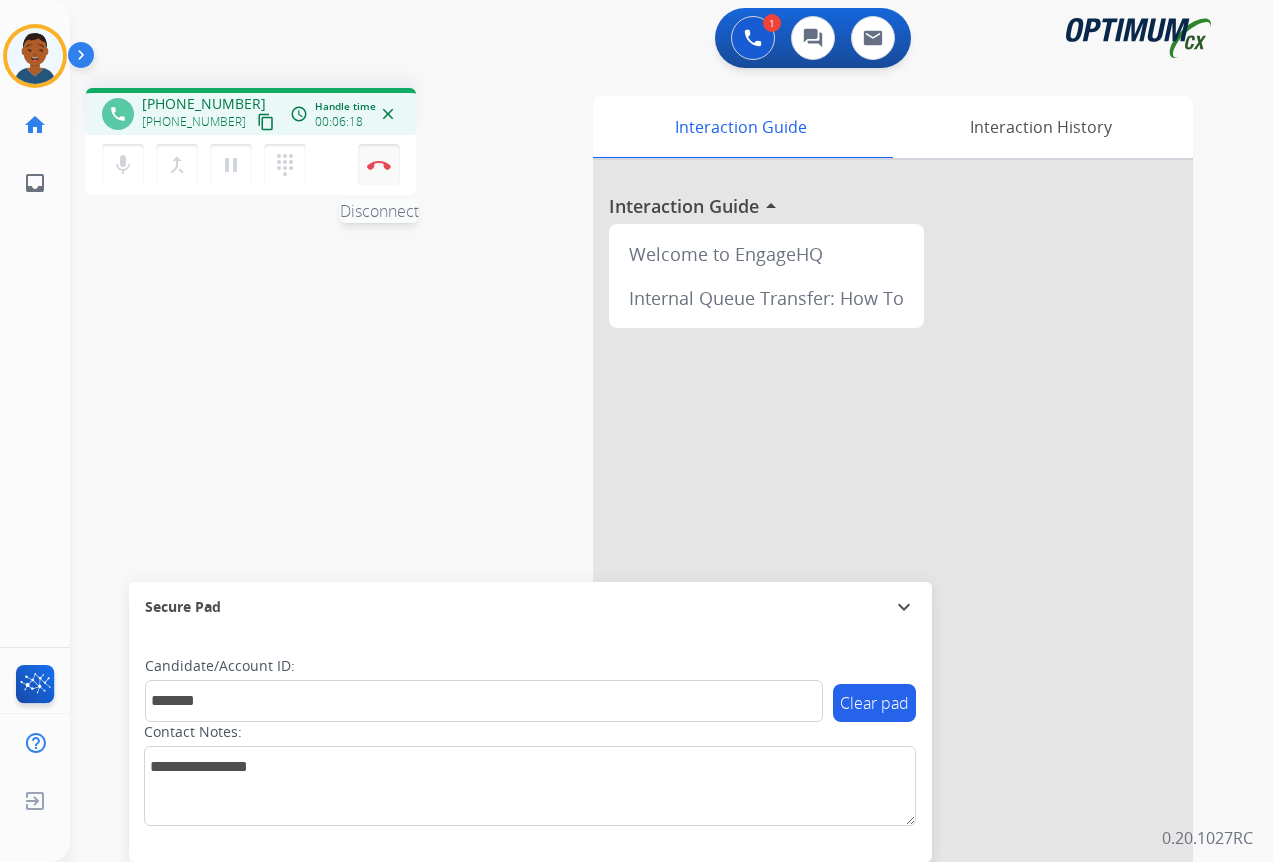 click at bounding box center (379, 165) 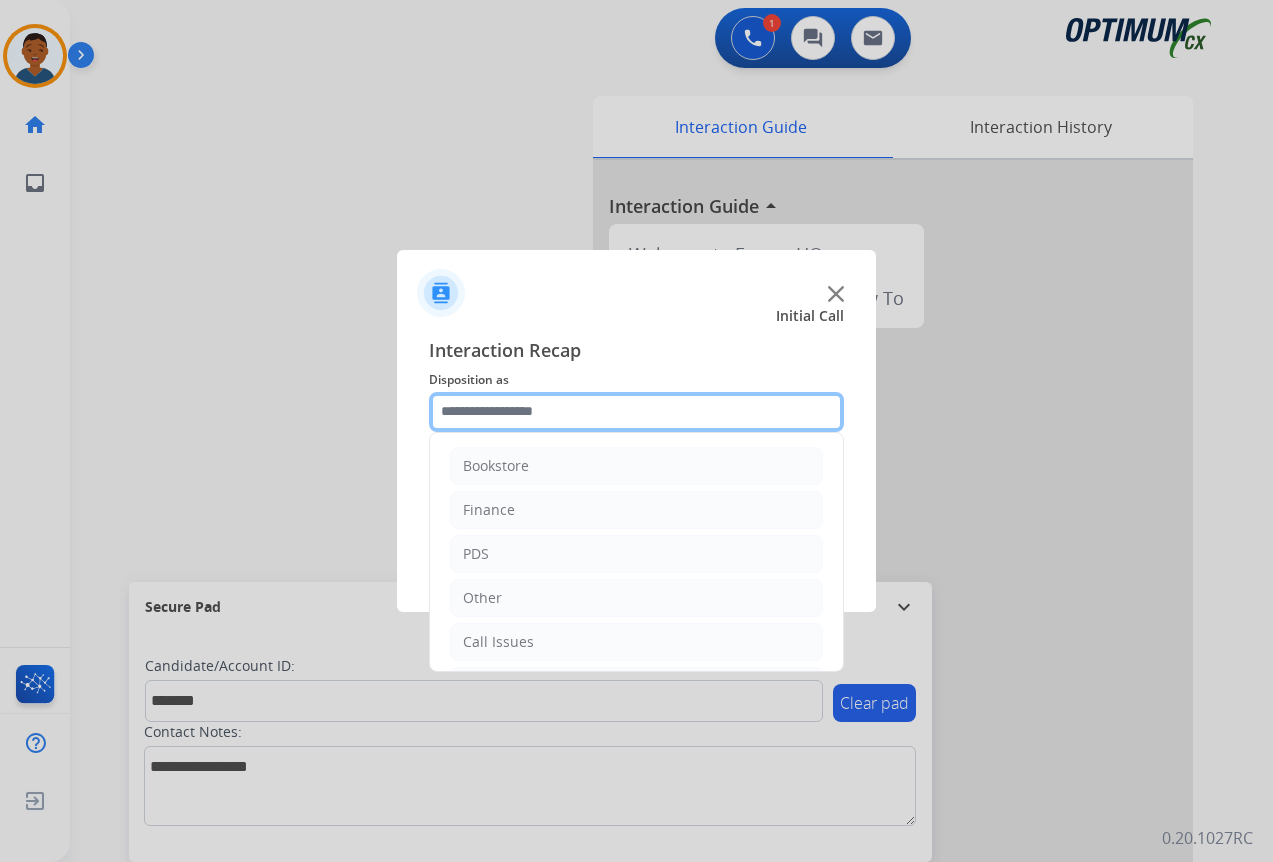 click 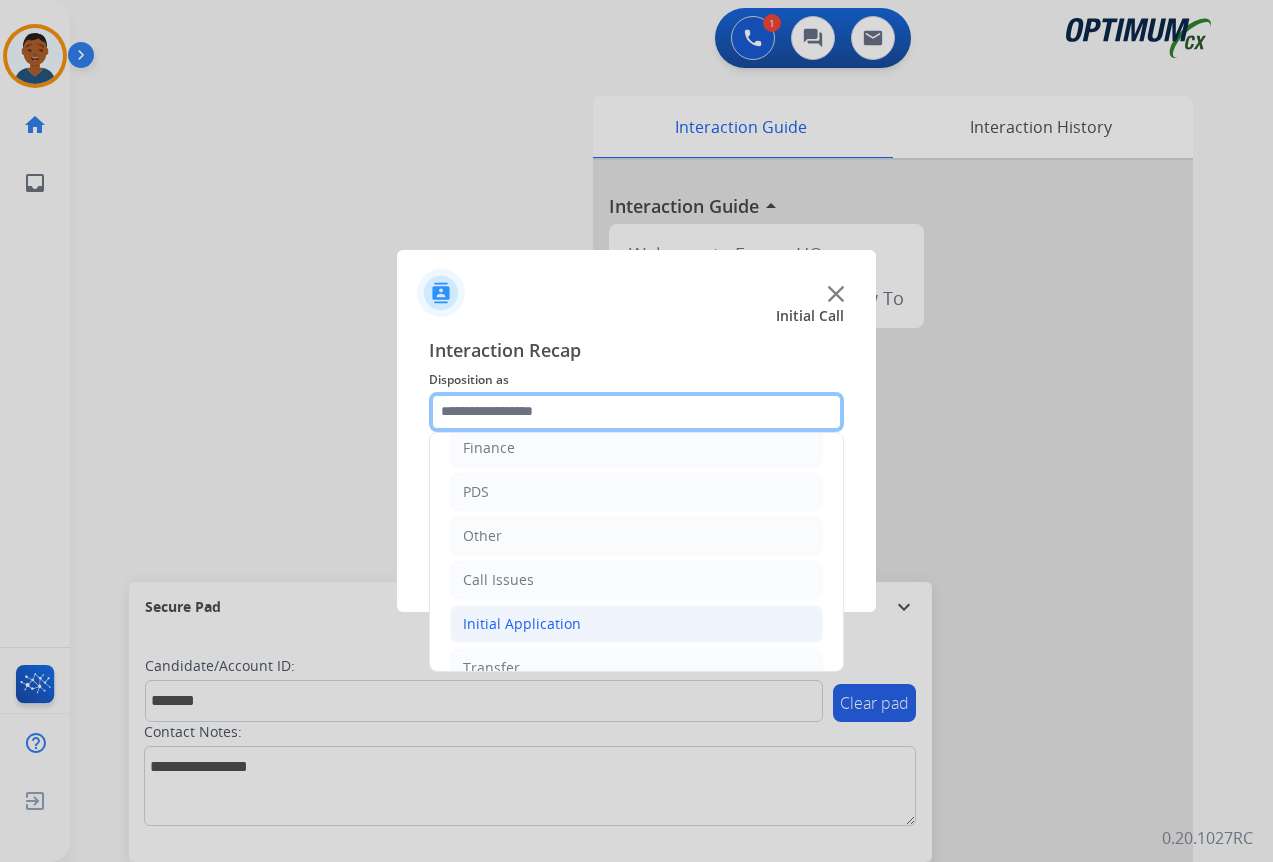 scroll, scrollTop: 136, scrollLeft: 0, axis: vertical 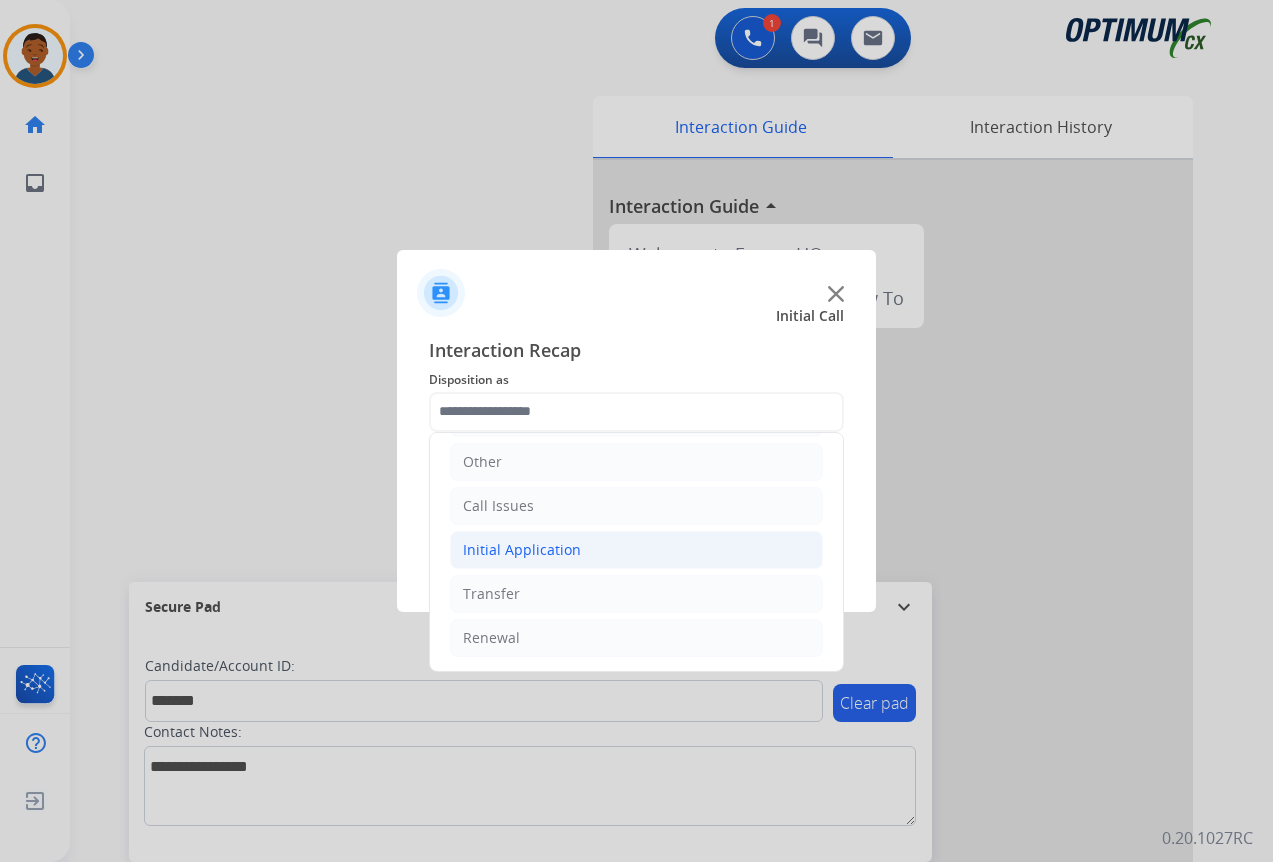 click on "Initial Application" 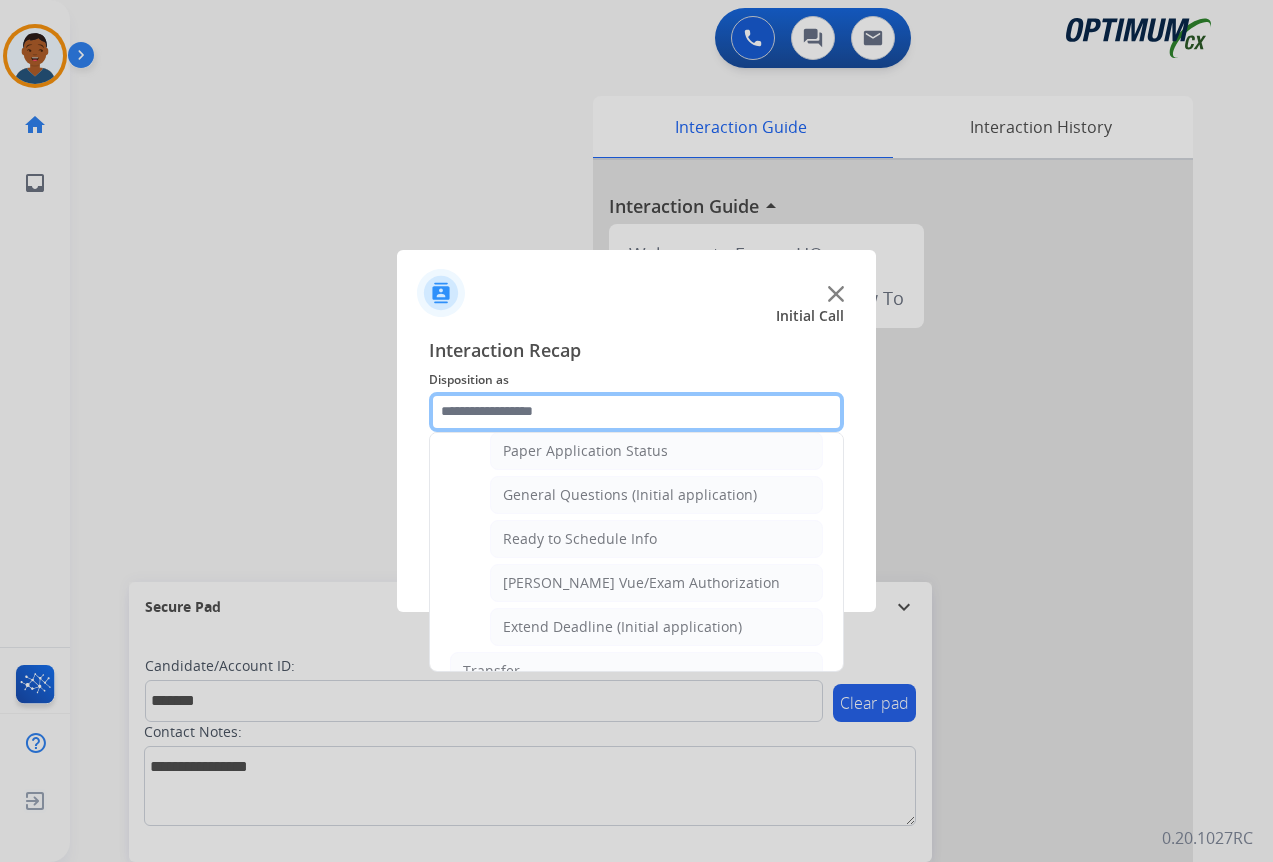 scroll, scrollTop: 1136, scrollLeft: 0, axis: vertical 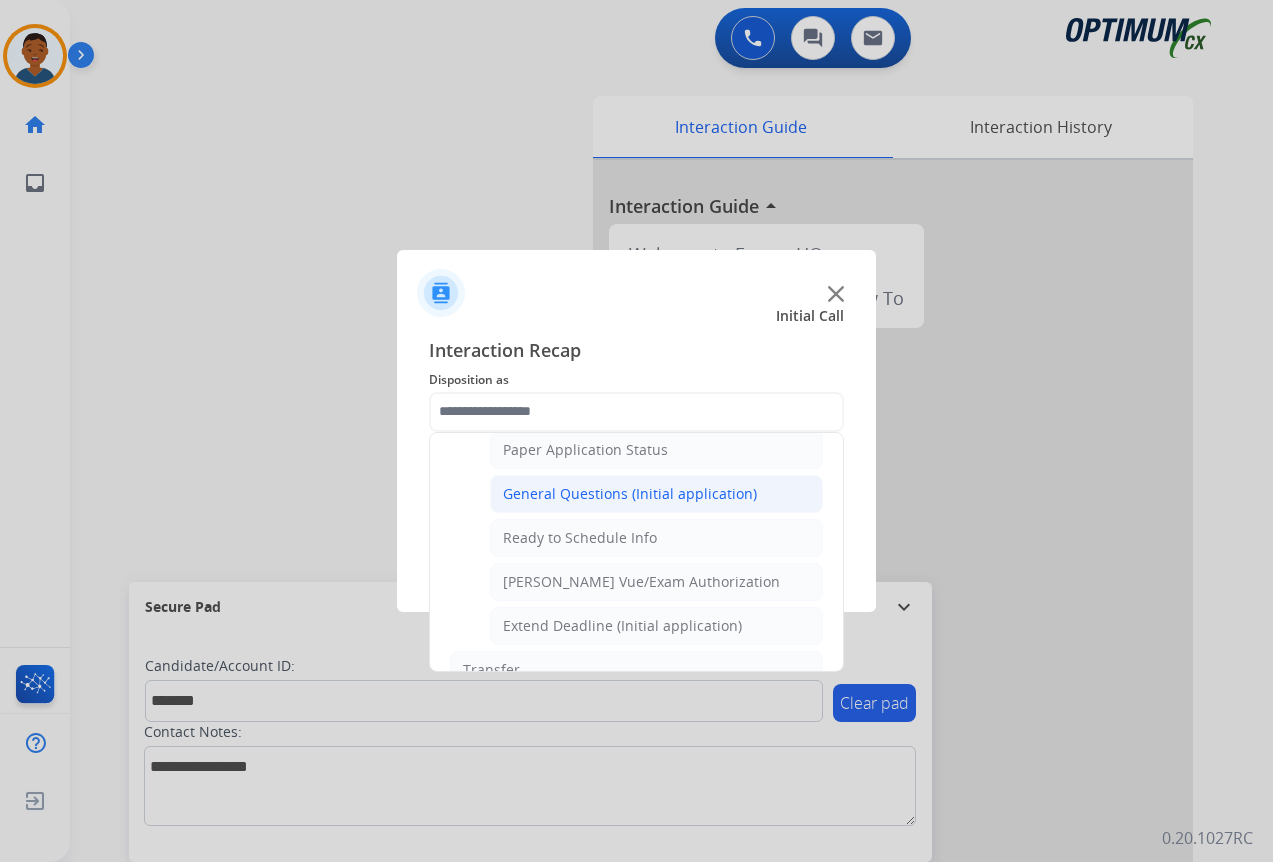 click on "General Questions (Initial application)" 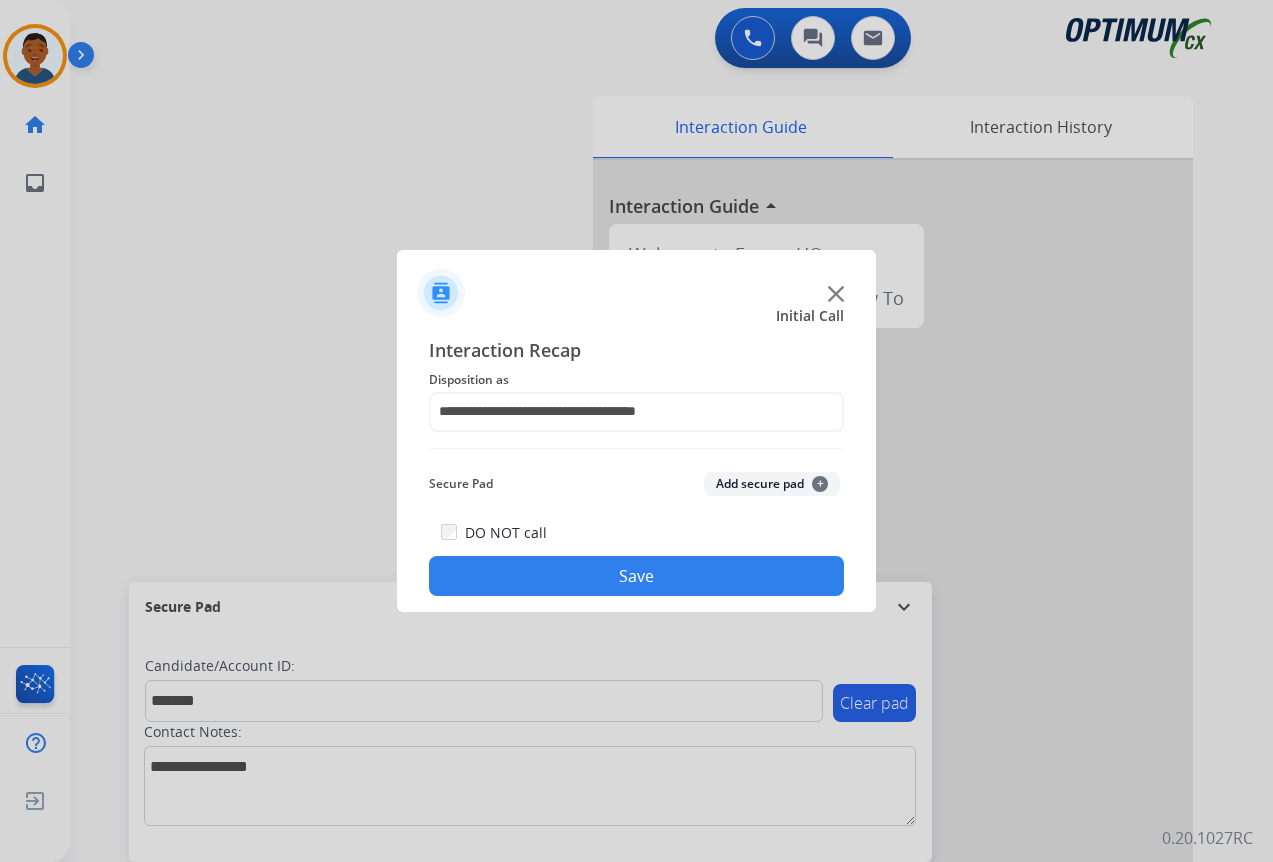 click on "Add secure pad  +" 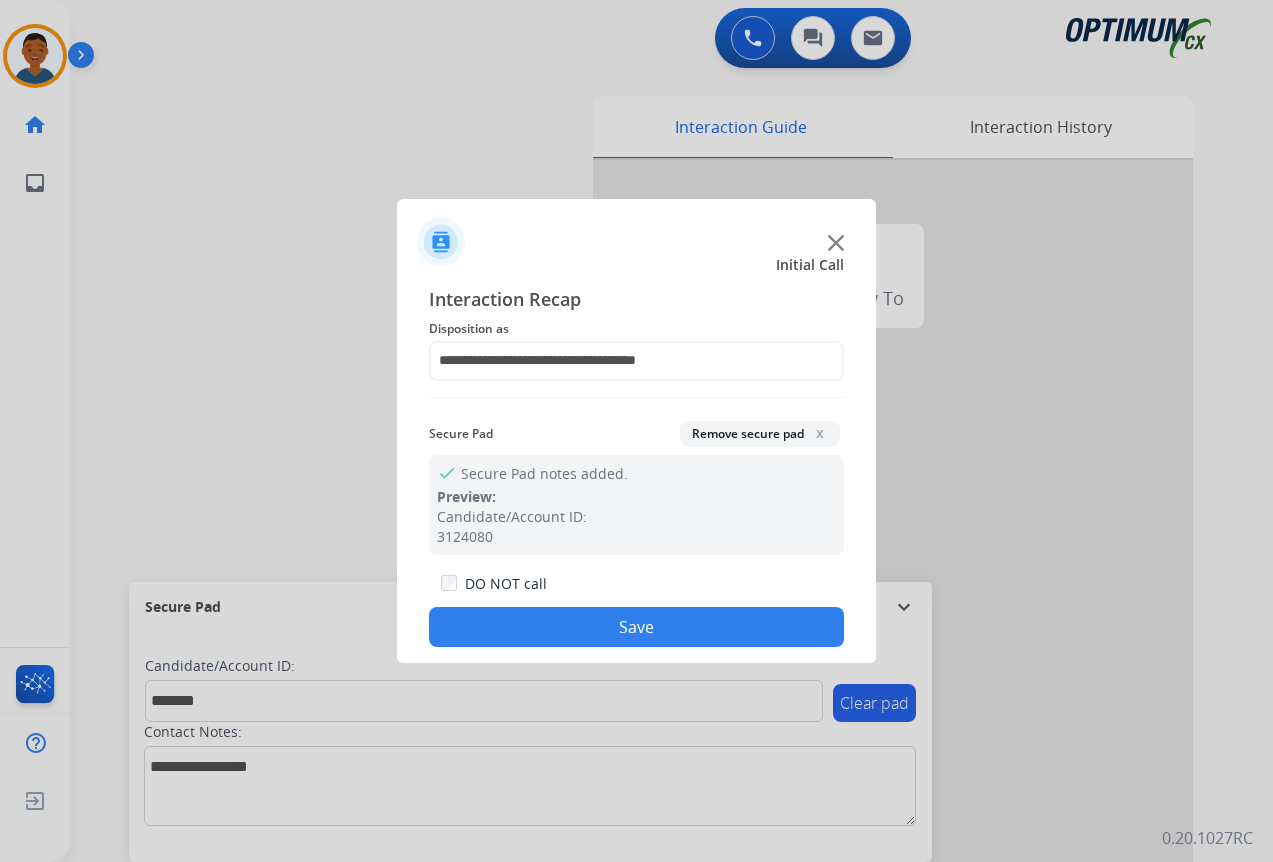 click on "Save" 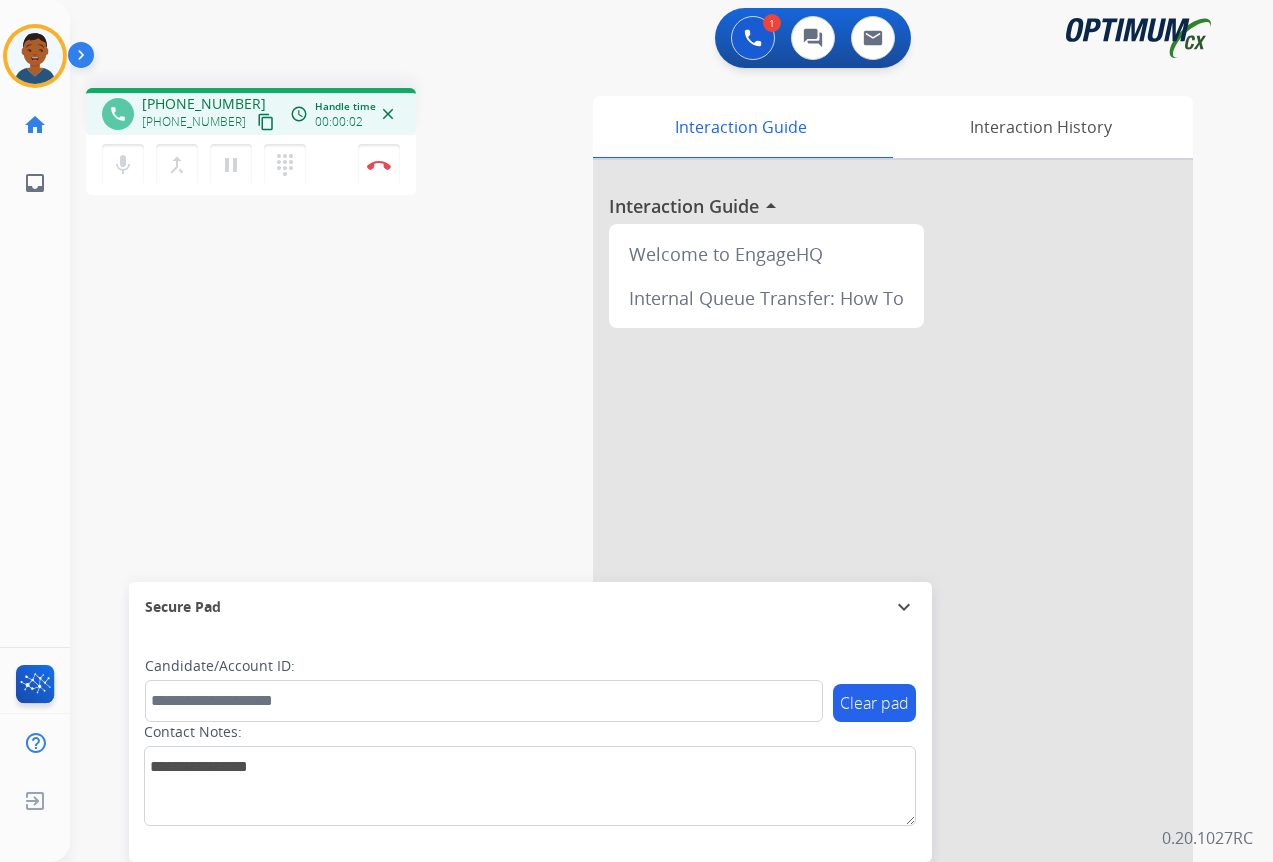 click on "content_copy" at bounding box center [266, 122] 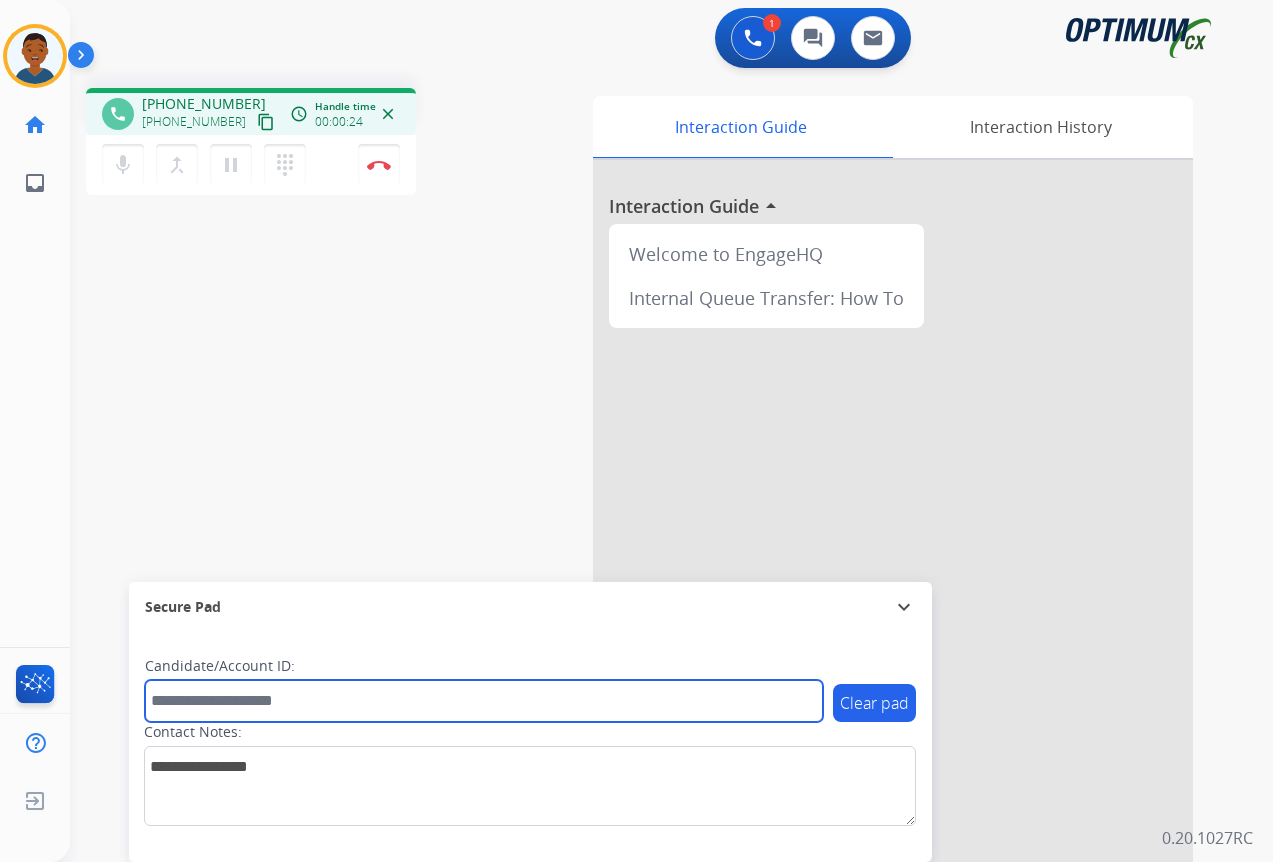 click at bounding box center (484, 701) 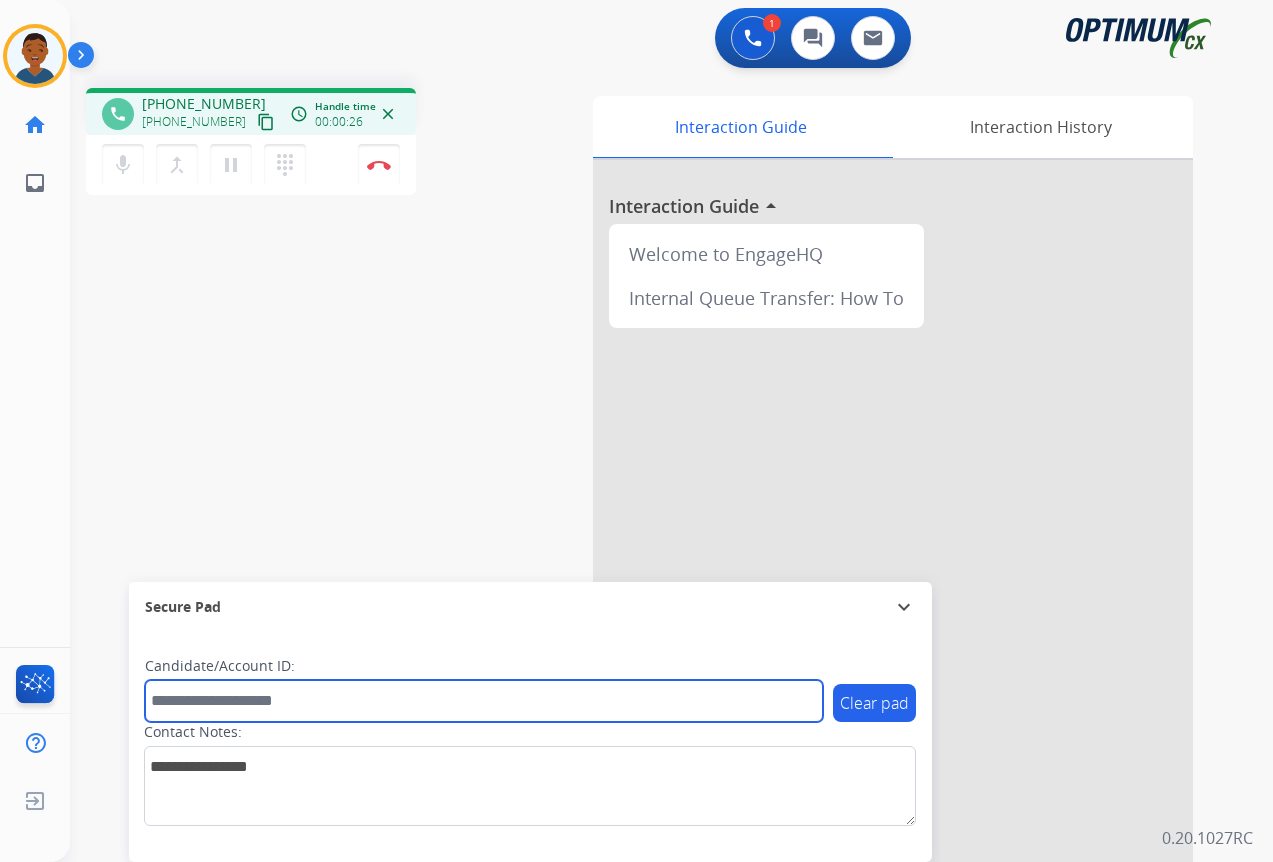 paste on "*******" 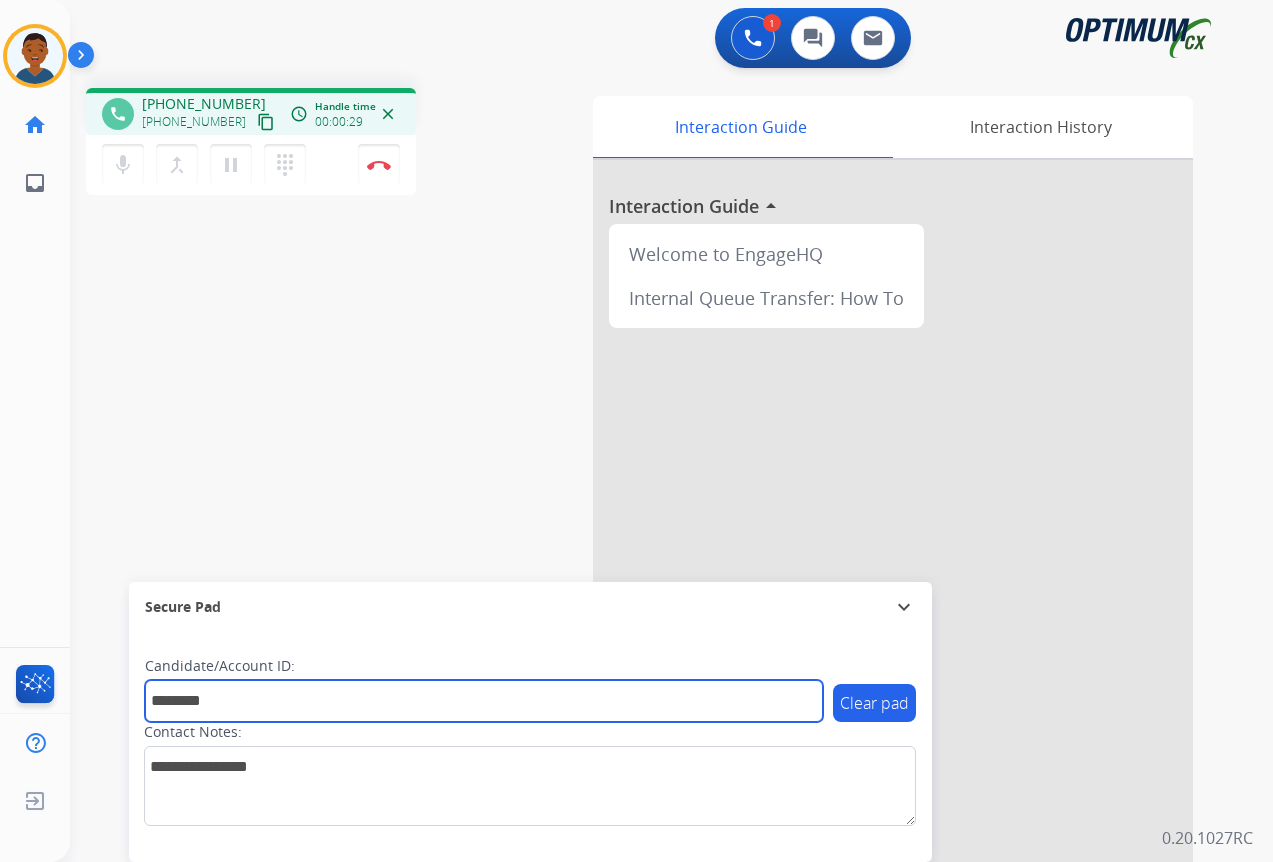 type on "*******" 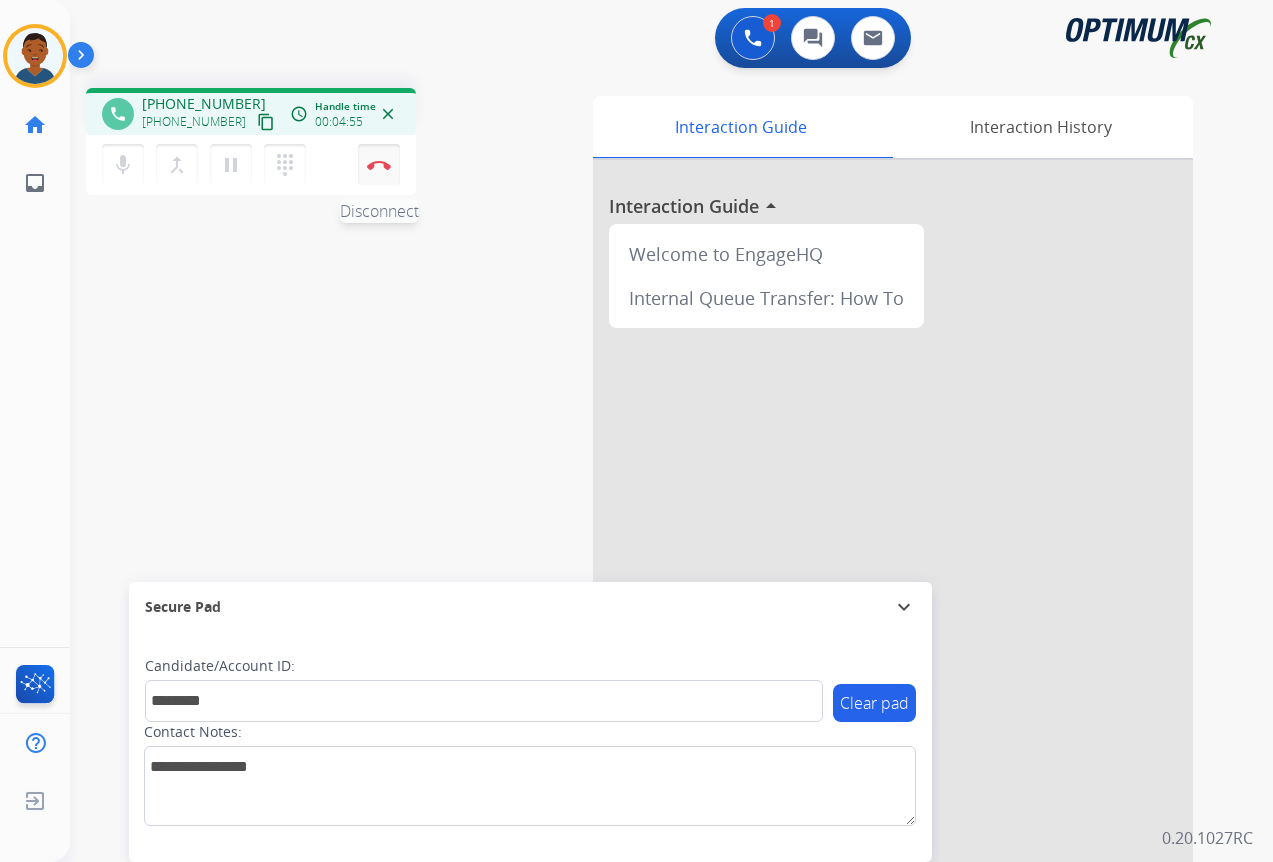 click on "Disconnect" at bounding box center (379, 165) 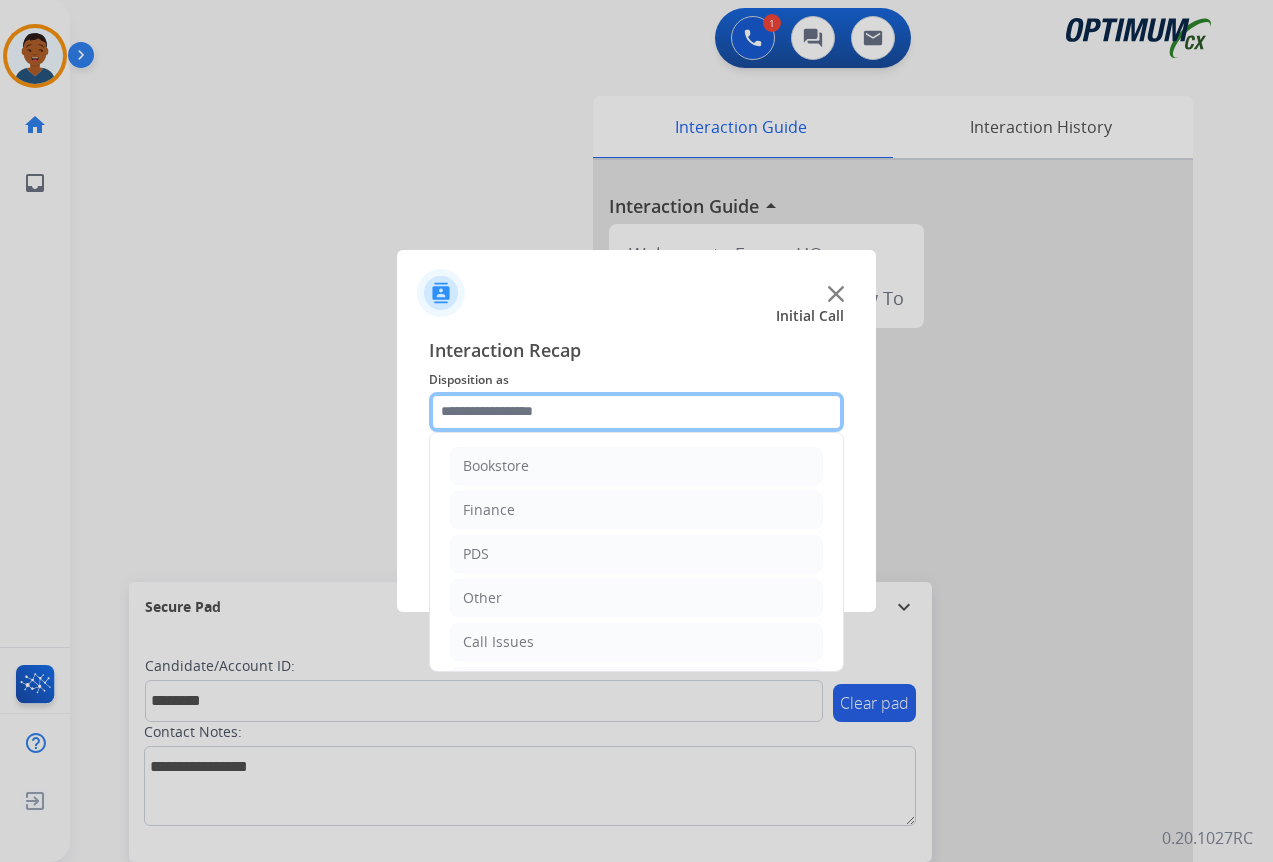 click 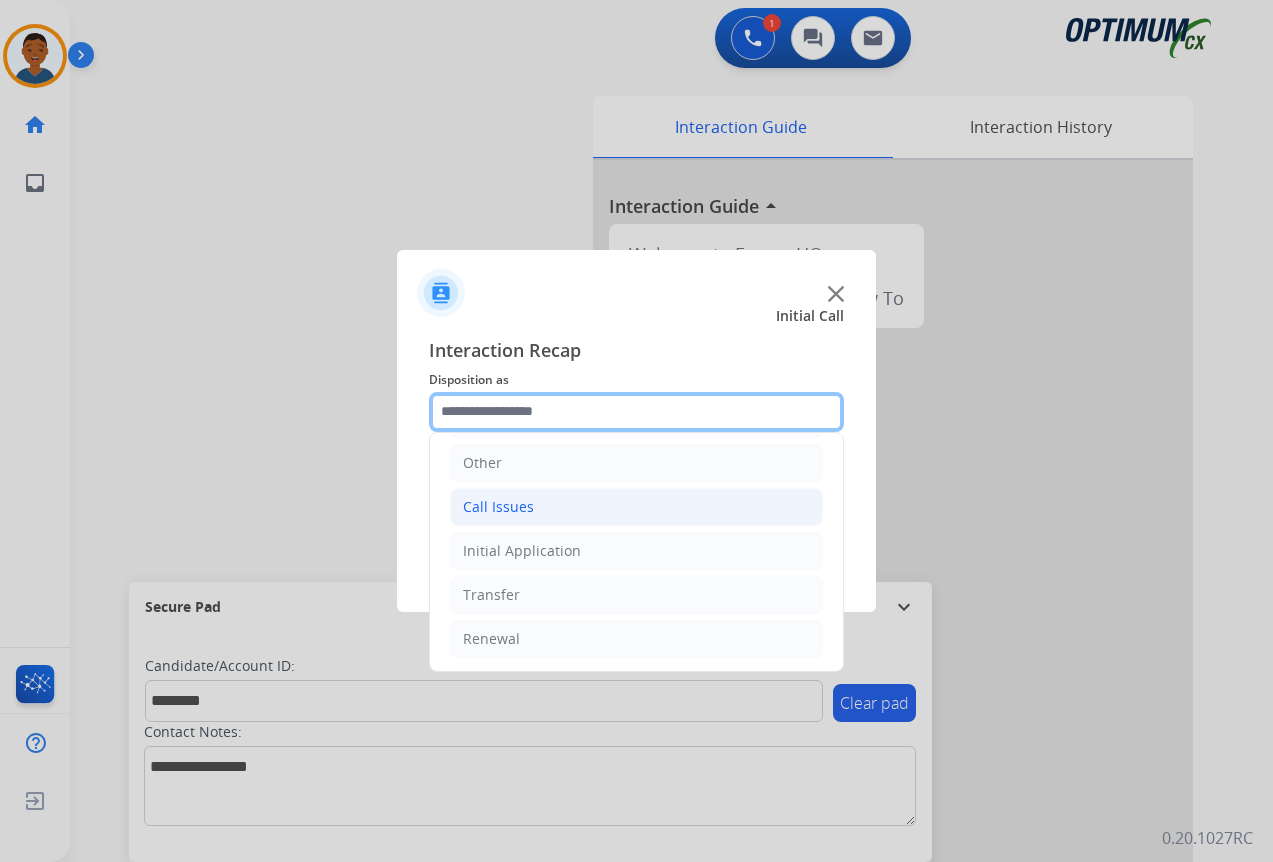 scroll, scrollTop: 136, scrollLeft: 0, axis: vertical 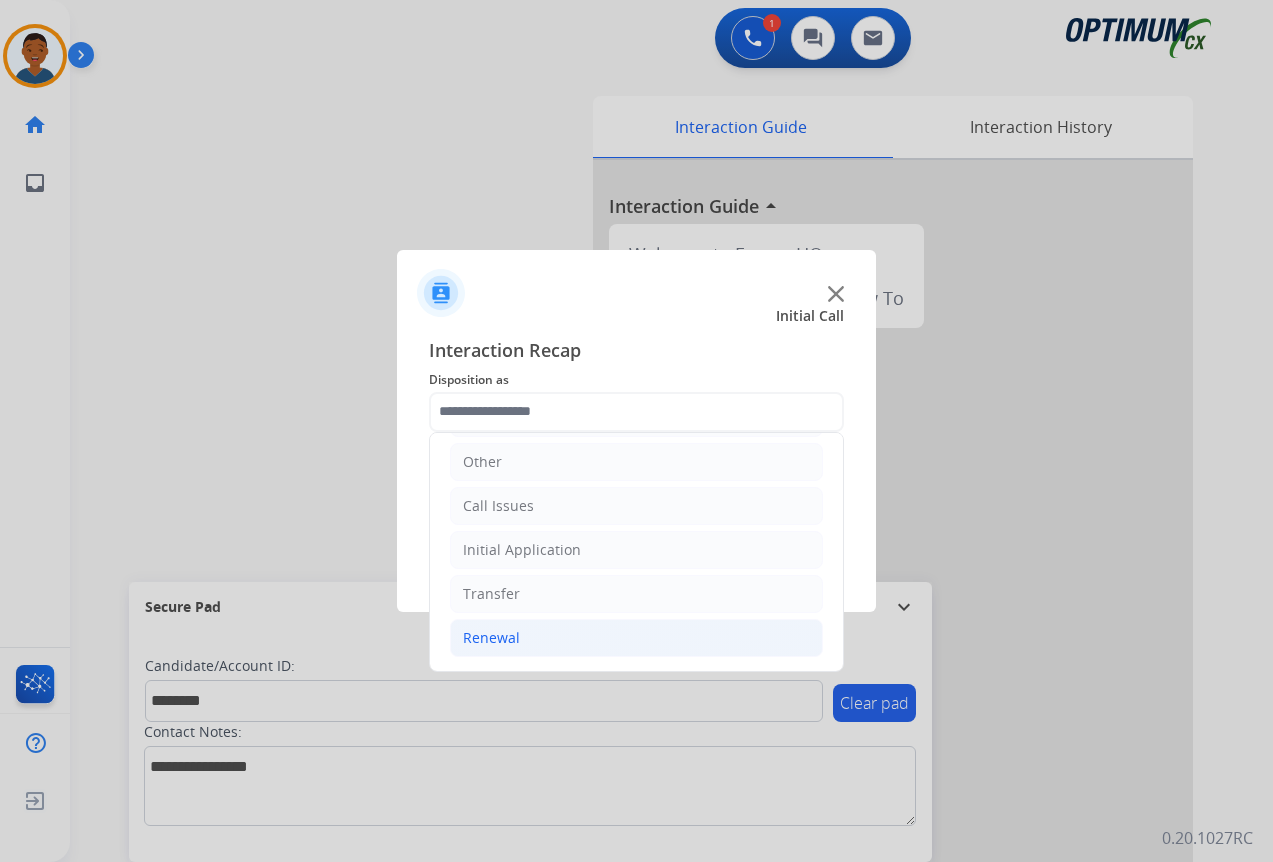 click on "Renewal" 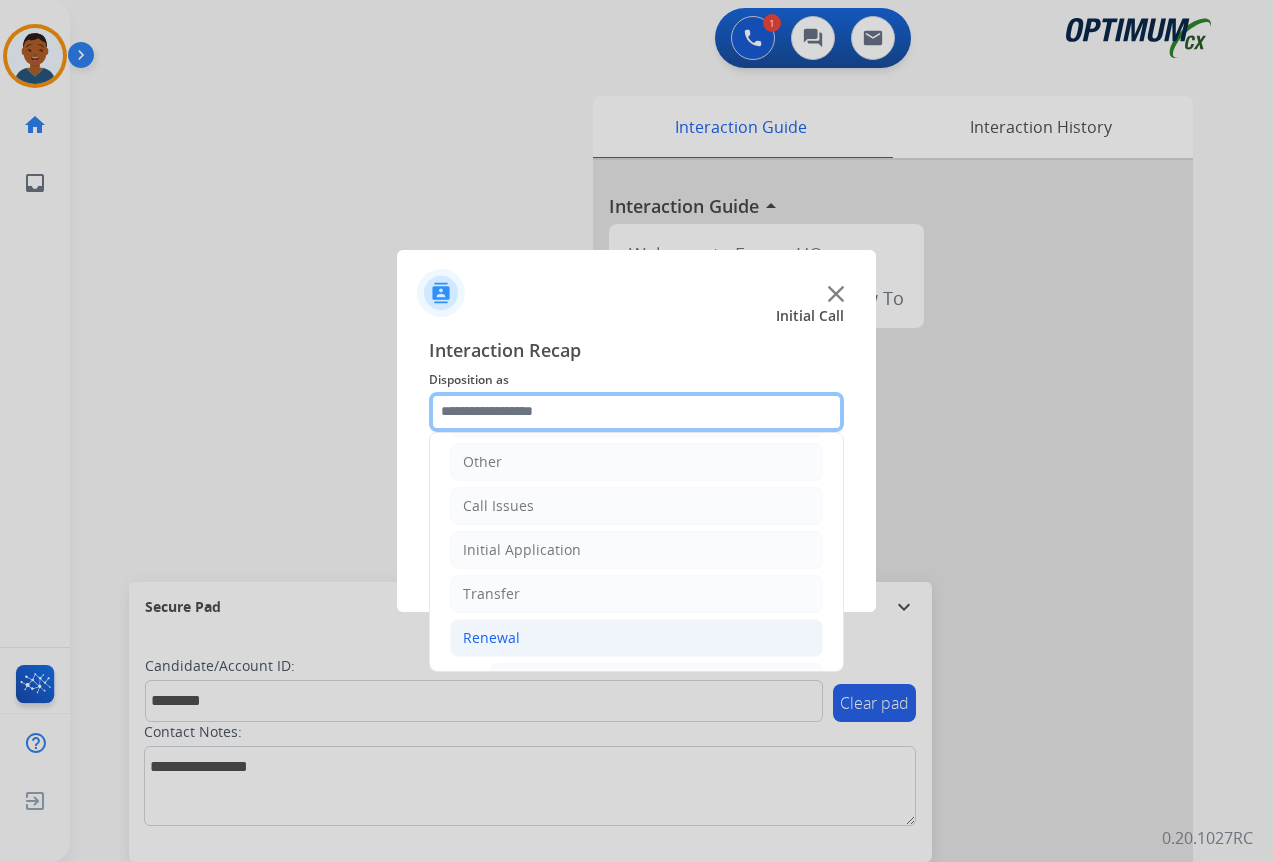 scroll, scrollTop: 336, scrollLeft: 0, axis: vertical 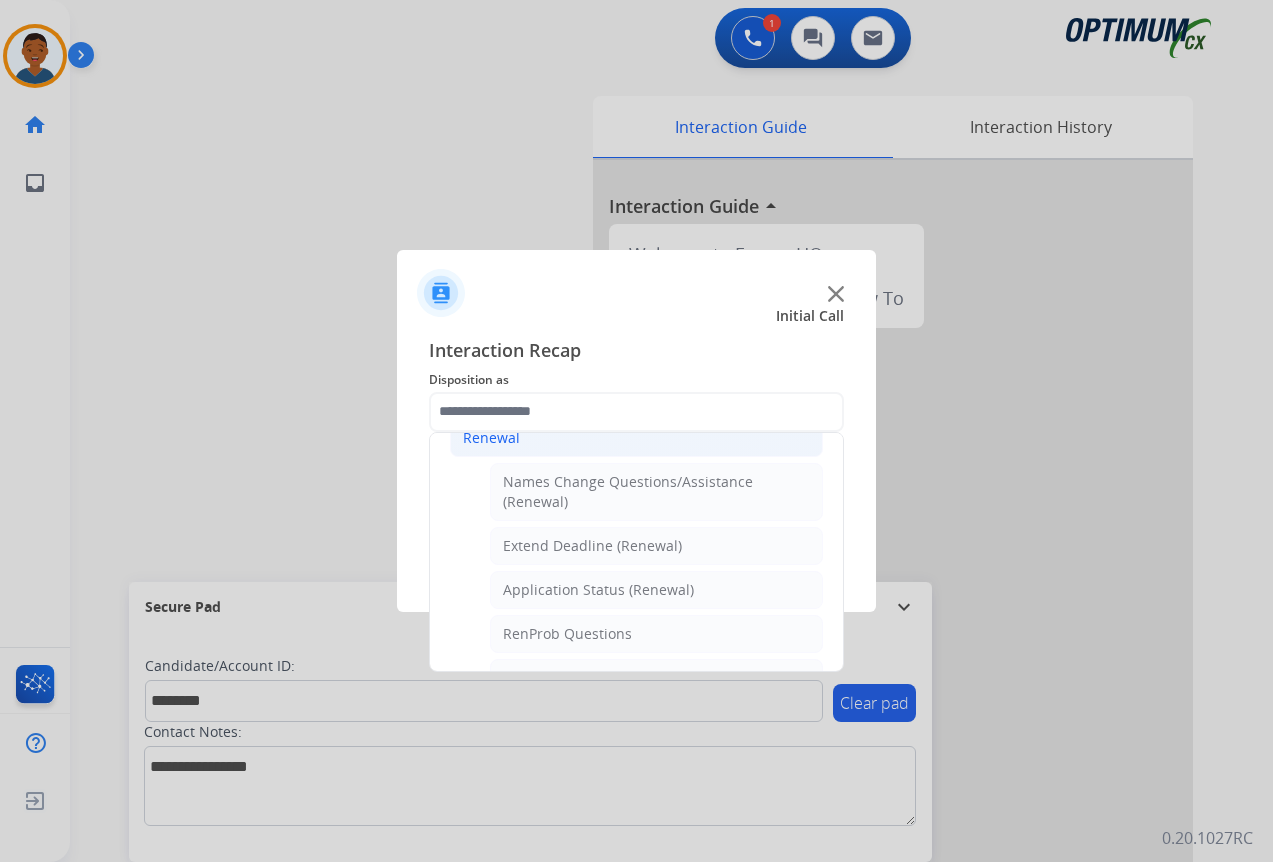 click on "Application Status (Renewal)" 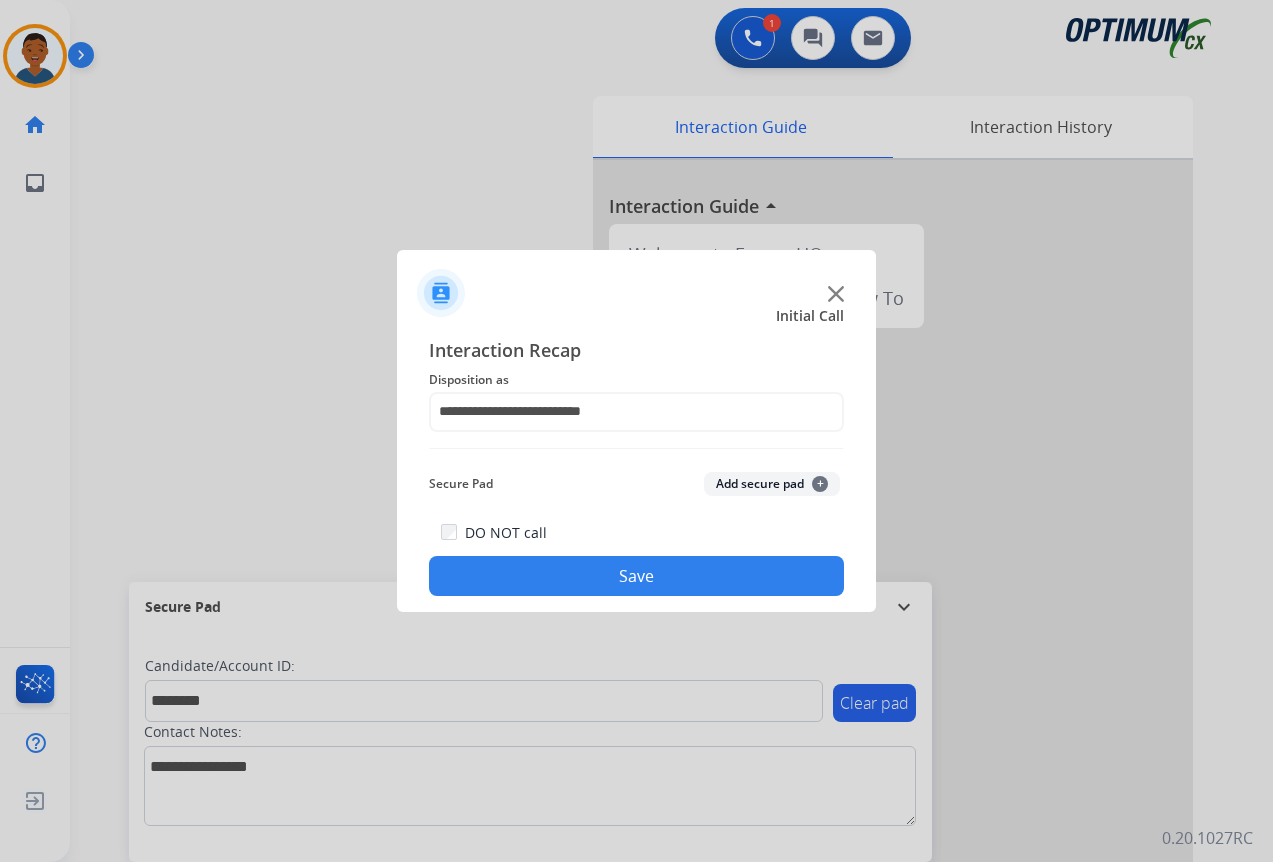click on "Add secure pad  +" 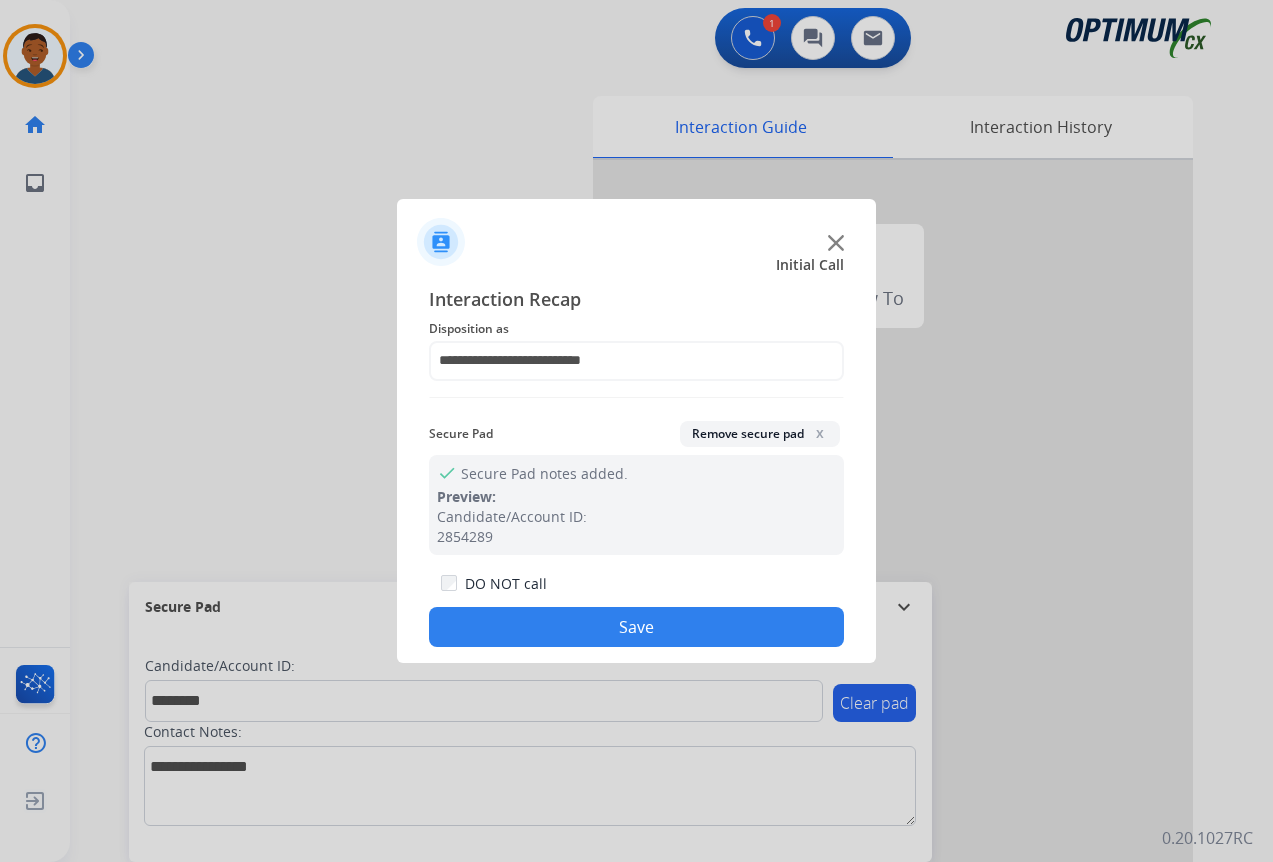 drag, startPoint x: 725, startPoint y: 617, endPoint x: 860, endPoint y: 616, distance: 135.00371 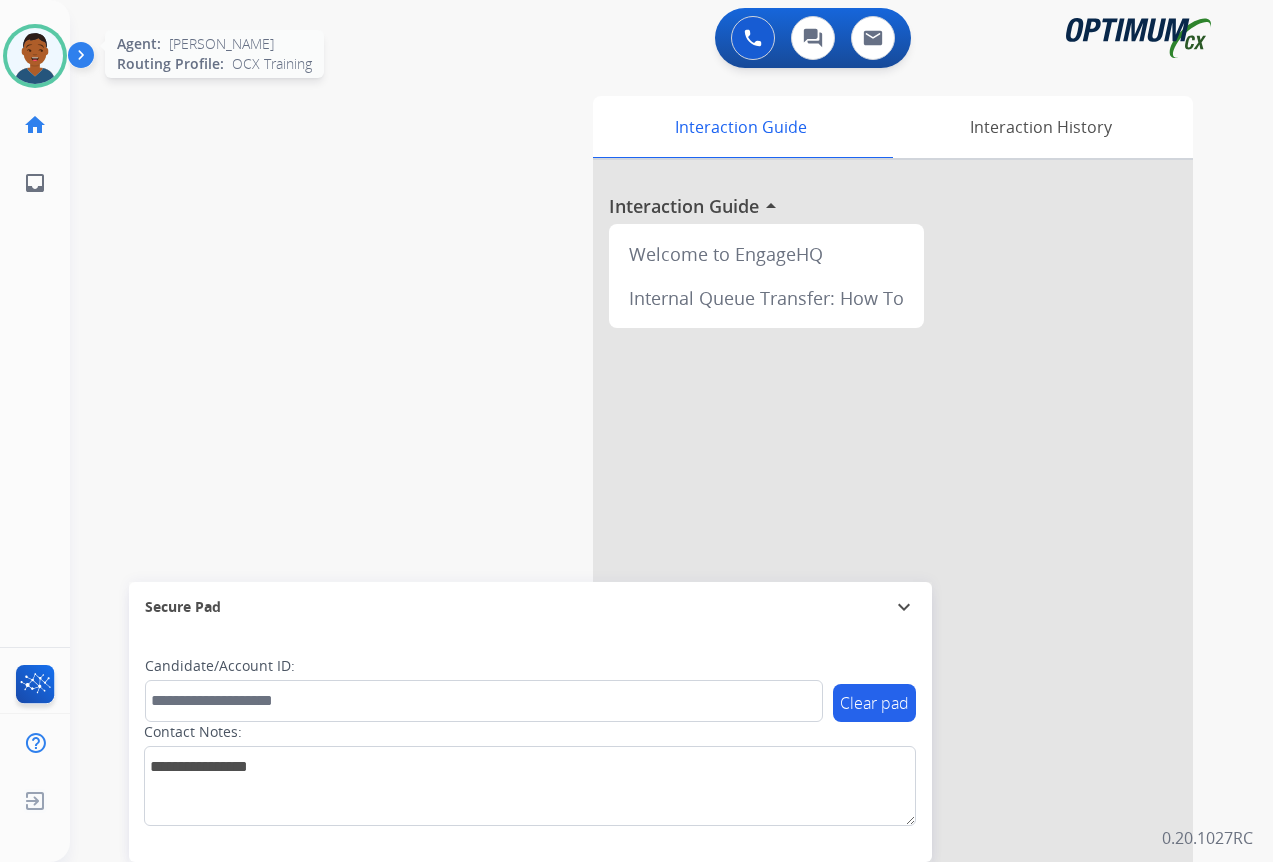click at bounding box center (35, 56) 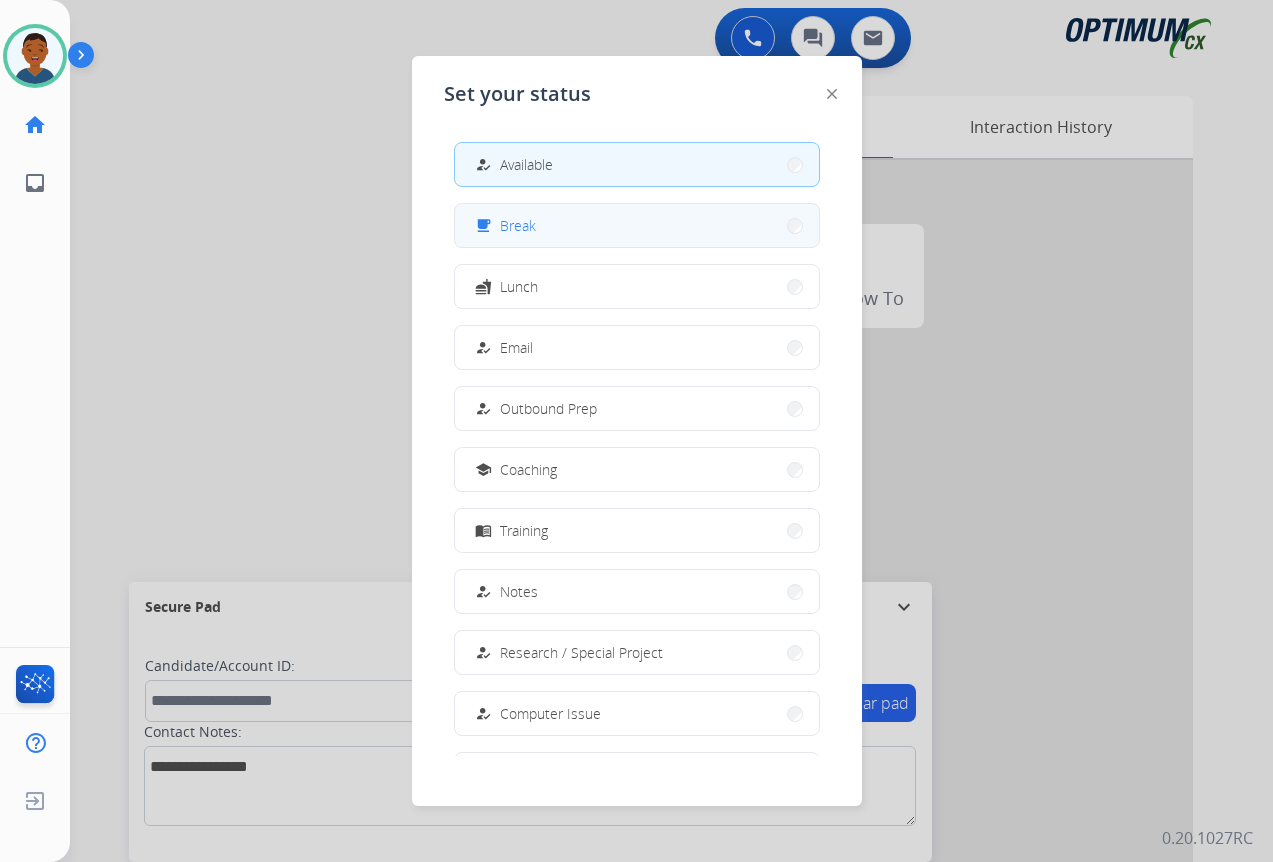 click on "Break" at bounding box center (518, 225) 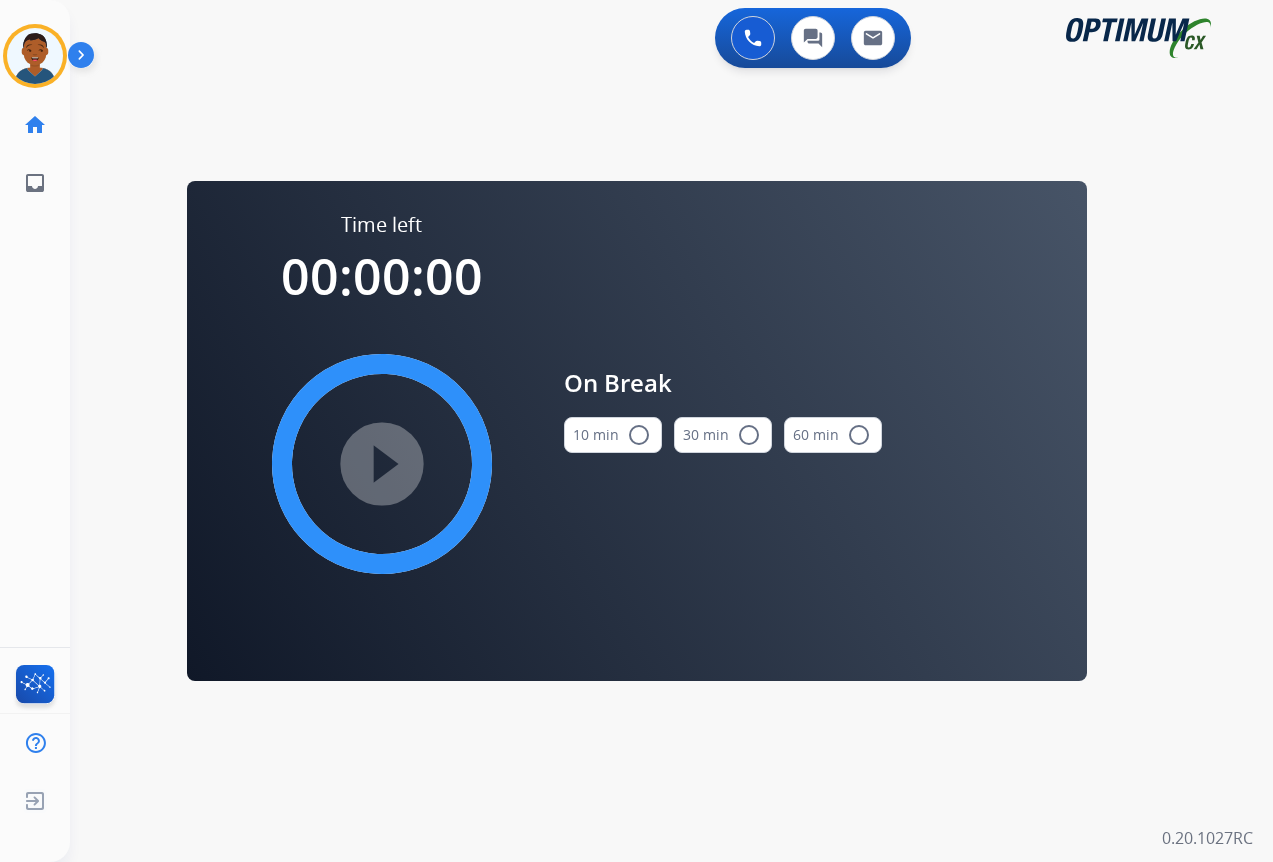 click on "radio_button_unchecked" at bounding box center [639, 435] 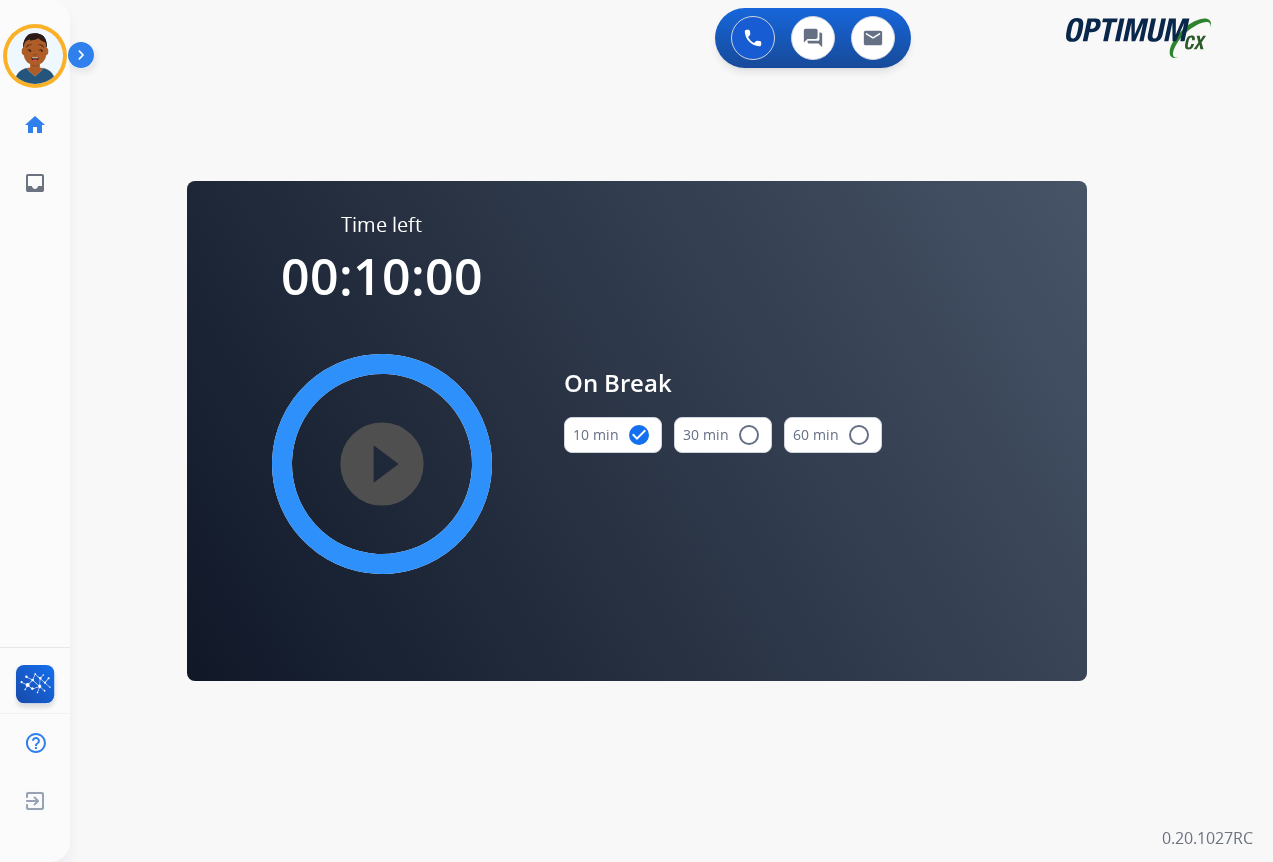 click on "play_circle_filled" at bounding box center [382, 464] 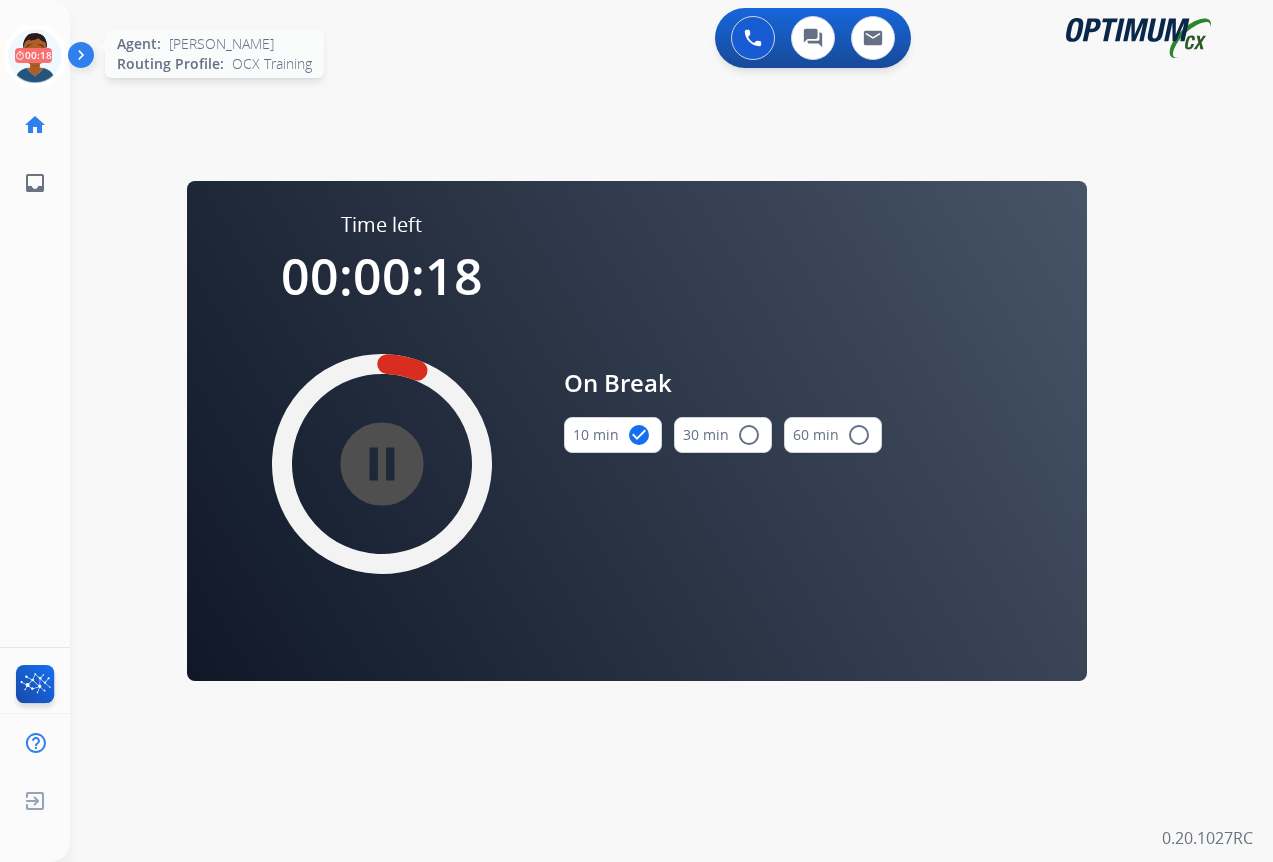 click 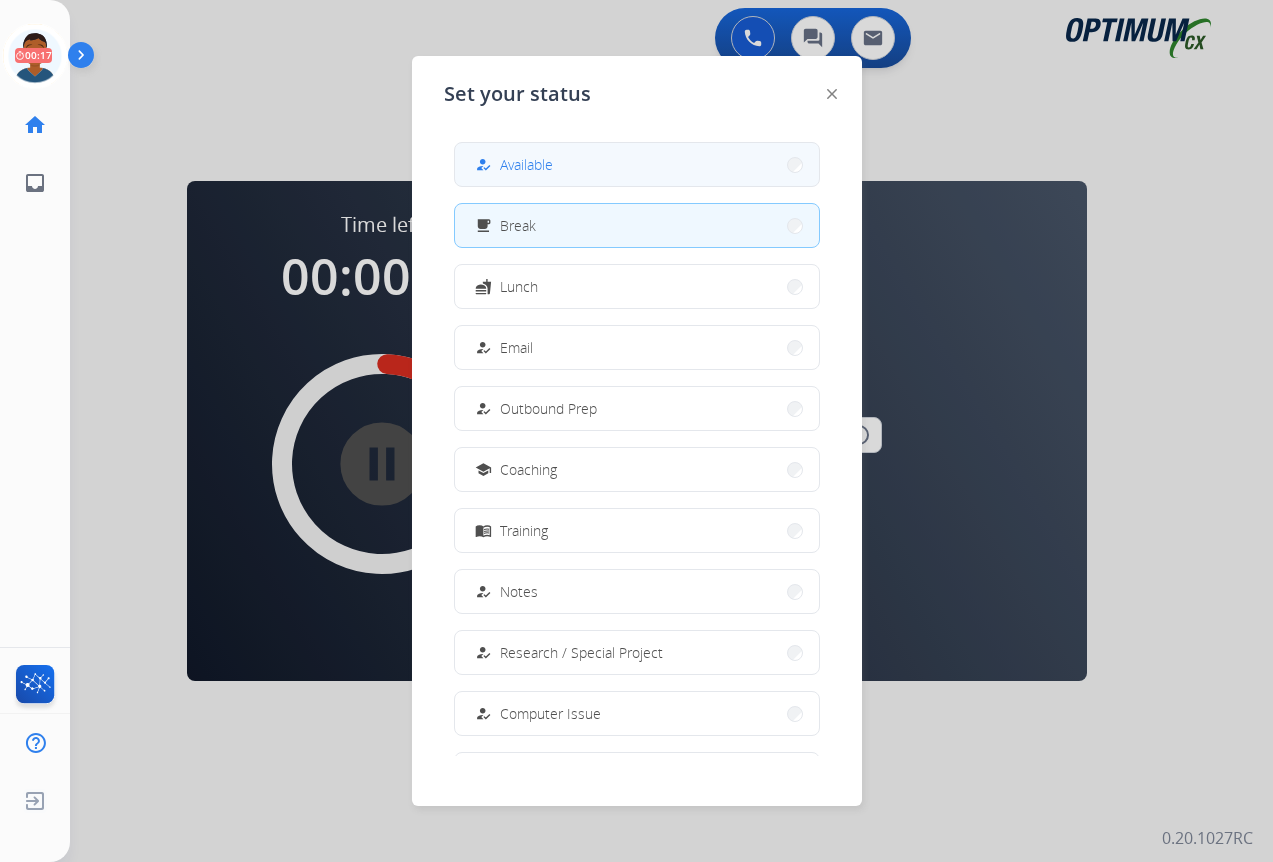 click on "Available" at bounding box center [526, 164] 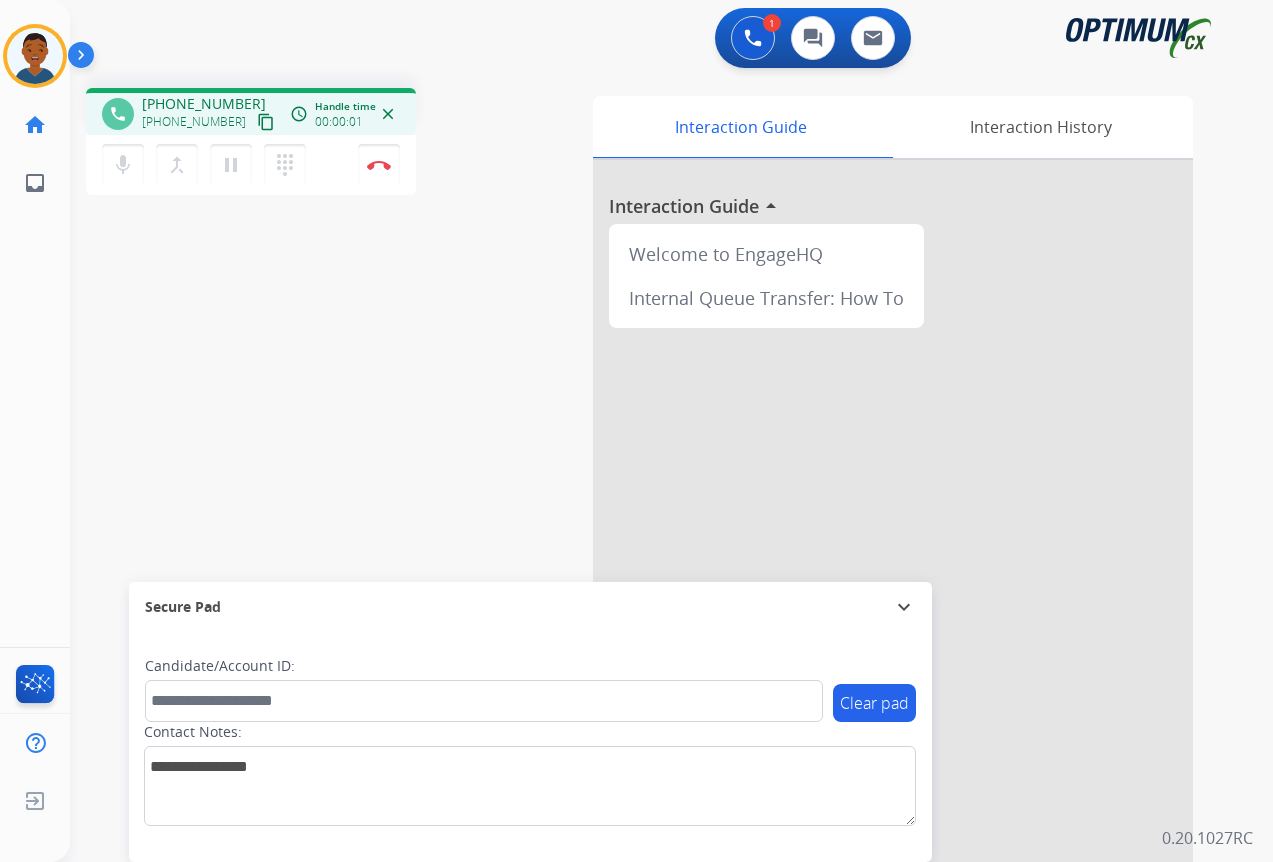 click on "content_copy" at bounding box center [266, 122] 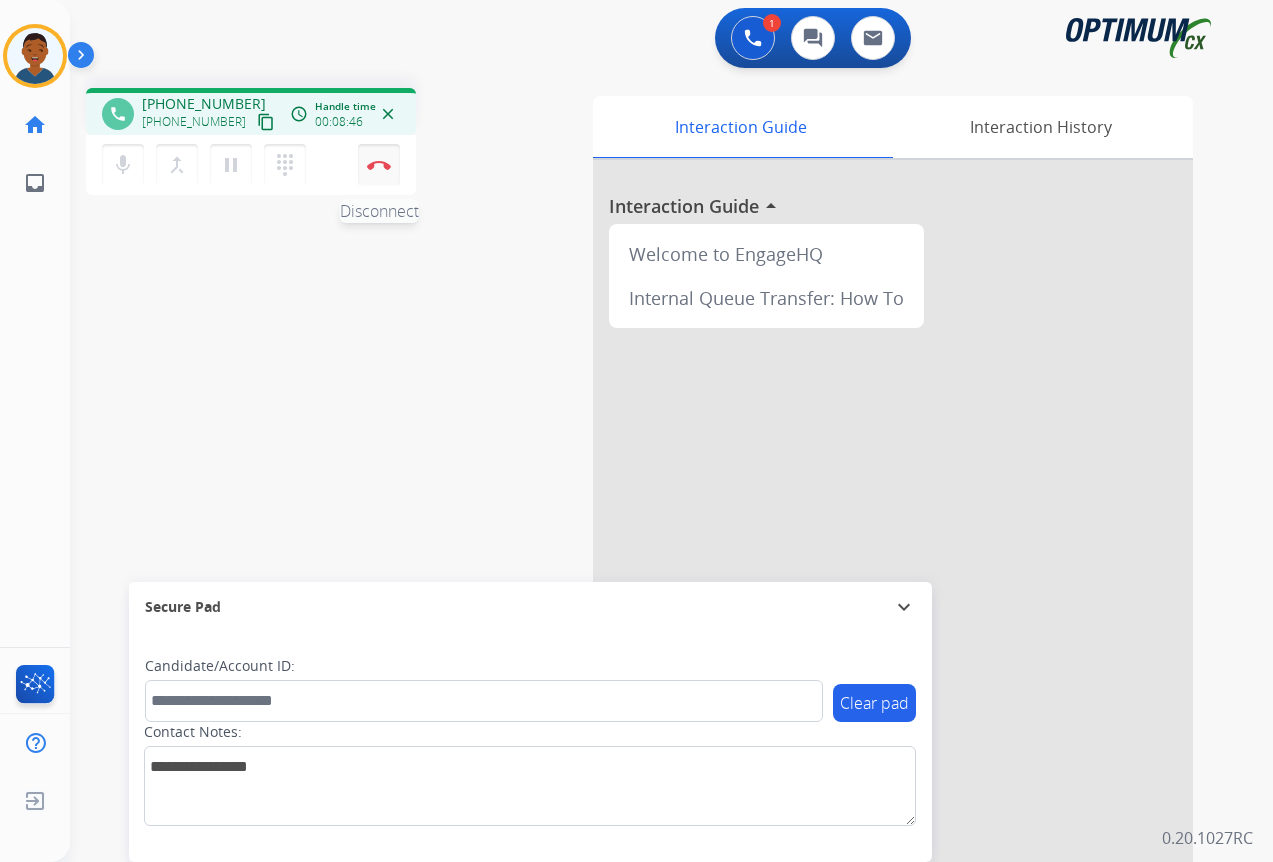 click on "Disconnect" at bounding box center (379, 165) 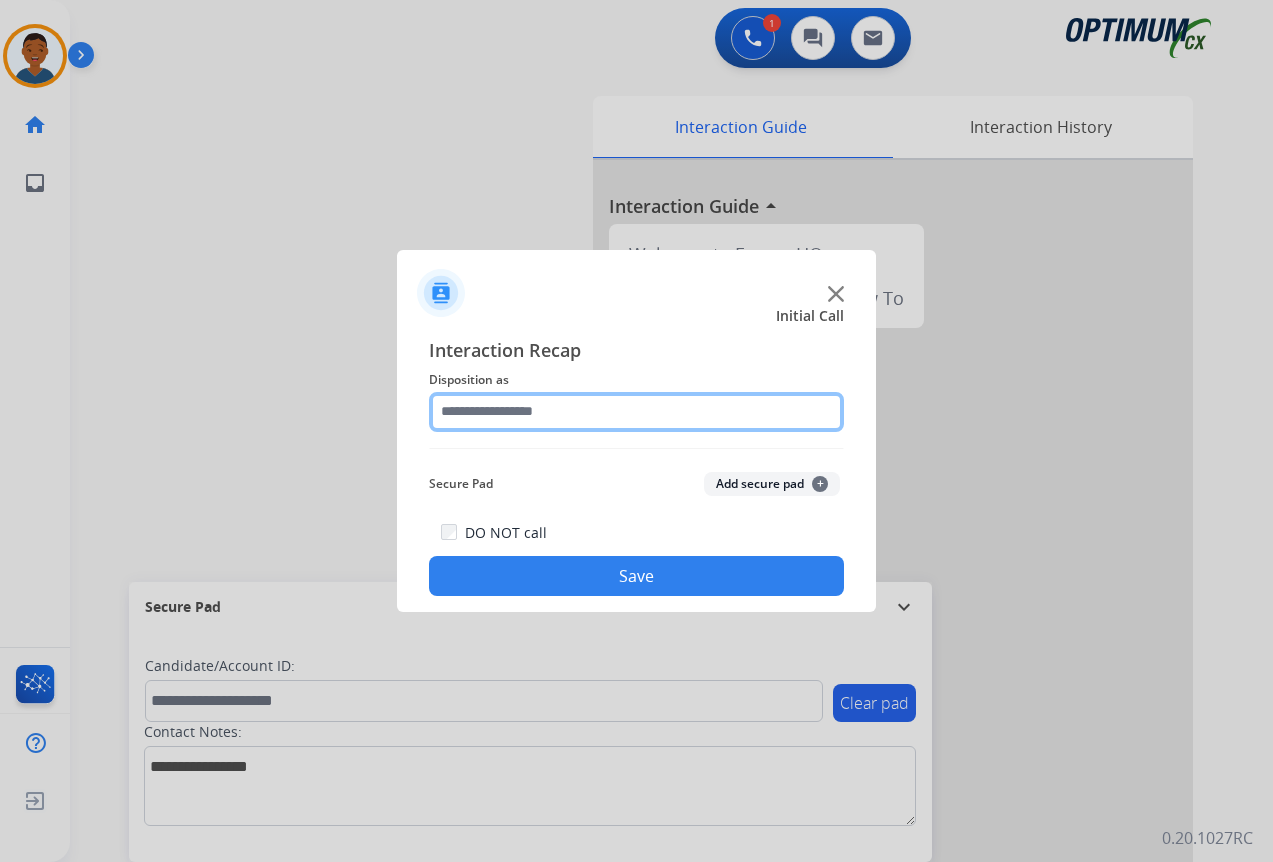 click 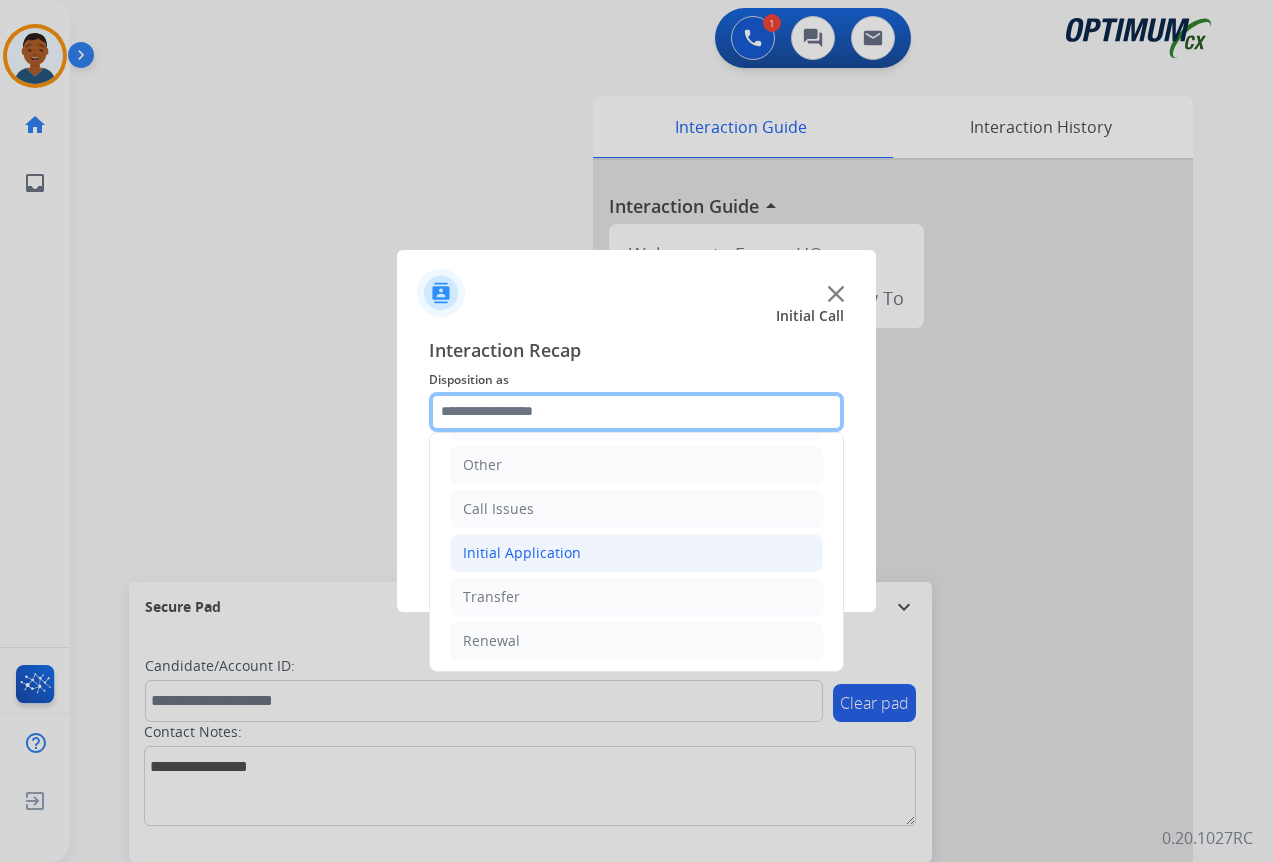 scroll, scrollTop: 136, scrollLeft: 0, axis: vertical 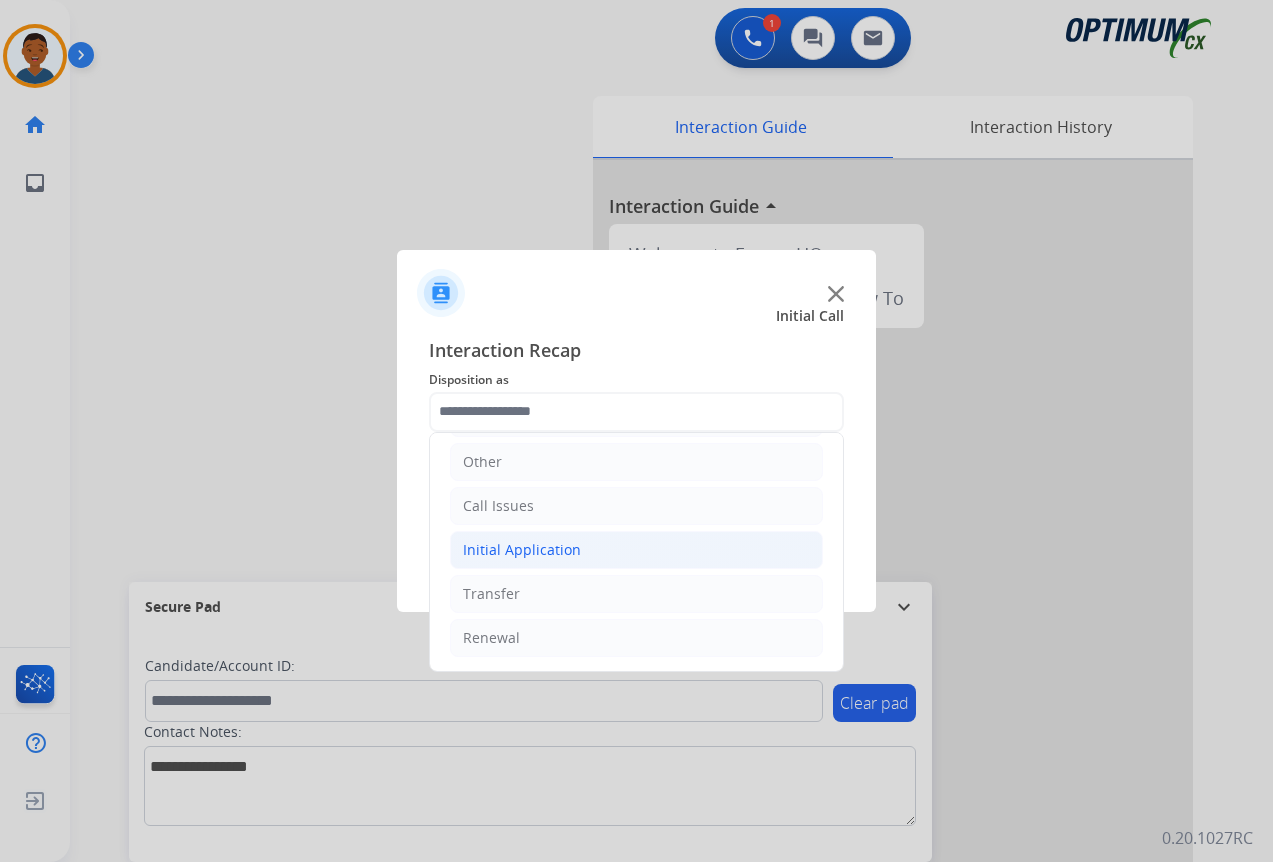 click on "Initial Application" 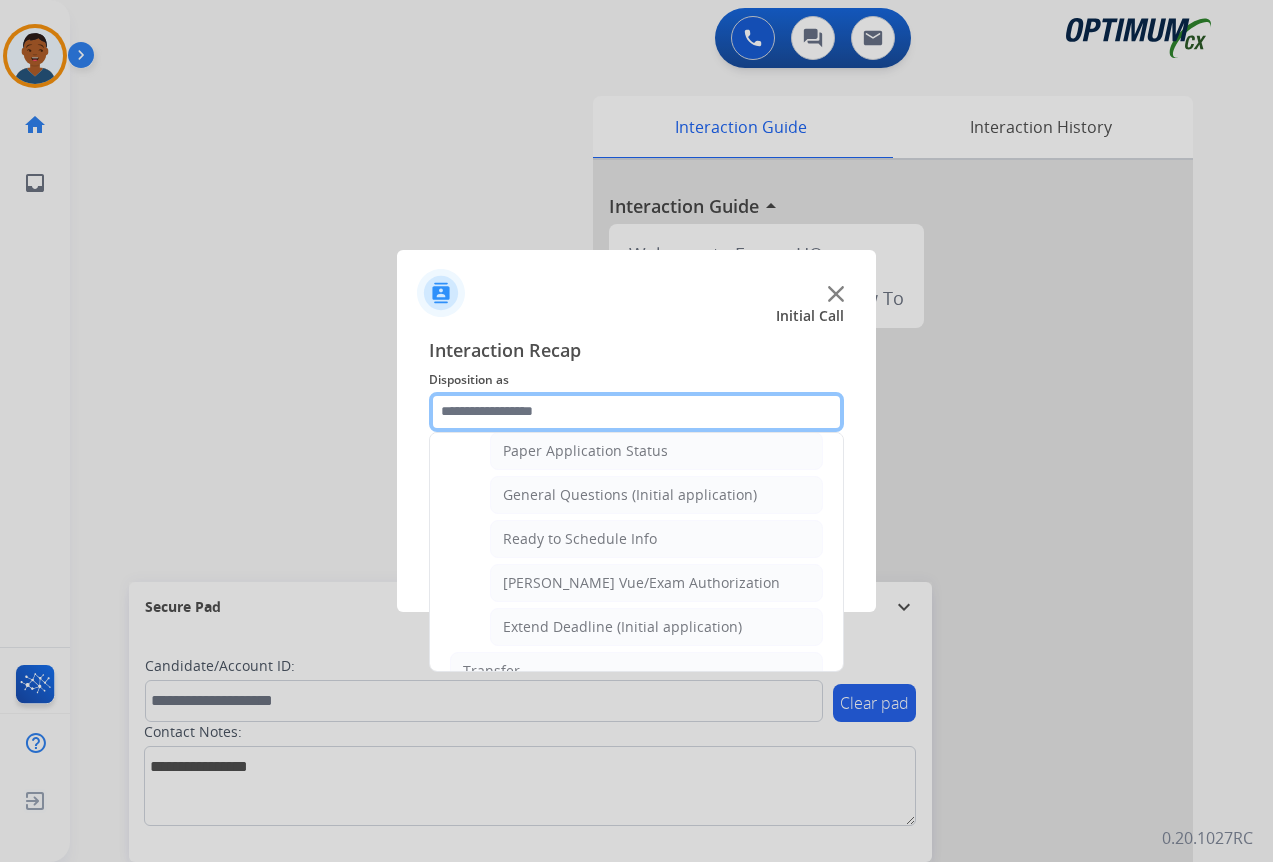 scroll, scrollTop: 1136, scrollLeft: 0, axis: vertical 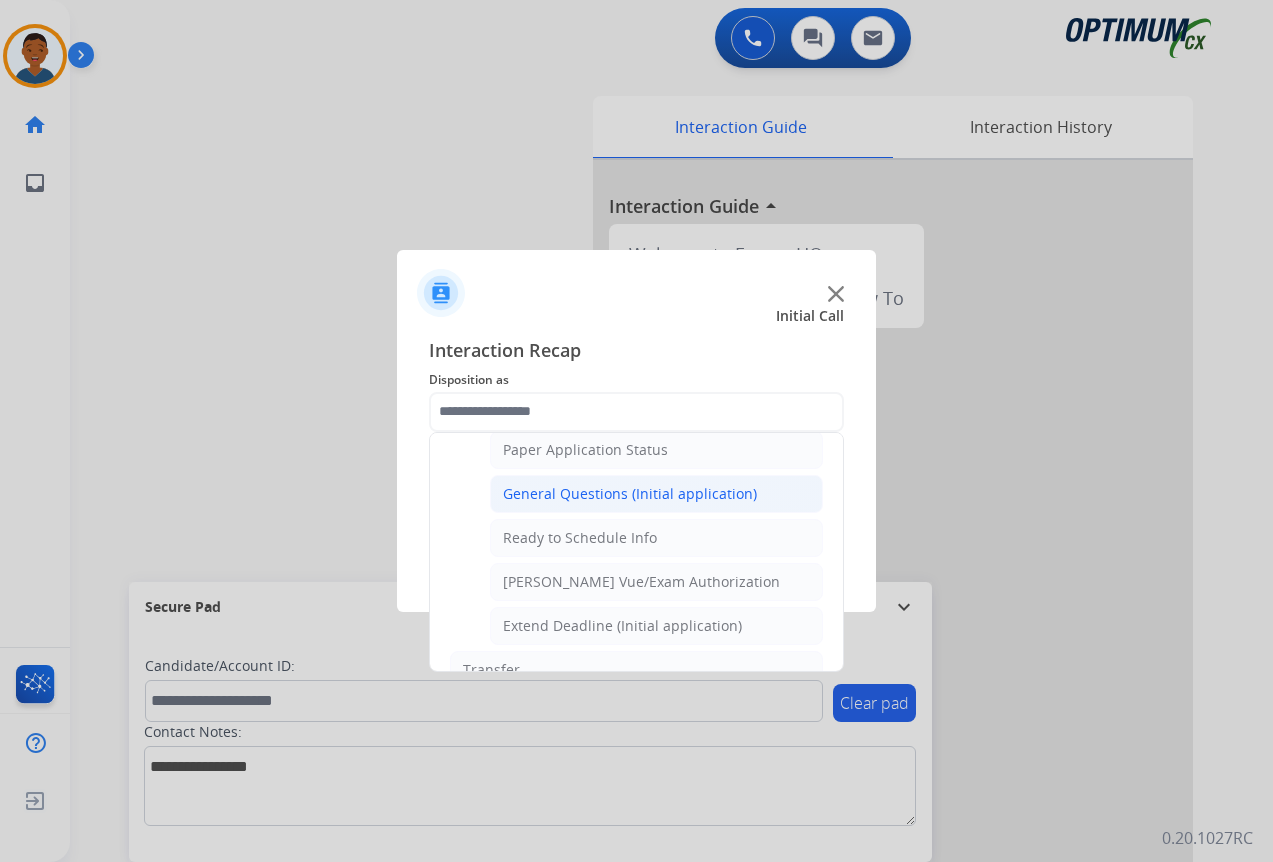 click on "General Questions (Initial application)" 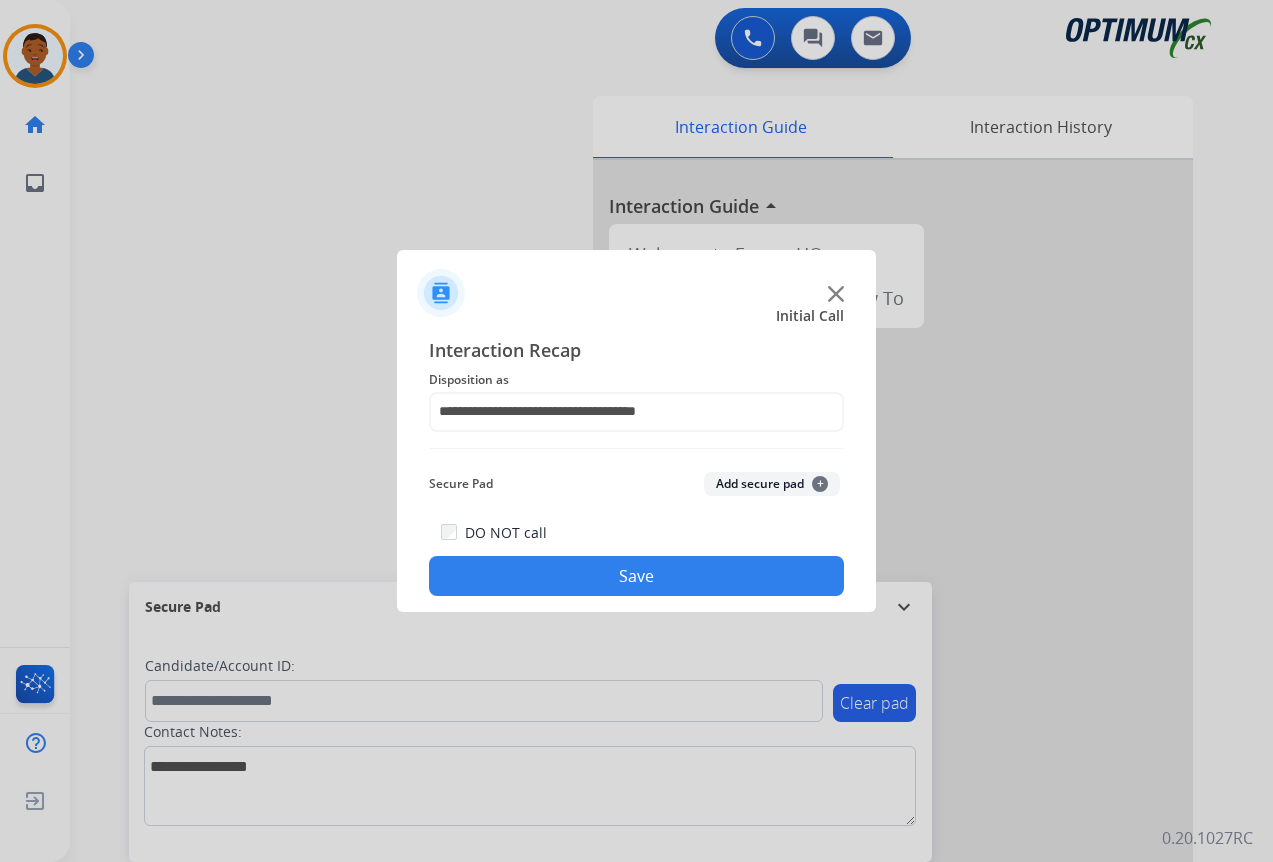 click on "Save" 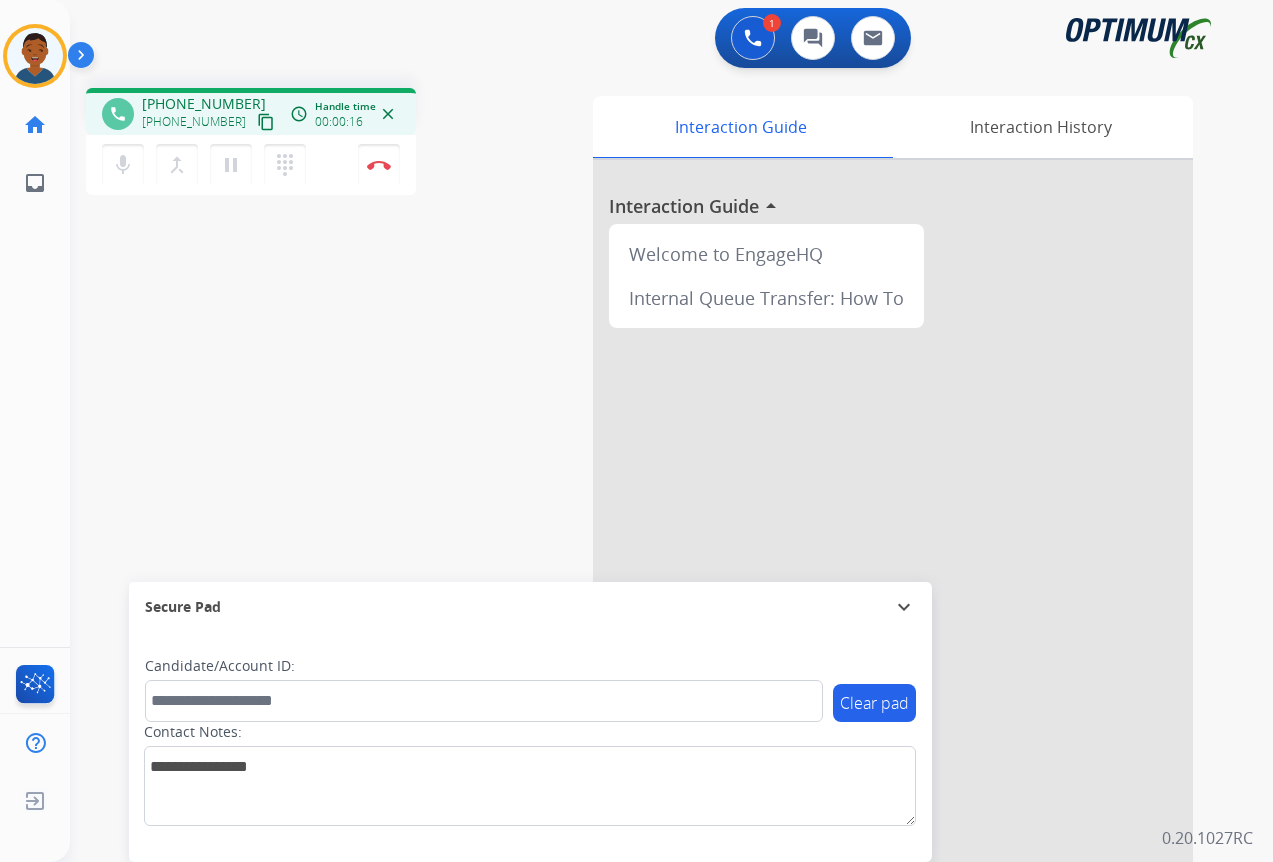 click on "content_copy" at bounding box center (266, 122) 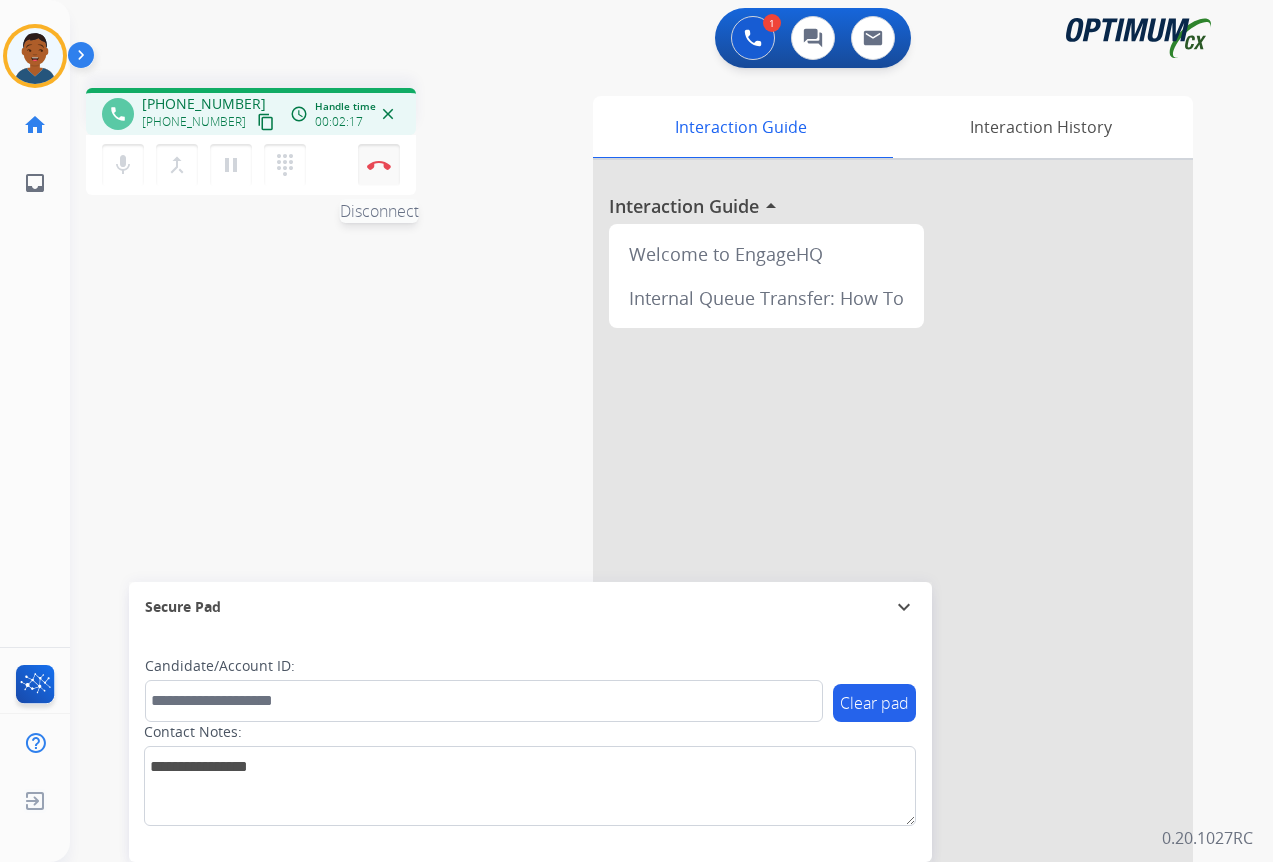 click at bounding box center (379, 165) 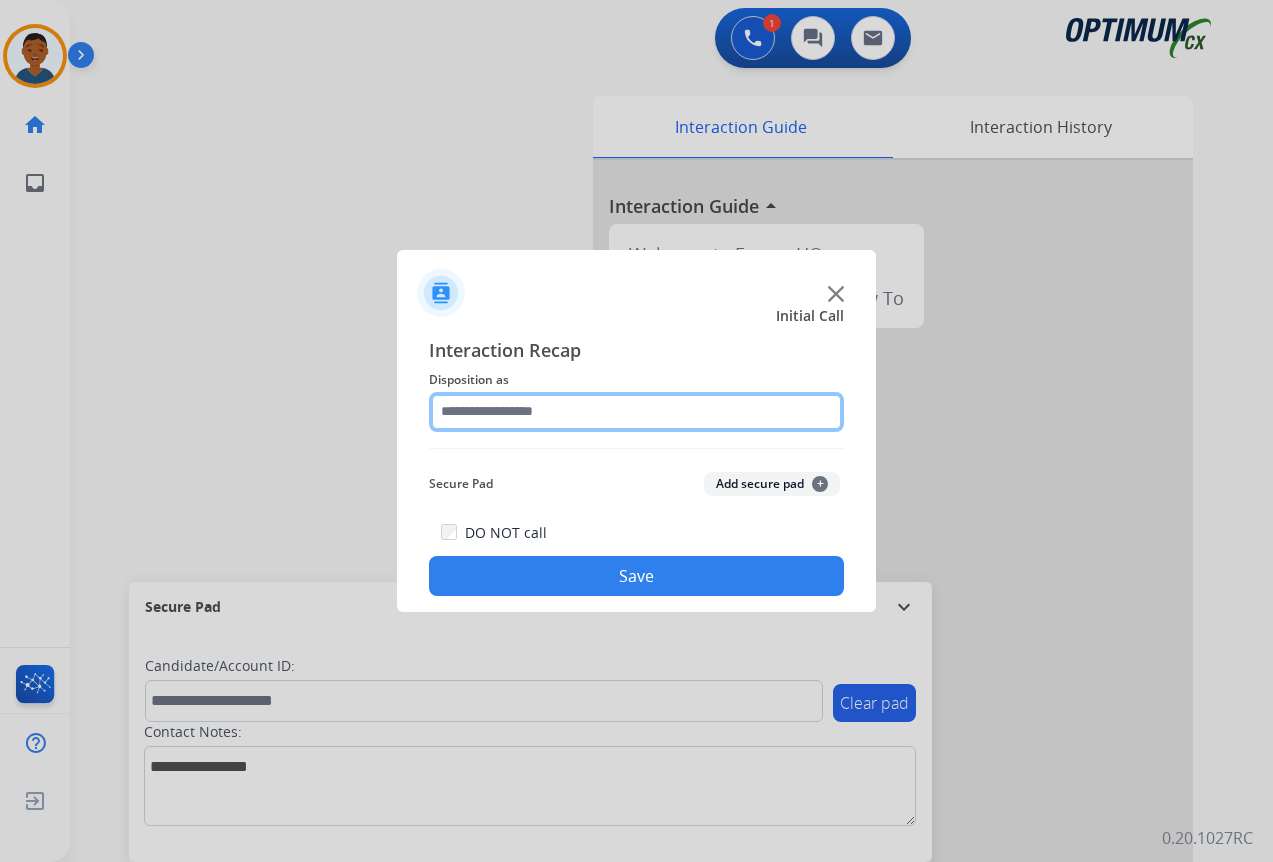 click 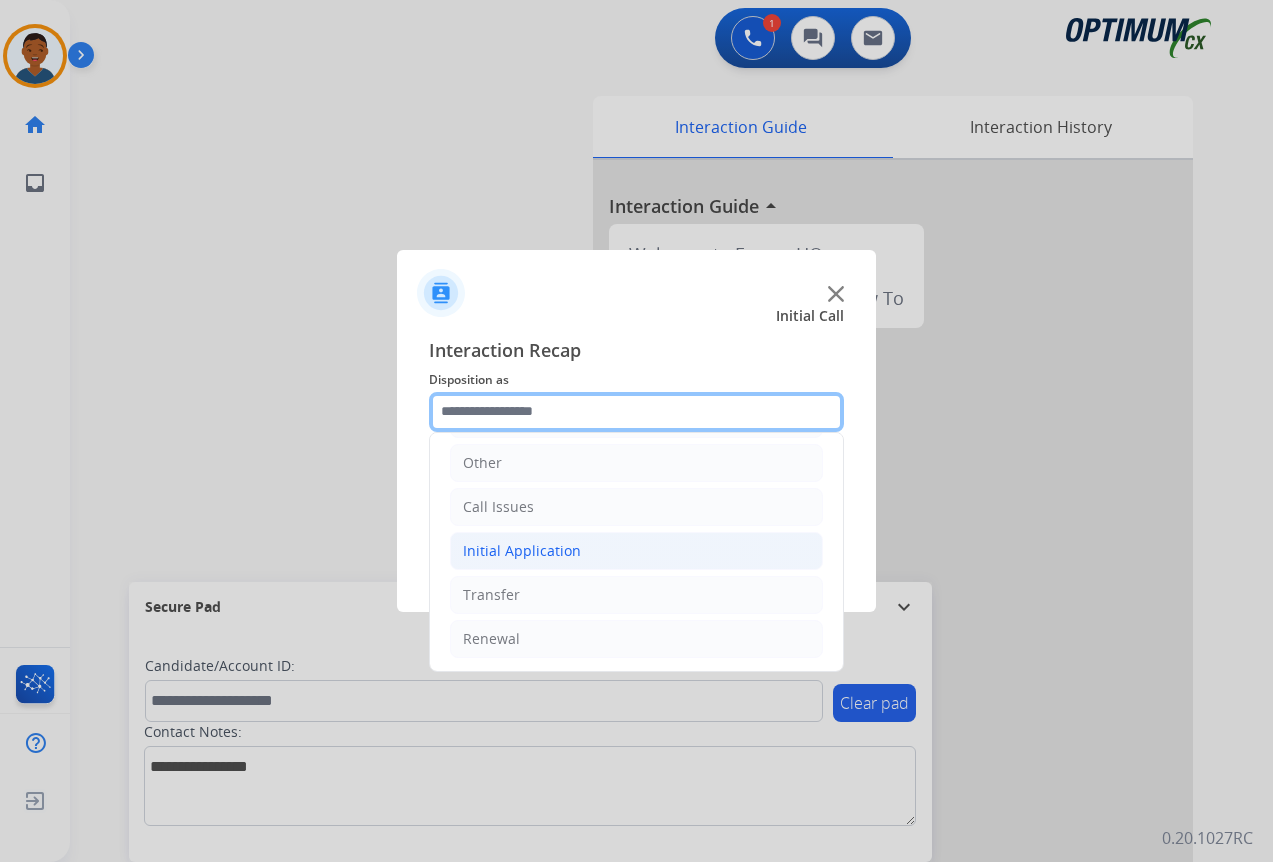 scroll, scrollTop: 136, scrollLeft: 0, axis: vertical 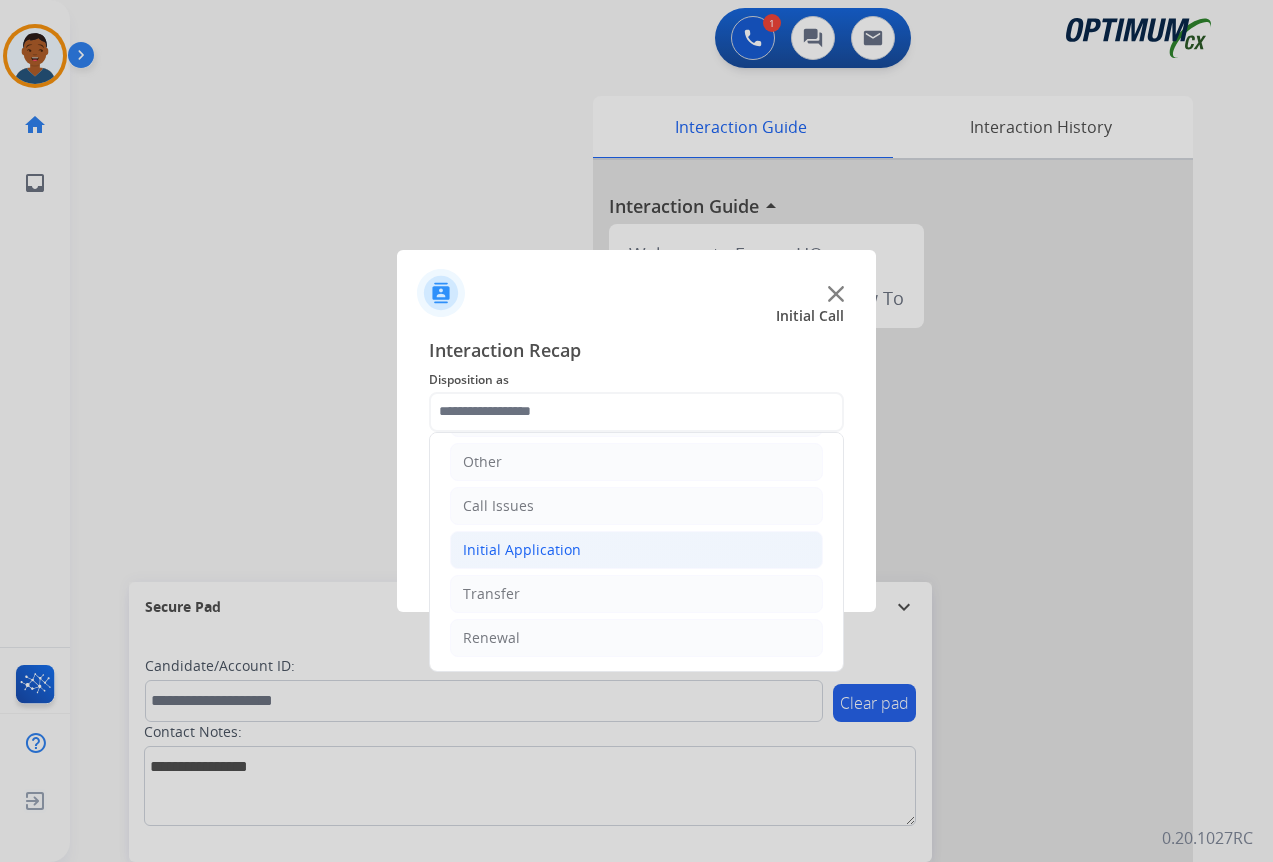 click on "Initial Application" 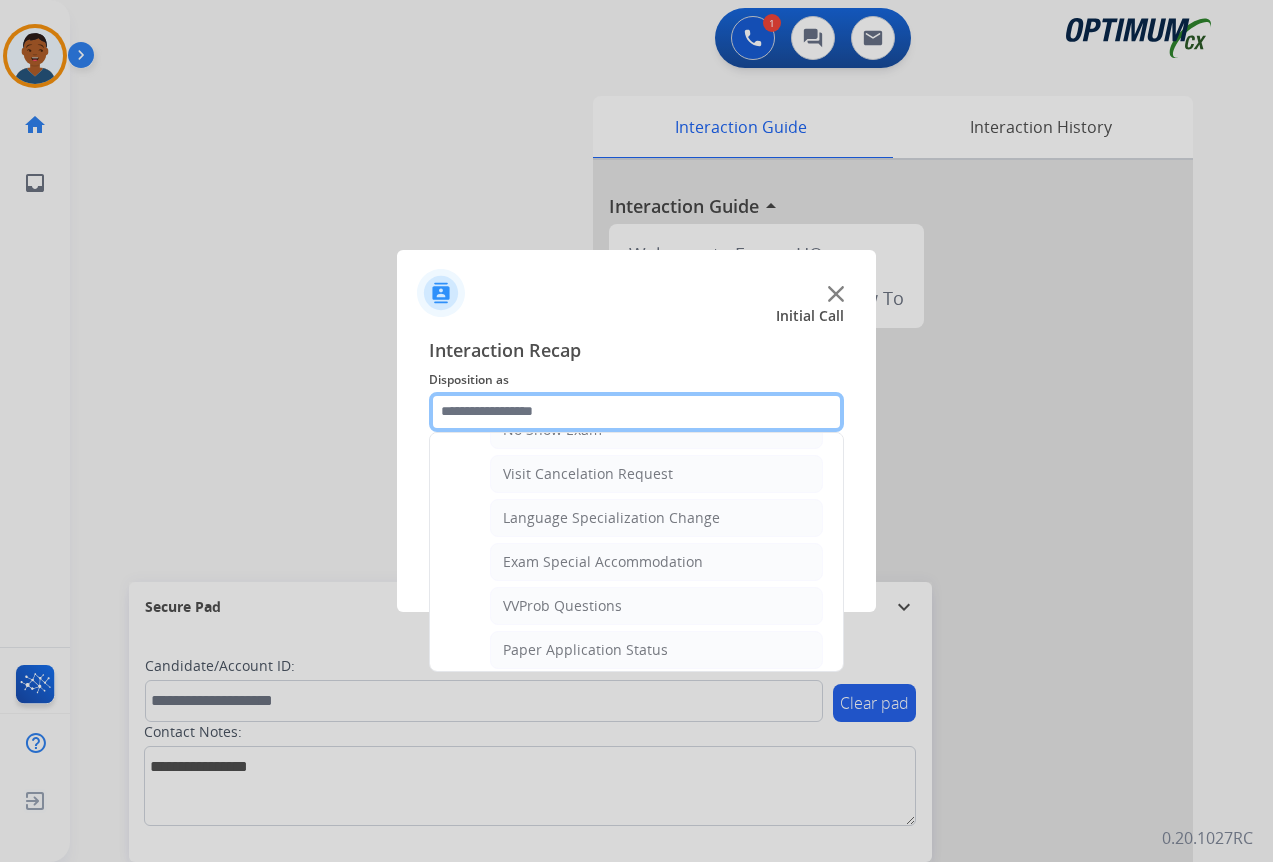 scroll, scrollTop: 1136, scrollLeft: 0, axis: vertical 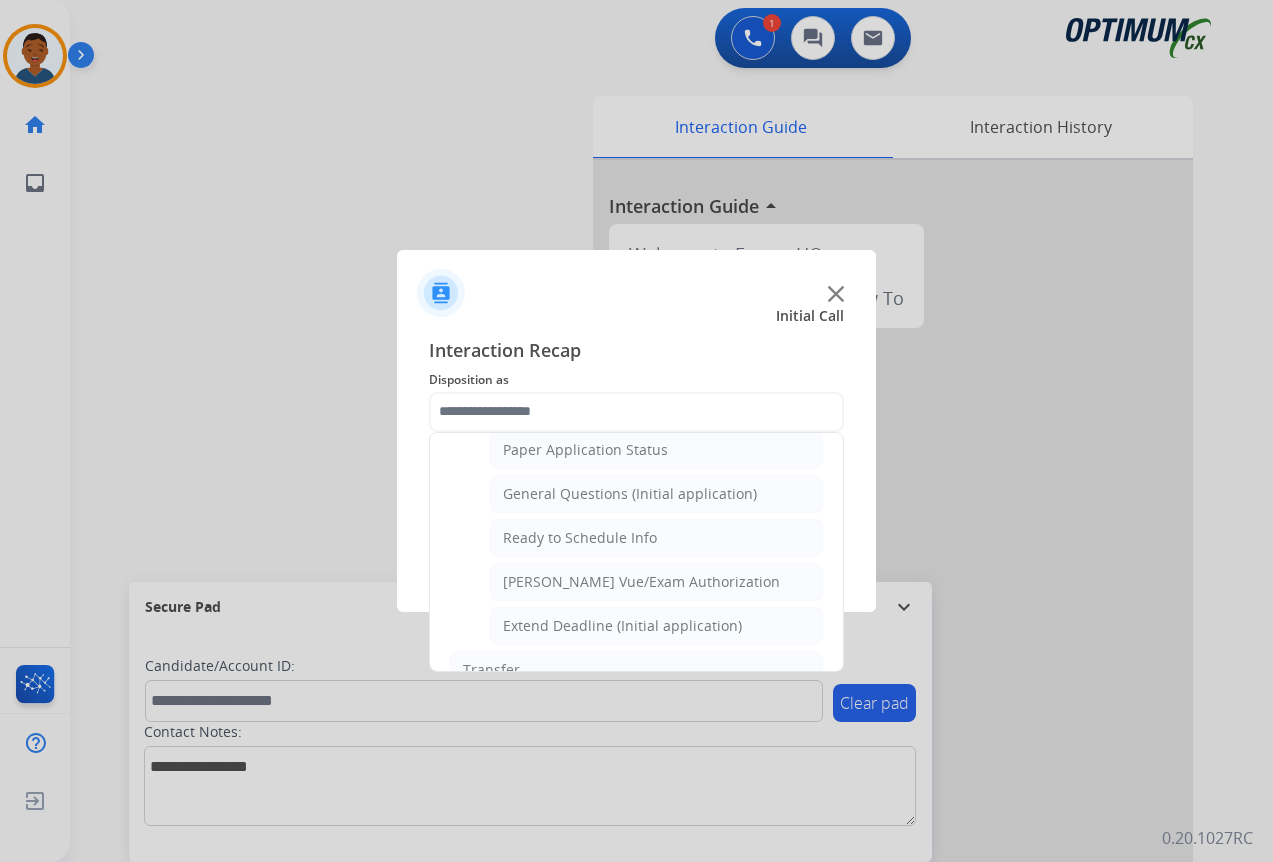 click on "General Questions (Initial application)" 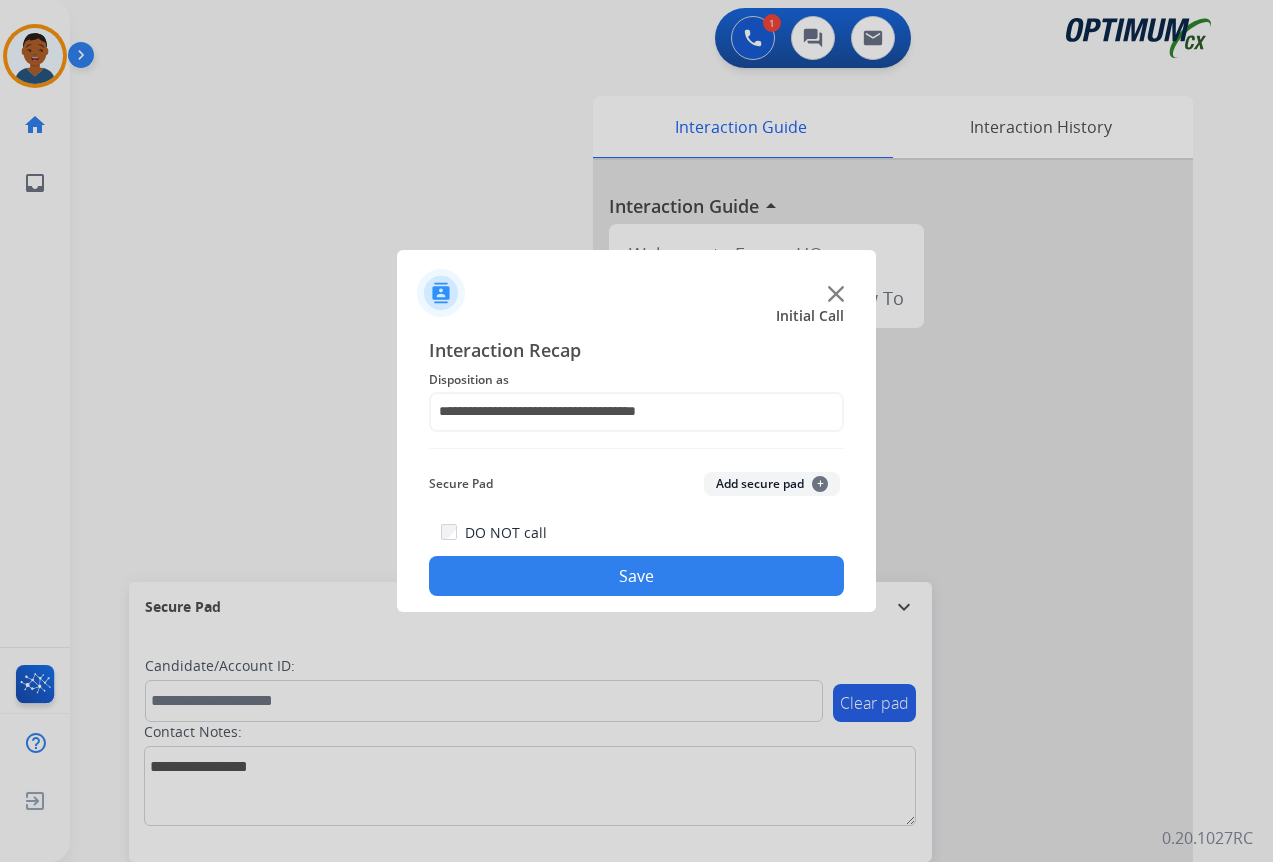 click on "Save" 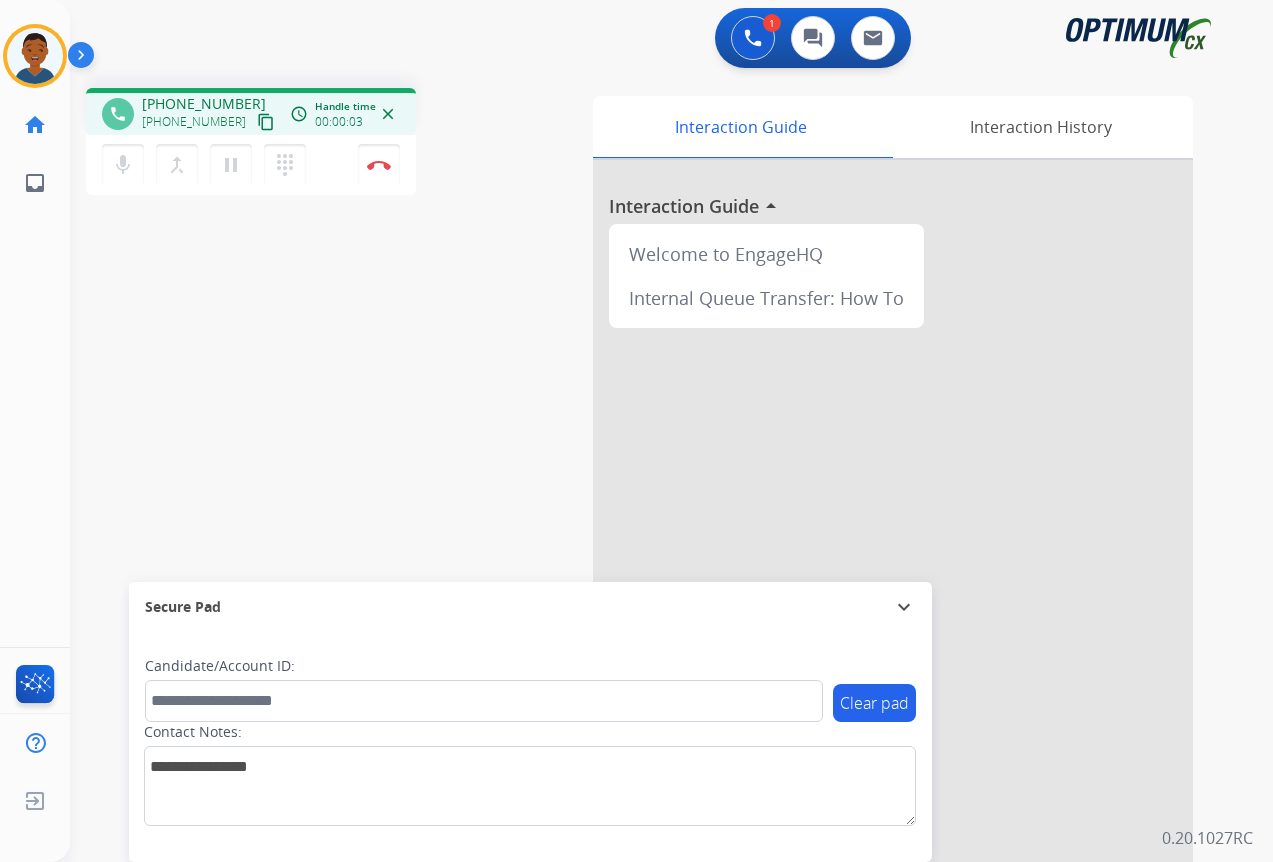 click on "content_copy" at bounding box center (266, 122) 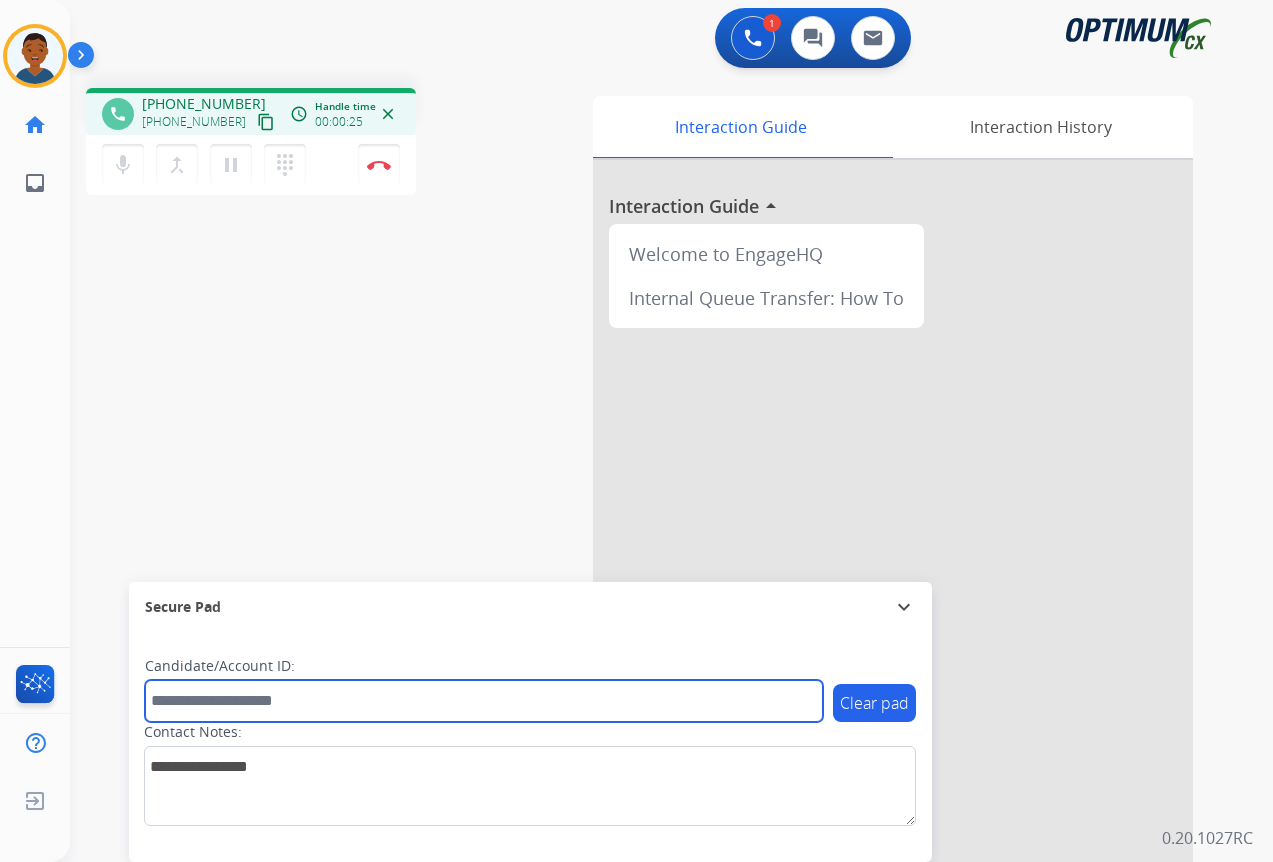click at bounding box center [484, 701] 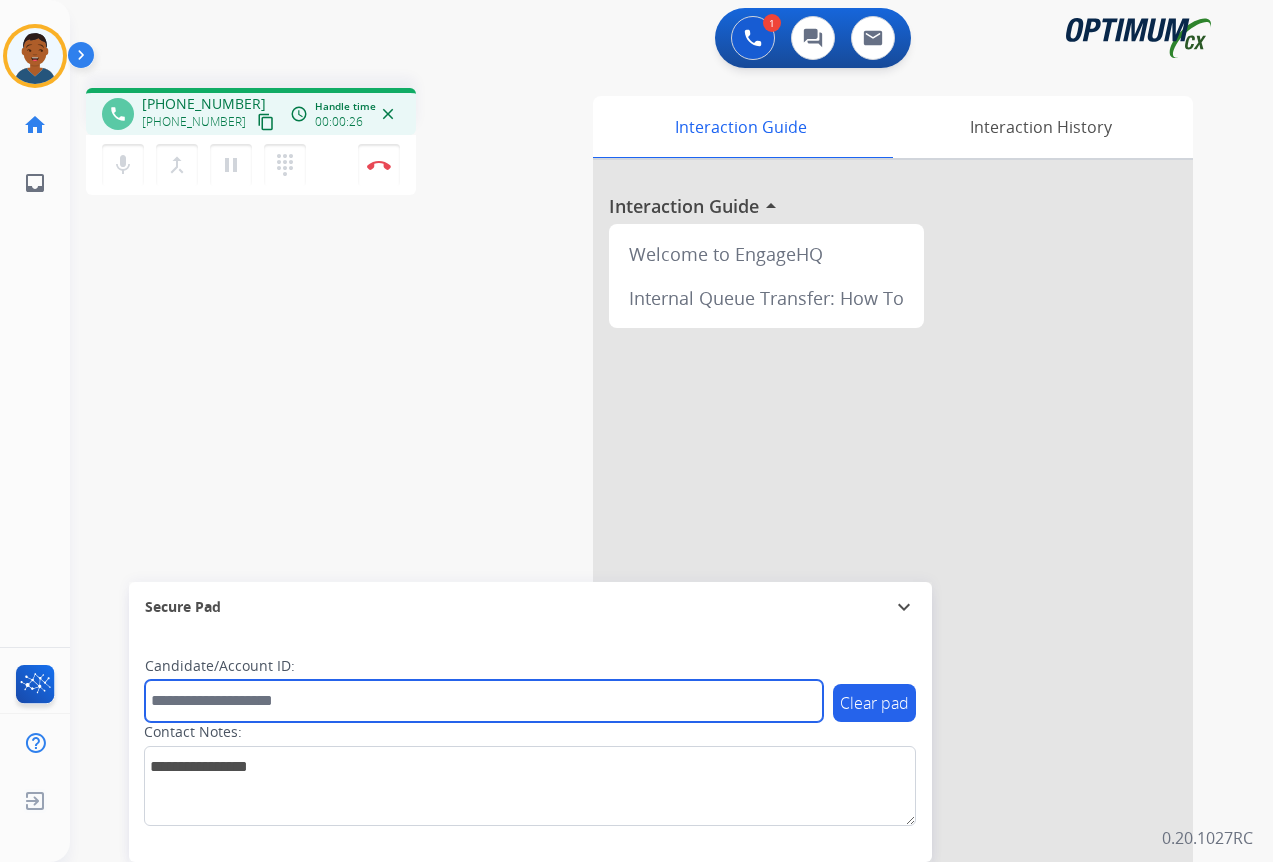 paste on "*******" 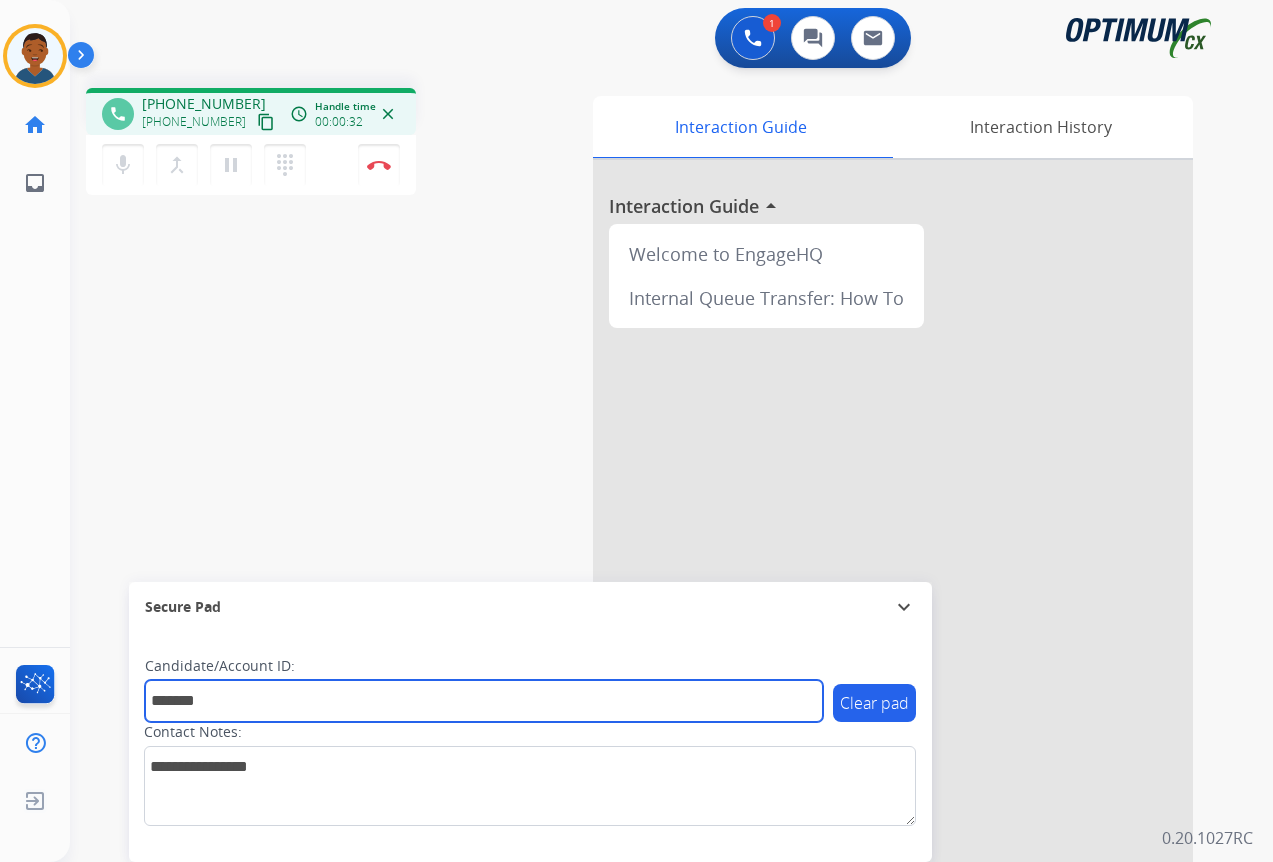 type on "*******" 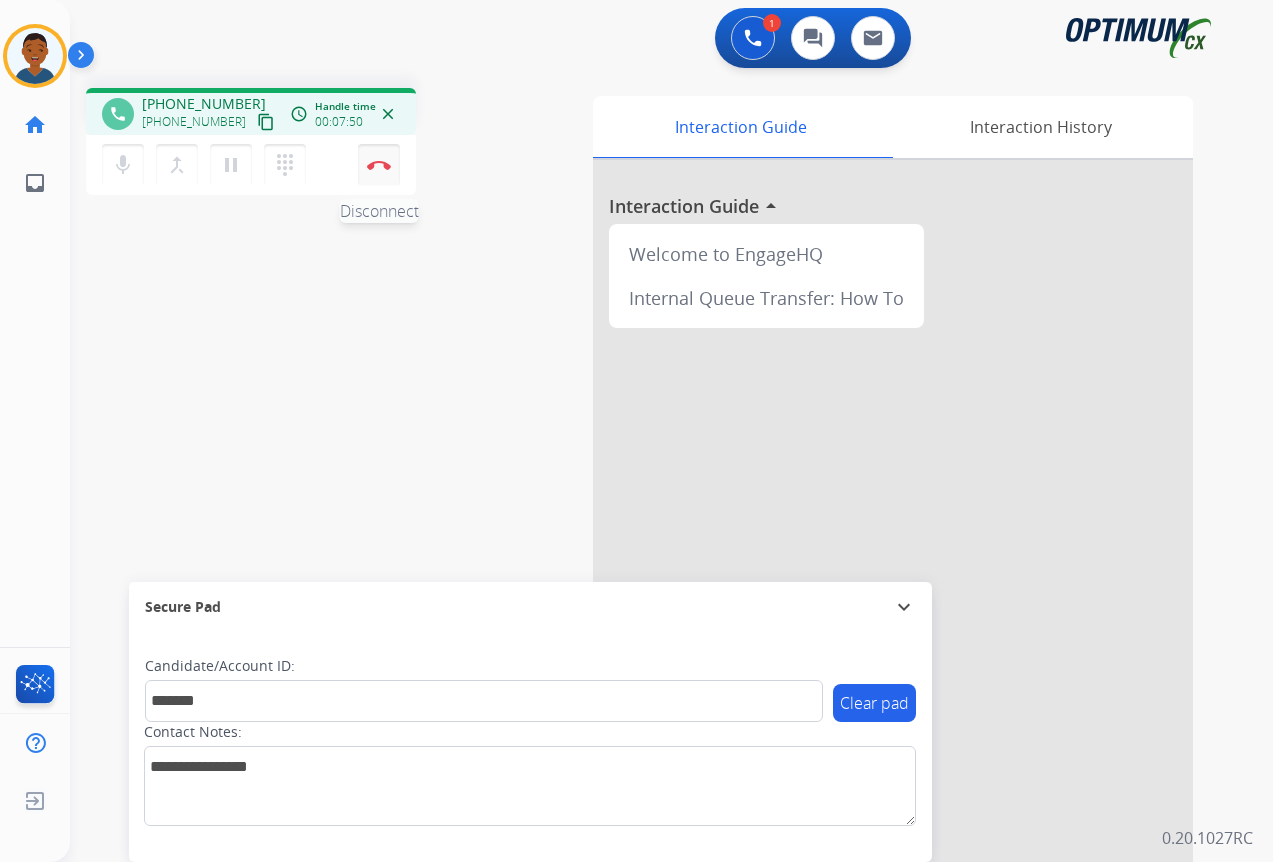 click on "Disconnect" at bounding box center [379, 165] 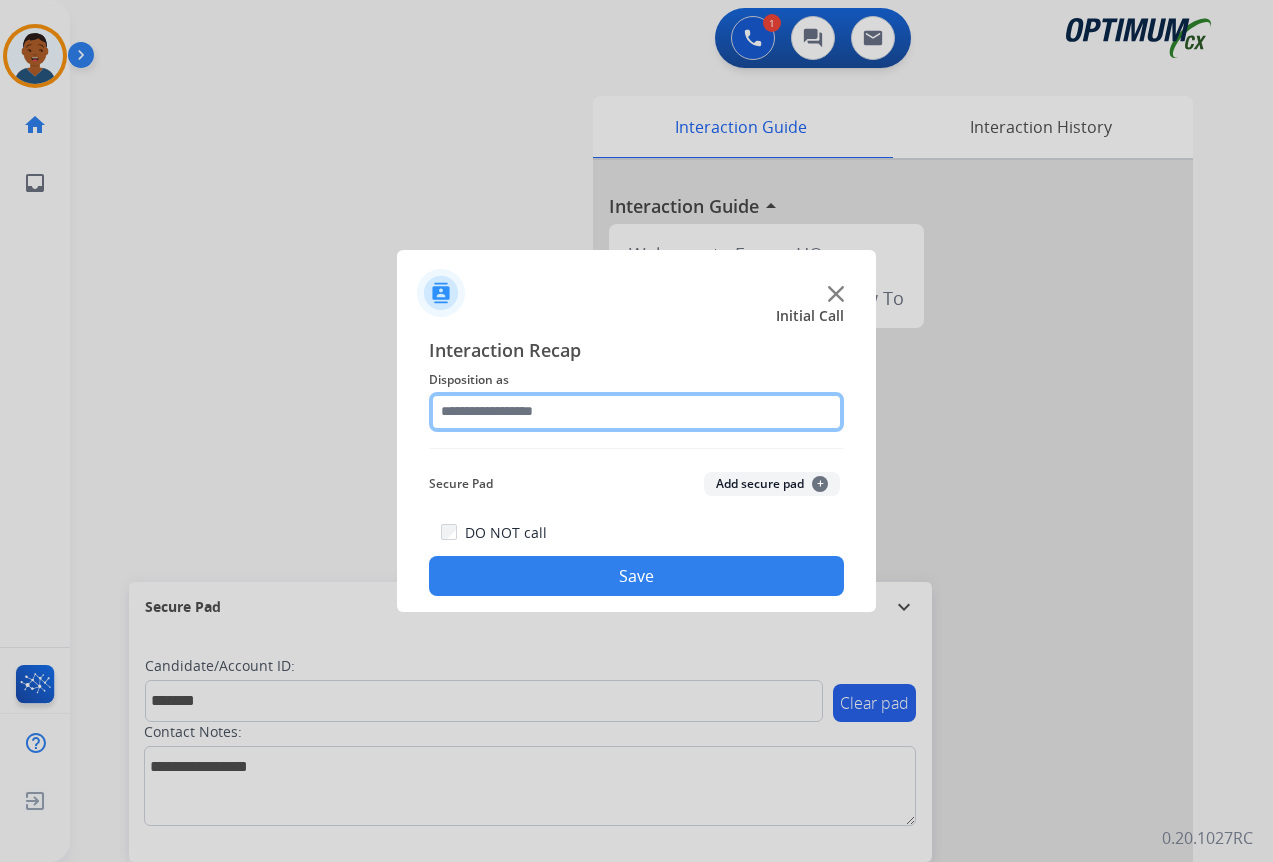 click 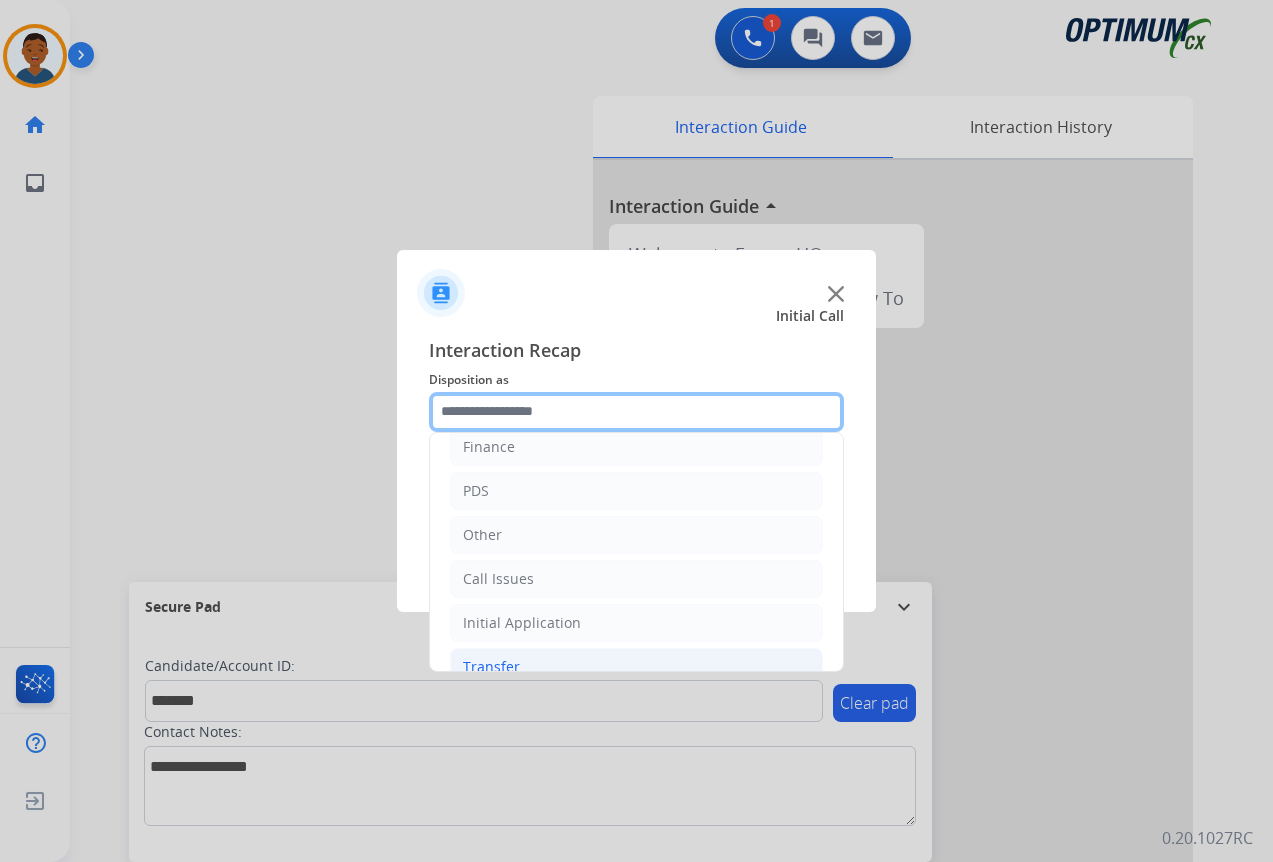 scroll, scrollTop: 136, scrollLeft: 0, axis: vertical 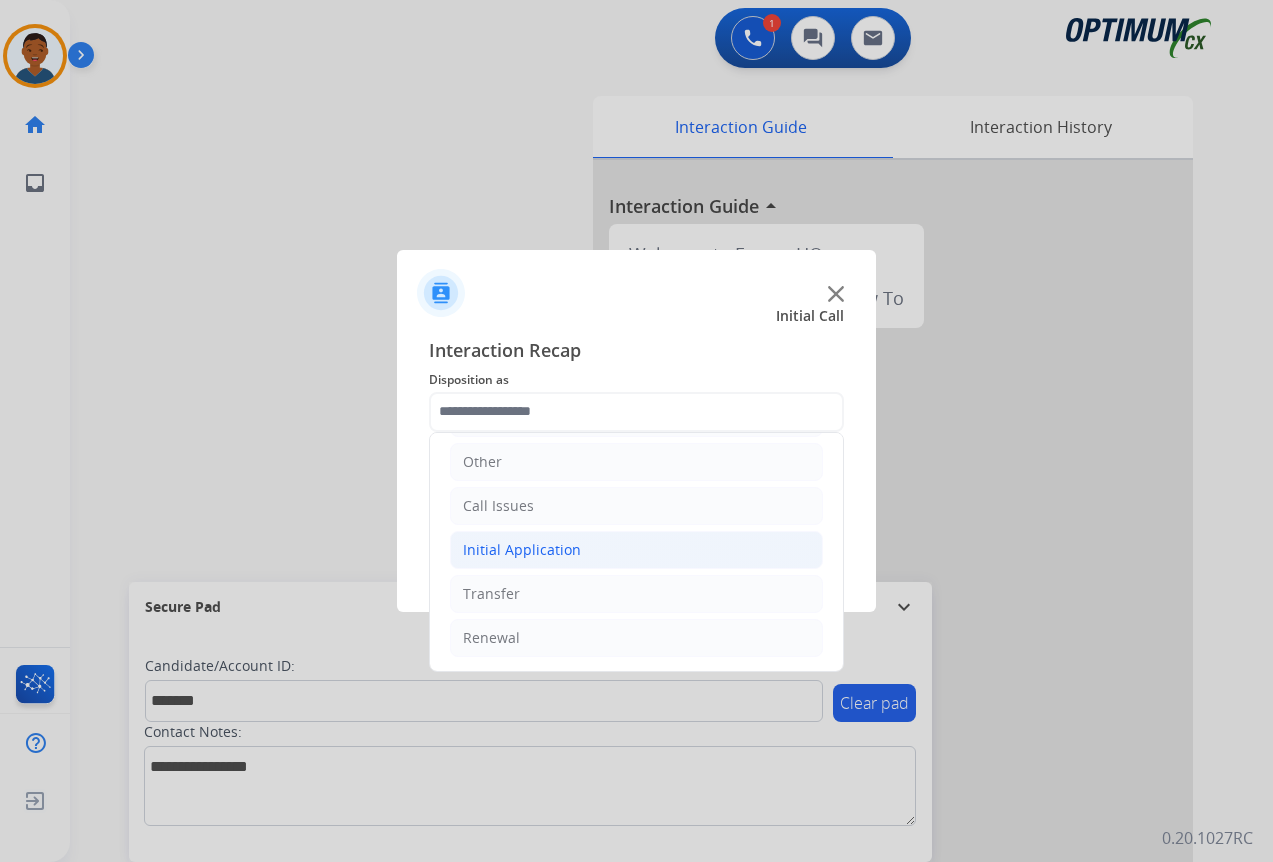 click on "Initial Application" 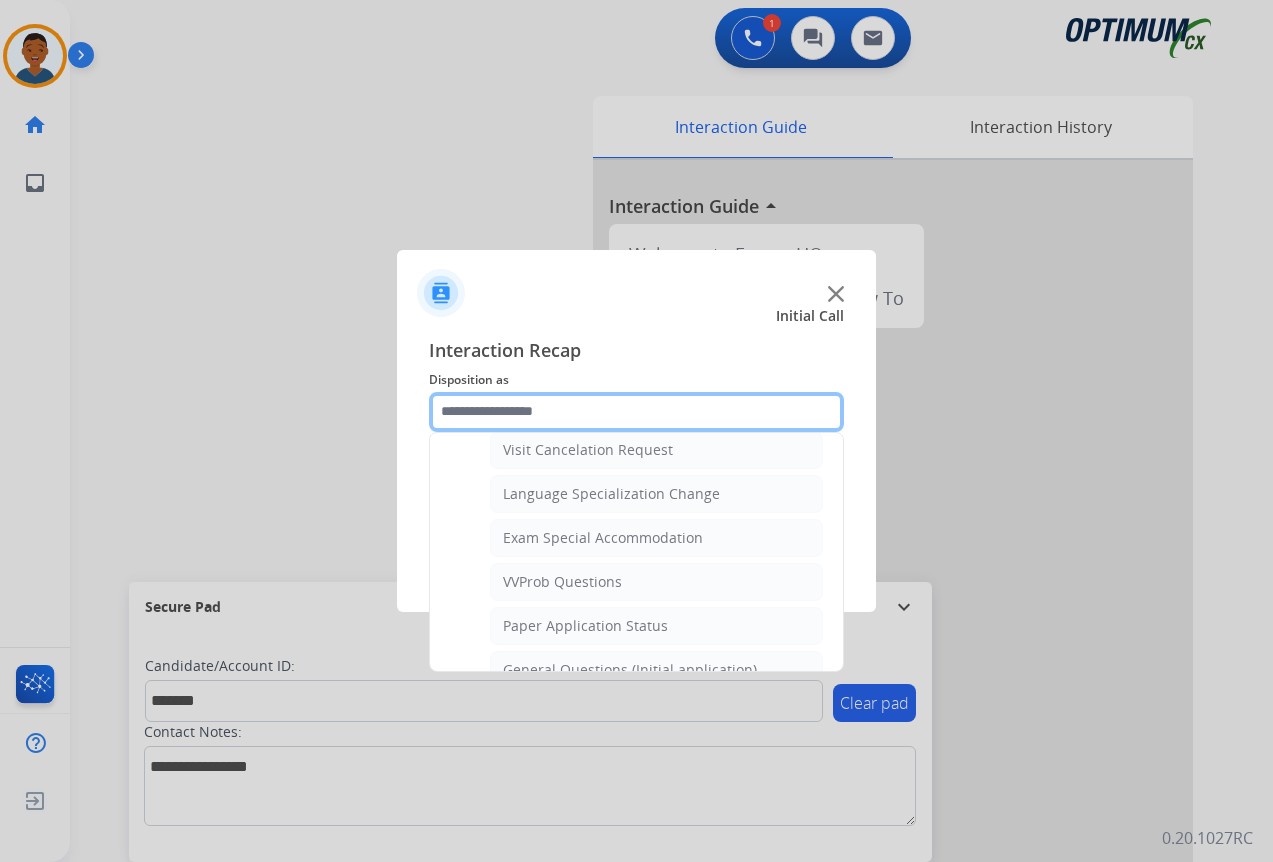 scroll, scrollTop: 1036, scrollLeft: 0, axis: vertical 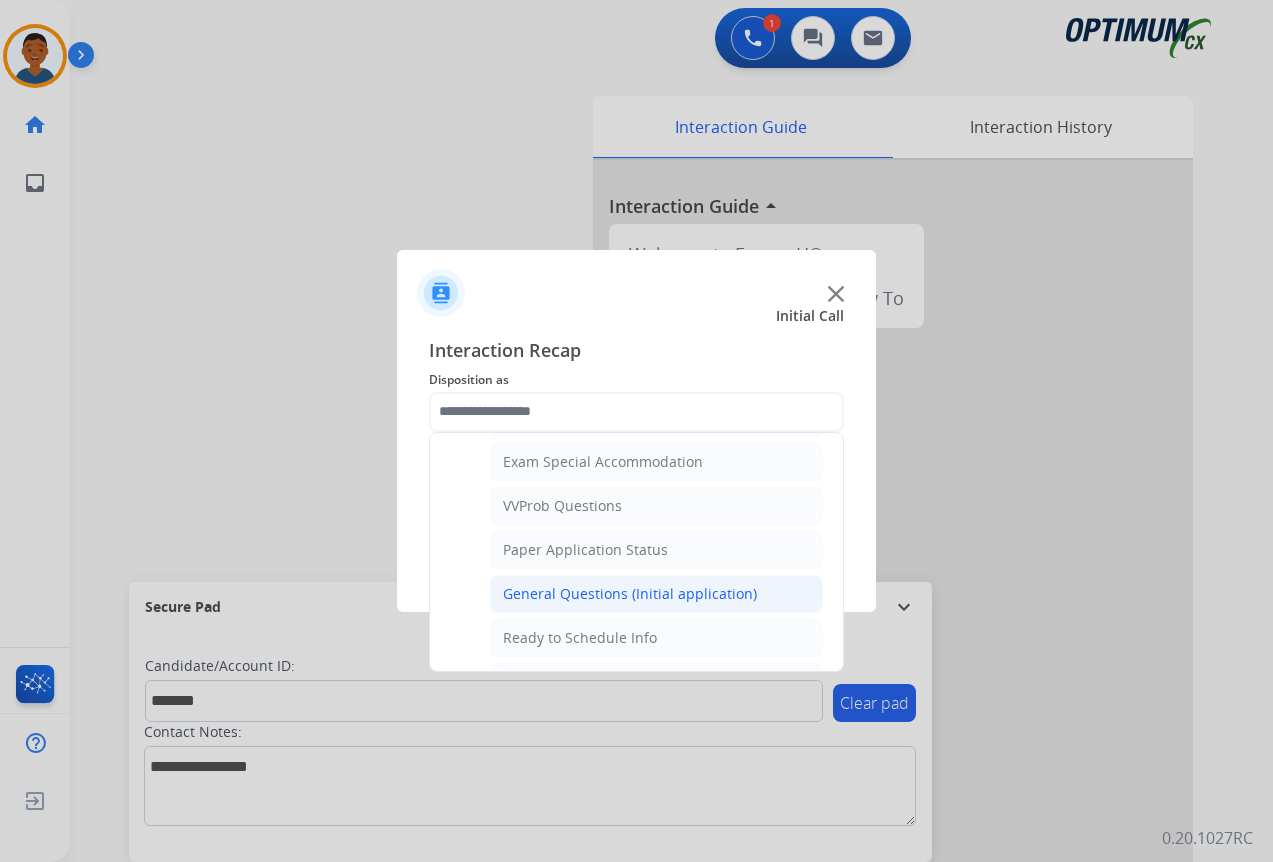click on "General Questions (Initial application)" 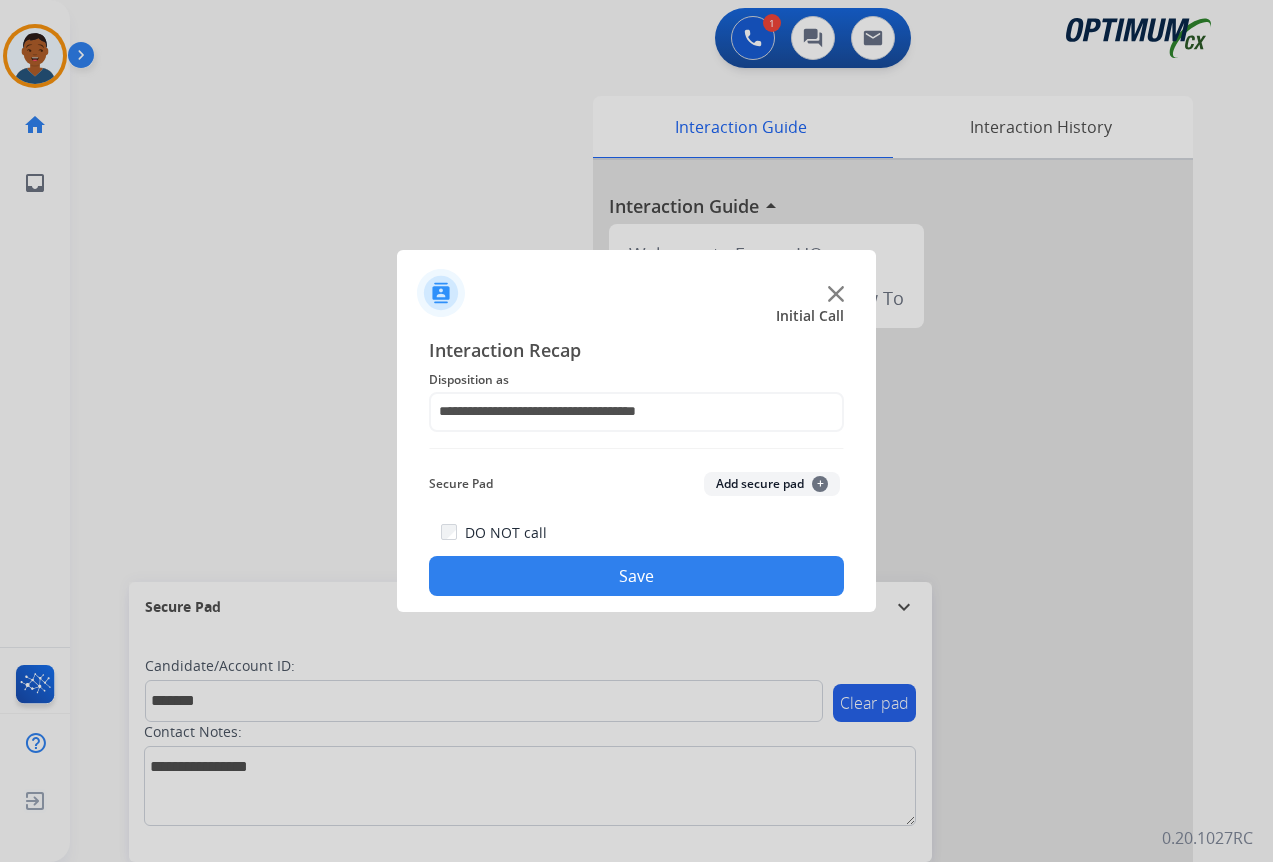 click on "Add secure pad  +" 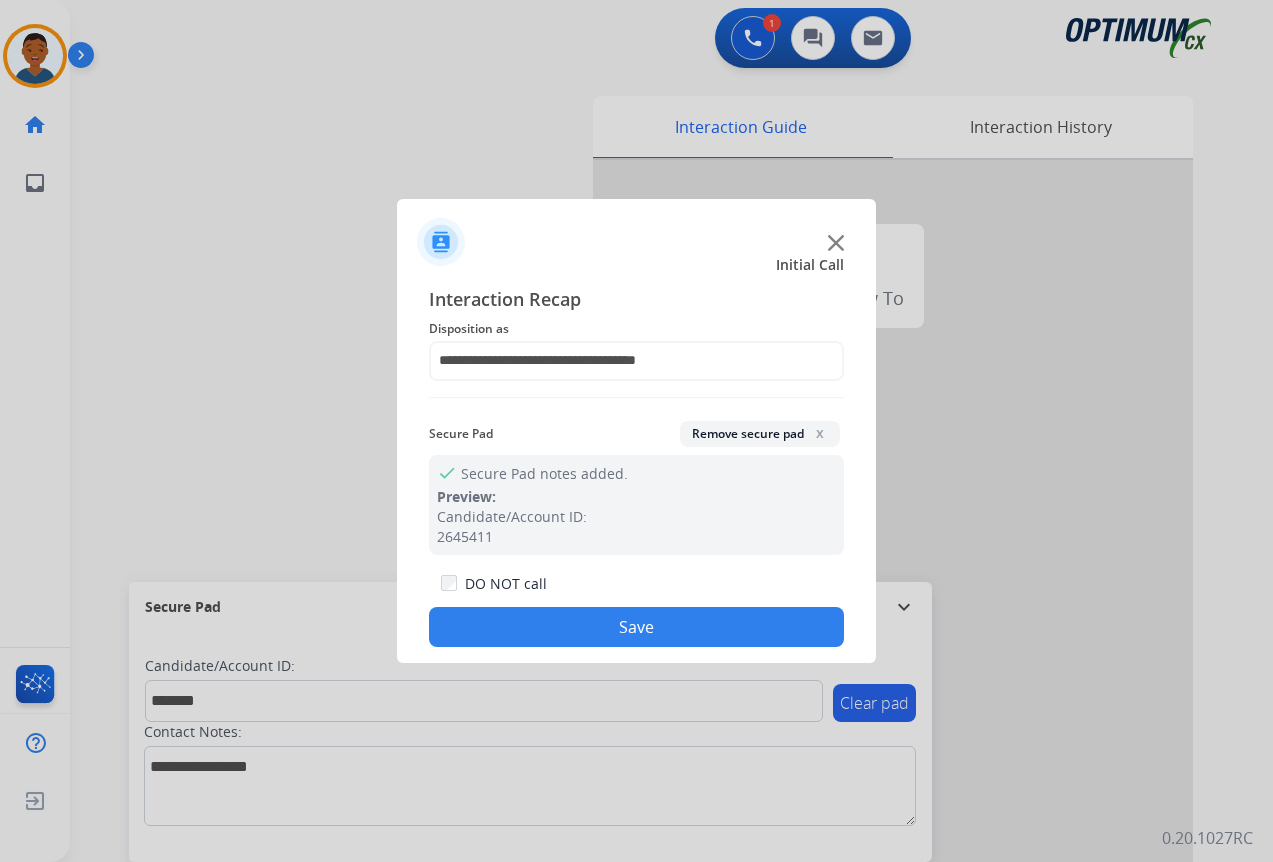 click on "Save" 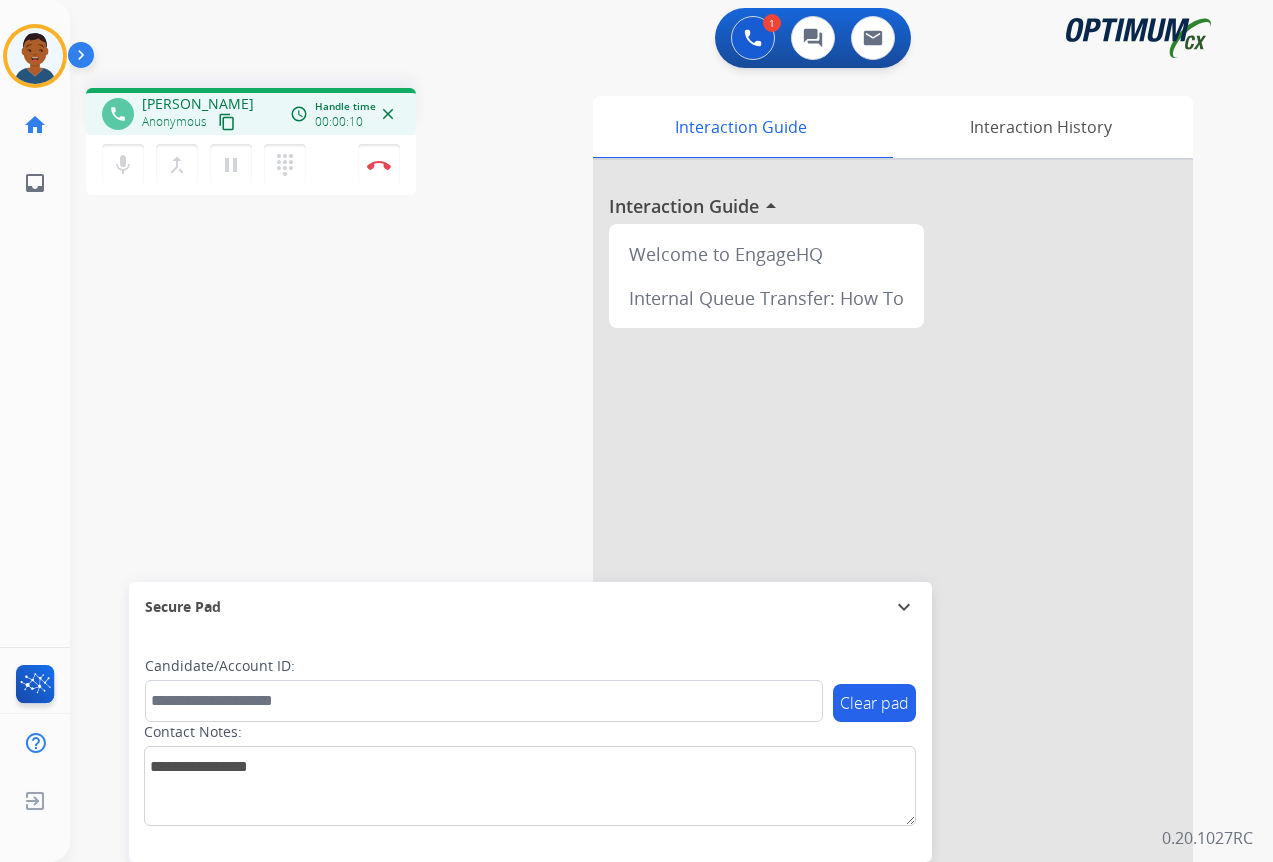click on "content_copy" at bounding box center (227, 122) 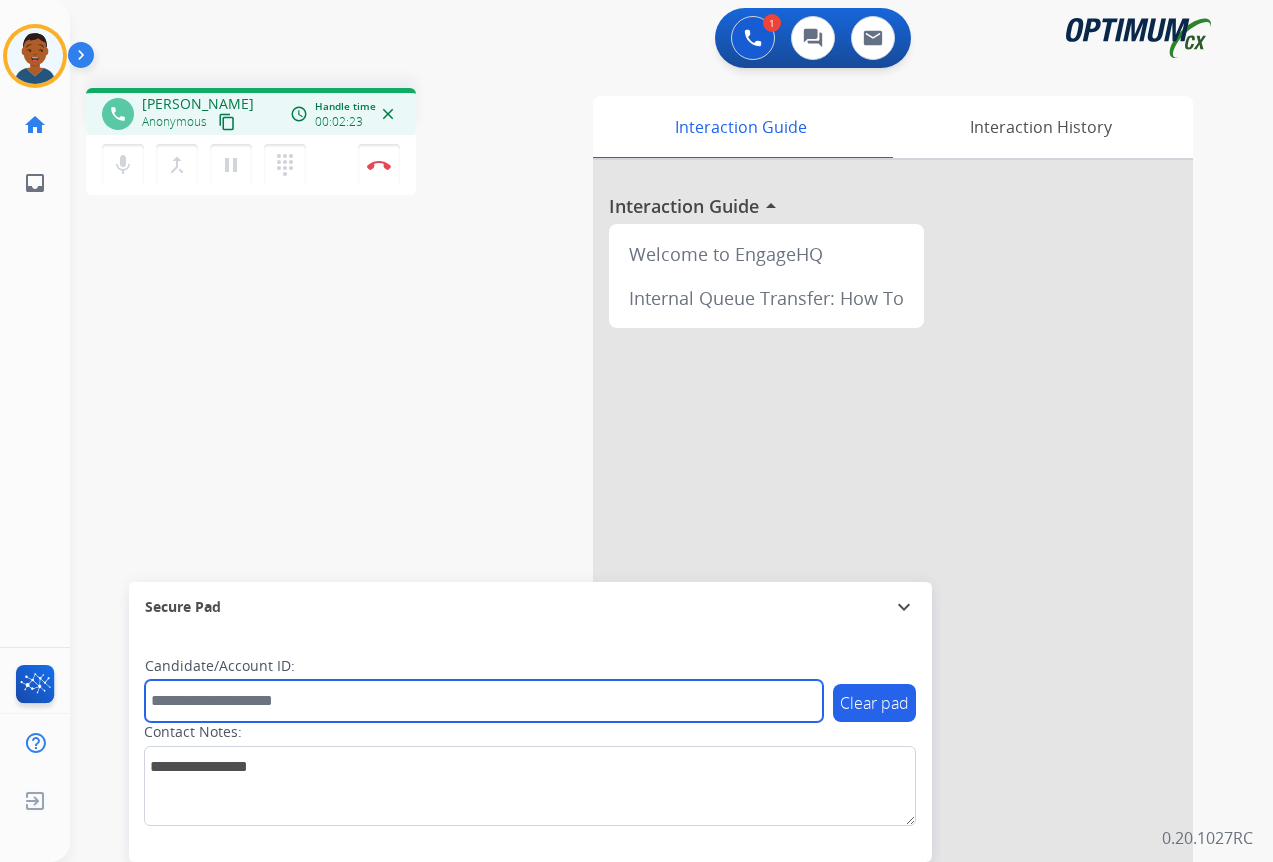 click at bounding box center (484, 701) 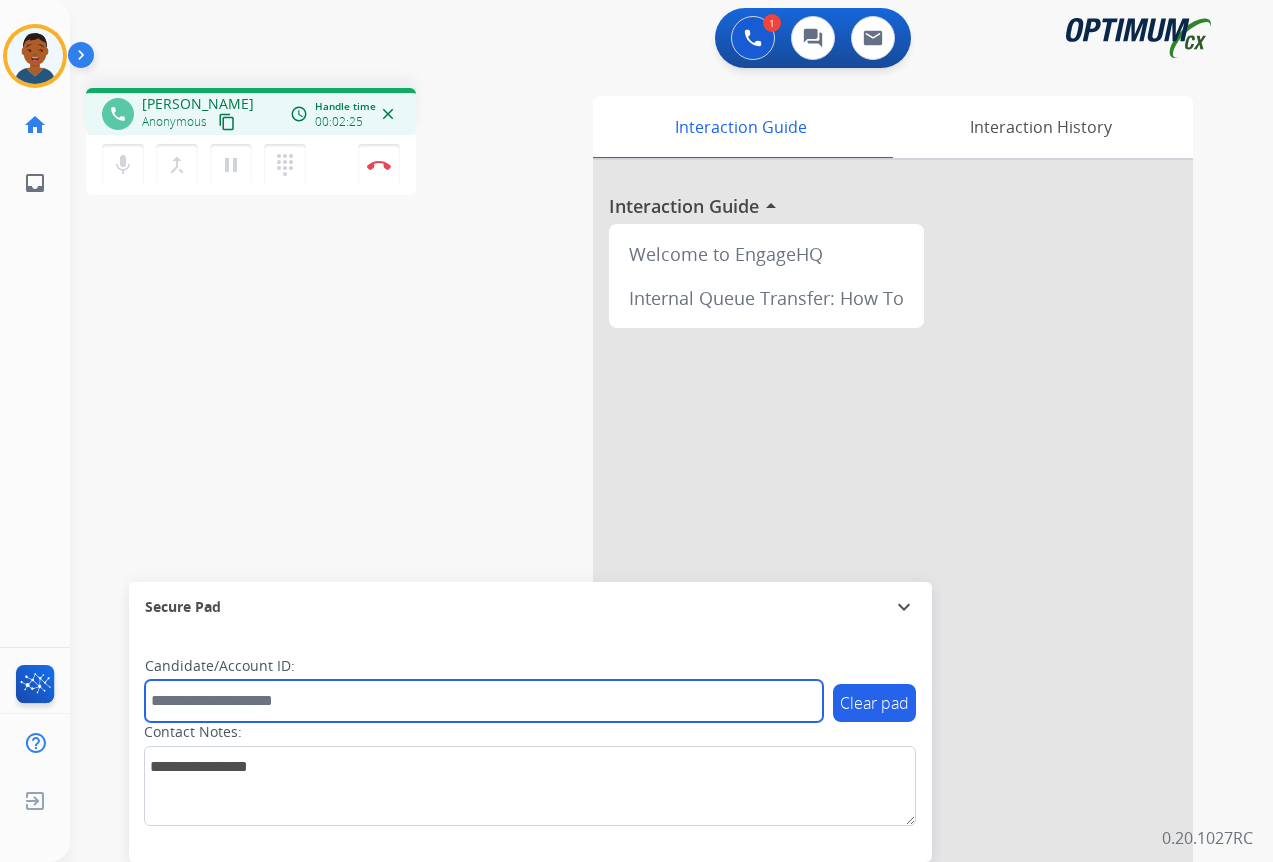 paste on "*******" 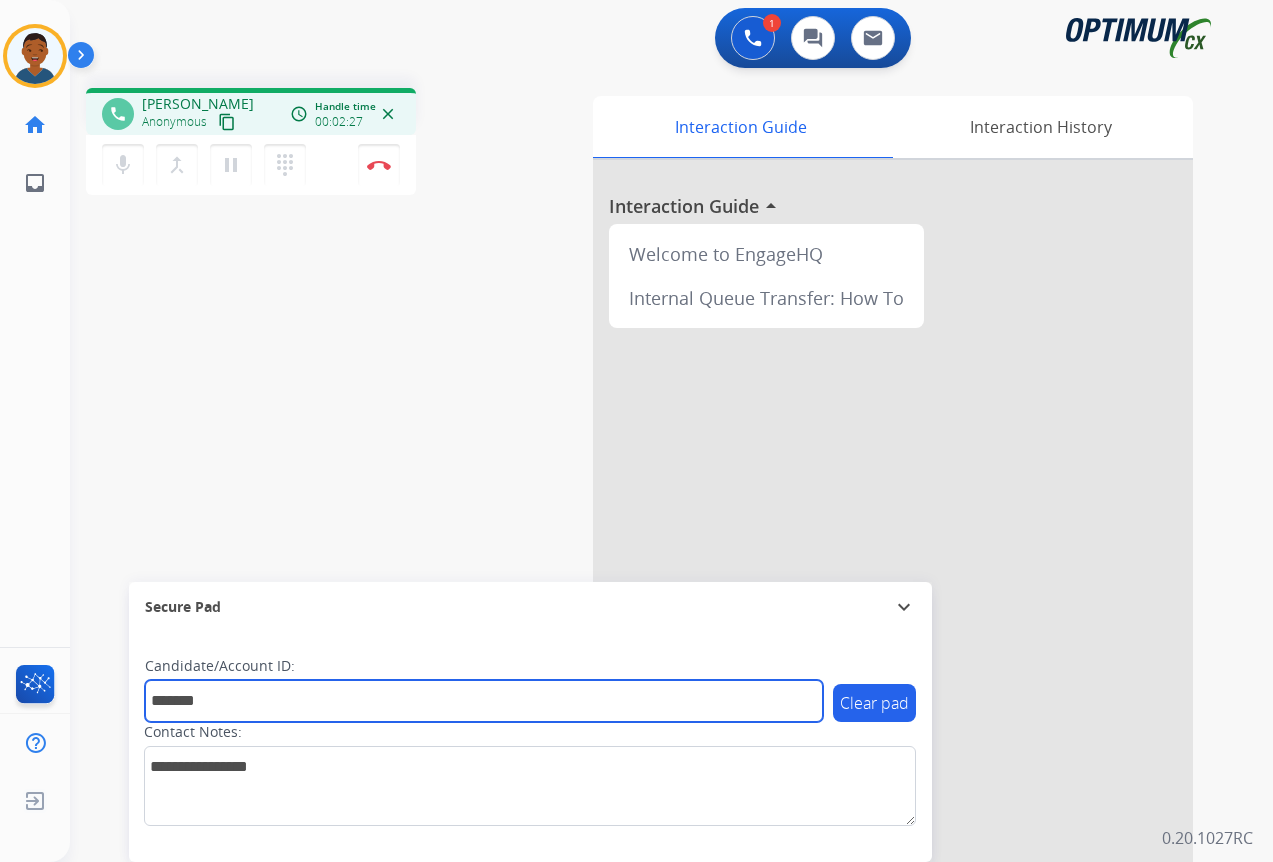 type on "*******" 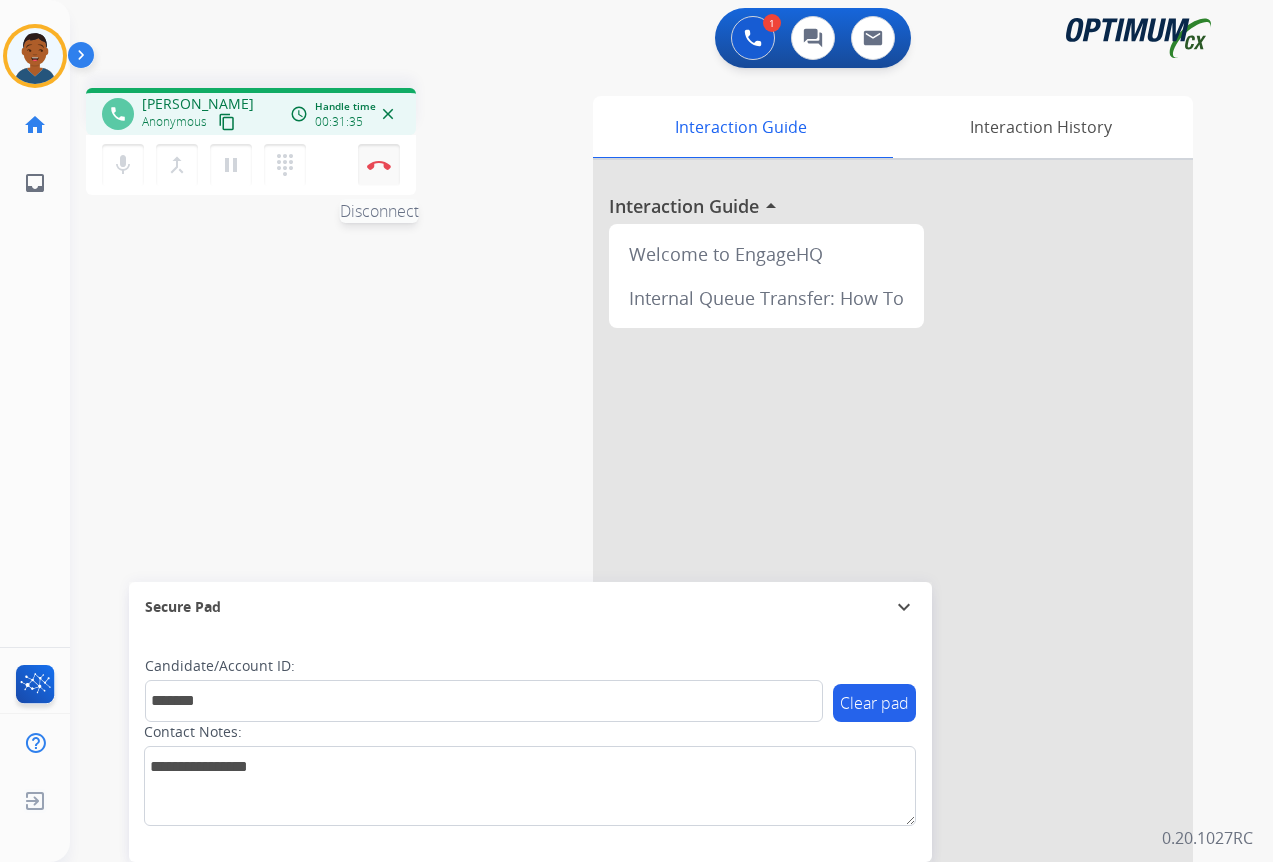 click at bounding box center [379, 165] 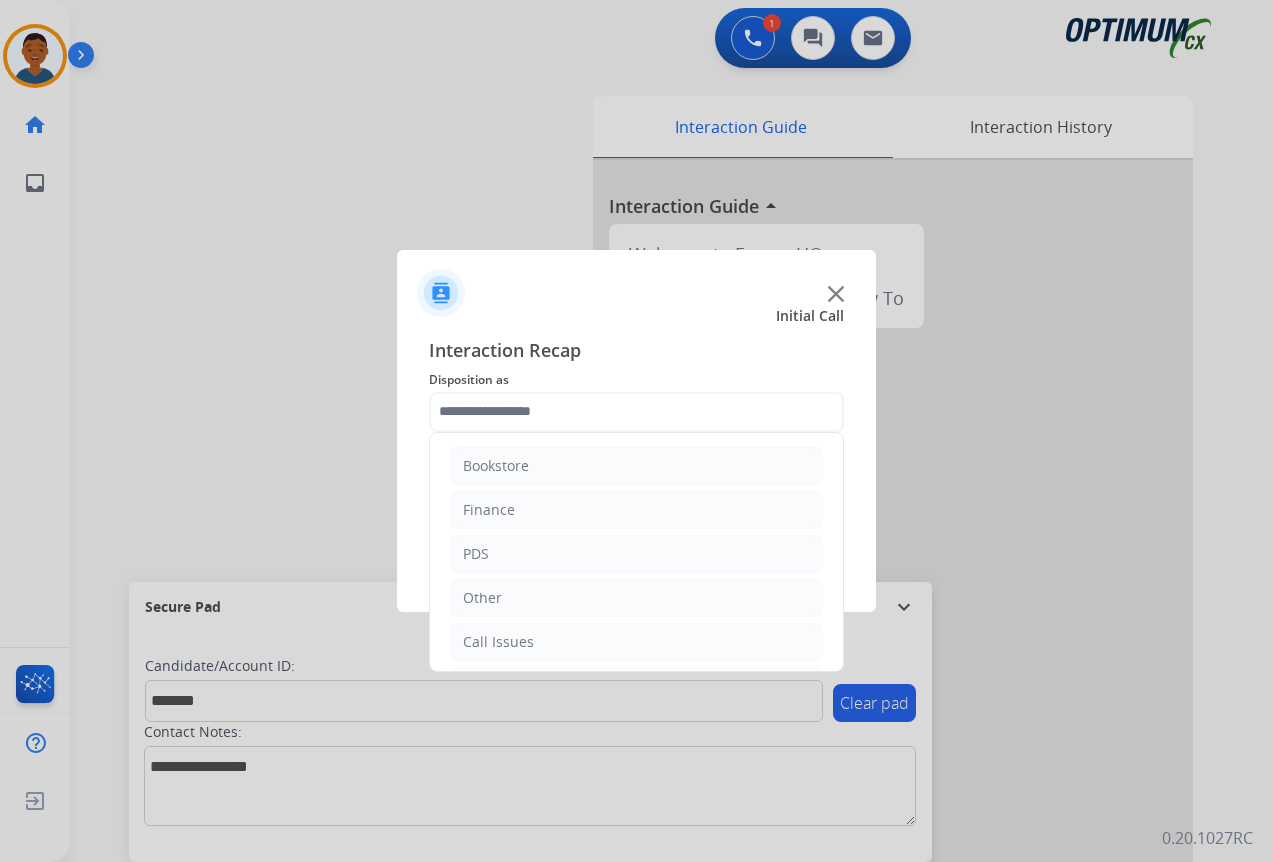 click 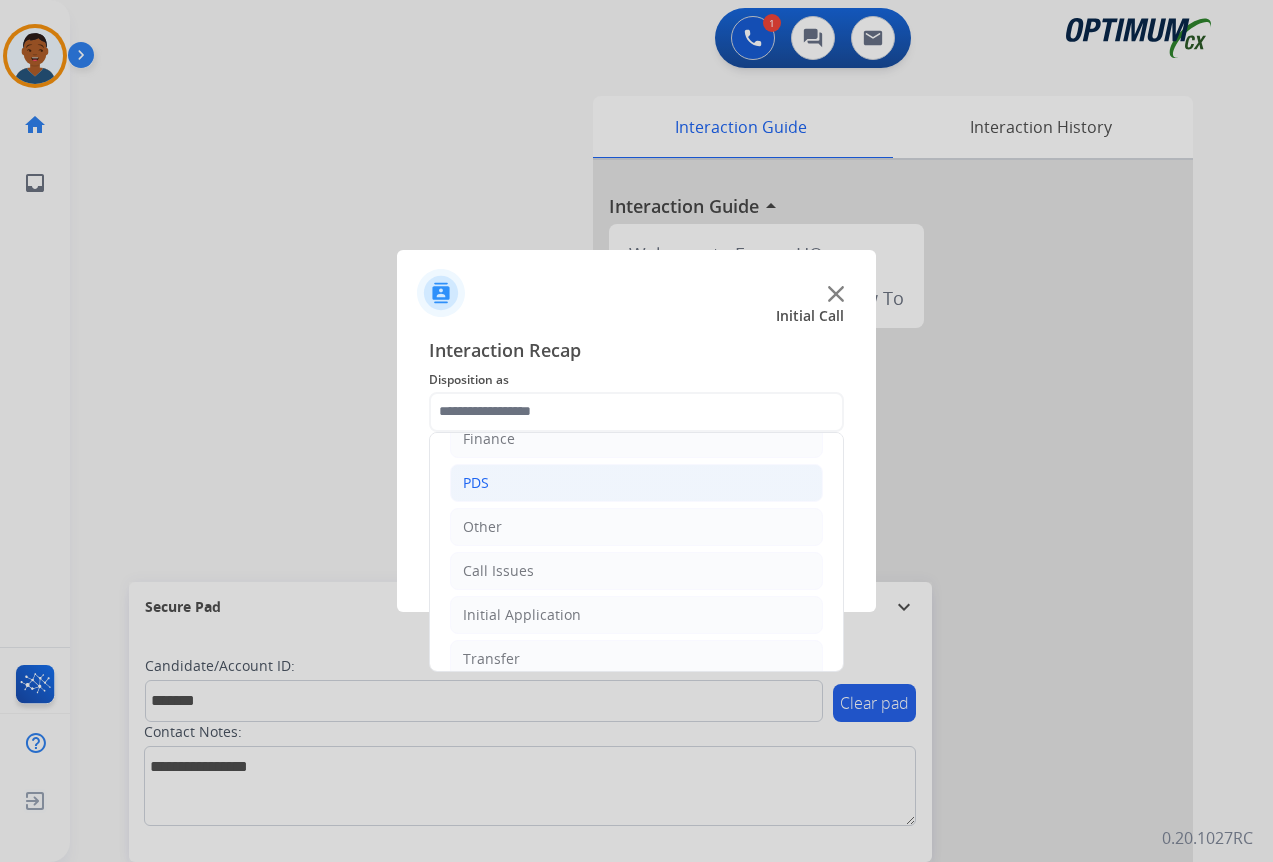 scroll, scrollTop: 36, scrollLeft: 0, axis: vertical 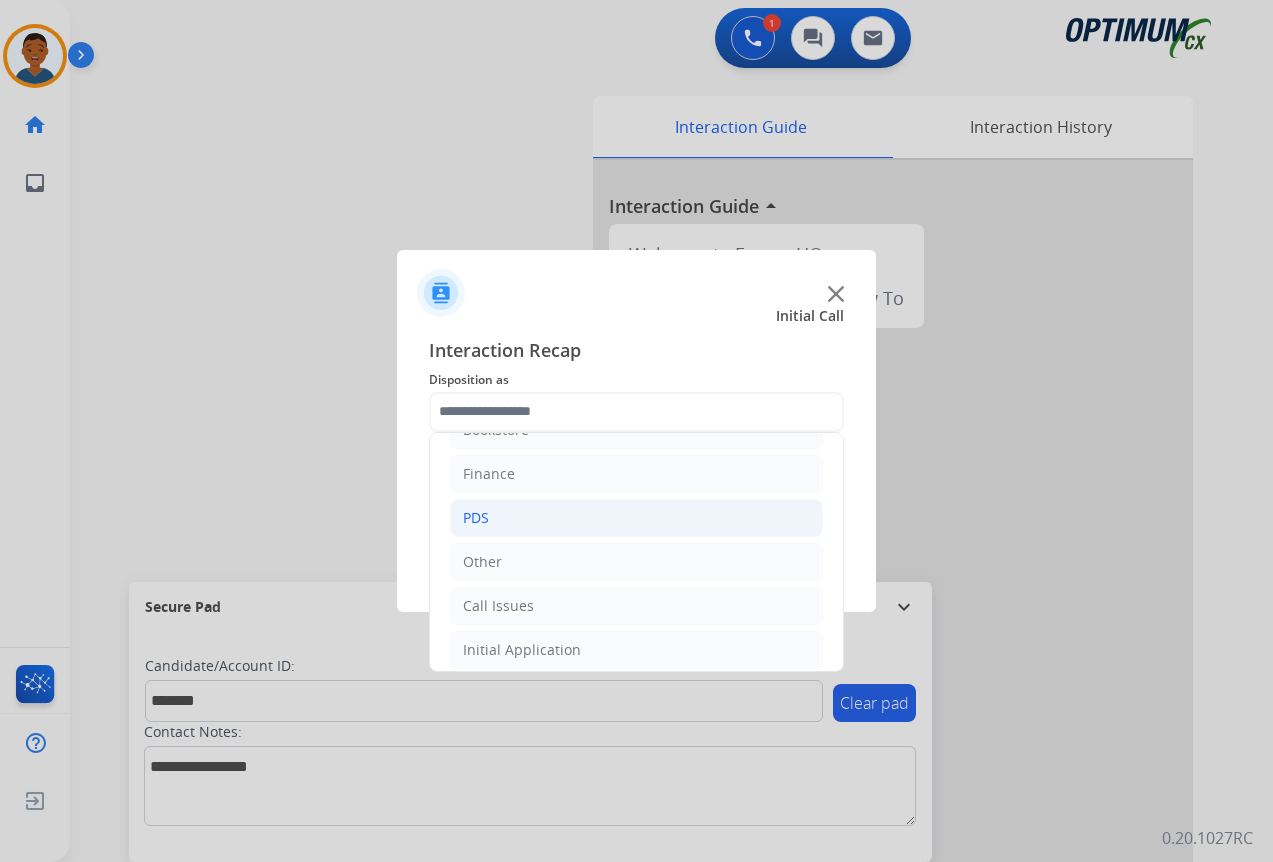 click on "PDS" 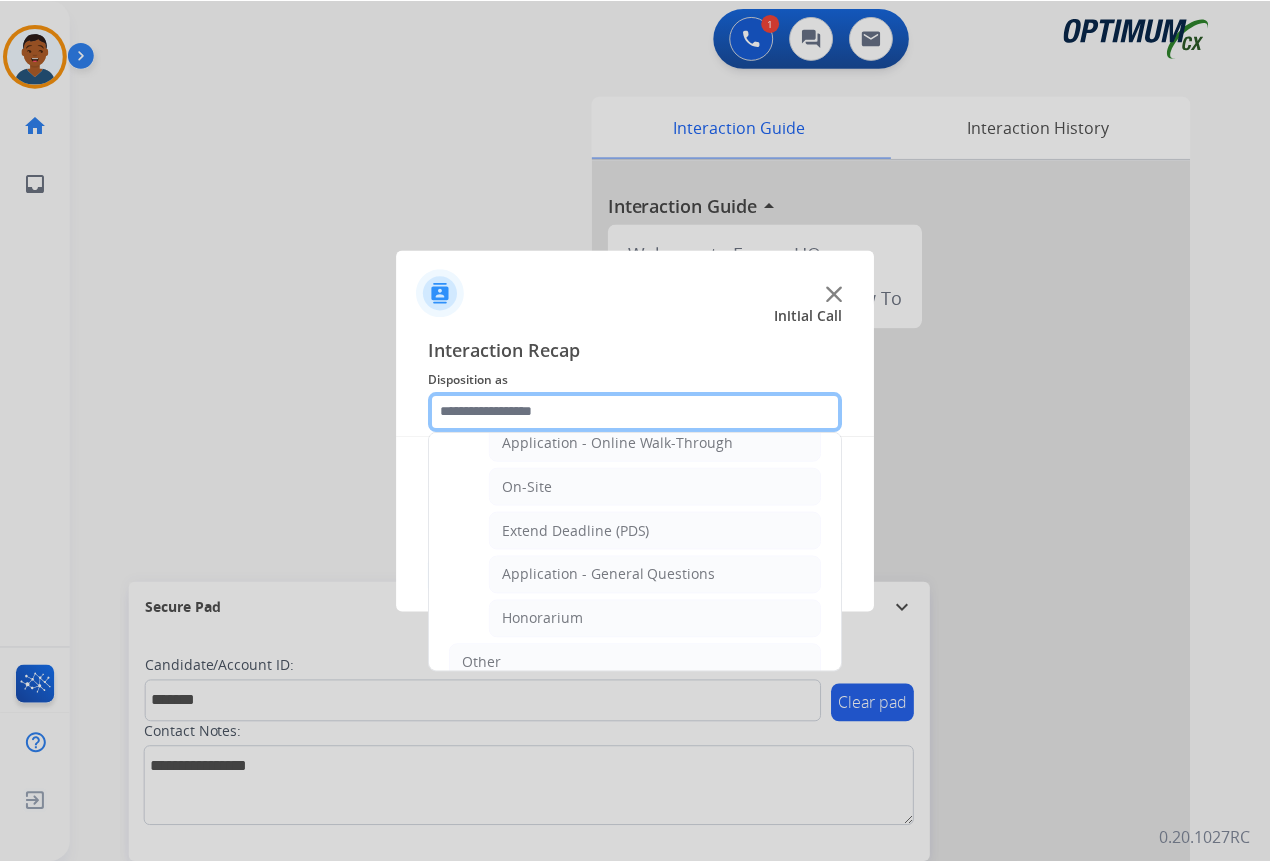 scroll, scrollTop: 536, scrollLeft: 0, axis: vertical 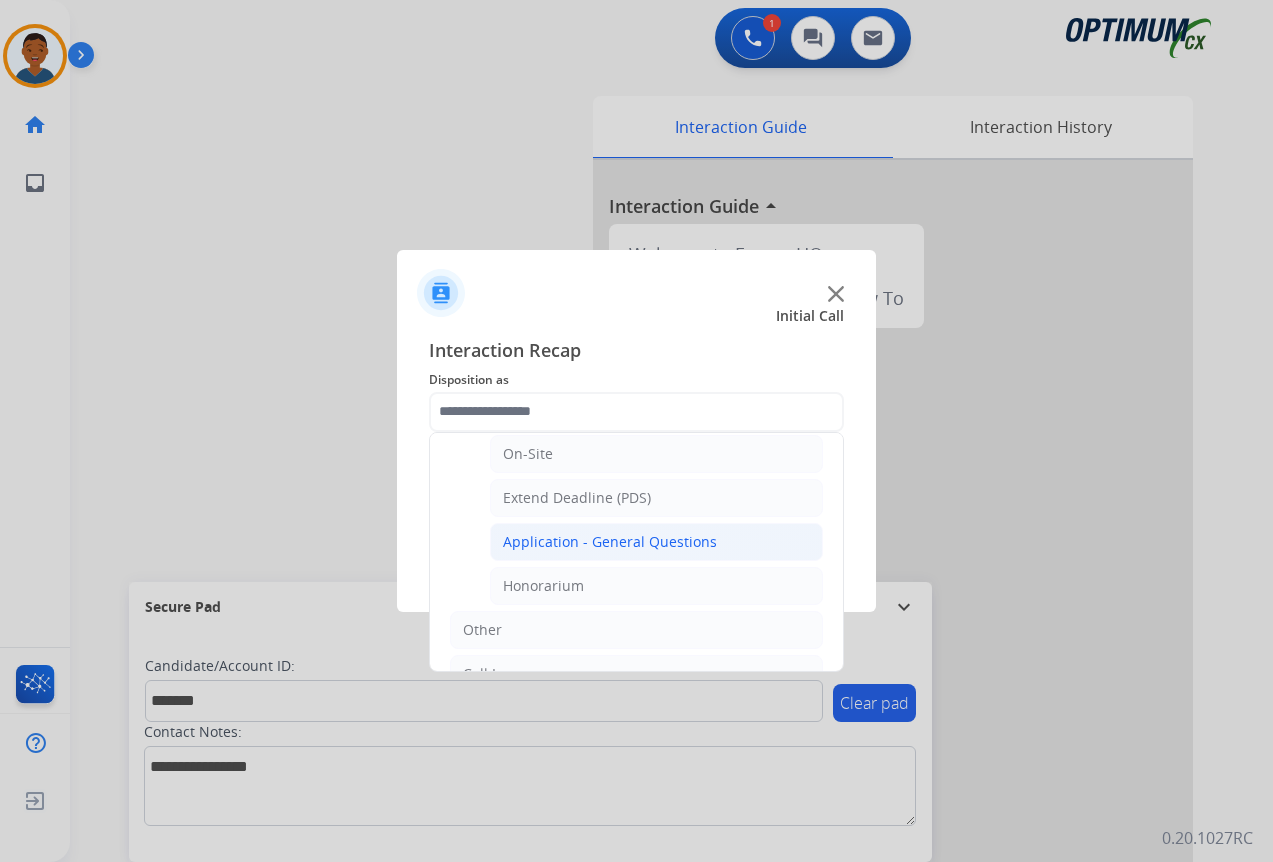 click on "Application - General Questions" 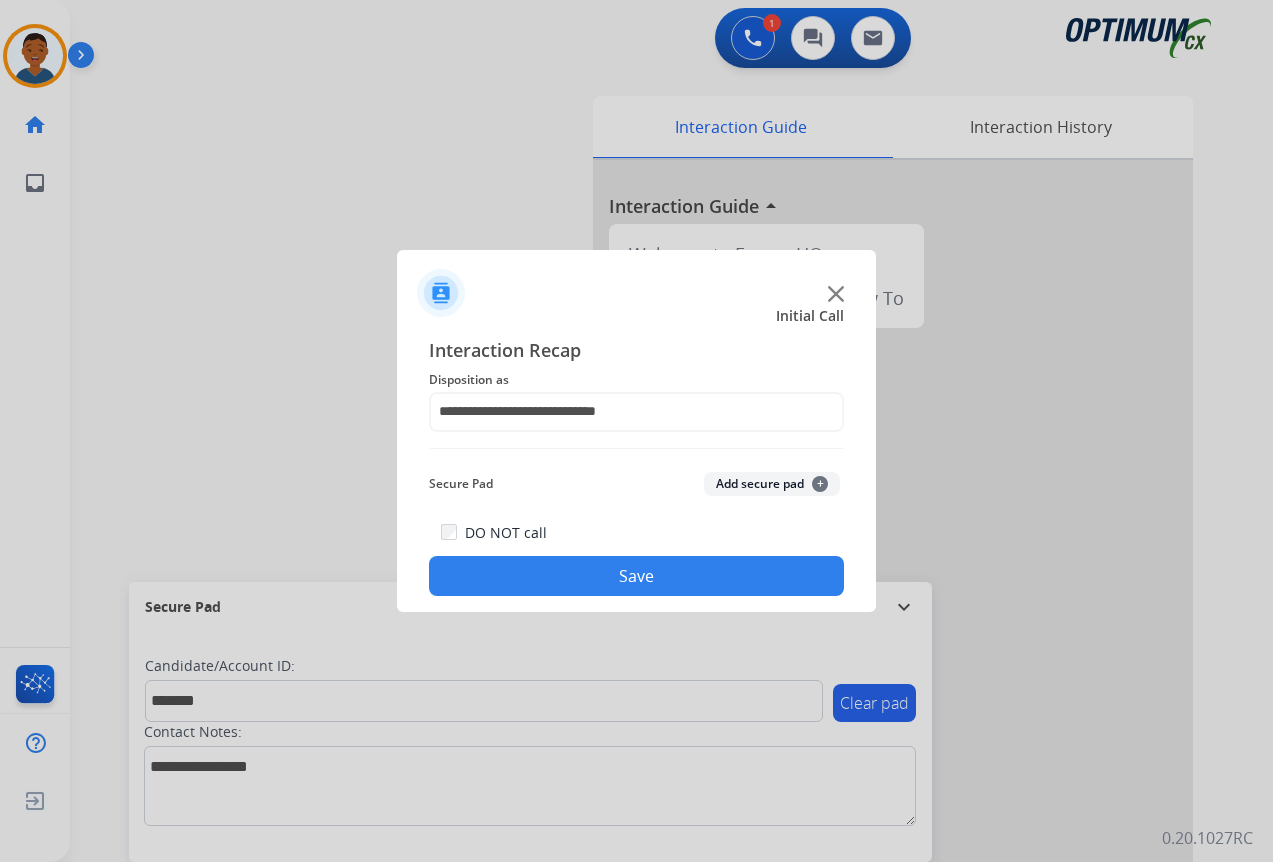 click on "Add secure pad  +" 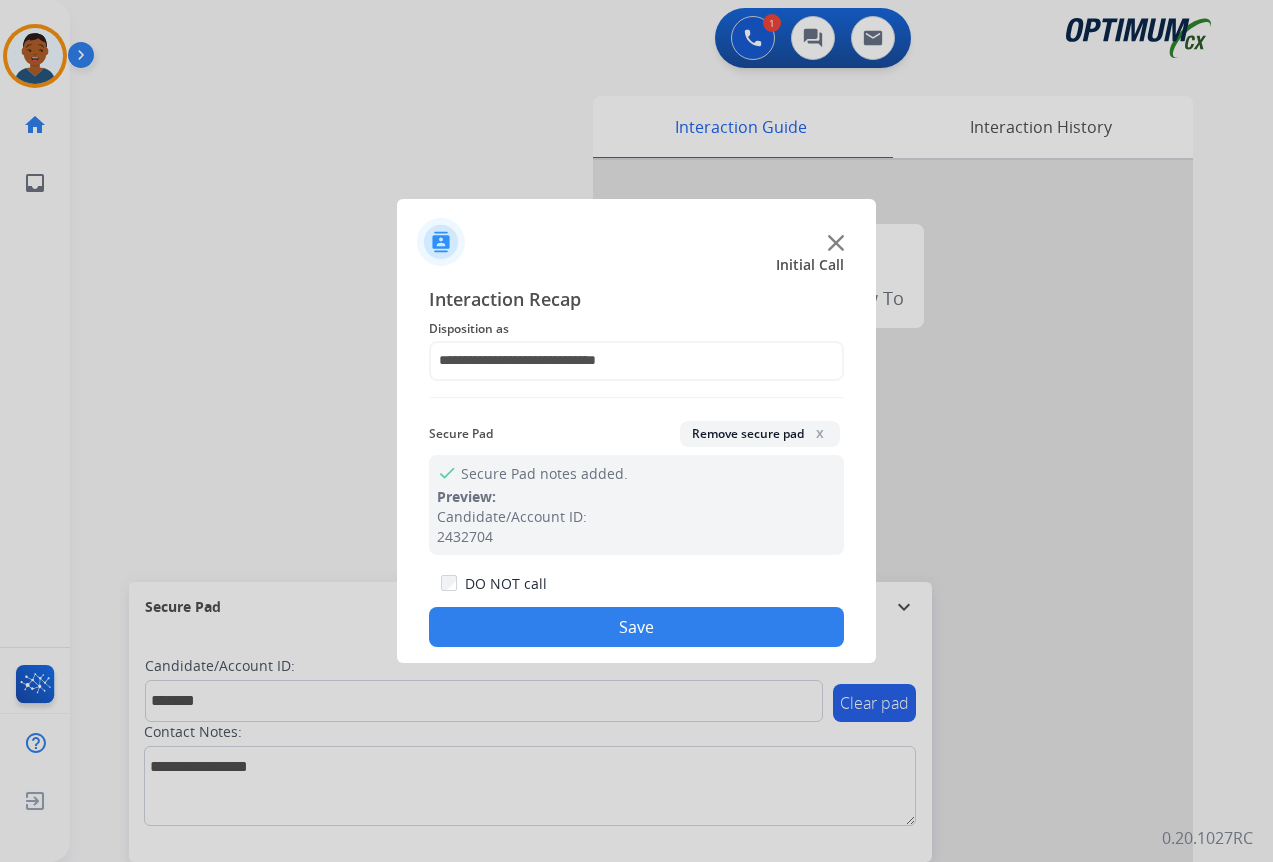 click on "Save" 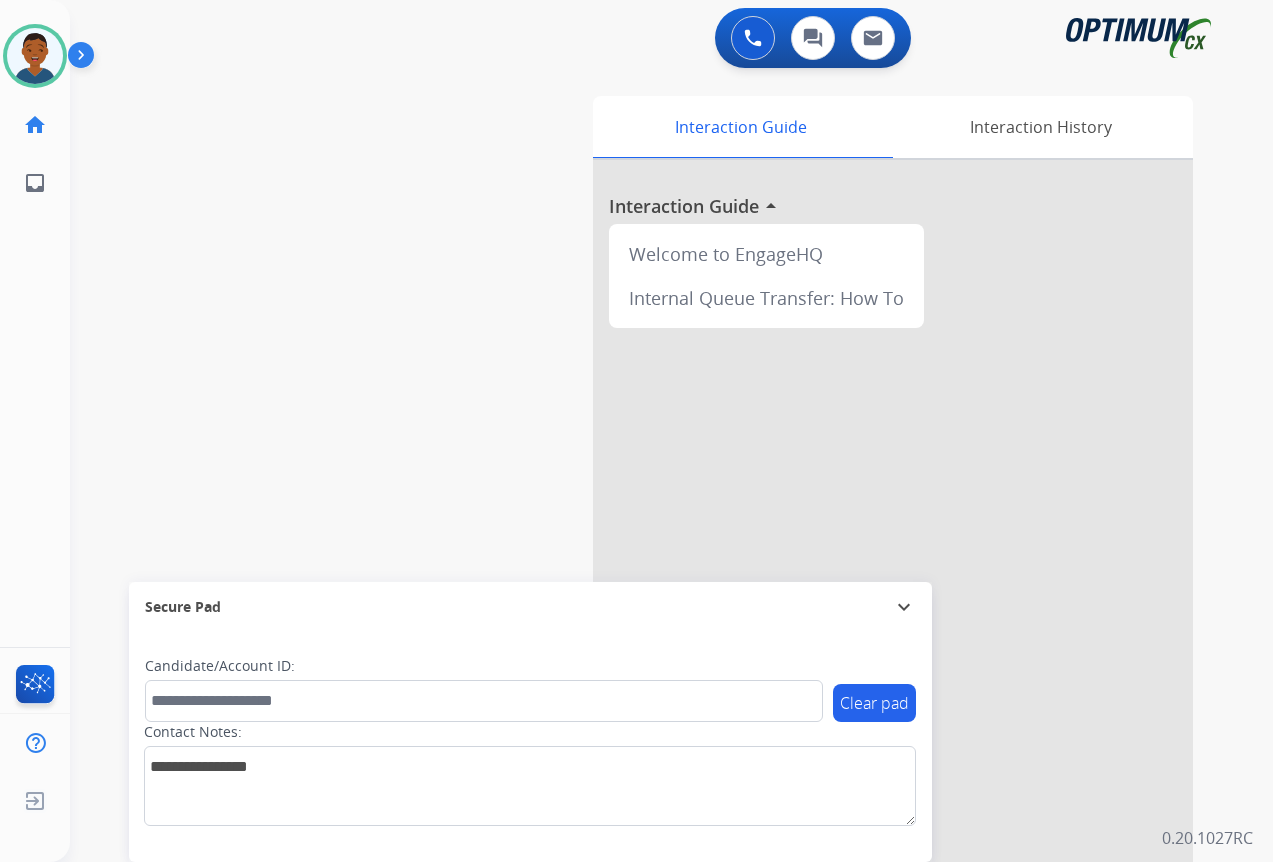 drag, startPoint x: 57, startPoint y: 67, endPoint x: 69, endPoint y: 77, distance: 15.6205 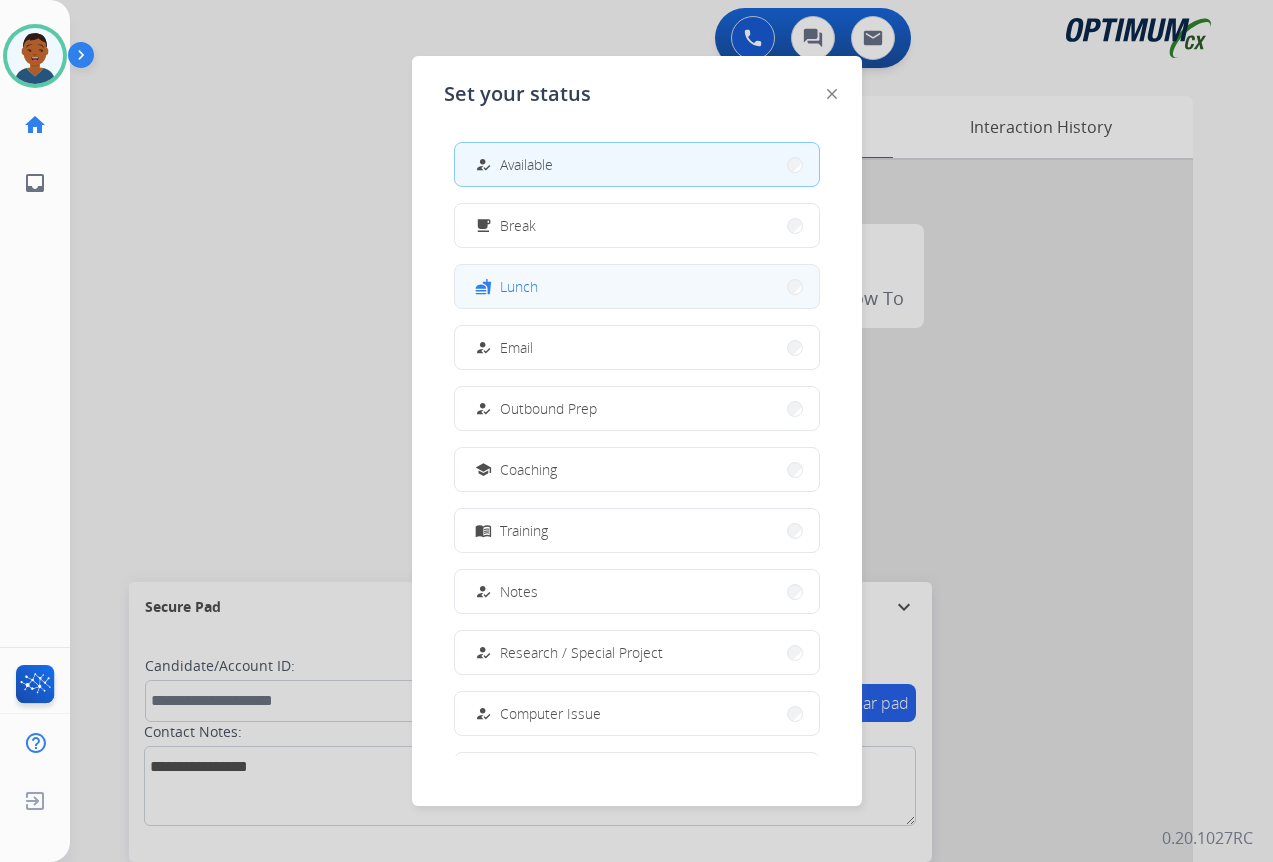 click on "Lunch" at bounding box center (519, 286) 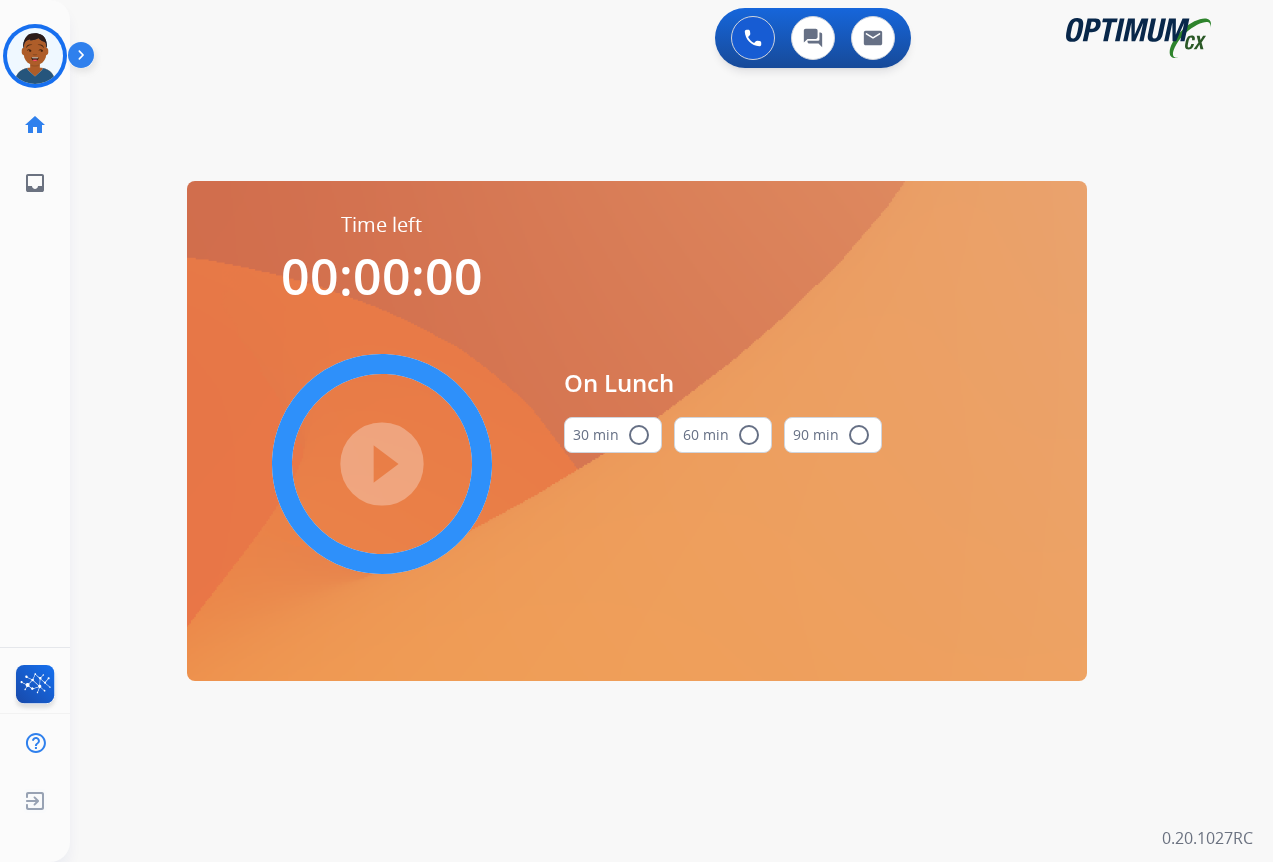 click on "30 min  radio_button_unchecked" at bounding box center [613, 435] 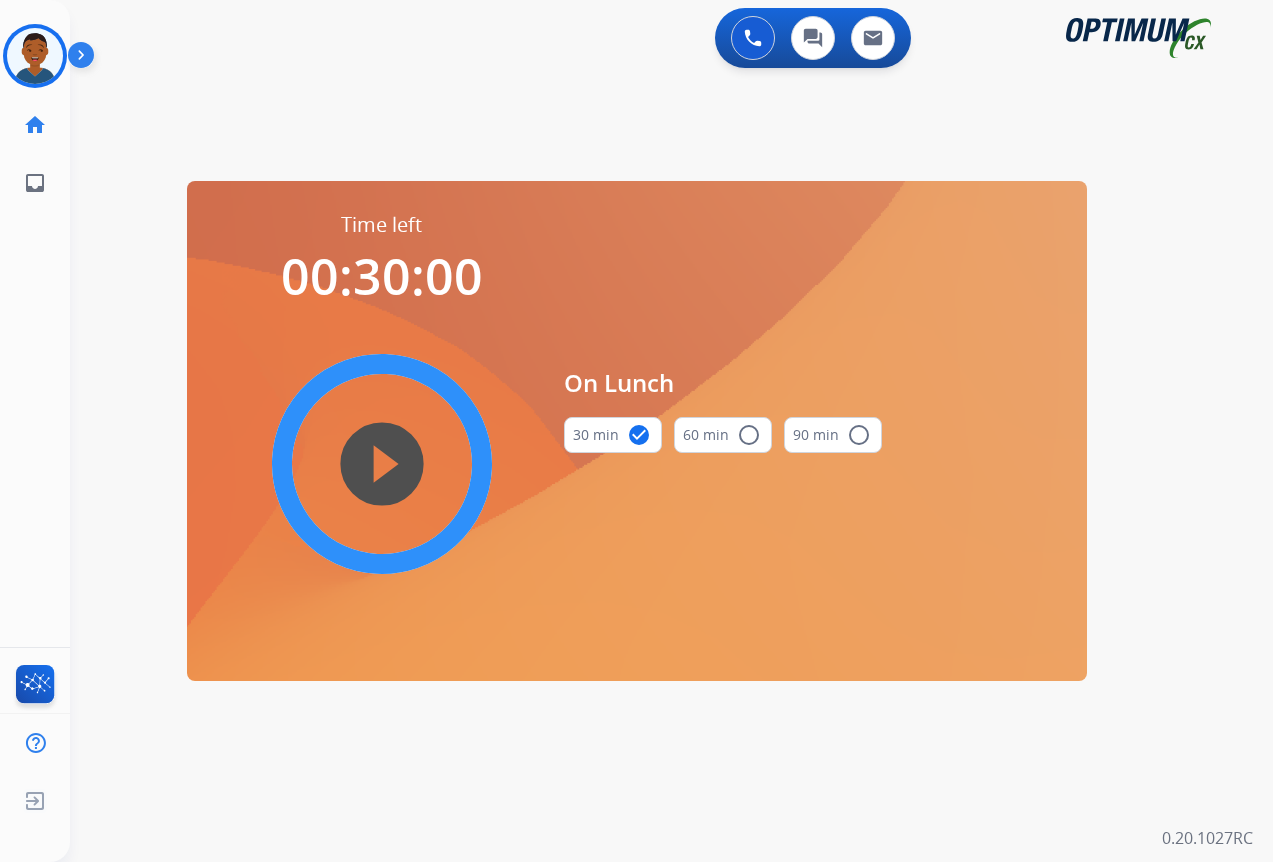 click on "play_circle_filled" at bounding box center [382, 464] 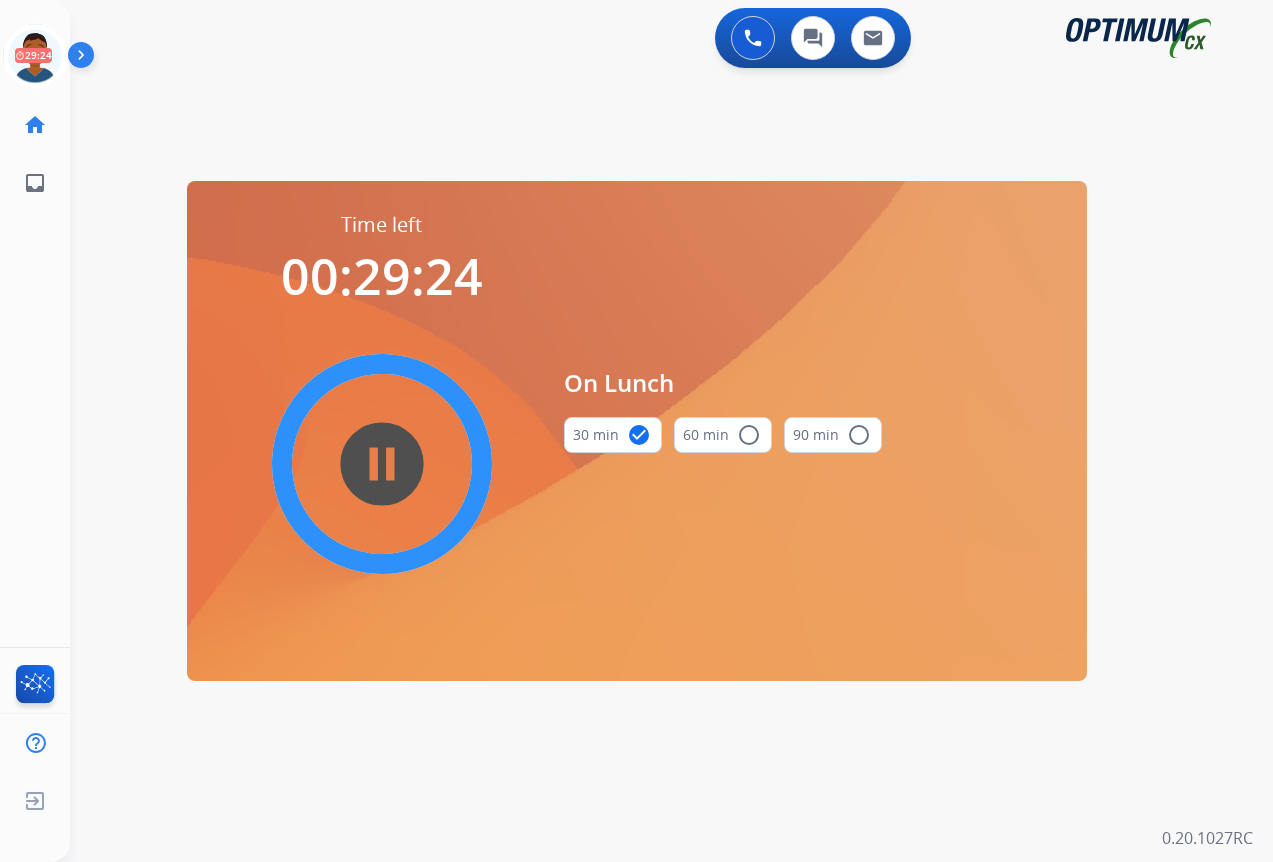 click on "0 Voice Interactions  0  Chat Interactions   0  Email Interactions swap_horiz Break voice bridge close_fullscreen Connect 3-Way Call merge_type Separate 3-Way Call Time left 00:29:24 pause_circle_filled On Lunch  30 min  check_circle  60 min  radio_button_unchecked  90 min  radio_button_unchecked  Interaction Guide   Interaction History  Interaction Guide arrow_drop_up  Welcome to EngageHQ   Internal Queue Transfer: How To  Secure Pad expand_more Clear pad Candidate/Account ID: Contact Notes:                  0.20.1027RC" at bounding box center [671, 431] 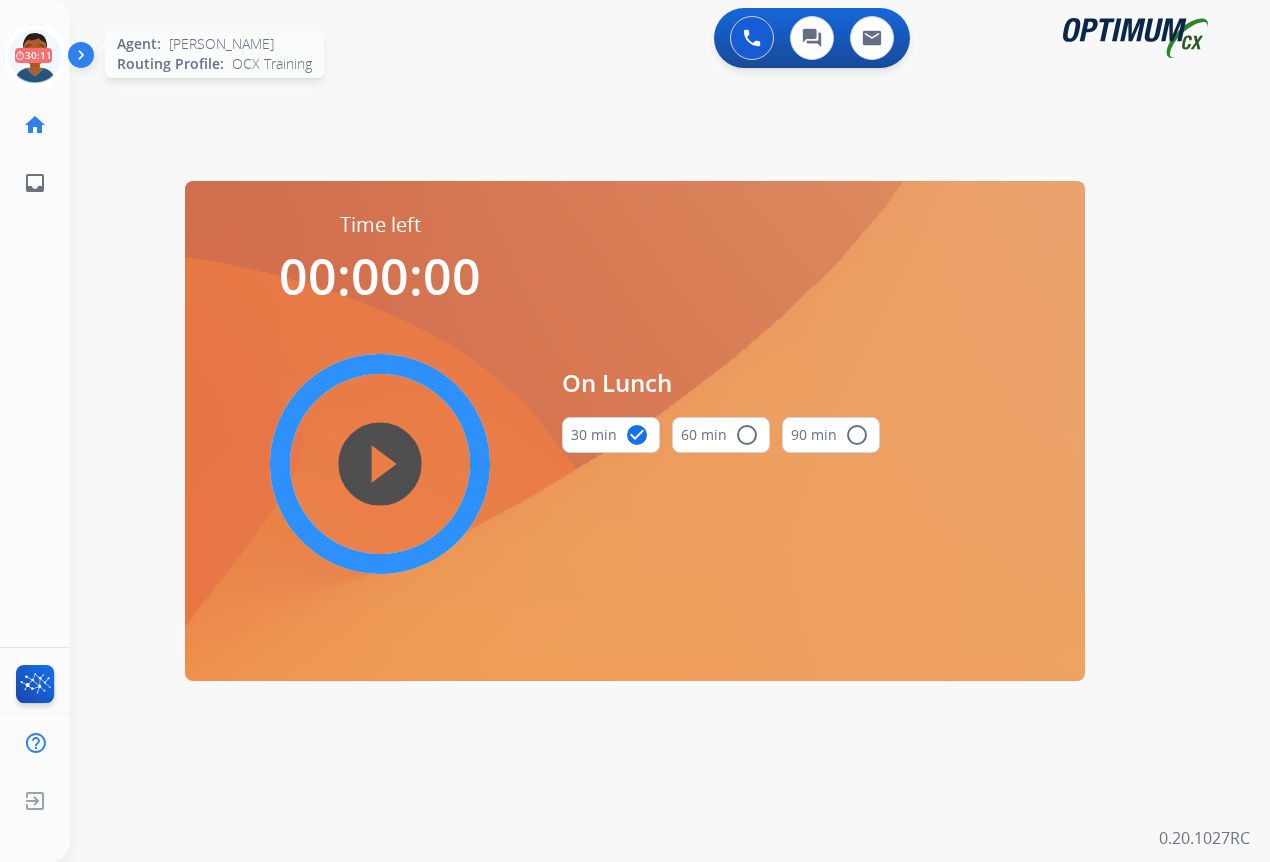 click 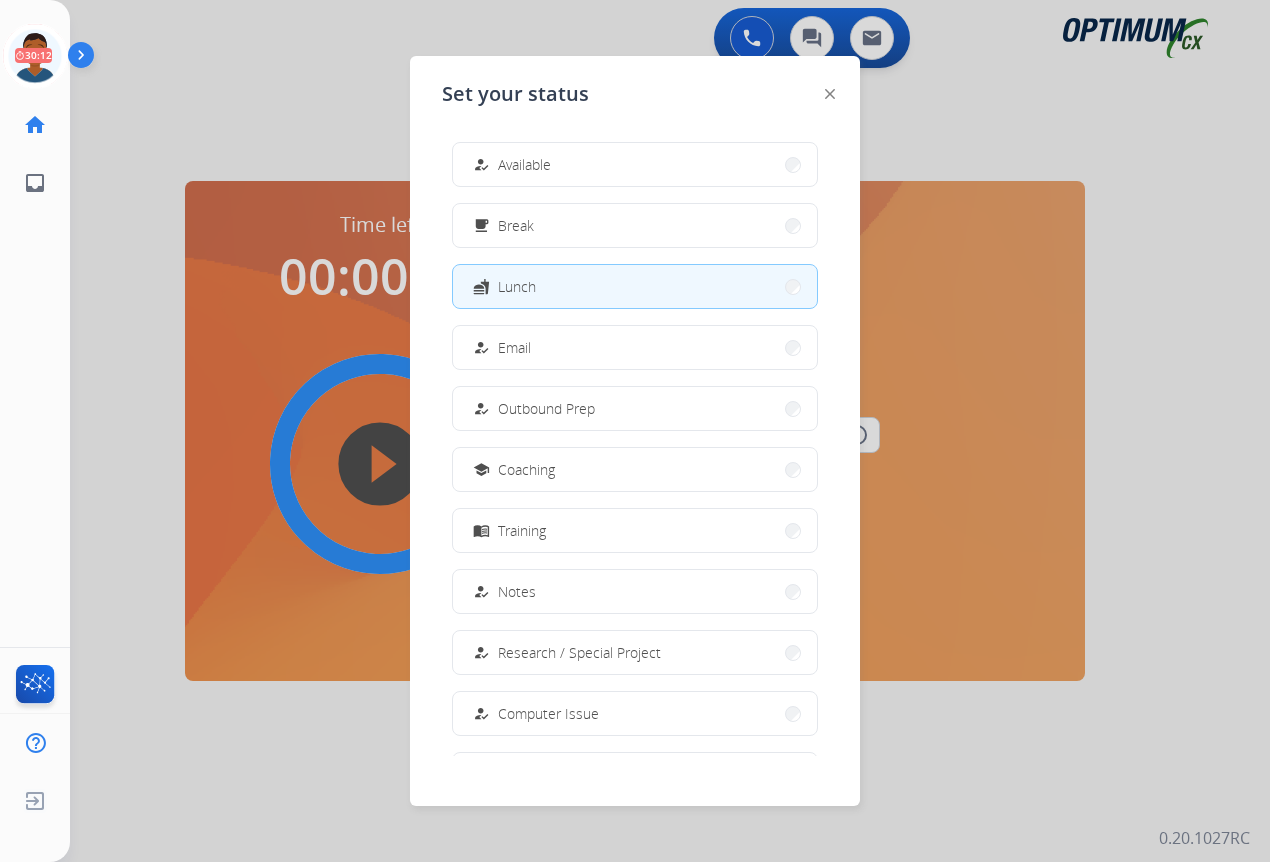 click on "how_to_reg Available" at bounding box center (635, 164) 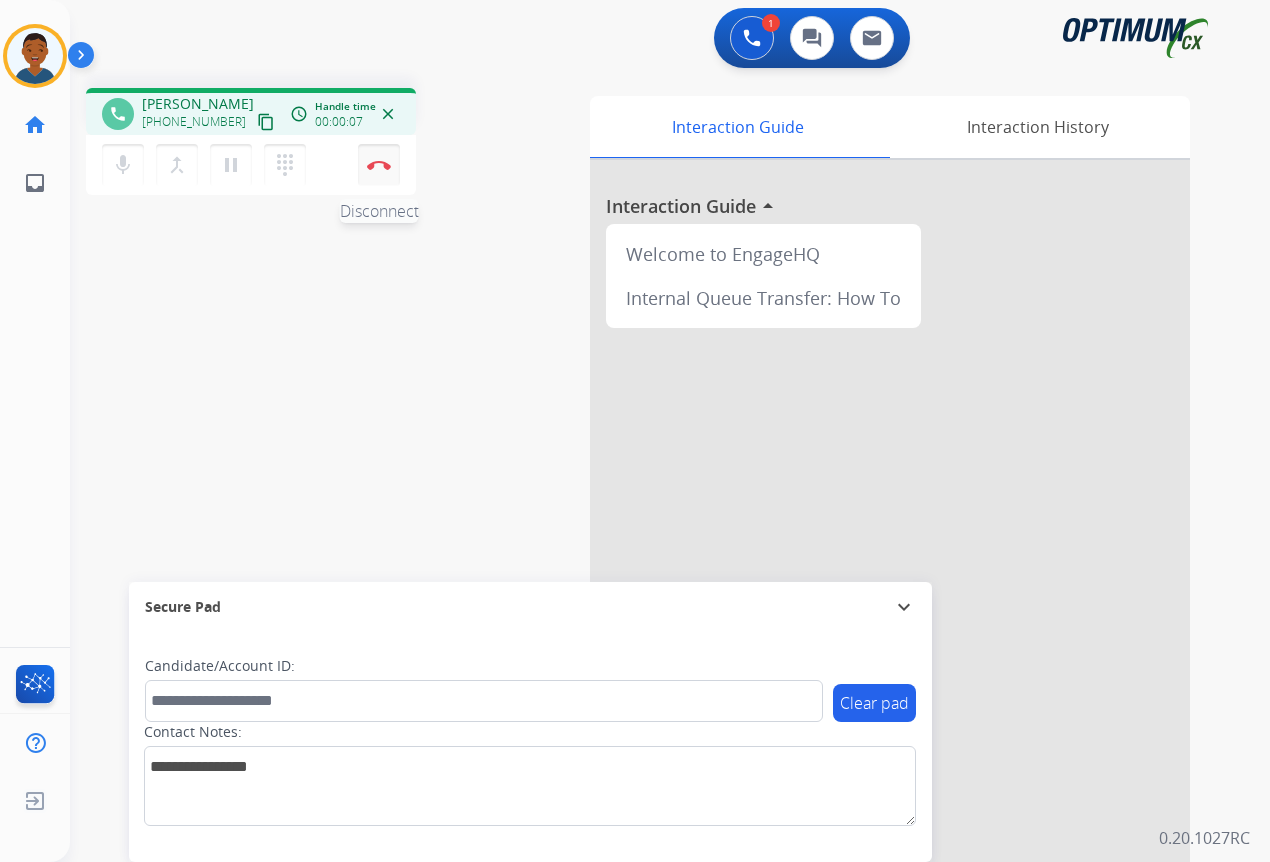 click on "Disconnect" at bounding box center (379, 165) 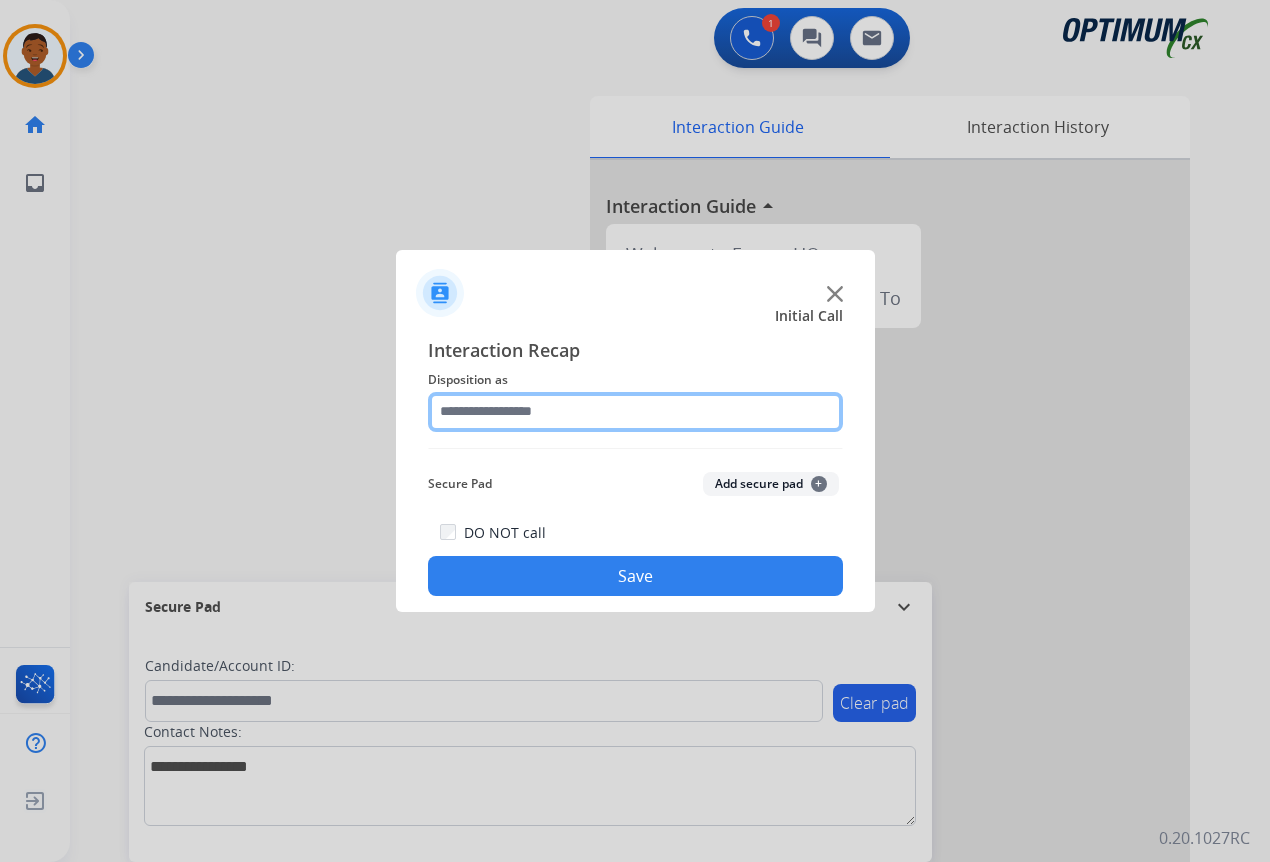 drag, startPoint x: 489, startPoint y: 411, endPoint x: 503, endPoint y: 427, distance: 21.260292 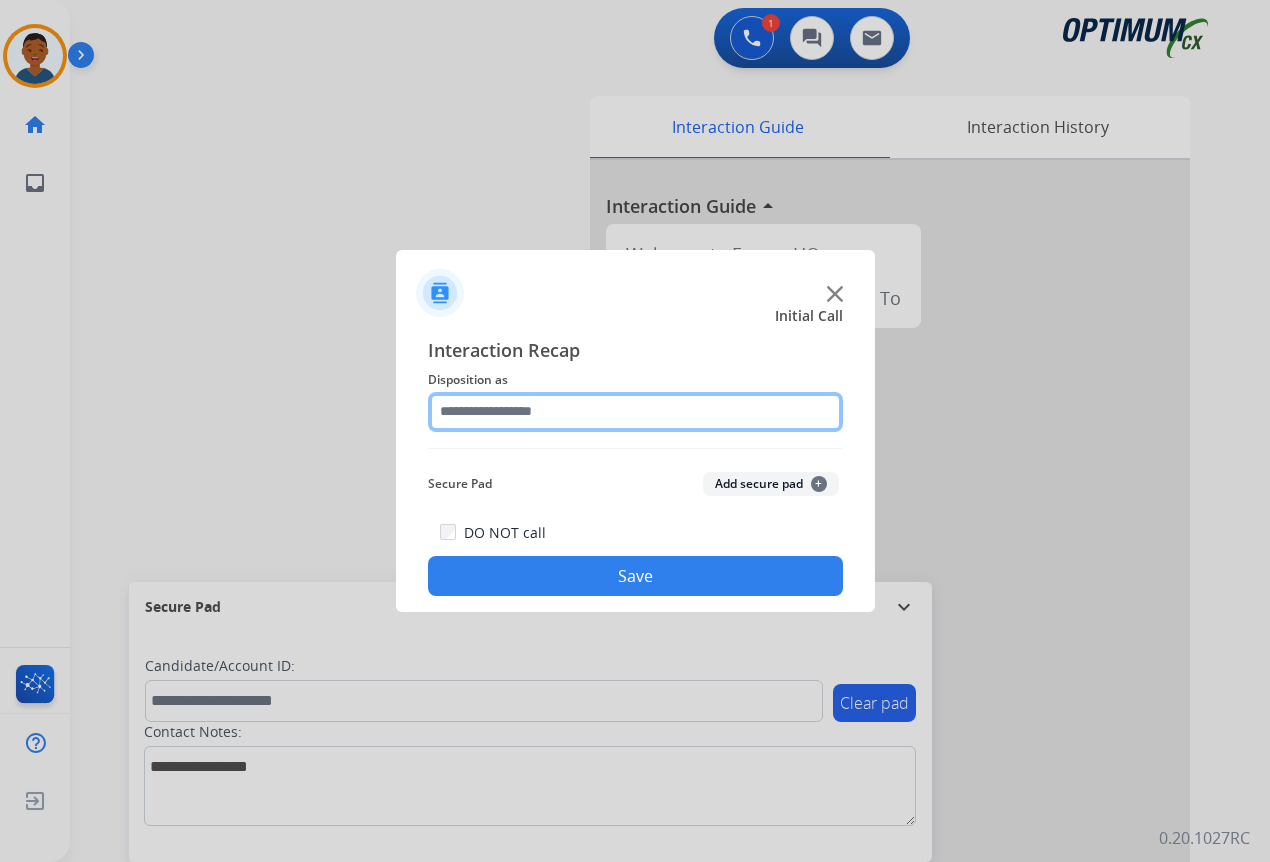 click 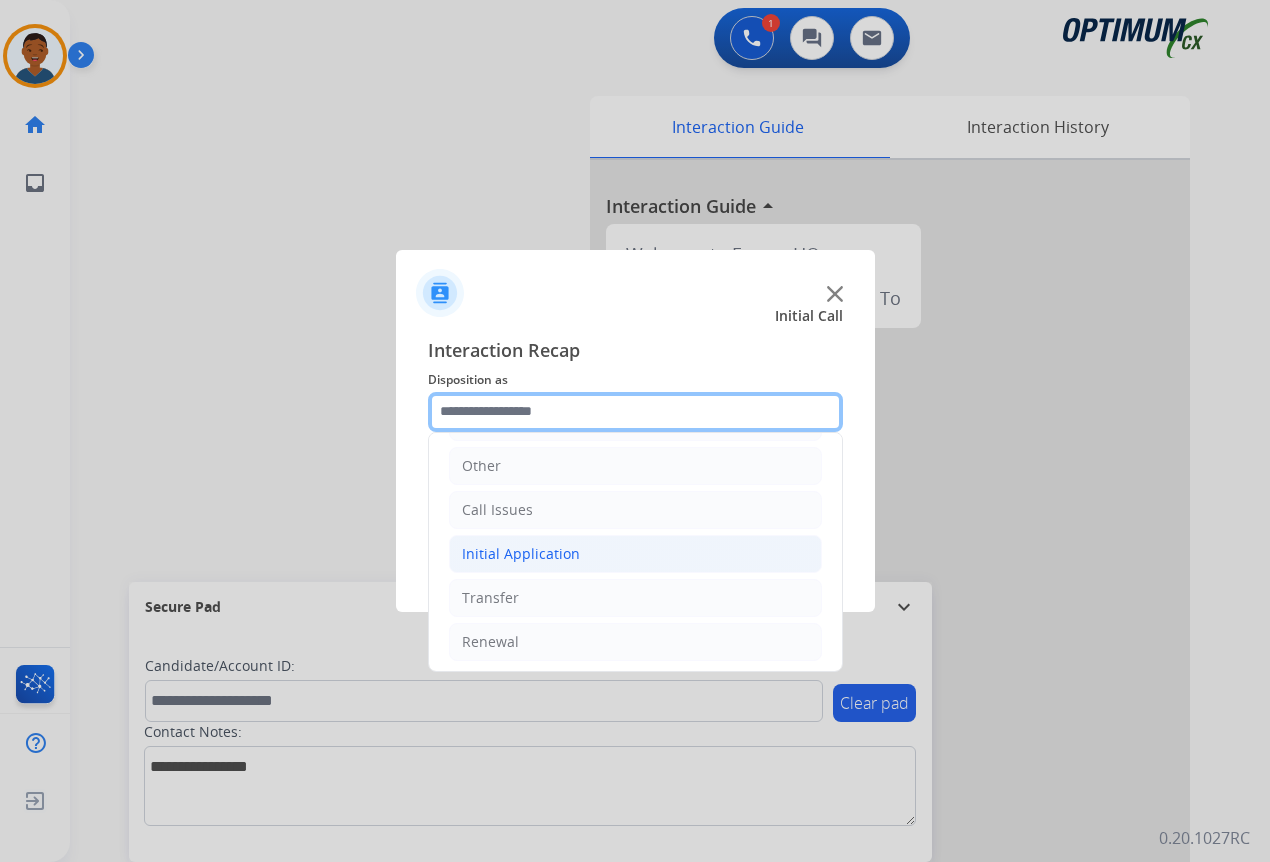 scroll, scrollTop: 136, scrollLeft: 0, axis: vertical 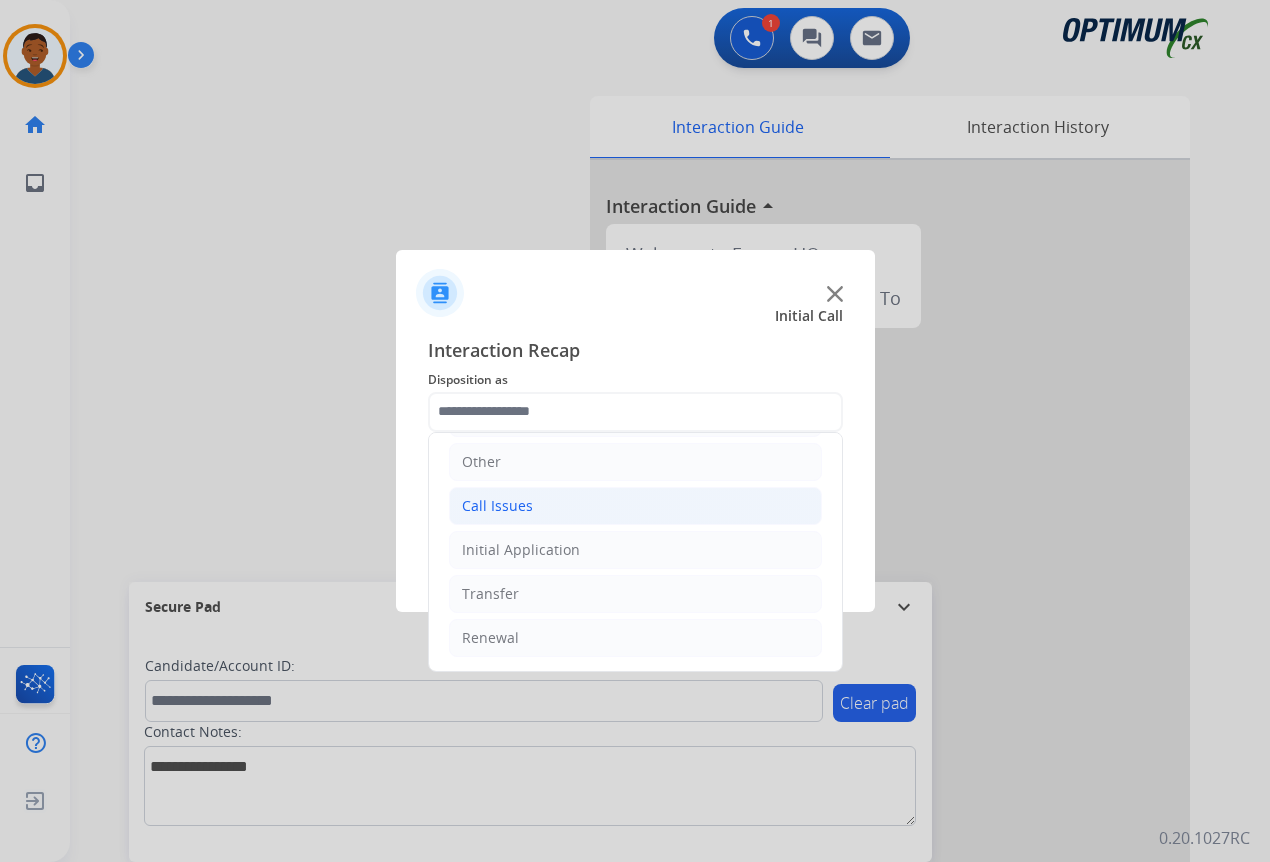 click on "Call Issues" 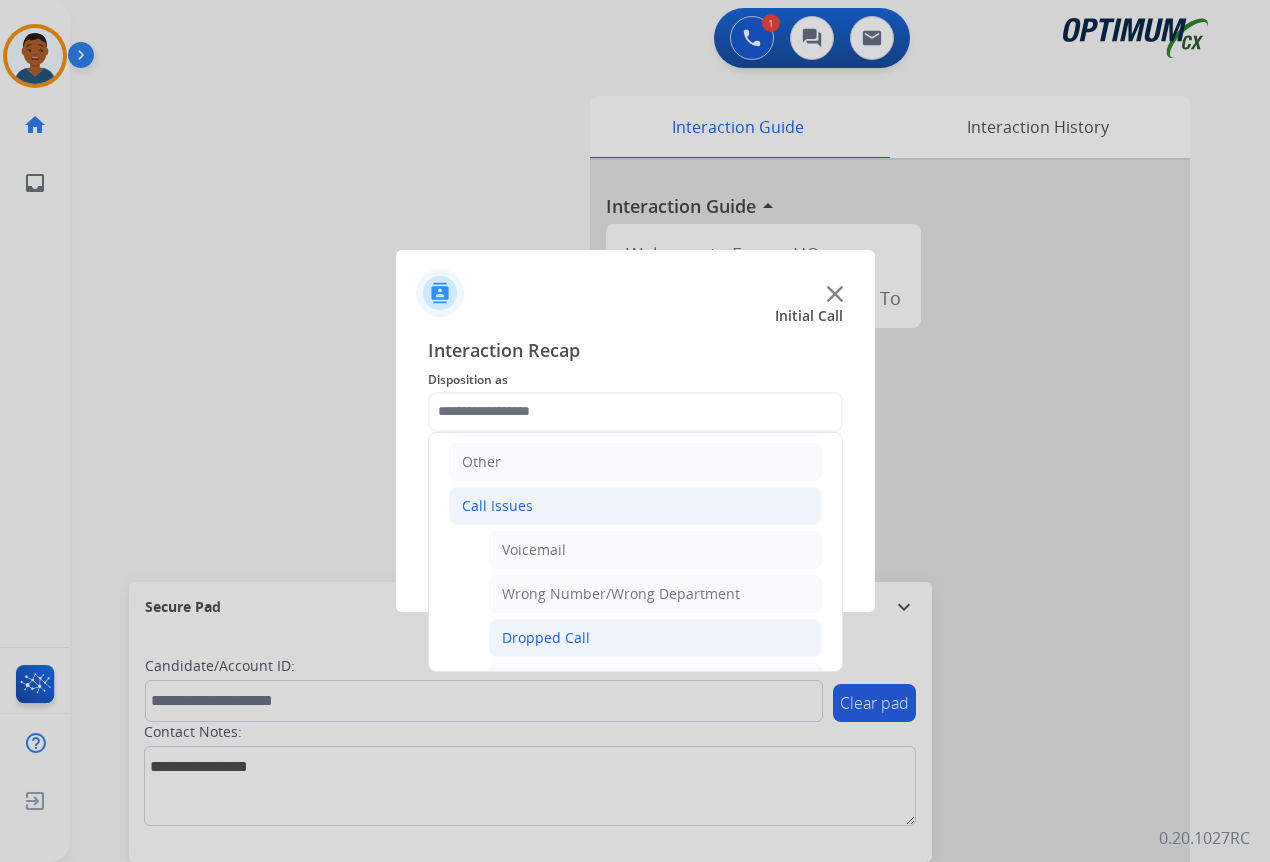 click on "Dropped Call" 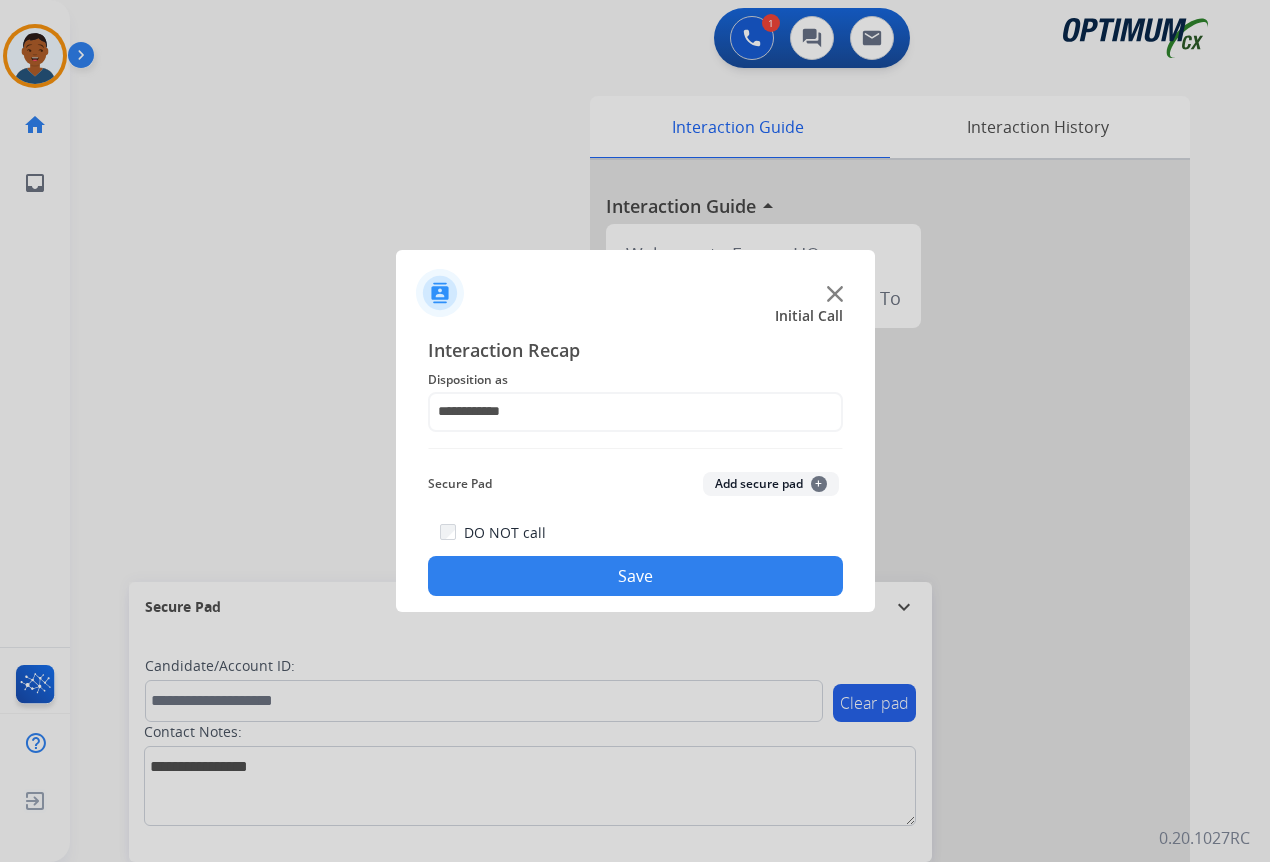 click on "Save" 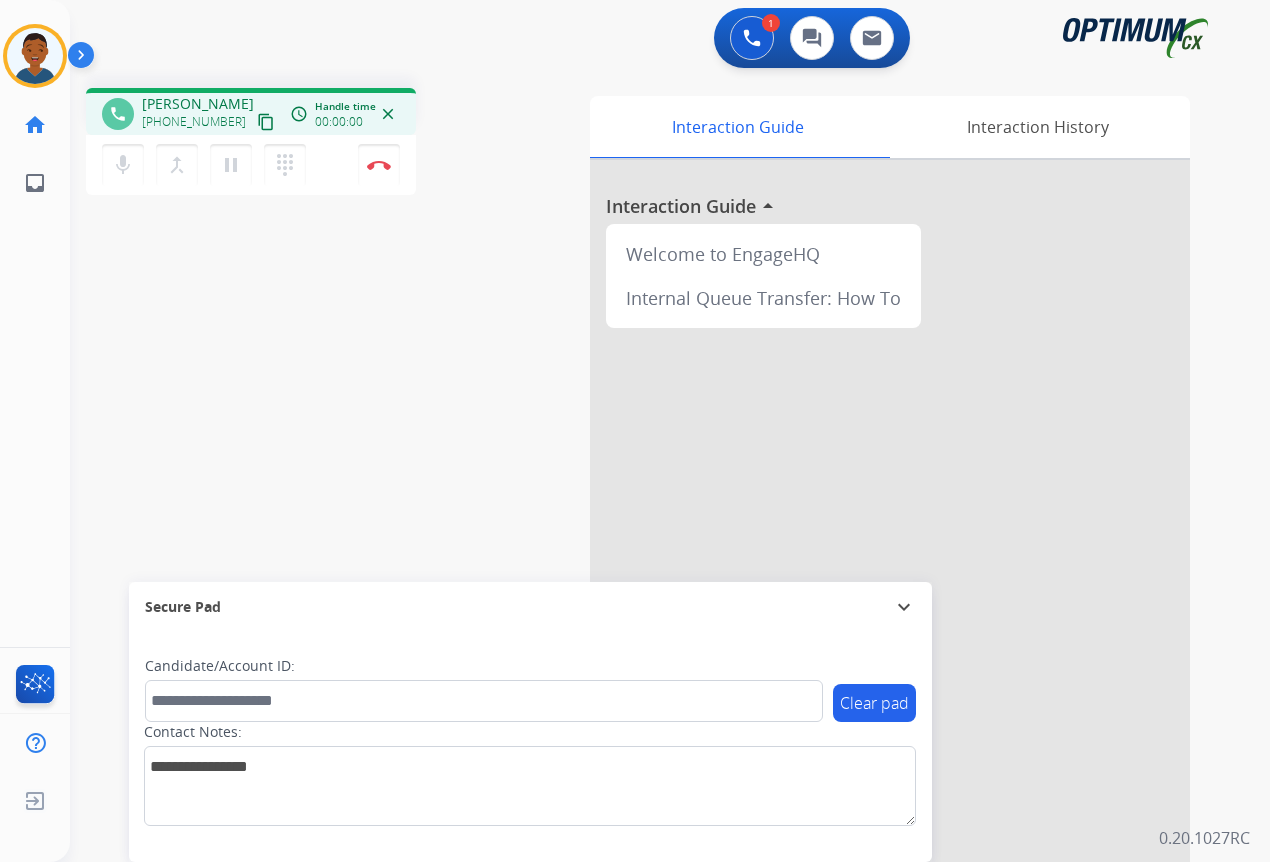 click on "content_copy" at bounding box center (266, 122) 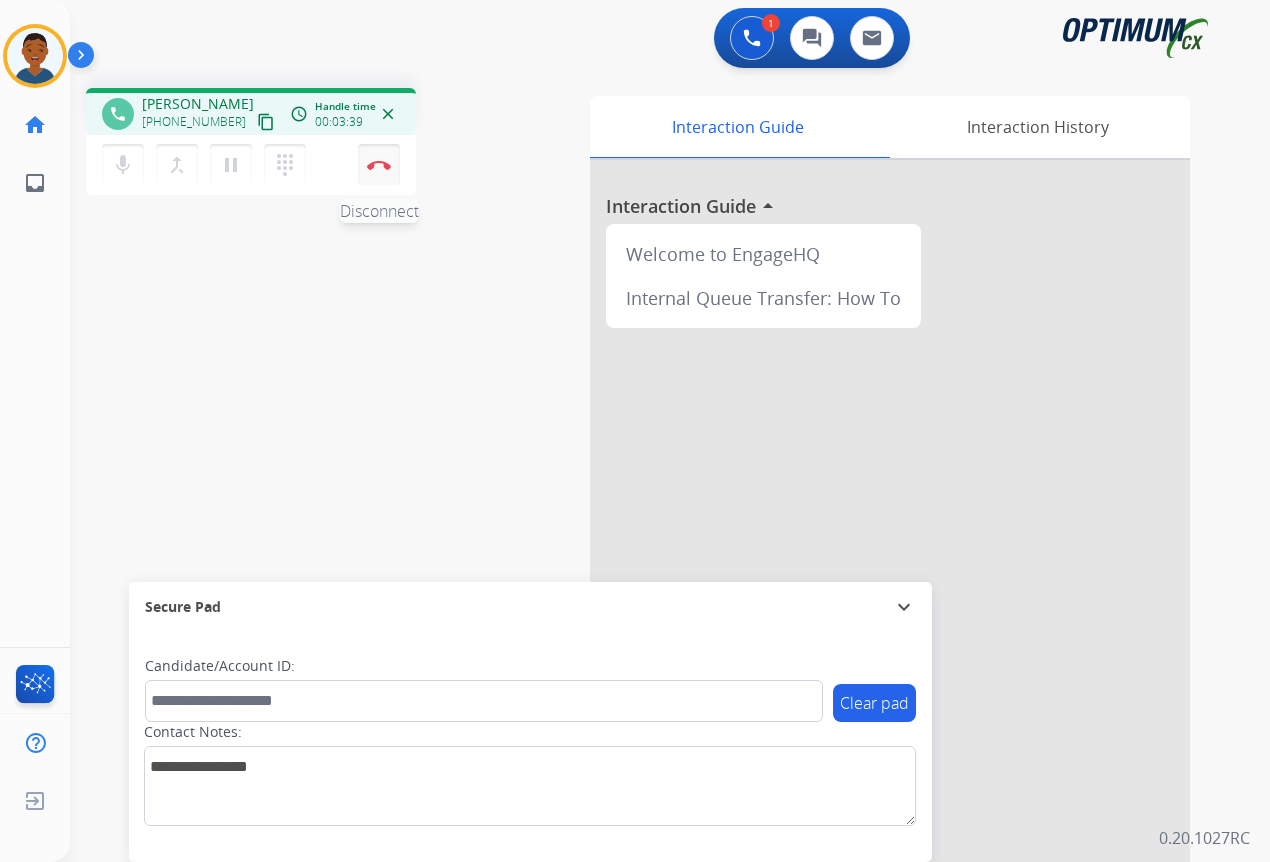 click on "Disconnect" at bounding box center [379, 165] 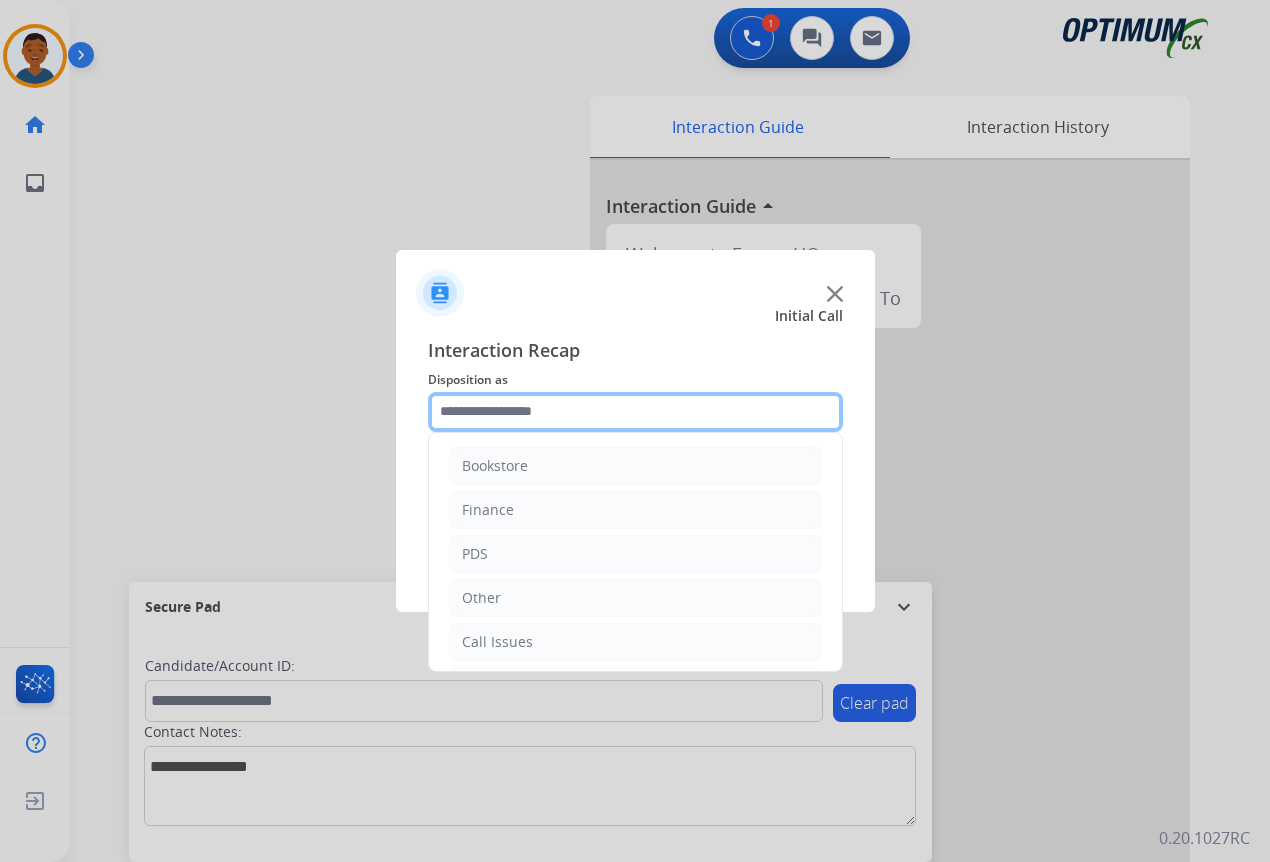 click 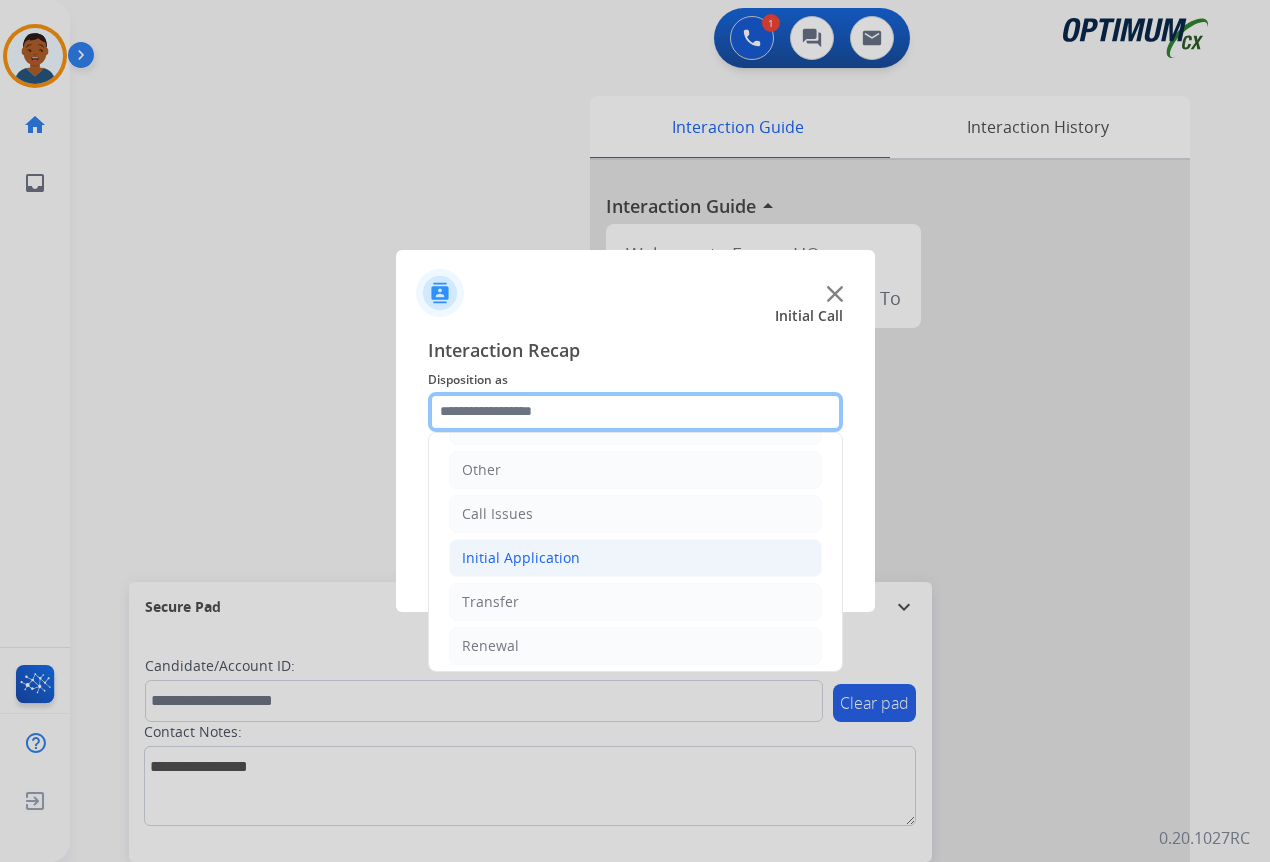 scroll, scrollTop: 136, scrollLeft: 0, axis: vertical 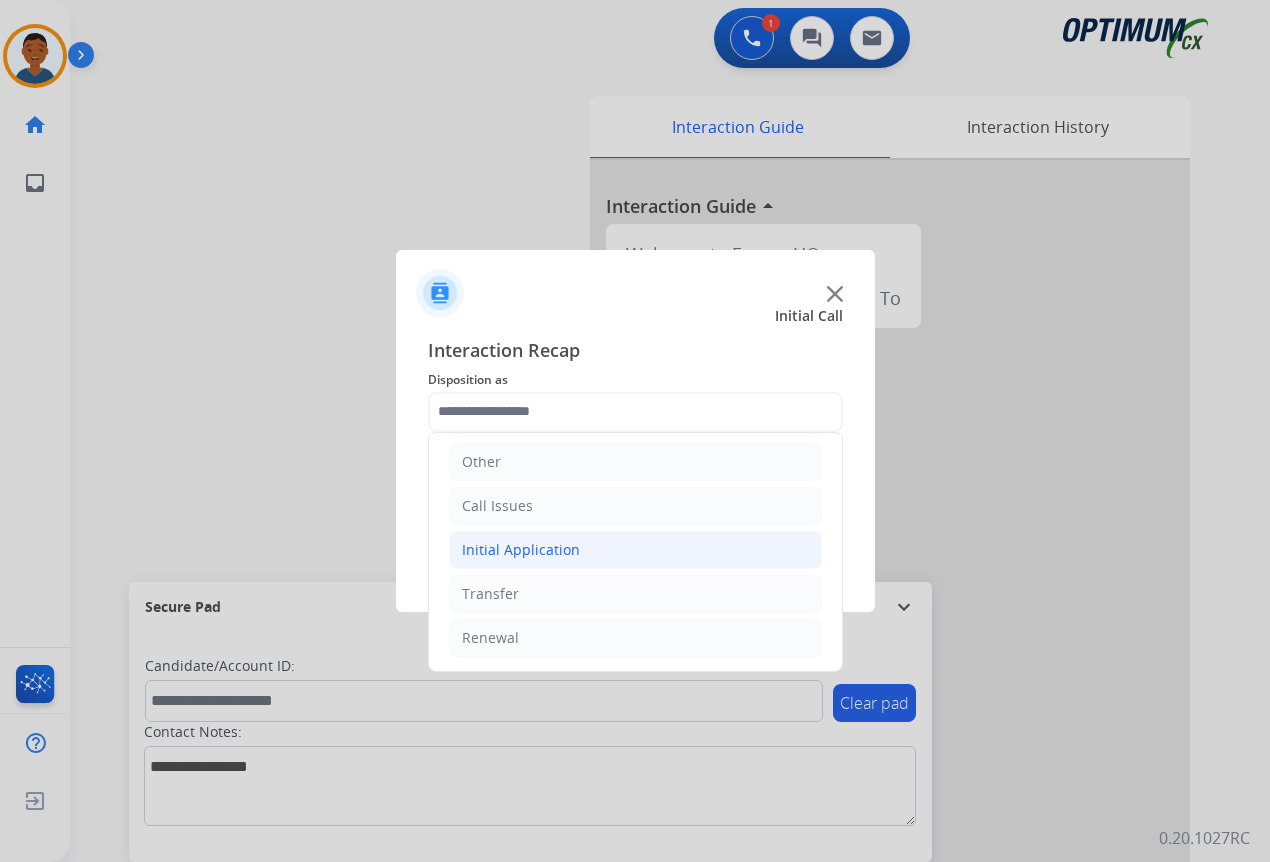 click on "Initial Application" 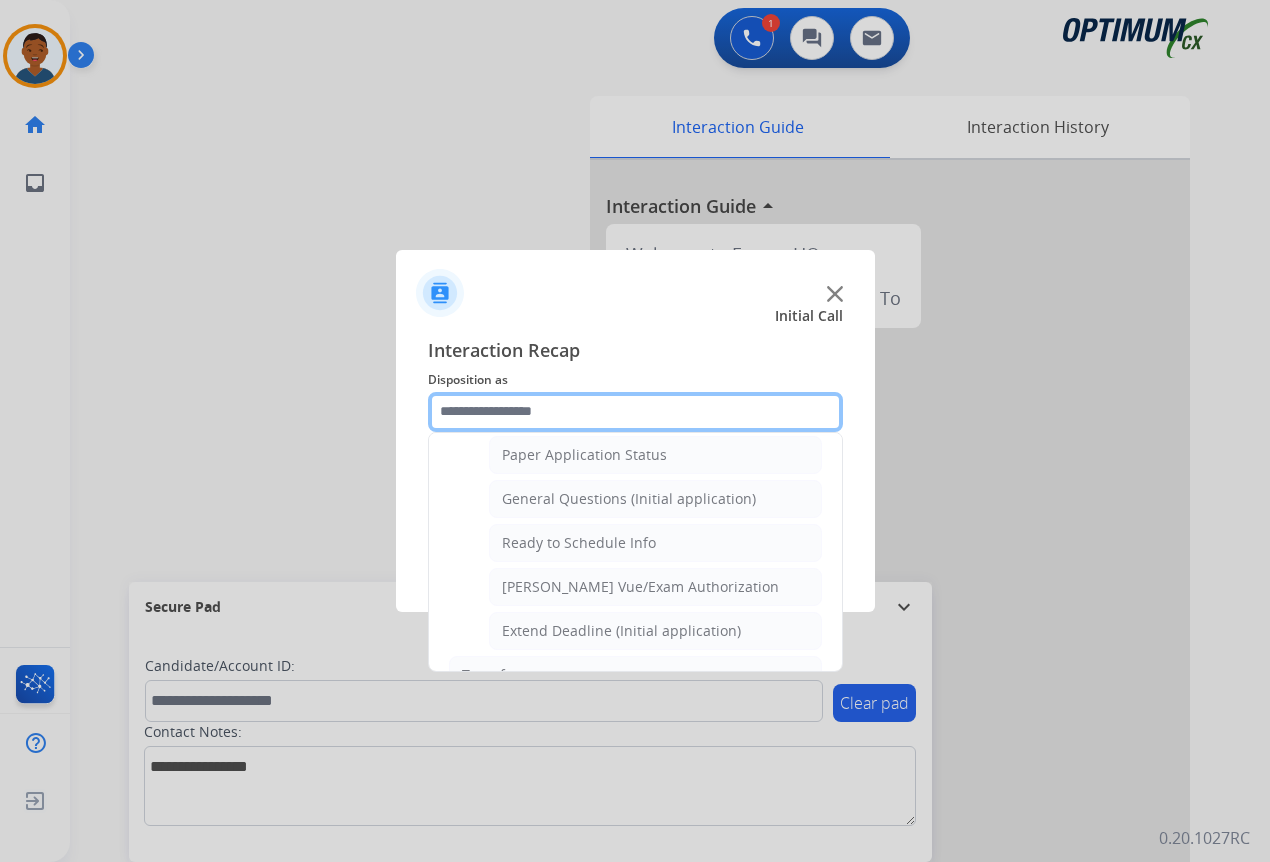 scroll, scrollTop: 1136, scrollLeft: 0, axis: vertical 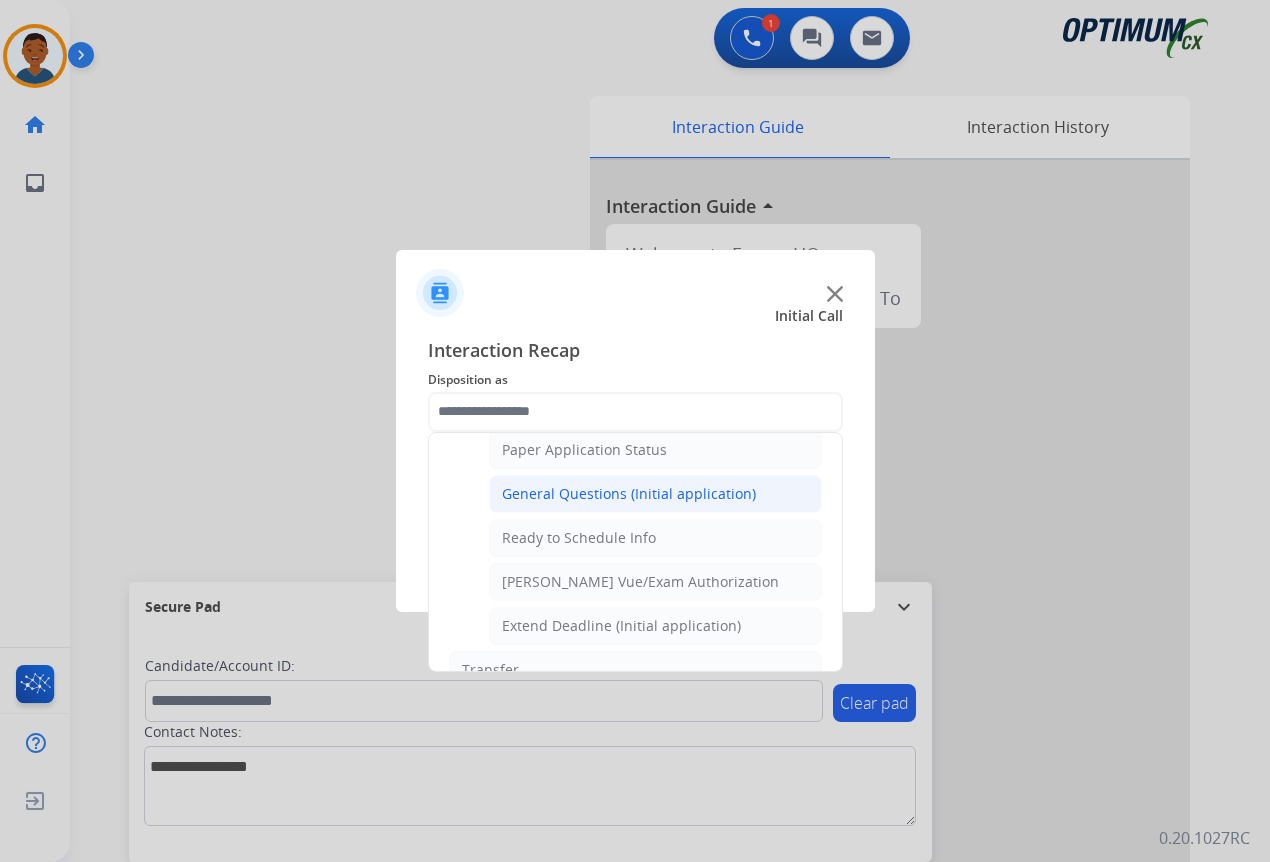 click on "General Questions (Initial application)" 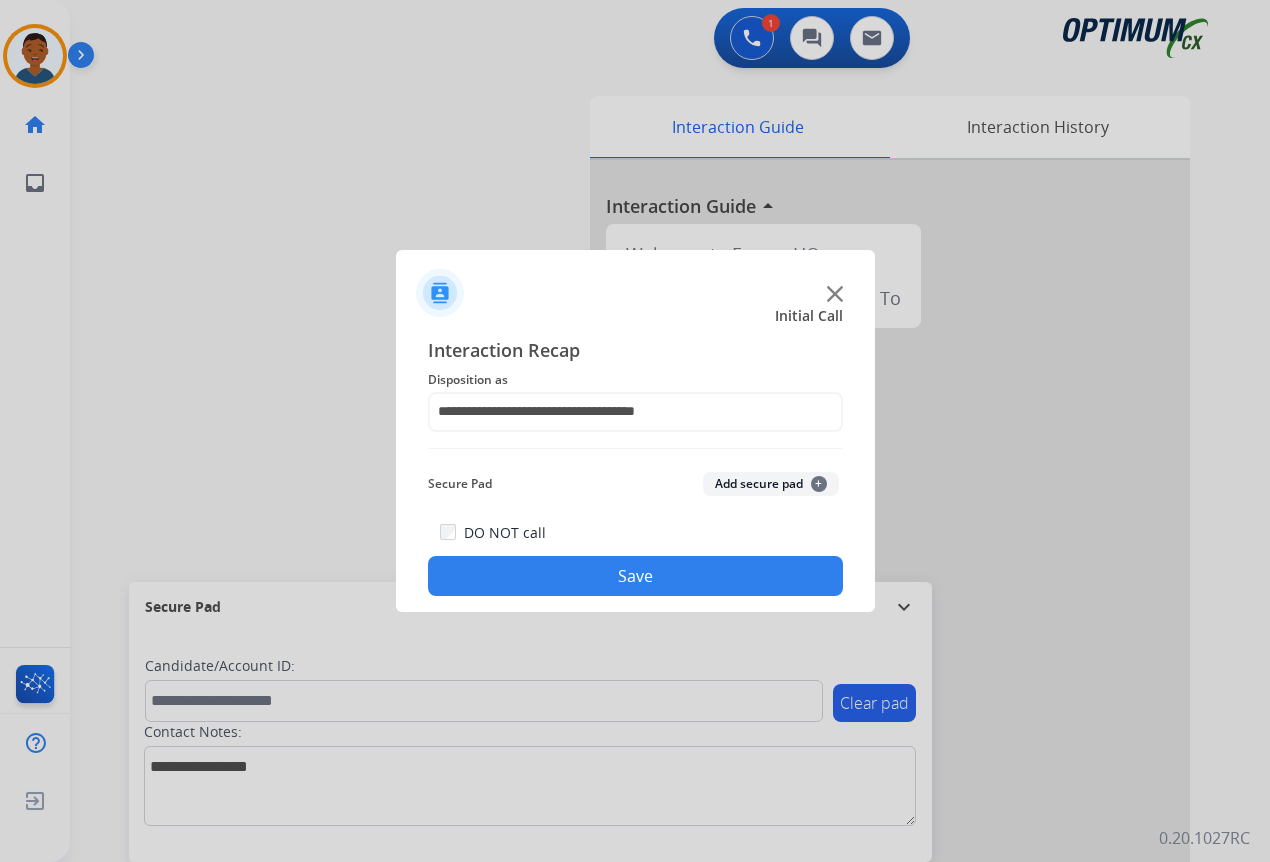 click on "Save" 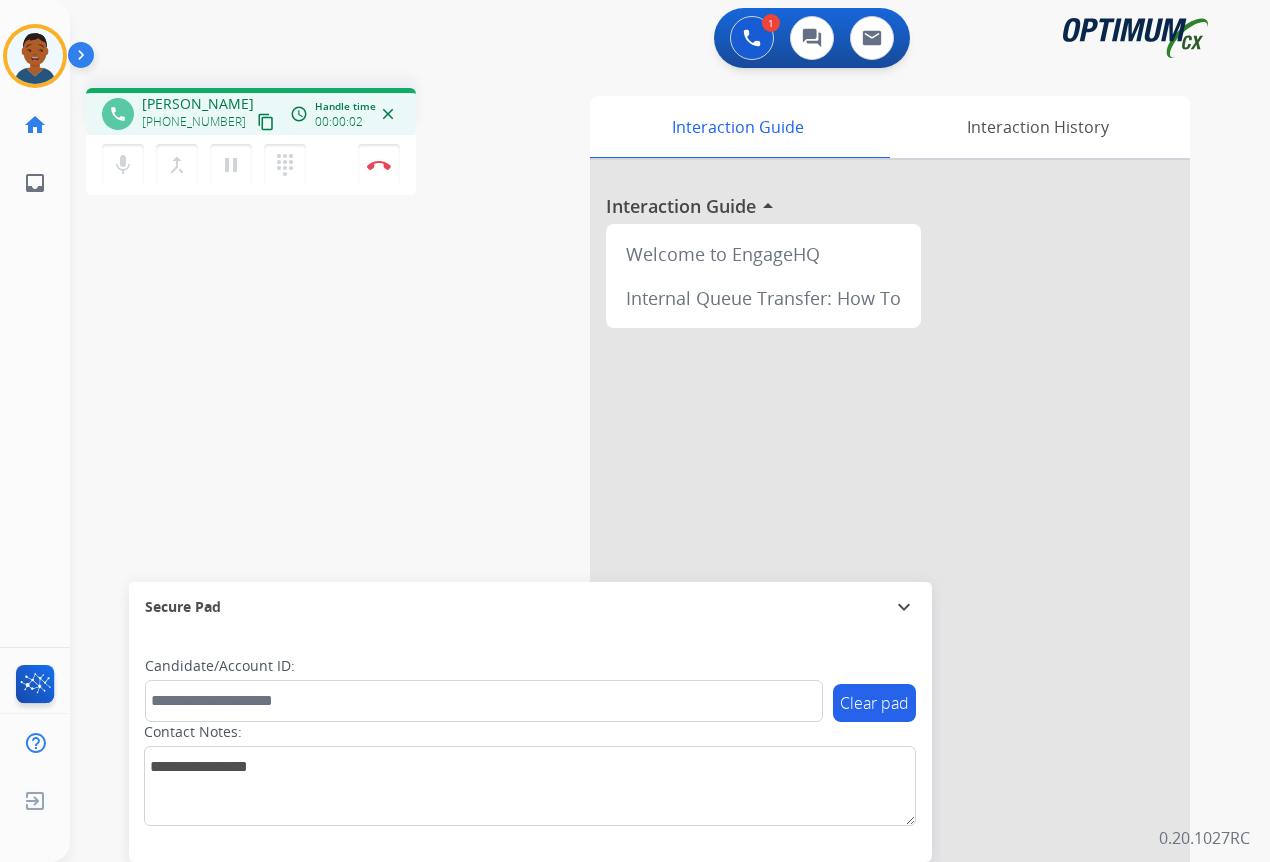 click on "content_copy" at bounding box center (266, 122) 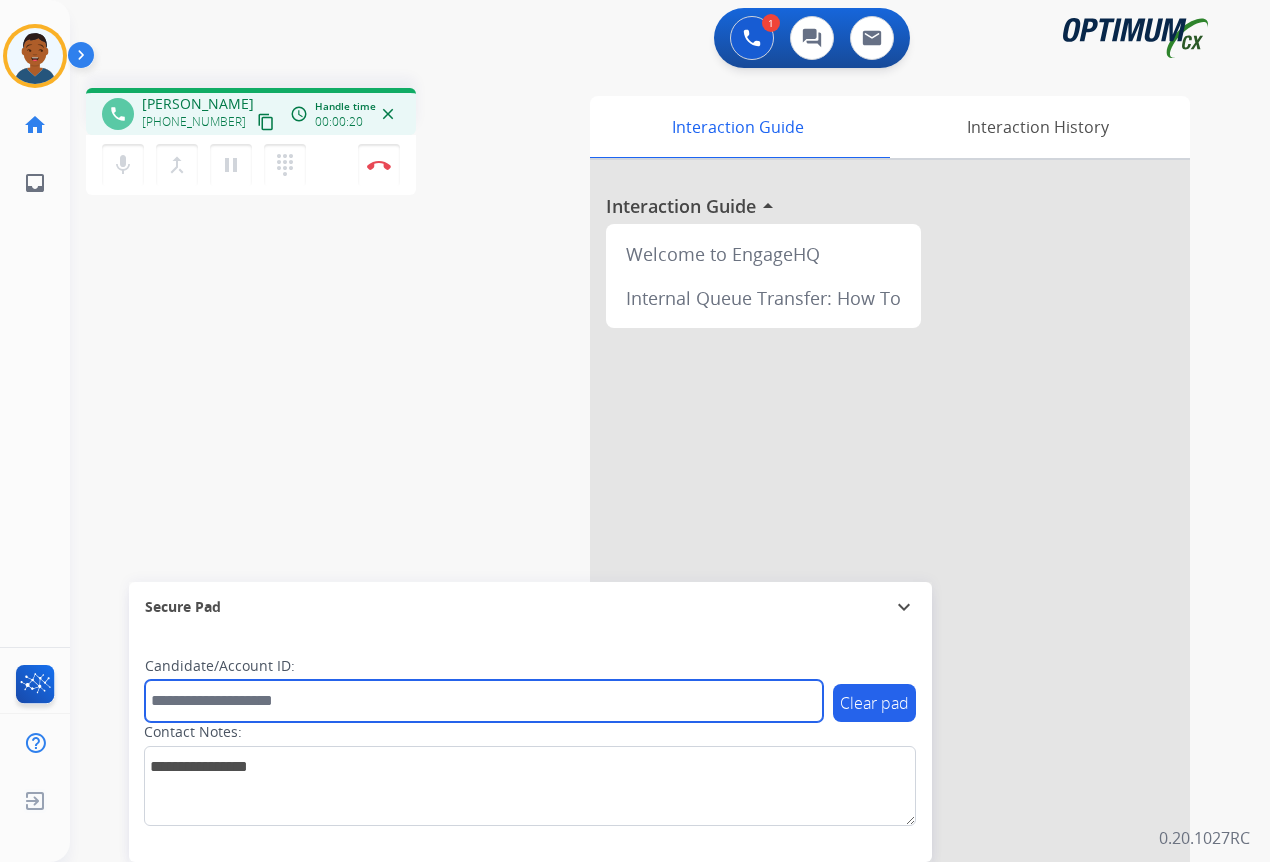 click at bounding box center [484, 701] 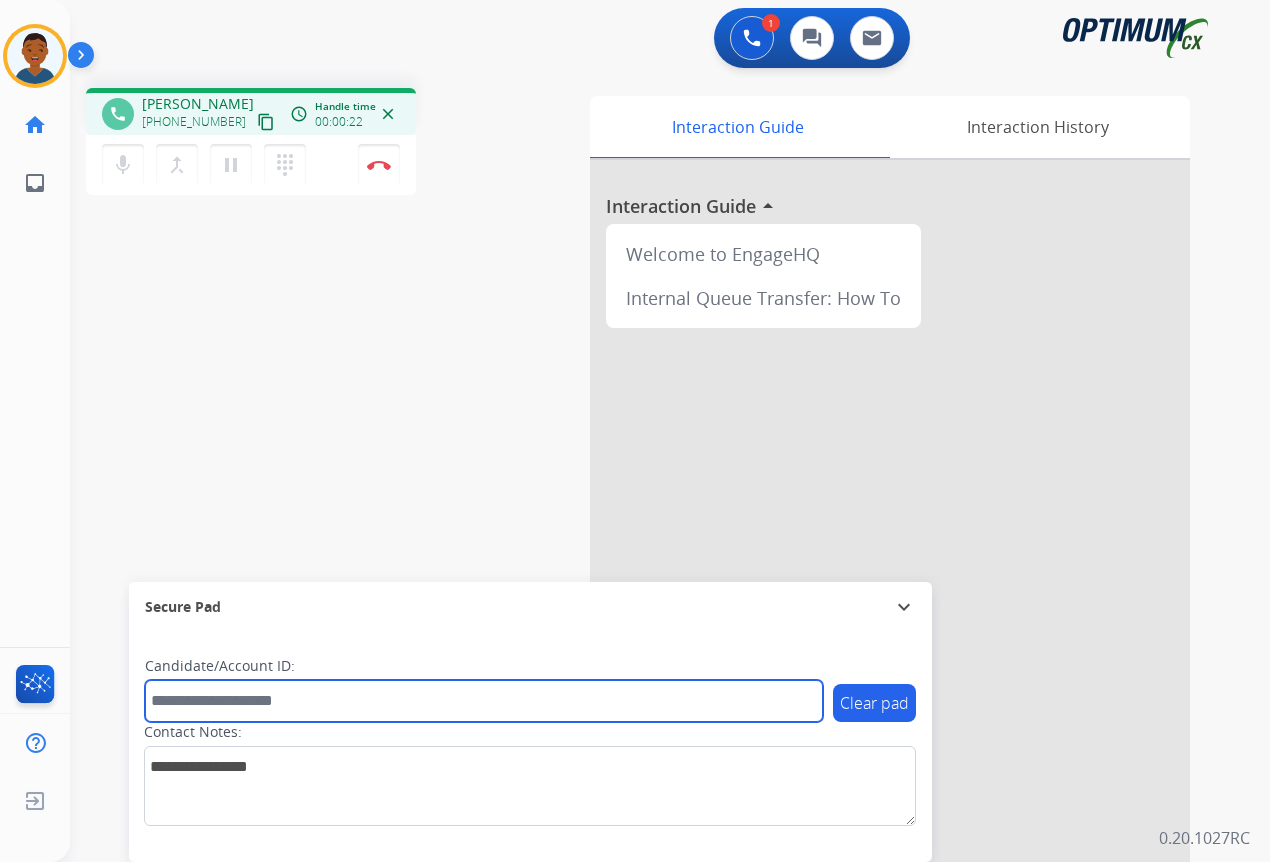 paste on "*******" 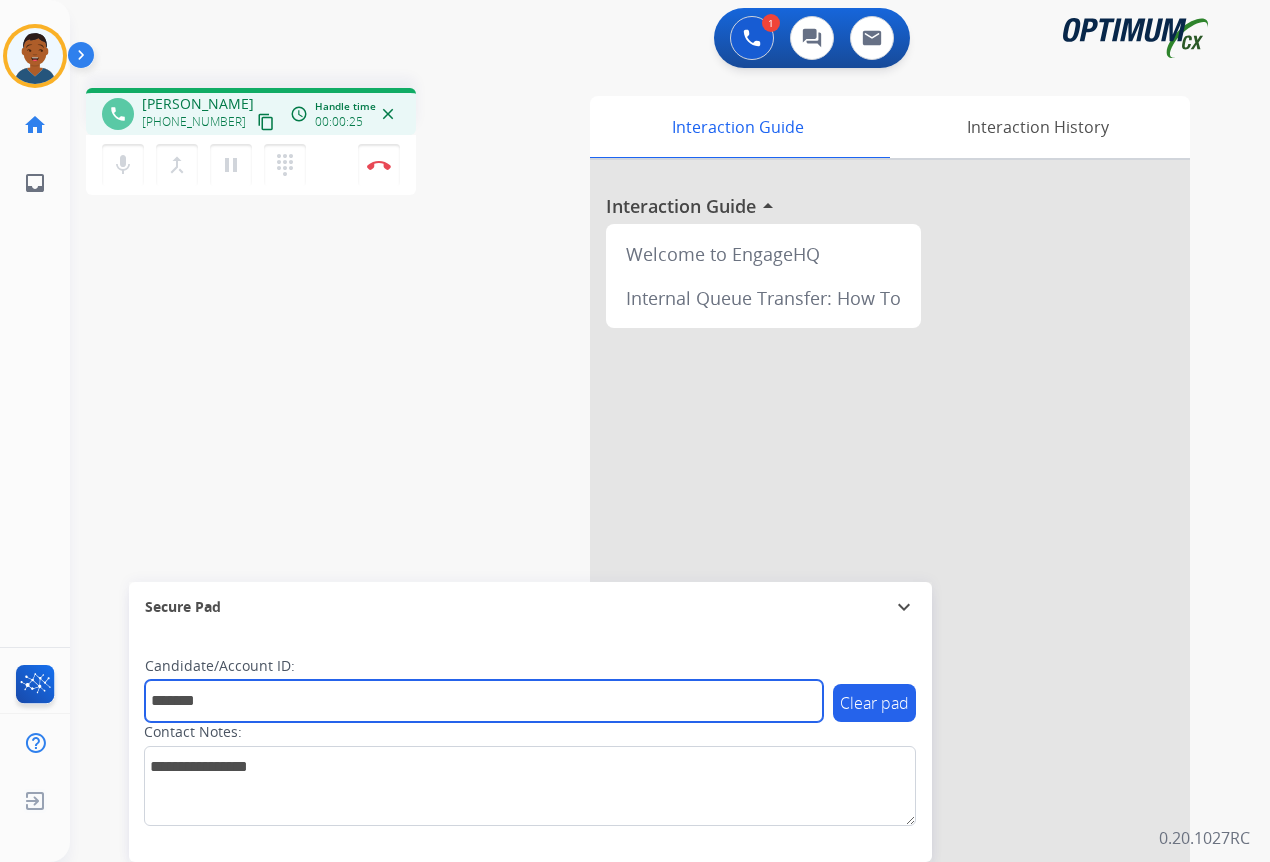type on "*******" 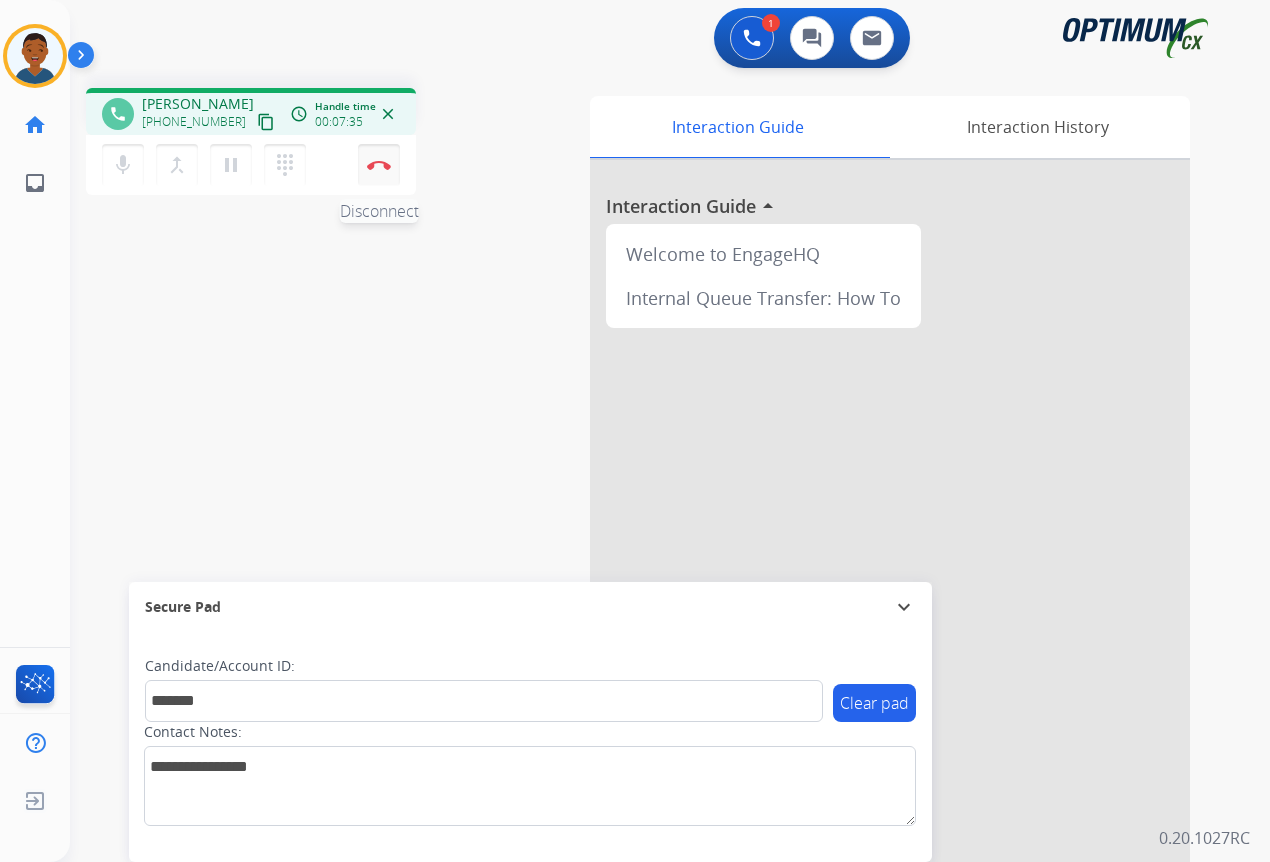 click on "Disconnect" at bounding box center [379, 165] 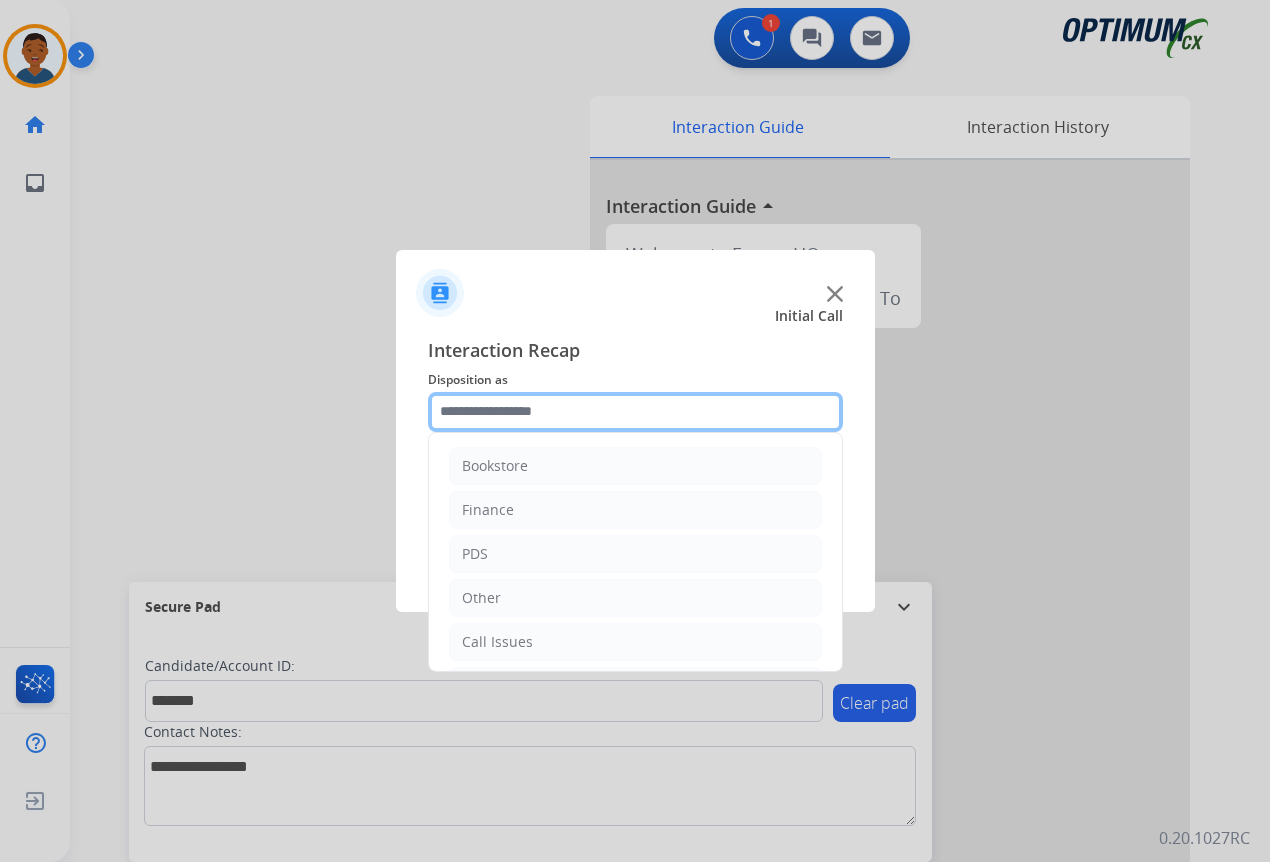 click 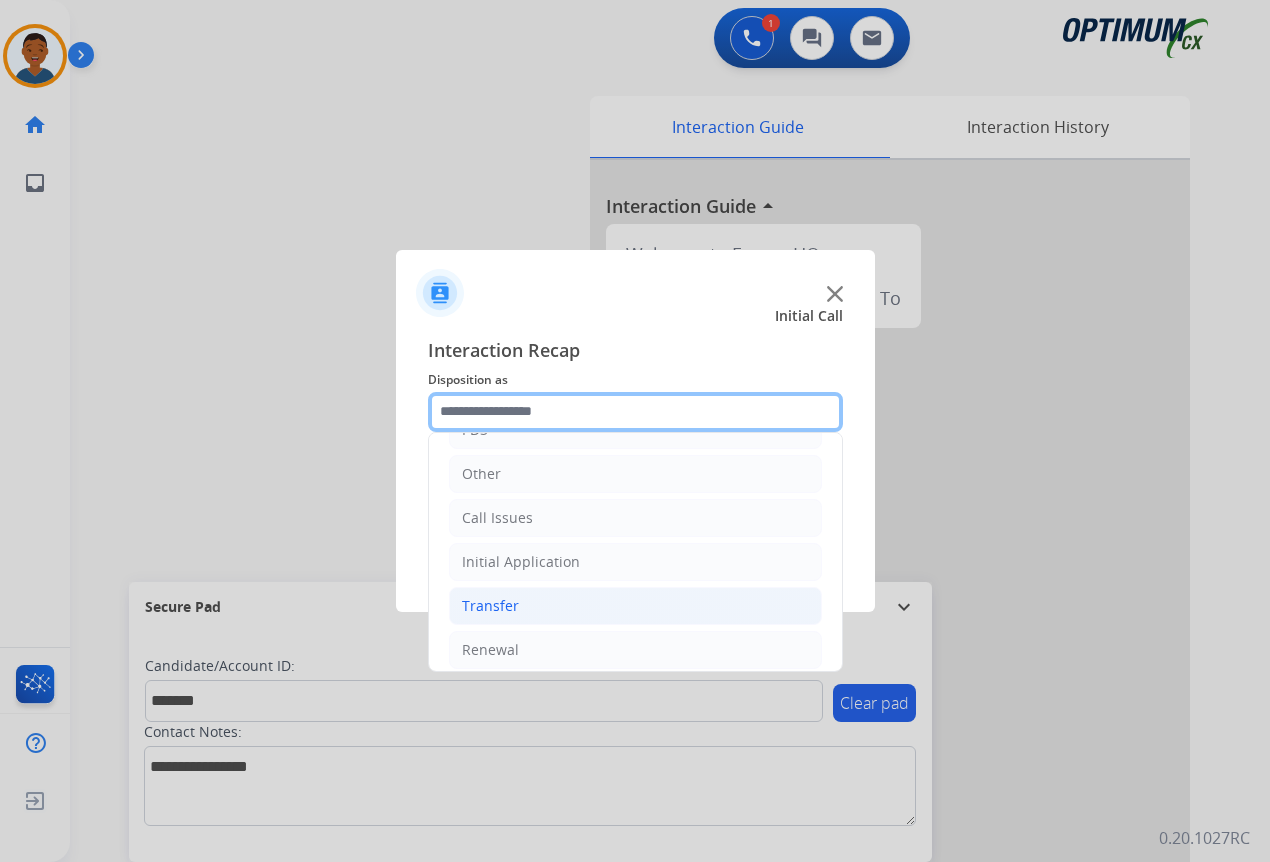 scroll, scrollTop: 136, scrollLeft: 0, axis: vertical 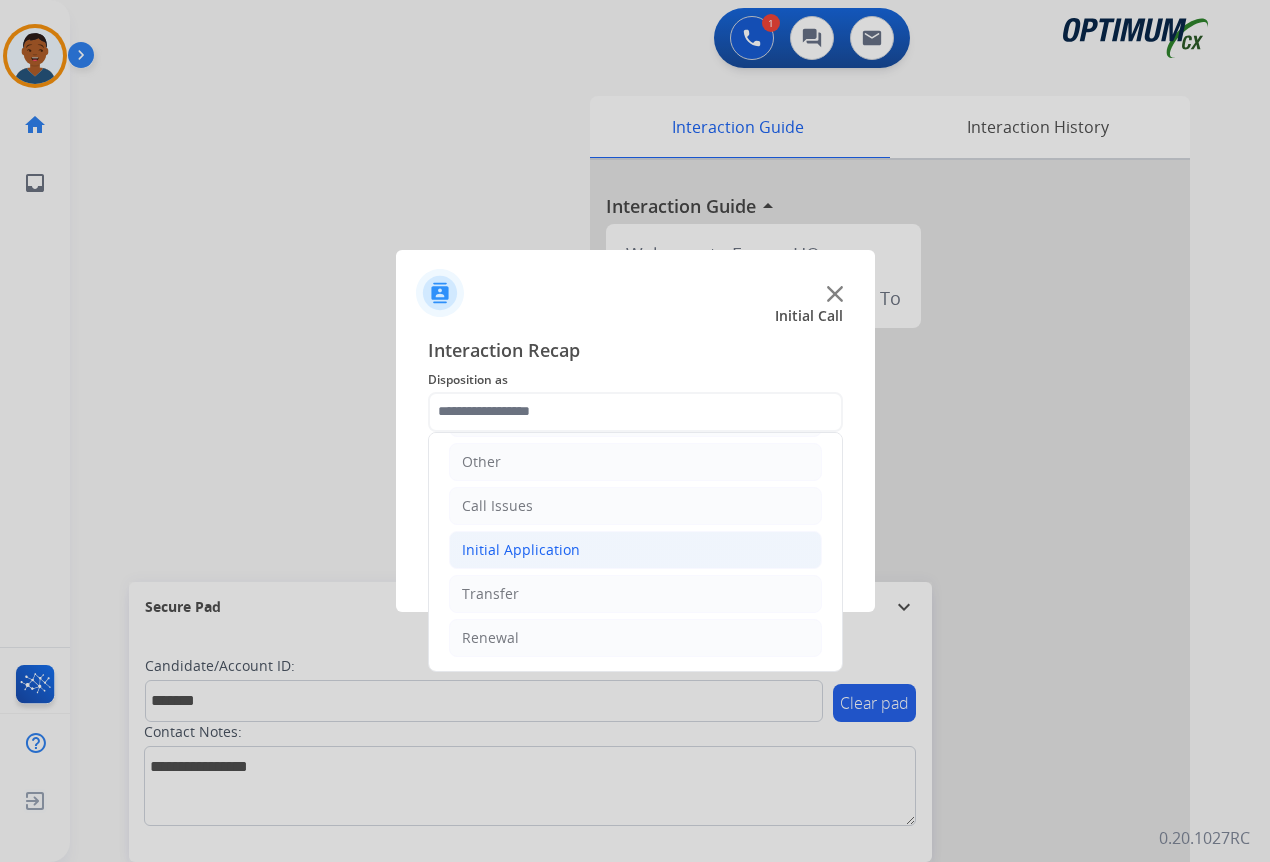 click on "Initial Application" 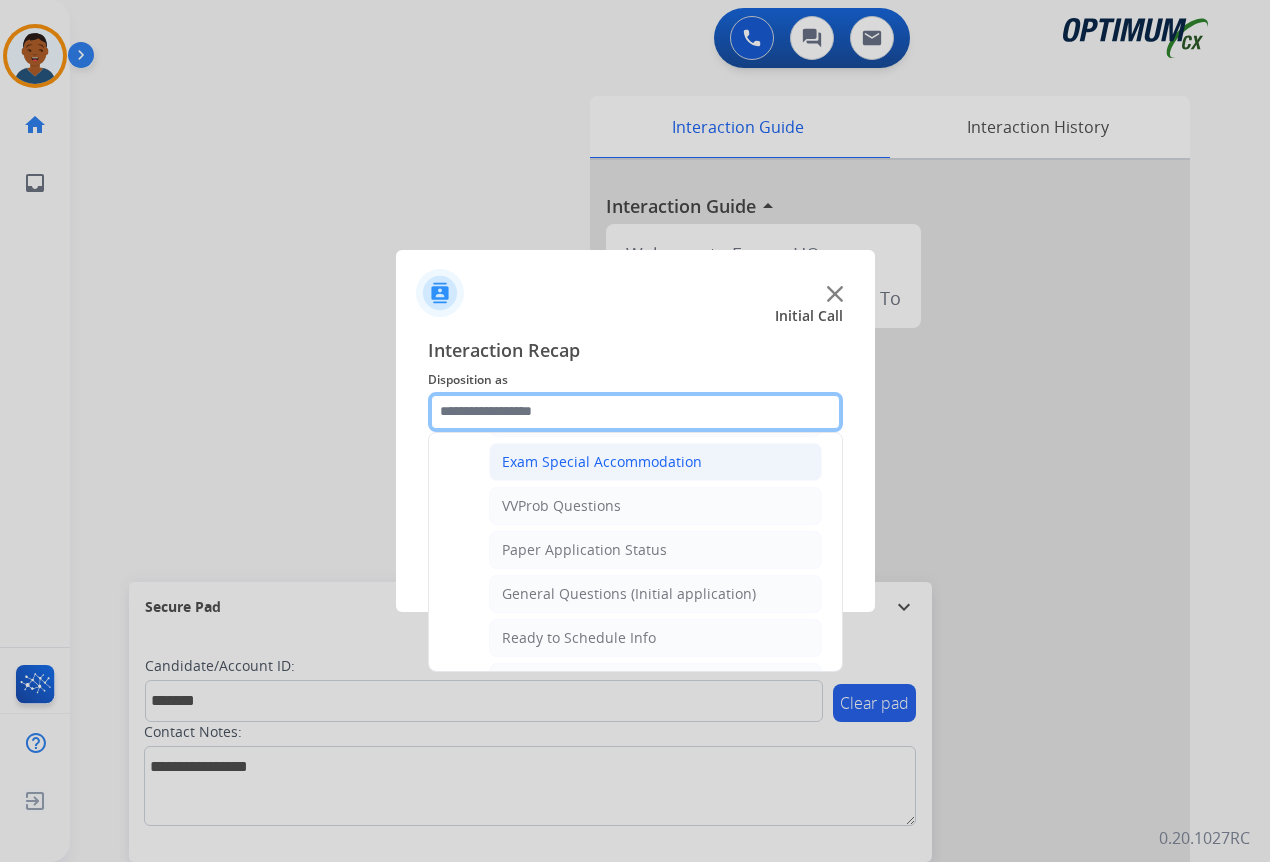 scroll, scrollTop: 1136, scrollLeft: 0, axis: vertical 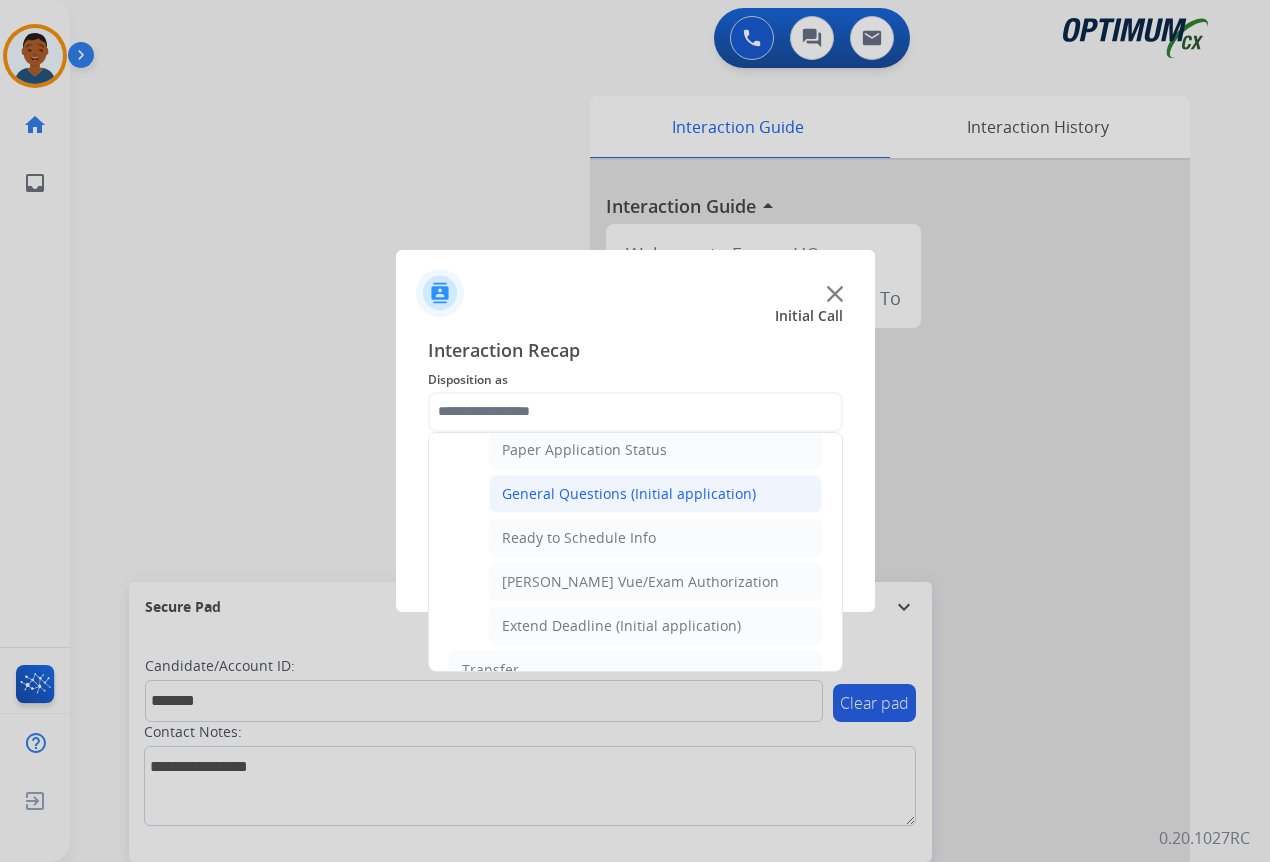 click on "General Questions (Initial application)" 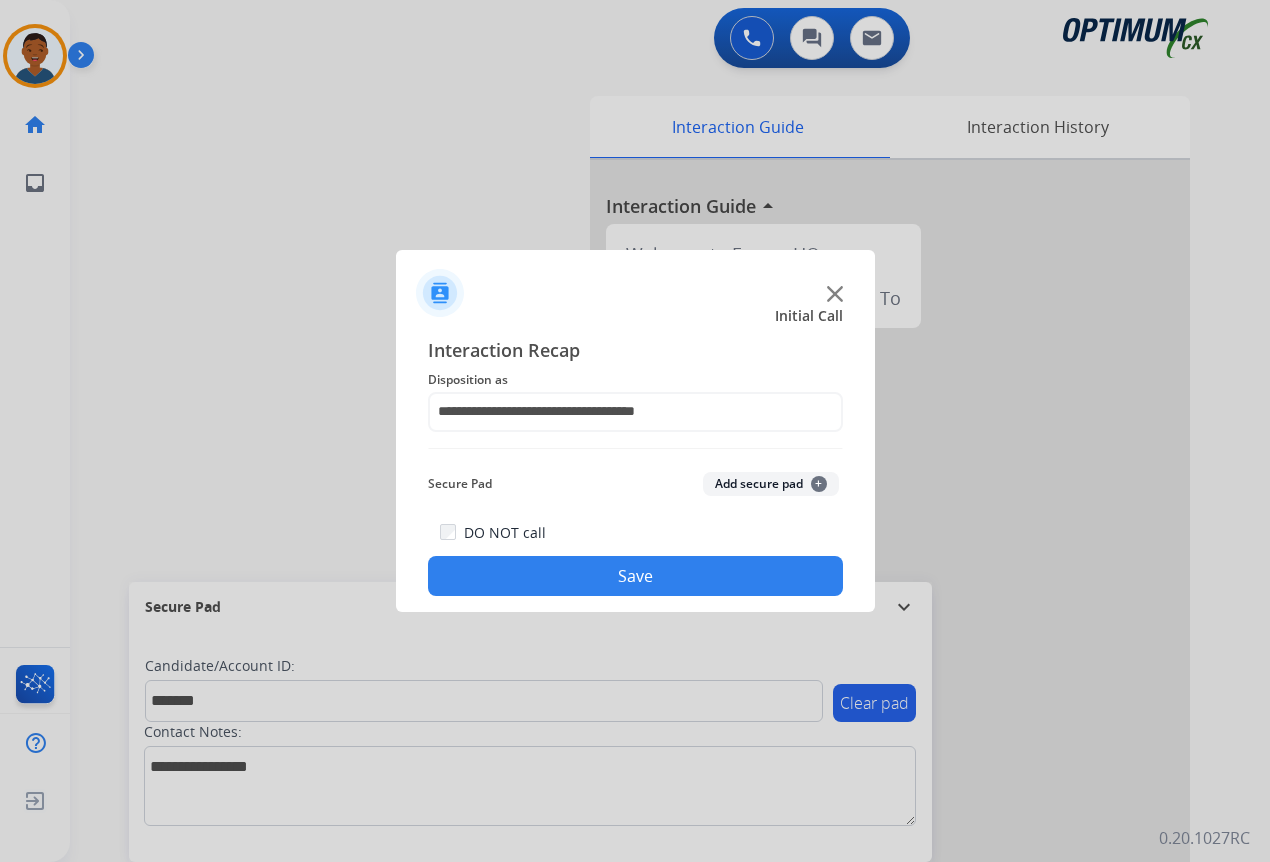 click on "Add secure pad  +" 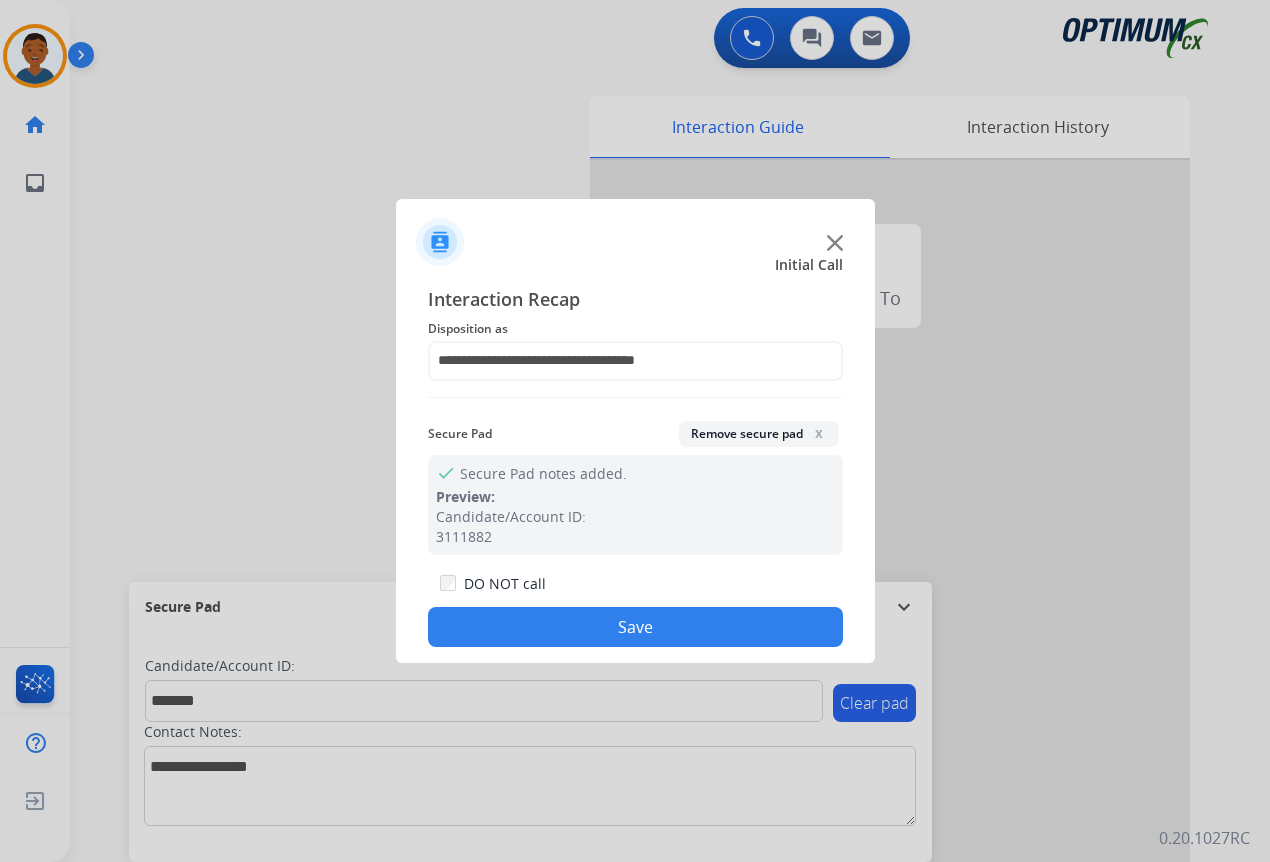 drag, startPoint x: 726, startPoint y: 610, endPoint x: 1243, endPoint y: 611, distance: 517.001 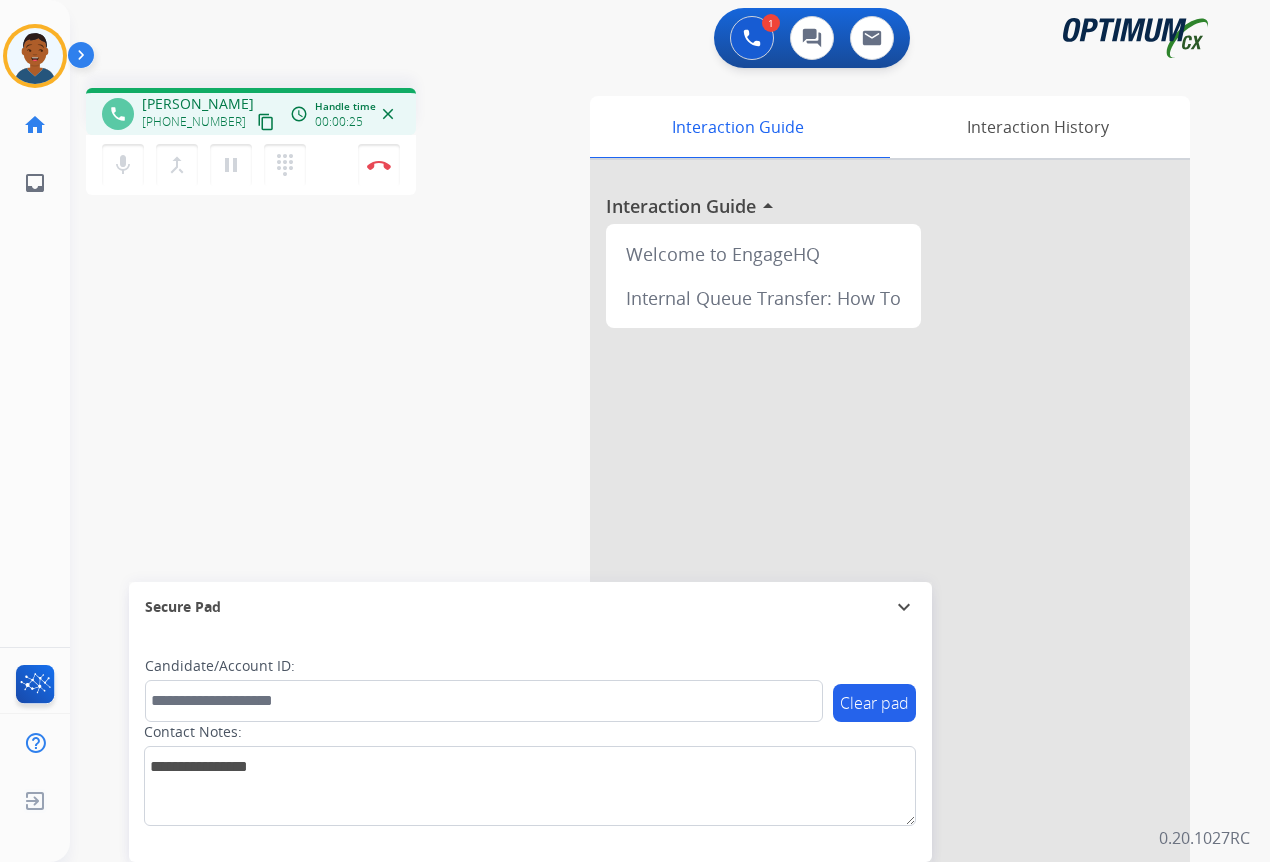 click on "content_copy" at bounding box center [266, 122] 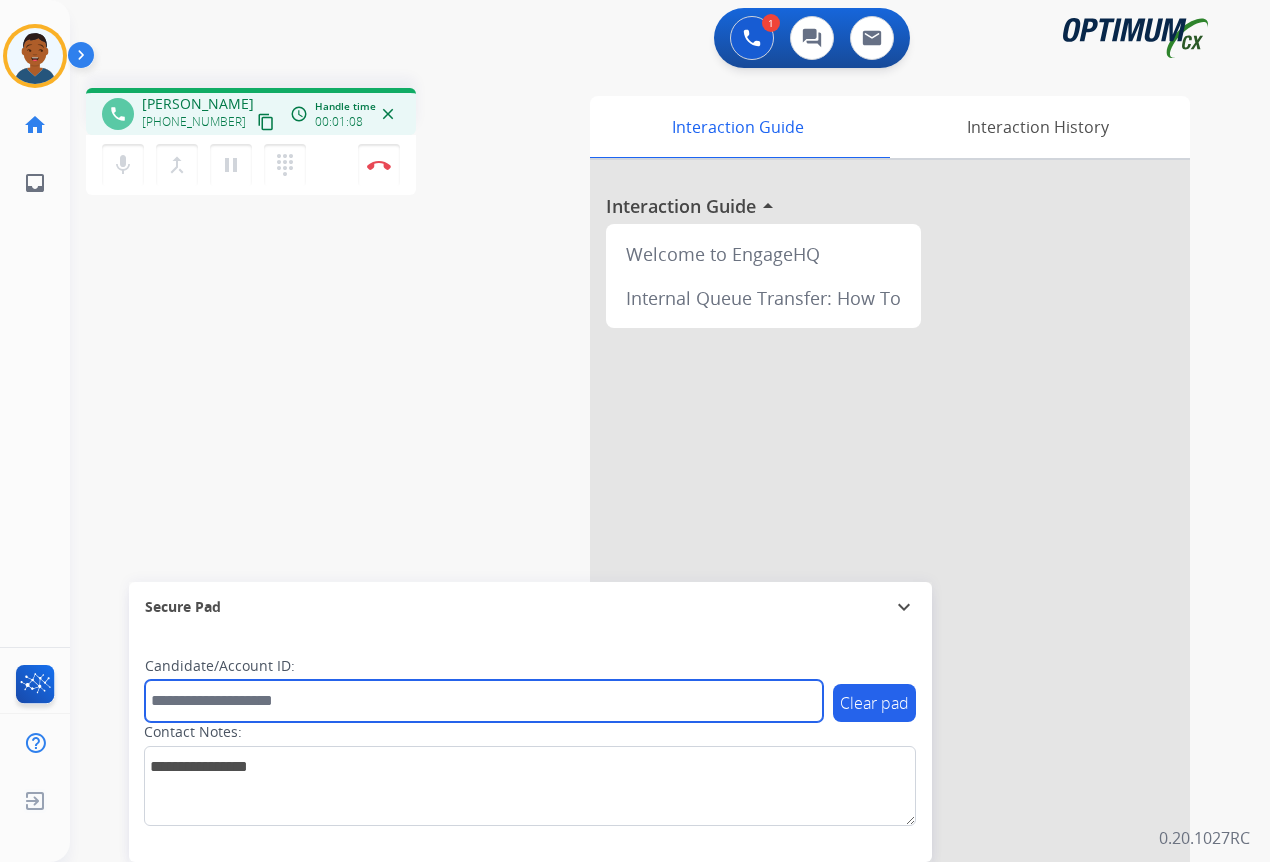 click at bounding box center [484, 701] 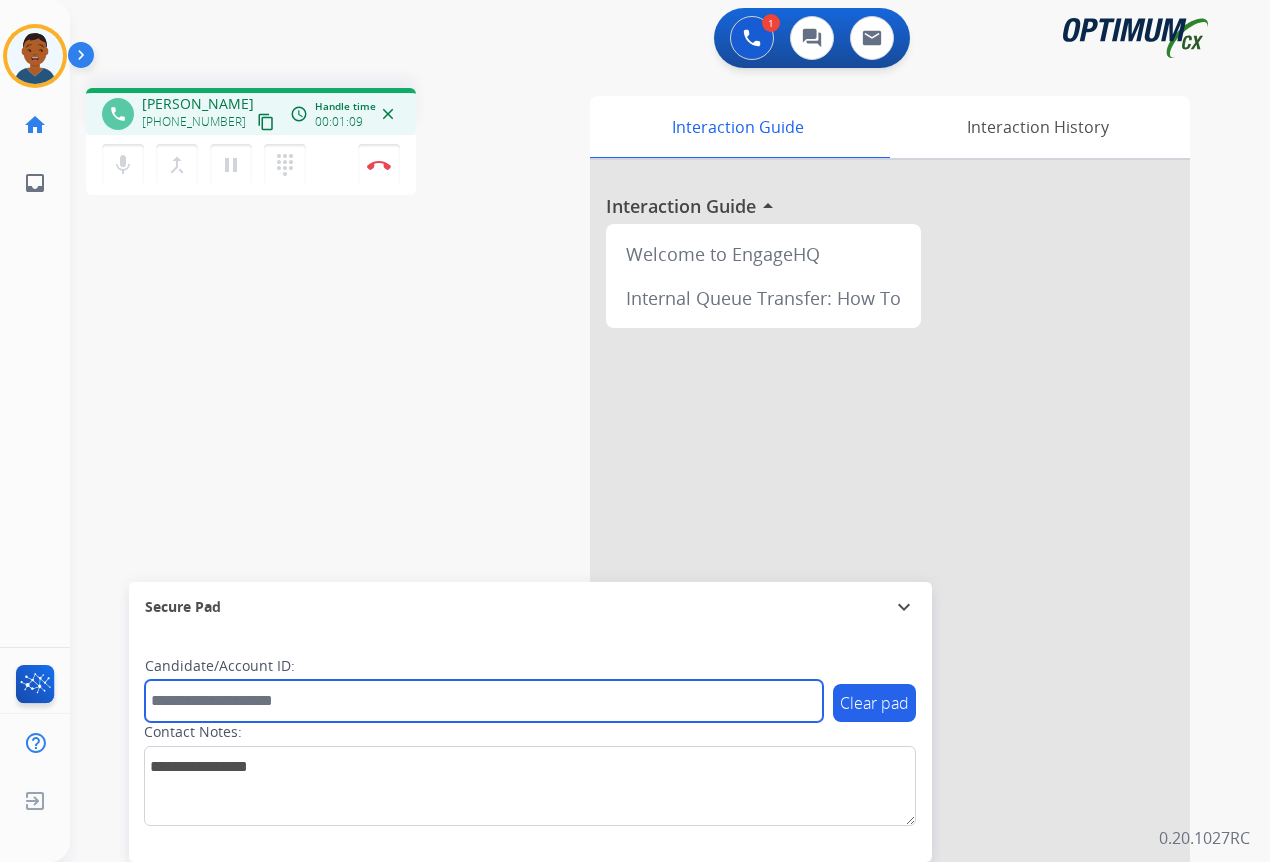 paste on "*******" 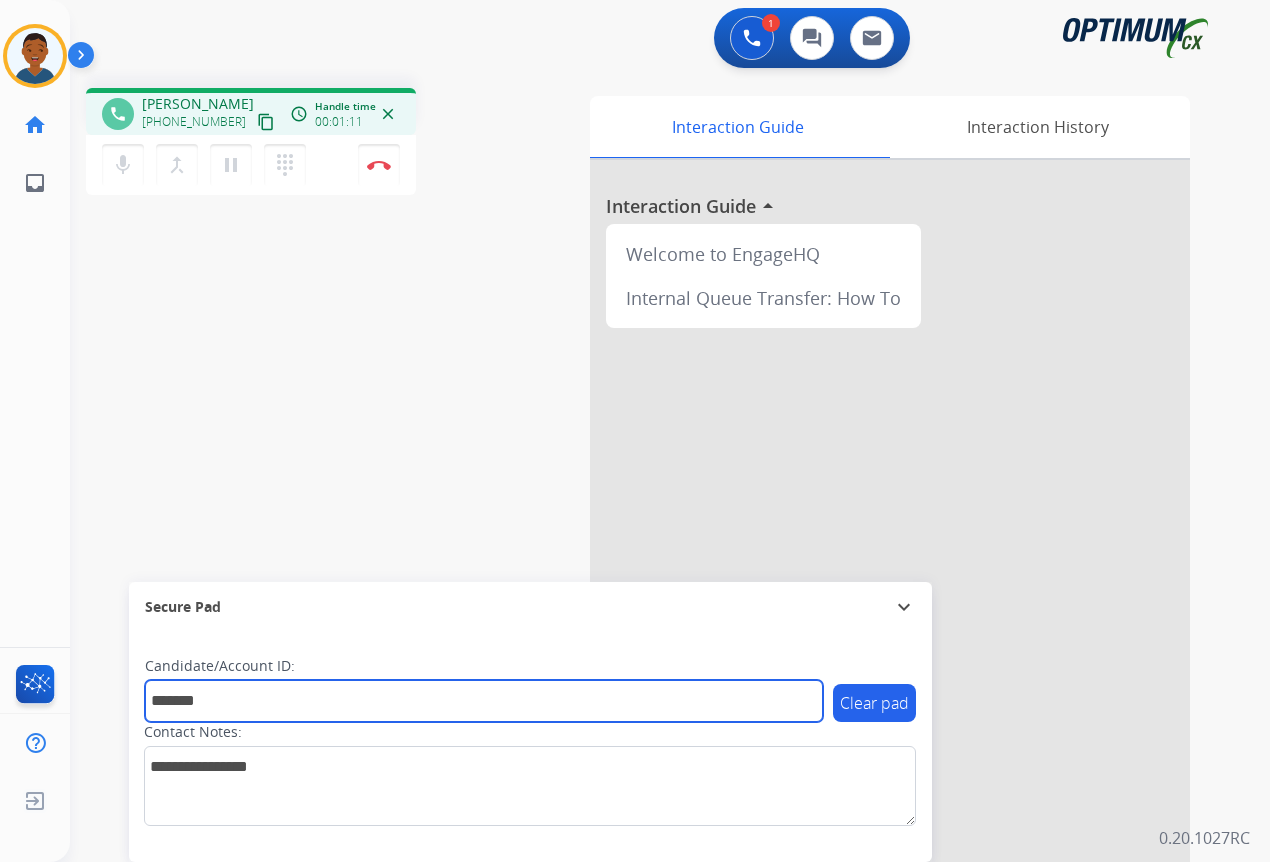 type on "*******" 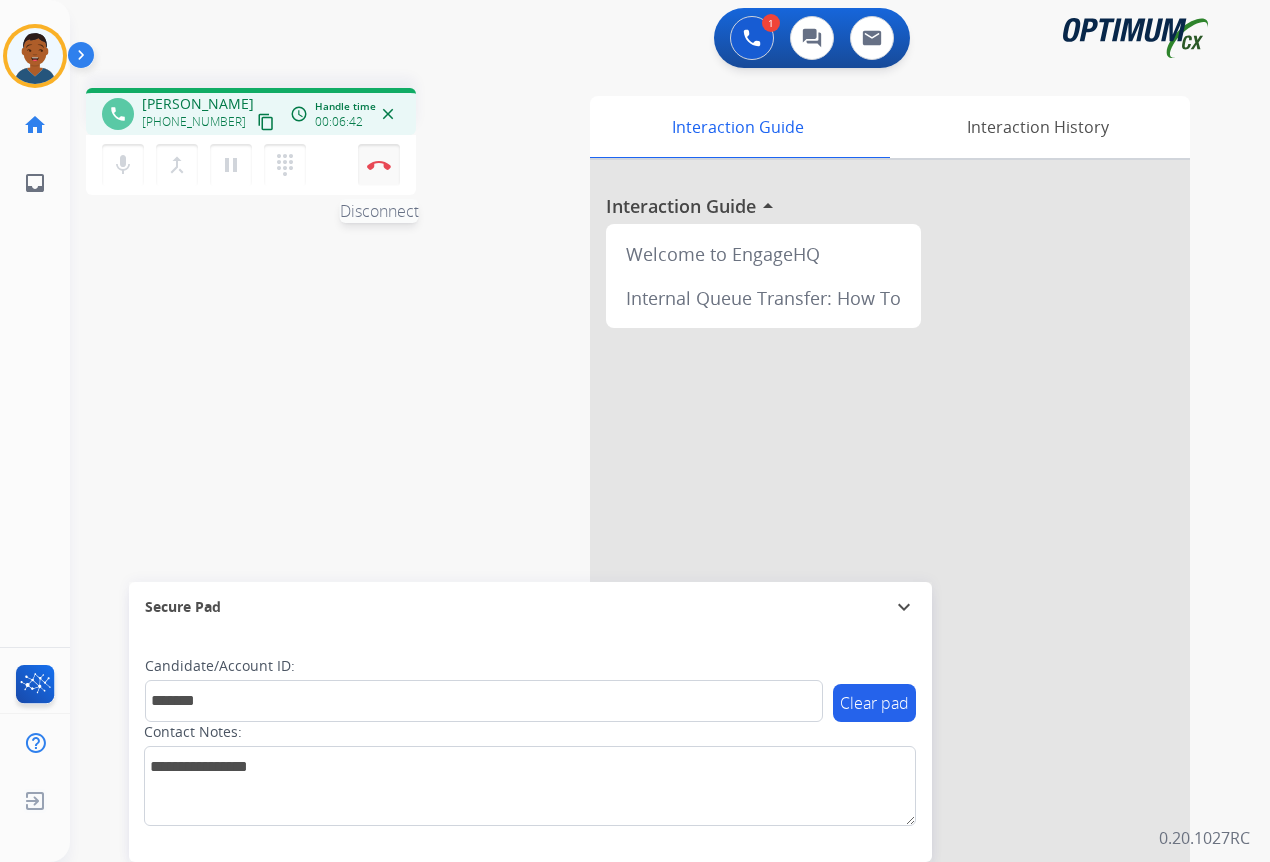 click at bounding box center [379, 165] 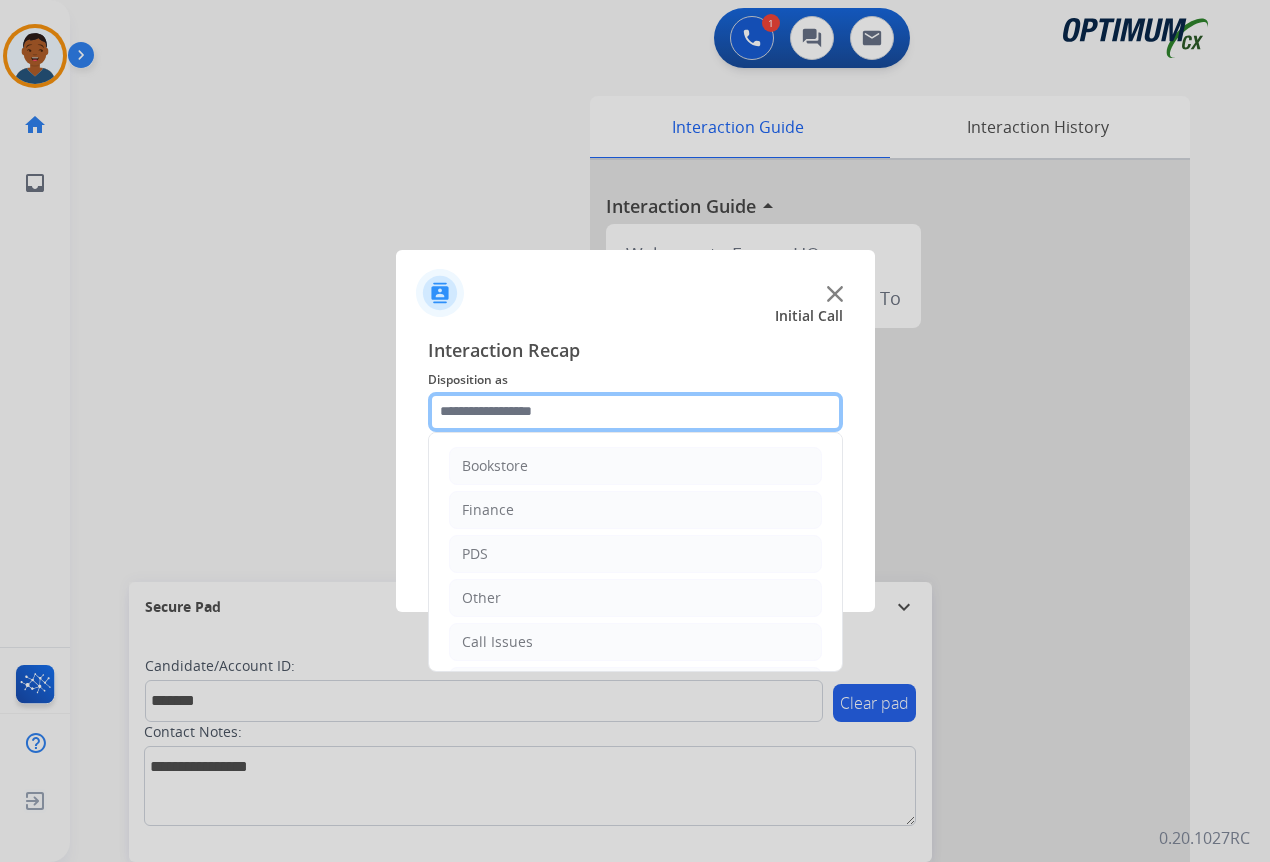 click 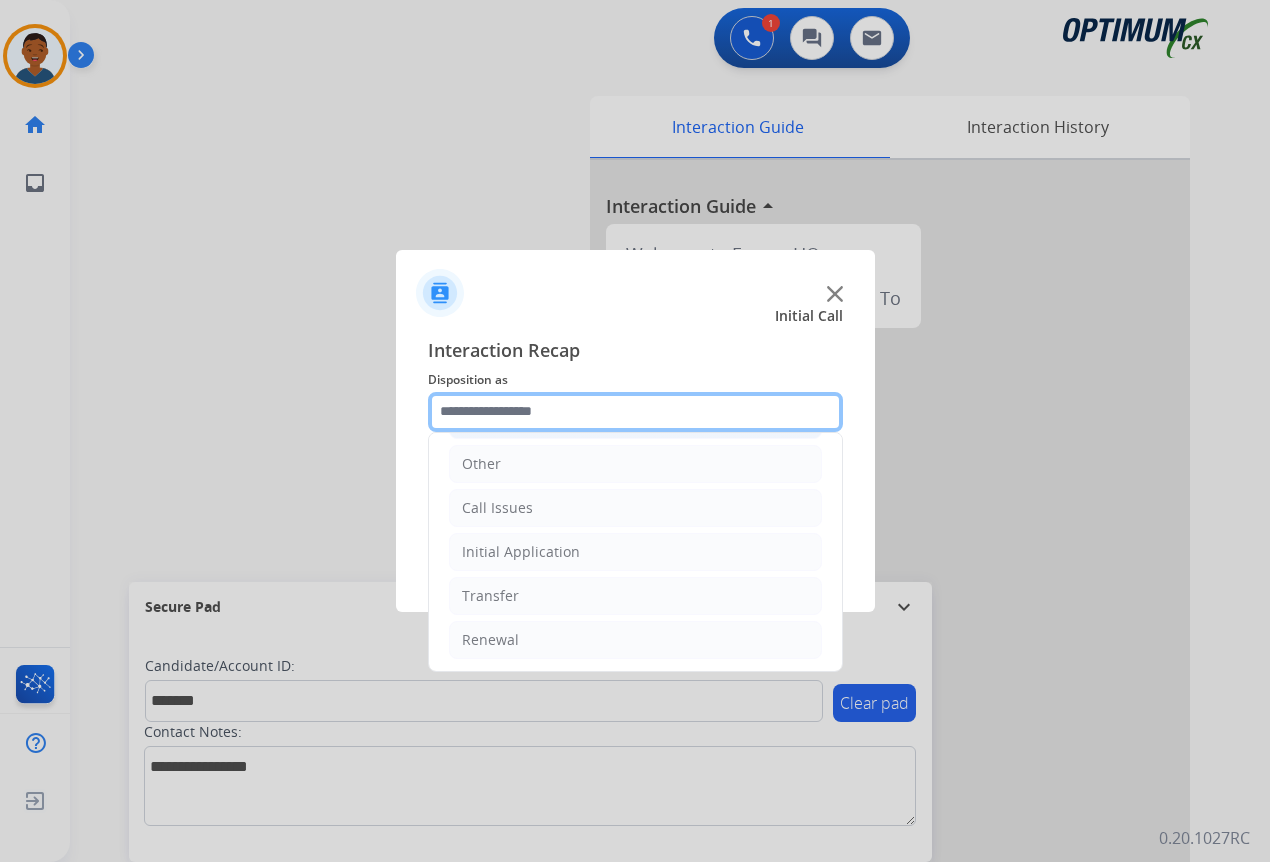 scroll, scrollTop: 136, scrollLeft: 0, axis: vertical 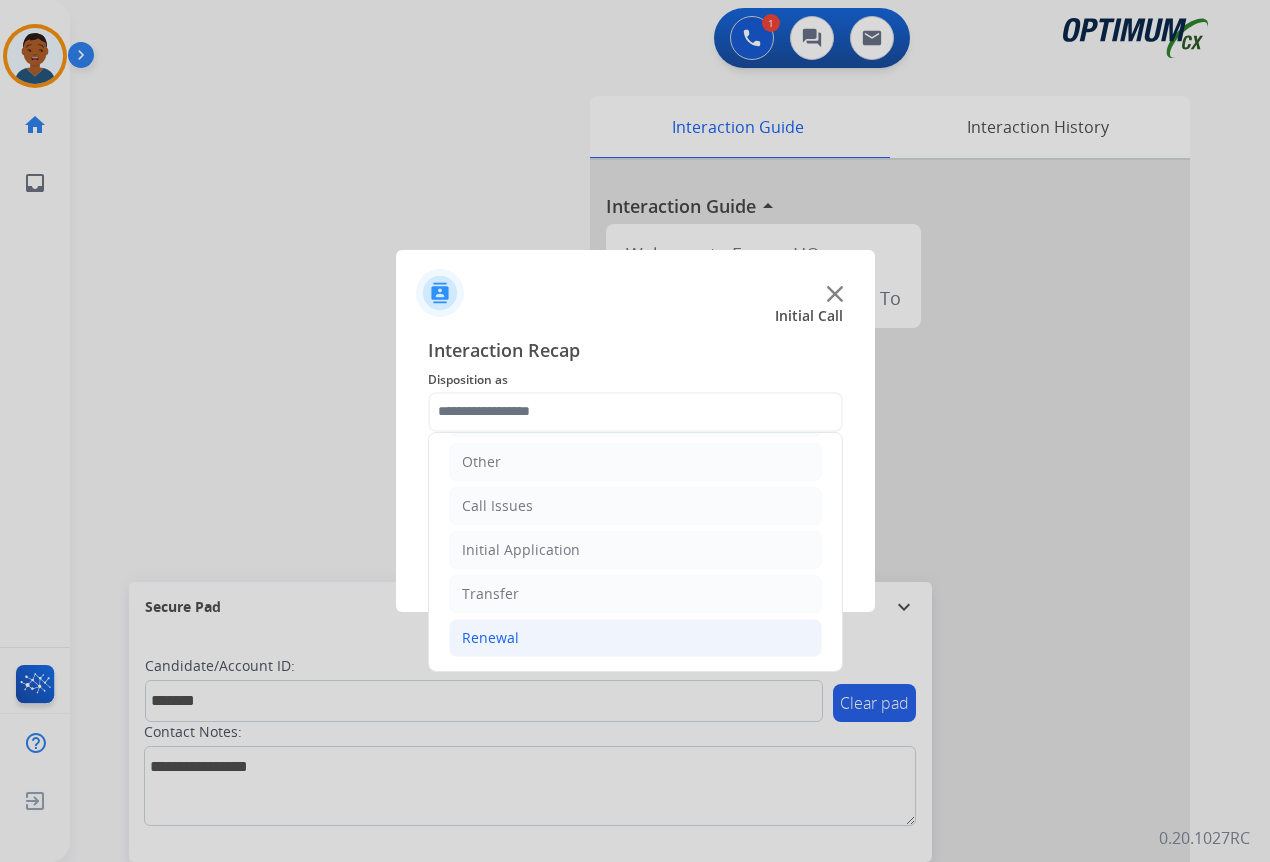click on "Renewal" 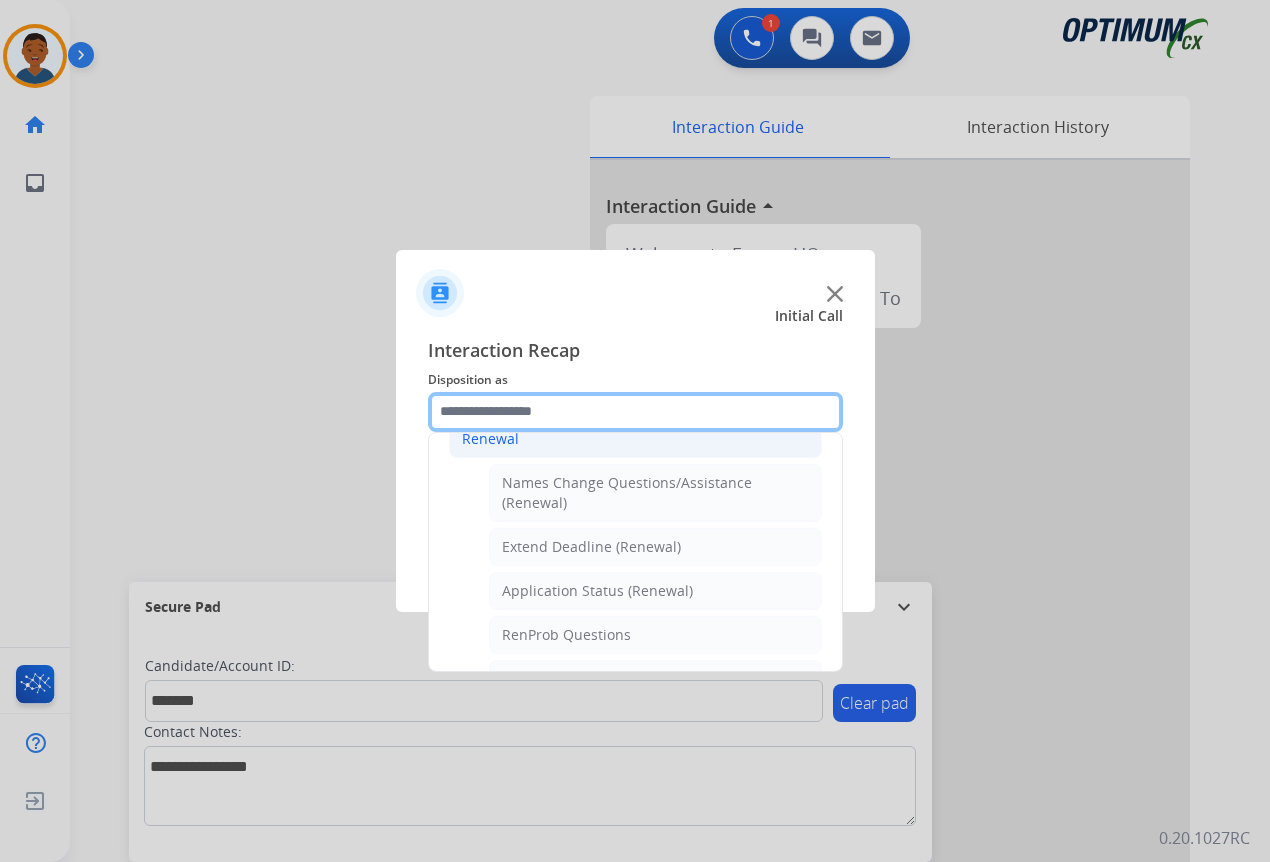 scroll, scrollTop: 336, scrollLeft: 0, axis: vertical 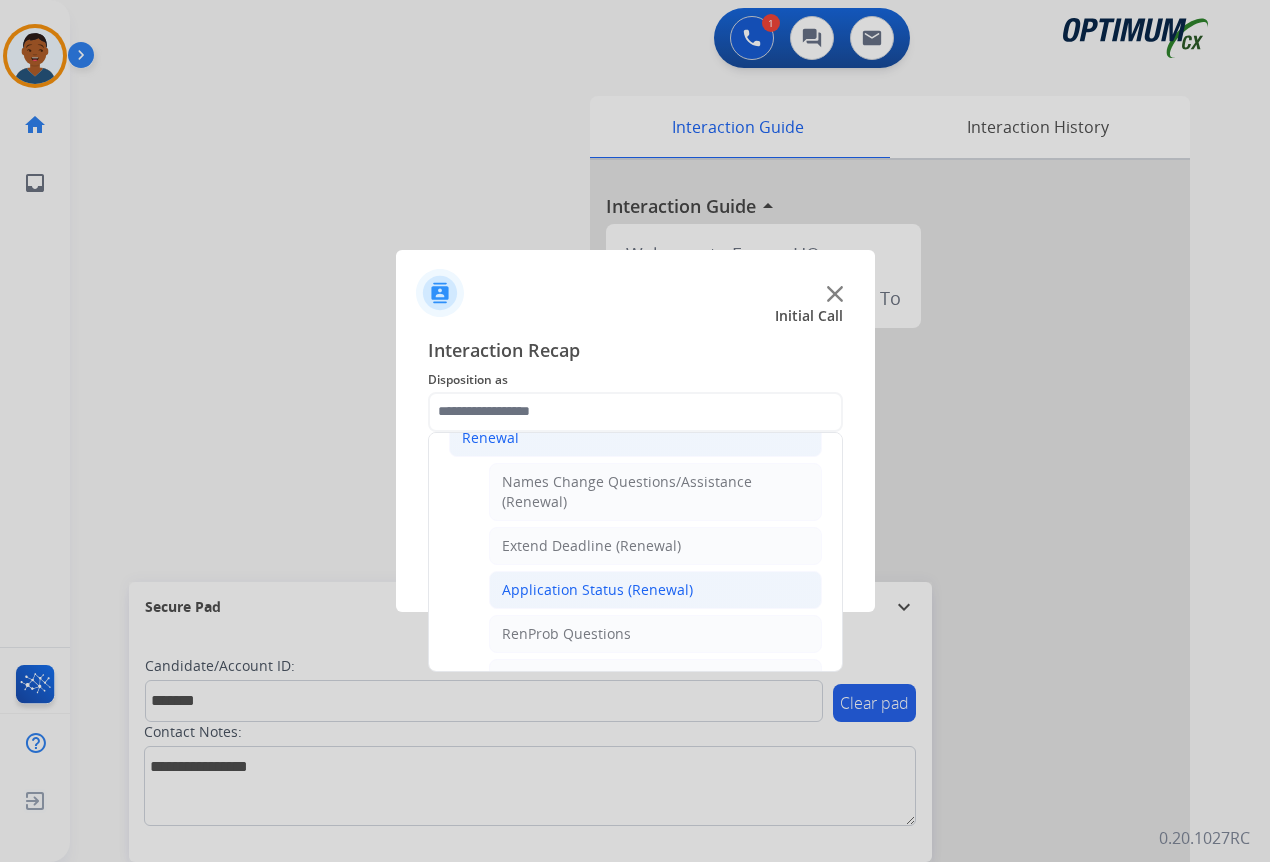click on "Application Status (Renewal)" 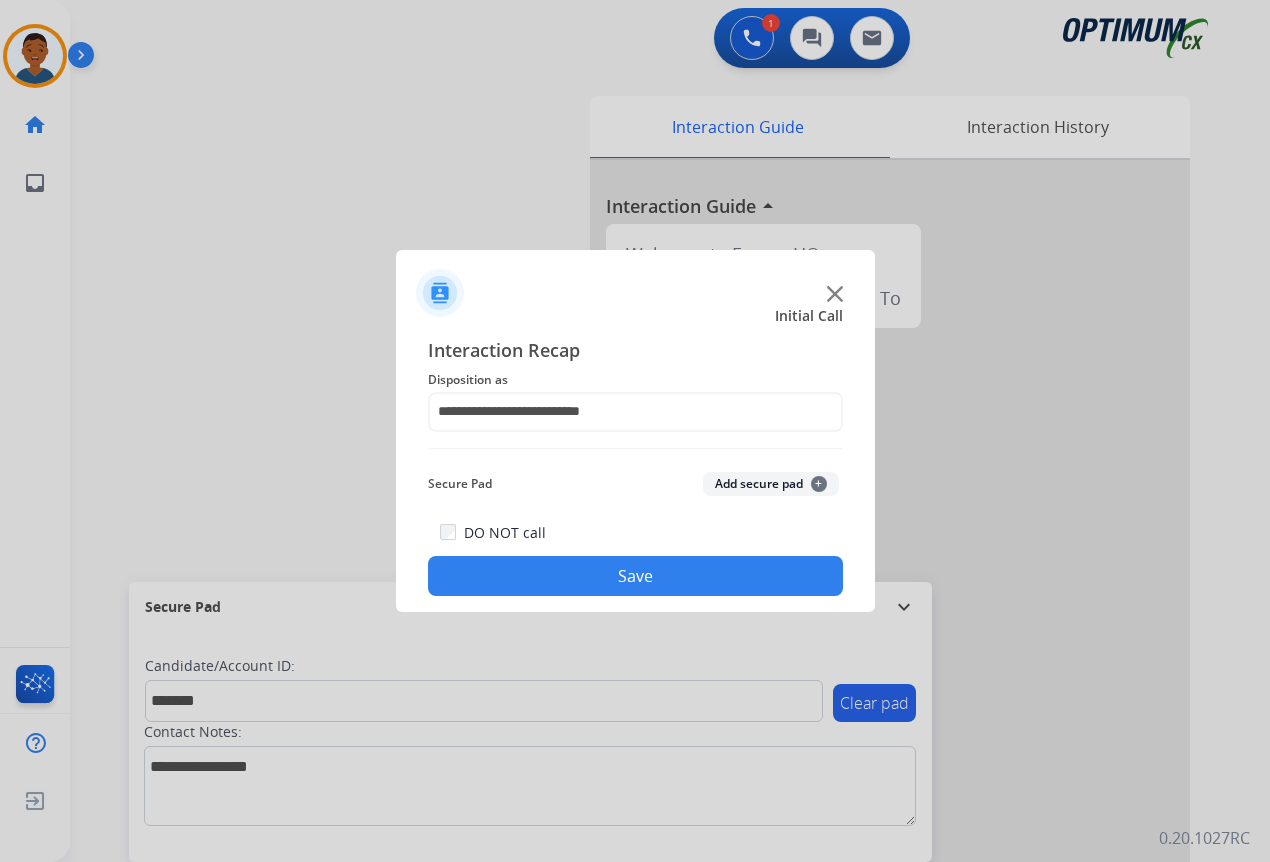 click on "Add secure pad  +" 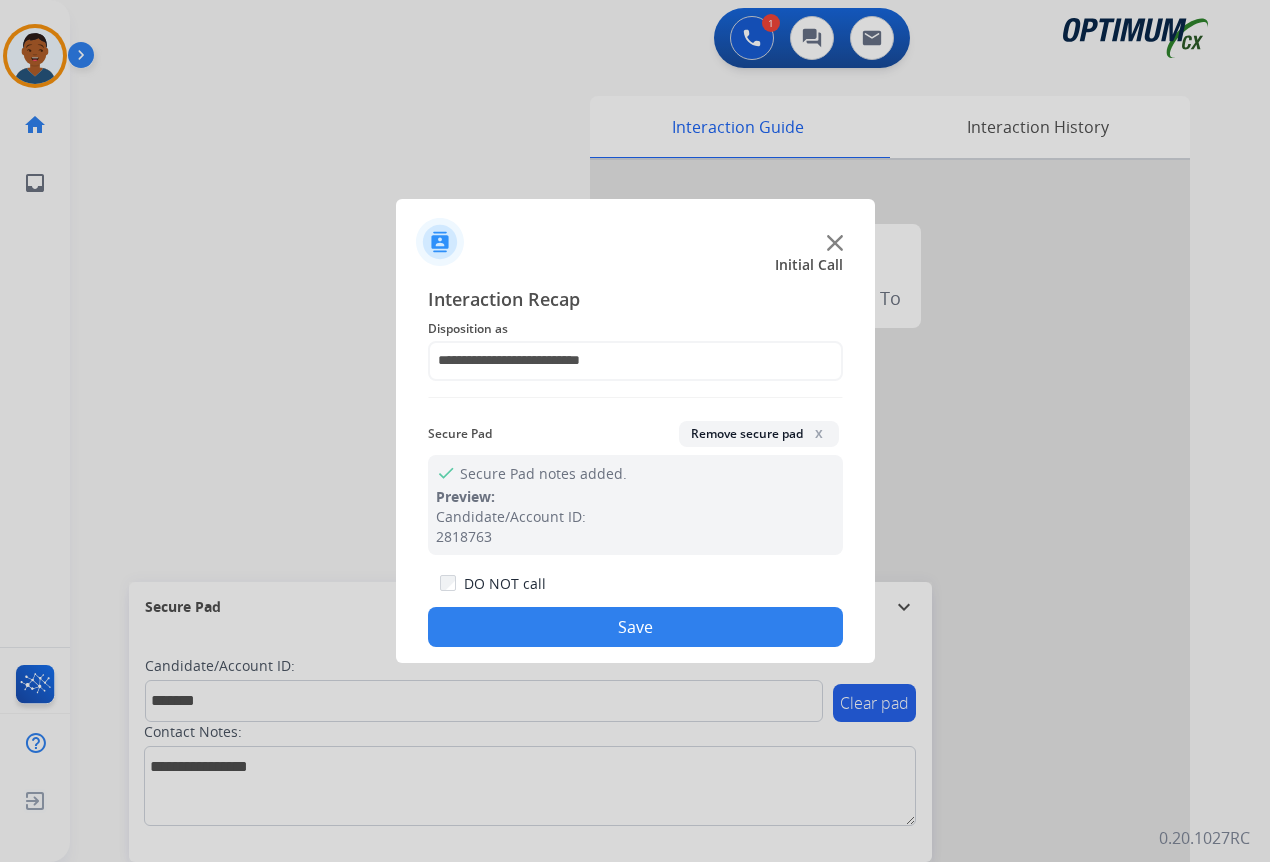 drag, startPoint x: 670, startPoint y: 628, endPoint x: 1082, endPoint y: 617, distance: 412.14682 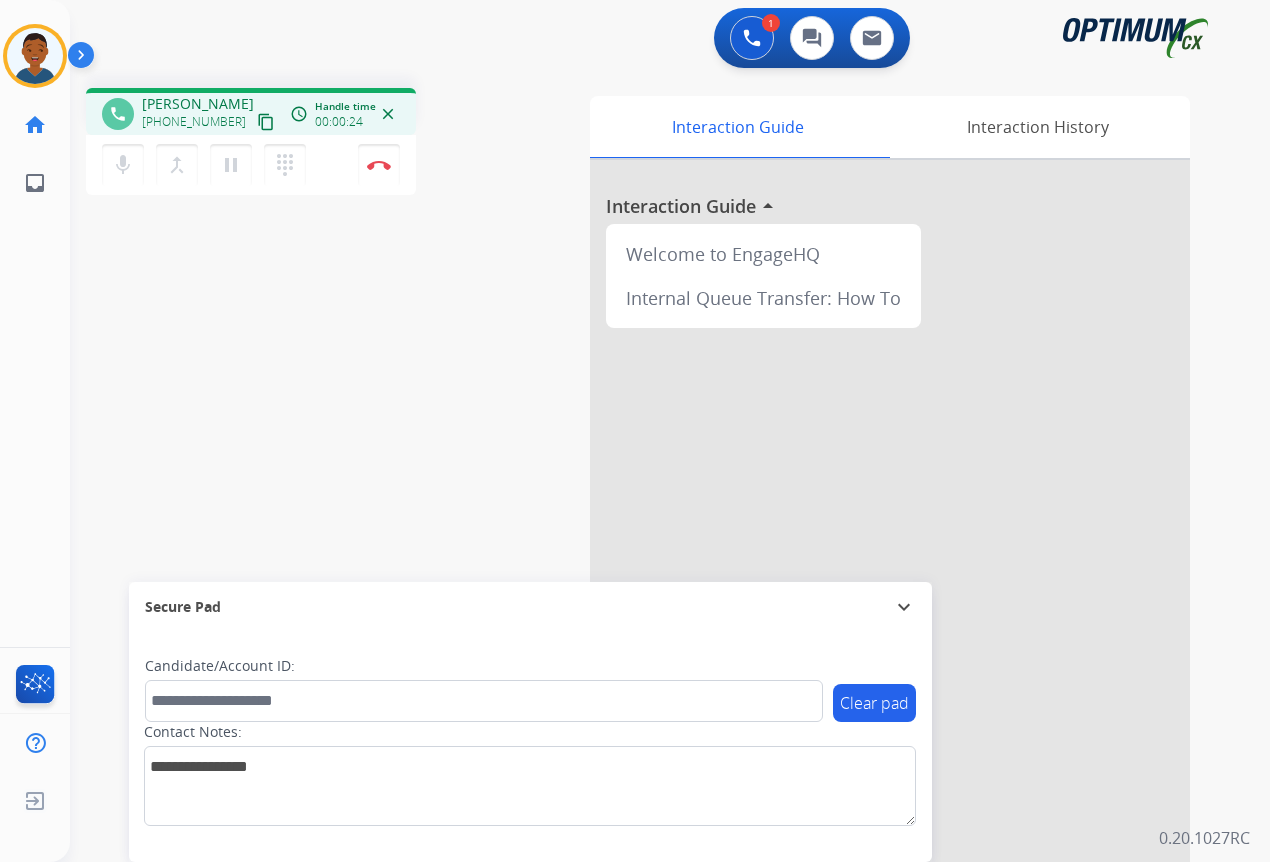 click on "content_copy" at bounding box center [266, 122] 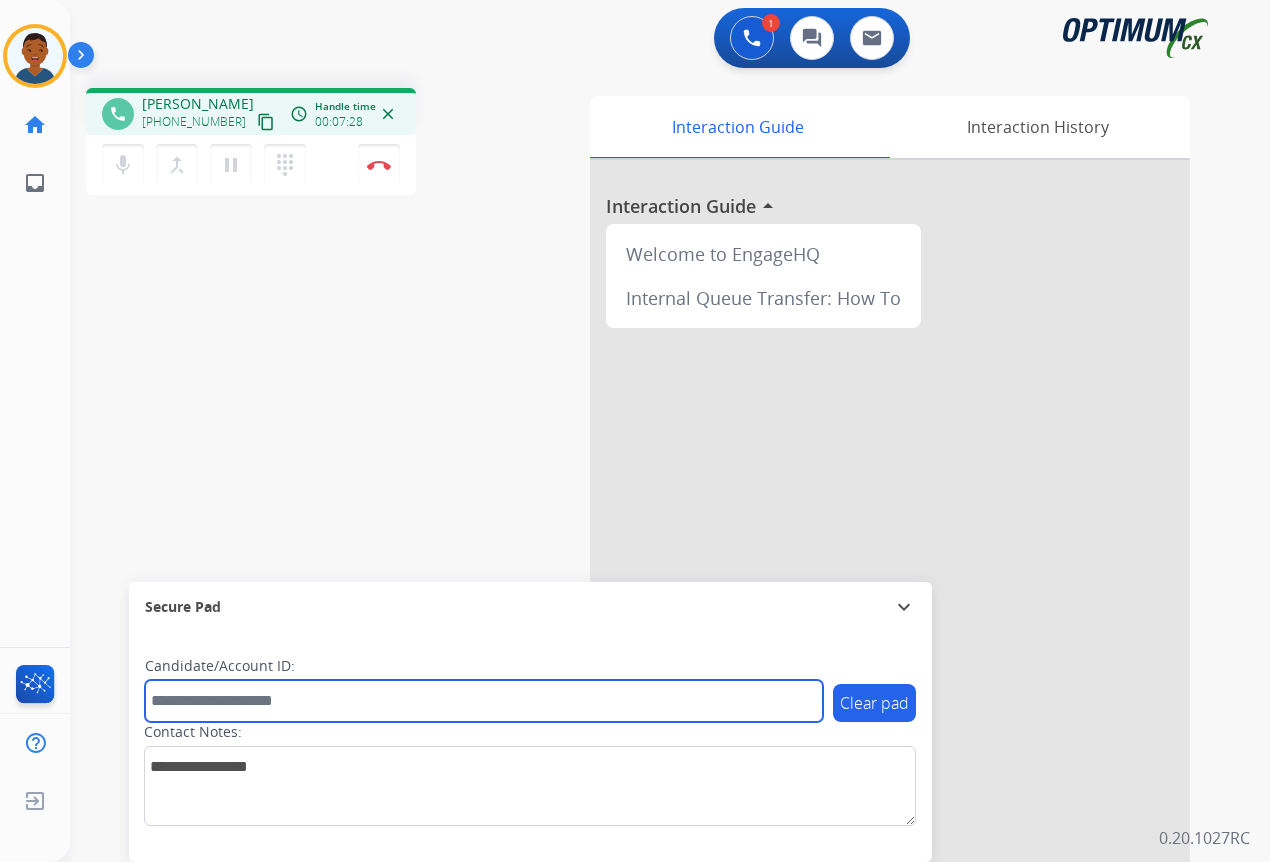 click at bounding box center [484, 701] 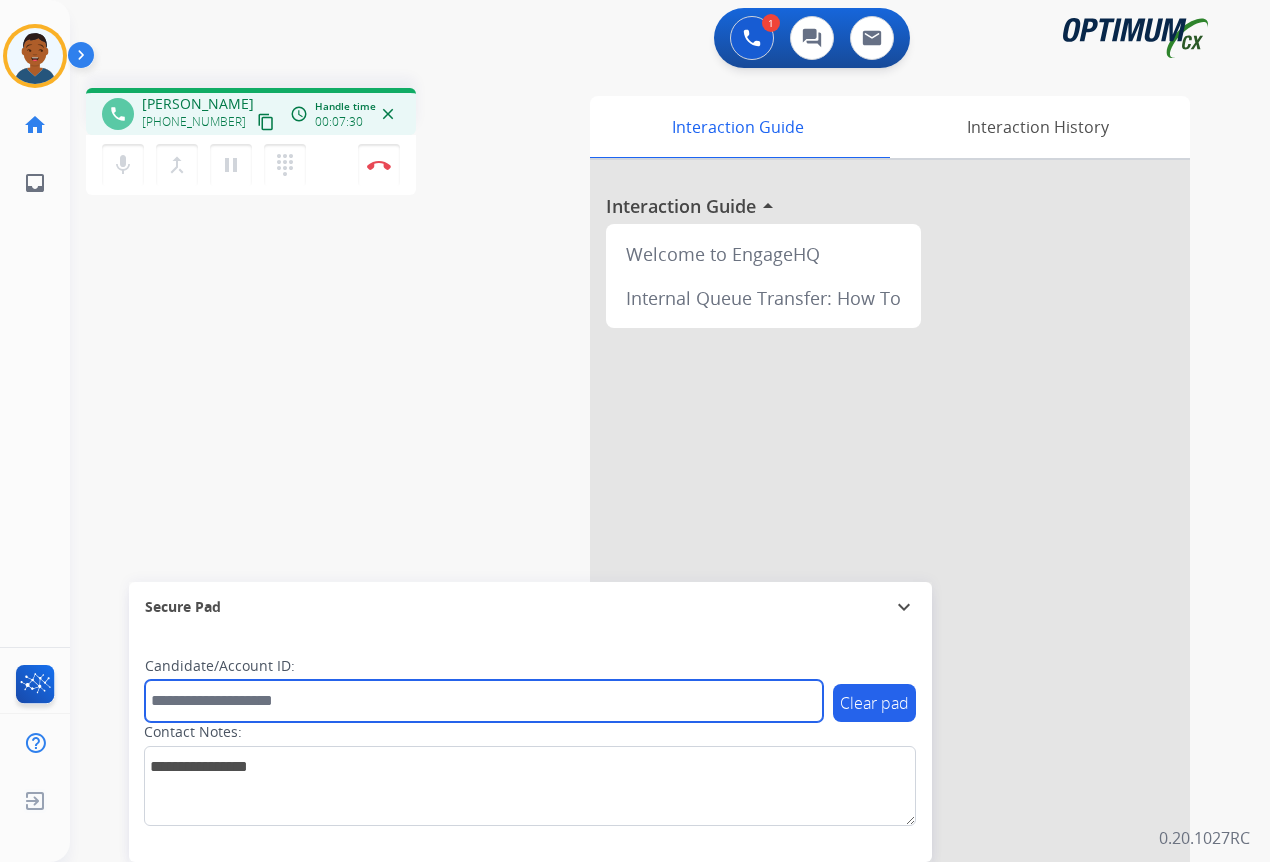 paste on "*******" 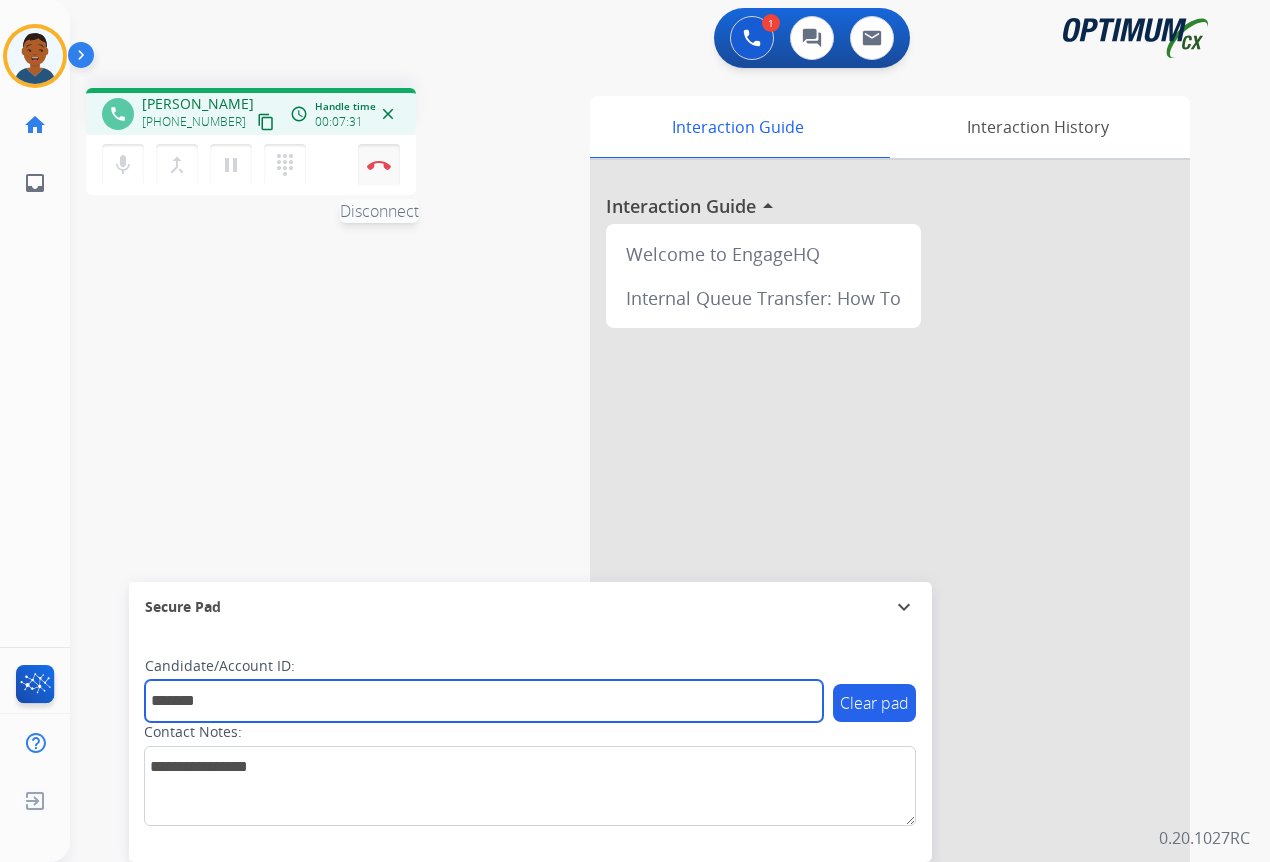 type on "*******" 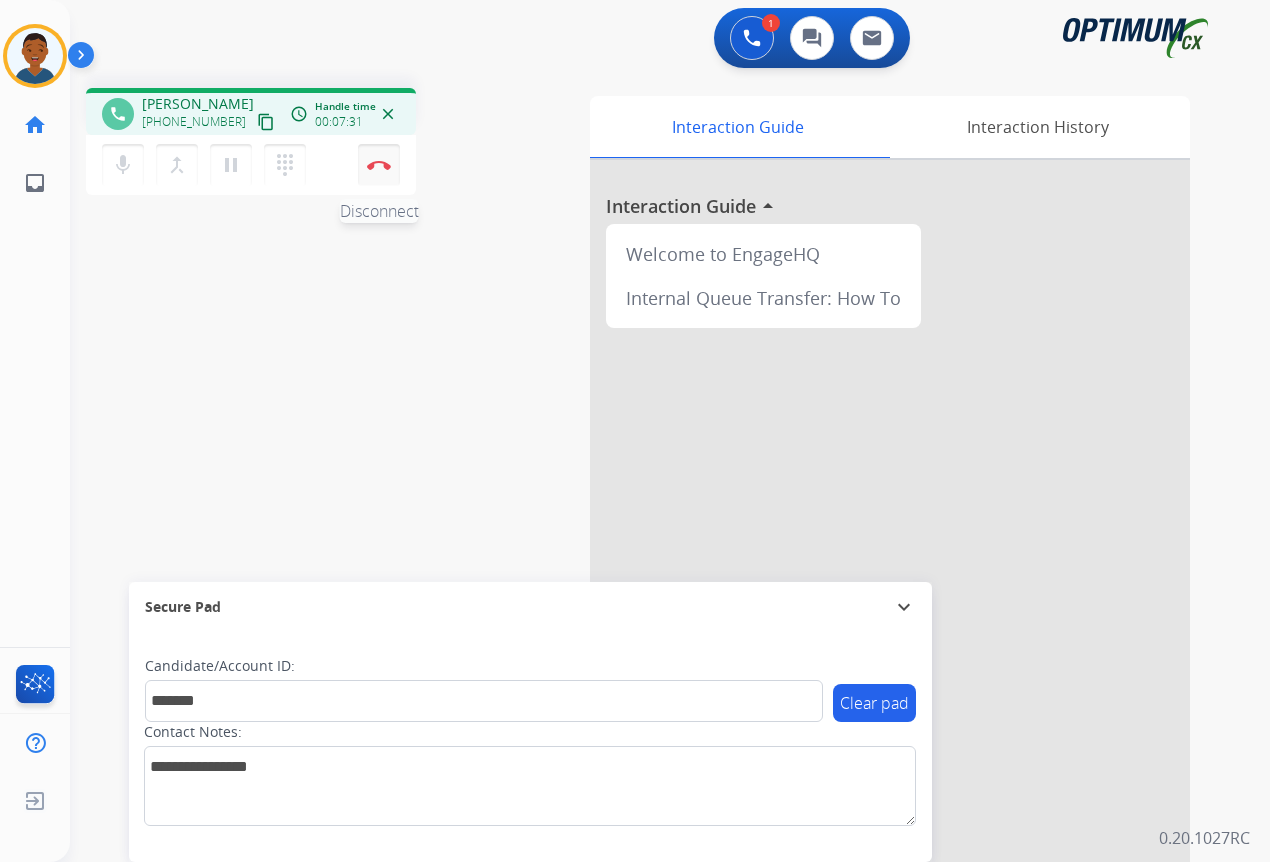 click at bounding box center [379, 165] 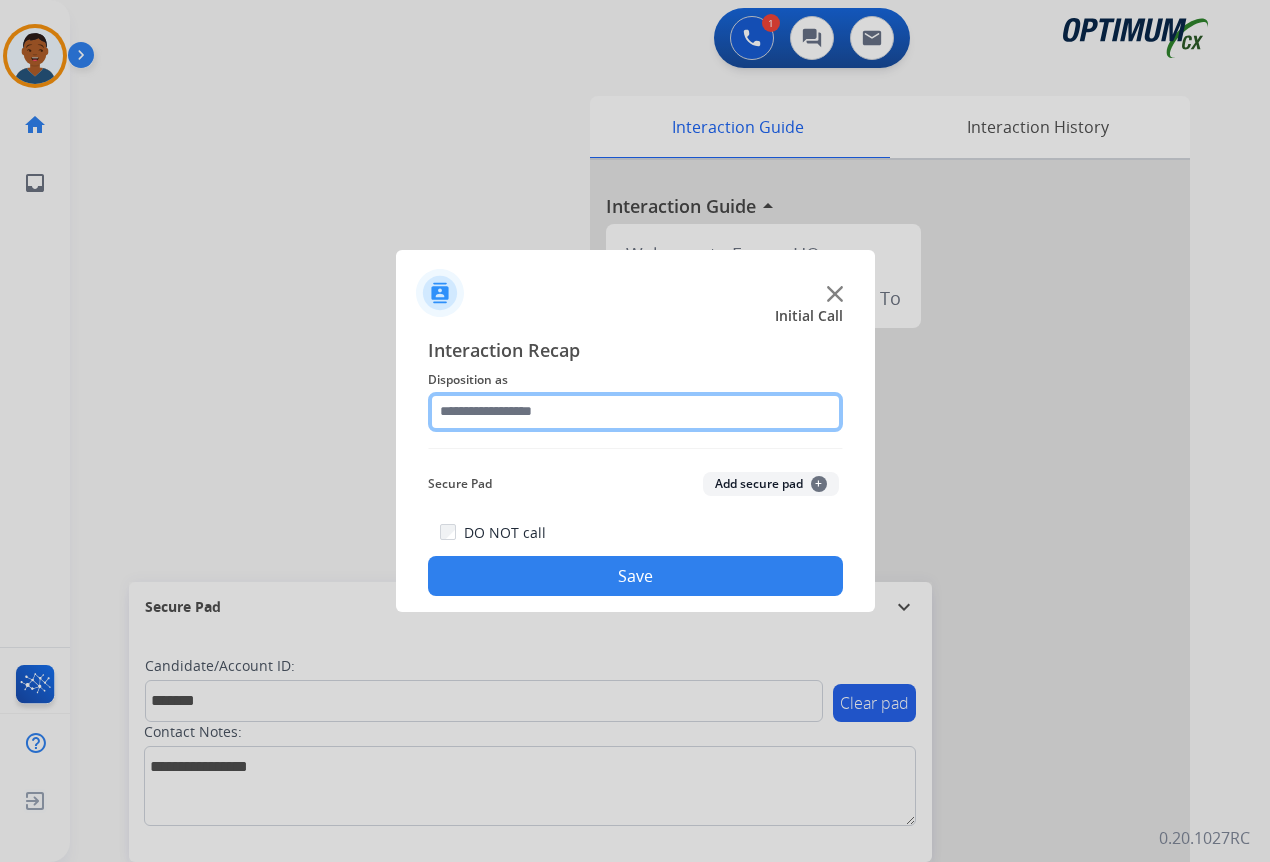 click 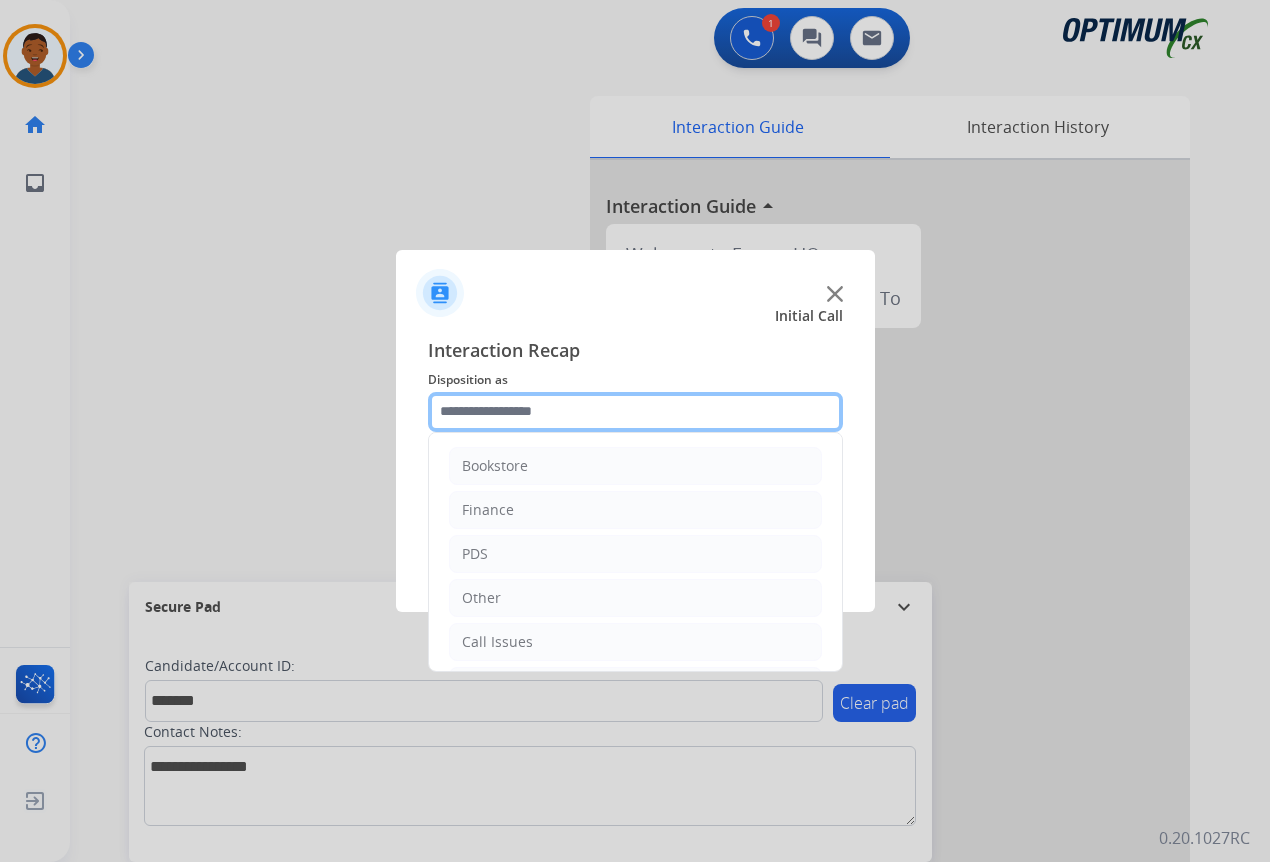 click 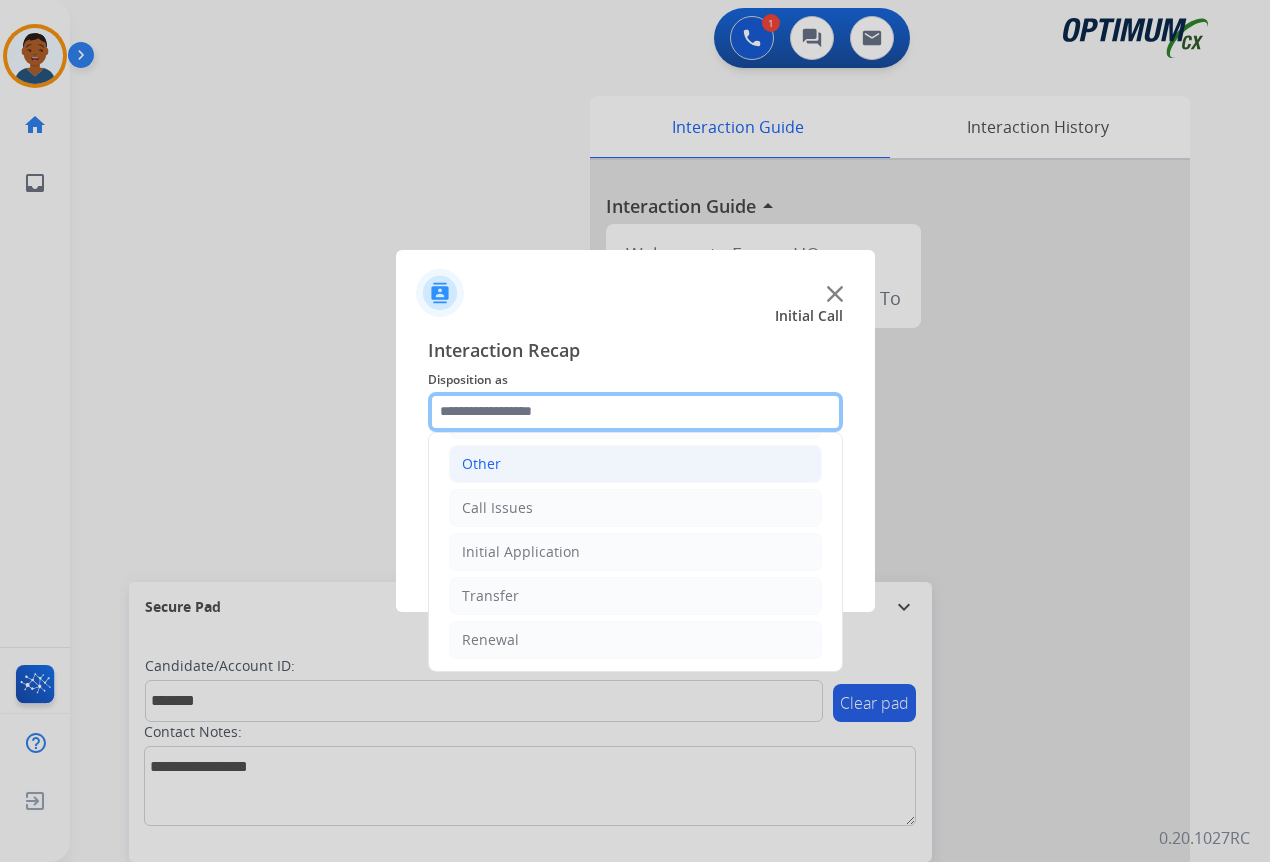 scroll, scrollTop: 136, scrollLeft: 0, axis: vertical 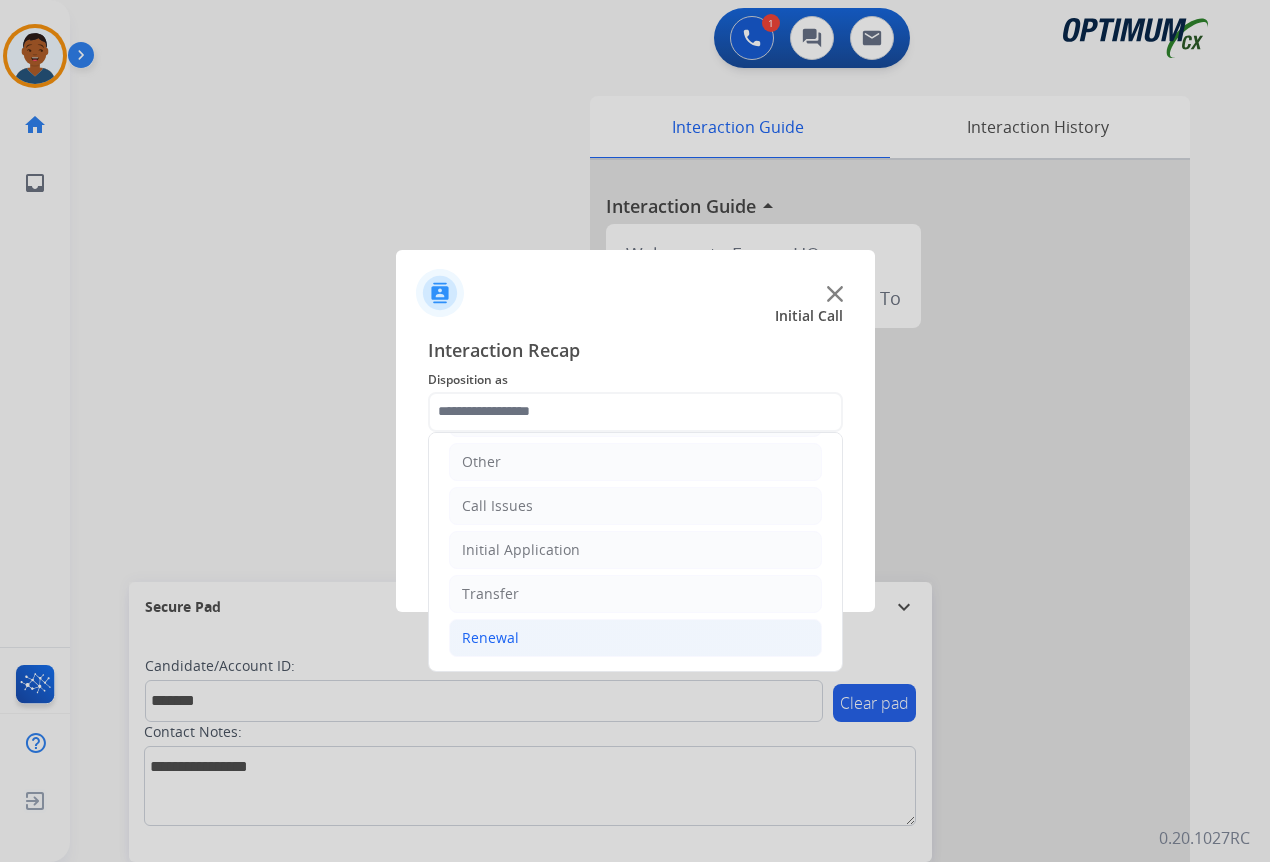 click on "Renewal" 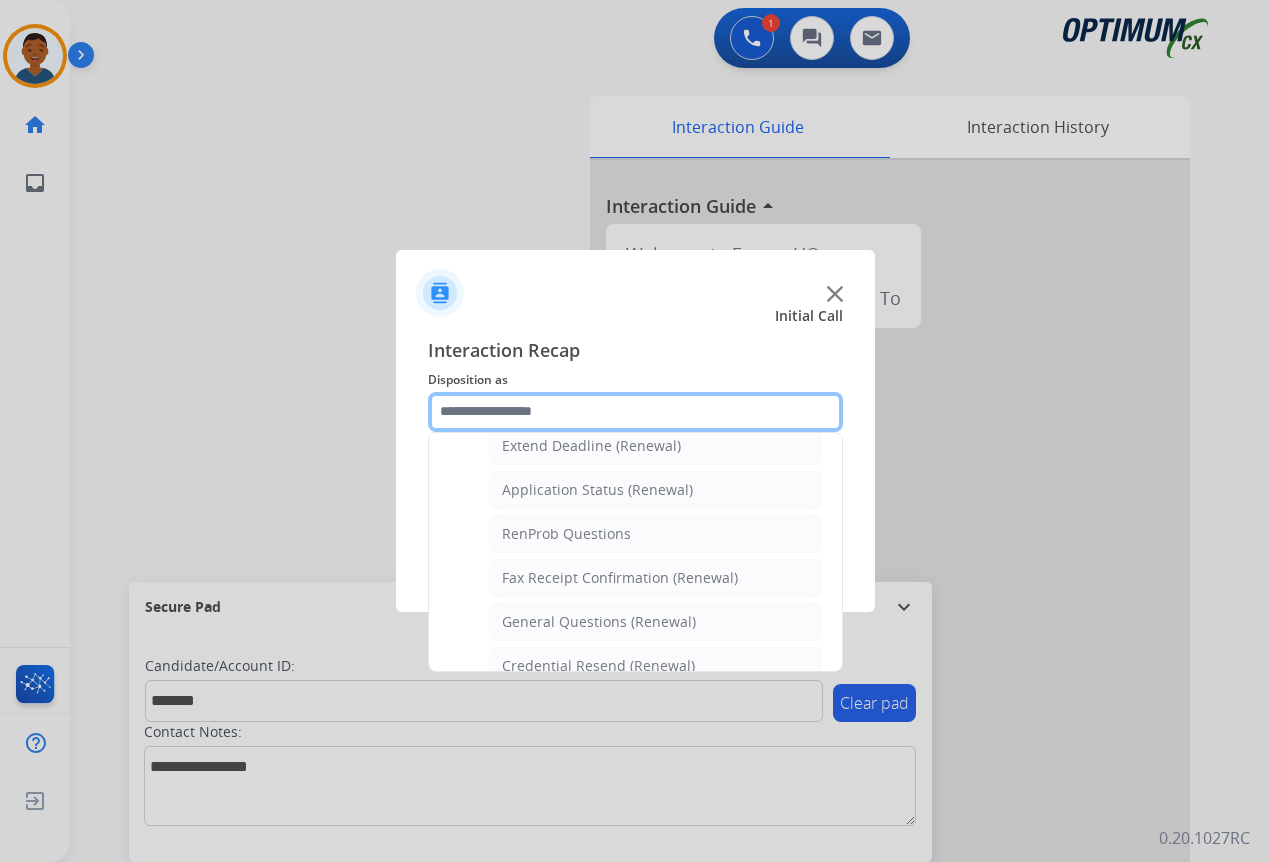 scroll, scrollTop: 536, scrollLeft: 0, axis: vertical 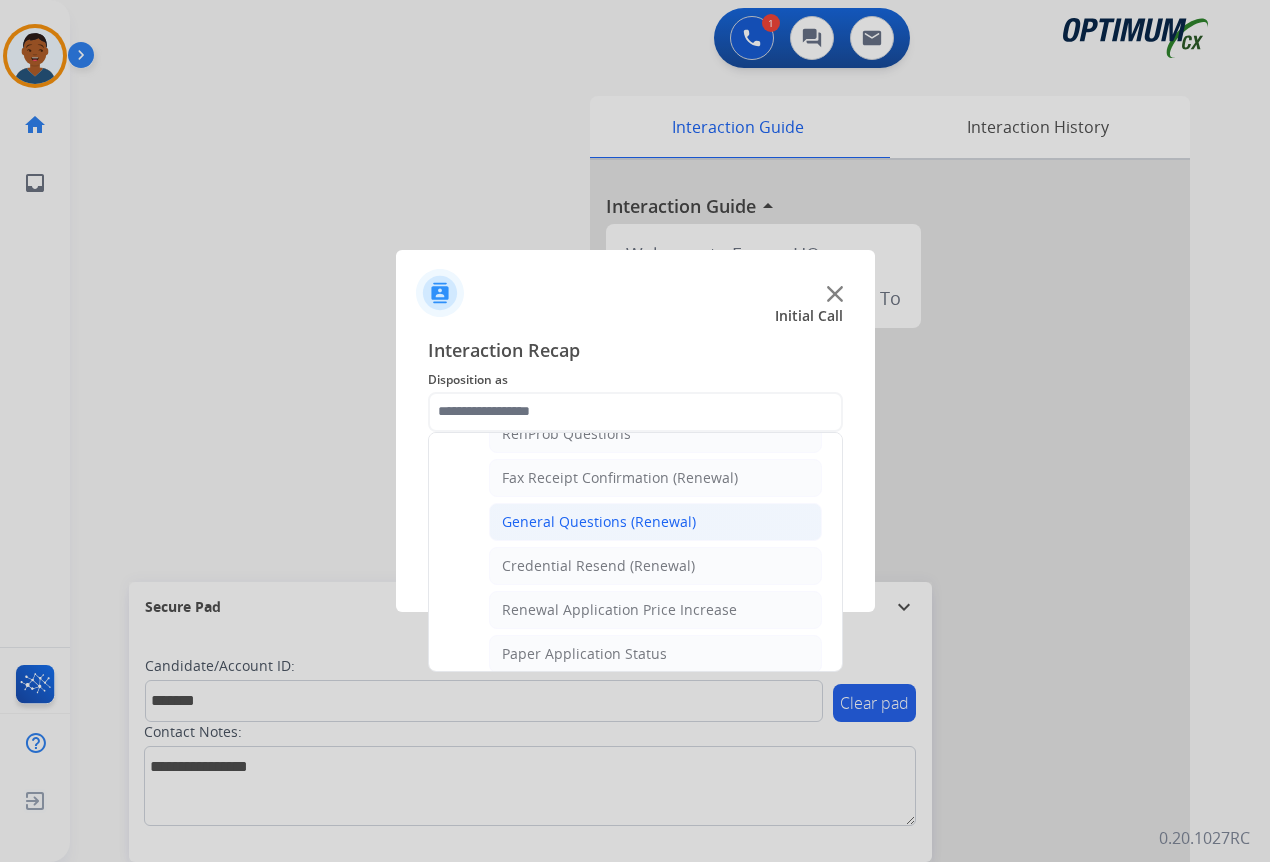 click on "General Questions (Renewal)" 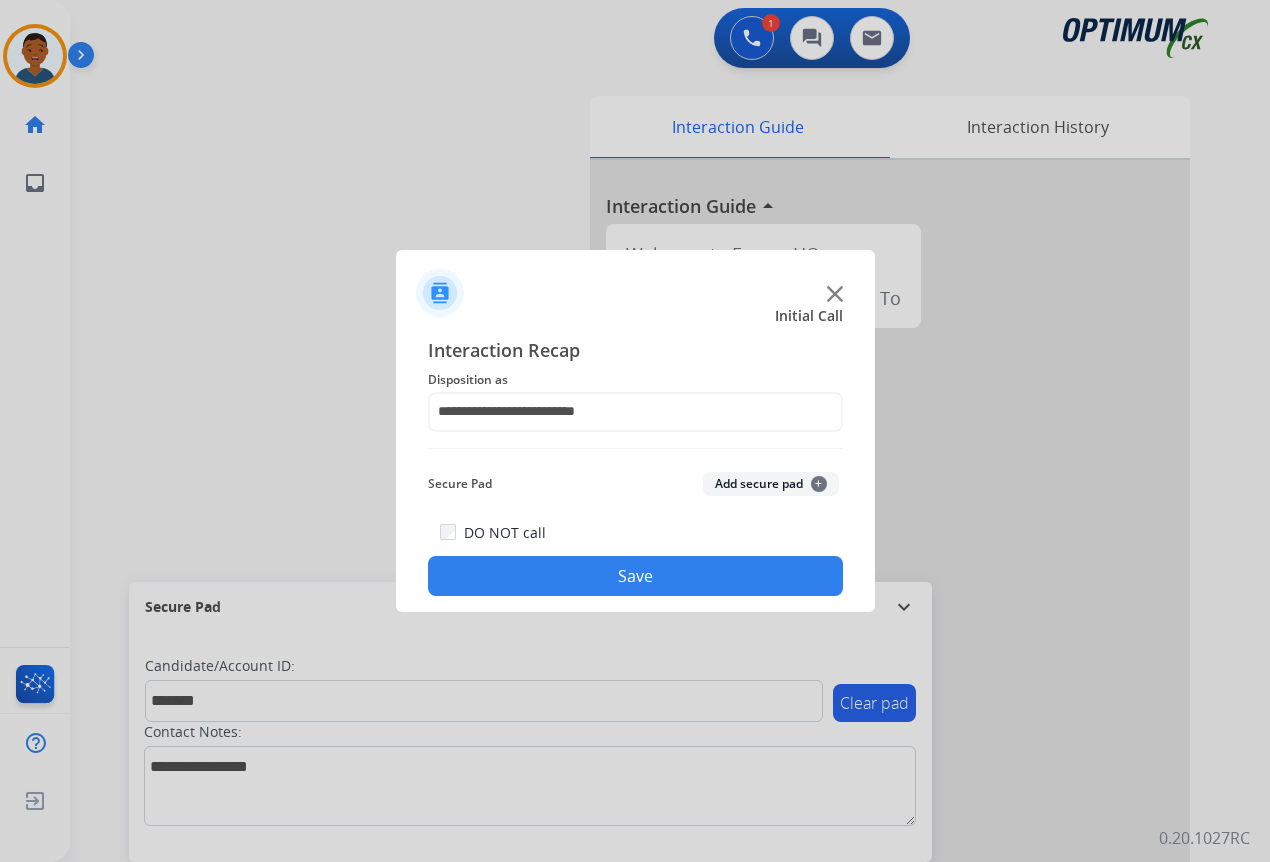 click on "Add secure pad  +" 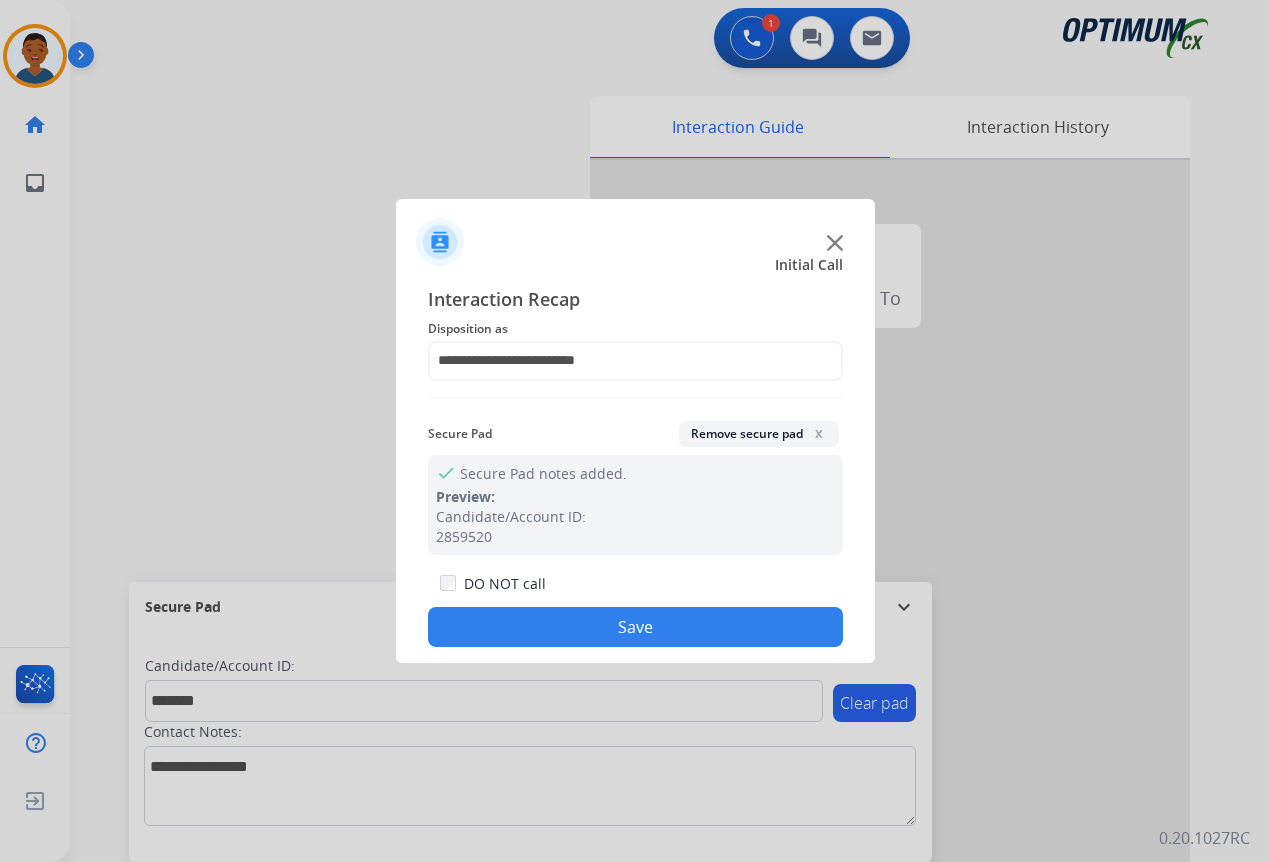 click on "Save" 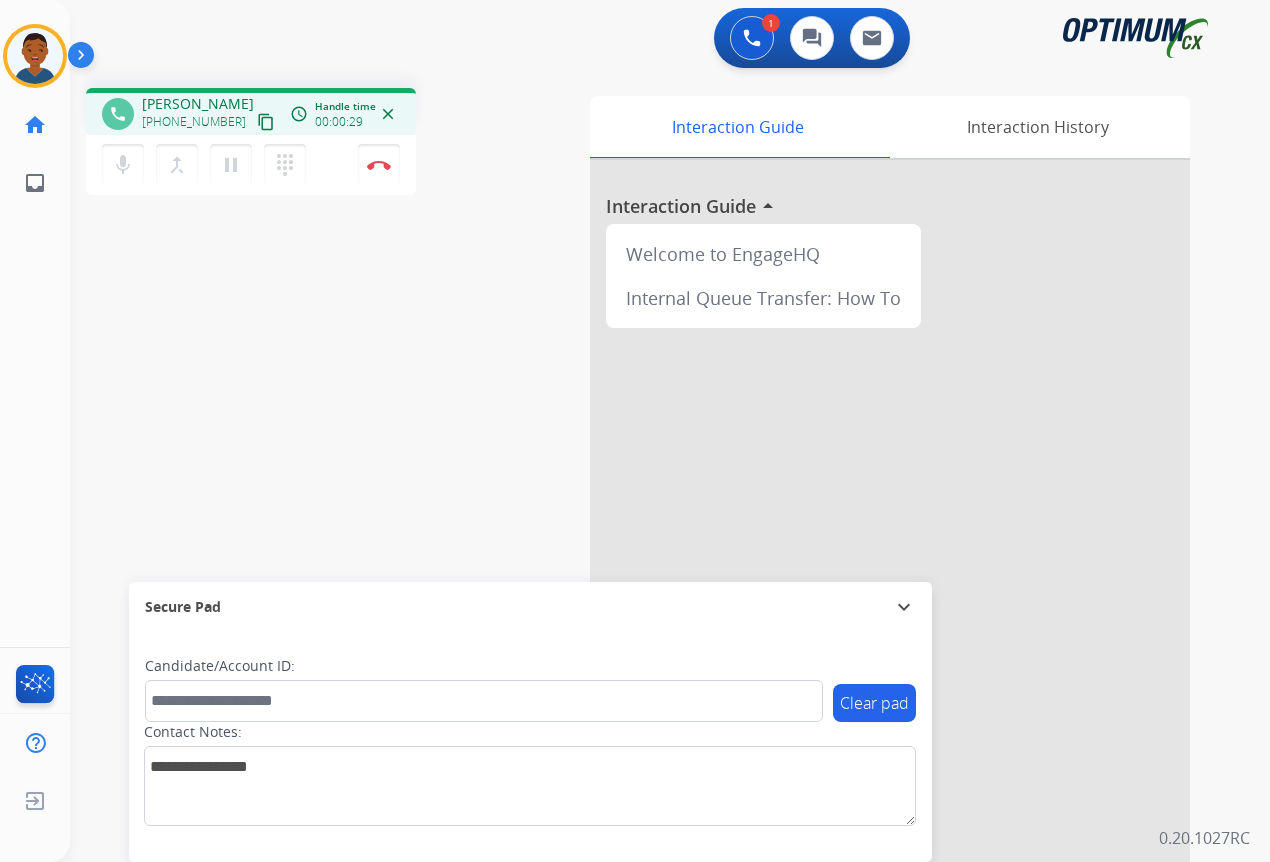 click on "content_copy" at bounding box center (266, 122) 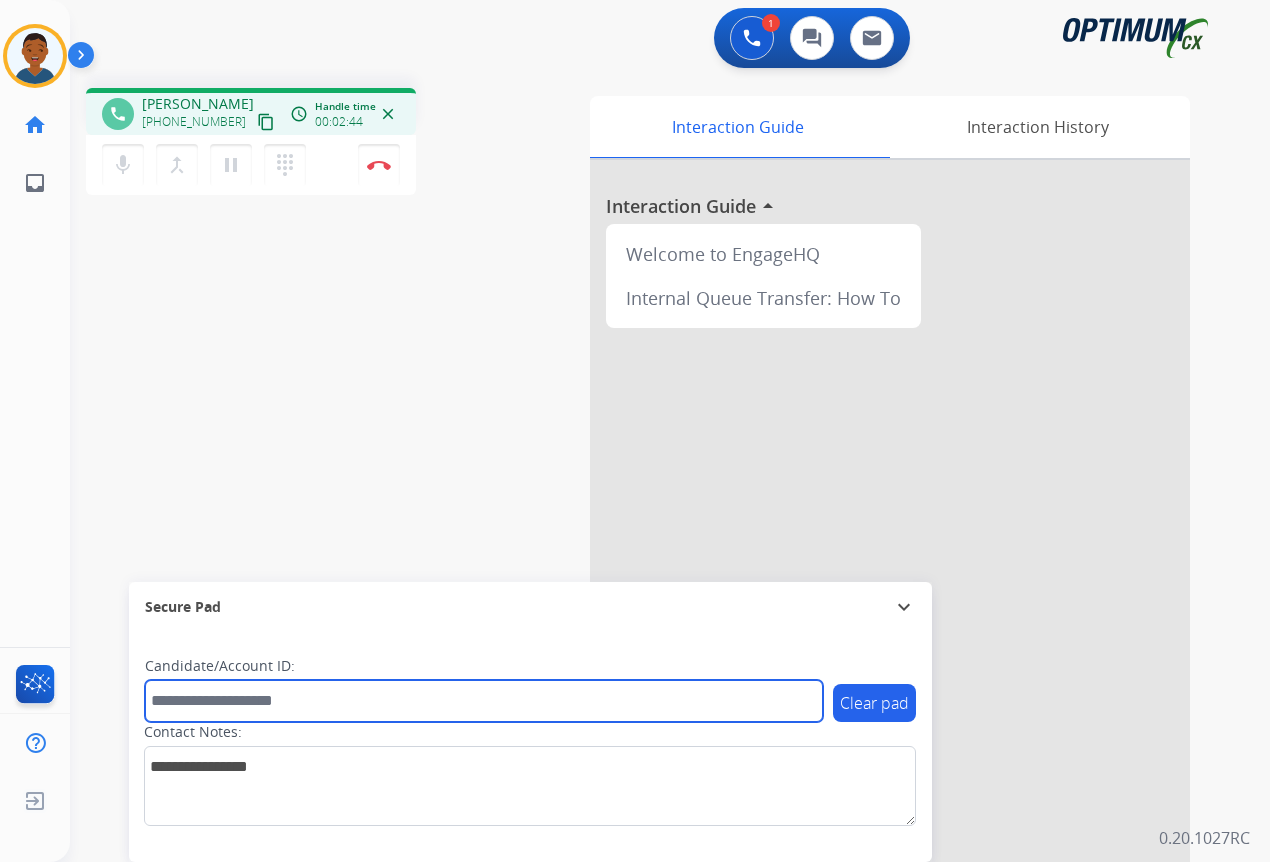 click at bounding box center (484, 701) 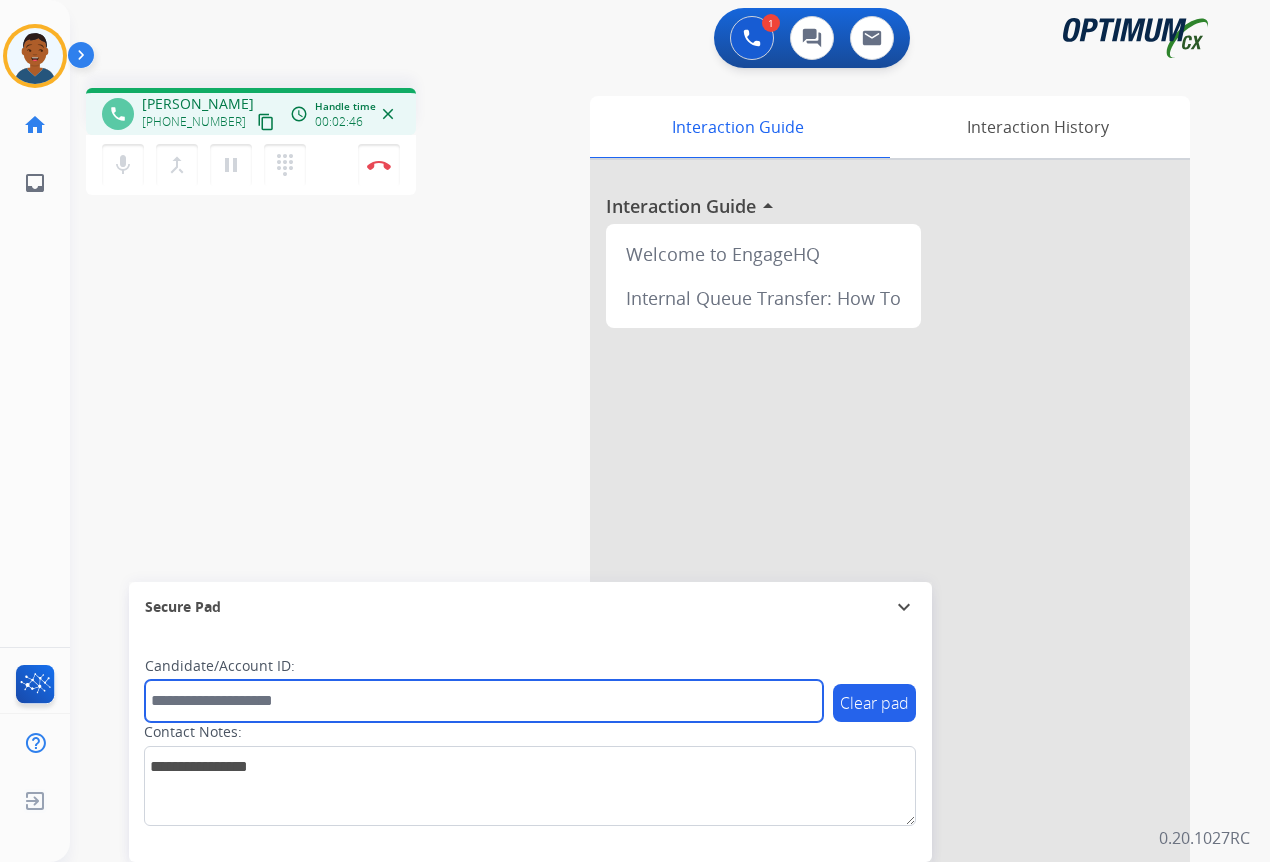 paste on "*******" 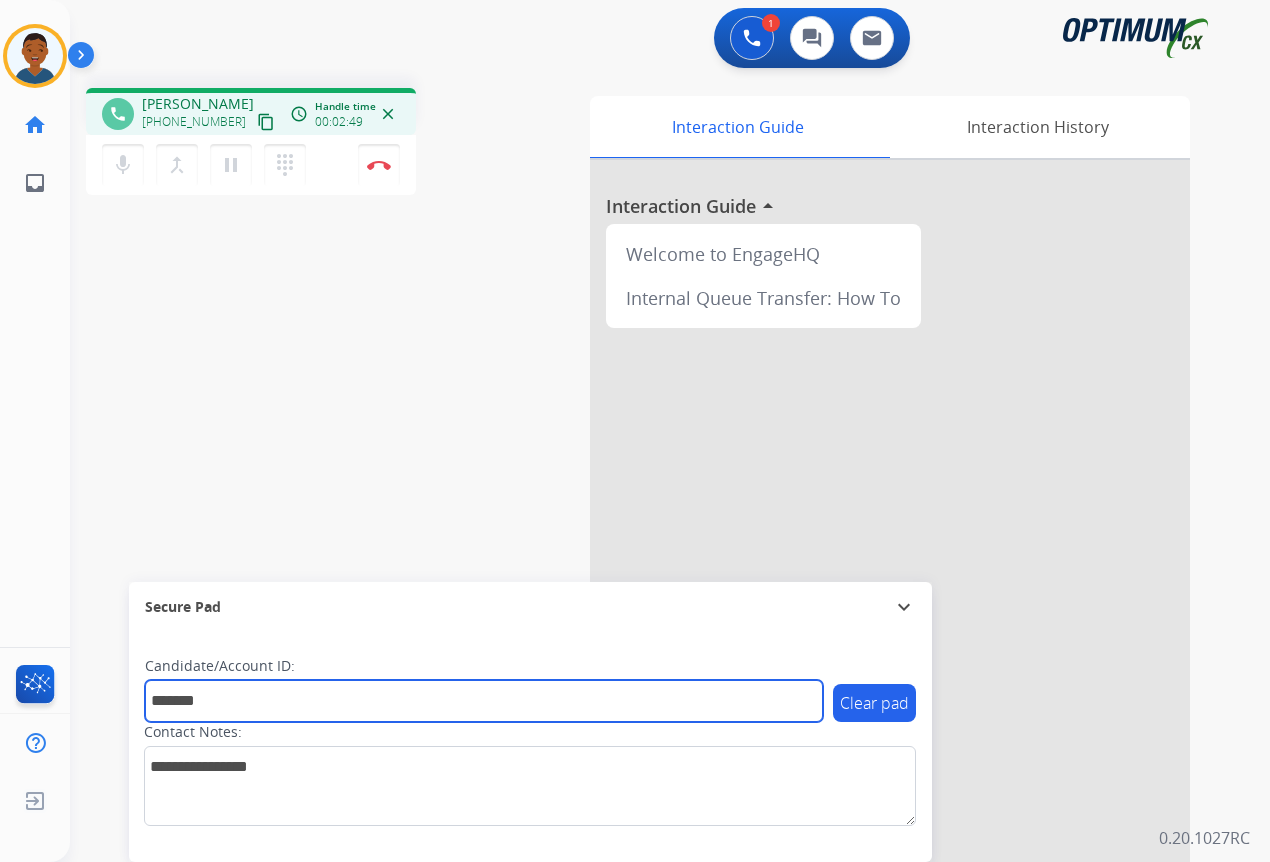 type on "*******" 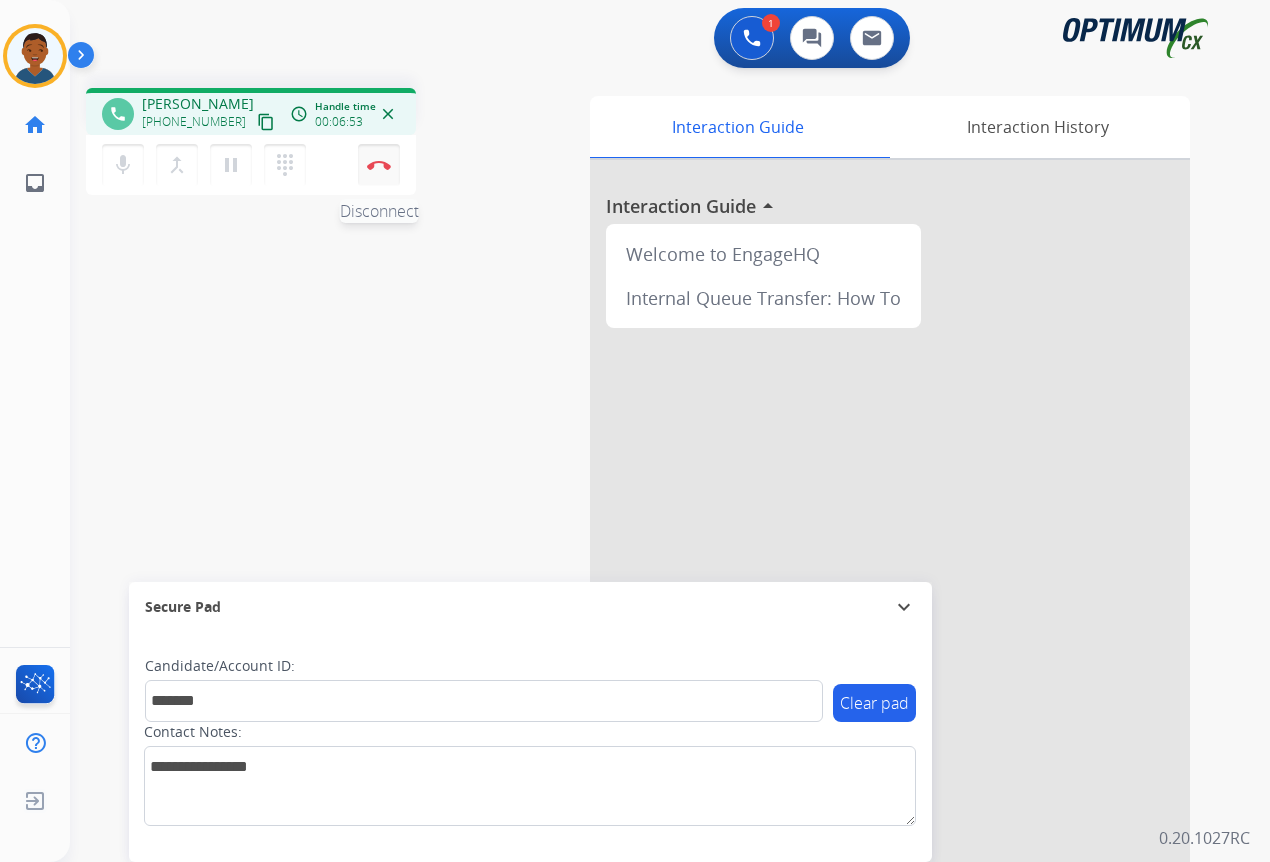 click on "Disconnect" at bounding box center (379, 165) 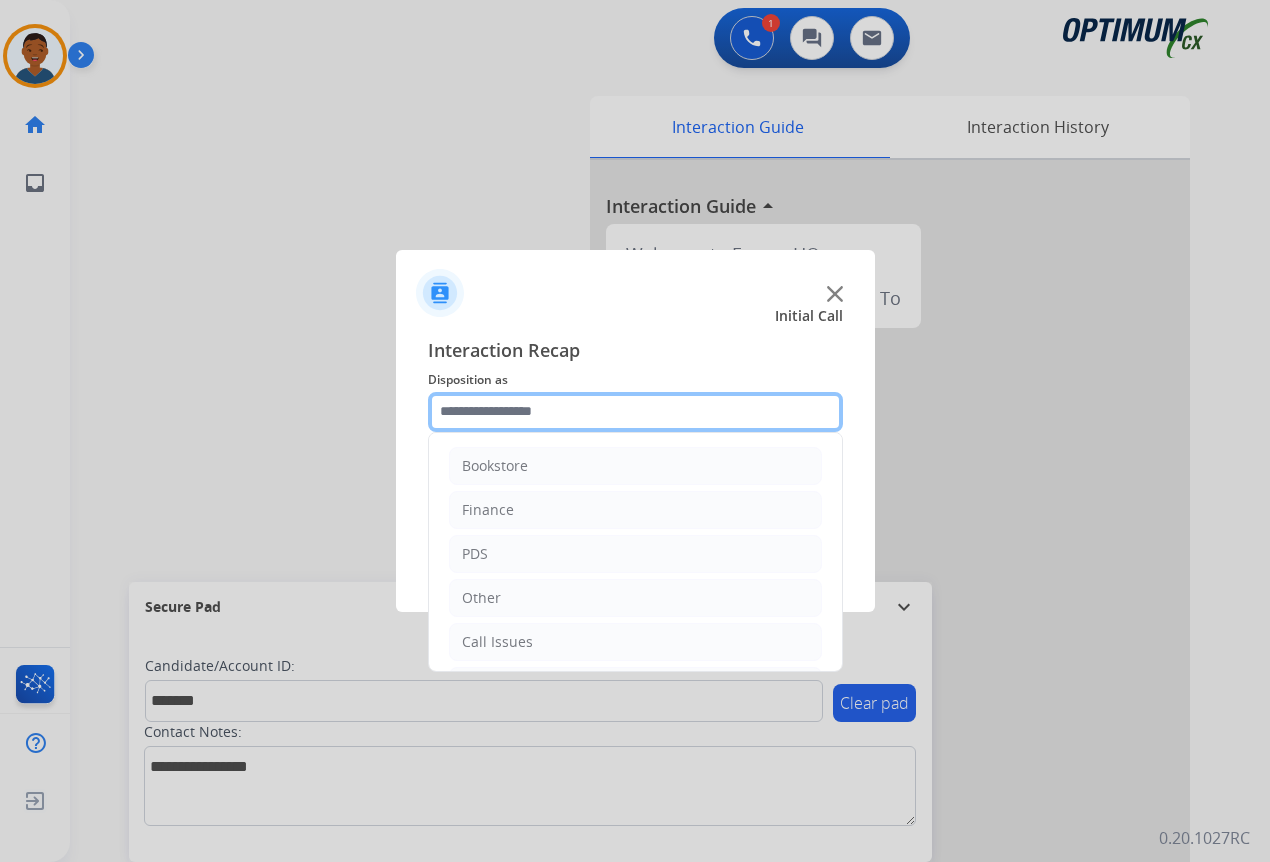 drag, startPoint x: 510, startPoint y: 402, endPoint x: 511, endPoint y: 438, distance: 36.013885 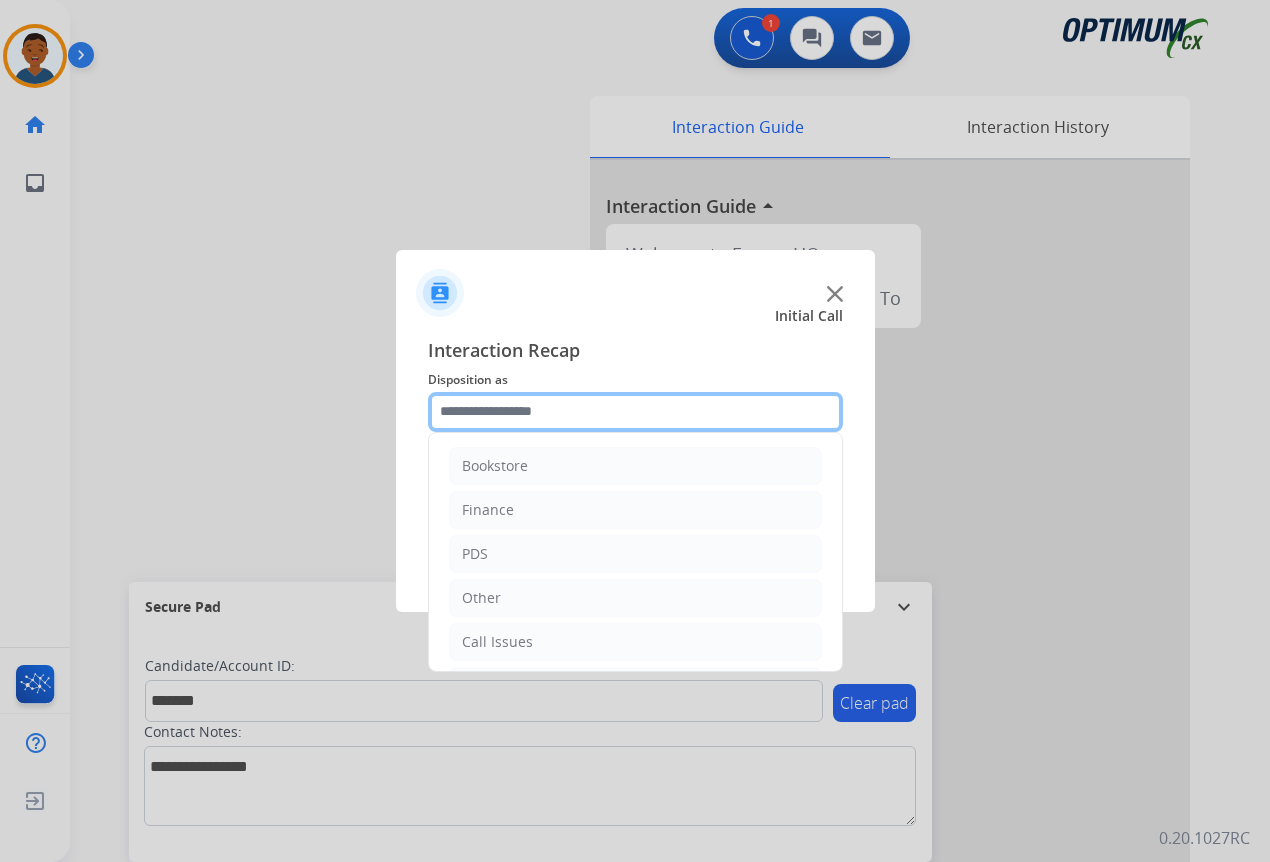 click 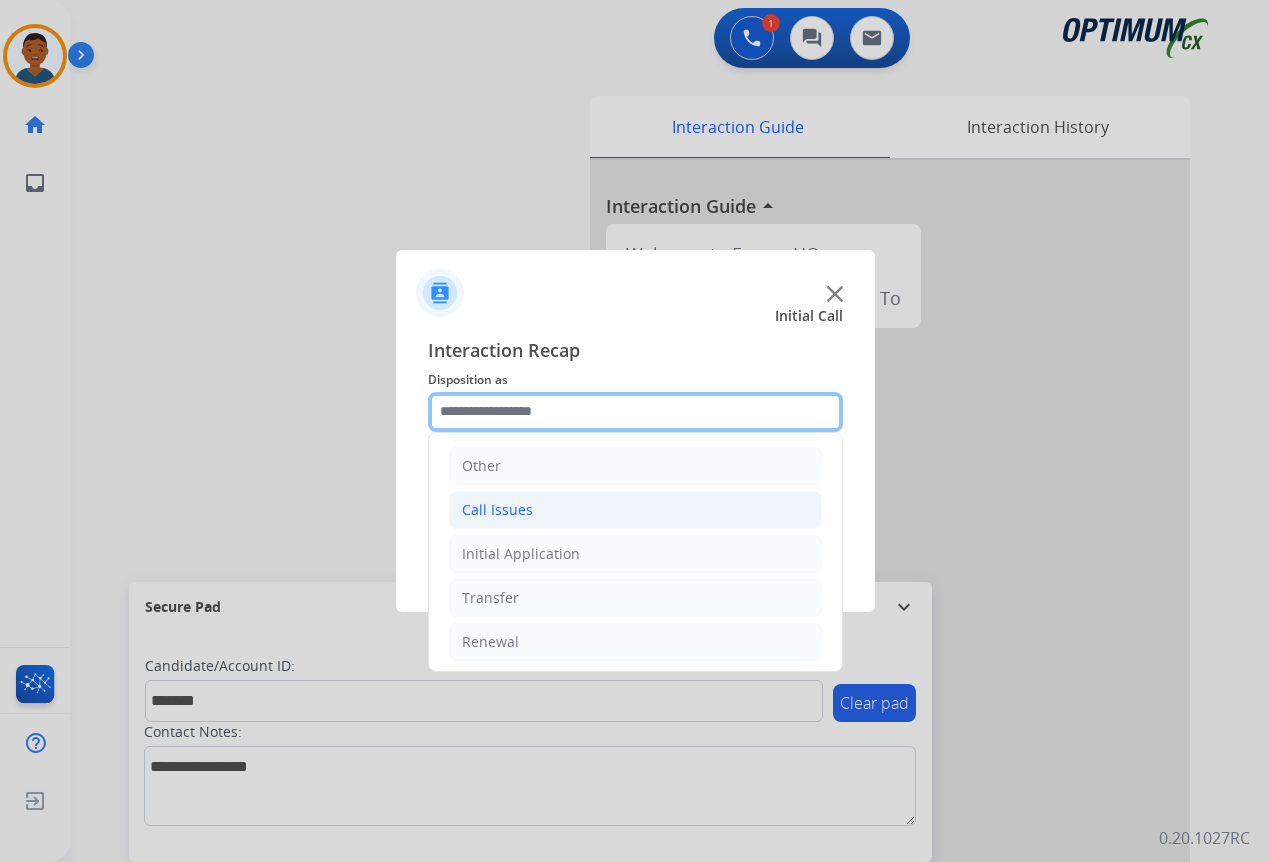 scroll, scrollTop: 136, scrollLeft: 0, axis: vertical 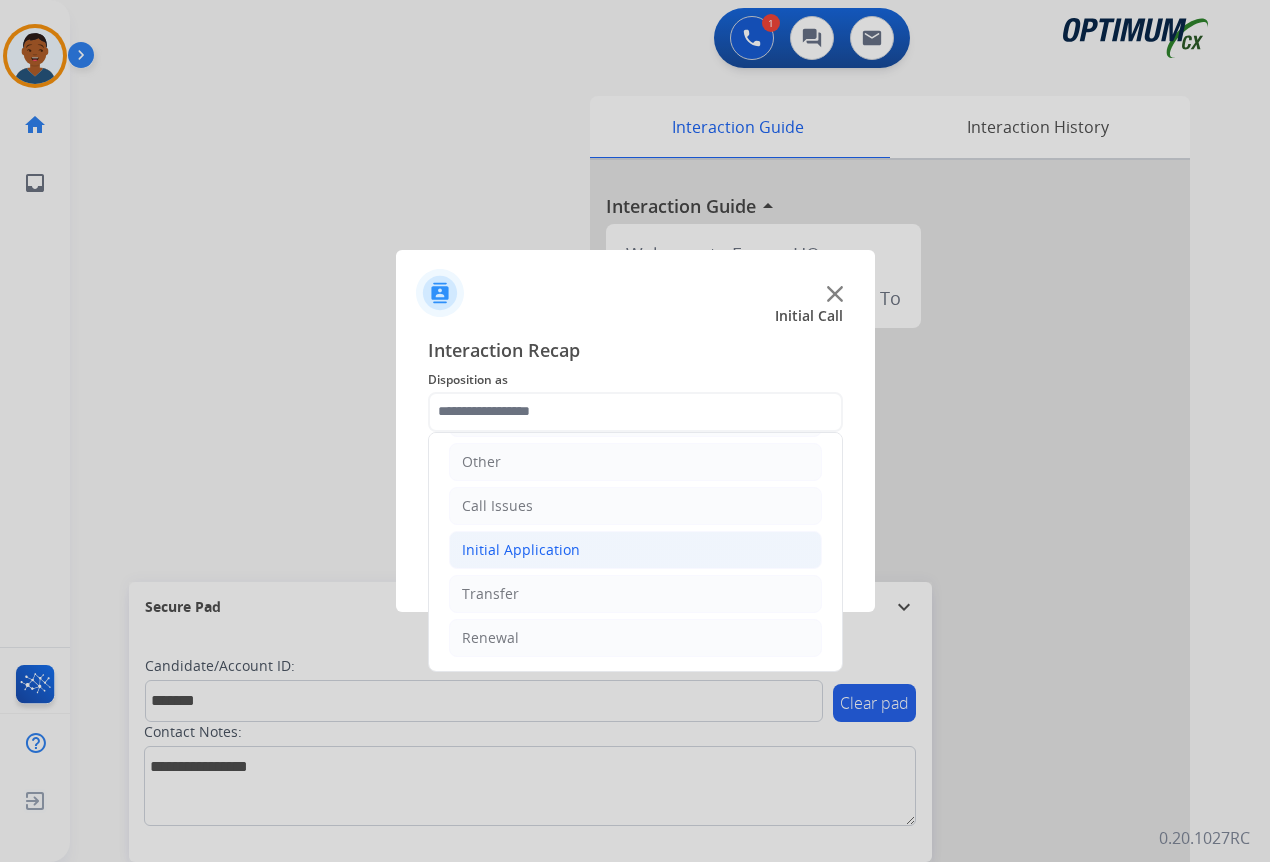click on "Initial Application" 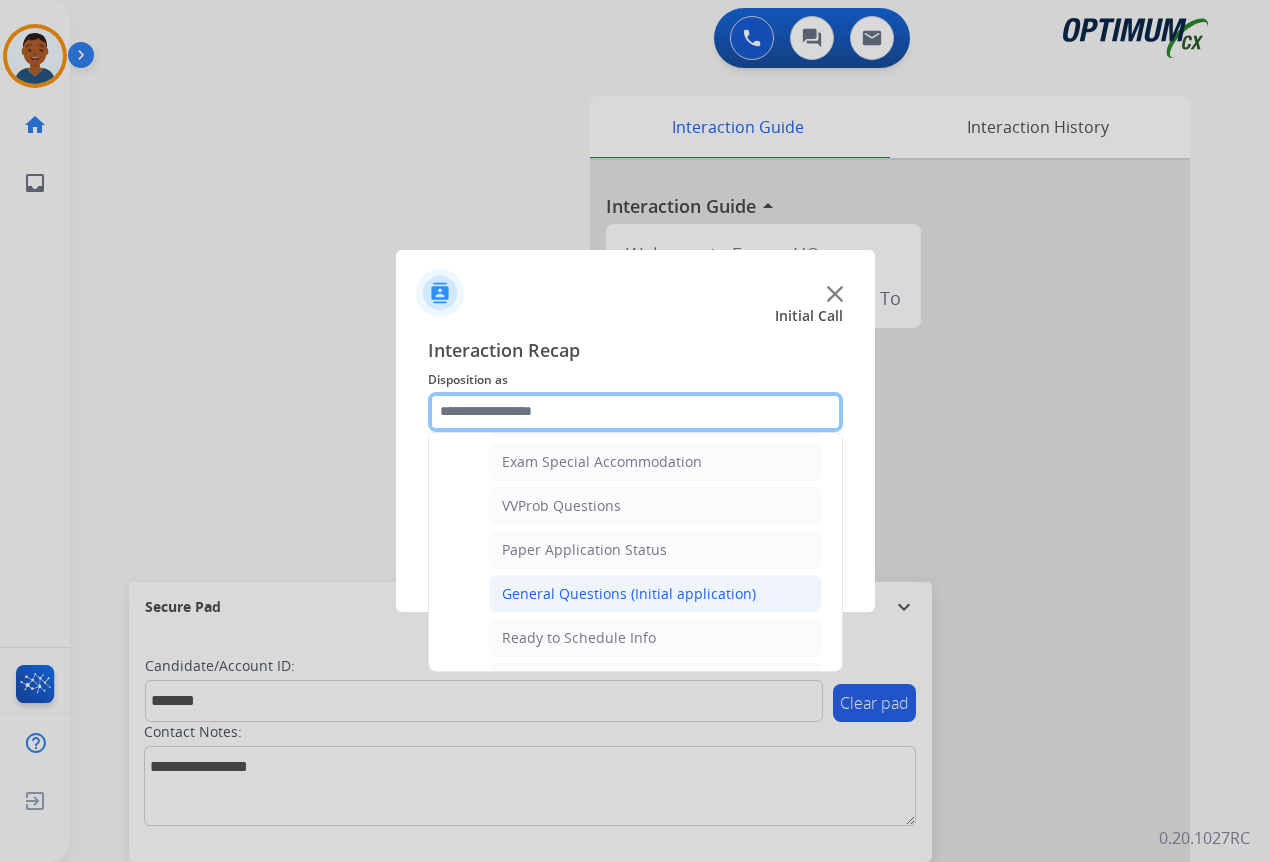 scroll, scrollTop: 1136, scrollLeft: 0, axis: vertical 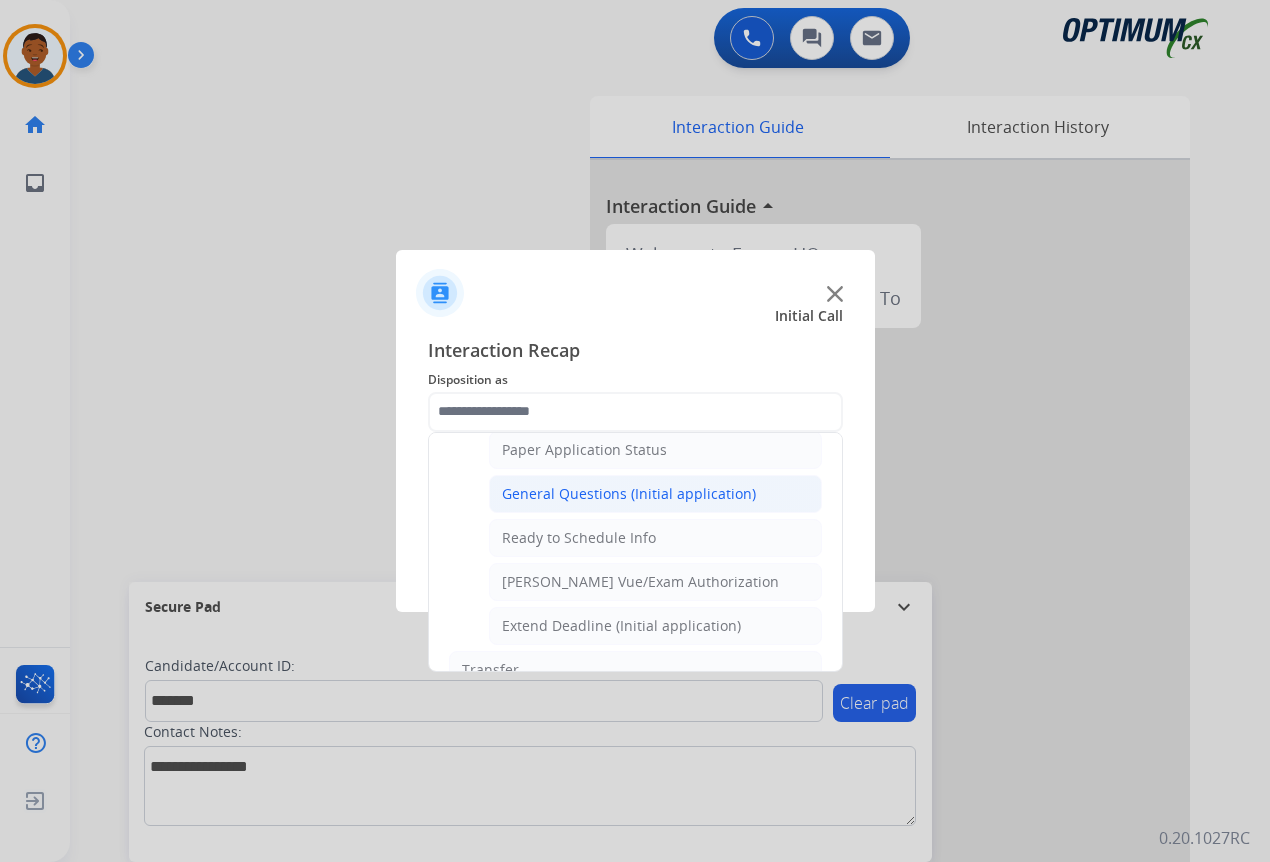 click on "General Questions (Initial application)" 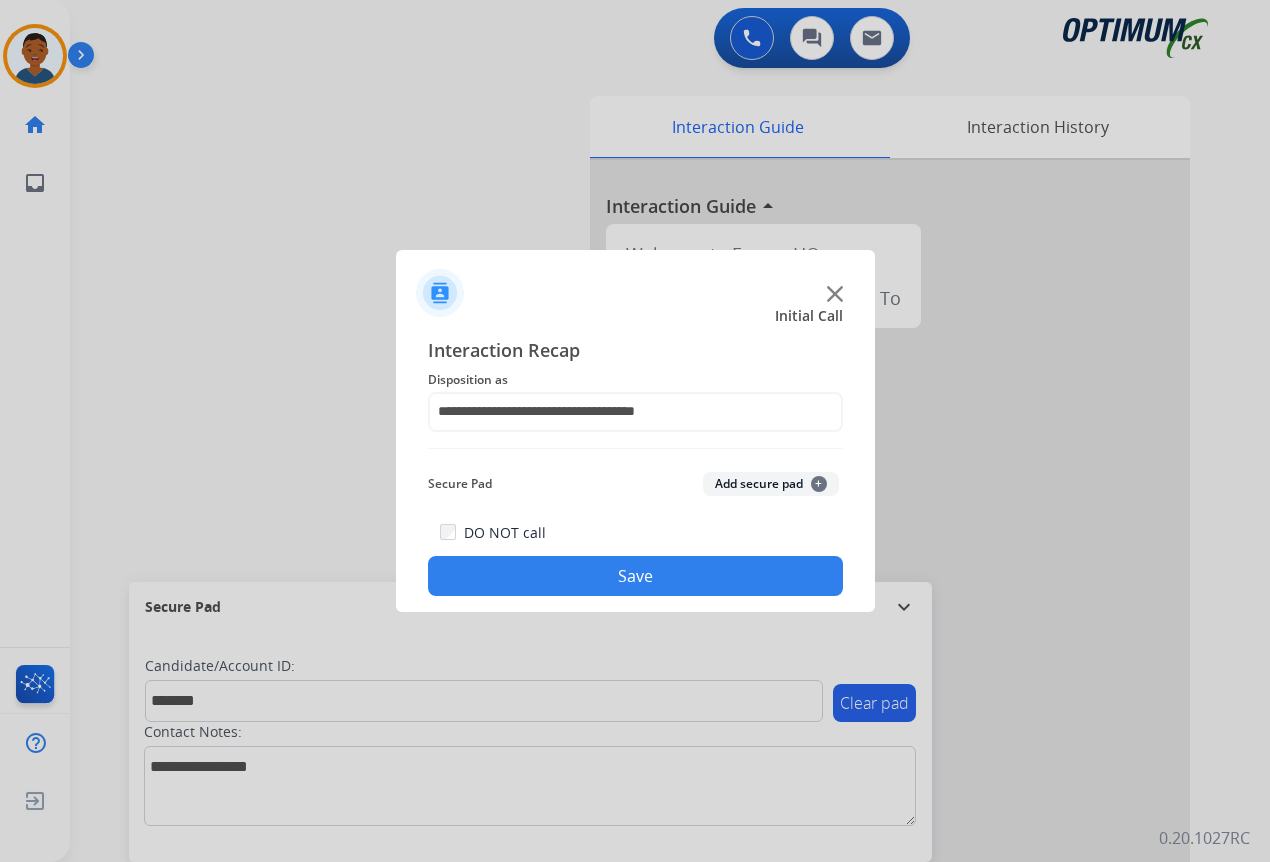 click on "Add secure pad  +" 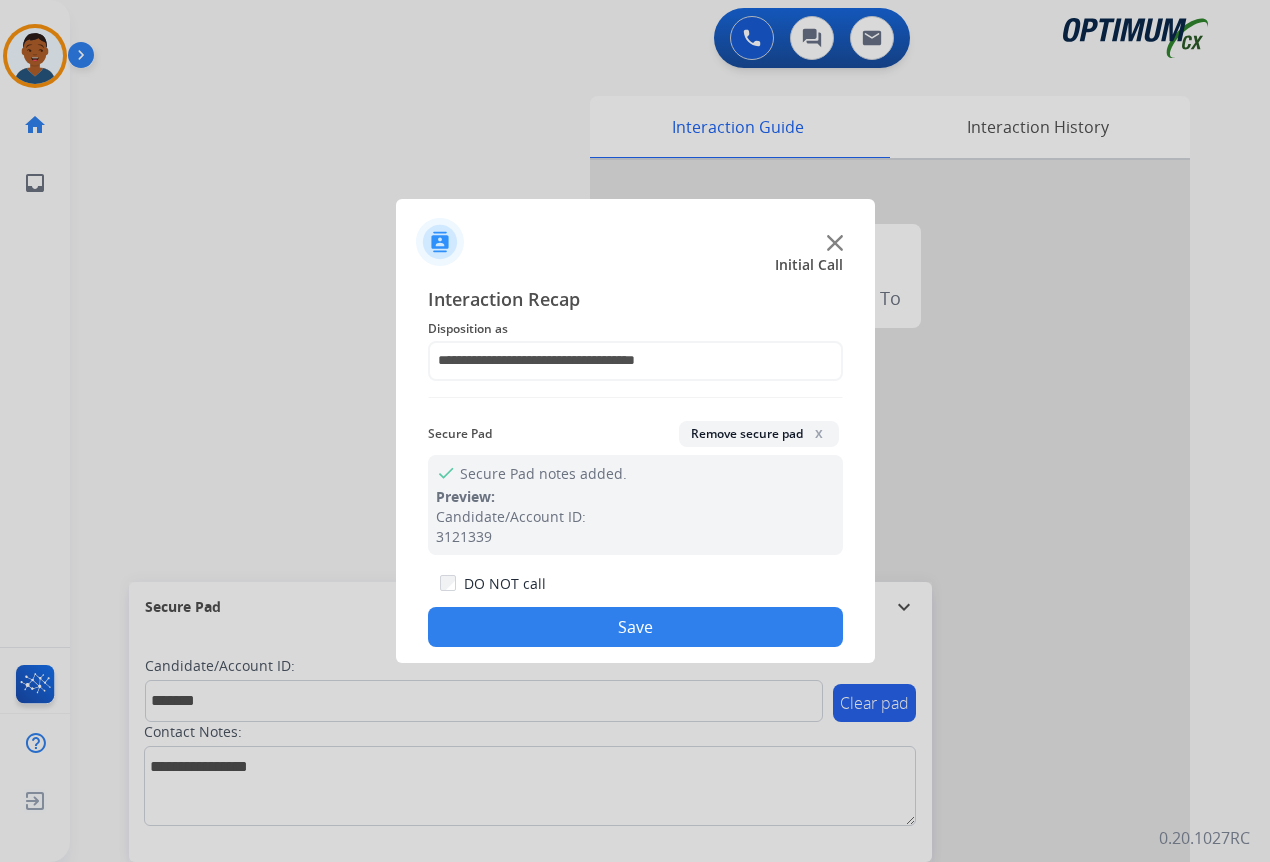 drag, startPoint x: 736, startPoint y: 624, endPoint x: 892, endPoint y: 642, distance: 157.03503 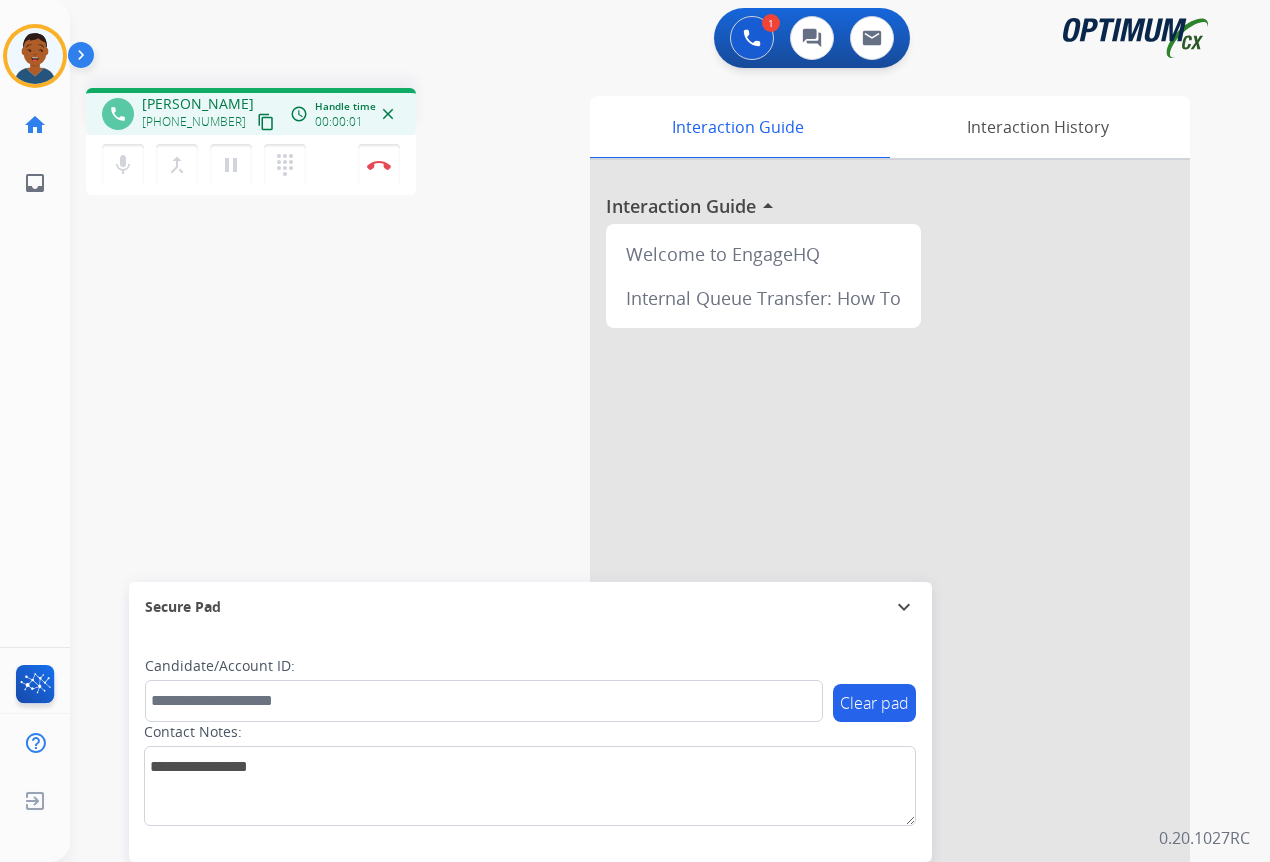 click on "content_copy" at bounding box center [266, 122] 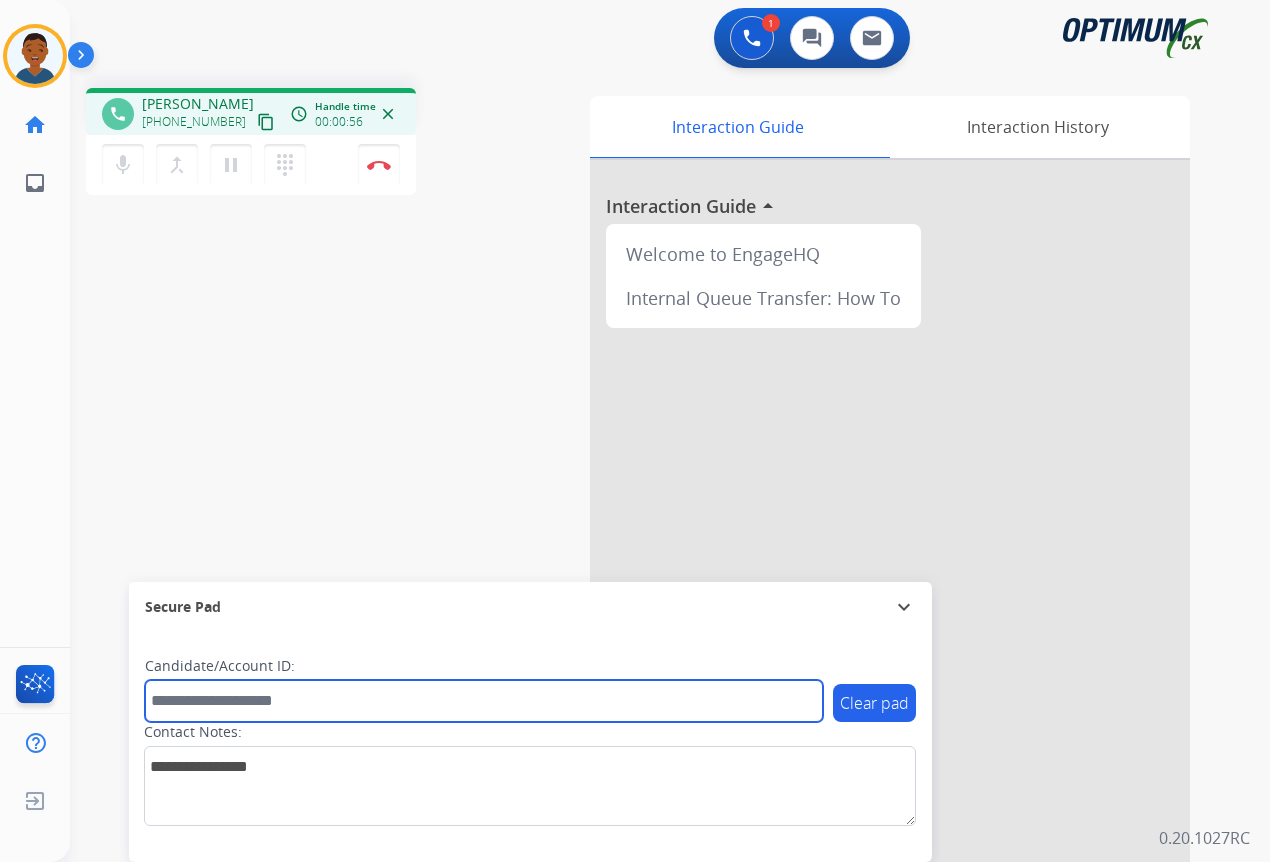 click at bounding box center (484, 701) 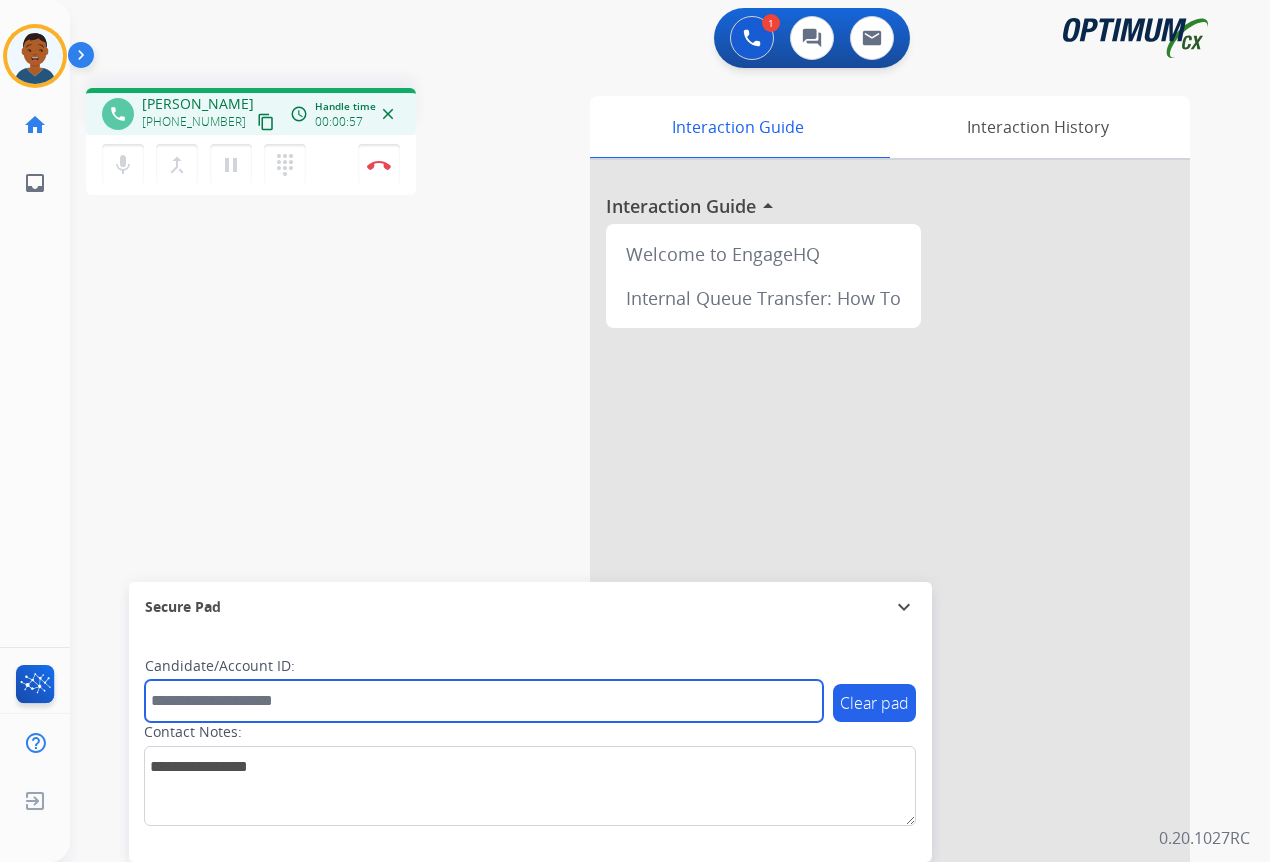 paste on "*******" 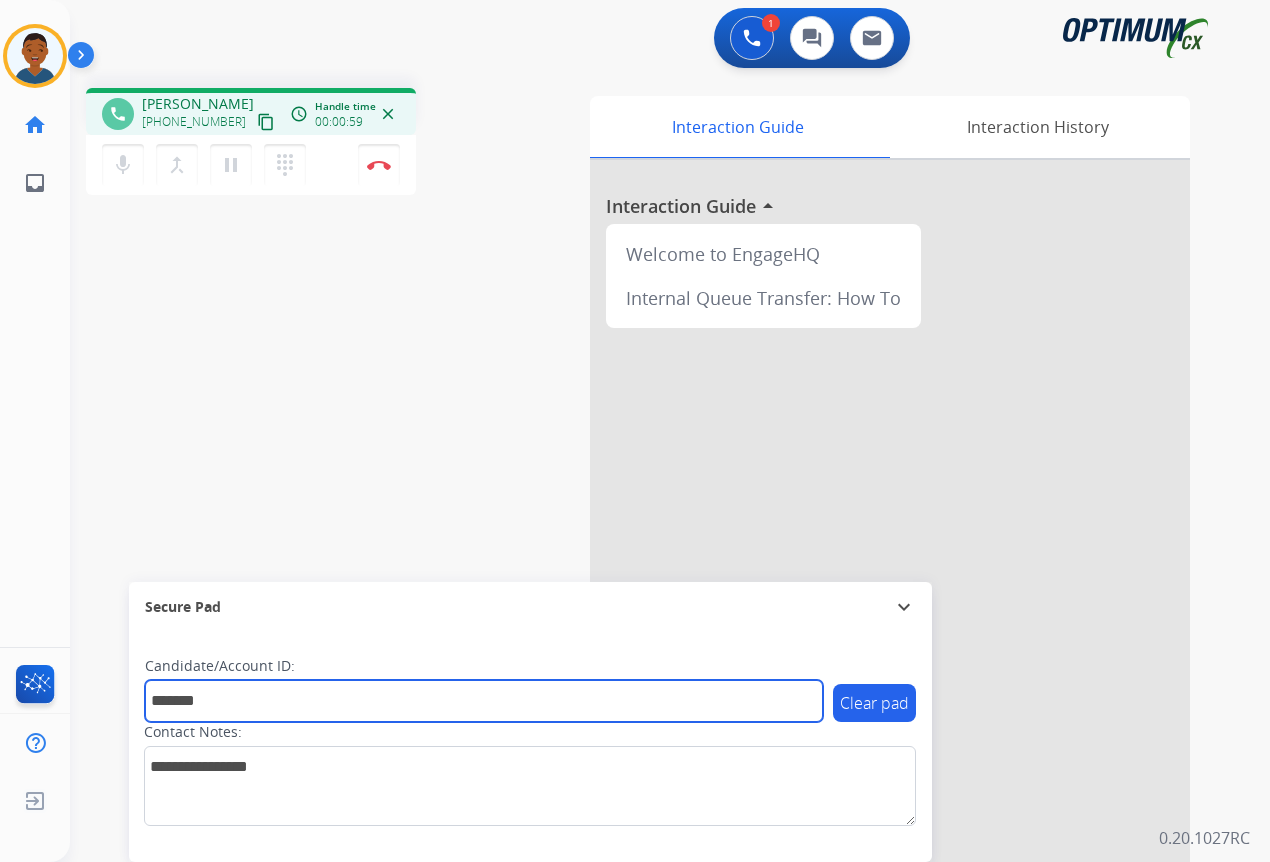 type on "*******" 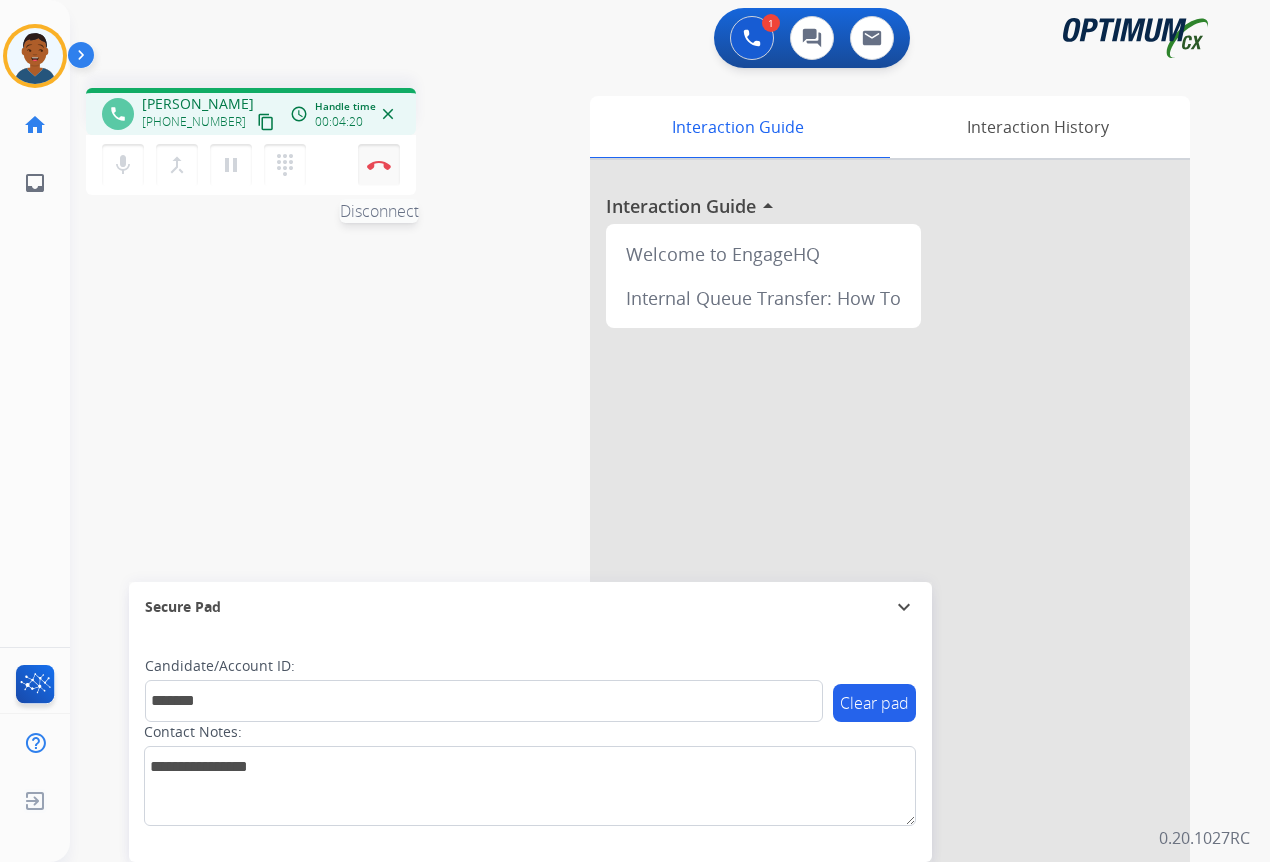 click at bounding box center (379, 165) 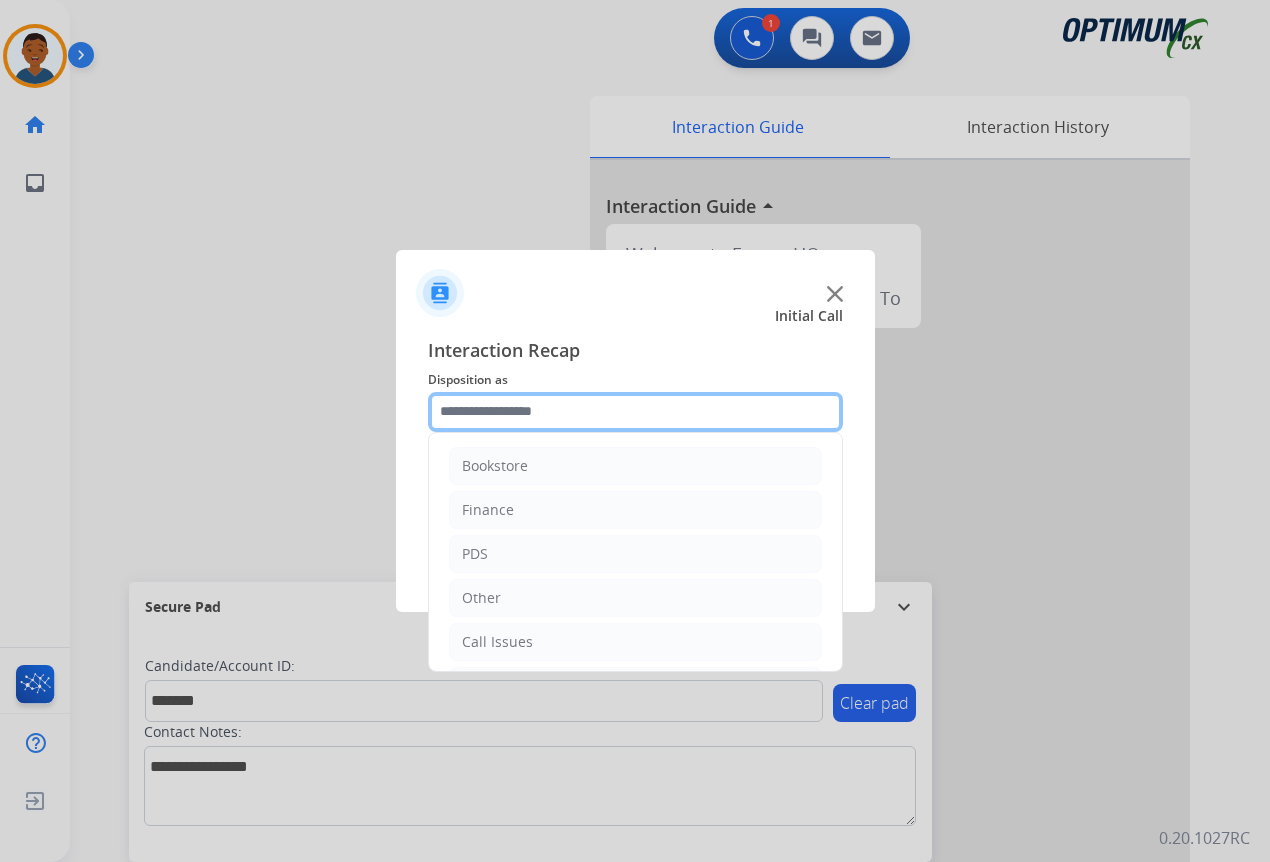 click 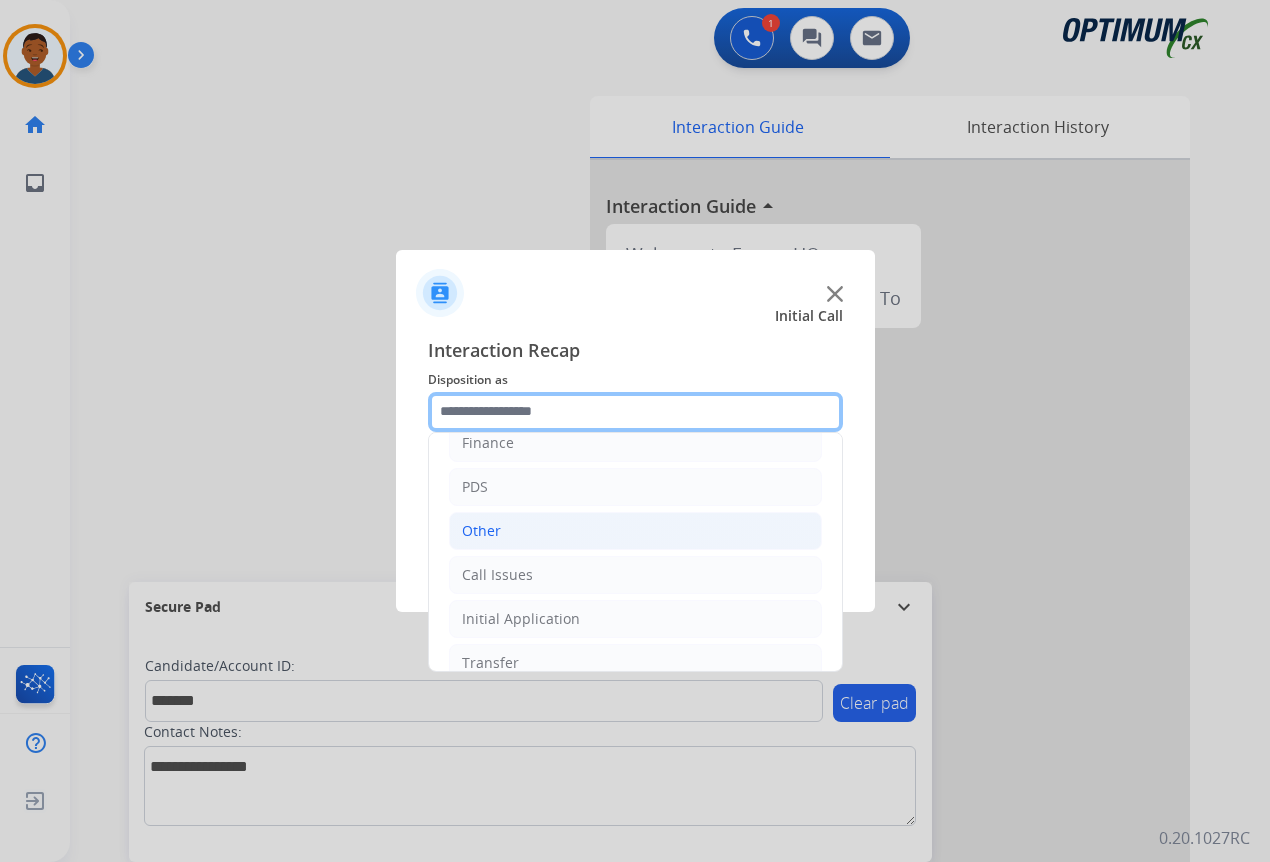 scroll, scrollTop: 136, scrollLeft: 0, axis: vertical 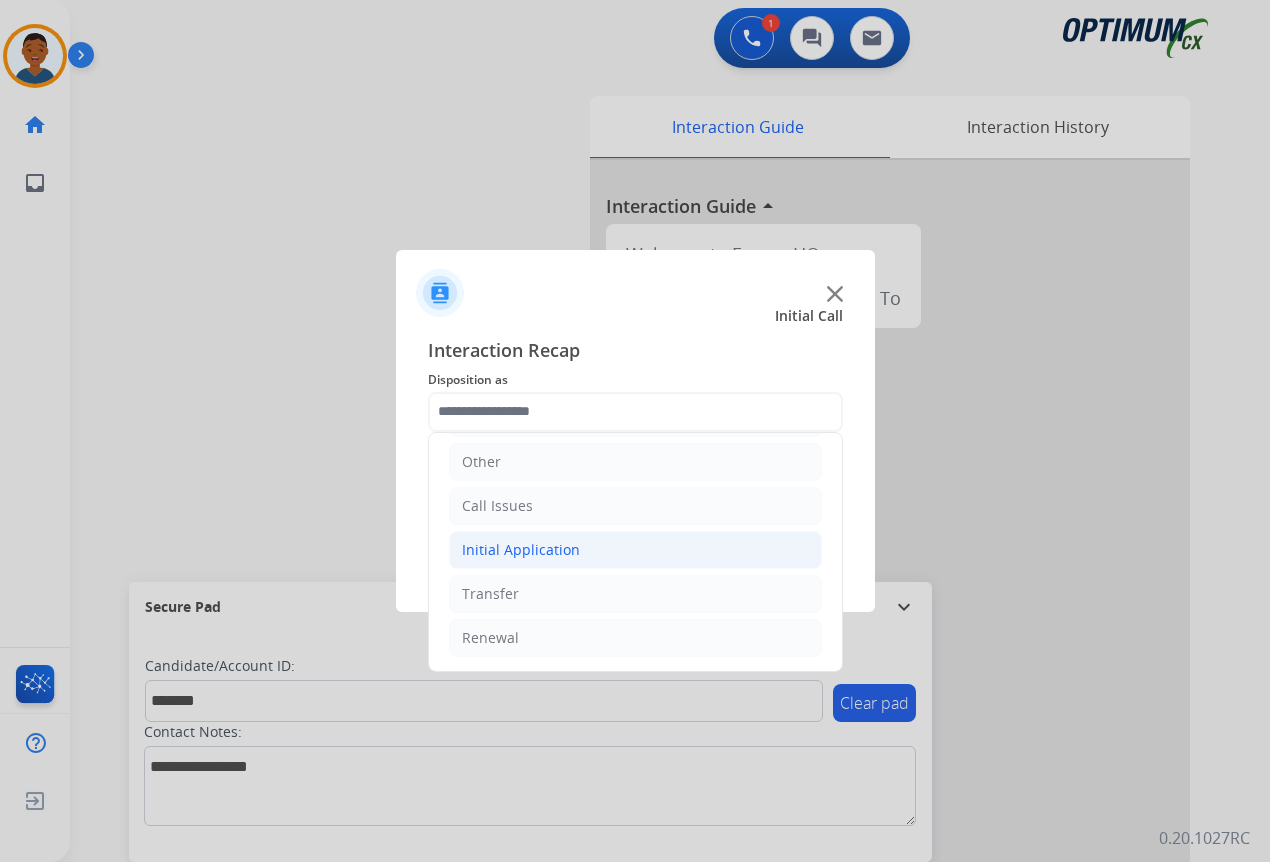 click on "Initial Application" 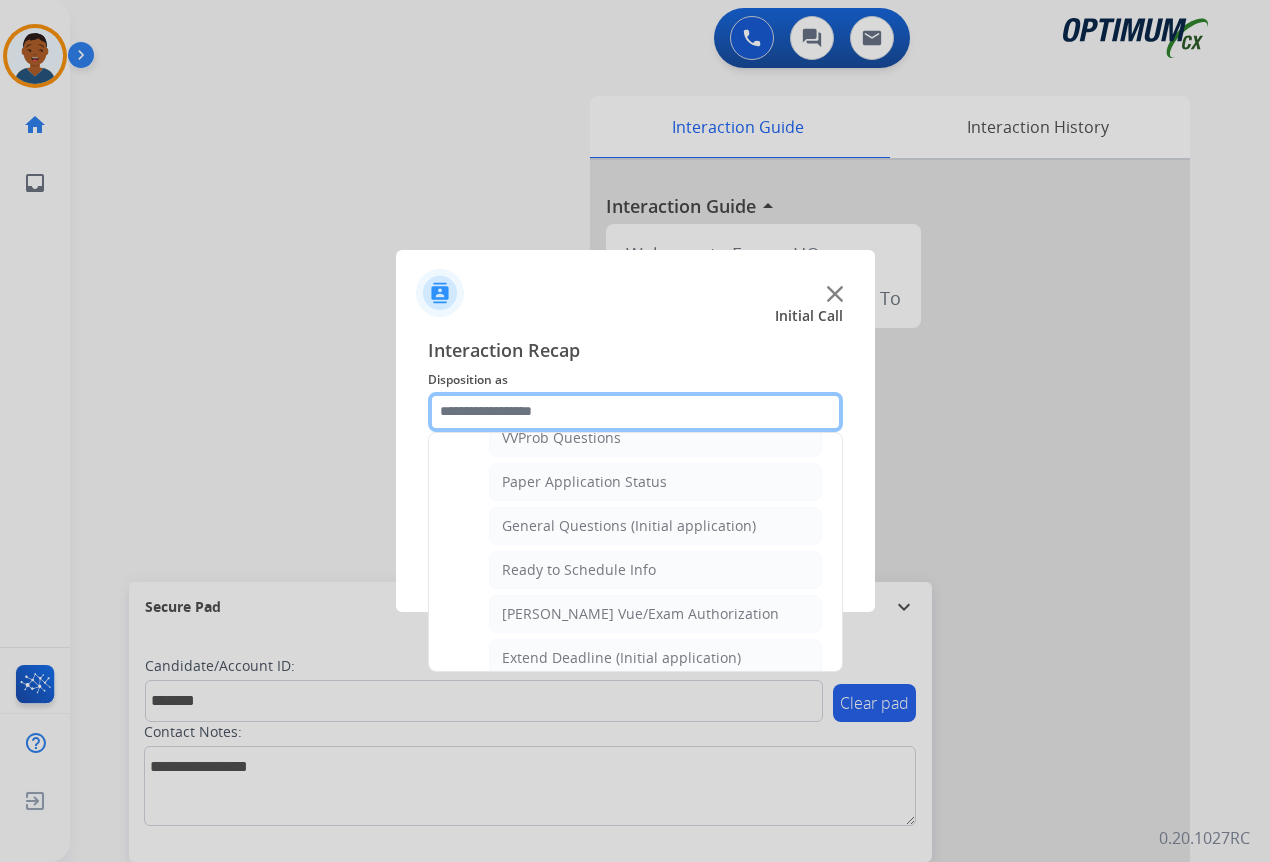 scroll, scrollTop: 1136, scrollLeft: 0, axis: vertical 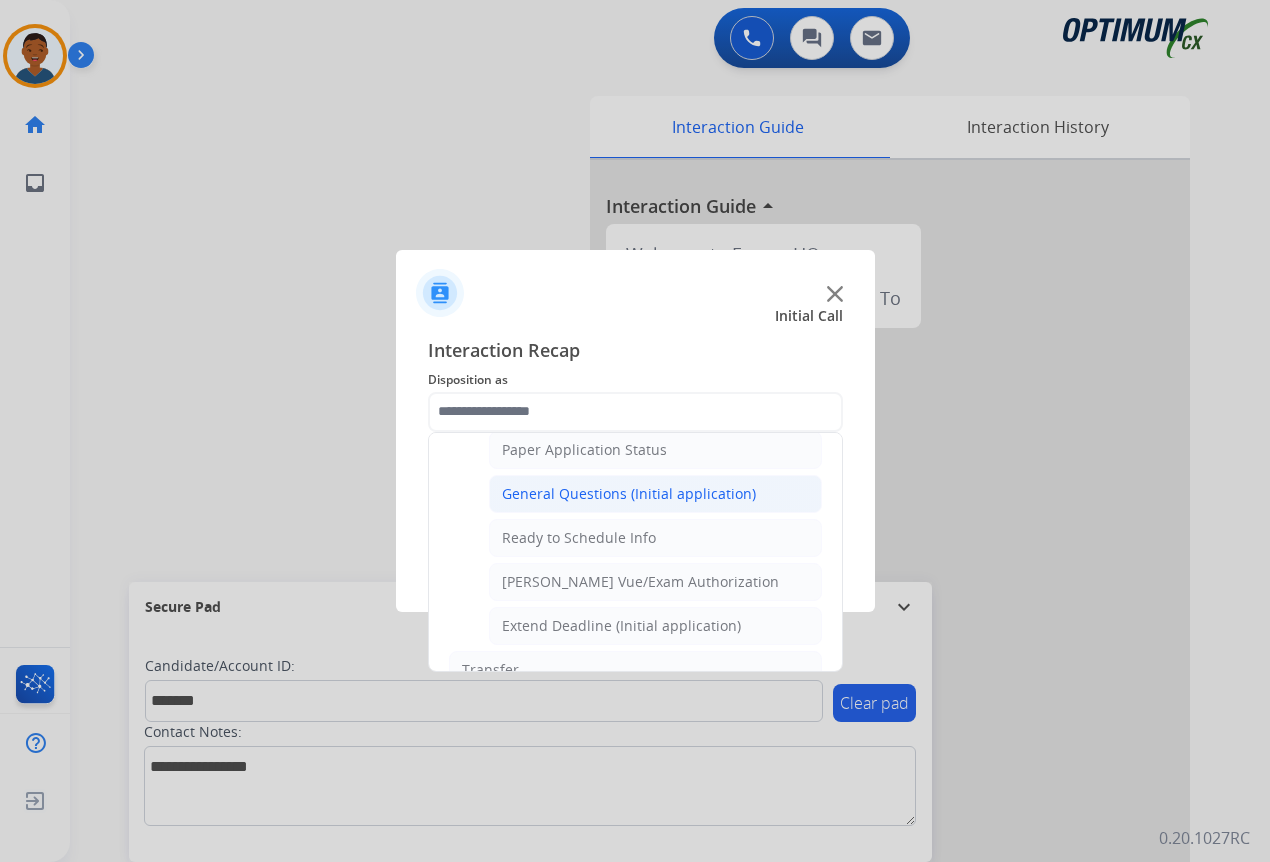 click on "General Questions (Initial application)" 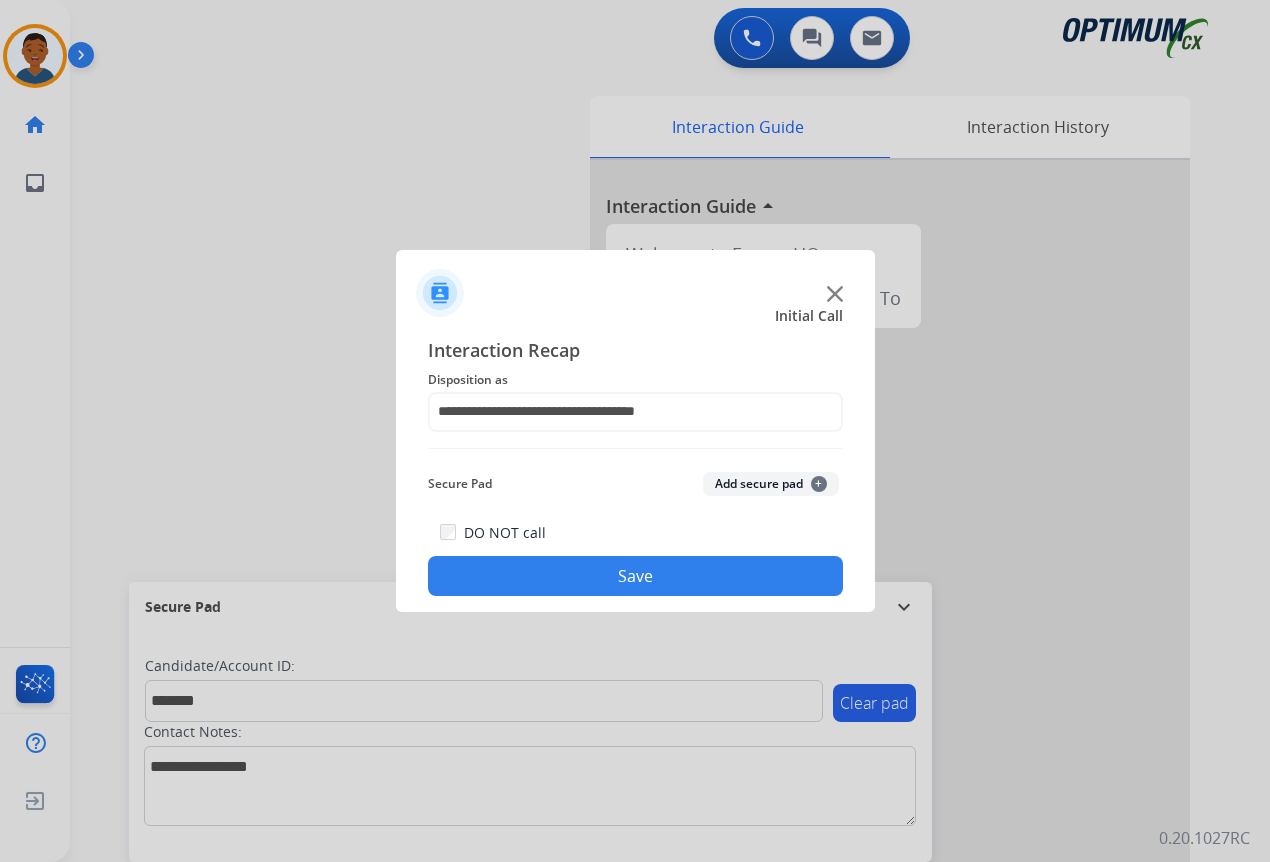 click on "Add secure pad  +" 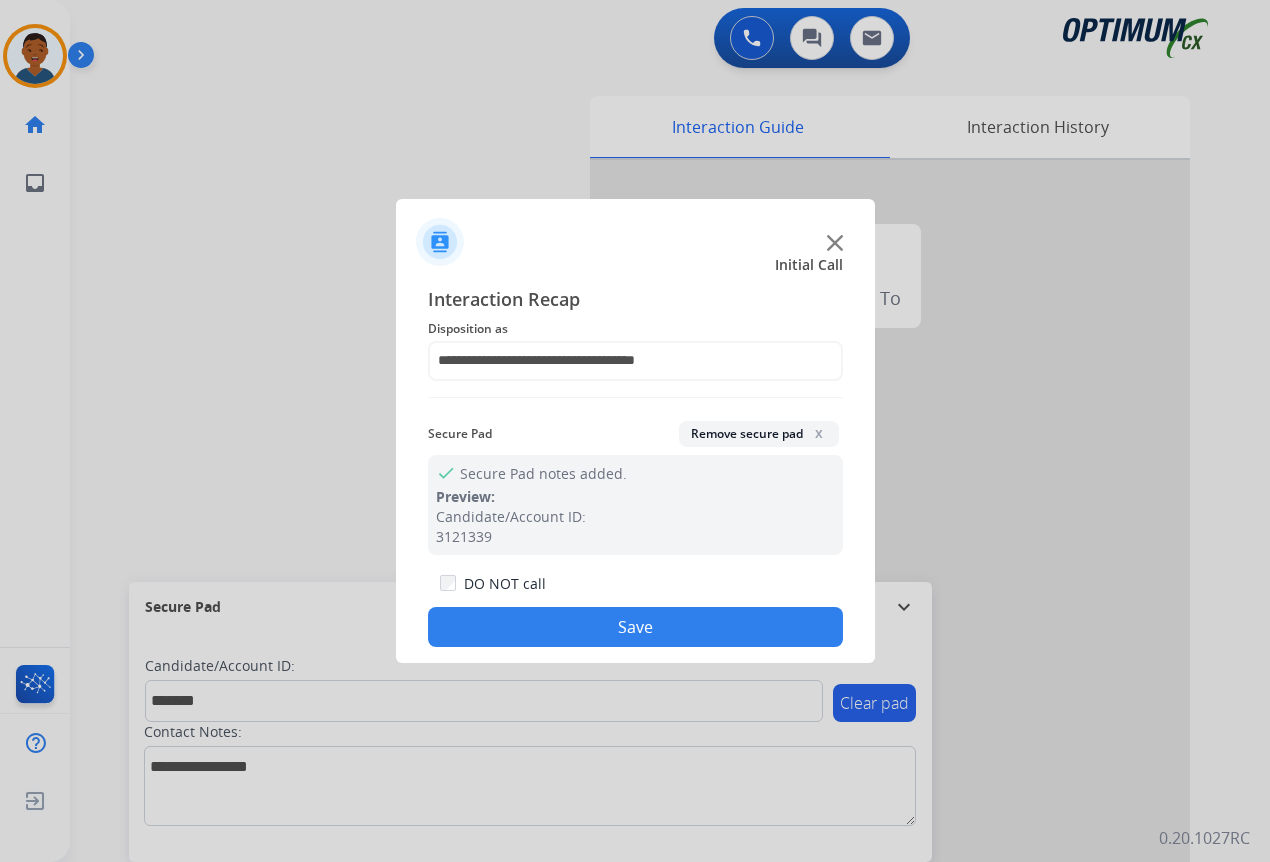 click on "Save" 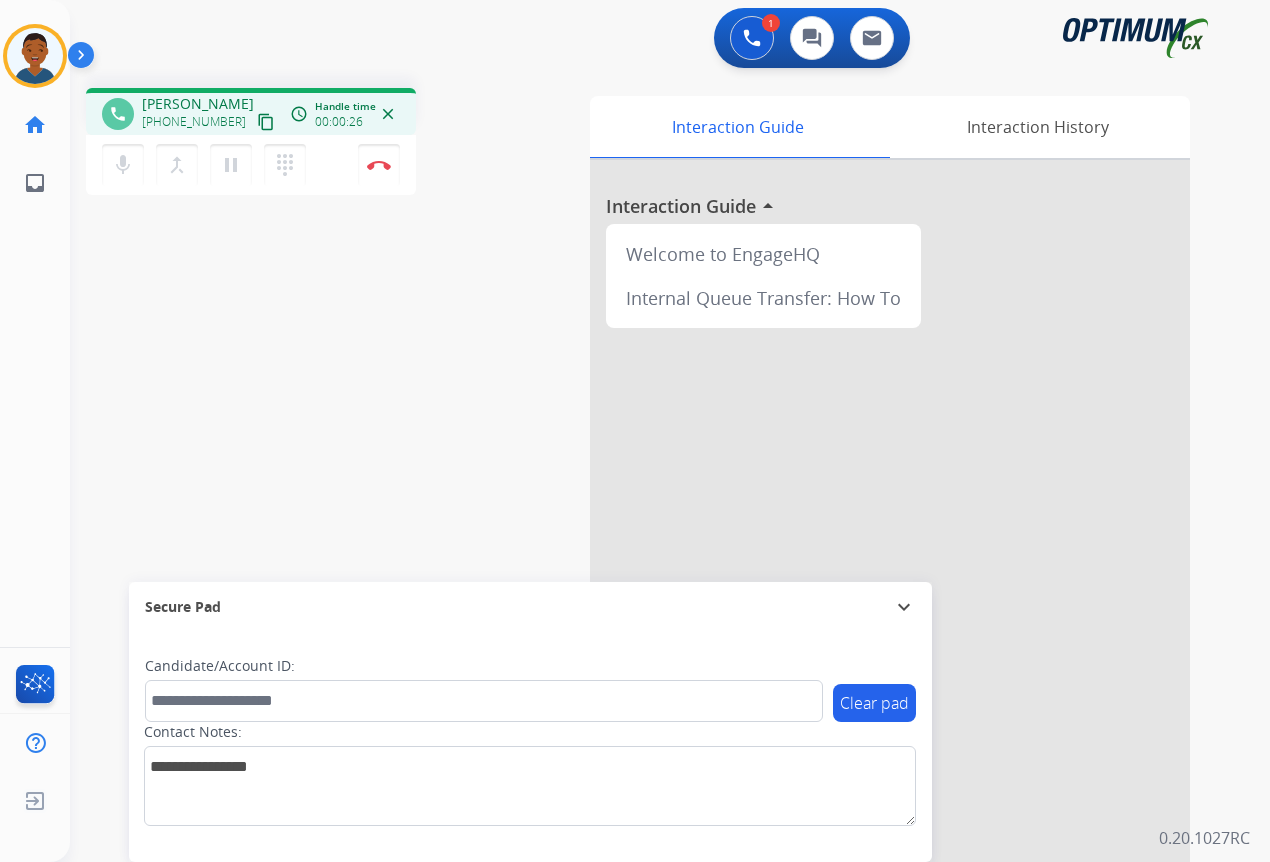 click on "content_copy" at bounding box center (266, 122) 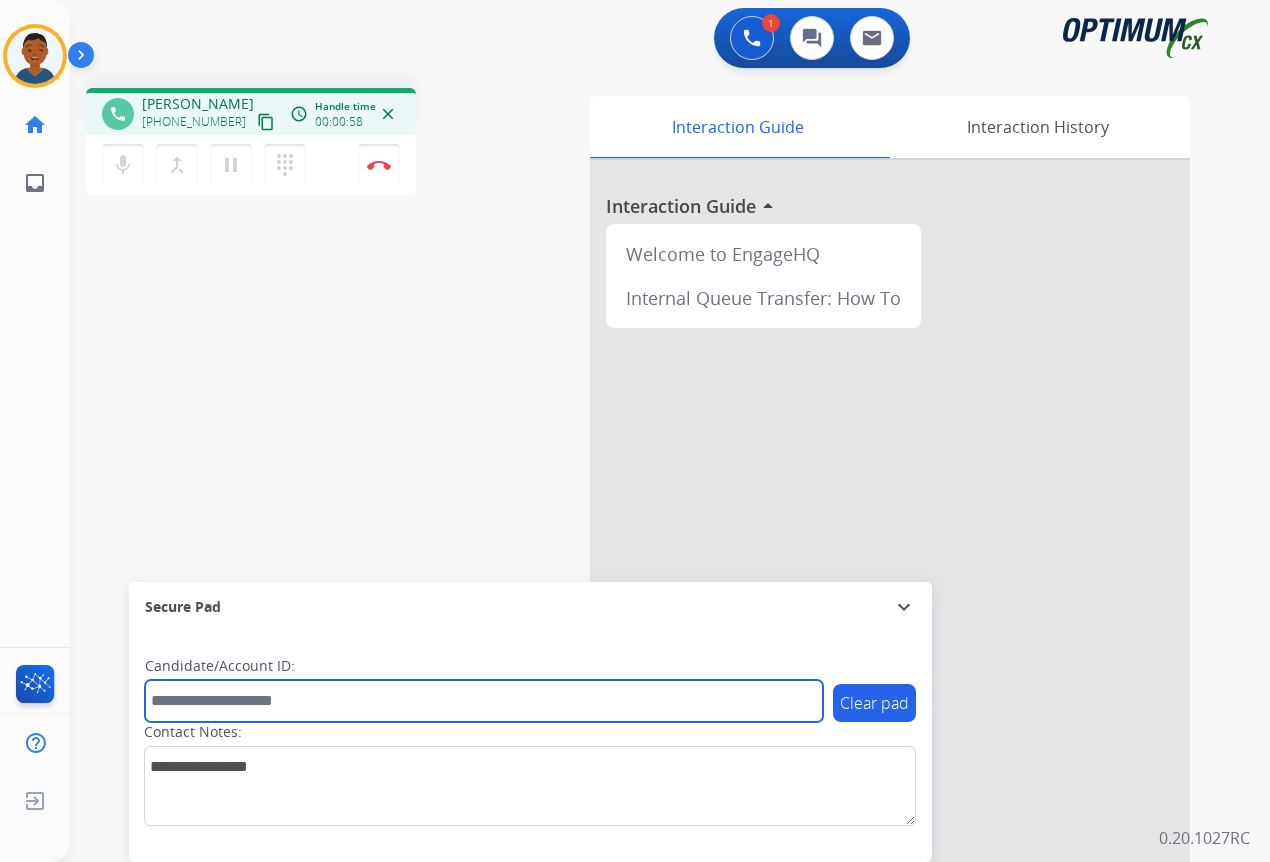 click at bounding box center [484, 701] 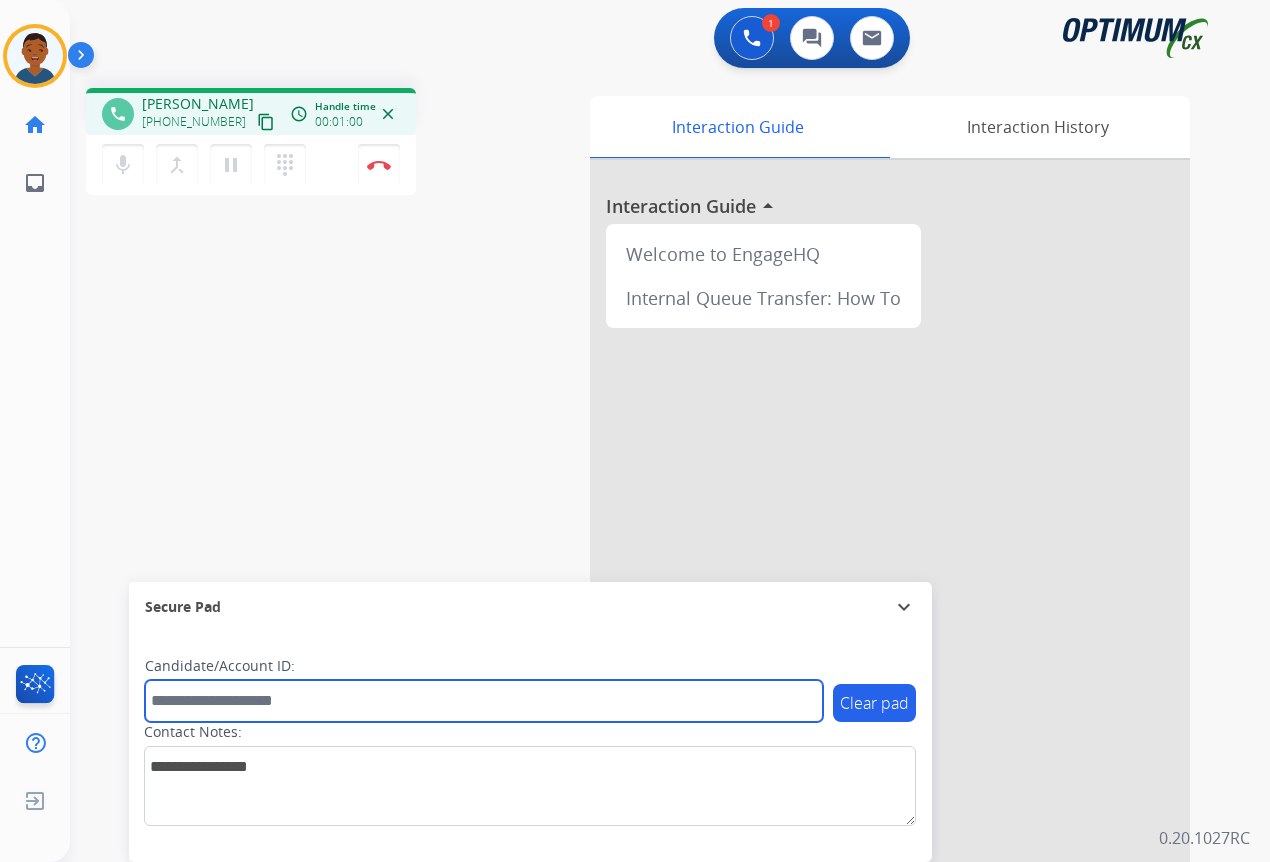 paste on "*******" 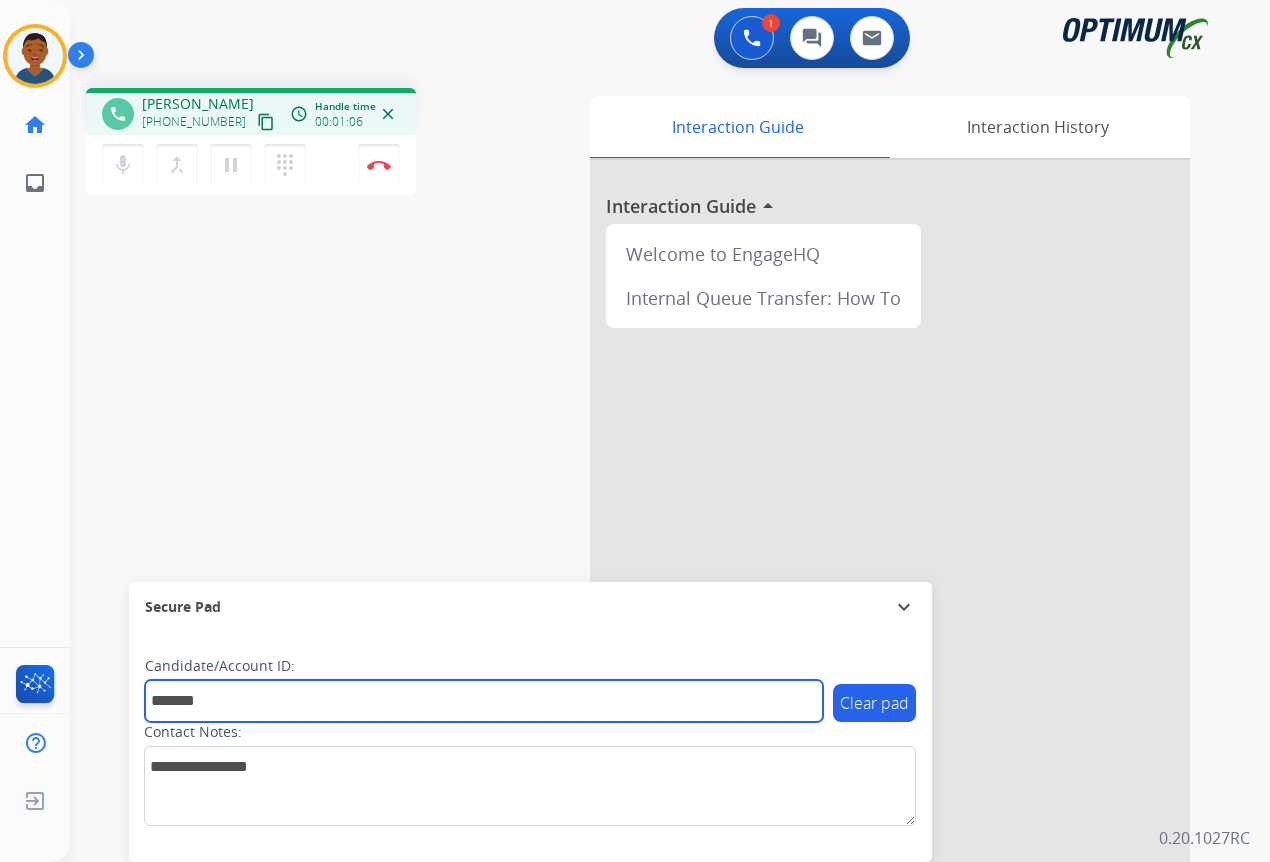 type on "*******" 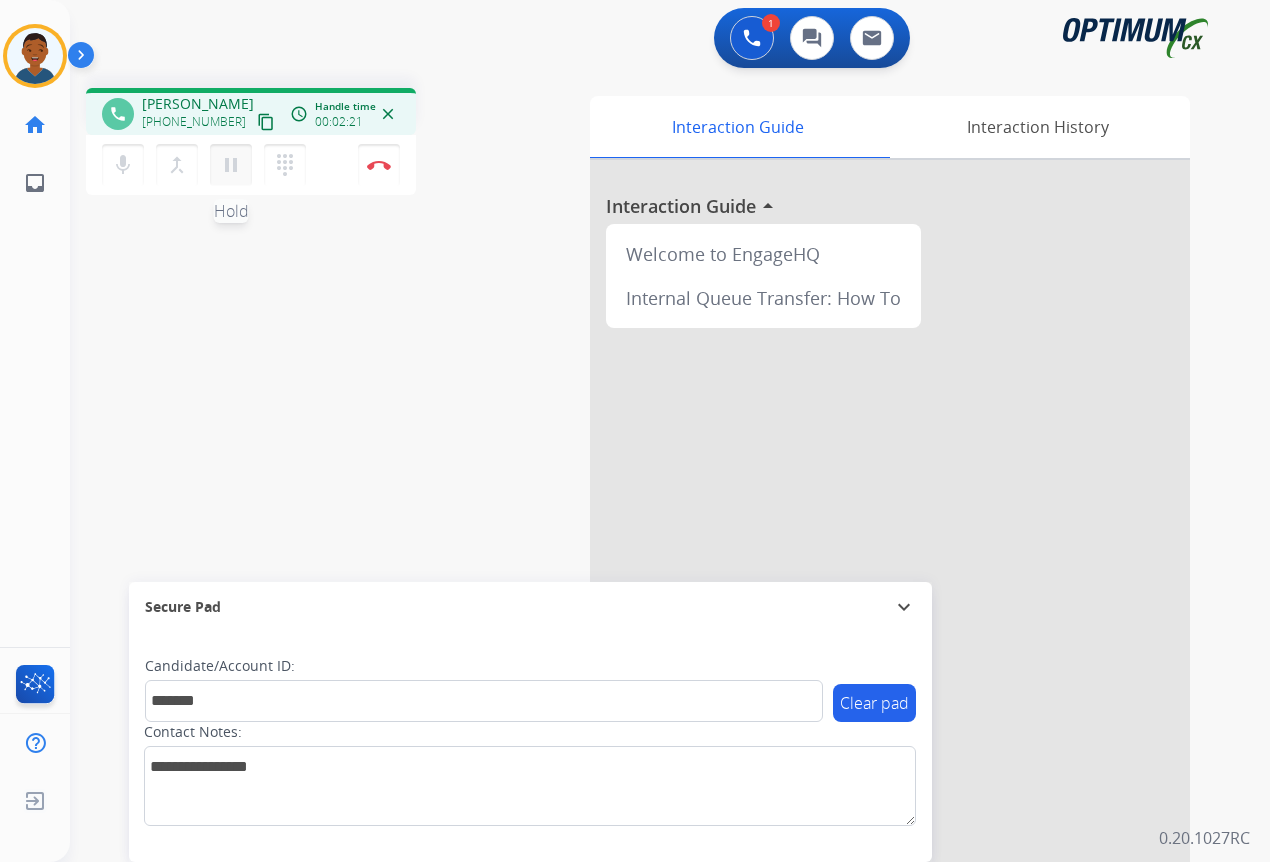 click on "pause" at bounding box center (231, 165) 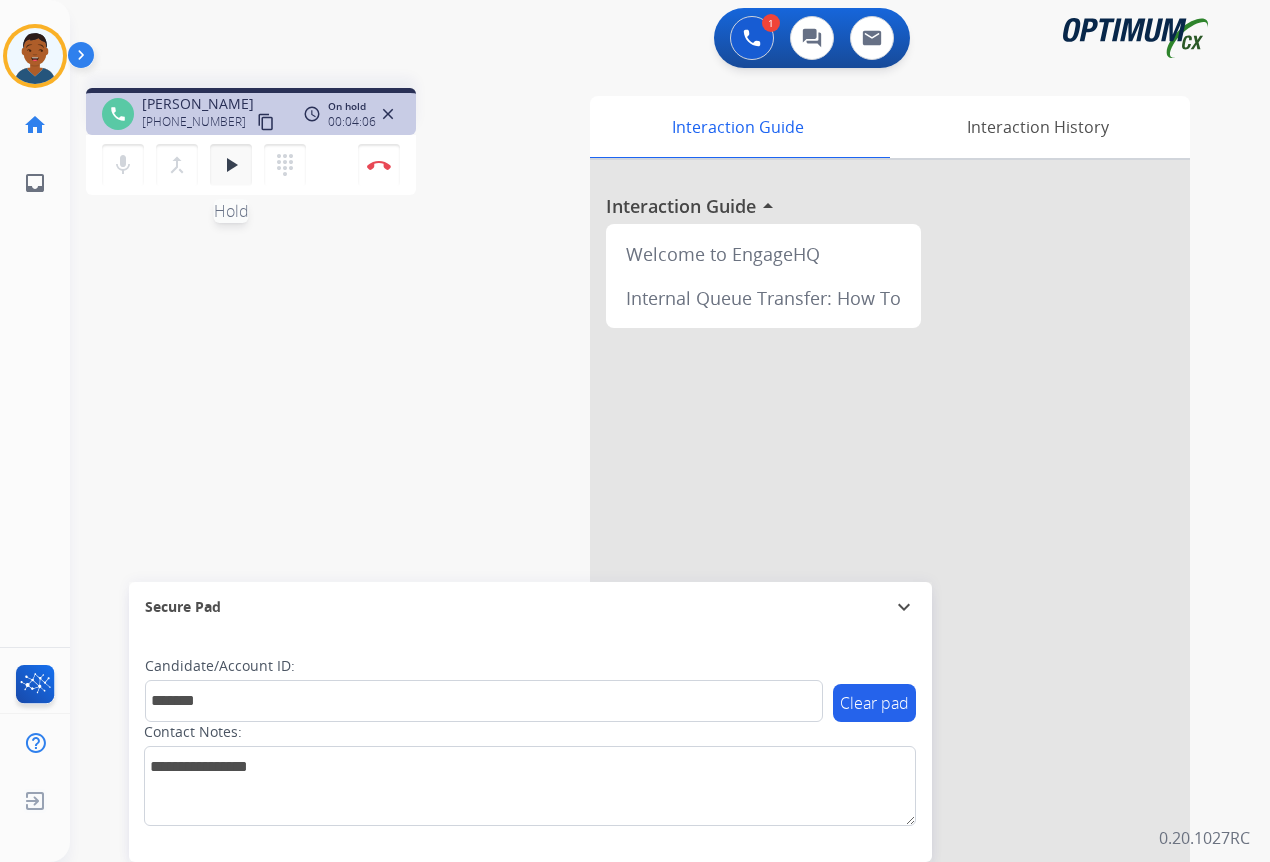 click on "play_arrow" at bounding box center [231, 165] 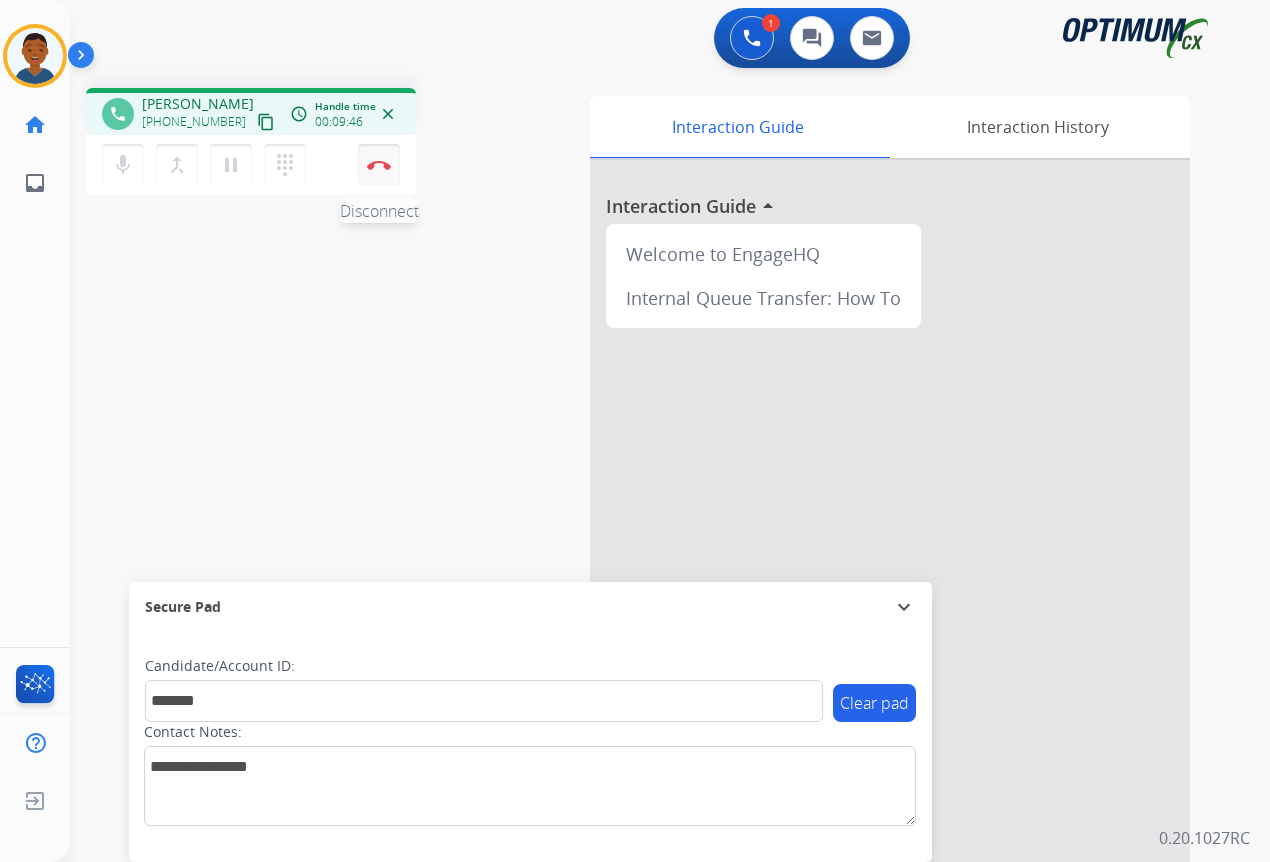 click at bounding box center [379, 165] 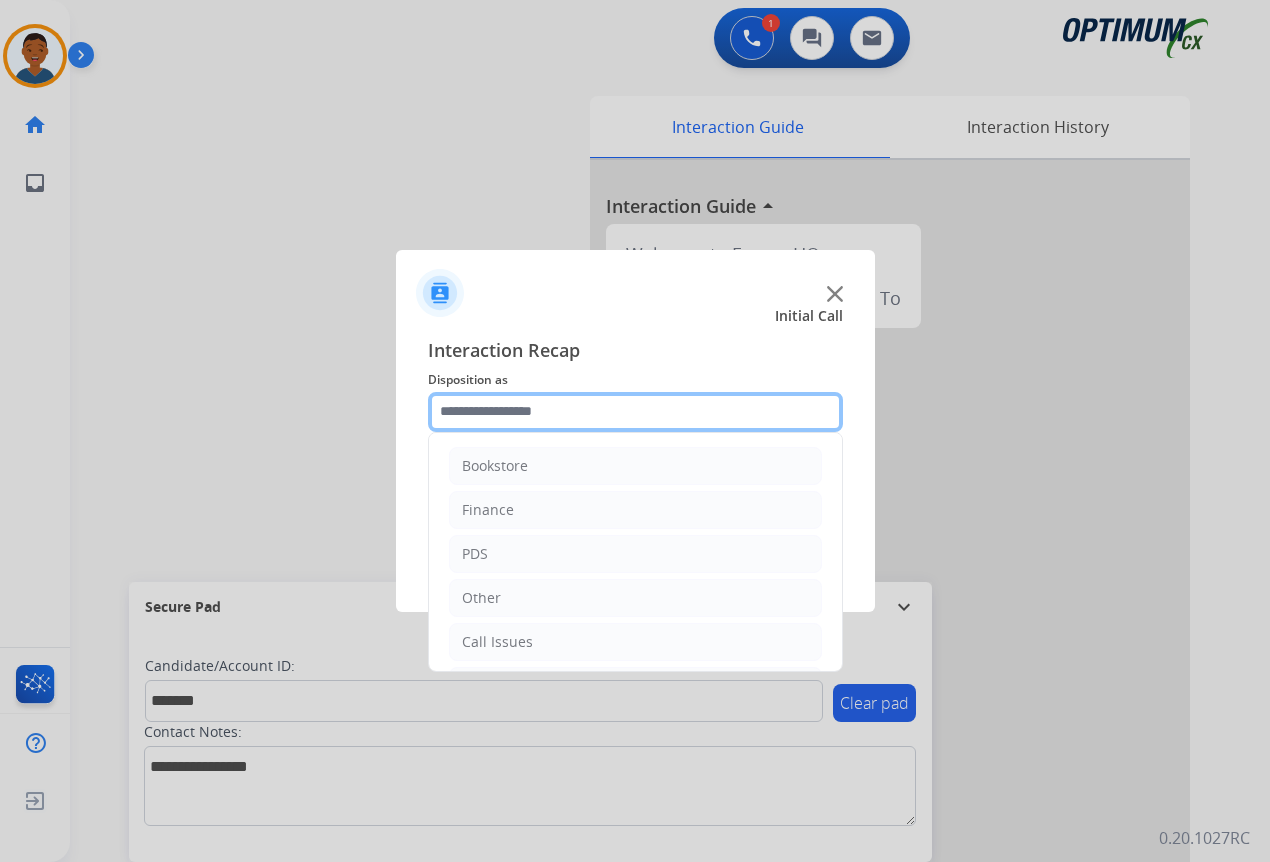 click 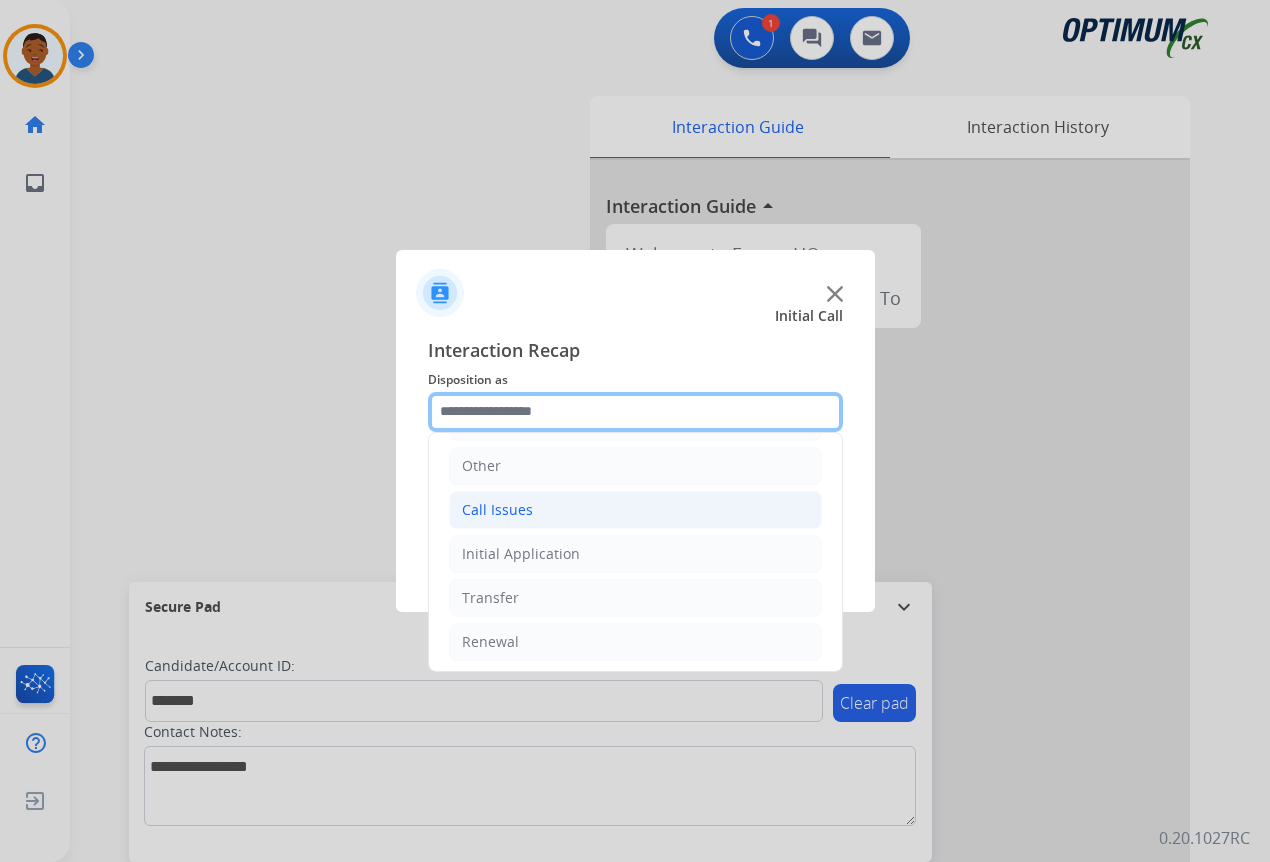 scroll, scrollTop: 136, scrollLeft: 0, axis: vertical 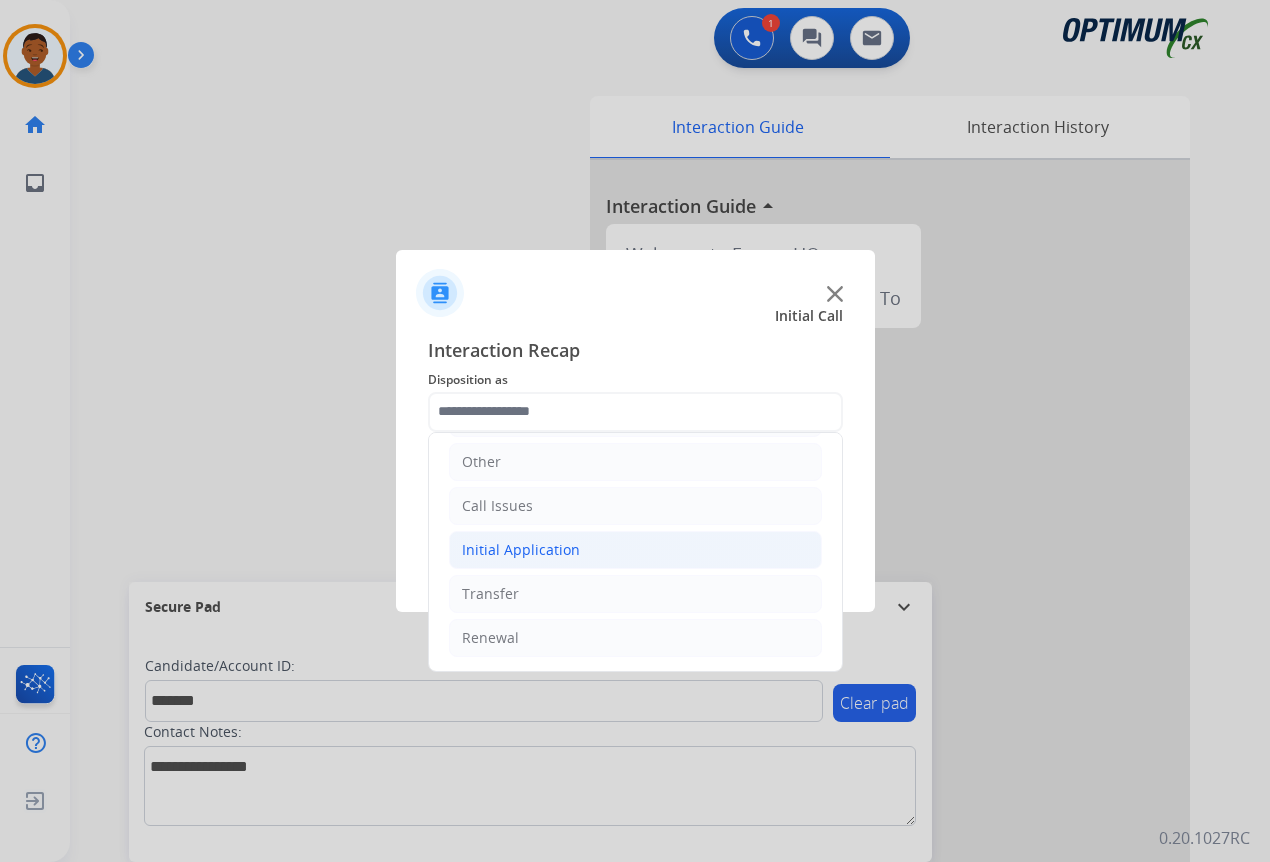 click on "Initial Application" 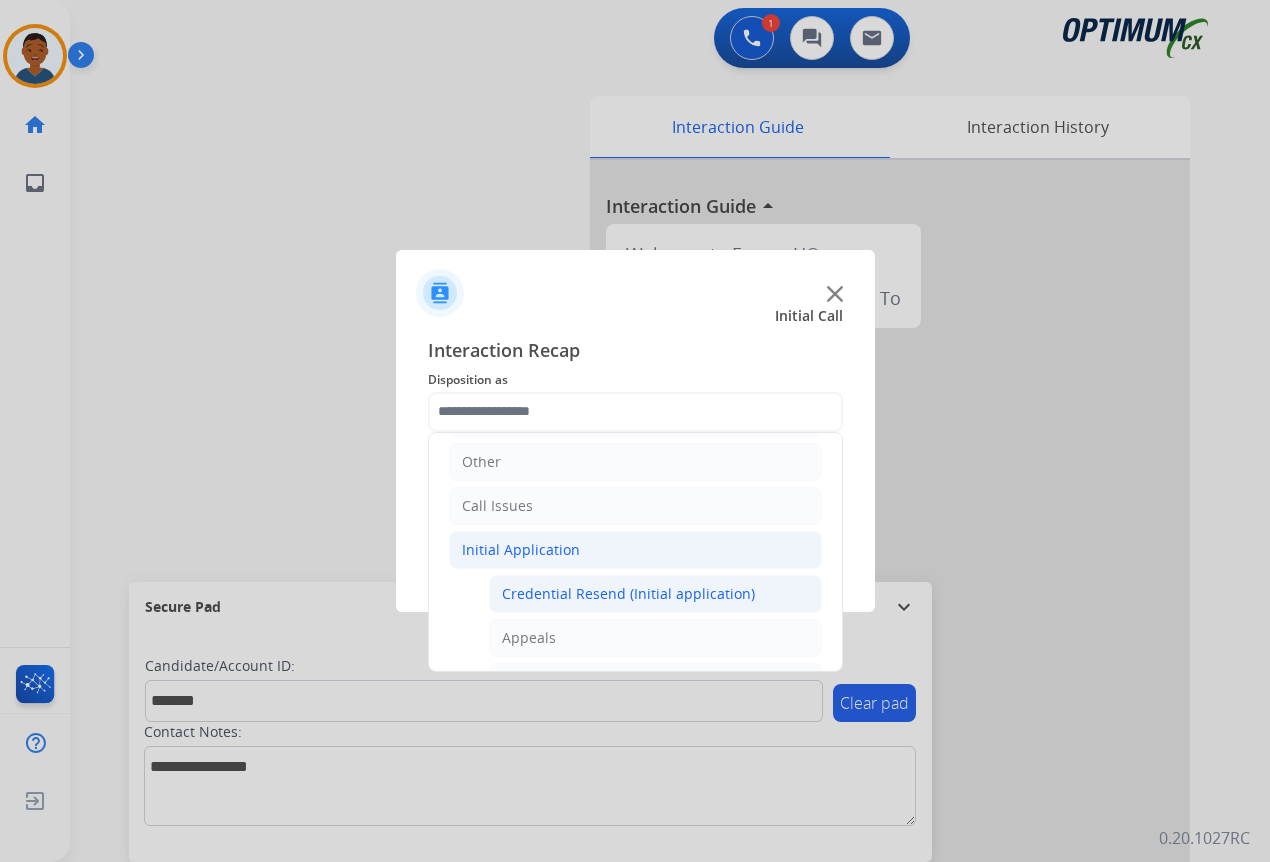 click on "Credential Resend (Initial application)" 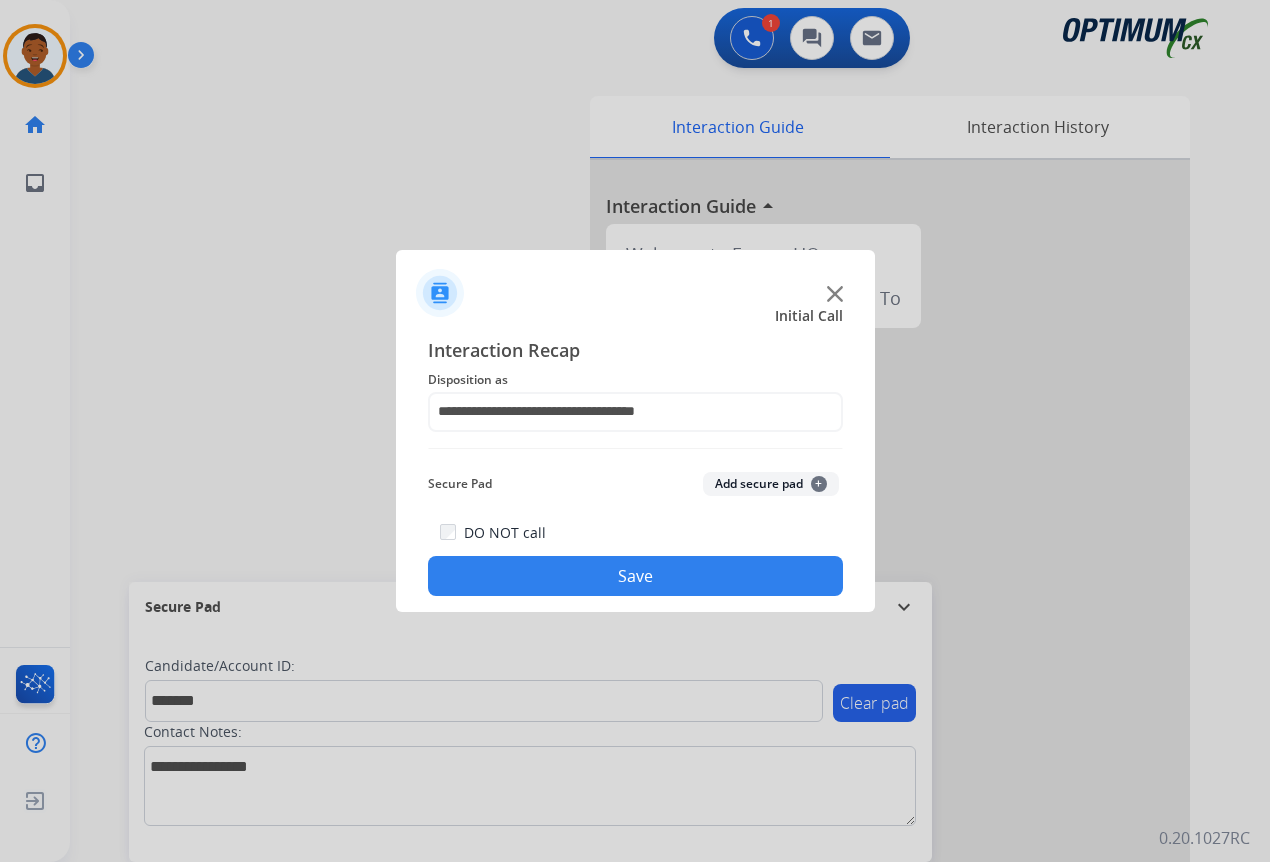click on "Add secure pad  +" 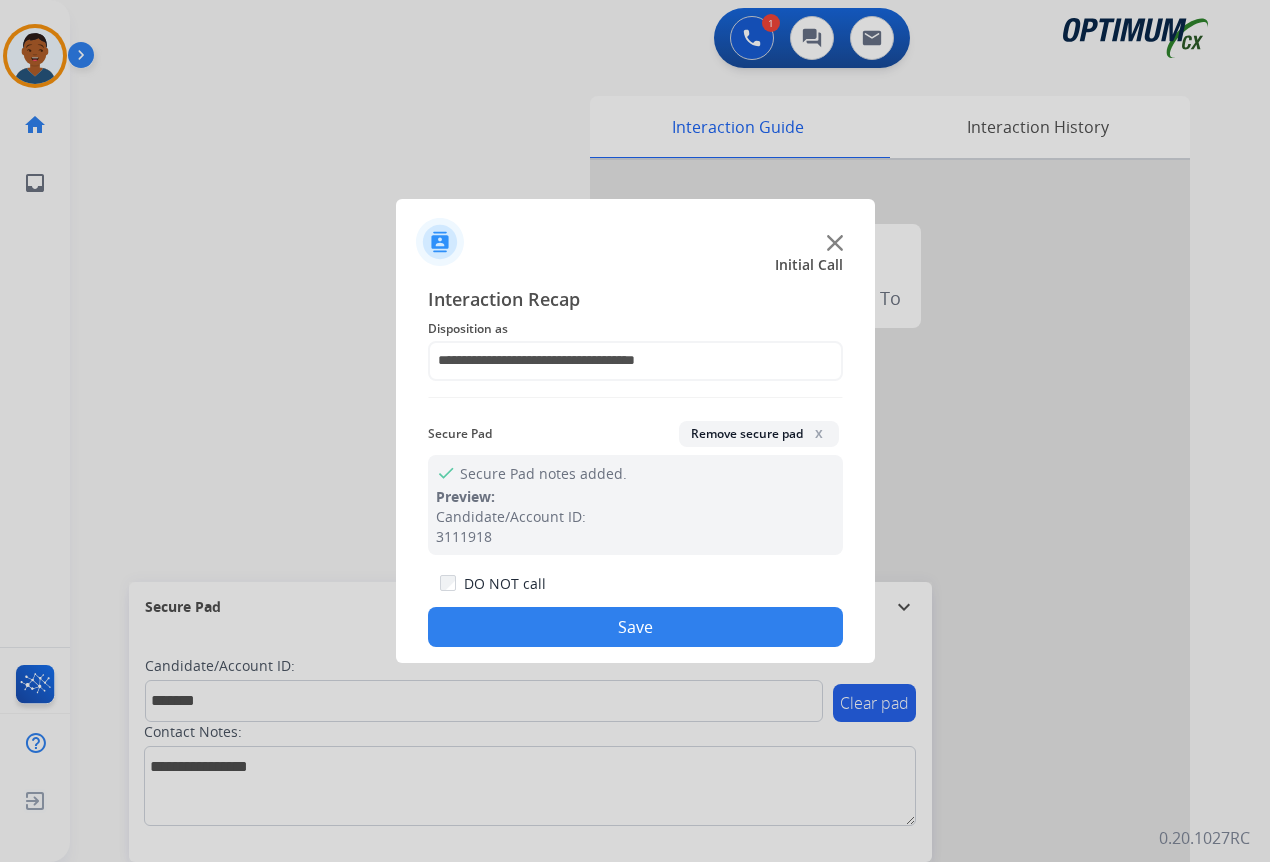 click on "Save" 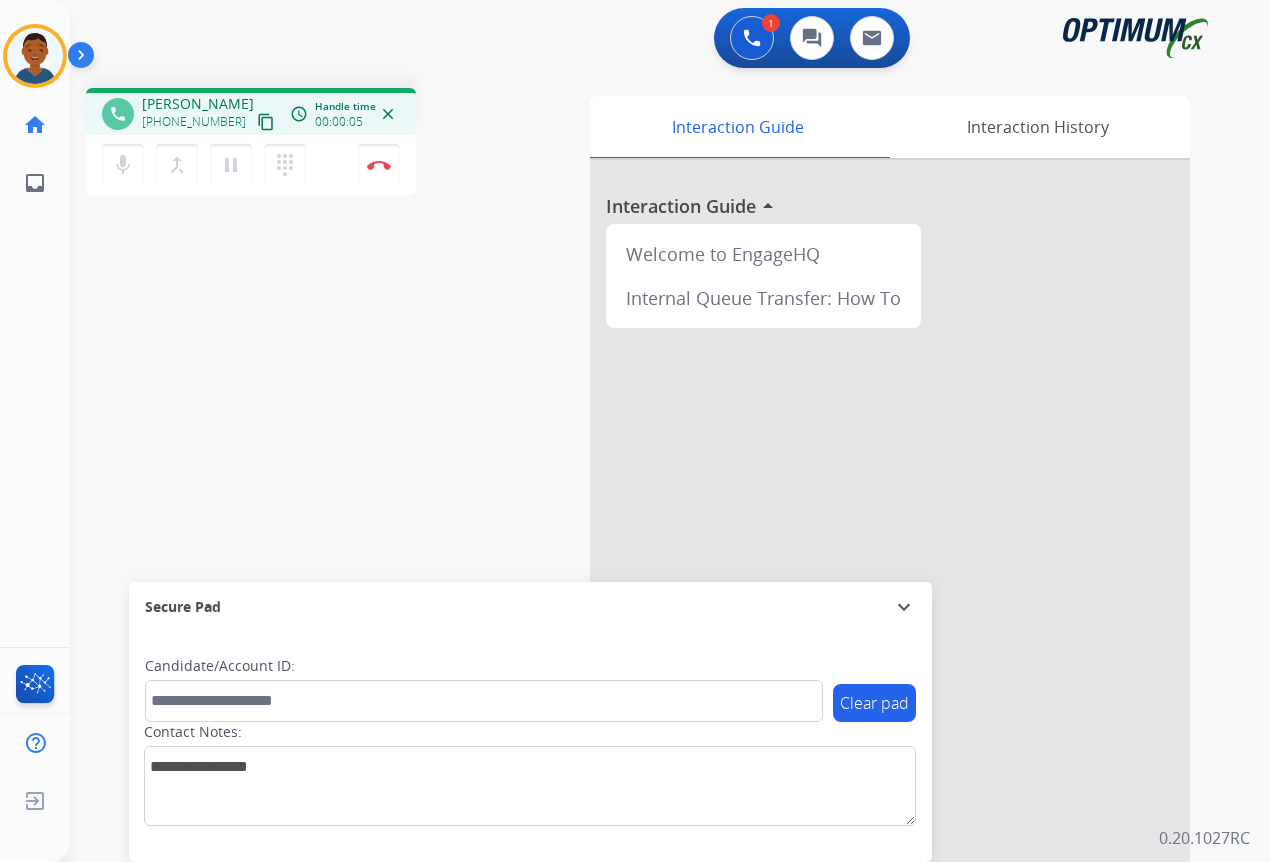 click on "content_copy" at bounding box center [266, 122] 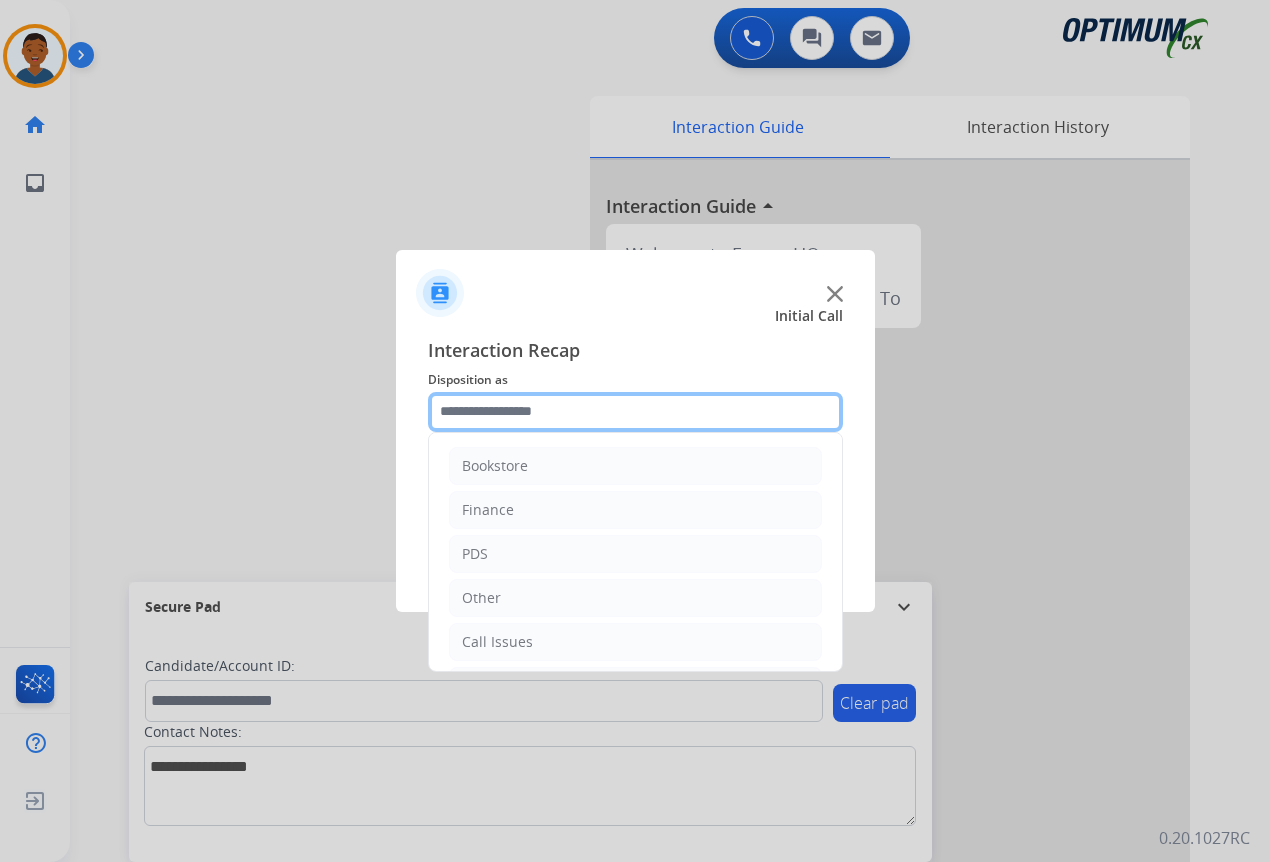 click 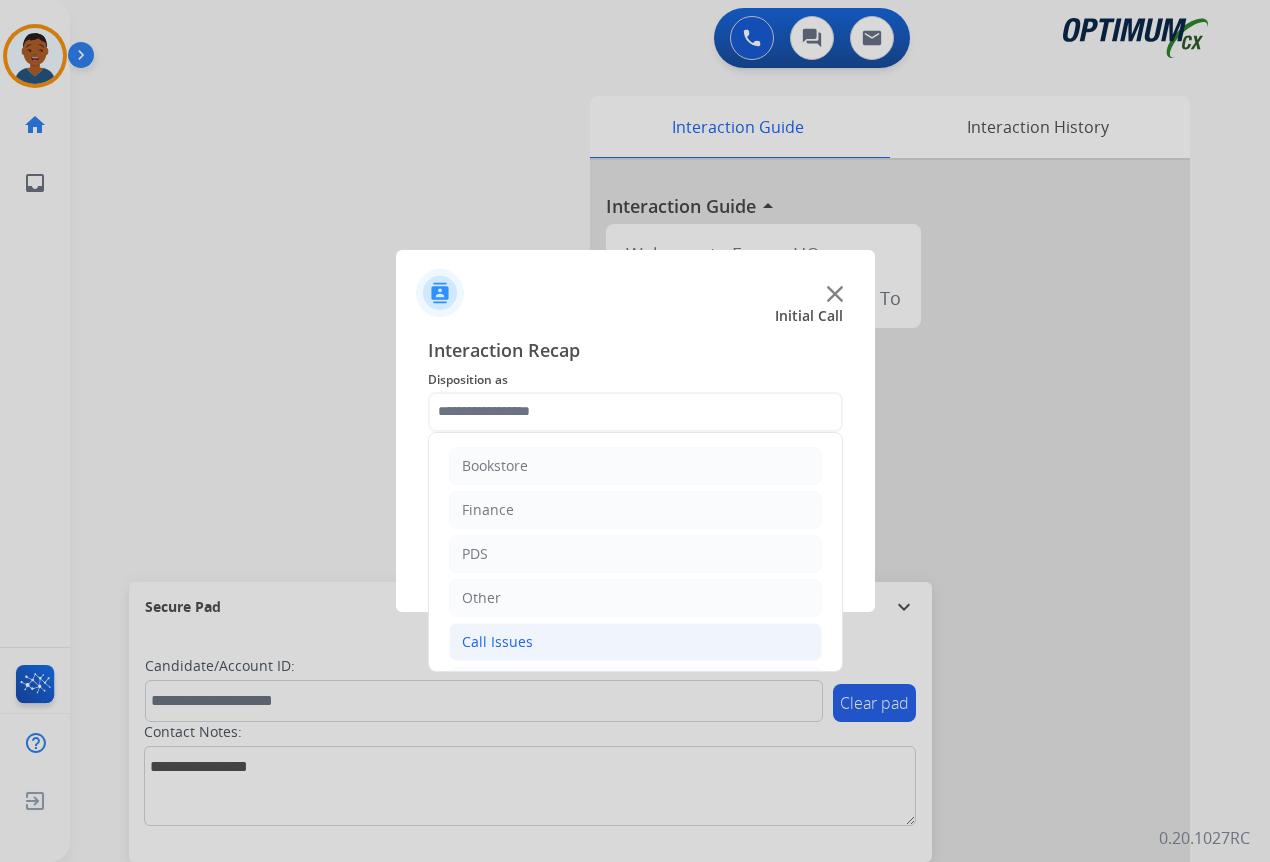 click on "Call Issues" 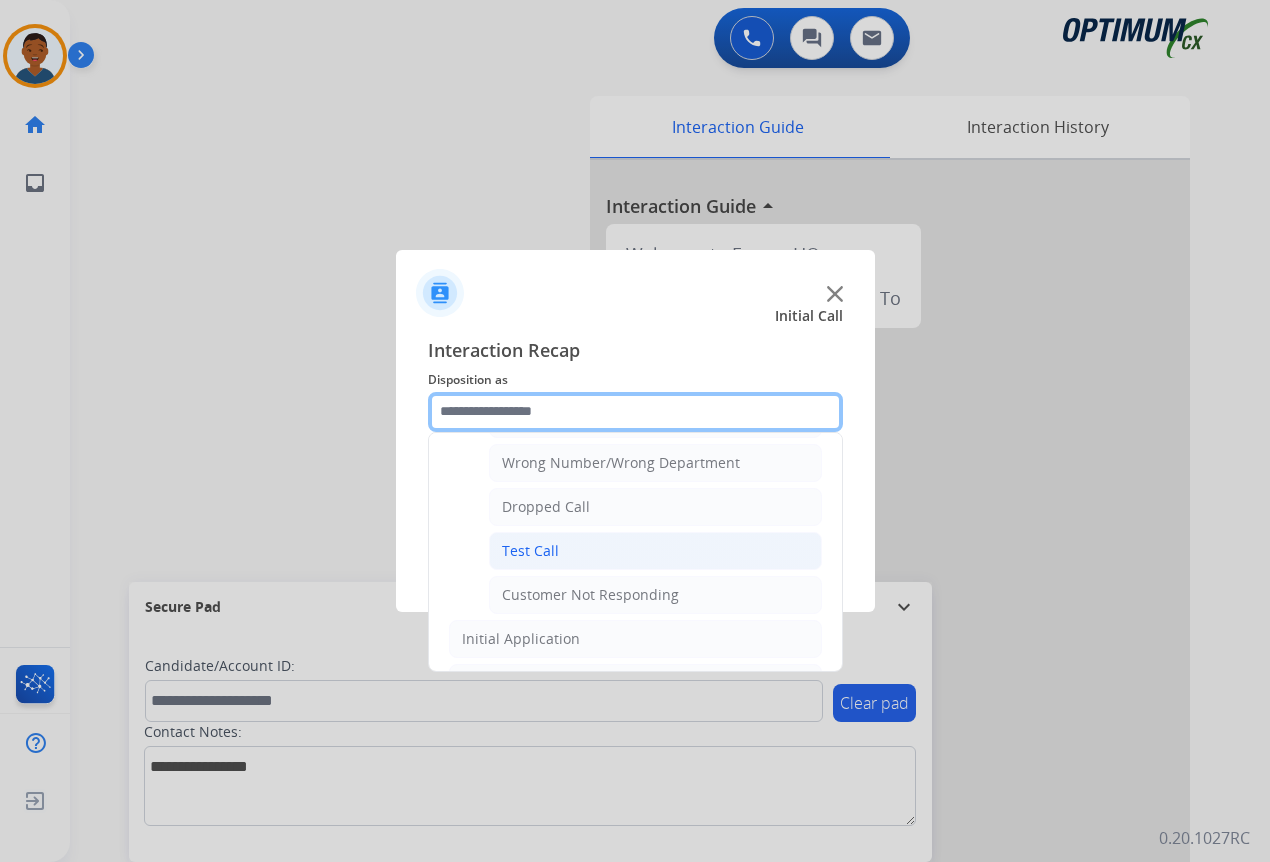 scroll, scrollTop: 300, scrollLeft: 0, axis: vertical 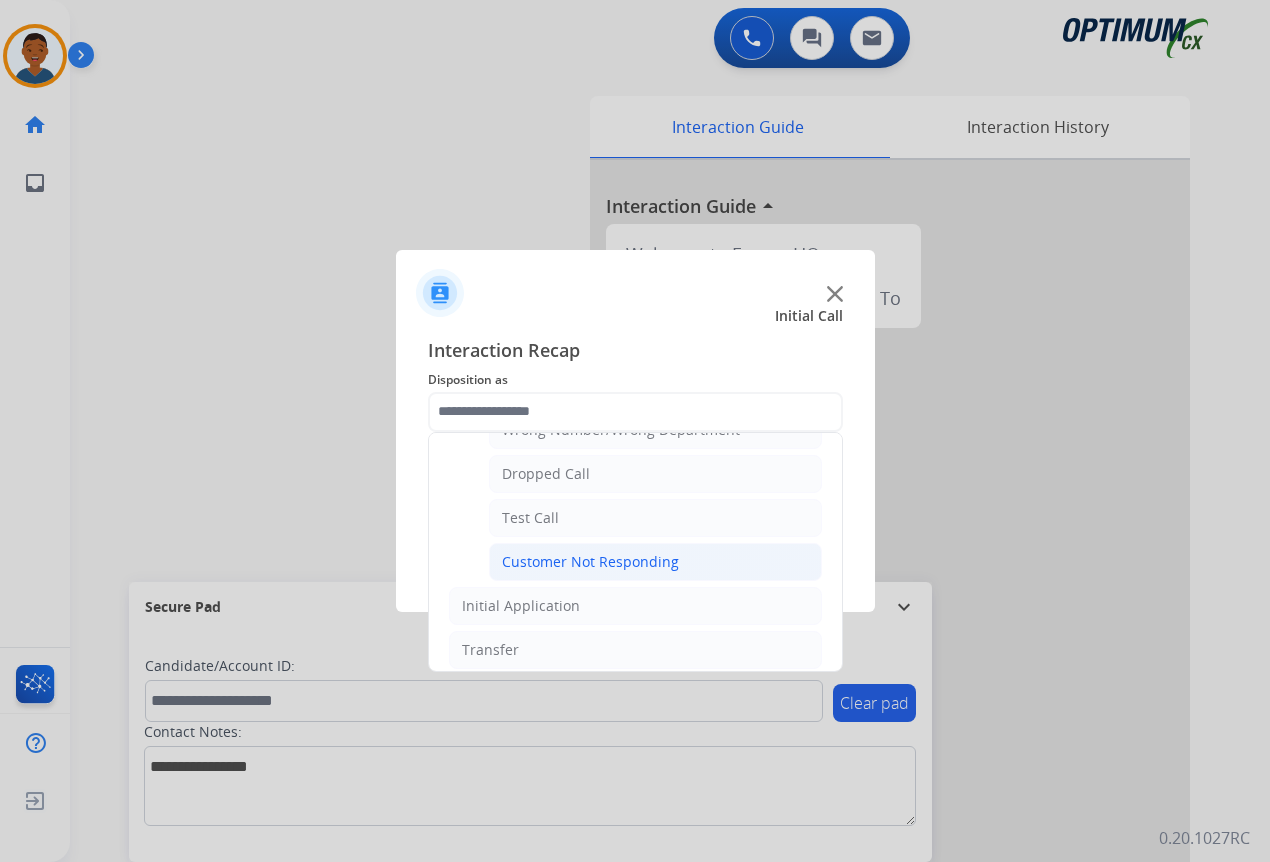 click on "Customer Not Responding" 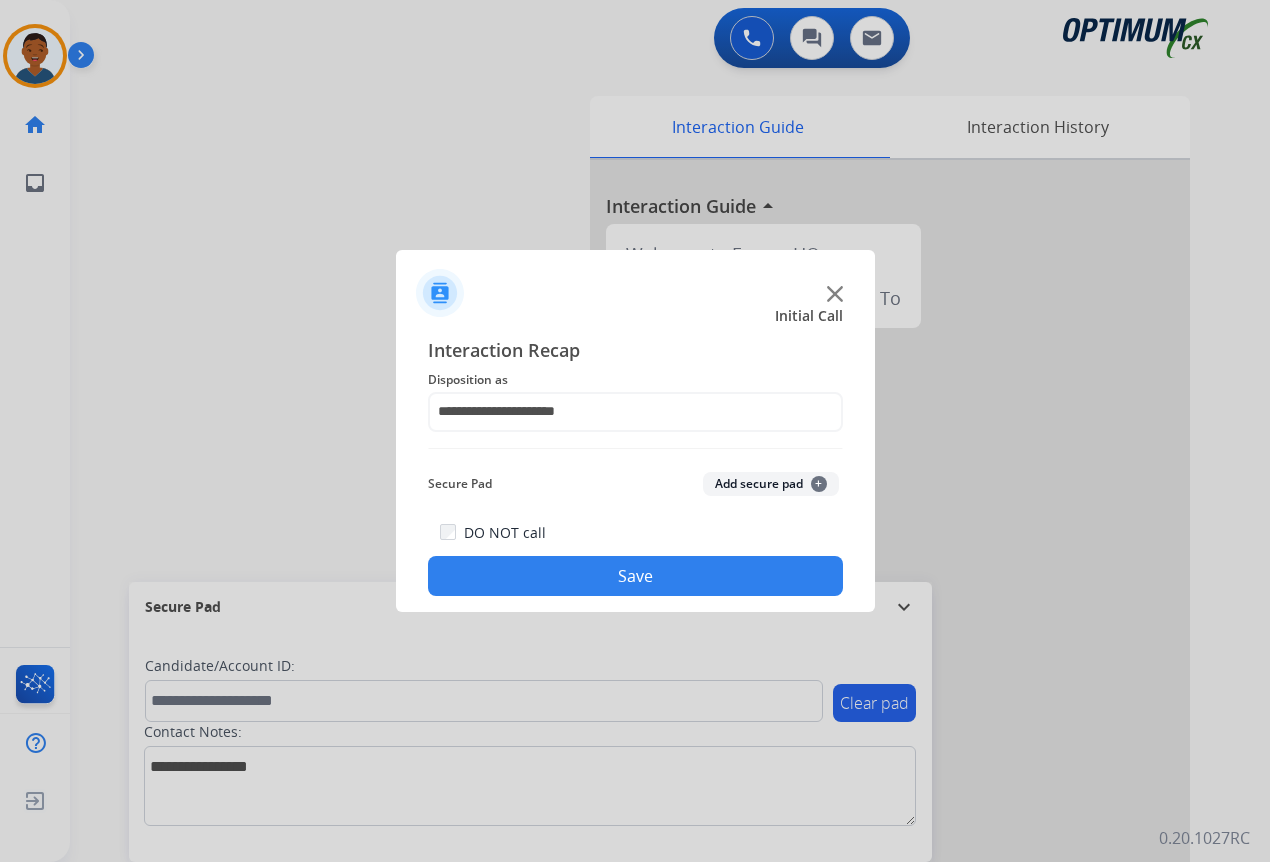 click on "Add secure pad  +" 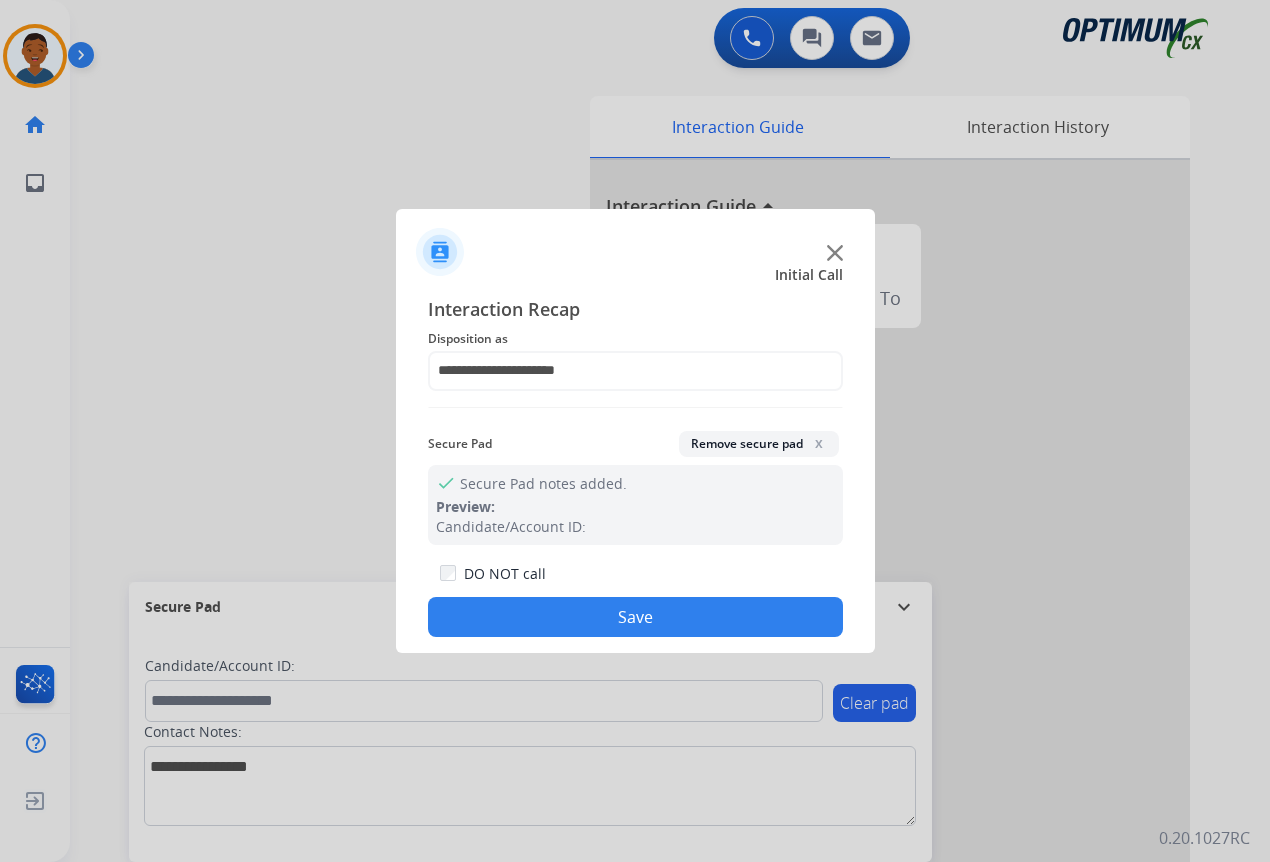 click on "Remove secure pad  x" 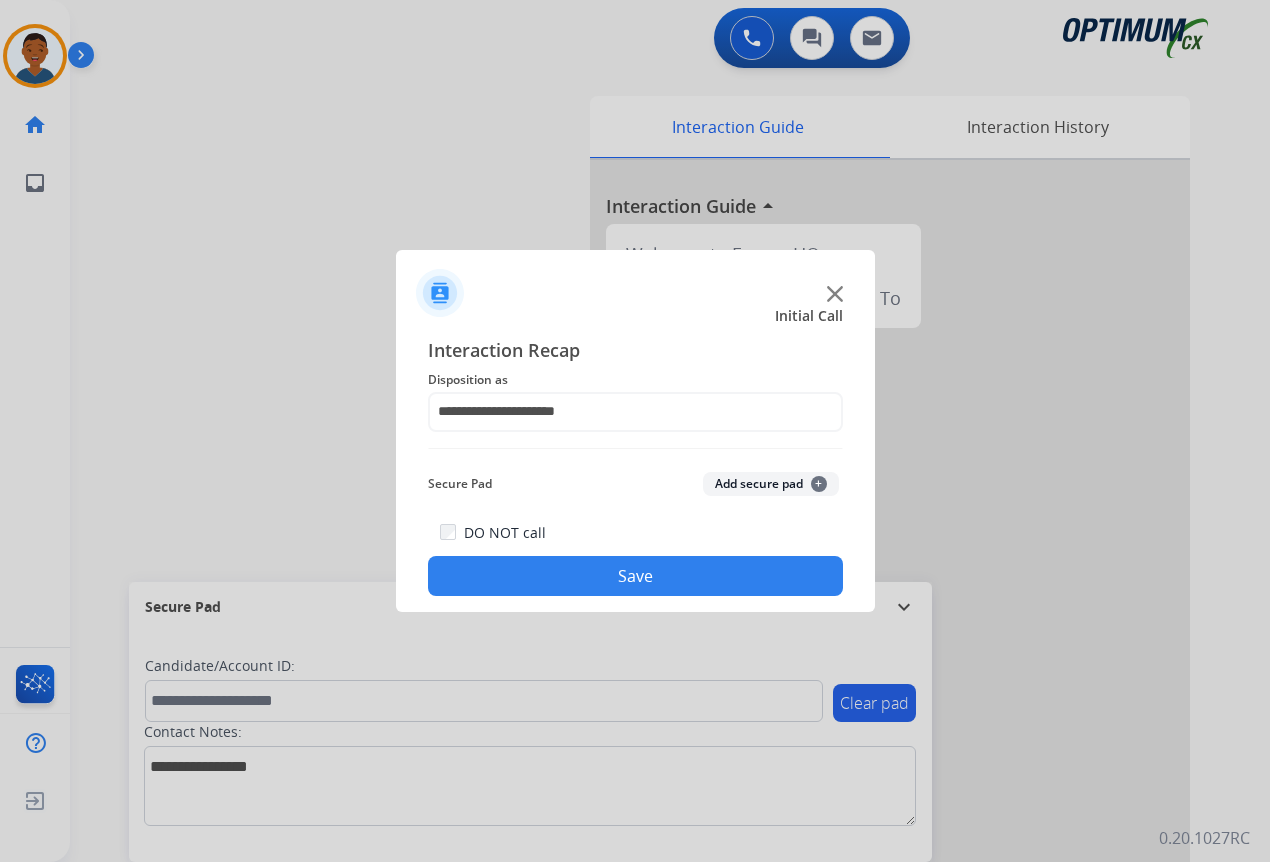 click on "Save" 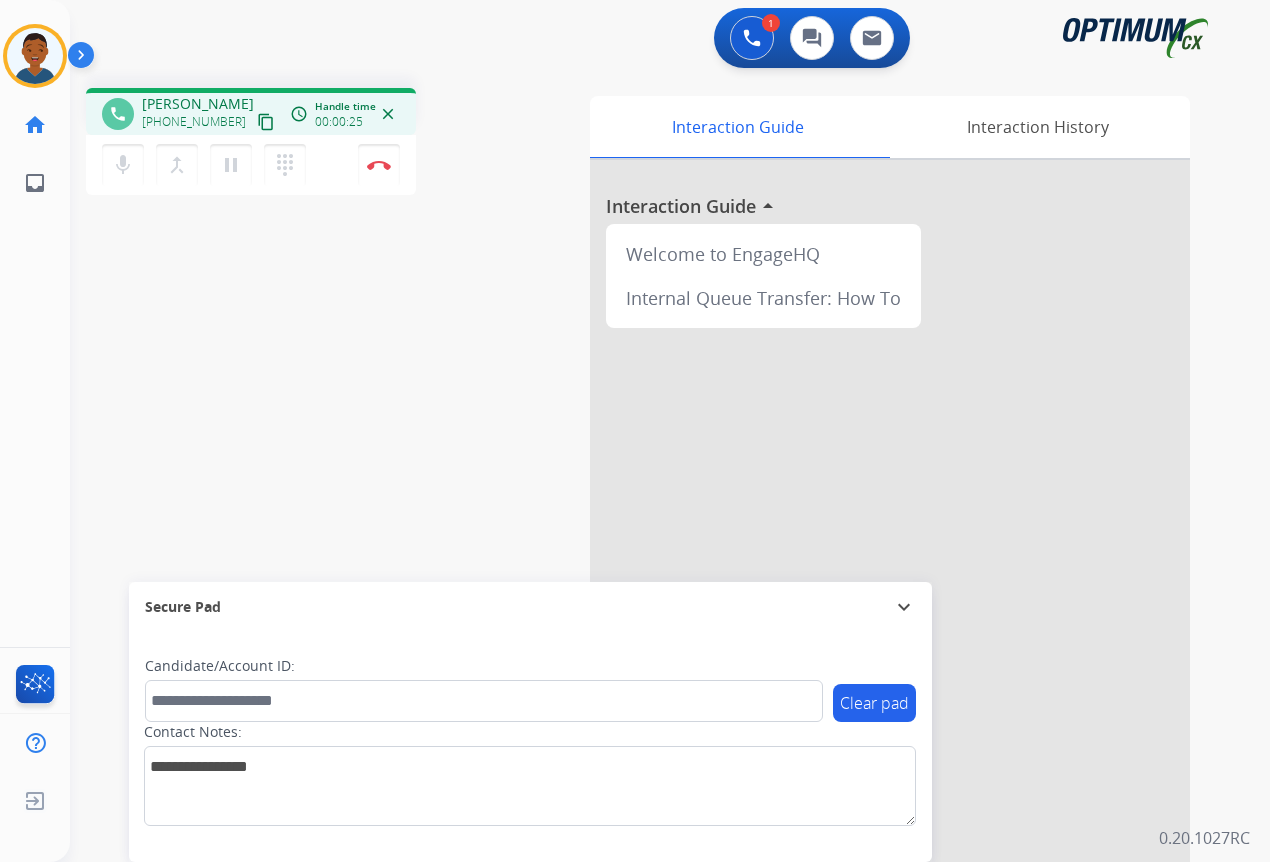 click on "content_copy" at bounding box center (266, 122) 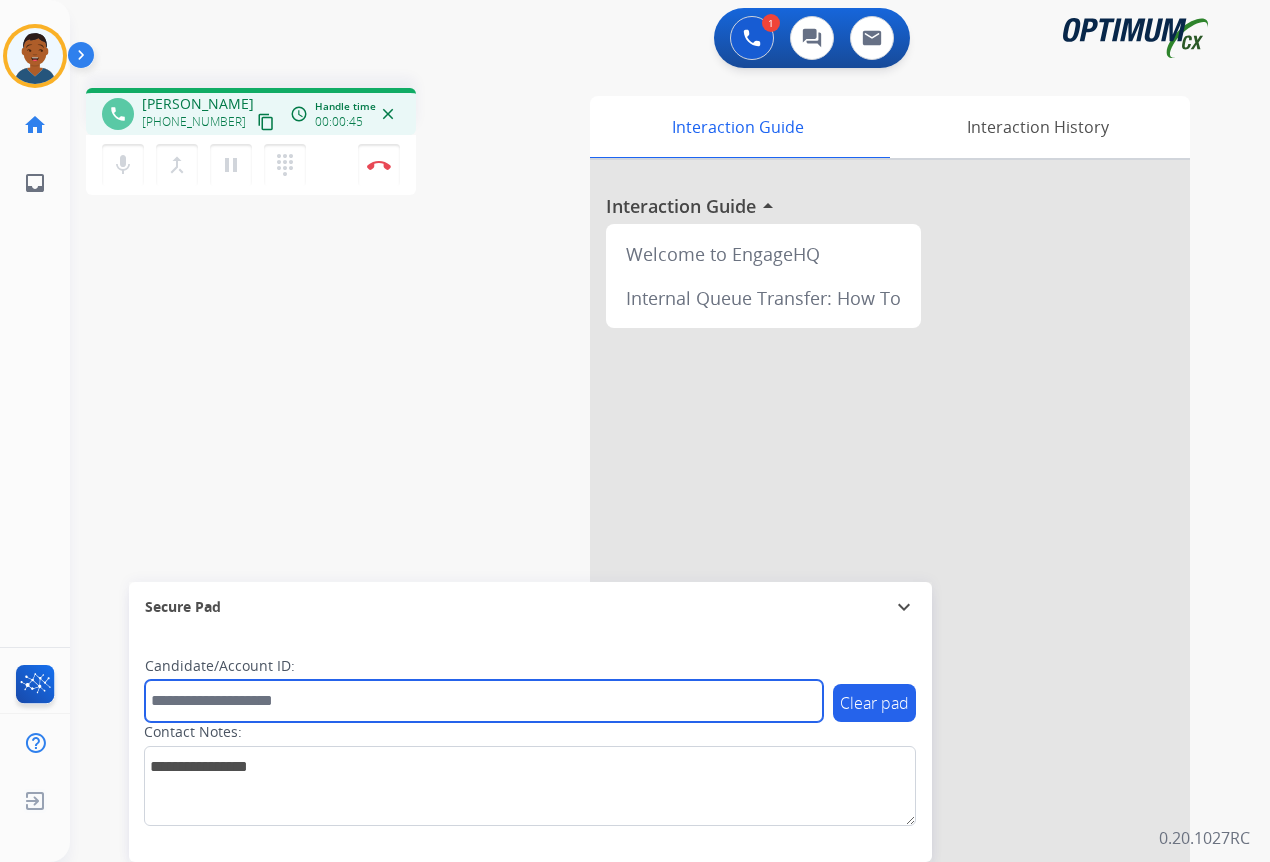 click at bounding box center [484, 701] 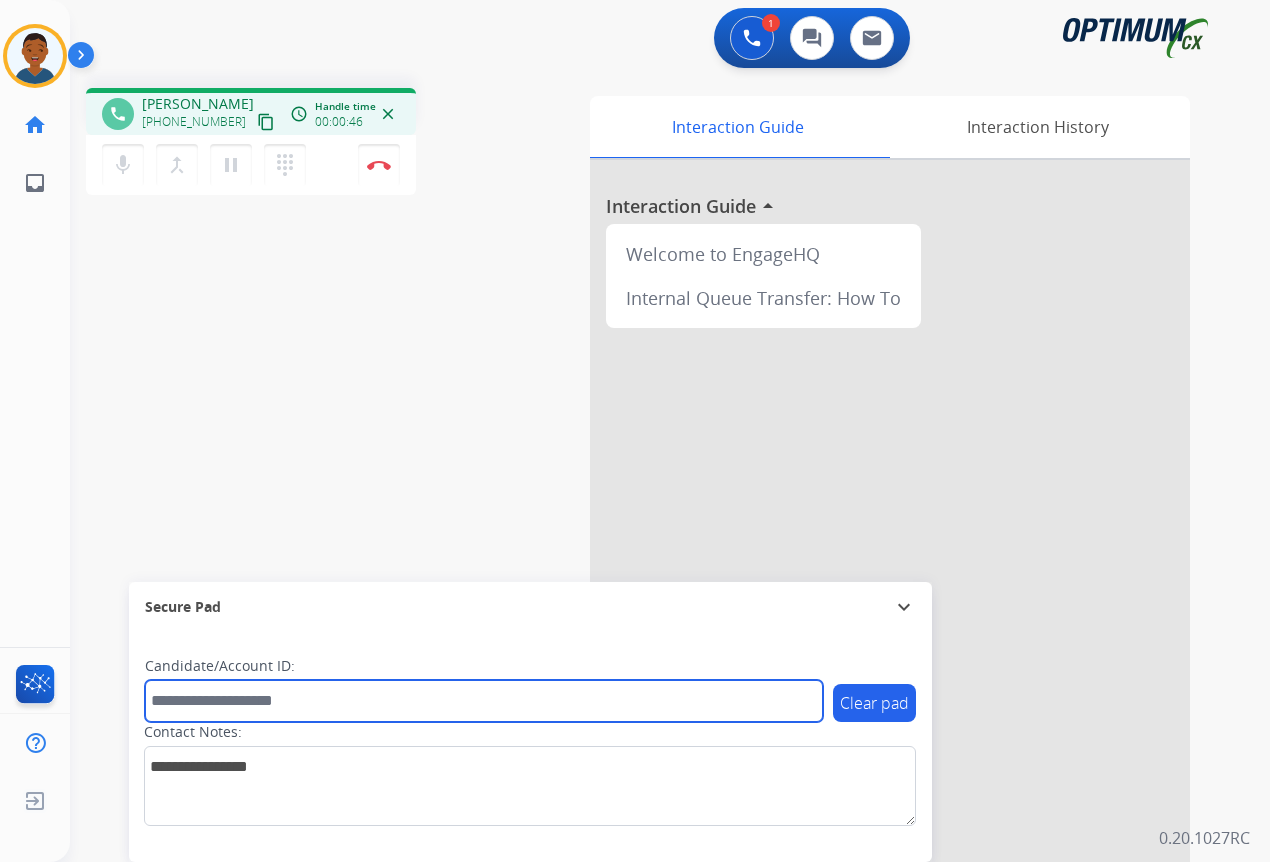 paste on "*******" 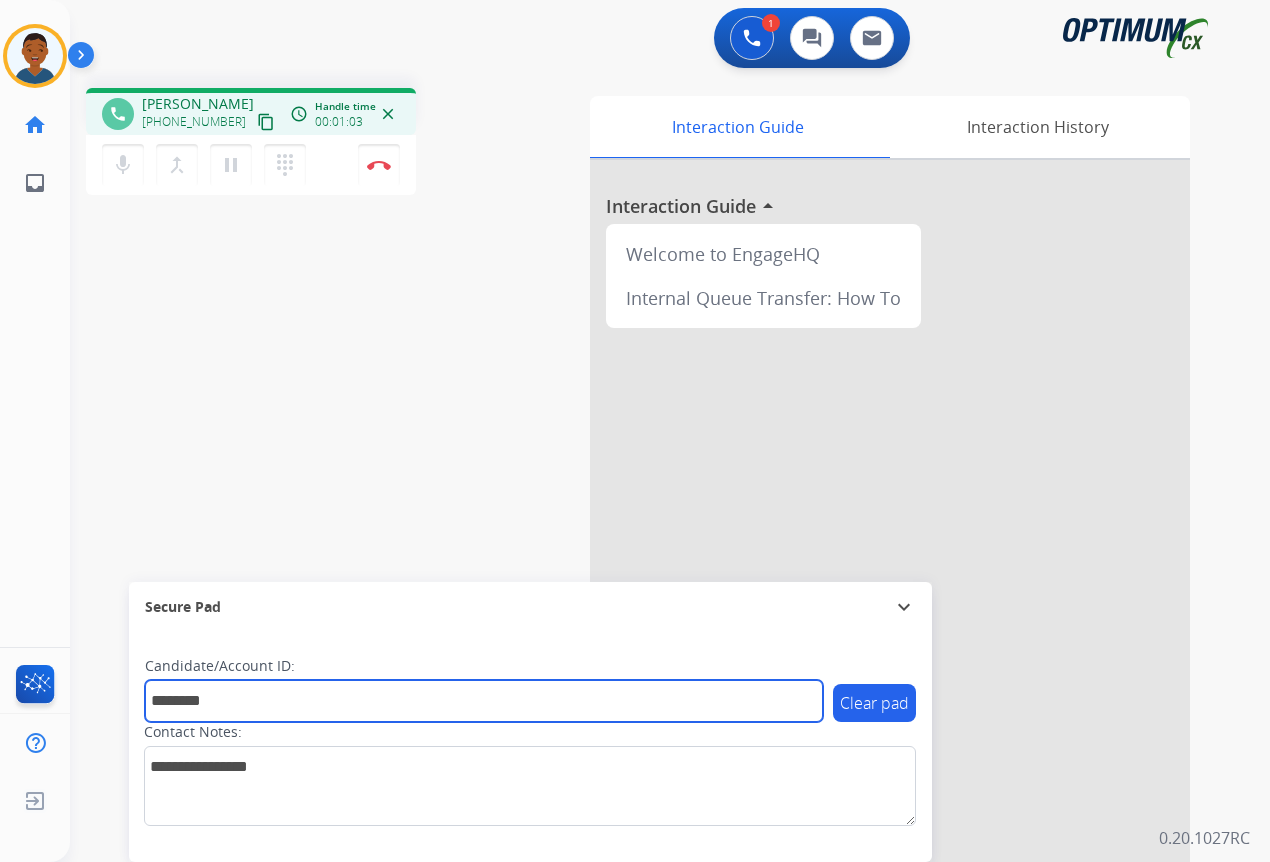type on "*******" 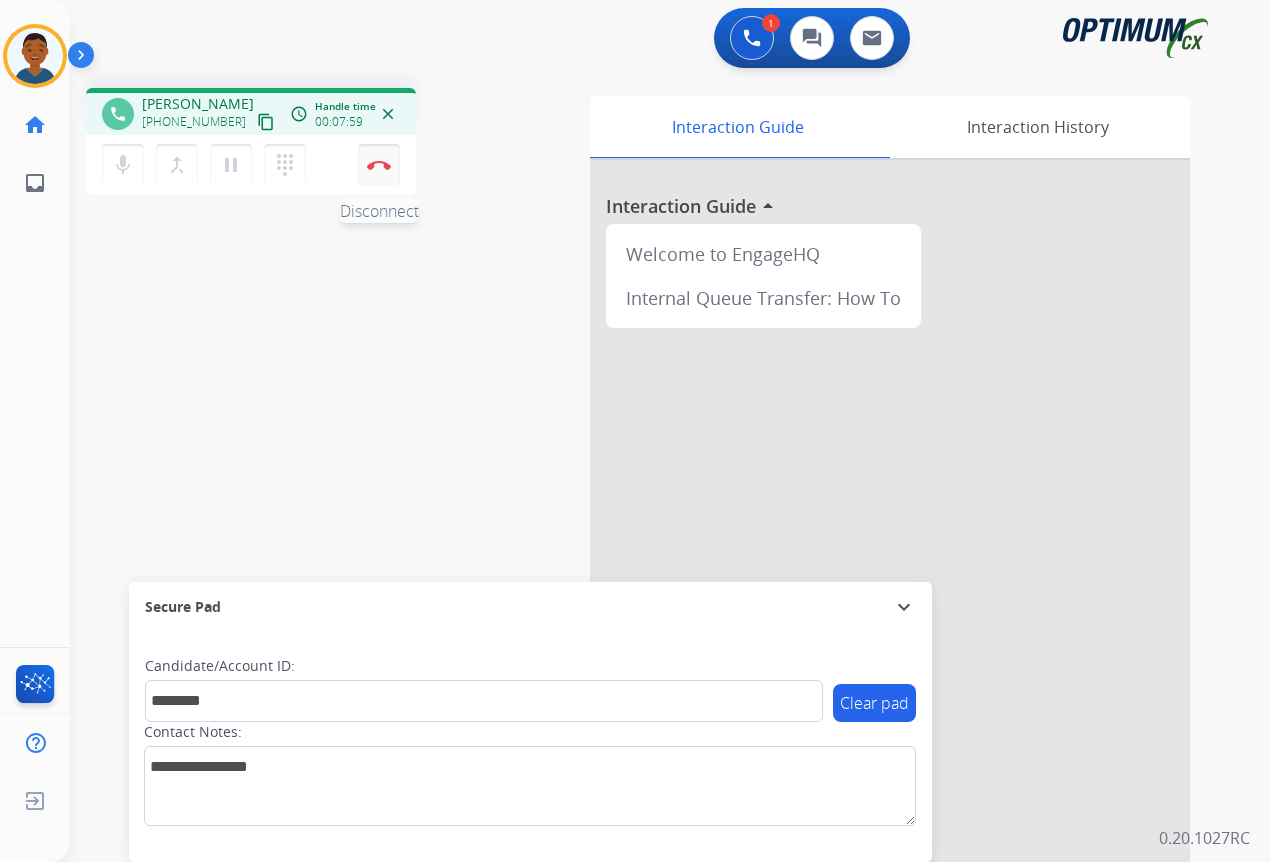 click at bounding box center (379, 165) 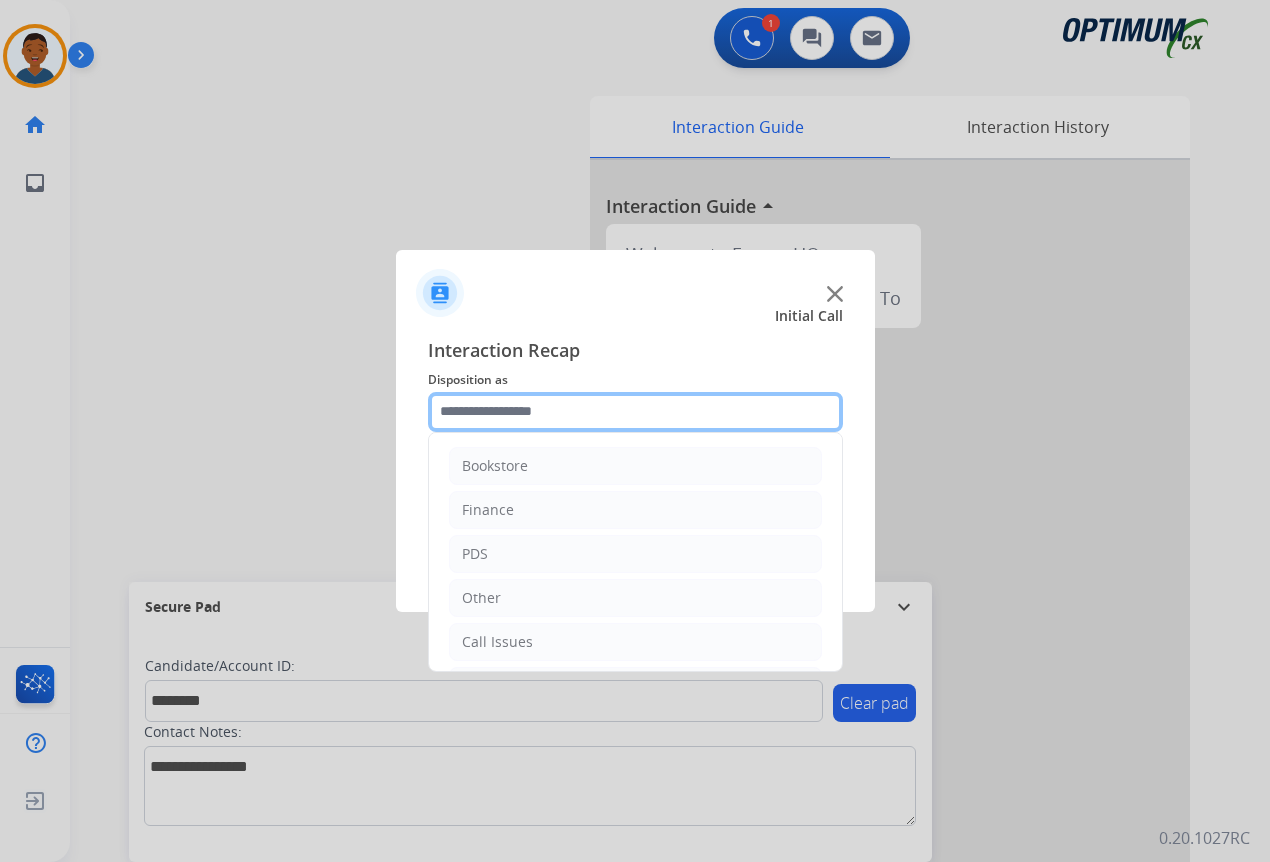 click 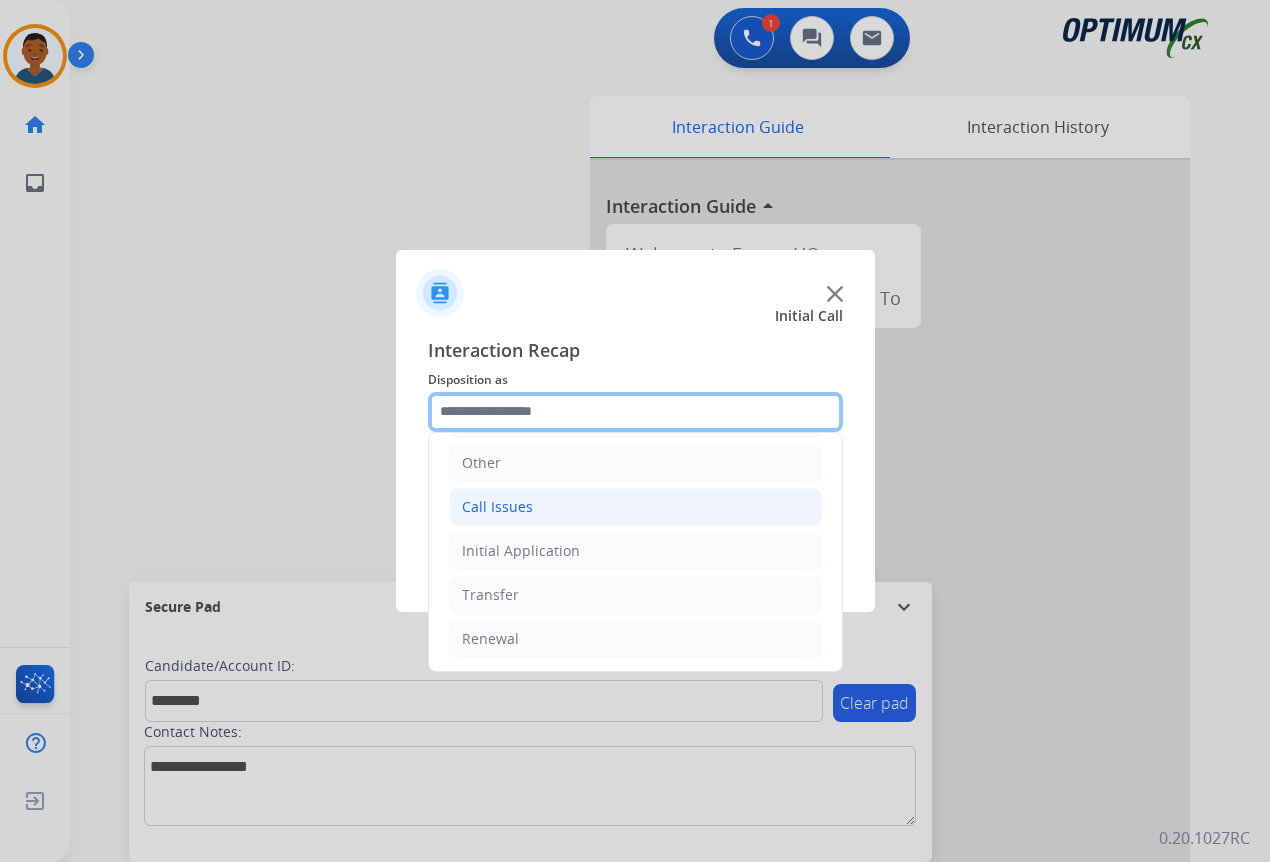 scroll, scrollTop: 136, scrollLeft: 0, axis: vertical 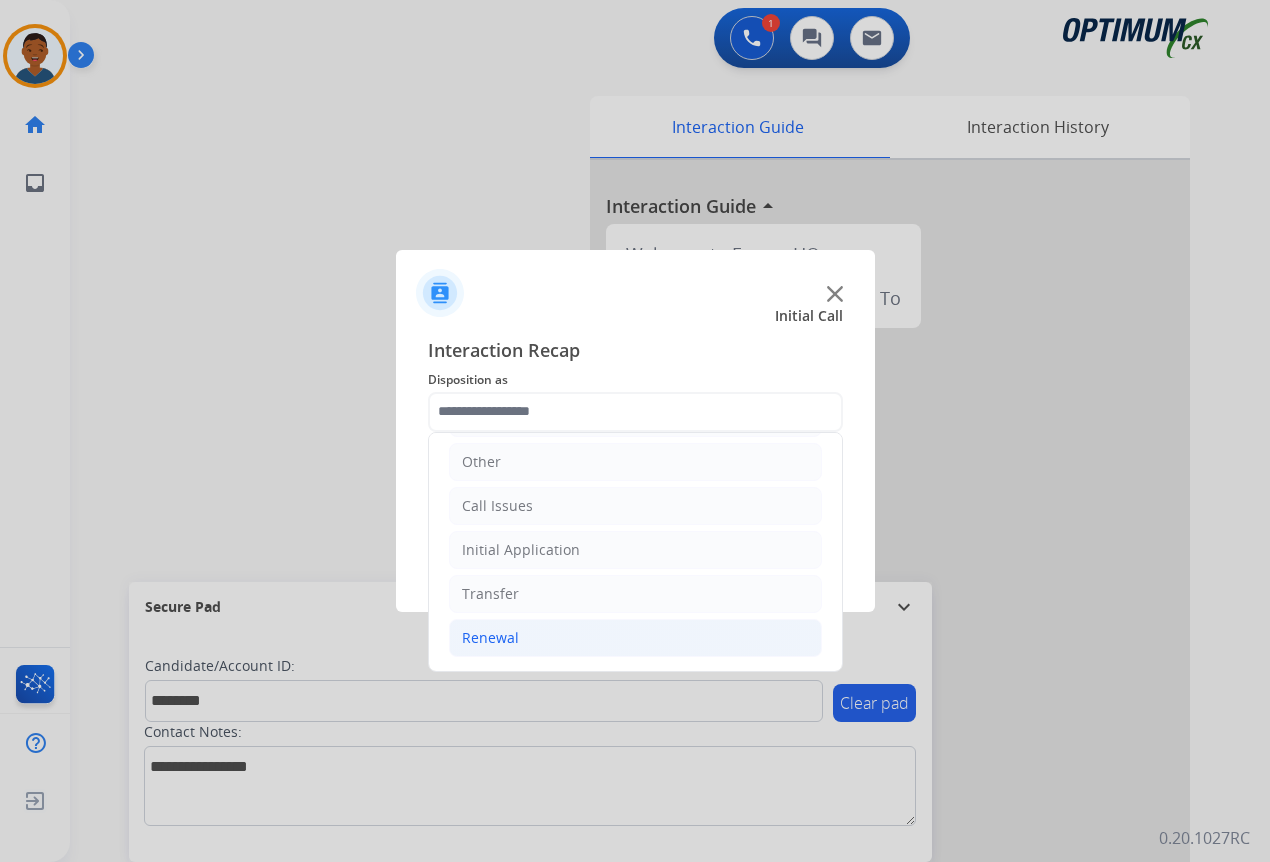 click on "Renewal" 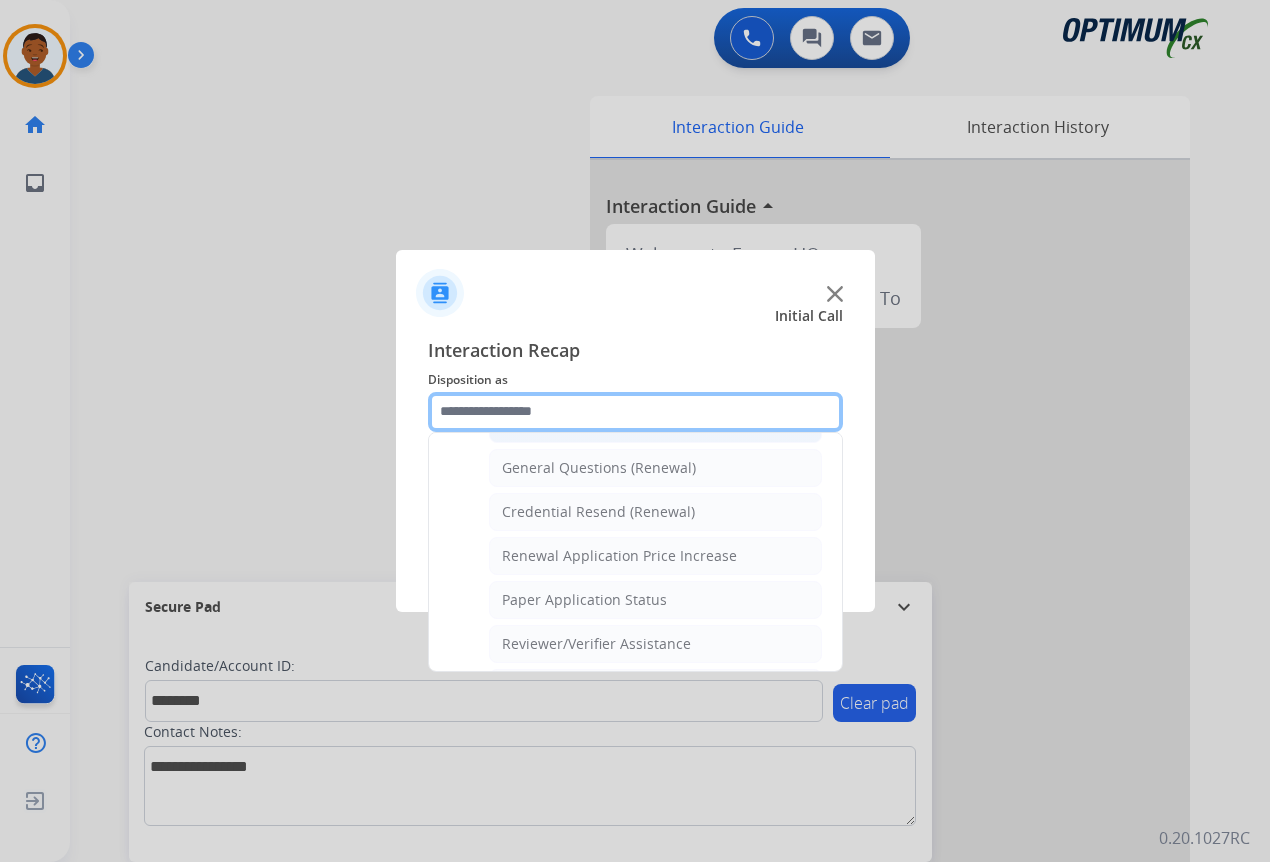 scroll, scrollTop: 636, scrollLeft: 0, axis: vertical 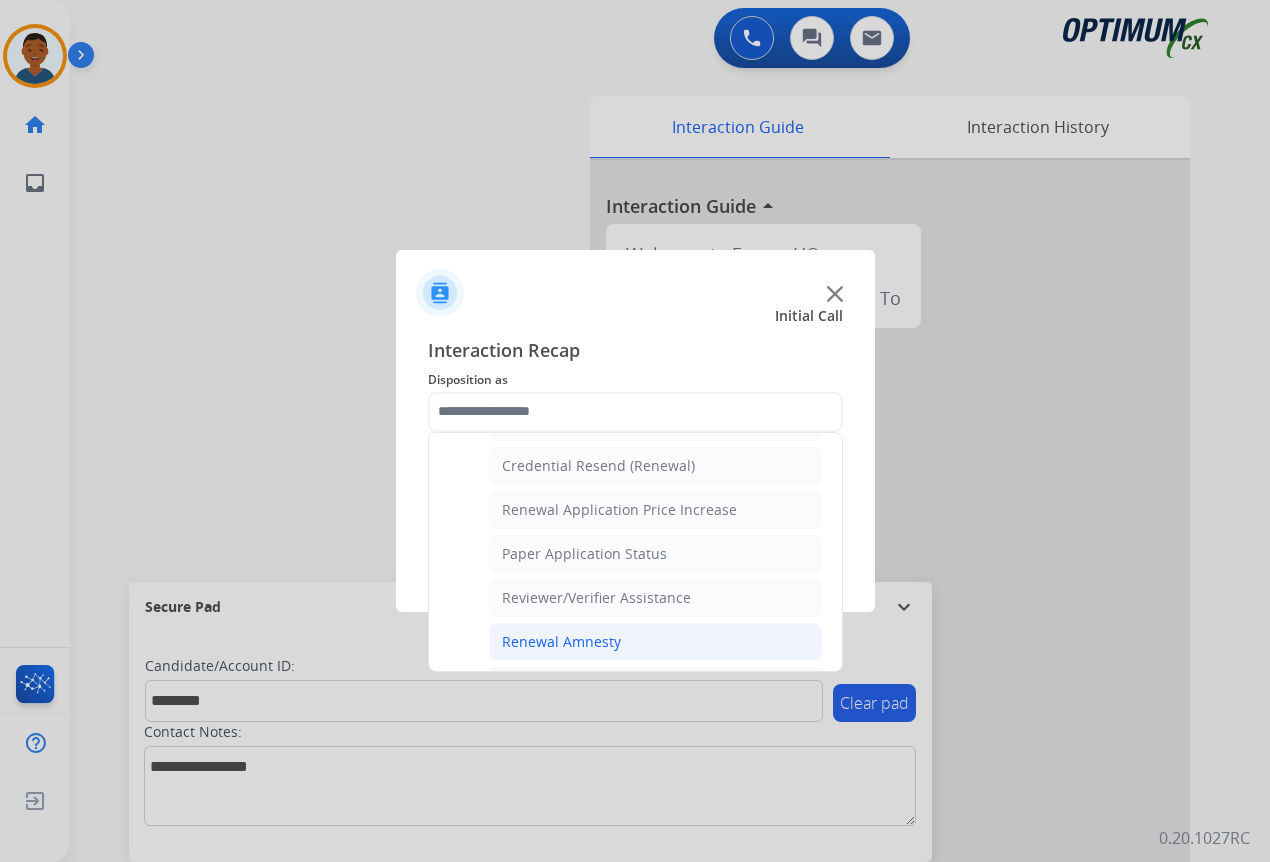 click on "Renewal Amnesty" 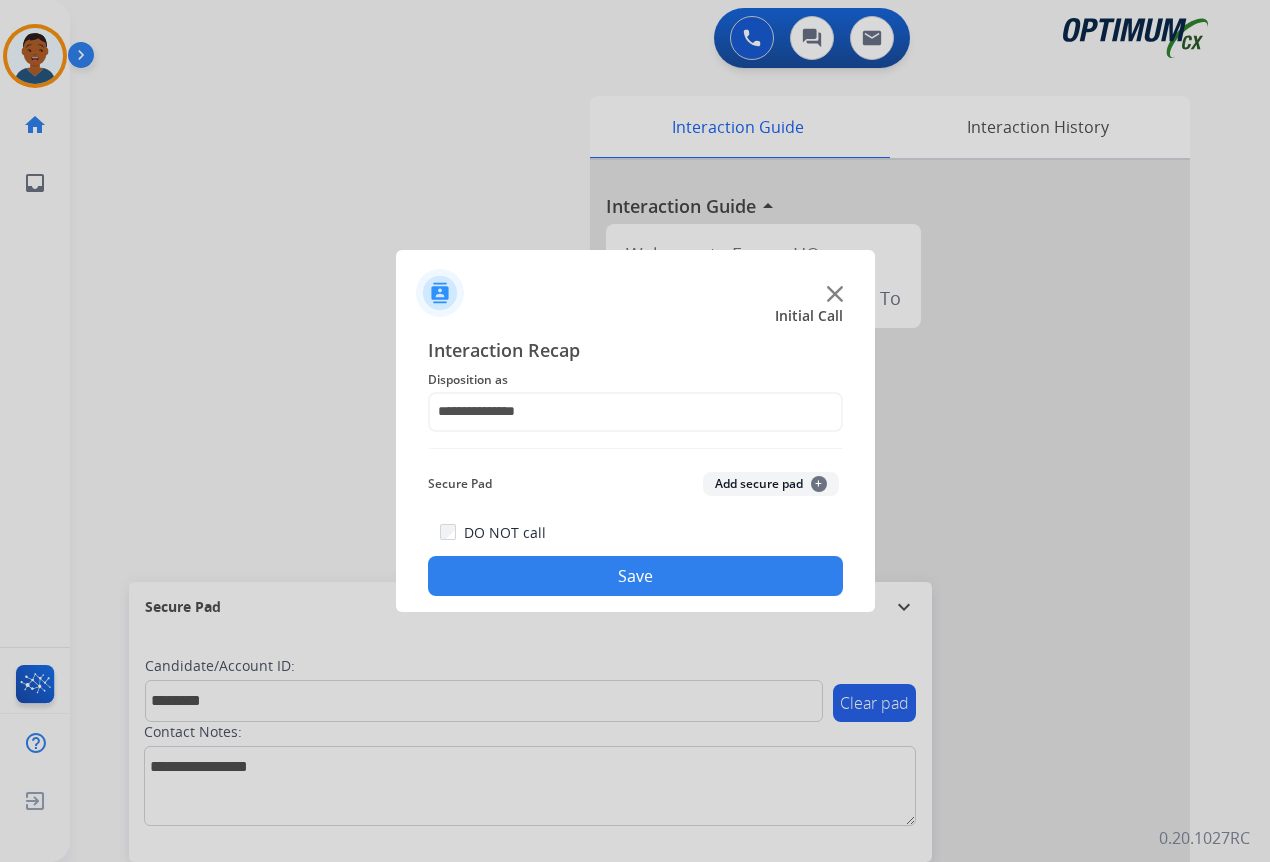 click on "Add secure pad  +" 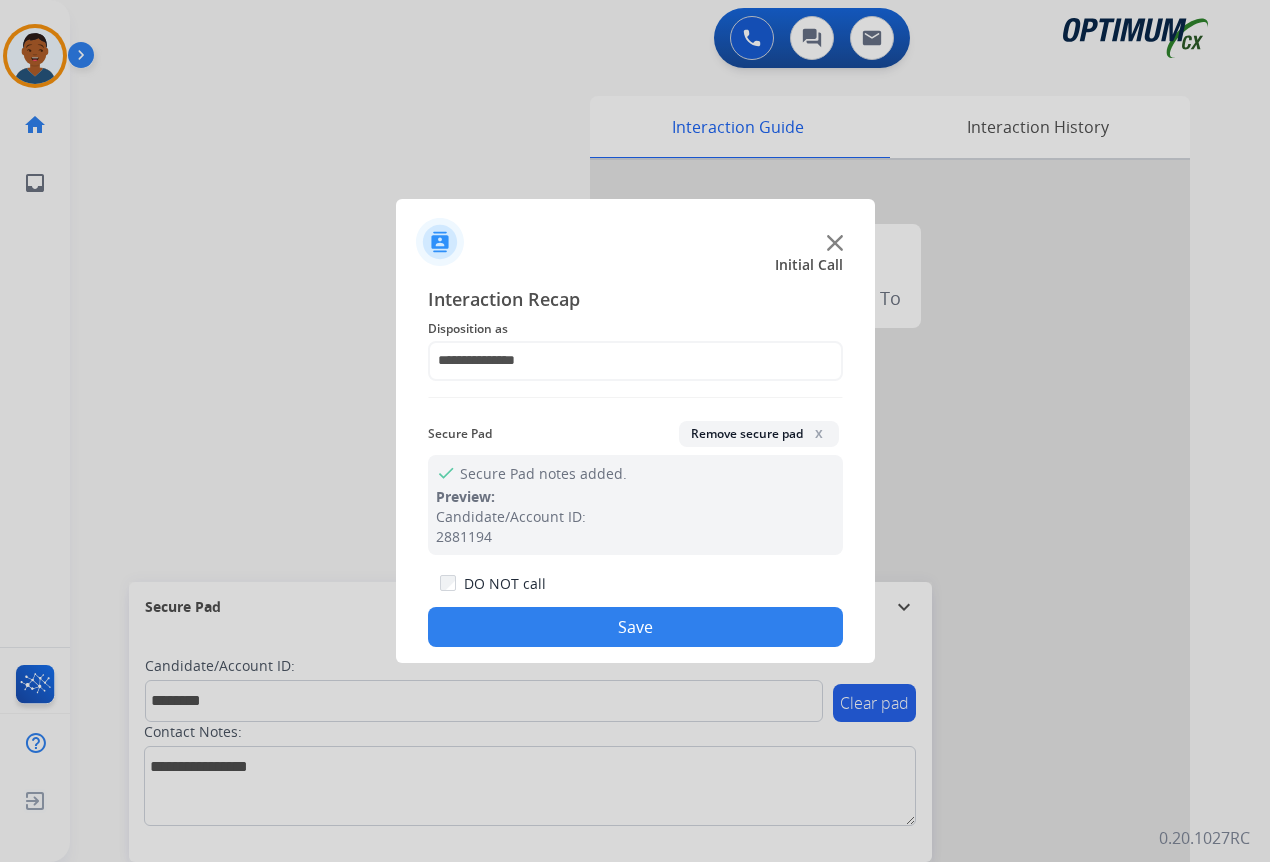 click on "Save" 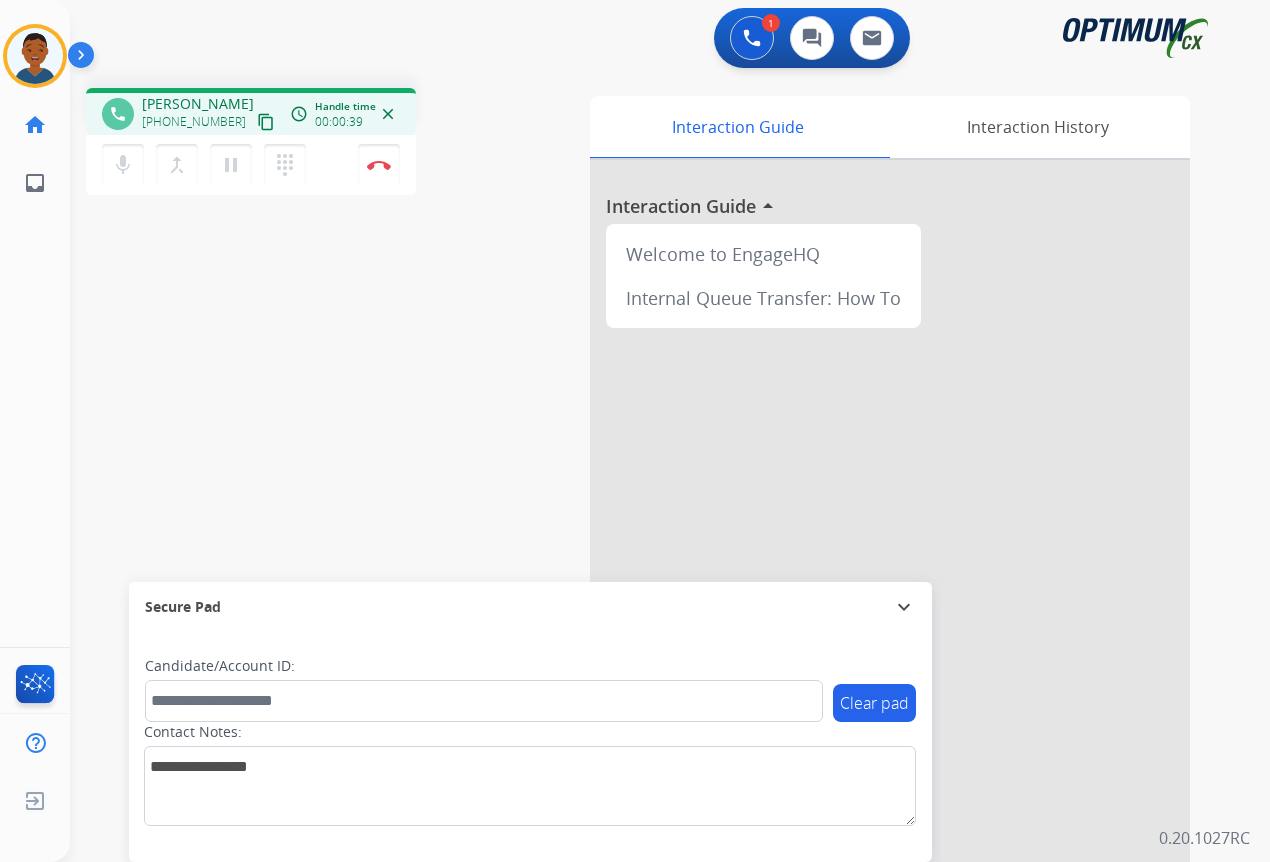 click on "content_copy" at bounding box center [266, 122] 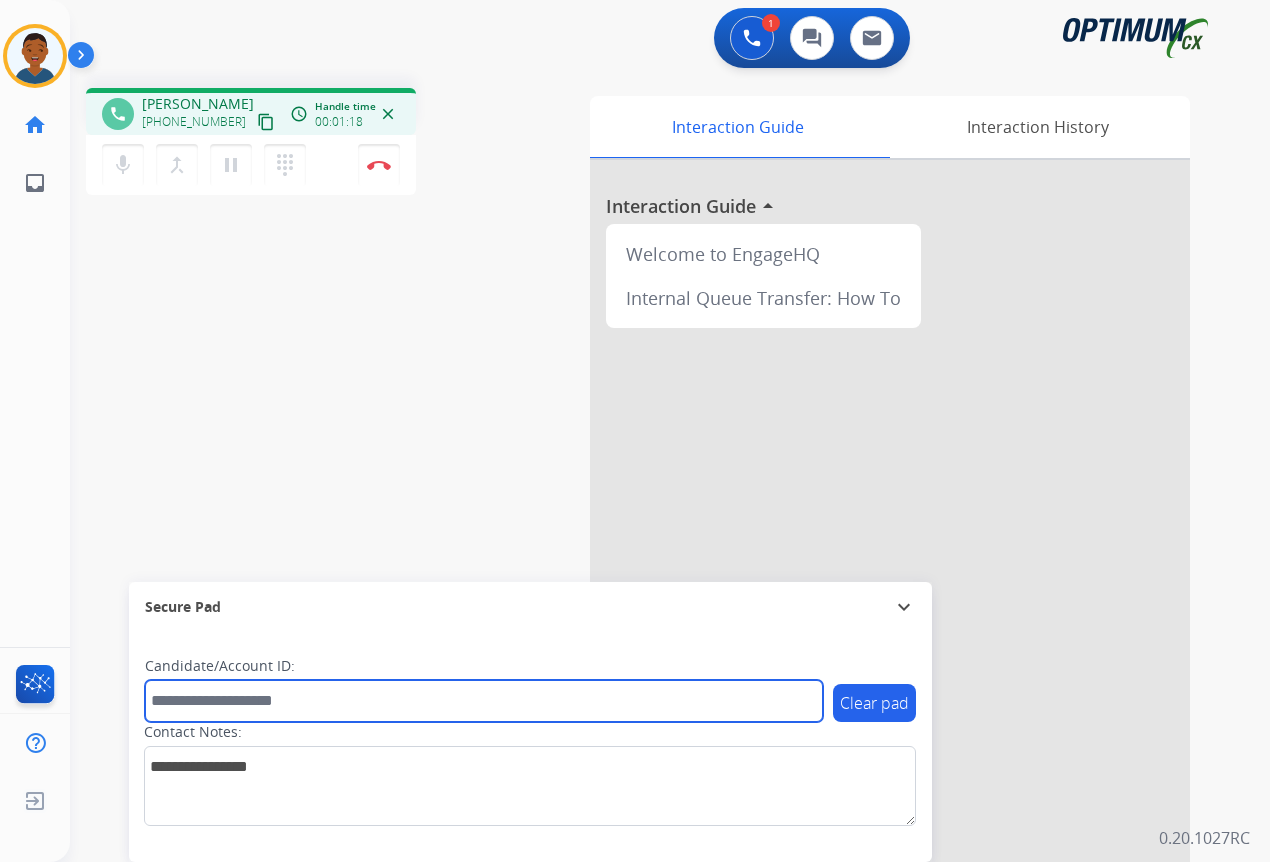 click at bounding box center (484, 701) 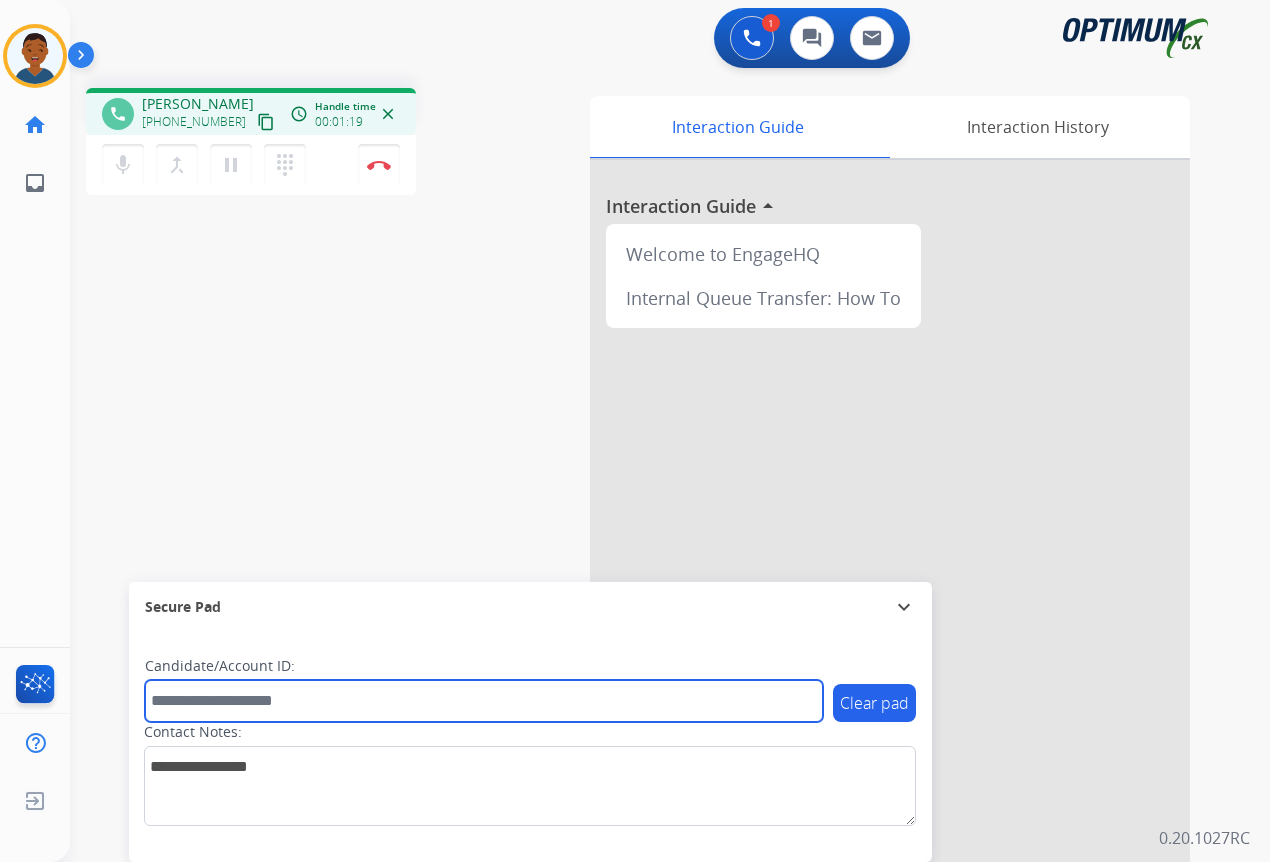 paste on "*******" 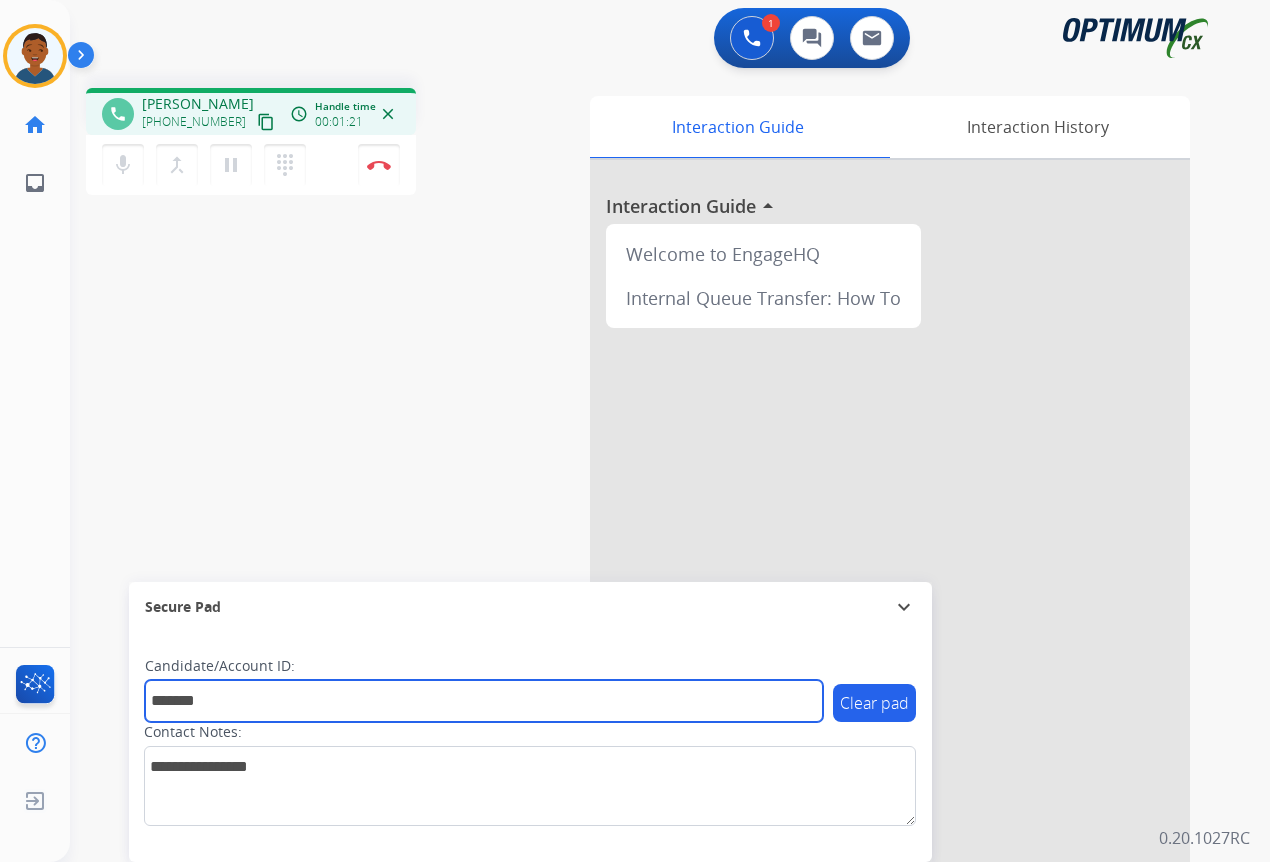 type on "*******" 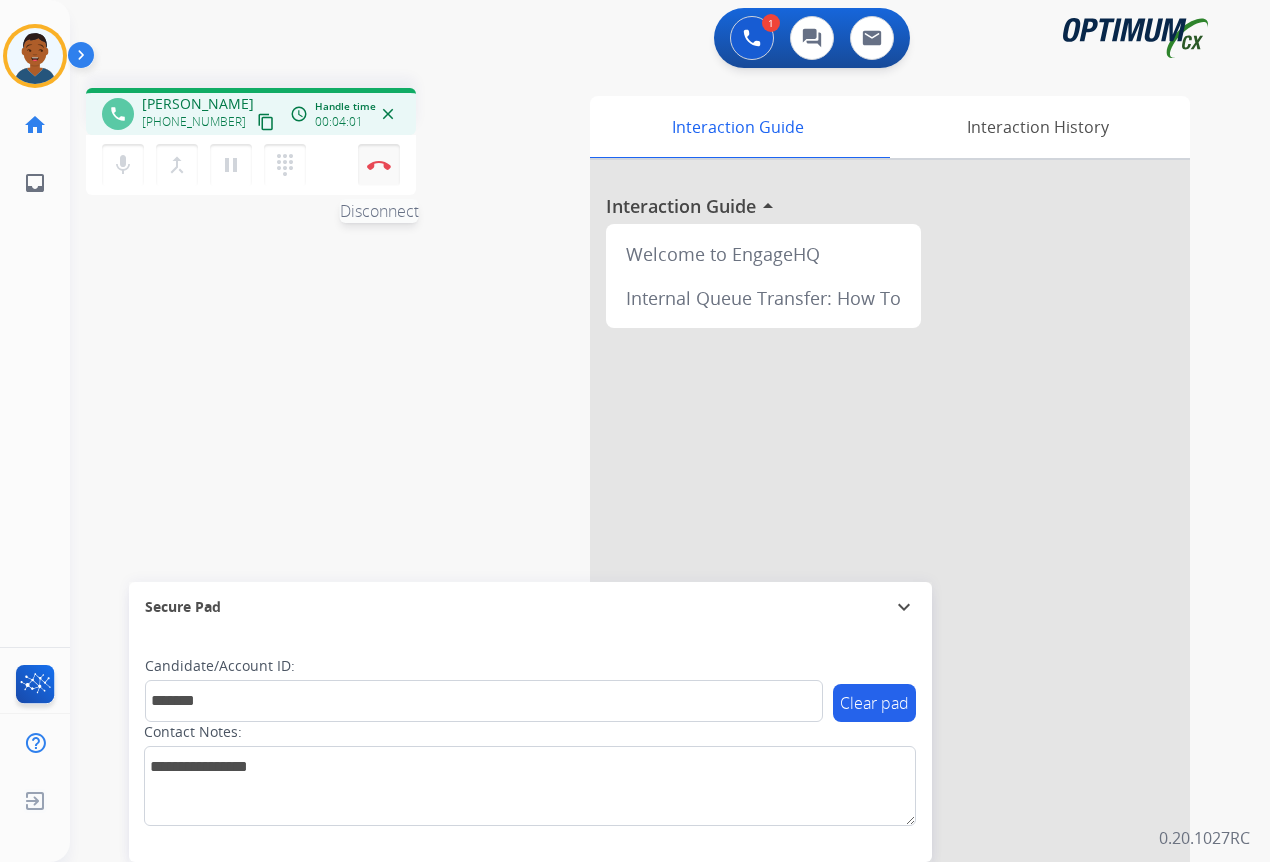 click at bounding box center [379, 165] 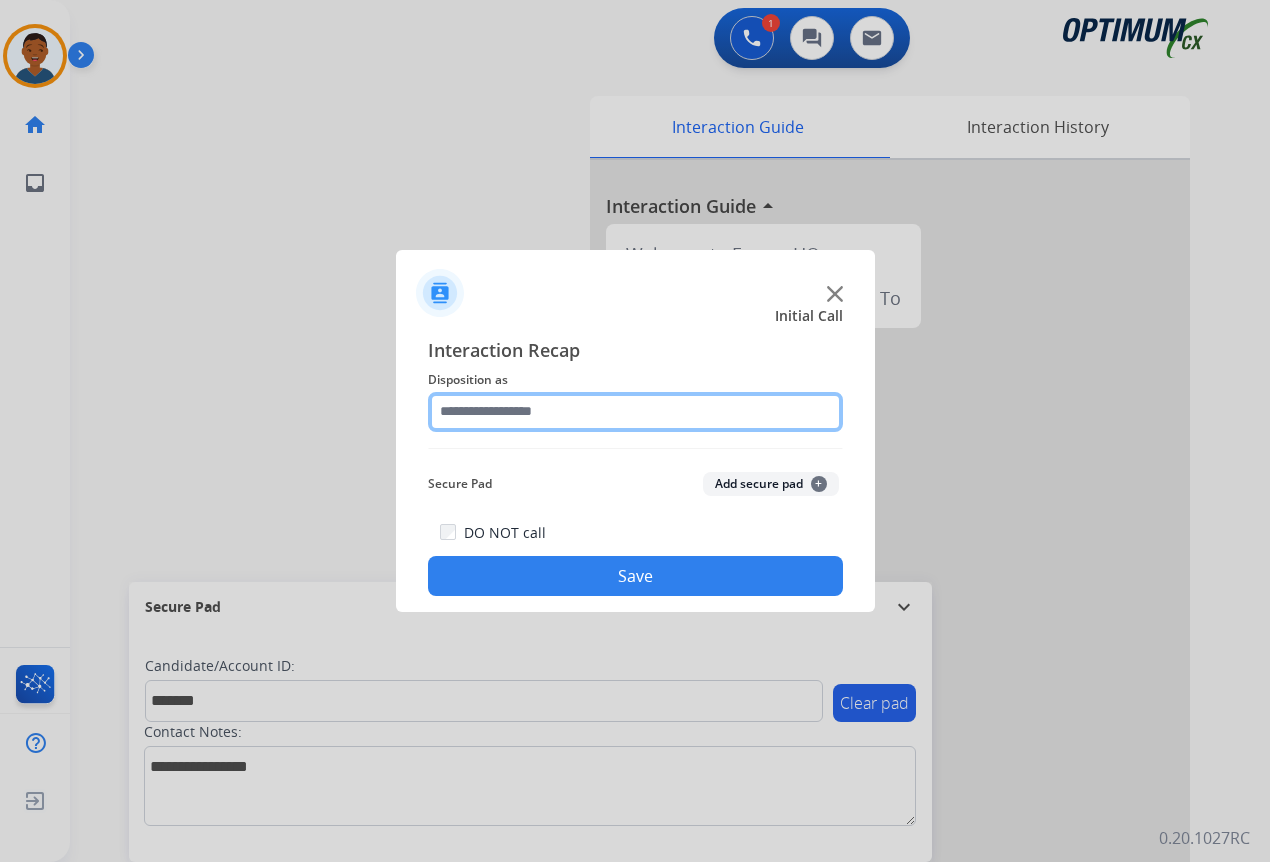click 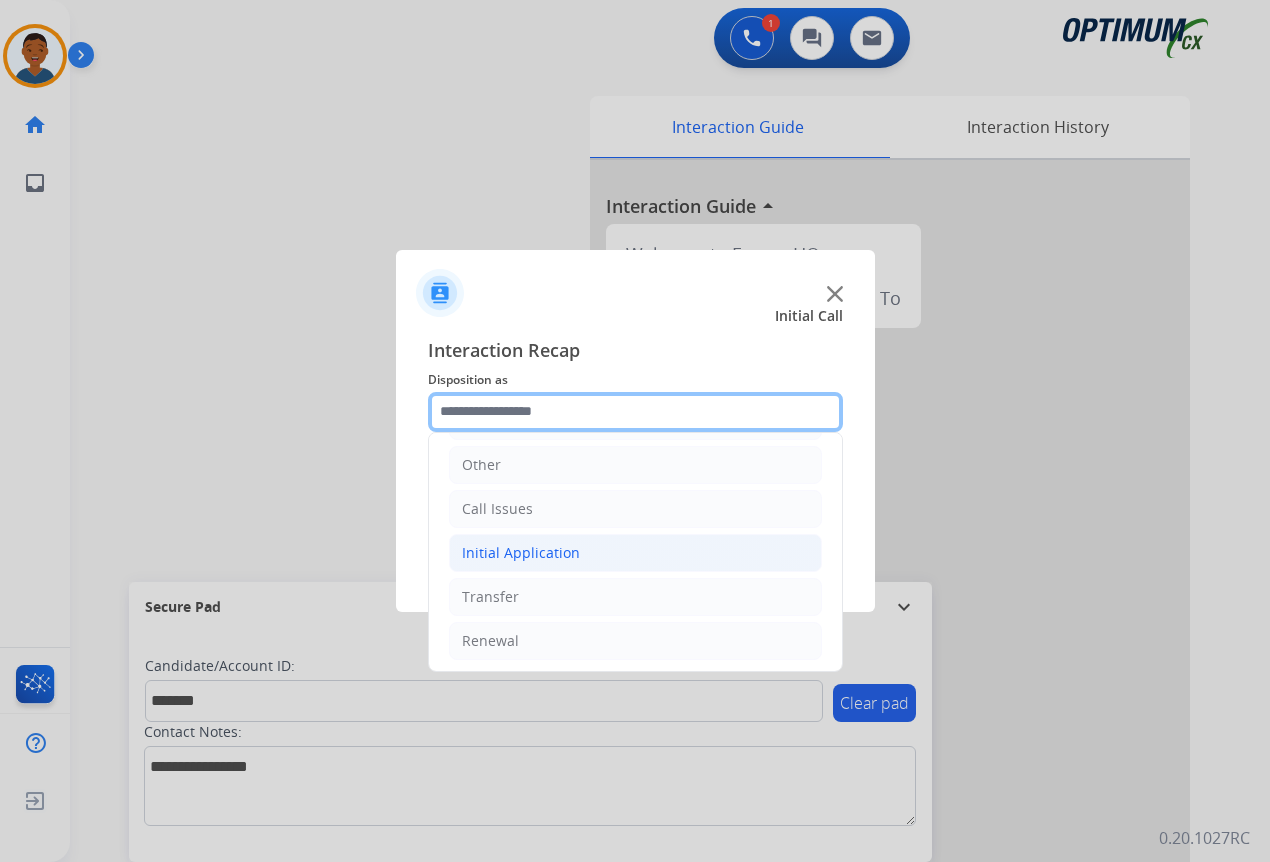 scroll, scrollTop: 136, scrollLeft: 0, axis: vertical 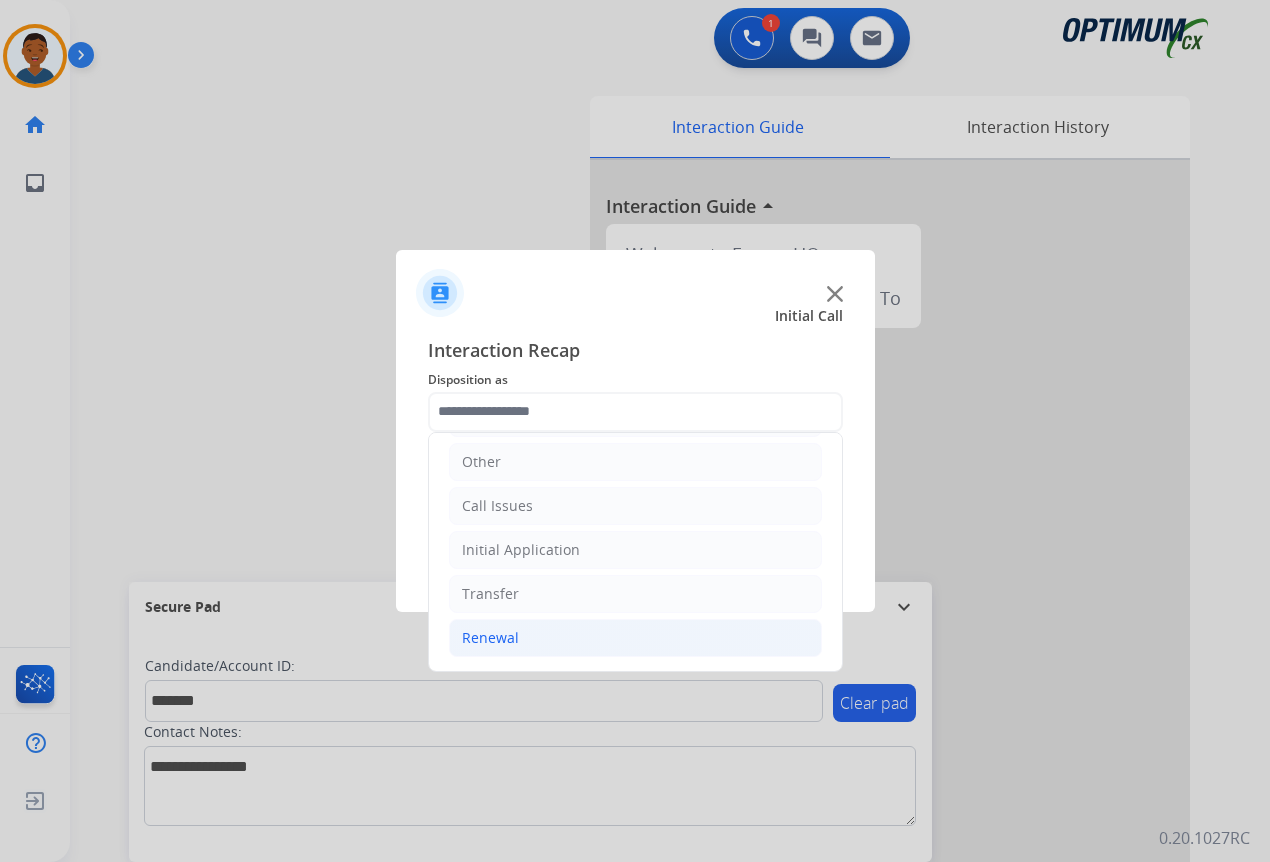 click on "Renewal" 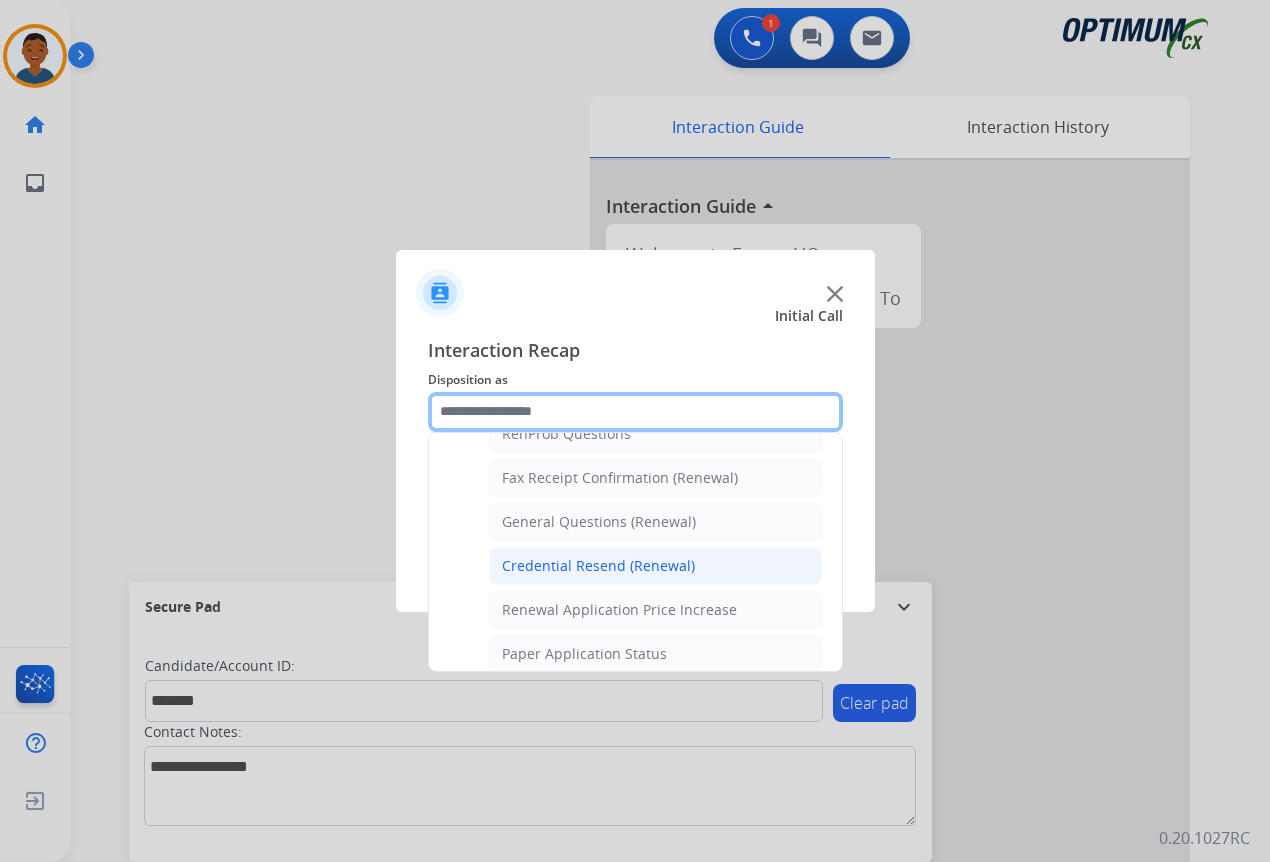scroll, scrollTop: 736, scrollLeft: 0, axis: vertical 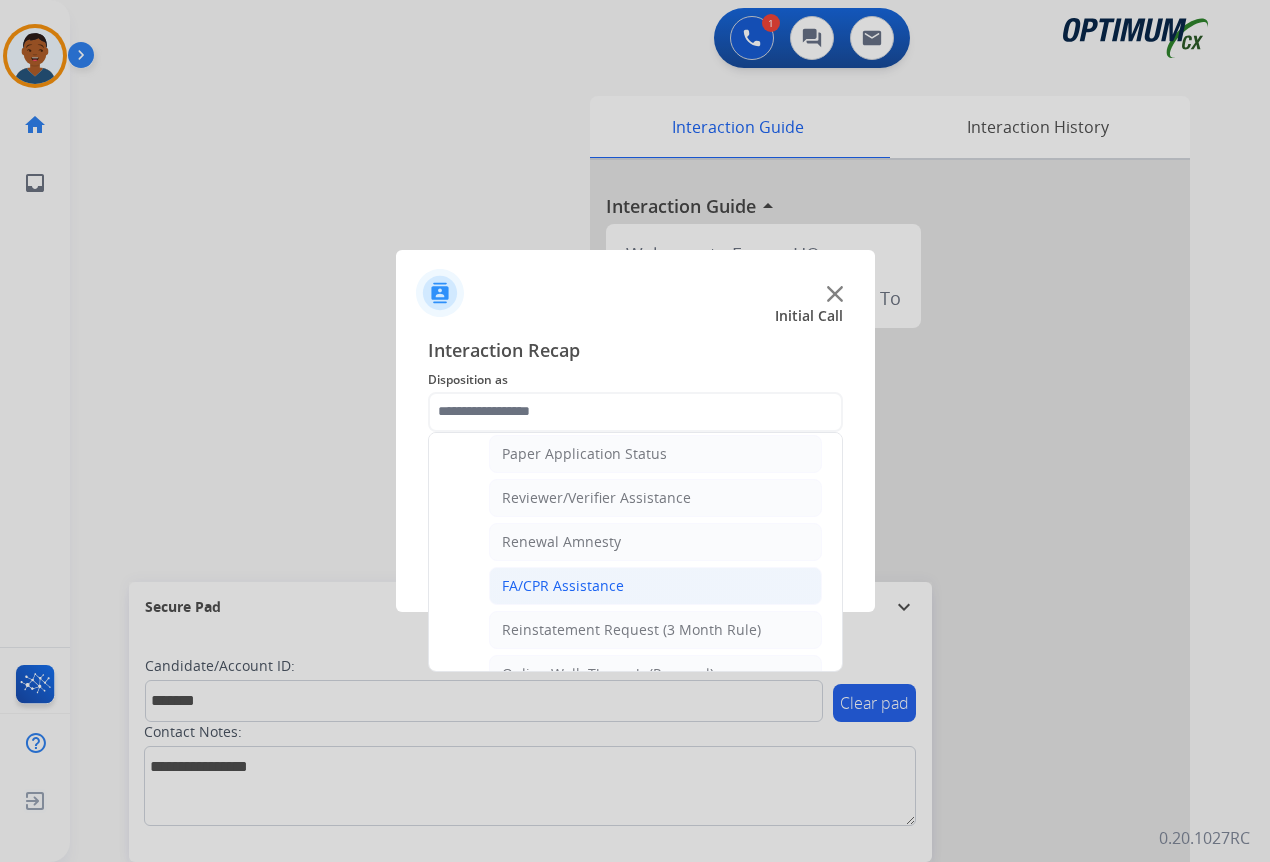 click on "FA/CPR Assistance" 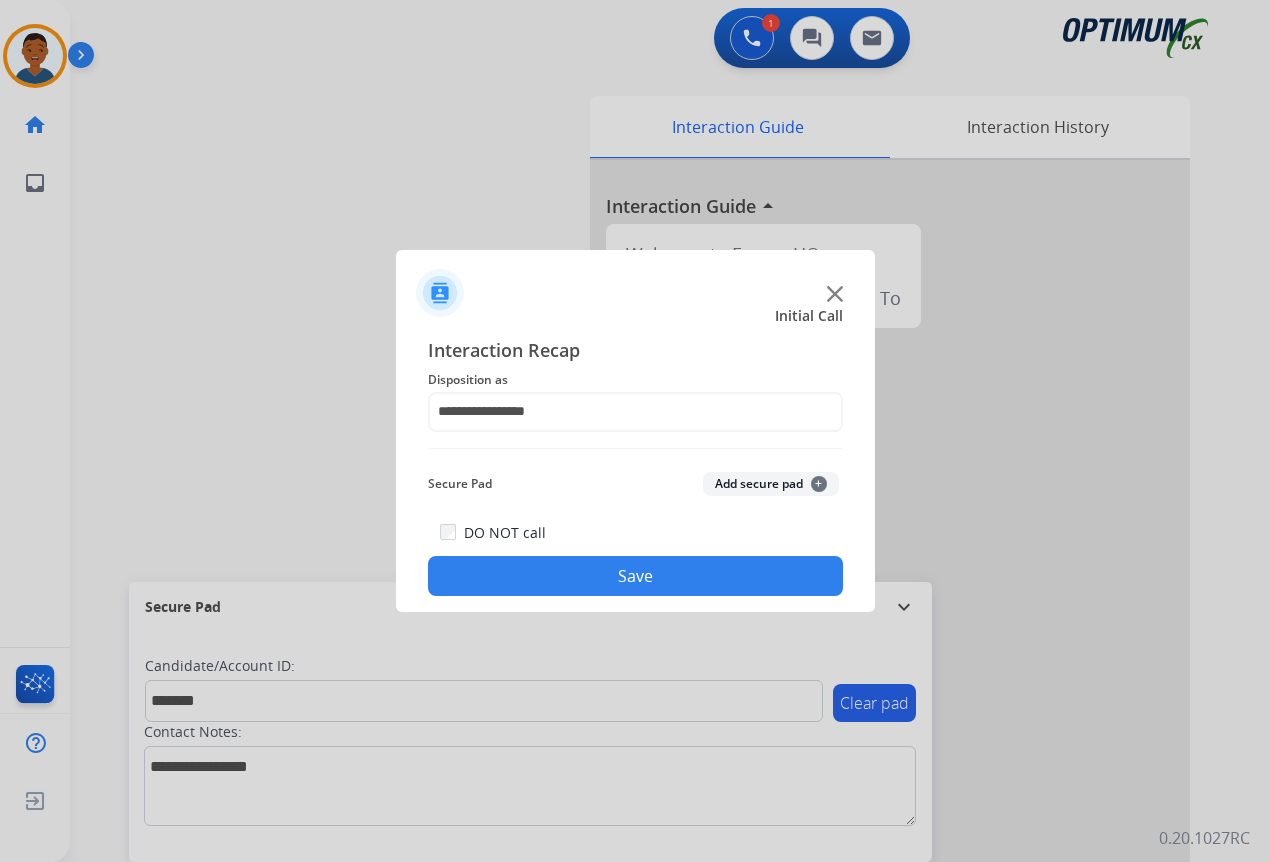 click on "Add secure pad  +" 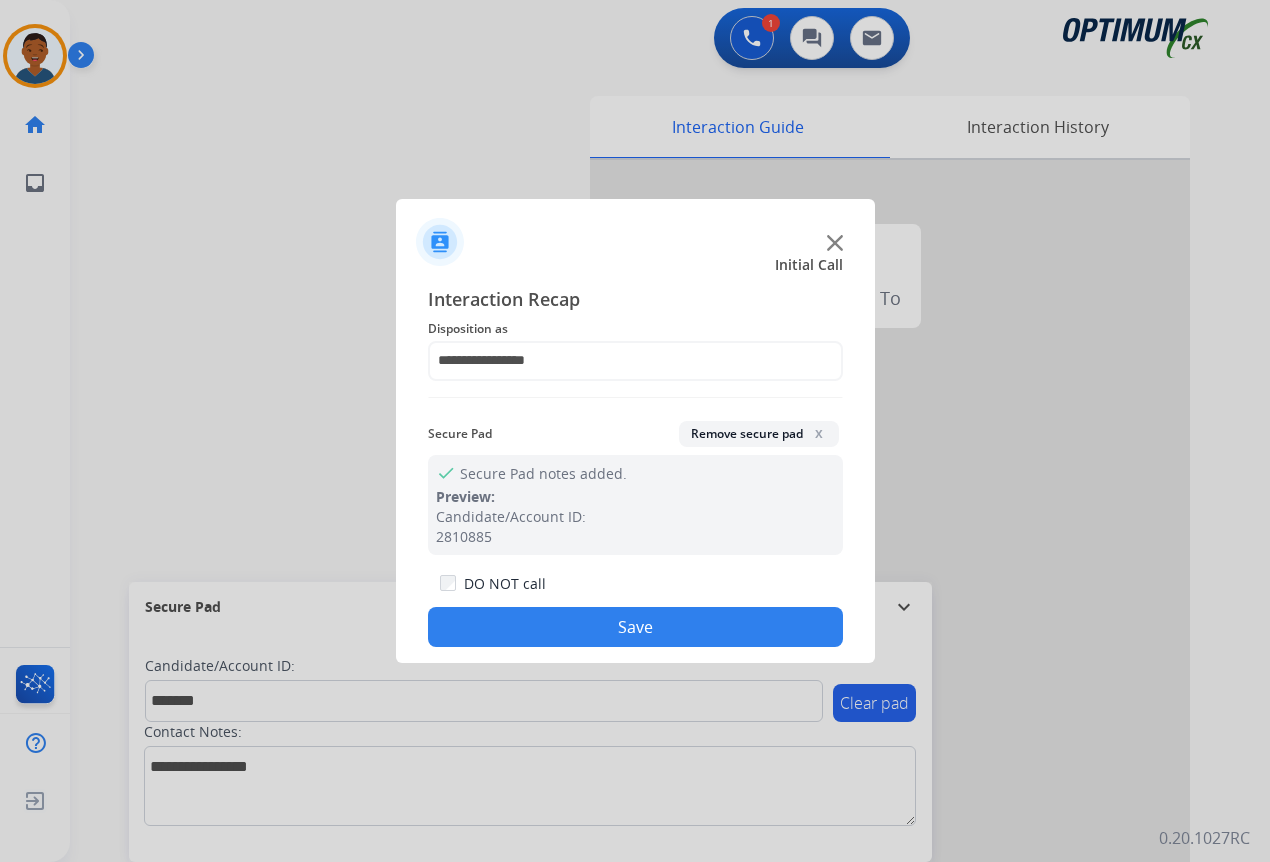 drag, startPoint x: 709, startPoint y: 625, endPoint x: 1268, endPoint y: 625, distance: 559 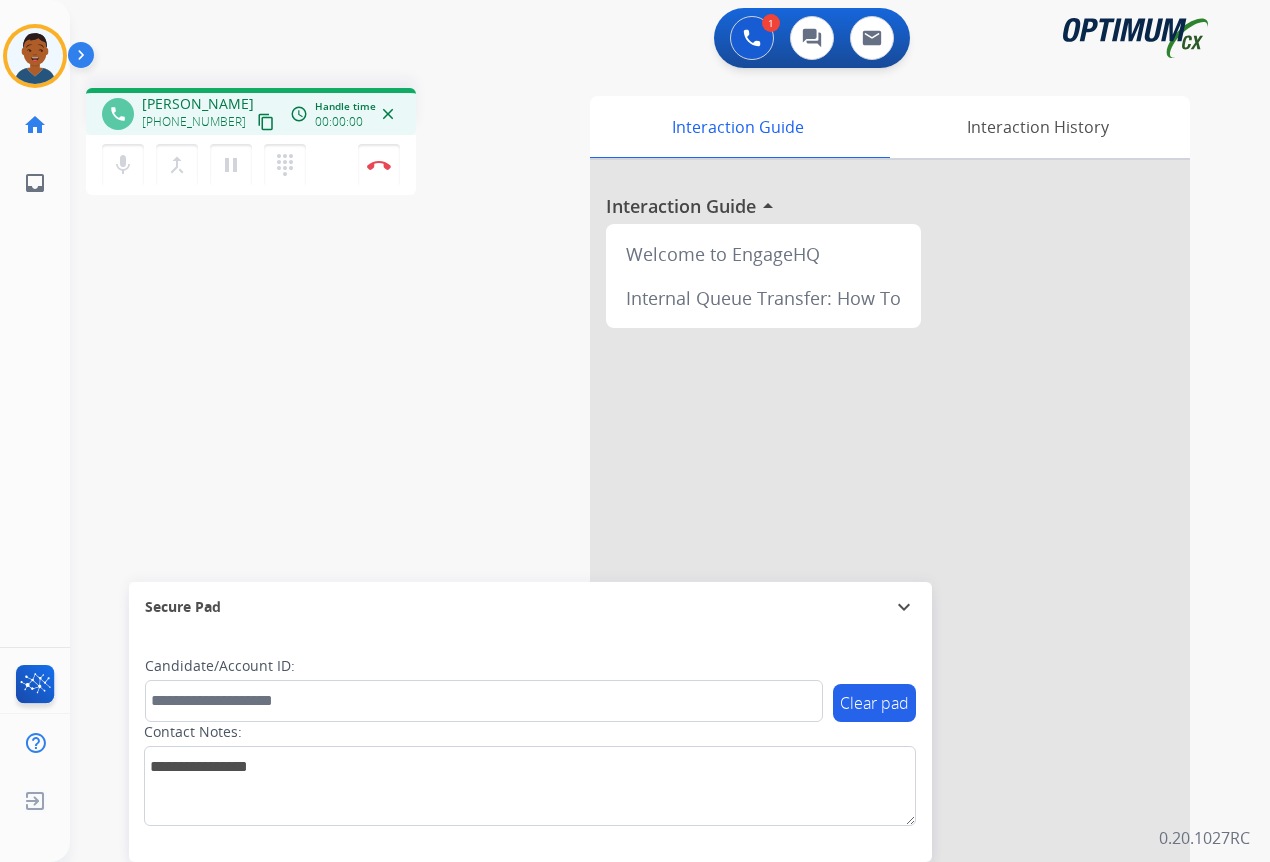 click on "content_copy" at bounding box center [266, 122] 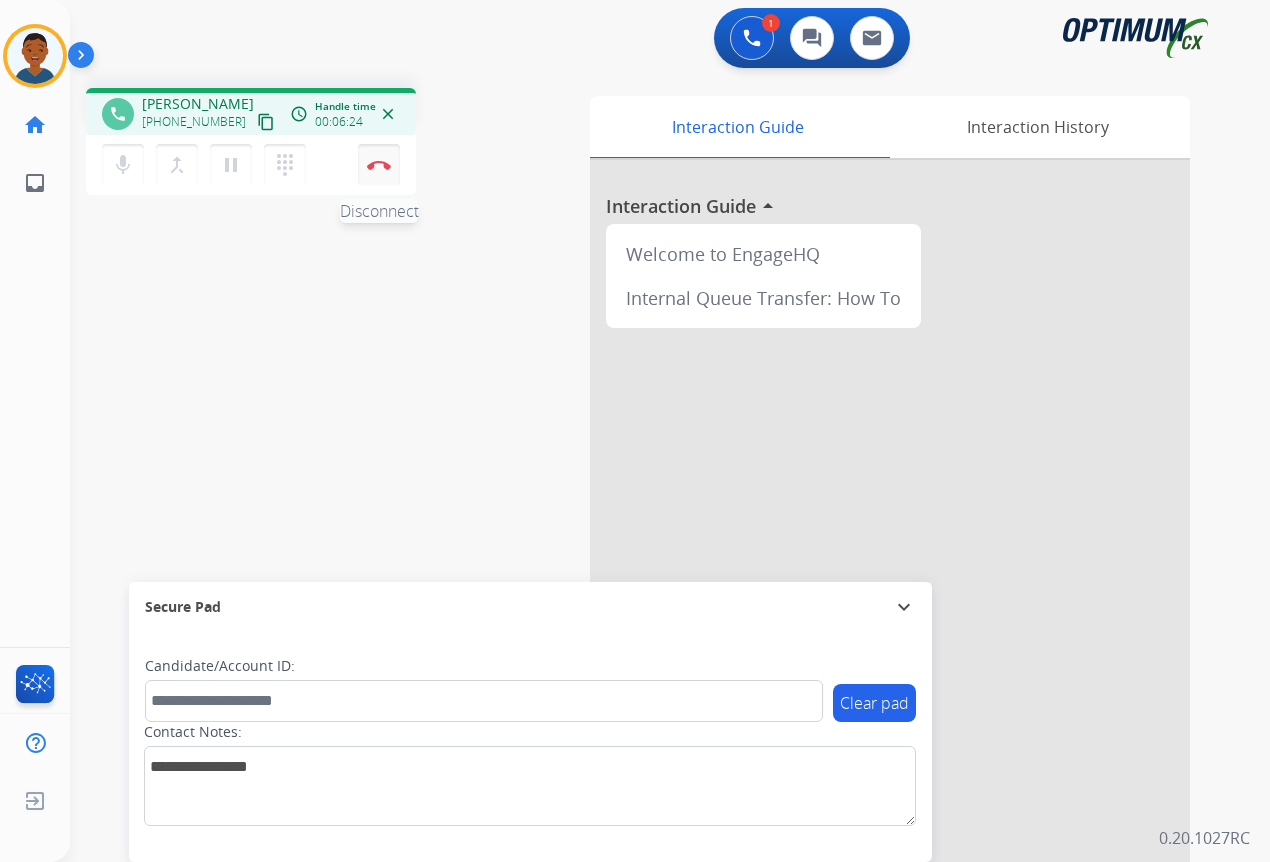 click at bounding box center [379, 165] 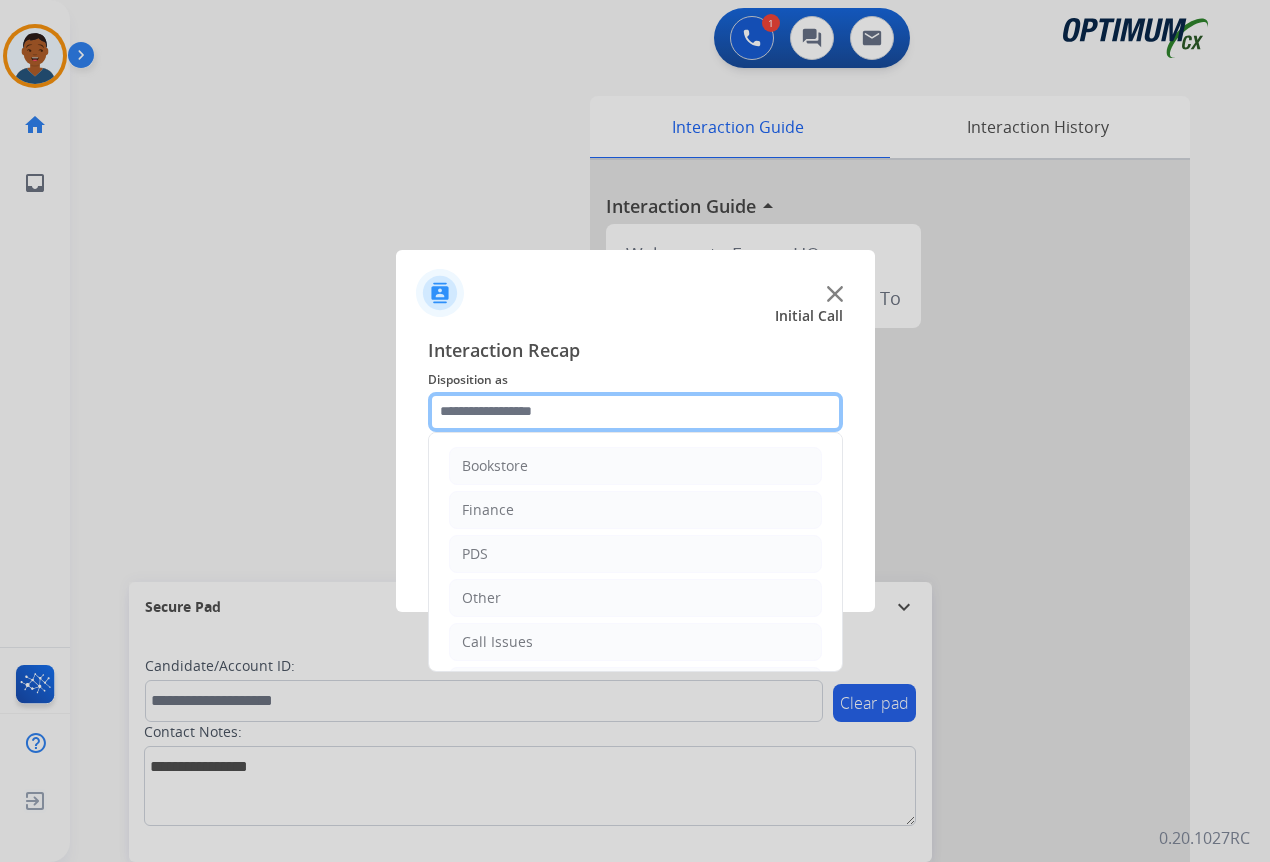 click 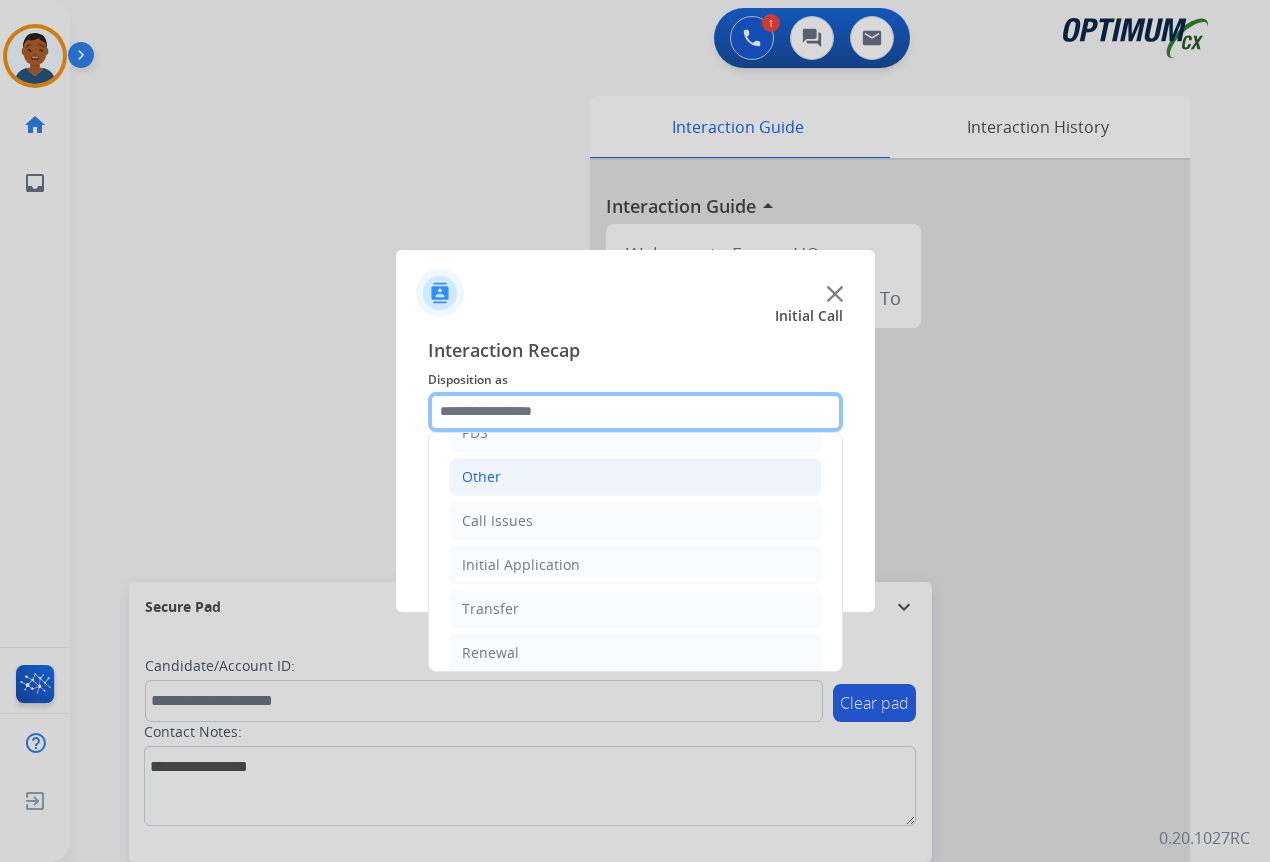 scroll, scrollTop: 136, scrollLeft: 0, axis: vertical 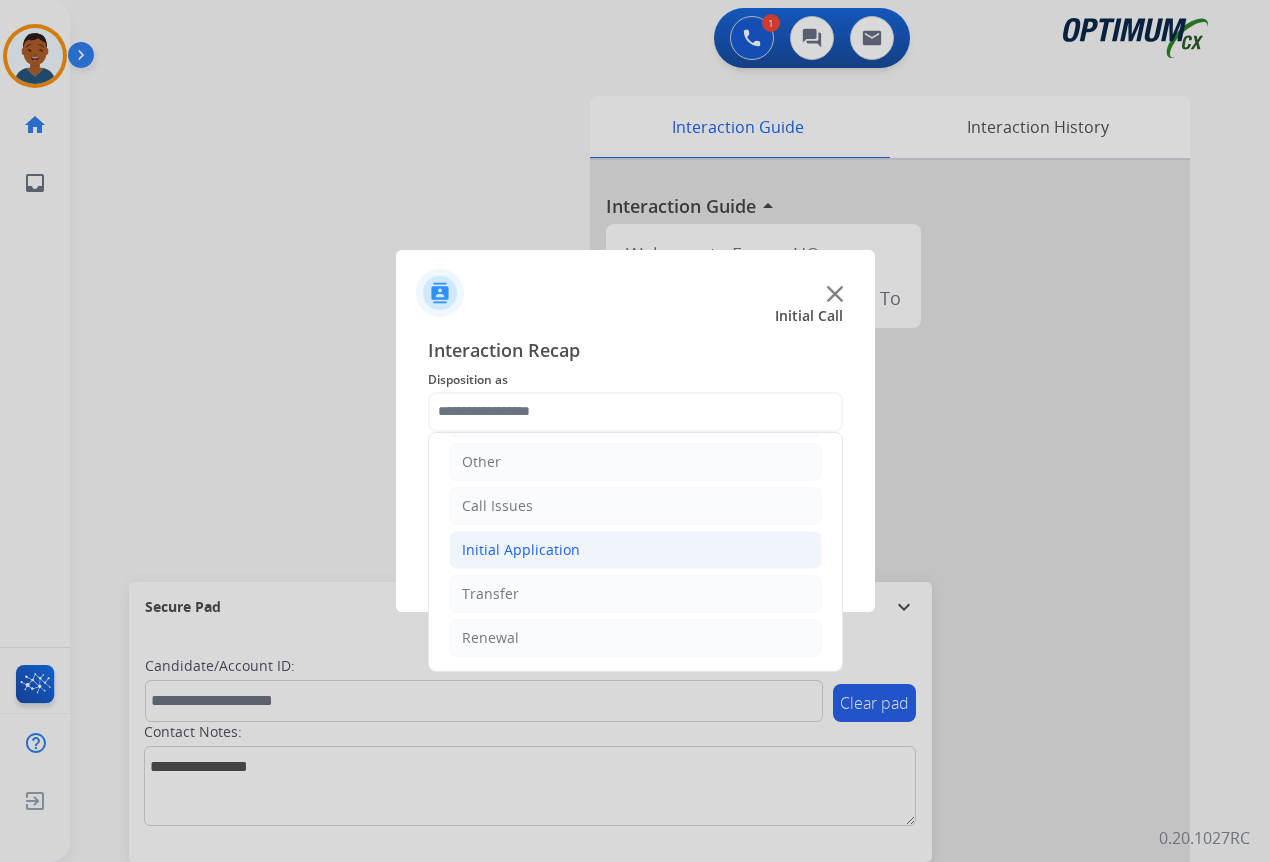 click on "Initial Application" 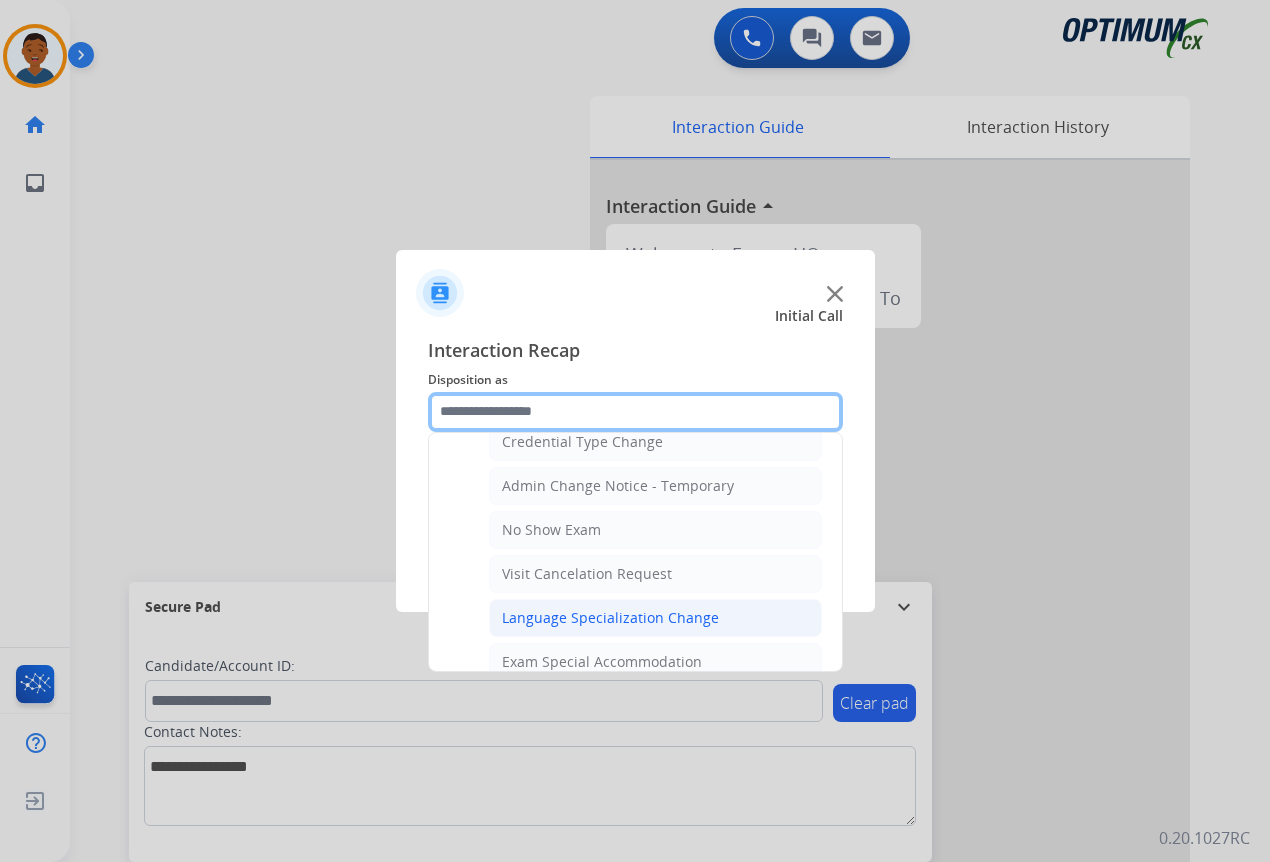 scroll, scrollTop: 1036, scrollLeft: 0, axis: vertical 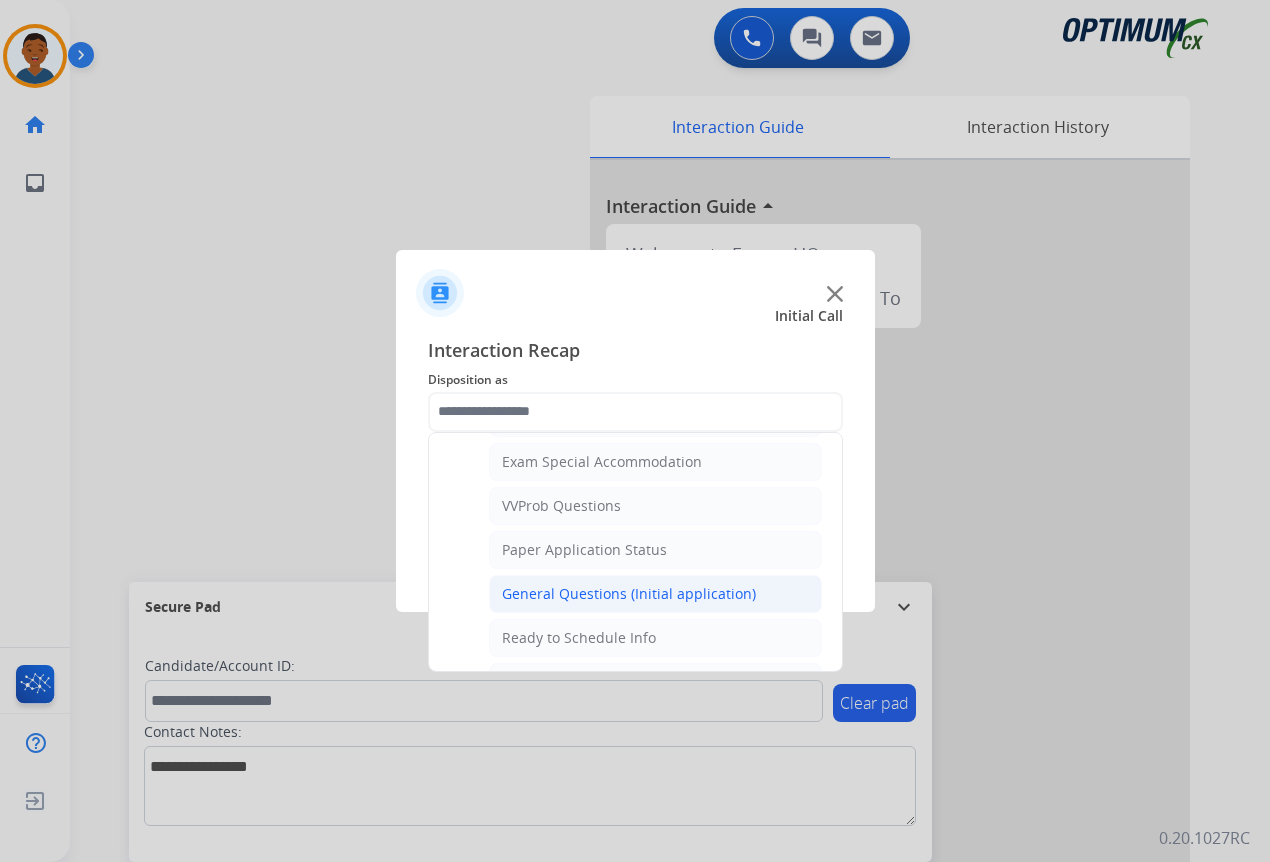 click on "General Questions (Initial application)" 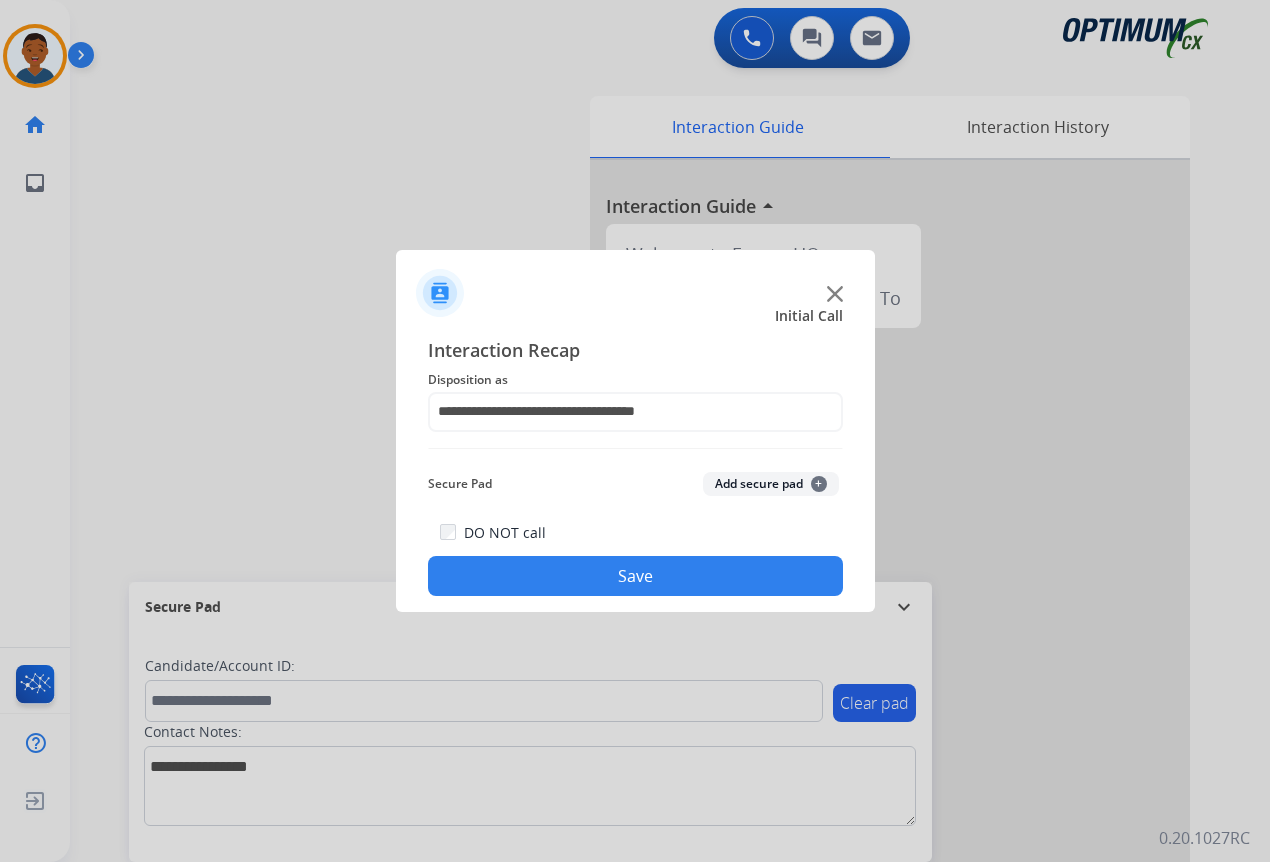 click on "Save" 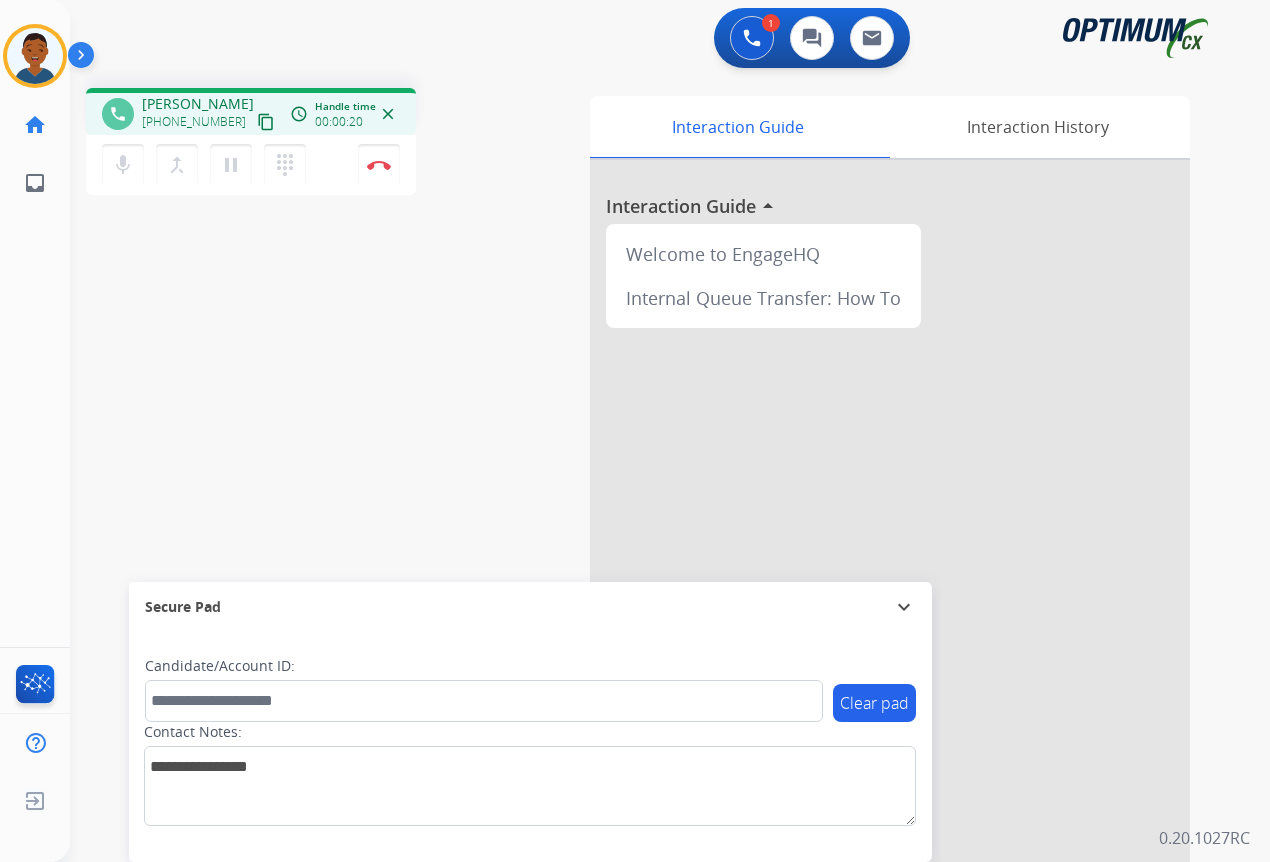 click on "content_copy" at bounding box center [266, 122] 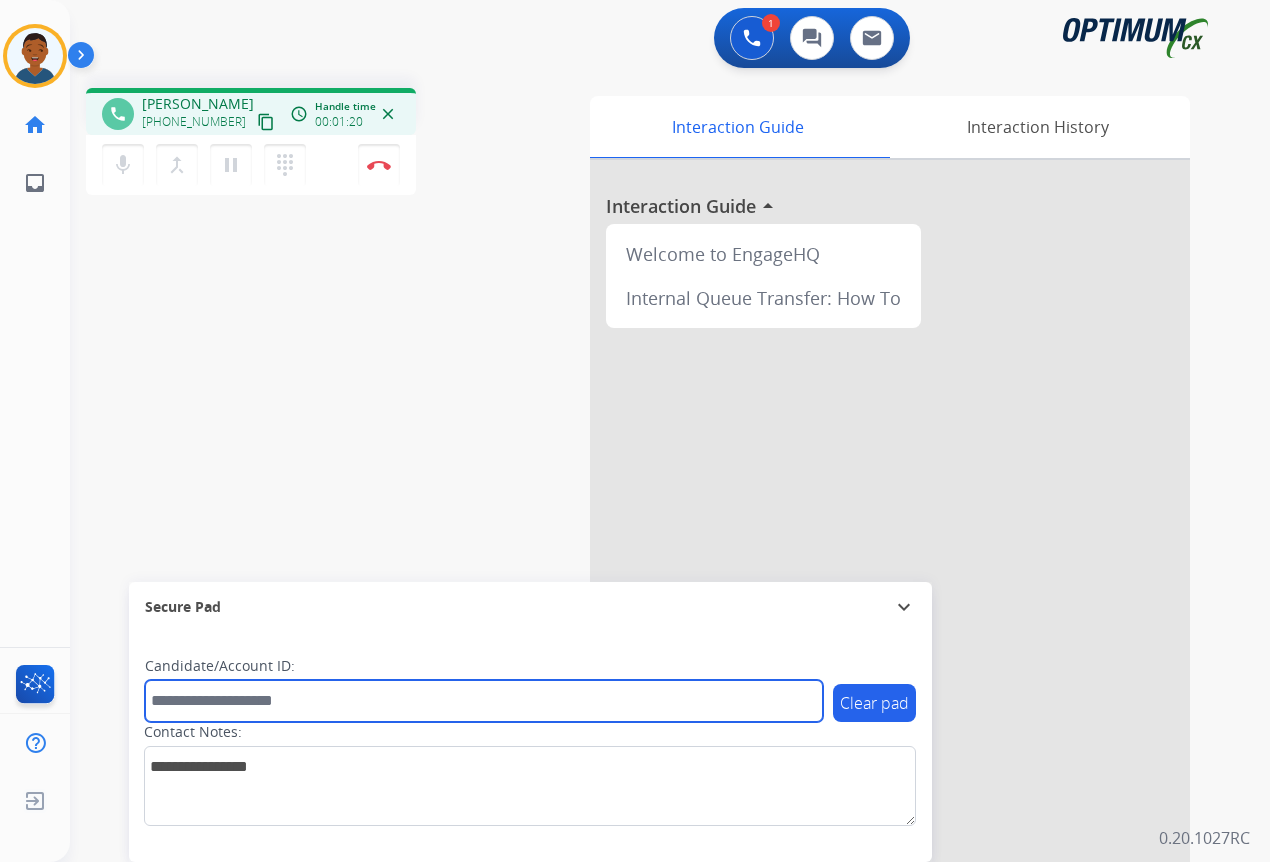 click at bounding box center [484, 701] 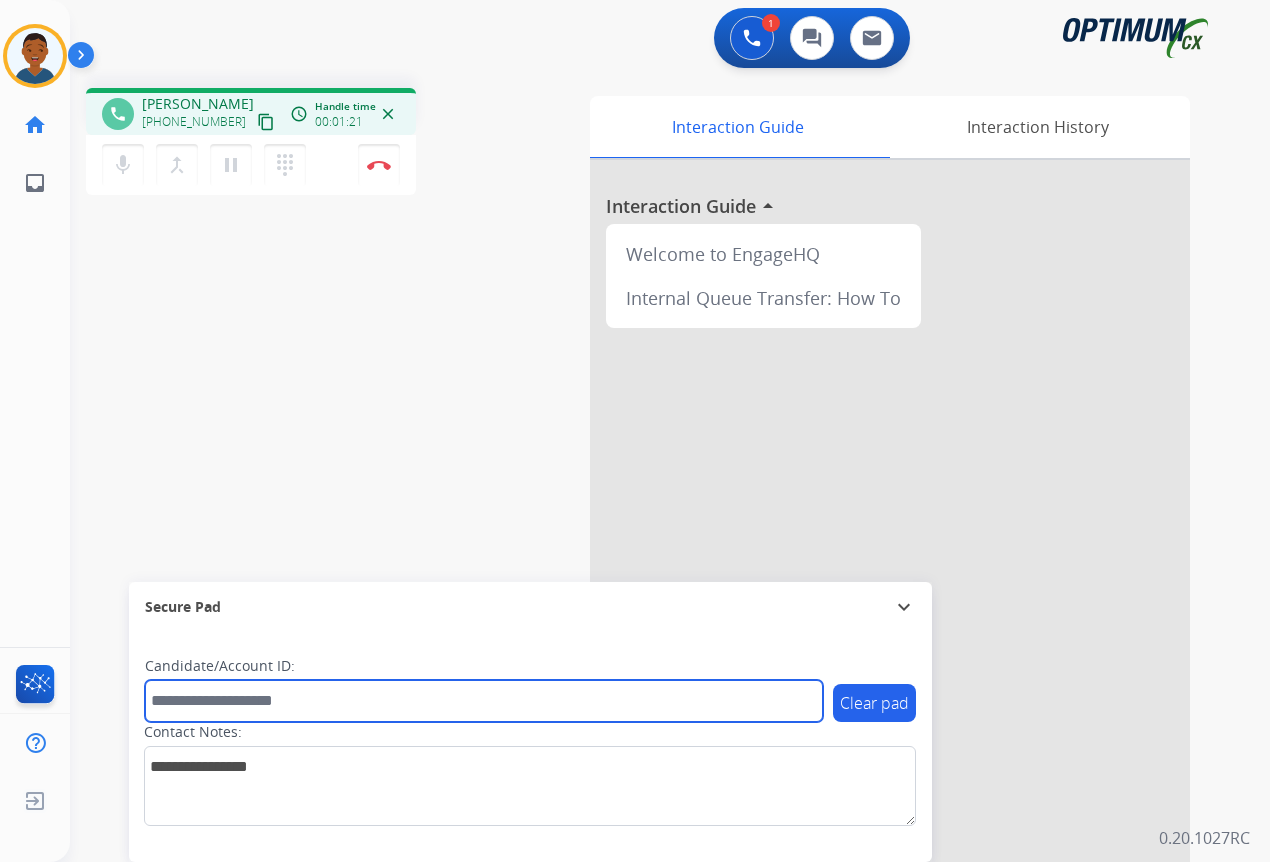 paste on "*******" 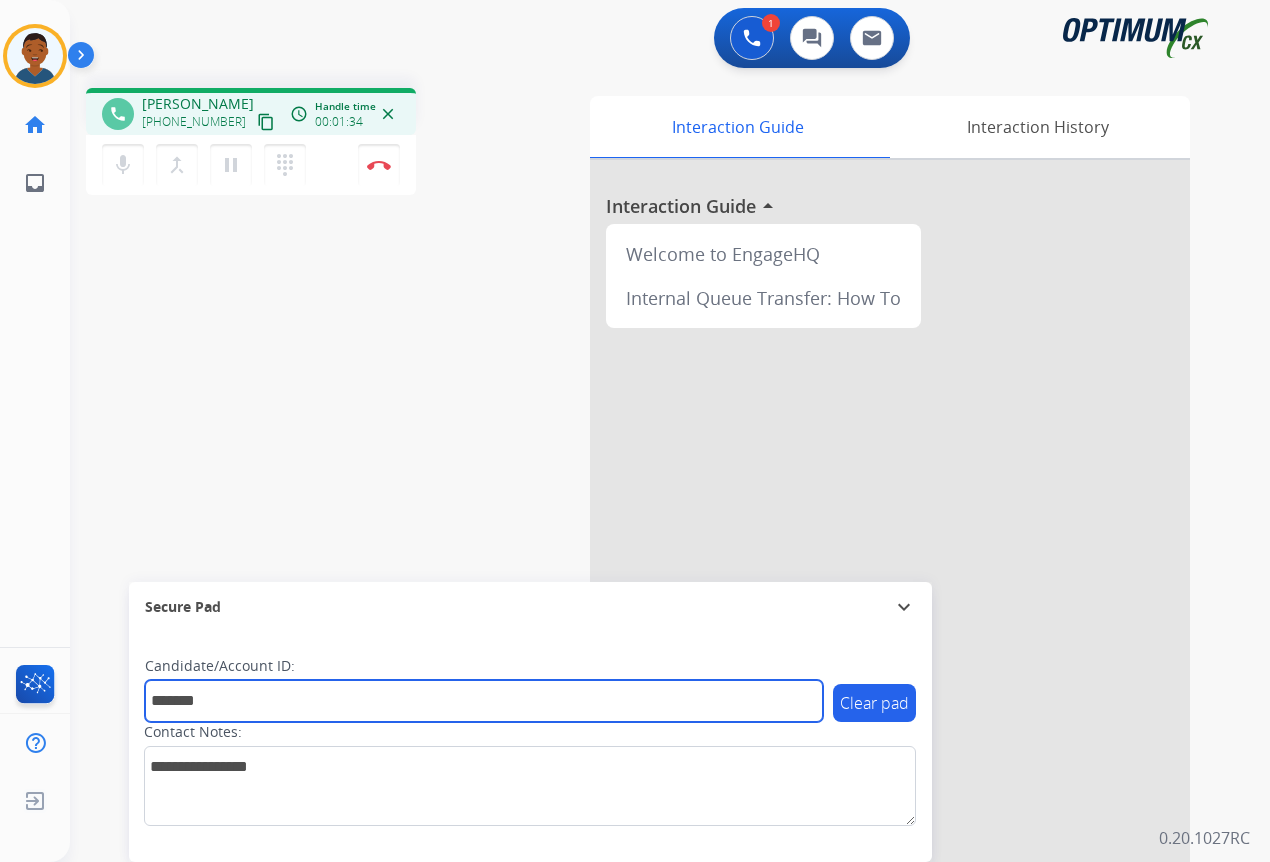 type on "*******" 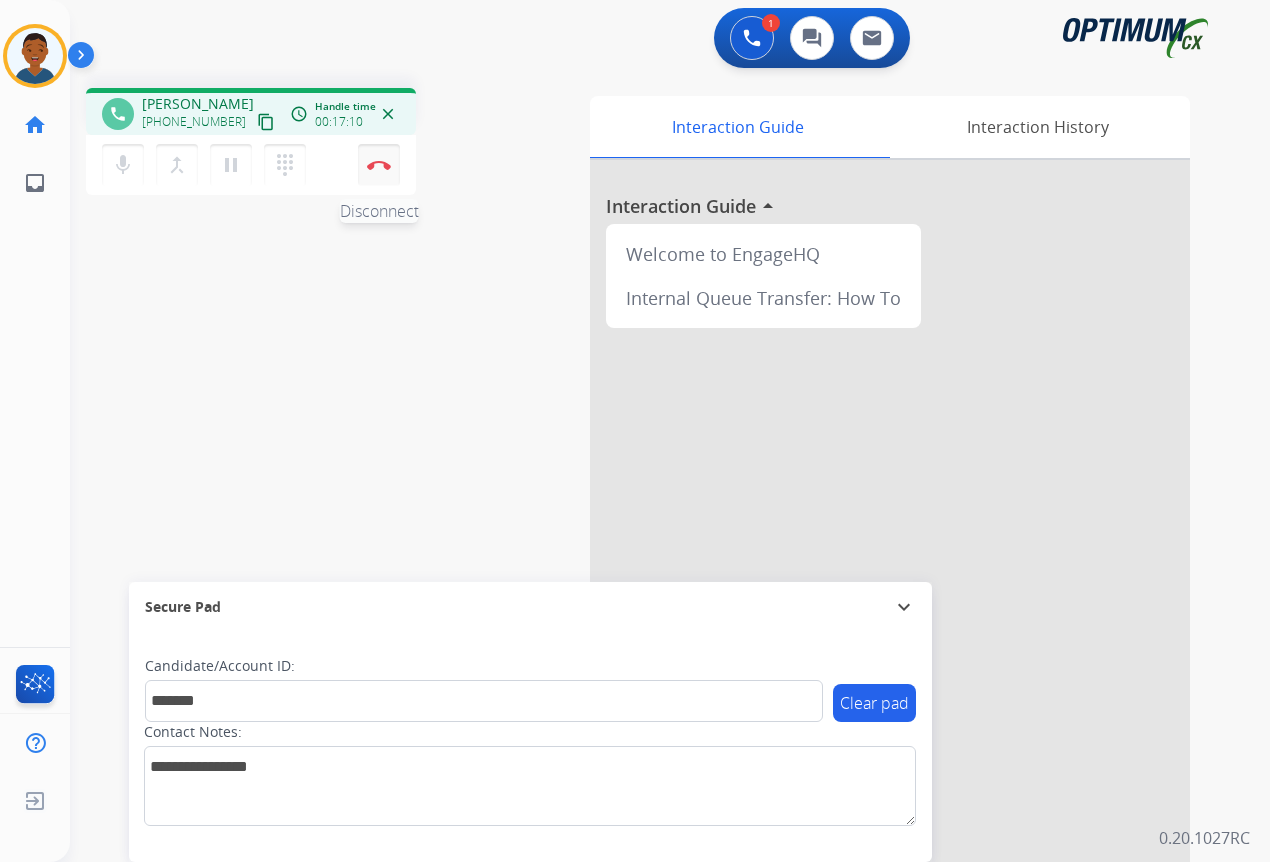 click at bounding box center [379, 165] 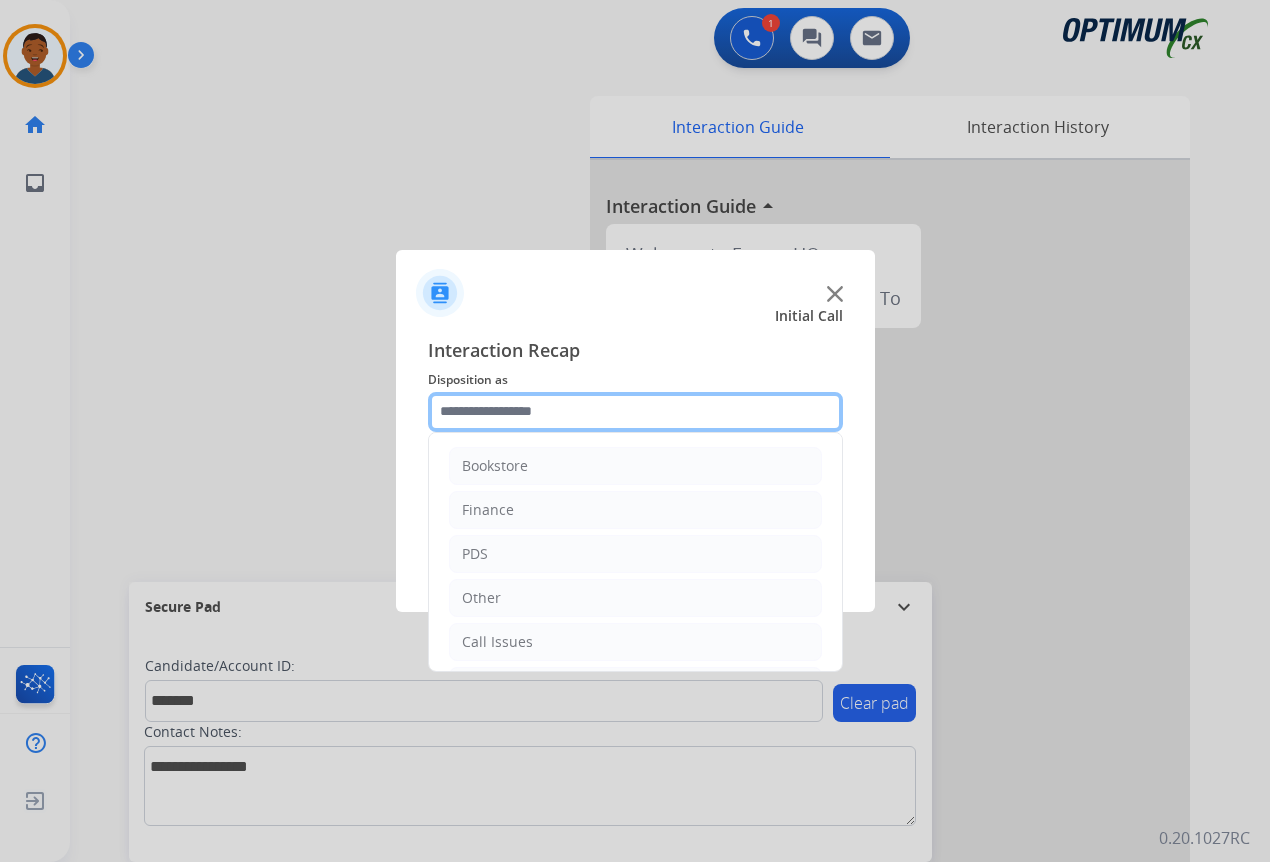 click 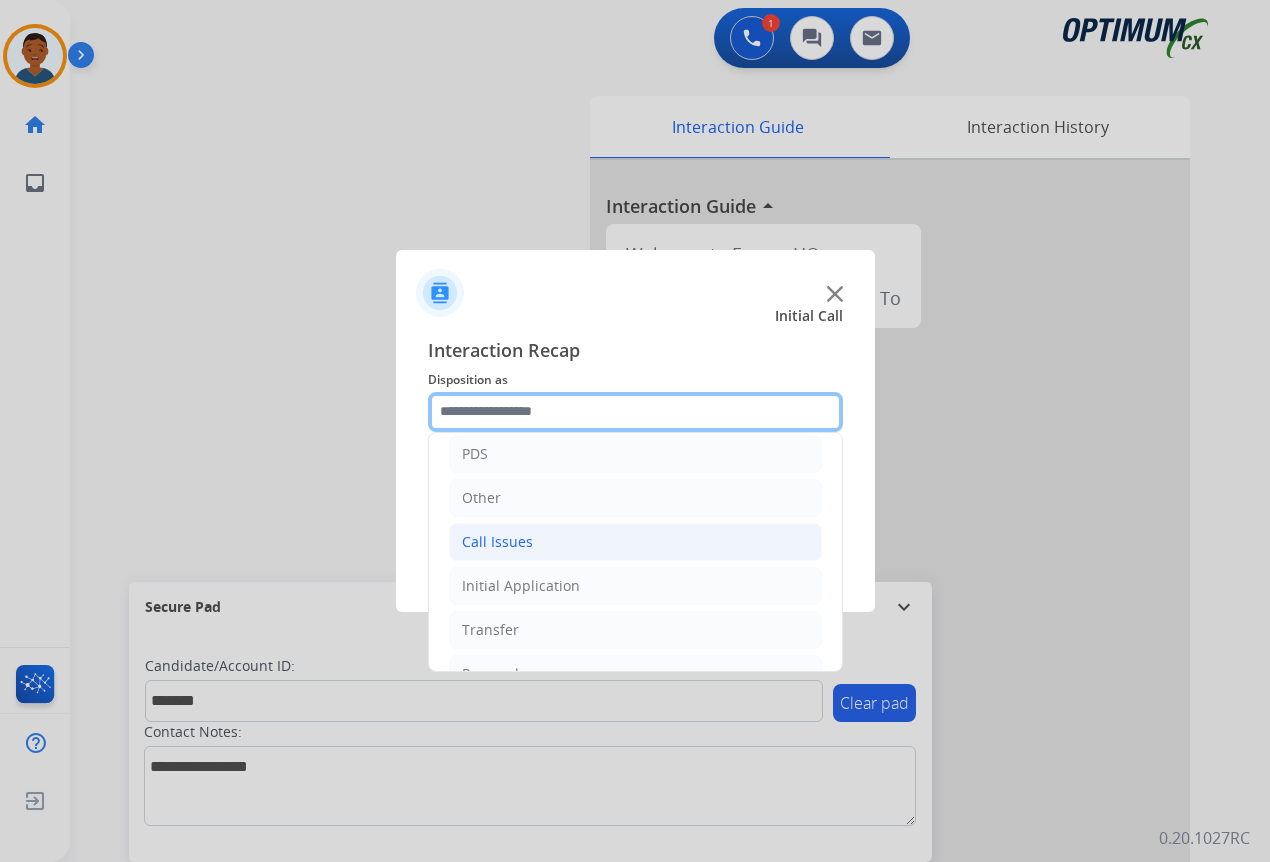 scroll, scrollTop: 136, scrollLeft: 0, axis: vertical 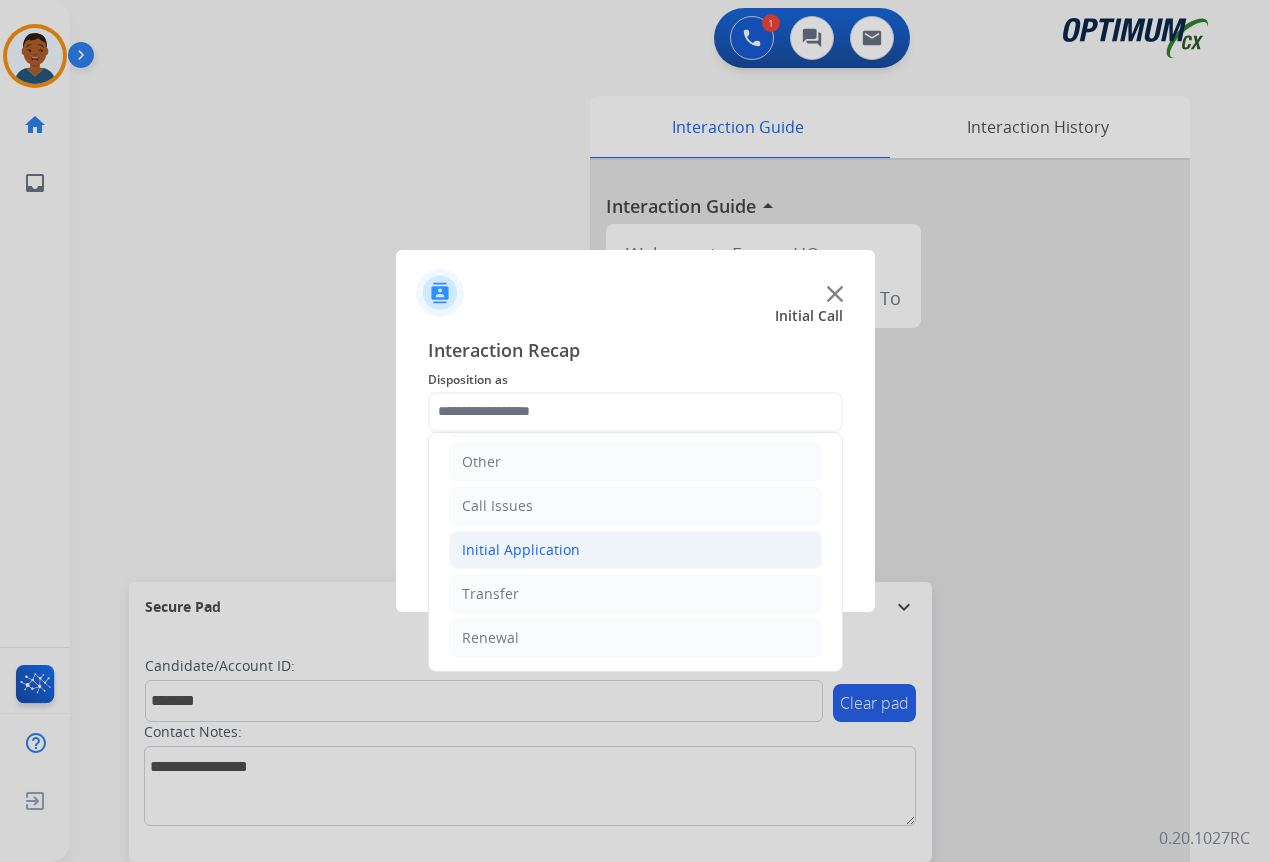 click on "Initial Application" 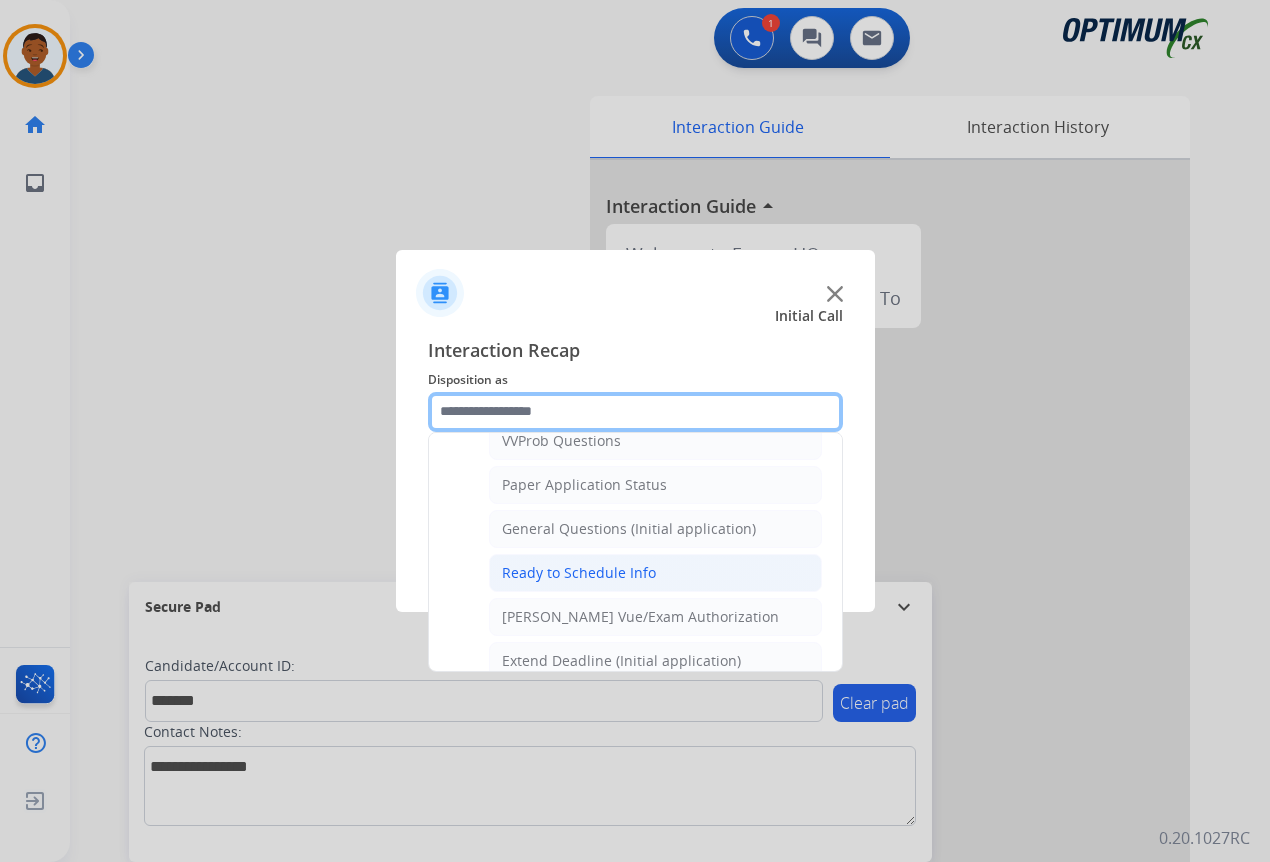 scroll, scrollTop: 1136, scrollLeft: 0, axis: vertical 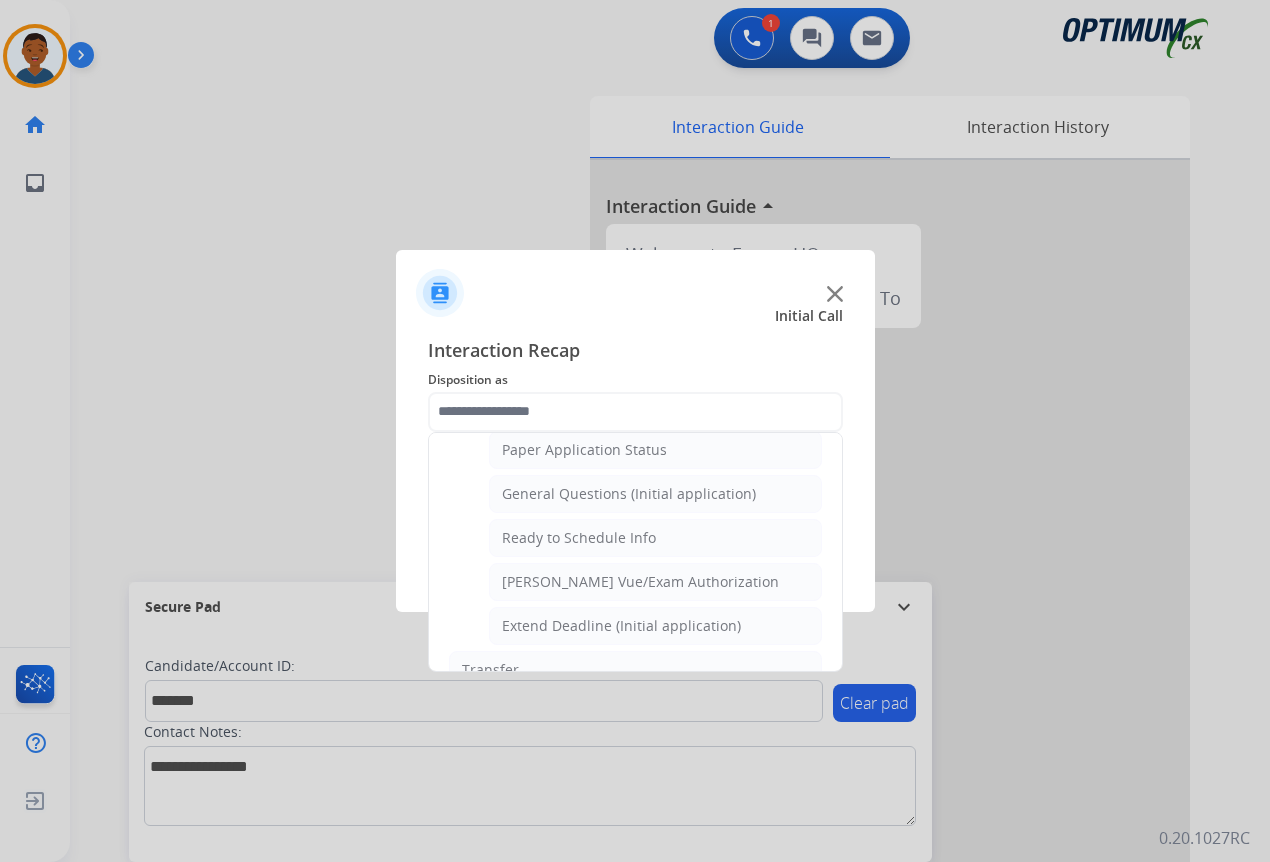 click on "General Questions (Initial application)" 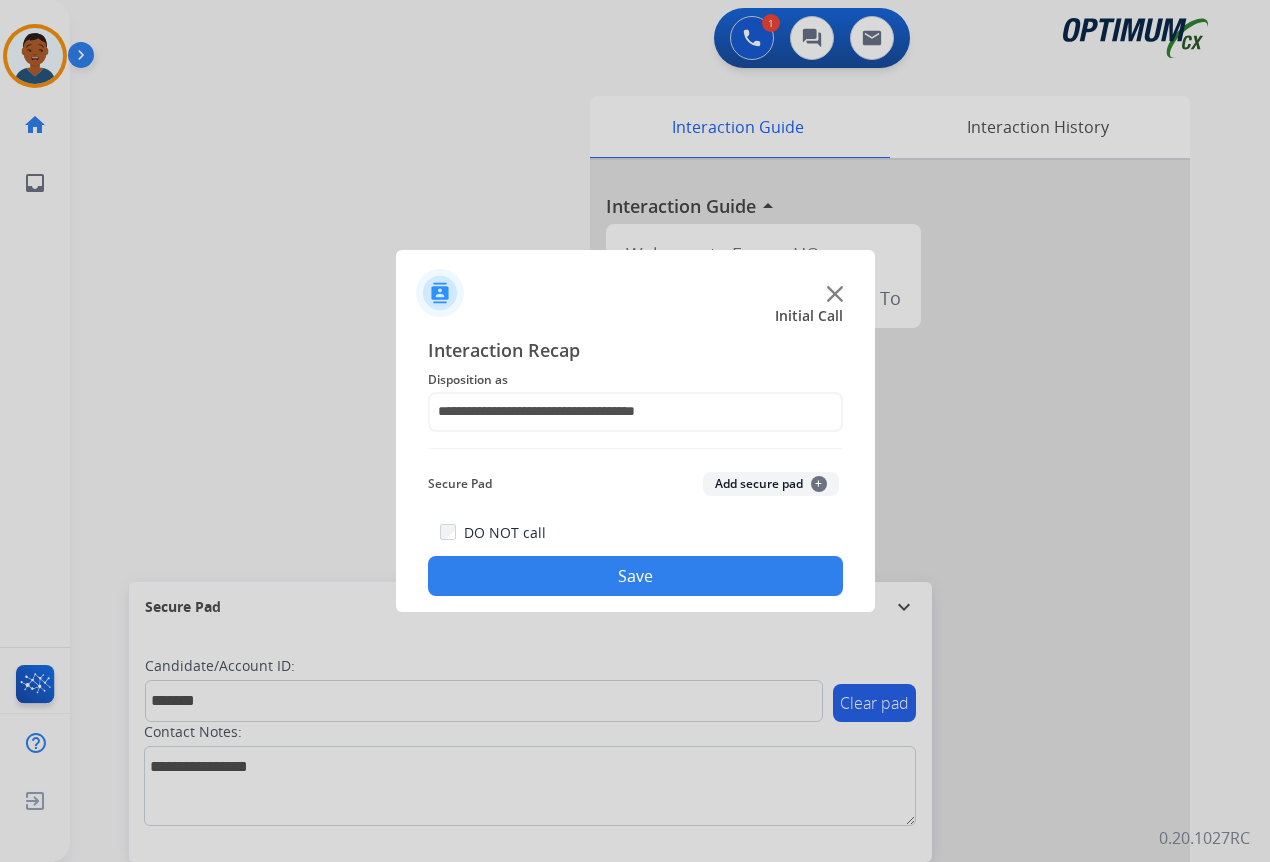 click on "Save" 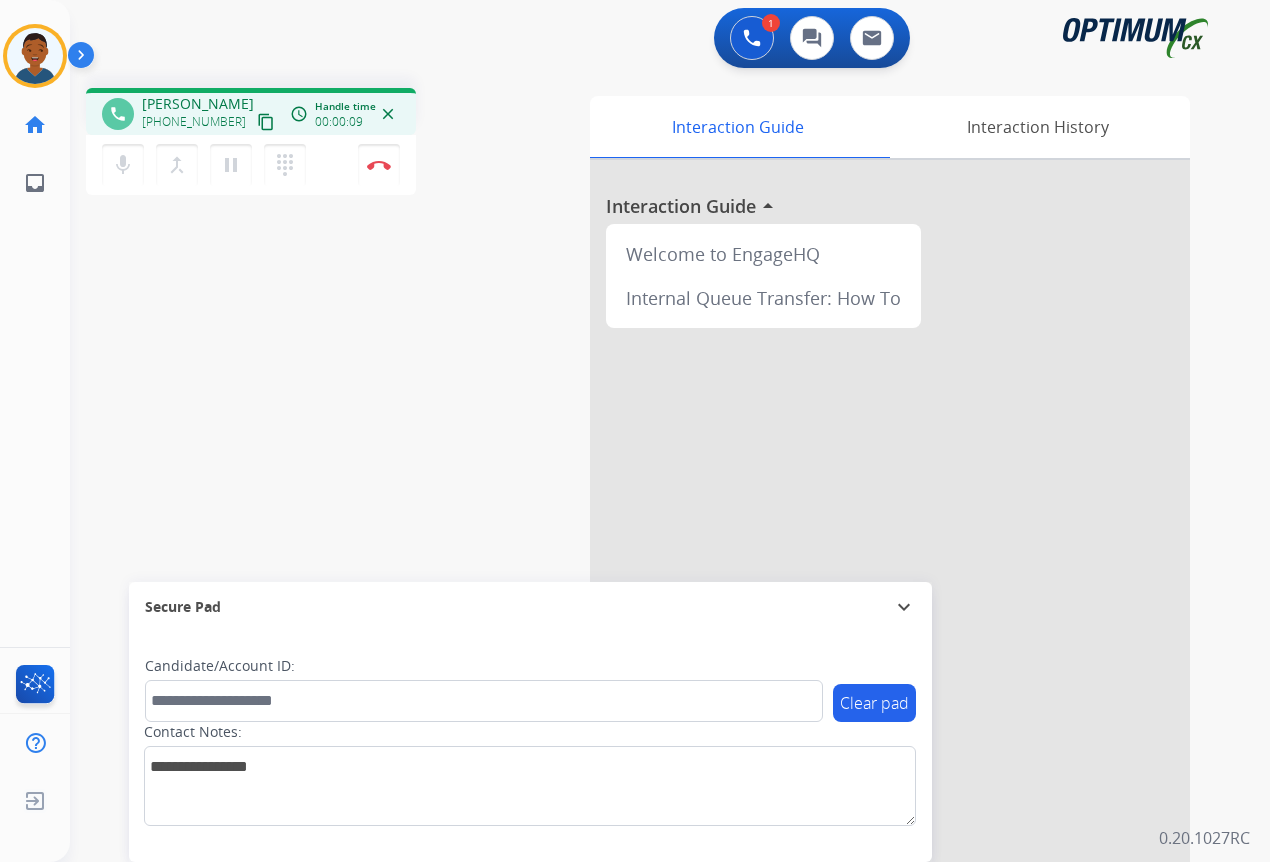 click on "content_copy" at bounding box center (266, 122) 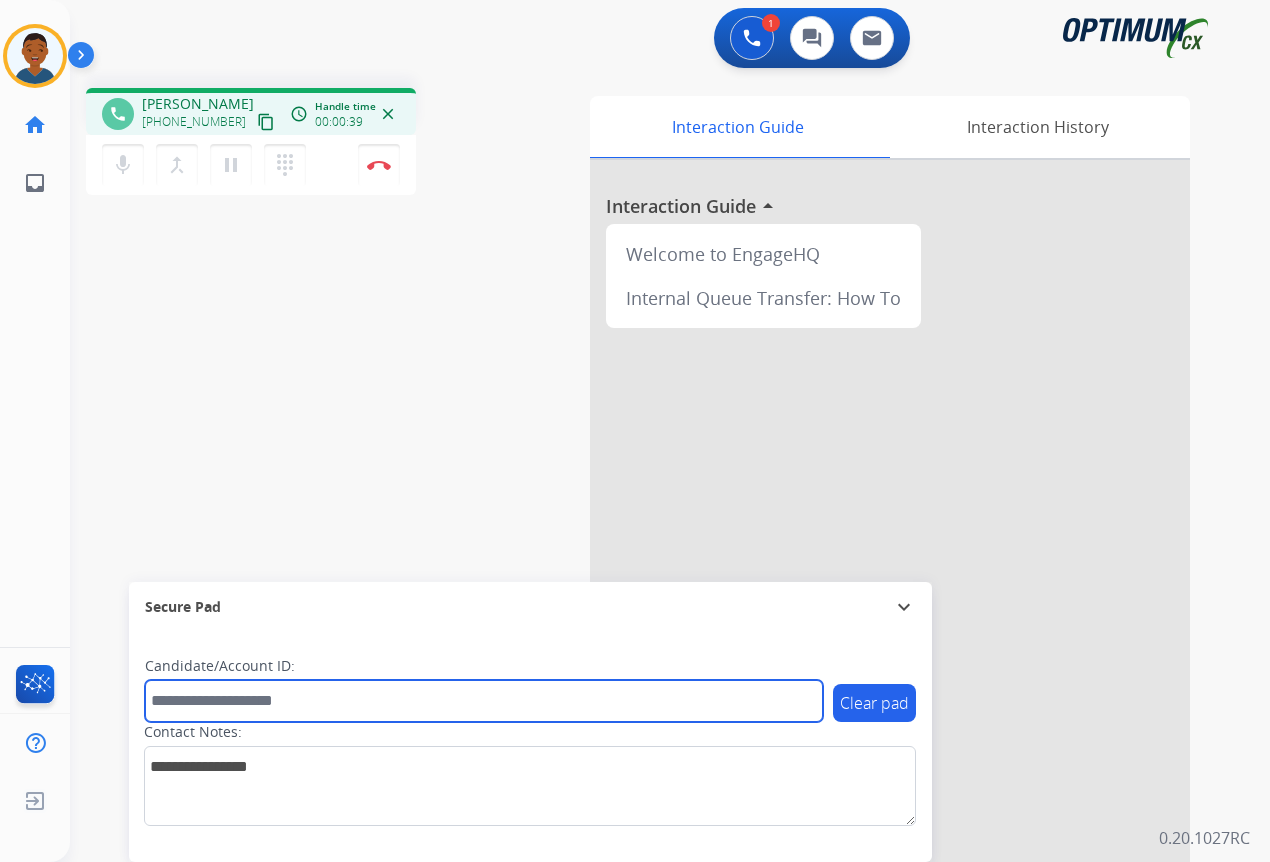 click at bounding box center [484, 701] 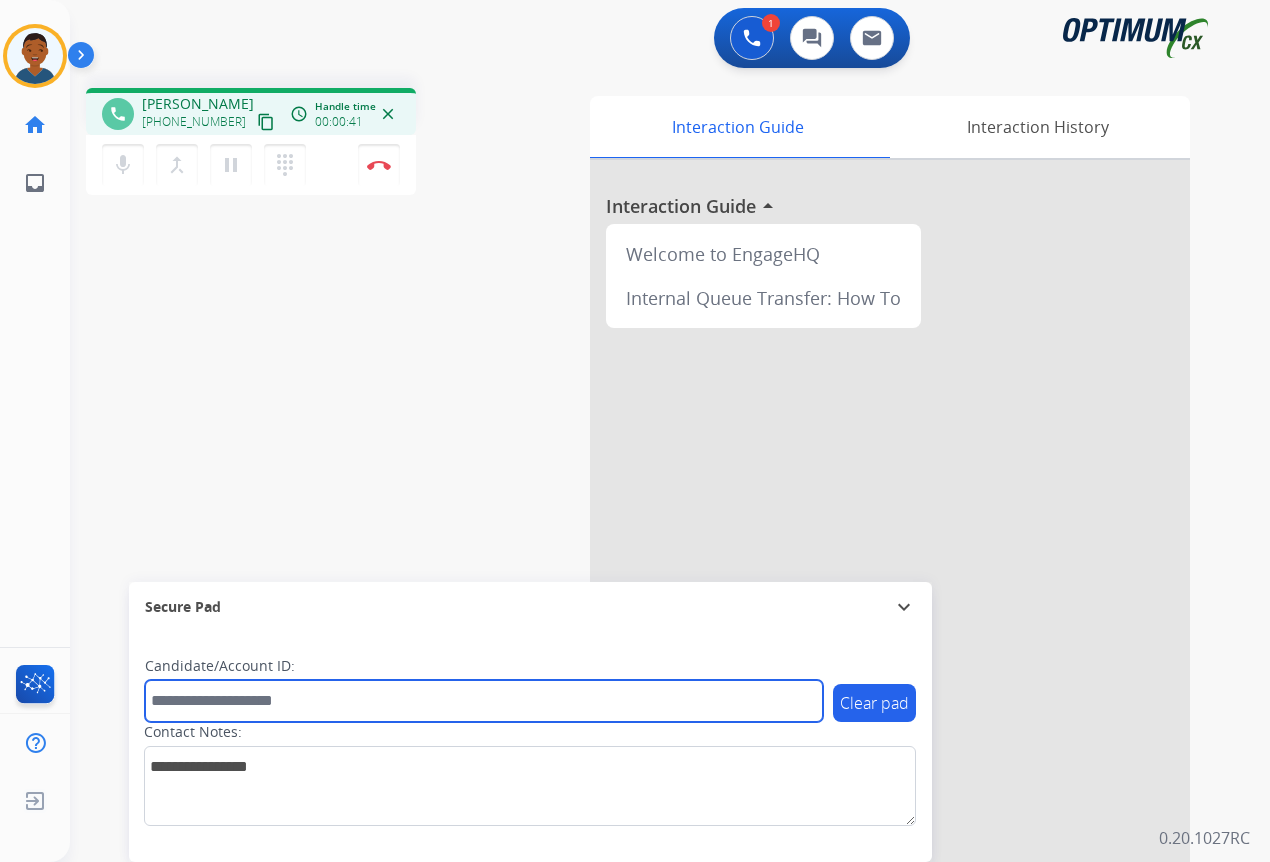 paste on "*******" 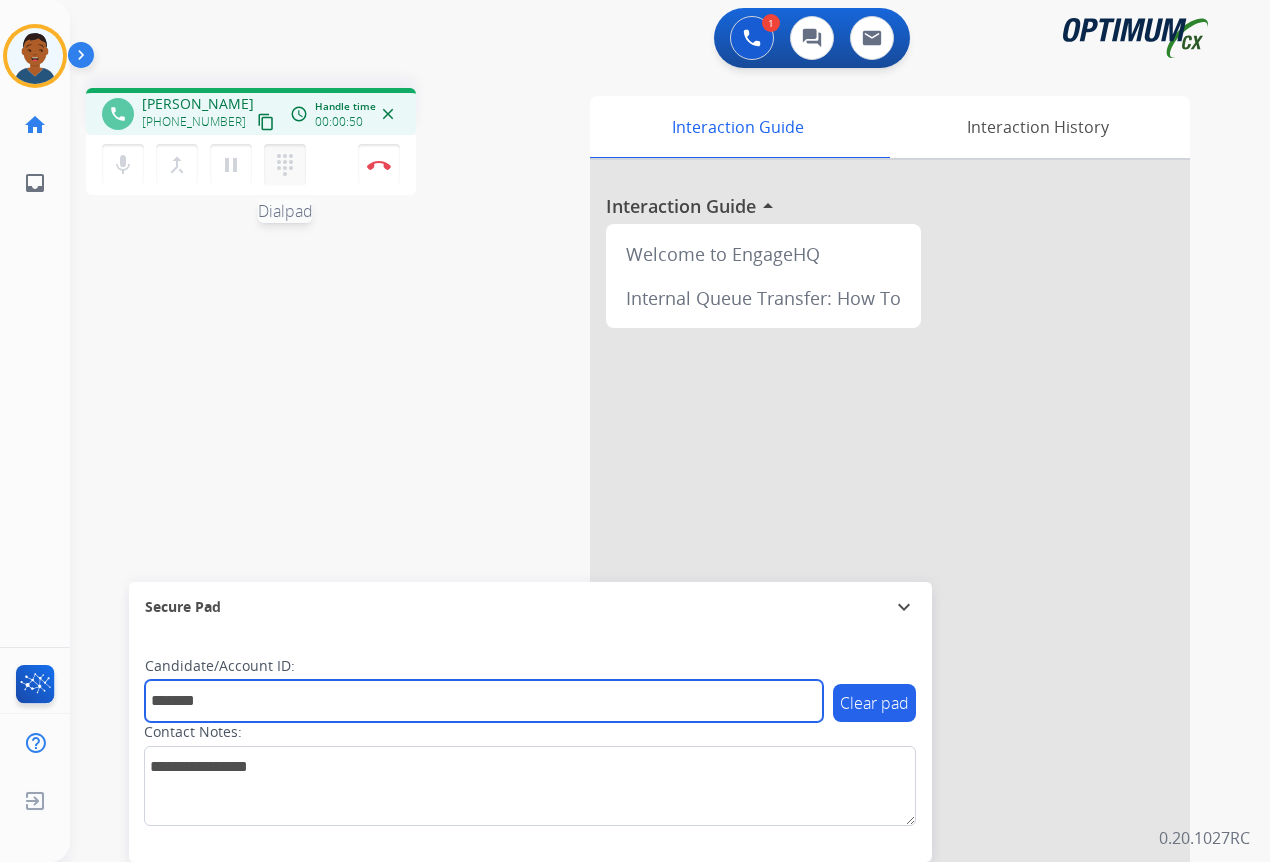 type on "*******" 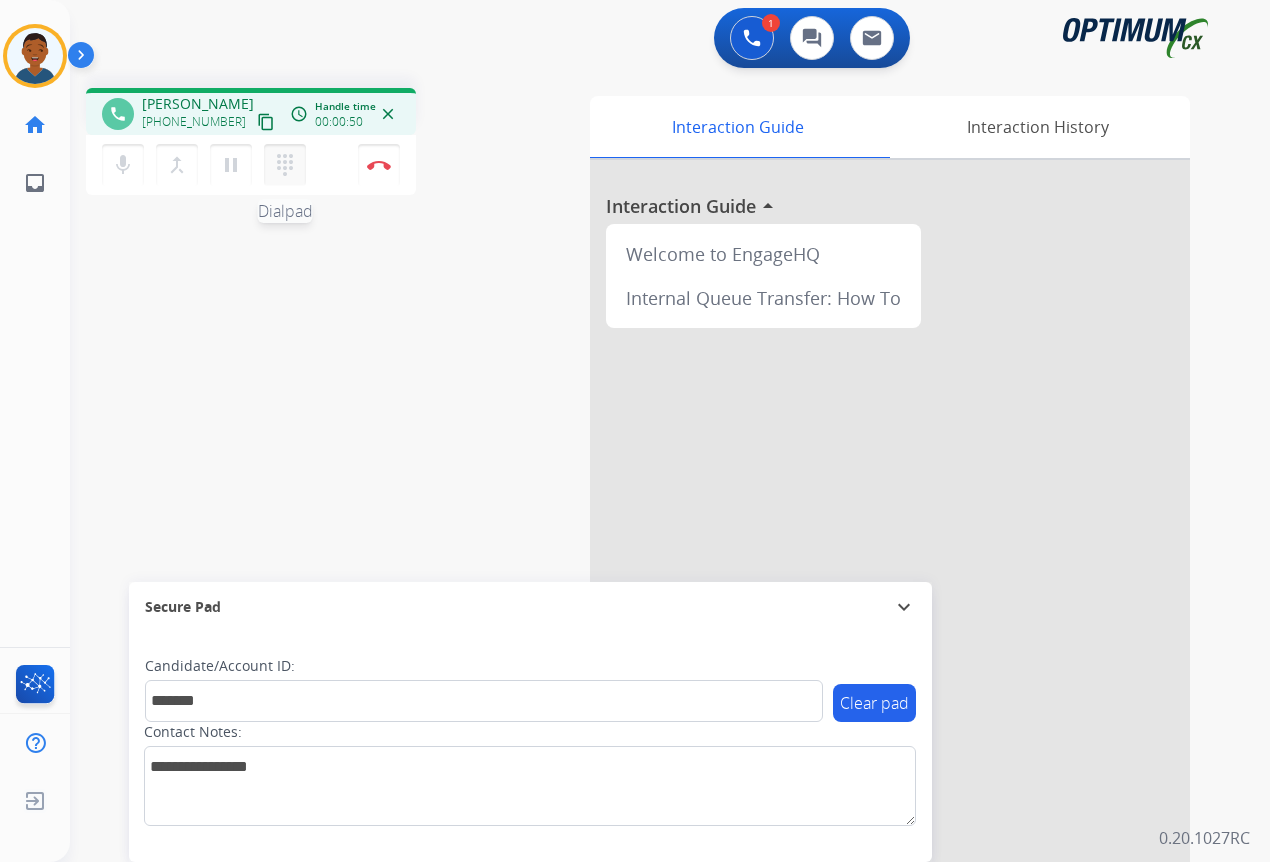 click on "dialpad" at bounding box center [285, 165] 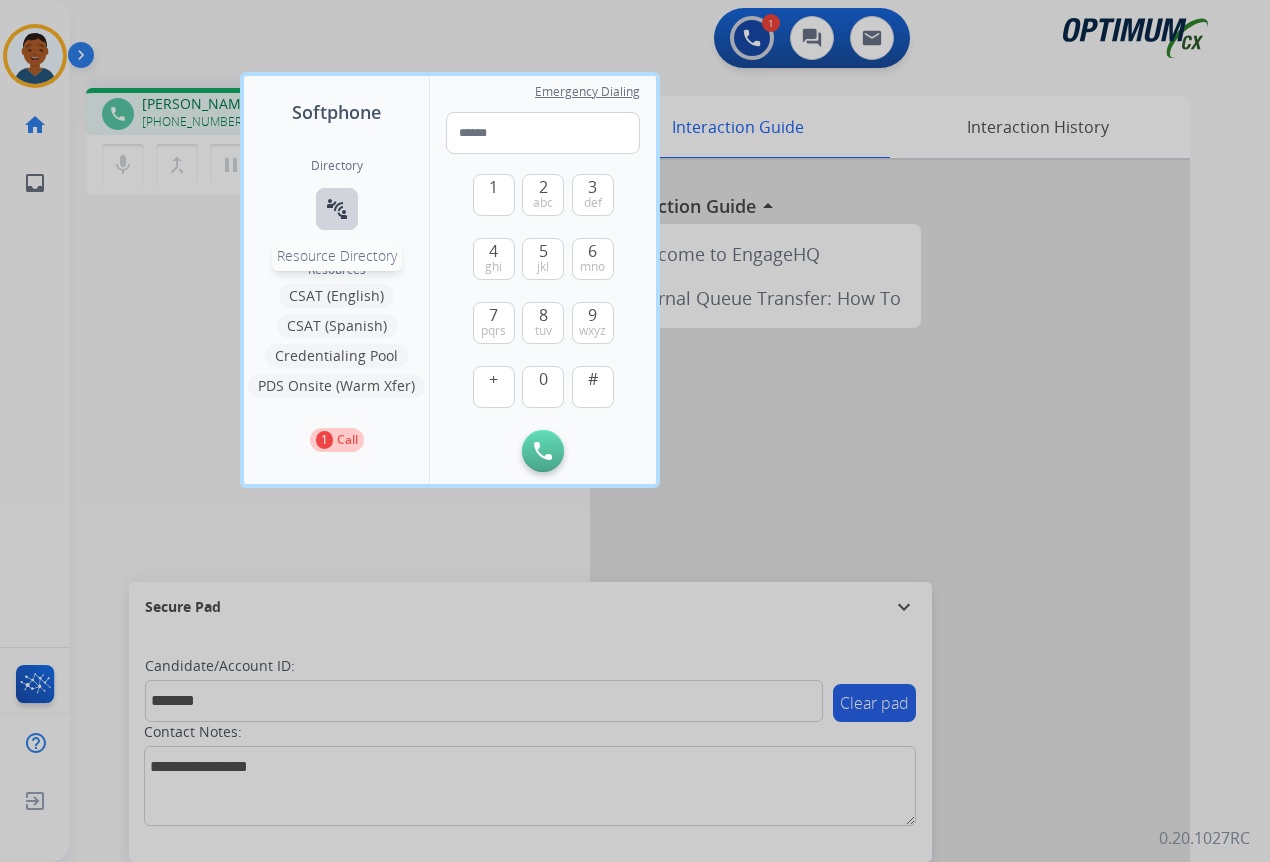 click on "connect_without_contact" at bounding box center (337, 209) 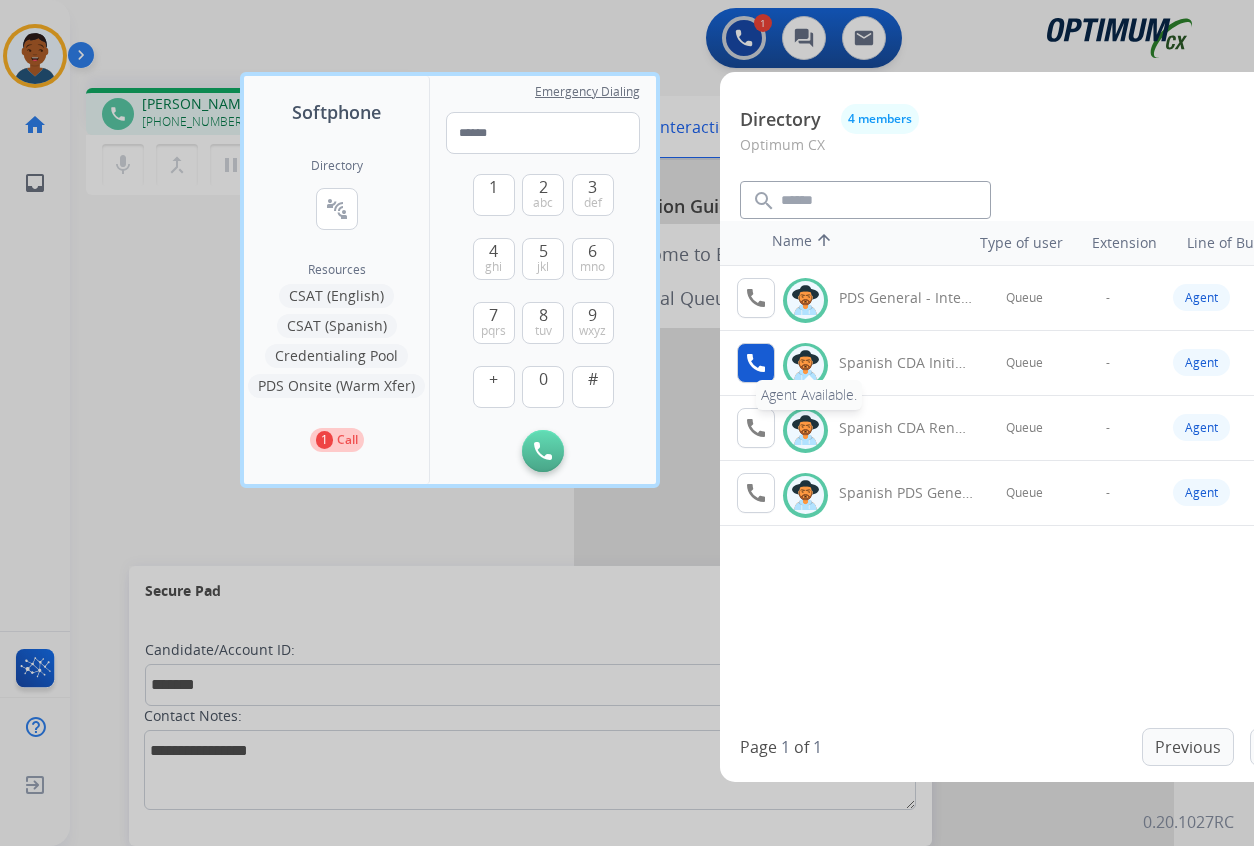 click on "call" at bounding box center (756, 363) 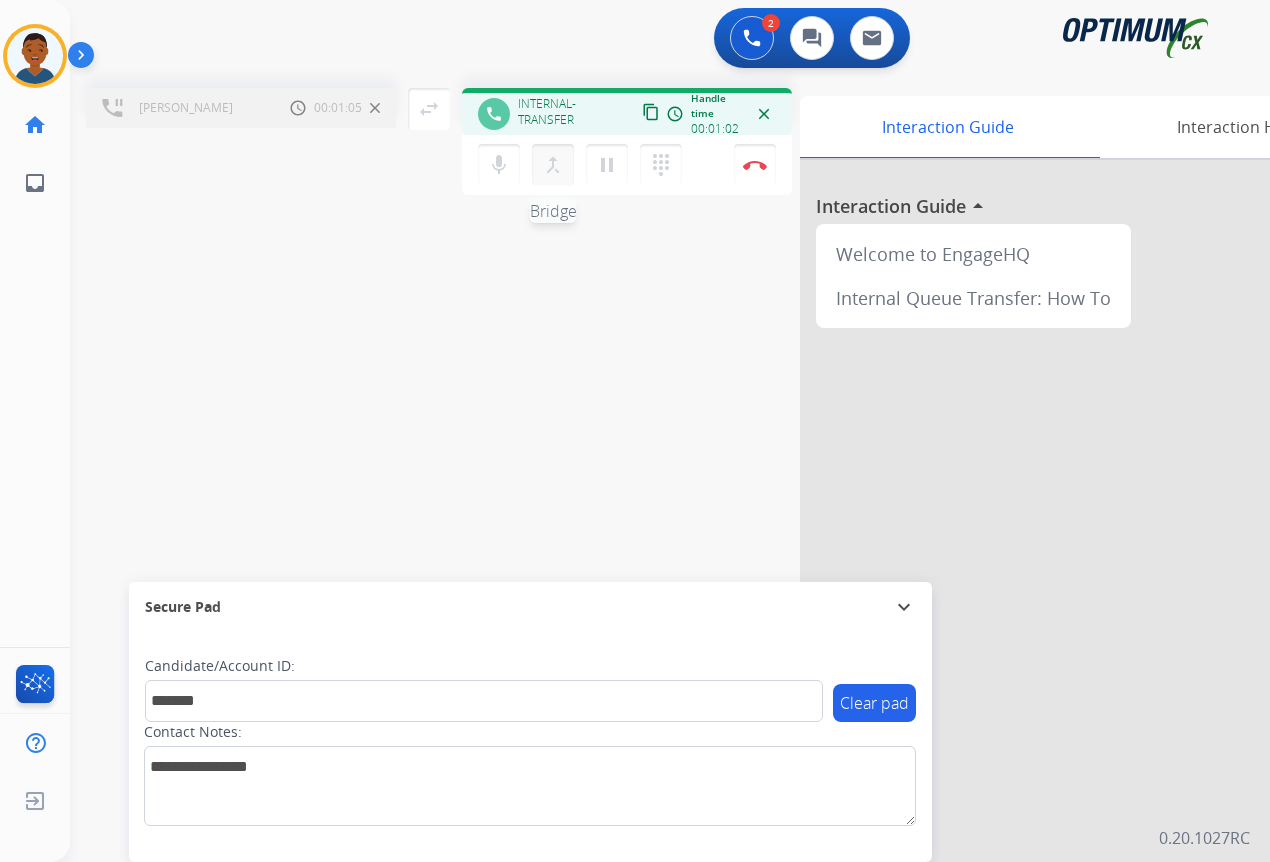 click on "merge_type" at bounding box center (553, 165) 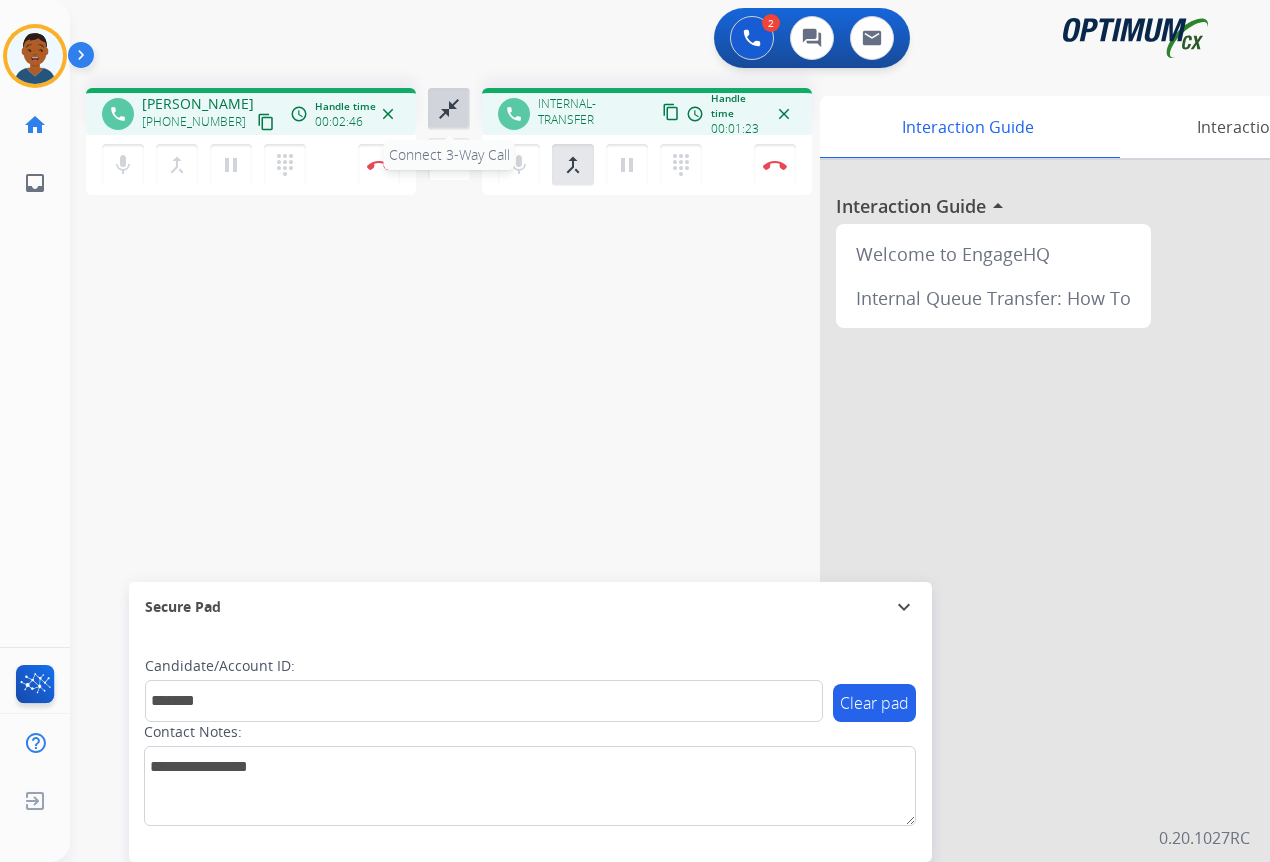 click on "close_fullscreen" at bounding box center (449, 109) 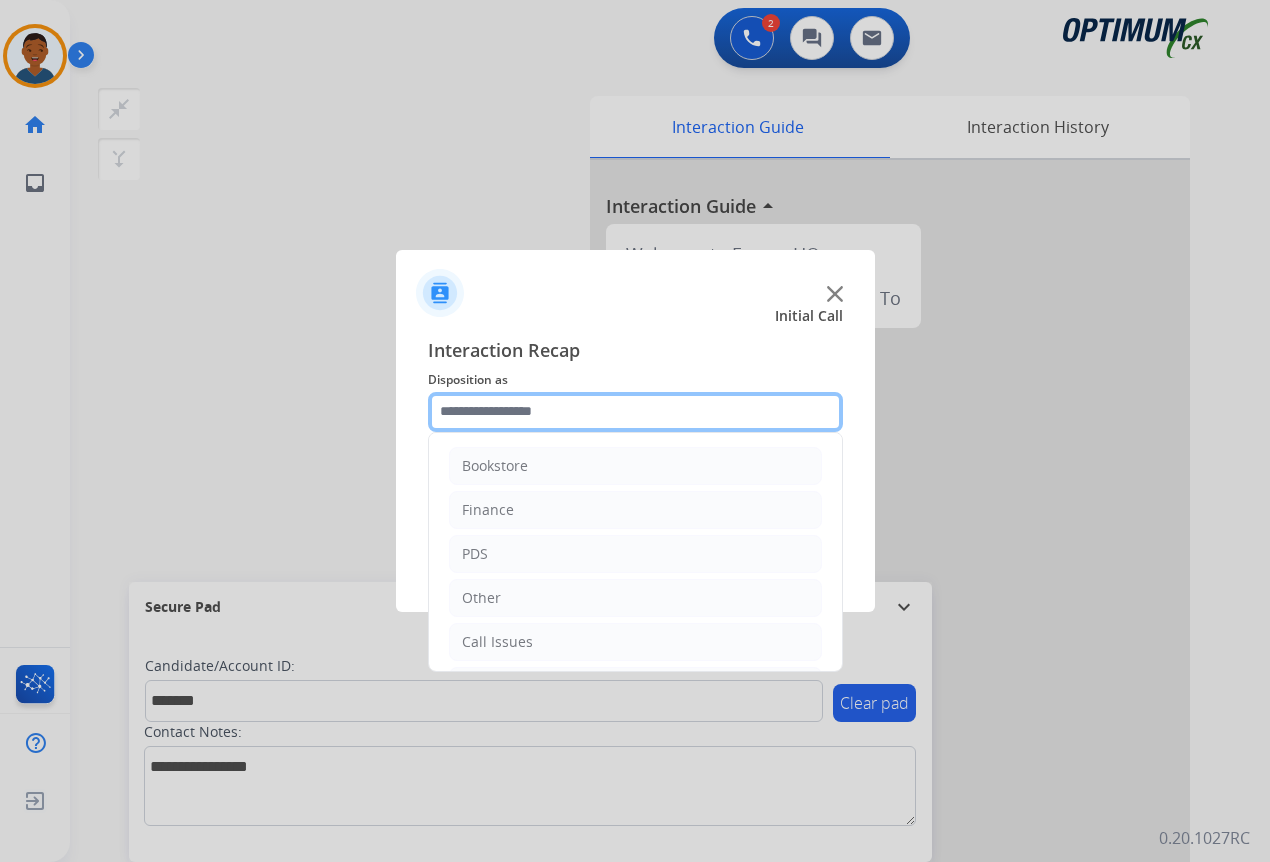 click 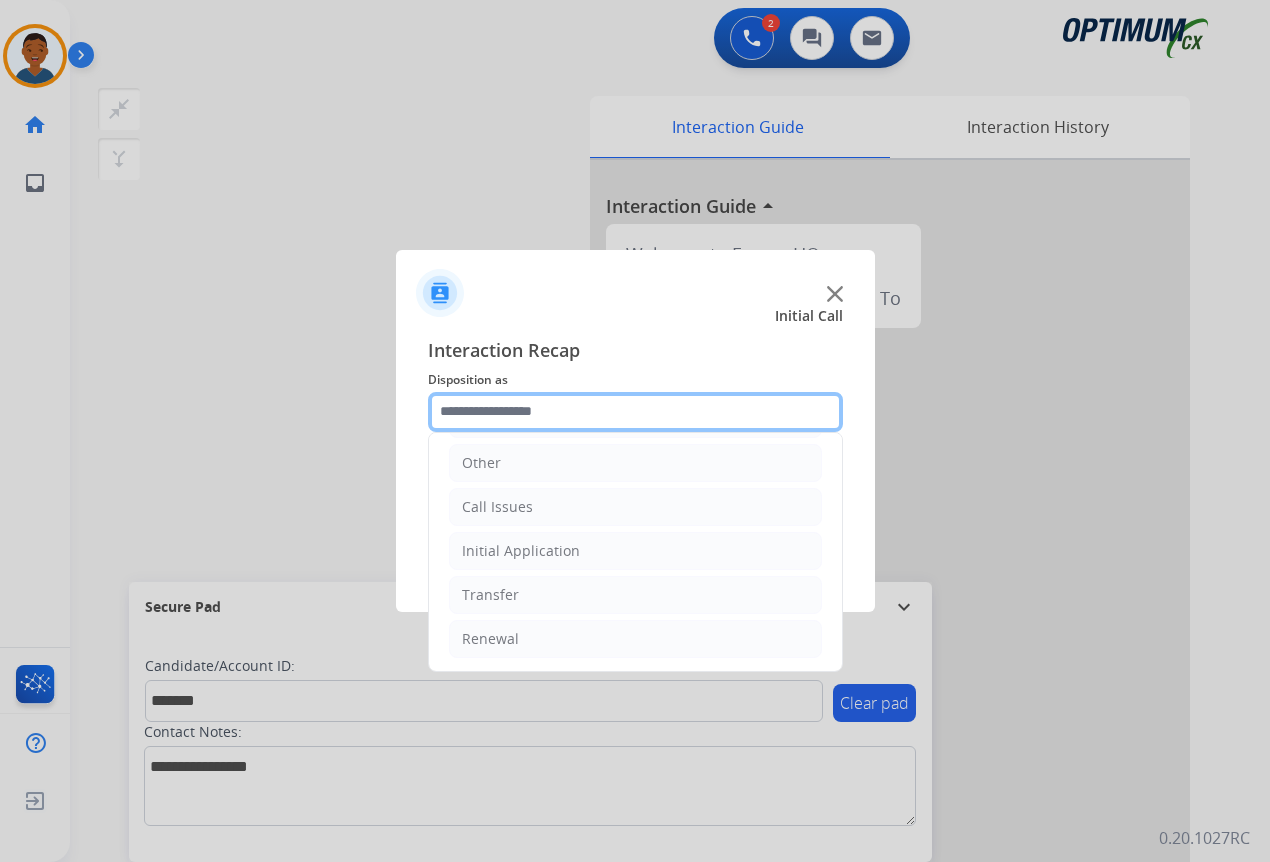 scroll, scrollTop: 136, scrollLeft: 0, axis: vertical 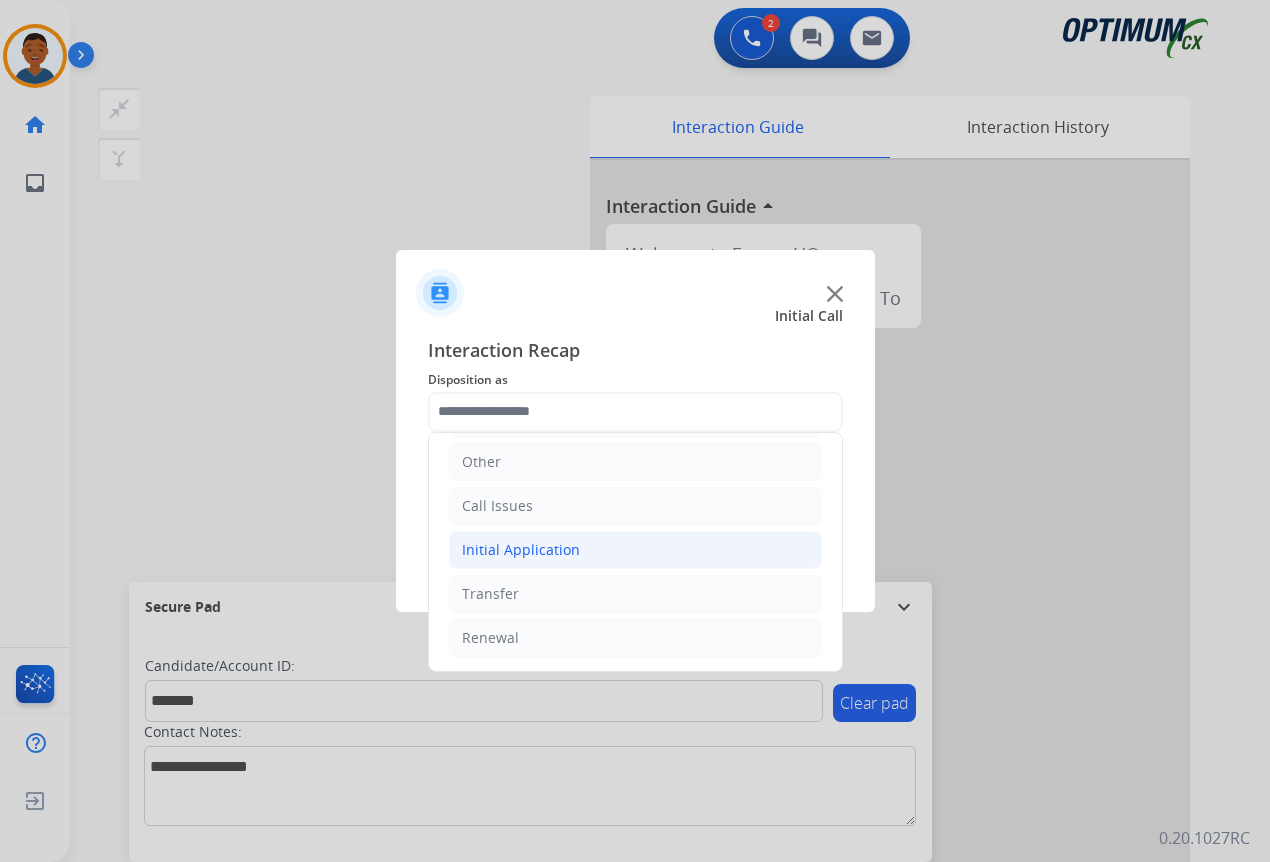 click on "Initial Application" 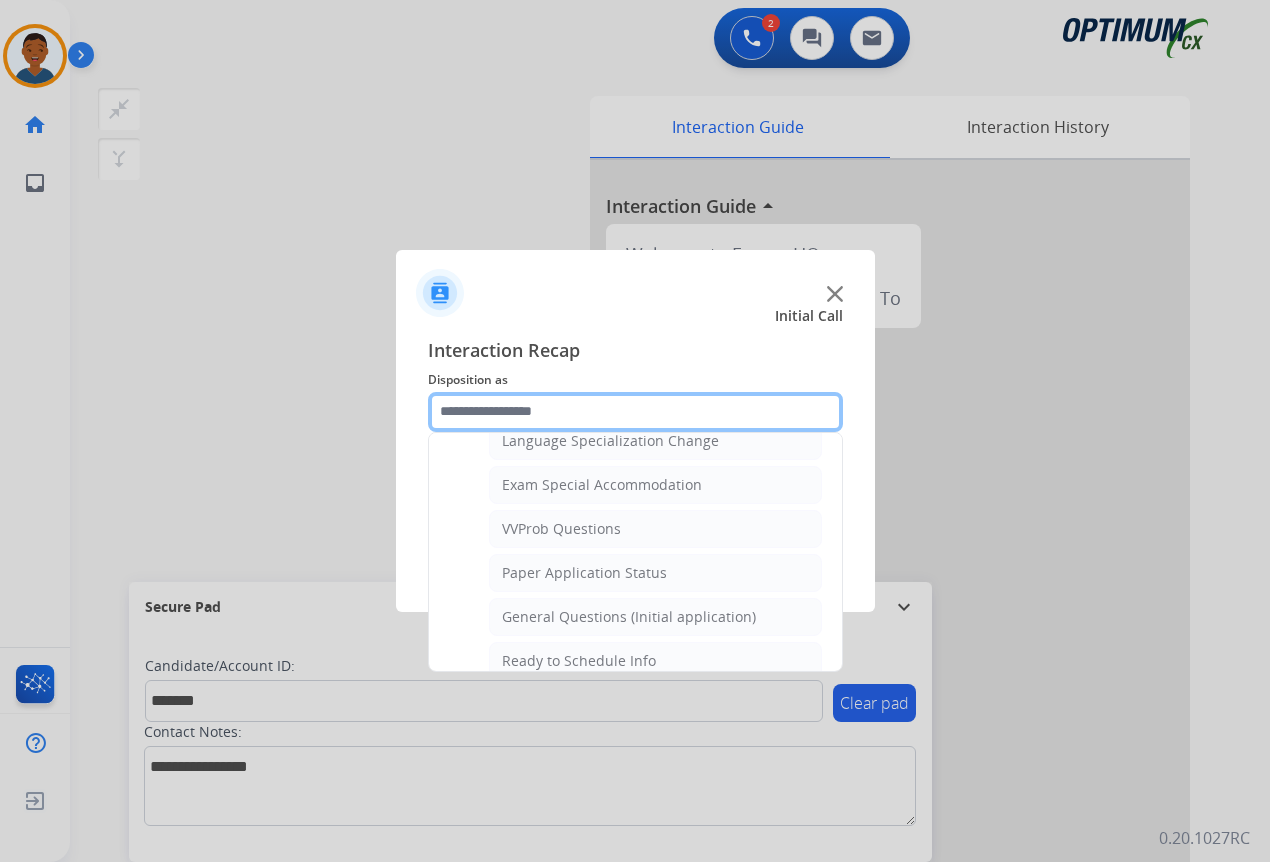 scroll, scrollTop: 1012, scrollLeft: 0, axis: vertical 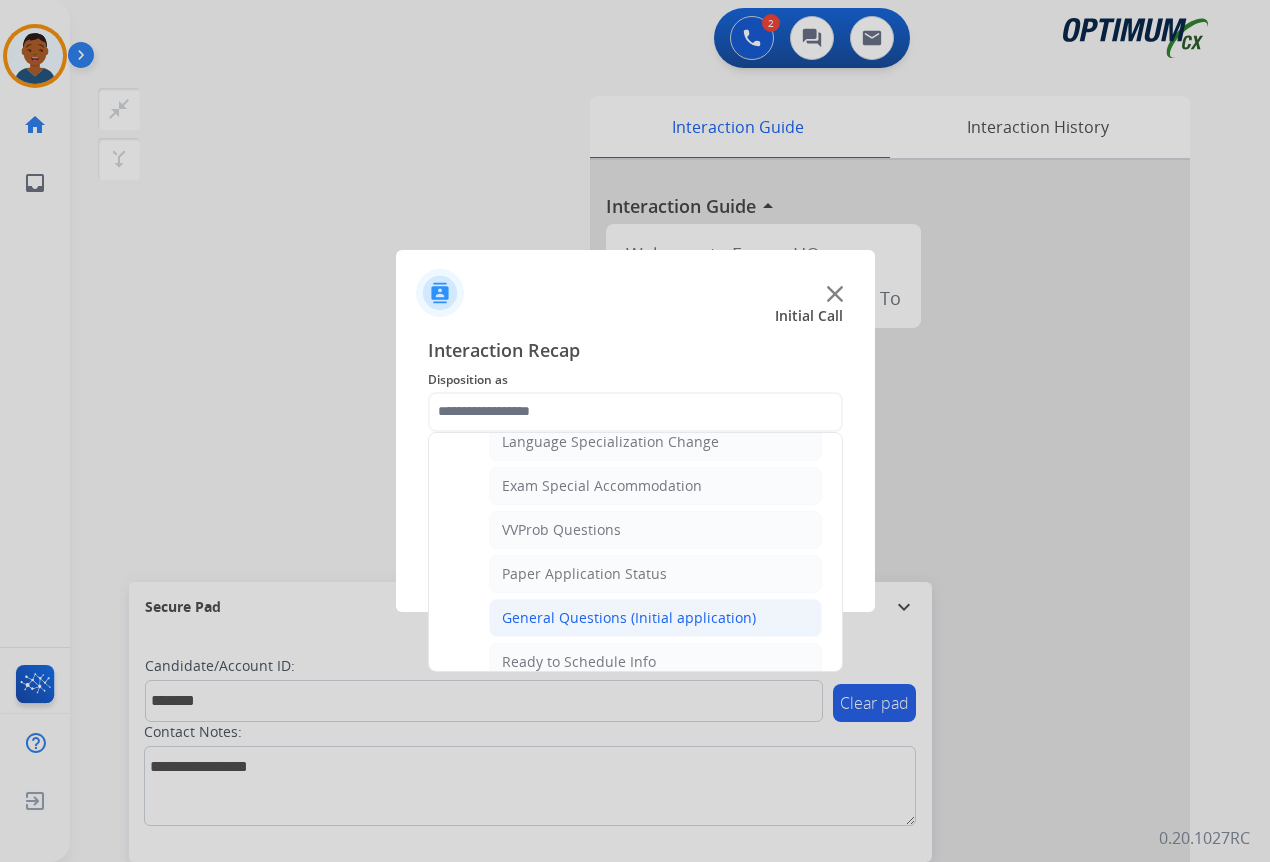 click on "General Questions (Initial application)" 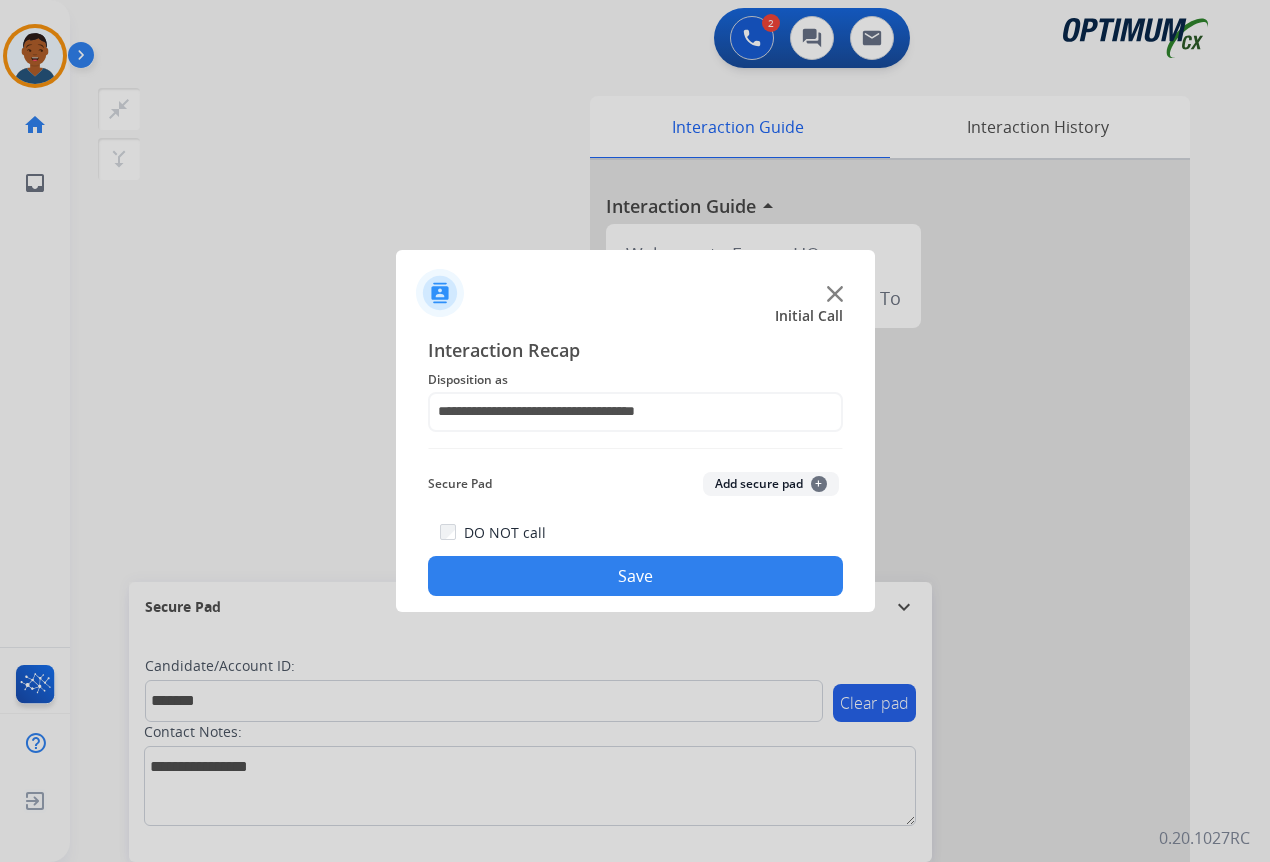 click on "Add secure pad  +" 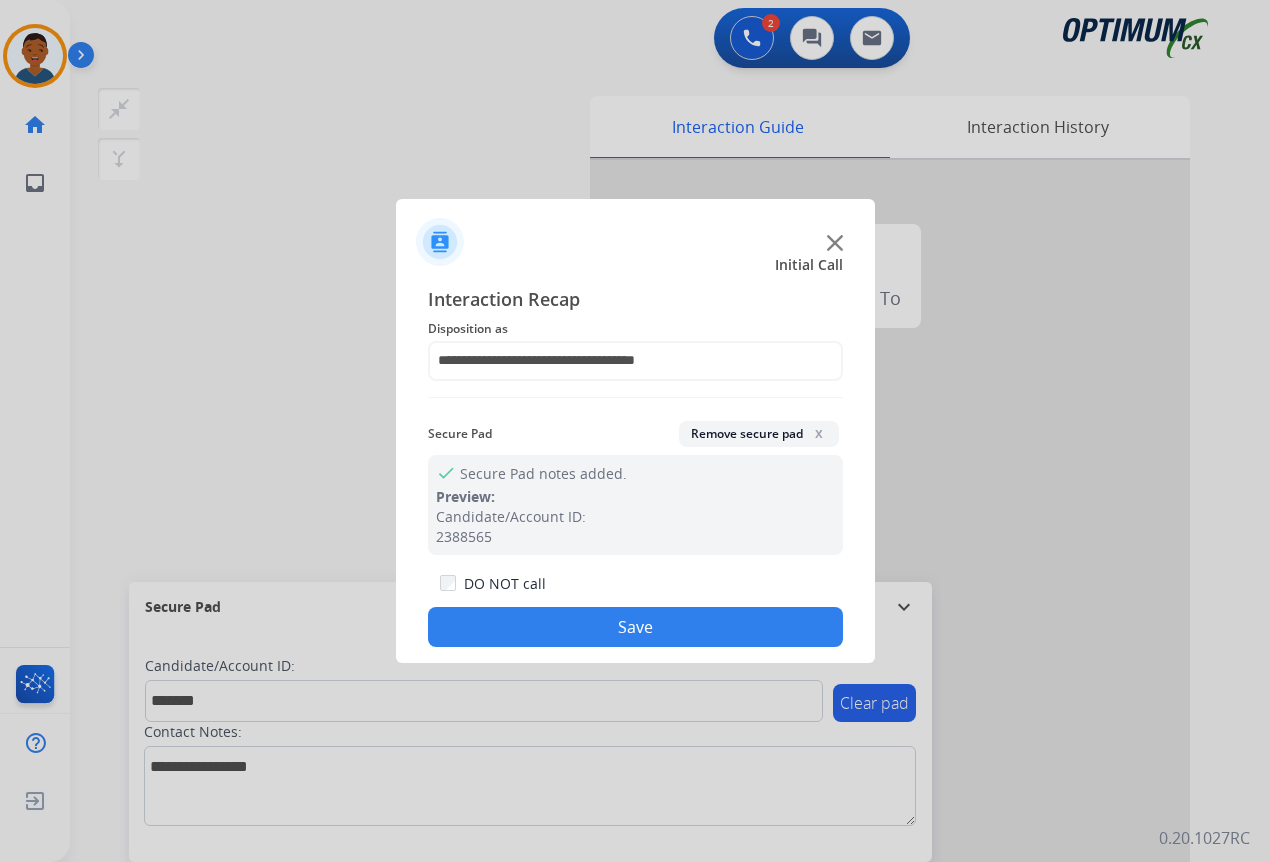 click on "Save" 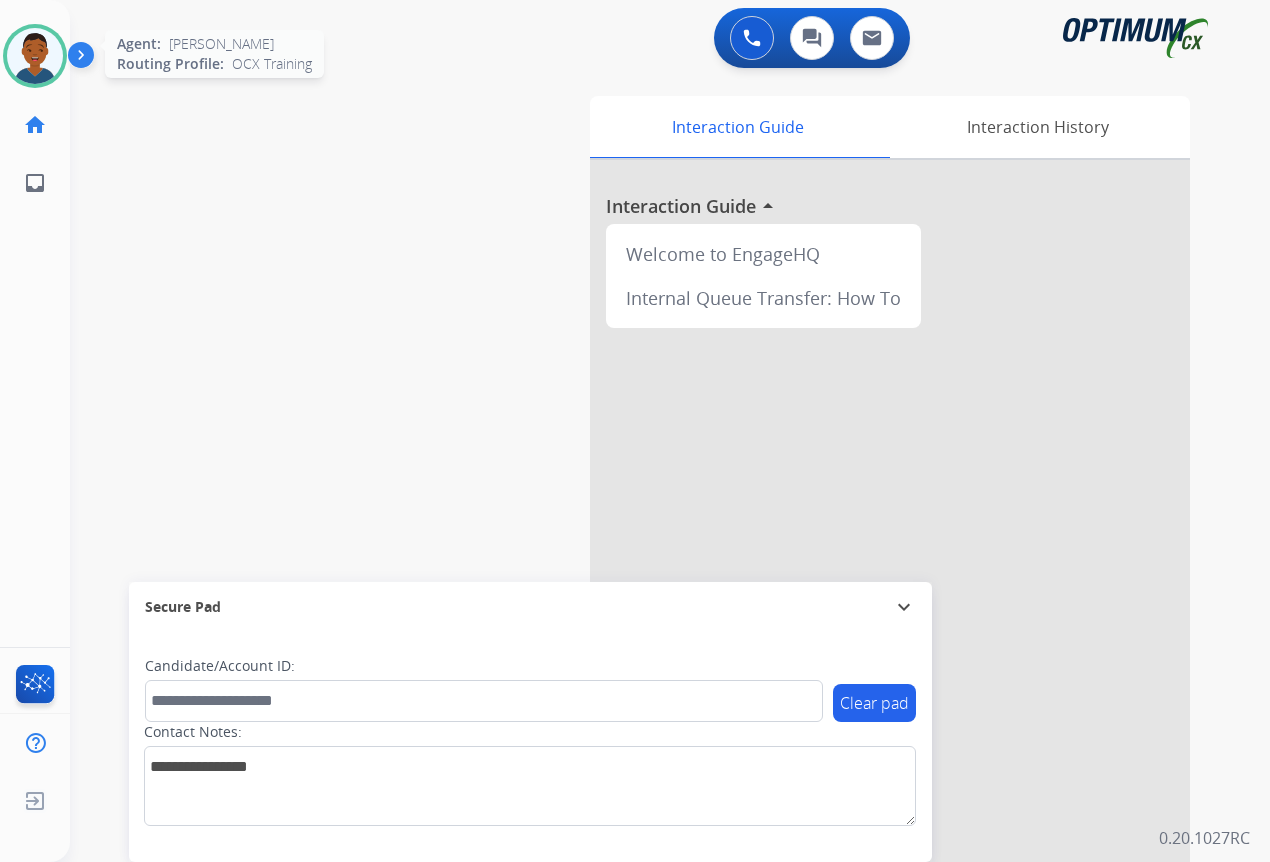 click at bounding box center (35, 56) 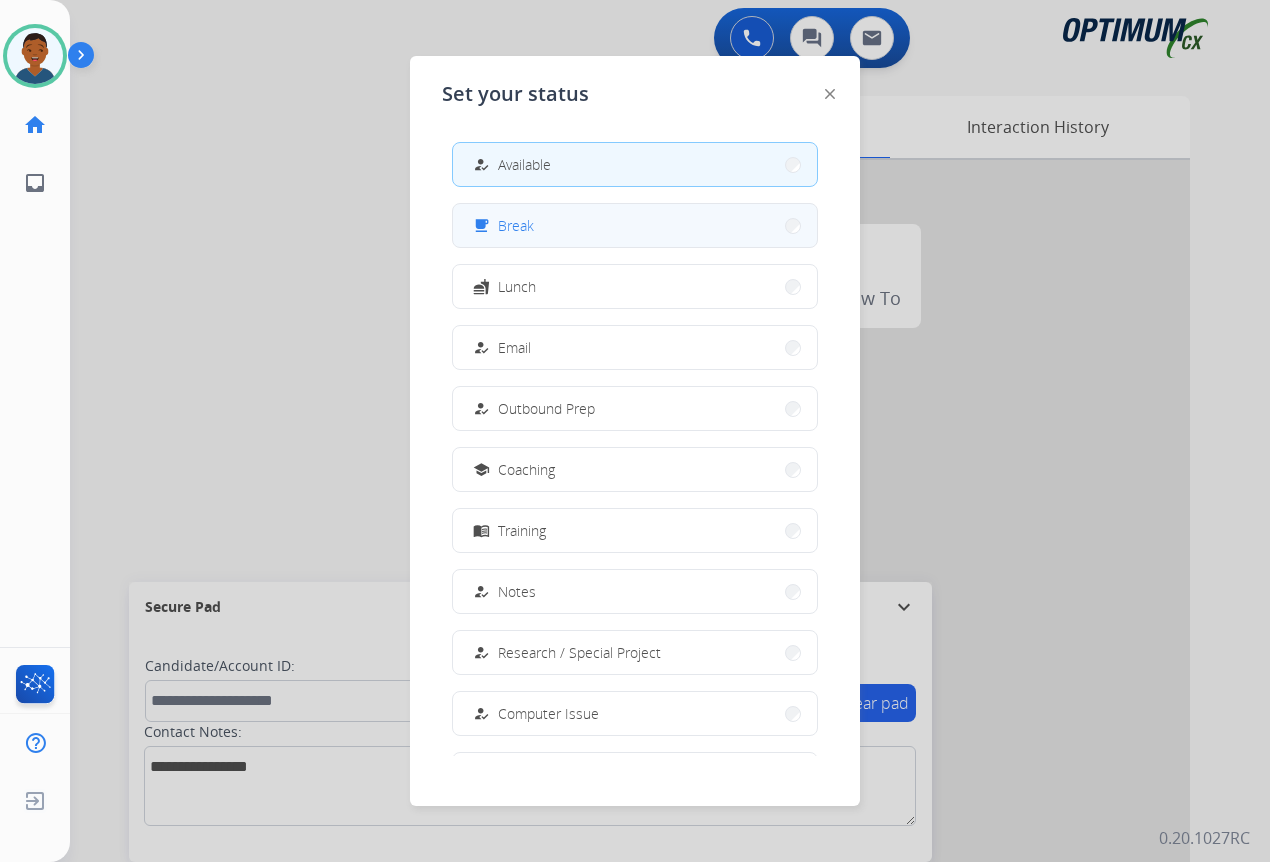 click on "Break" at bounding box center [516, 225] 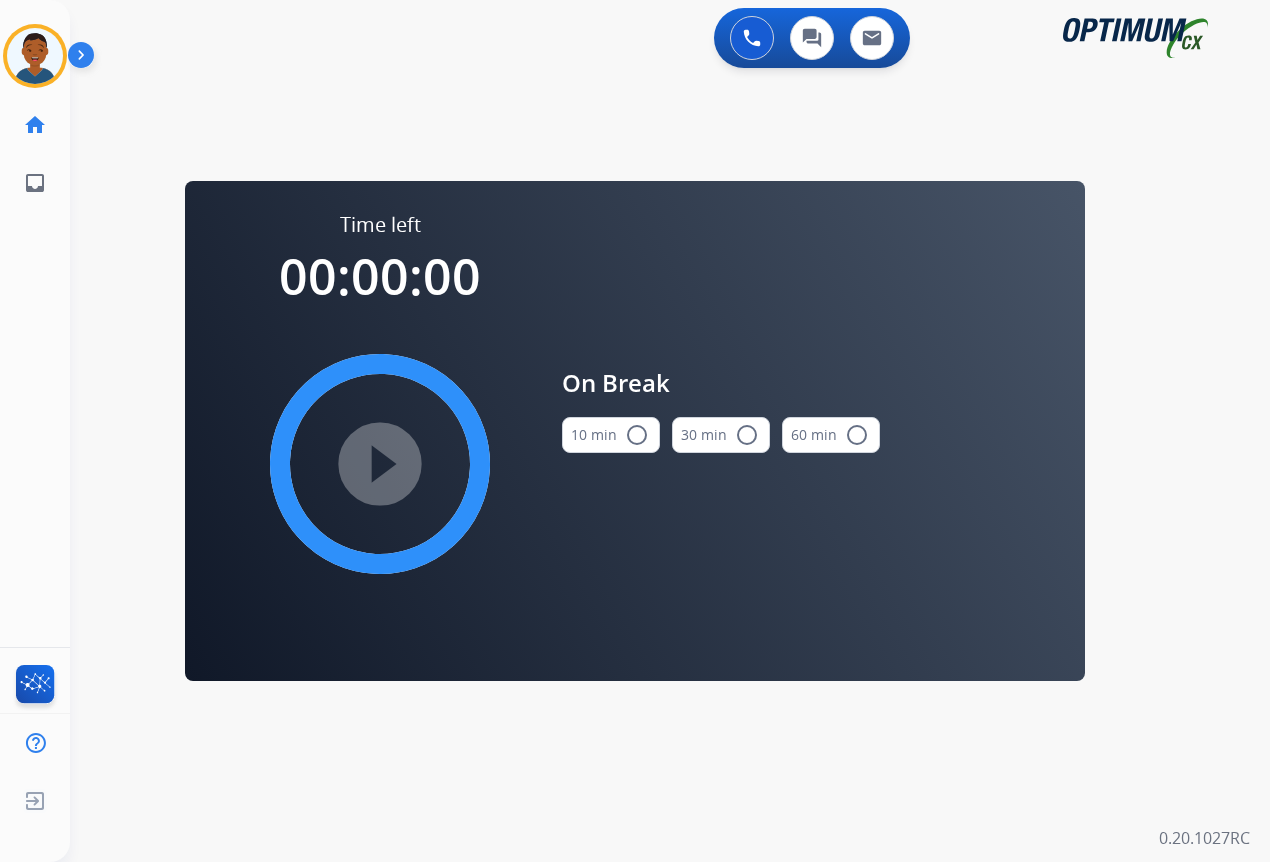 click on "radio_button_unchecked" at bounding box center [637, 435] 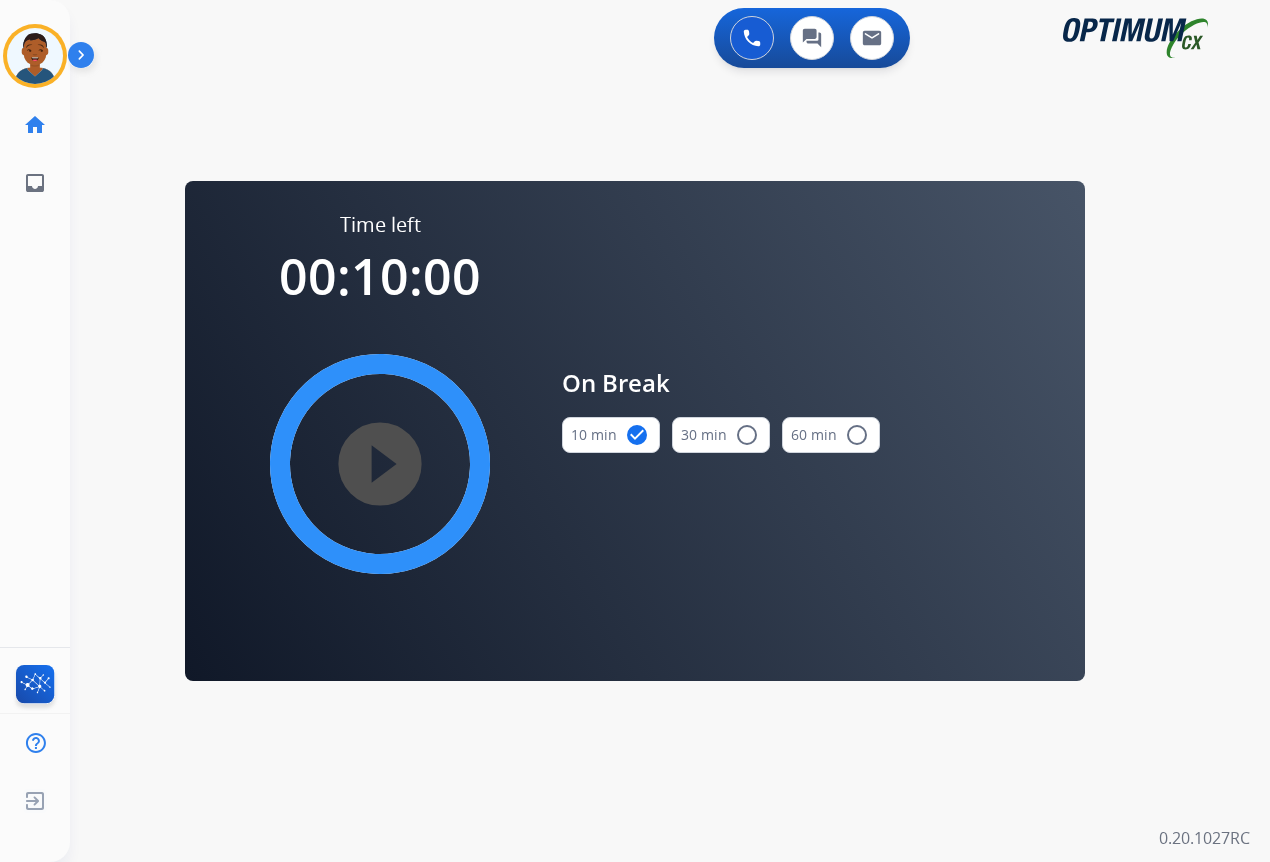 click on "play_circle_filled" at bounding box center [380, 464] 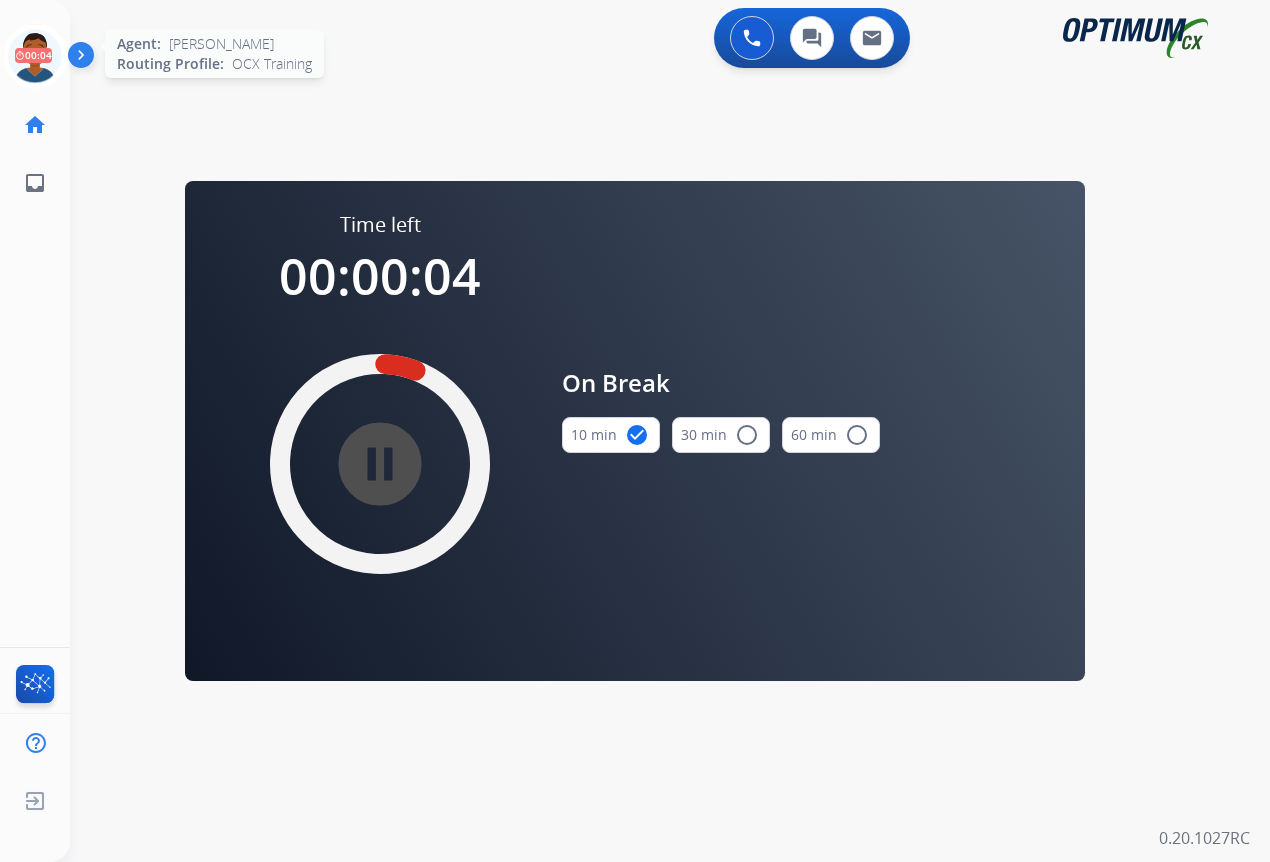 click 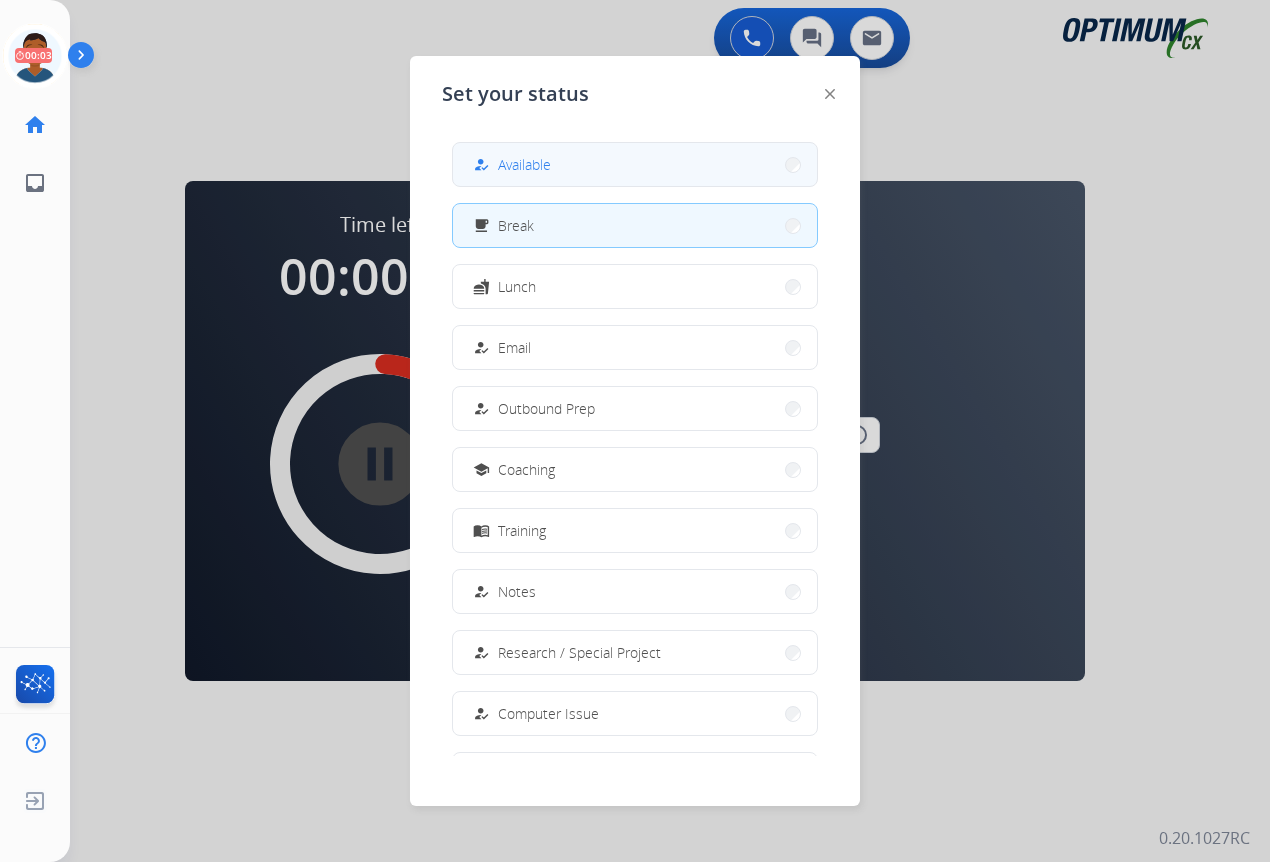 click on "Available" at bounding box center (524, 164) 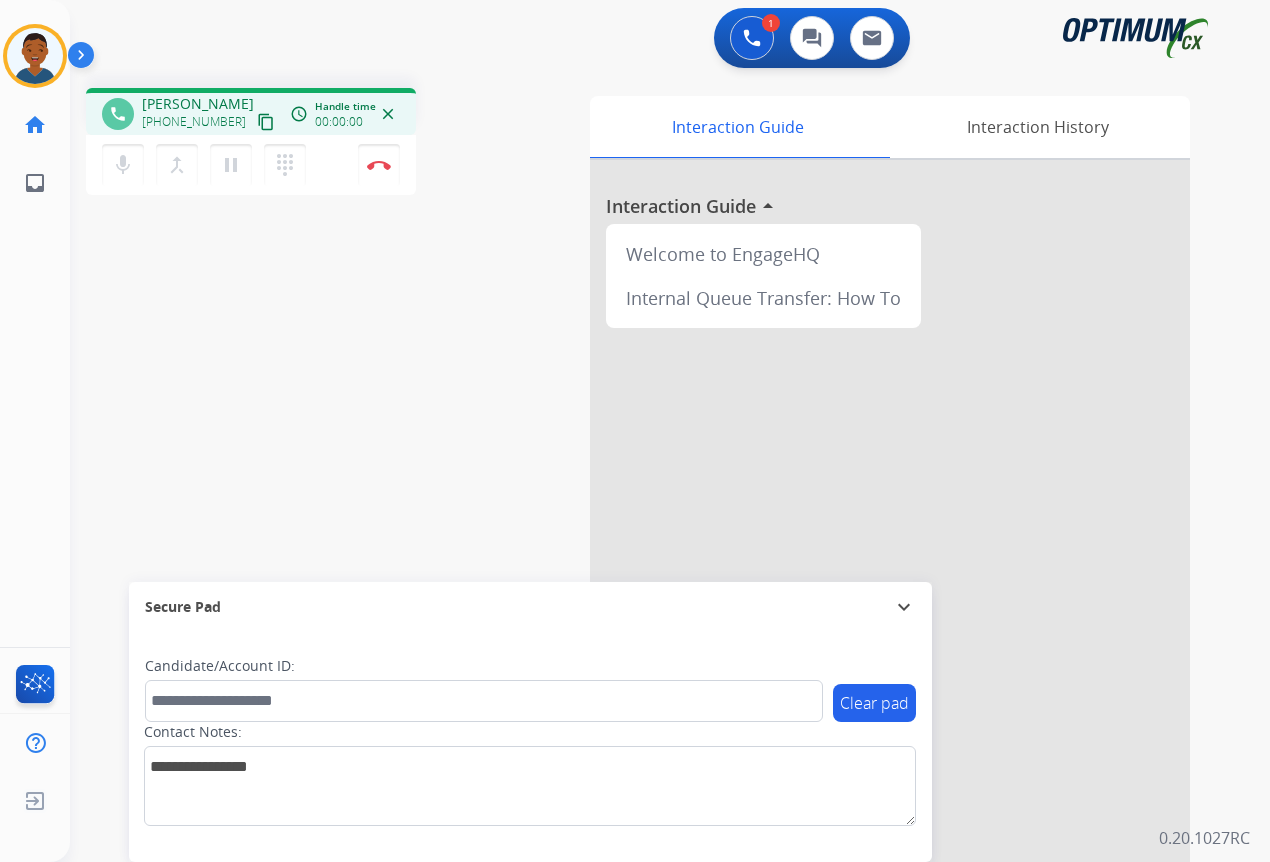 click on "content_copy" at bounding box center [266, 122] 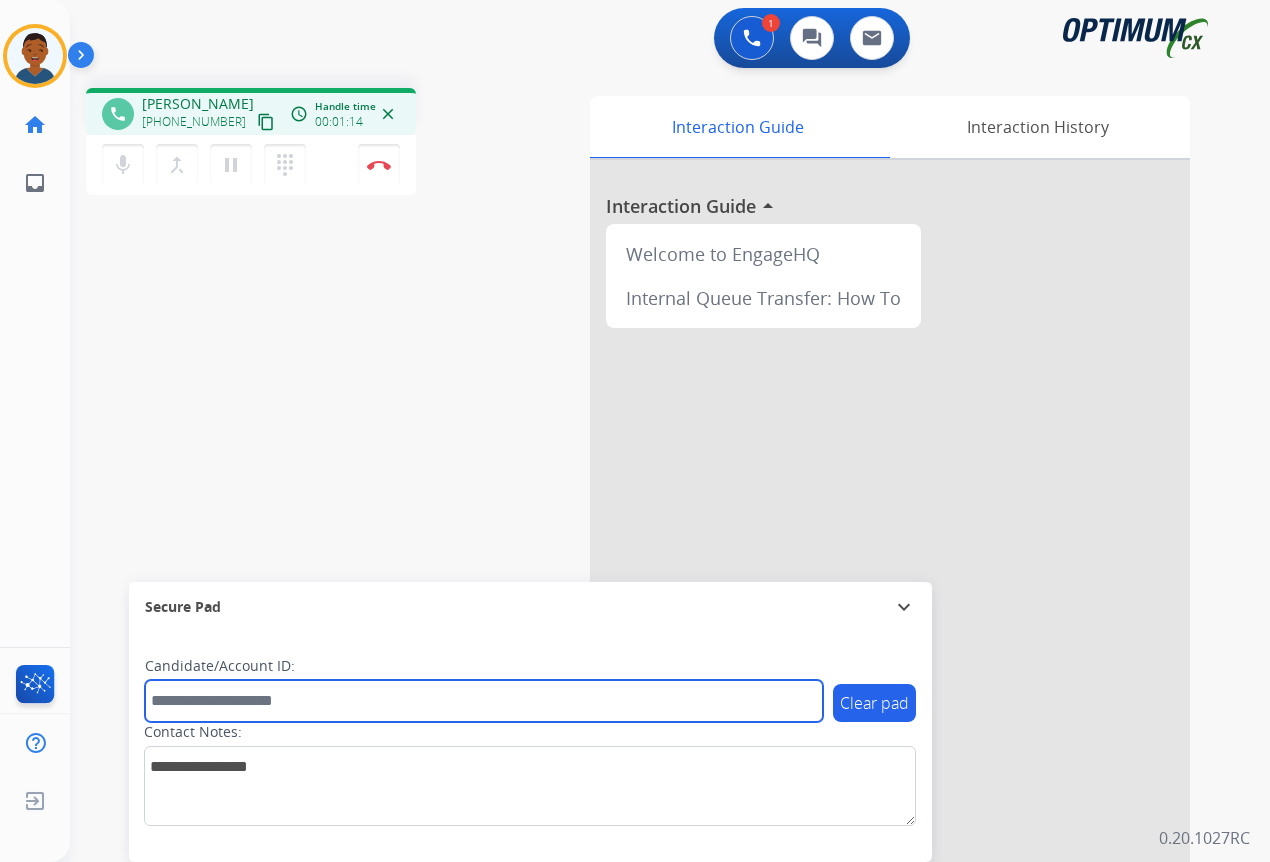 click at bounding box center (484, 701) 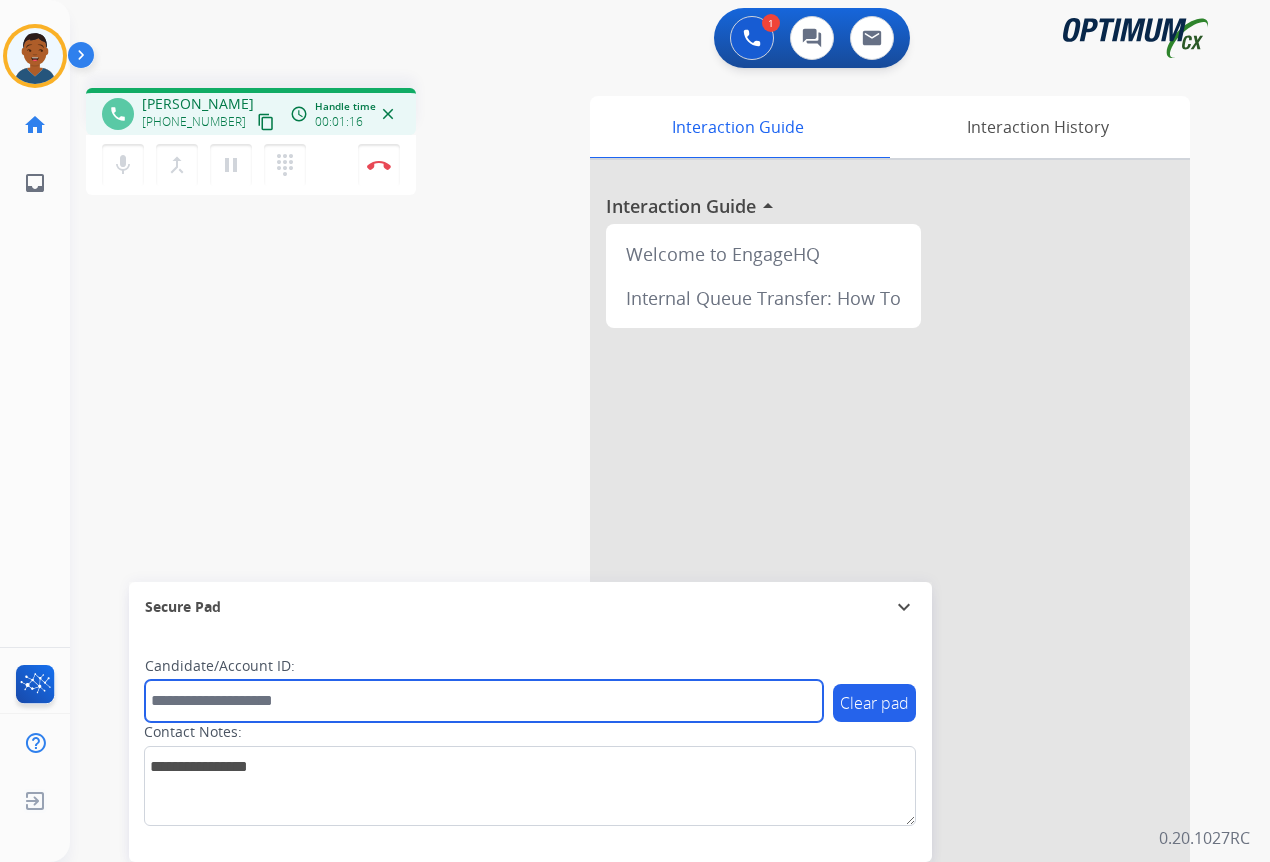 paste on "*******" 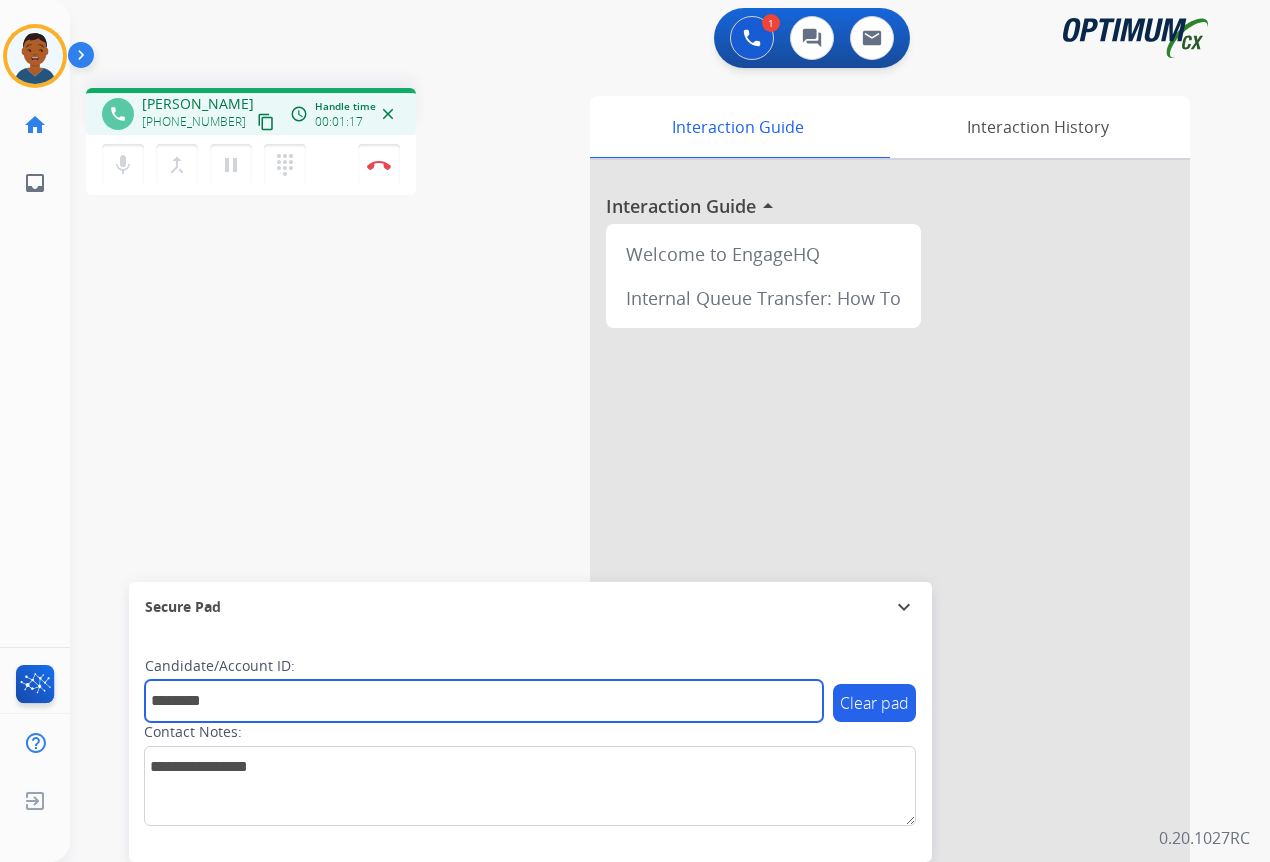 type on "*******" 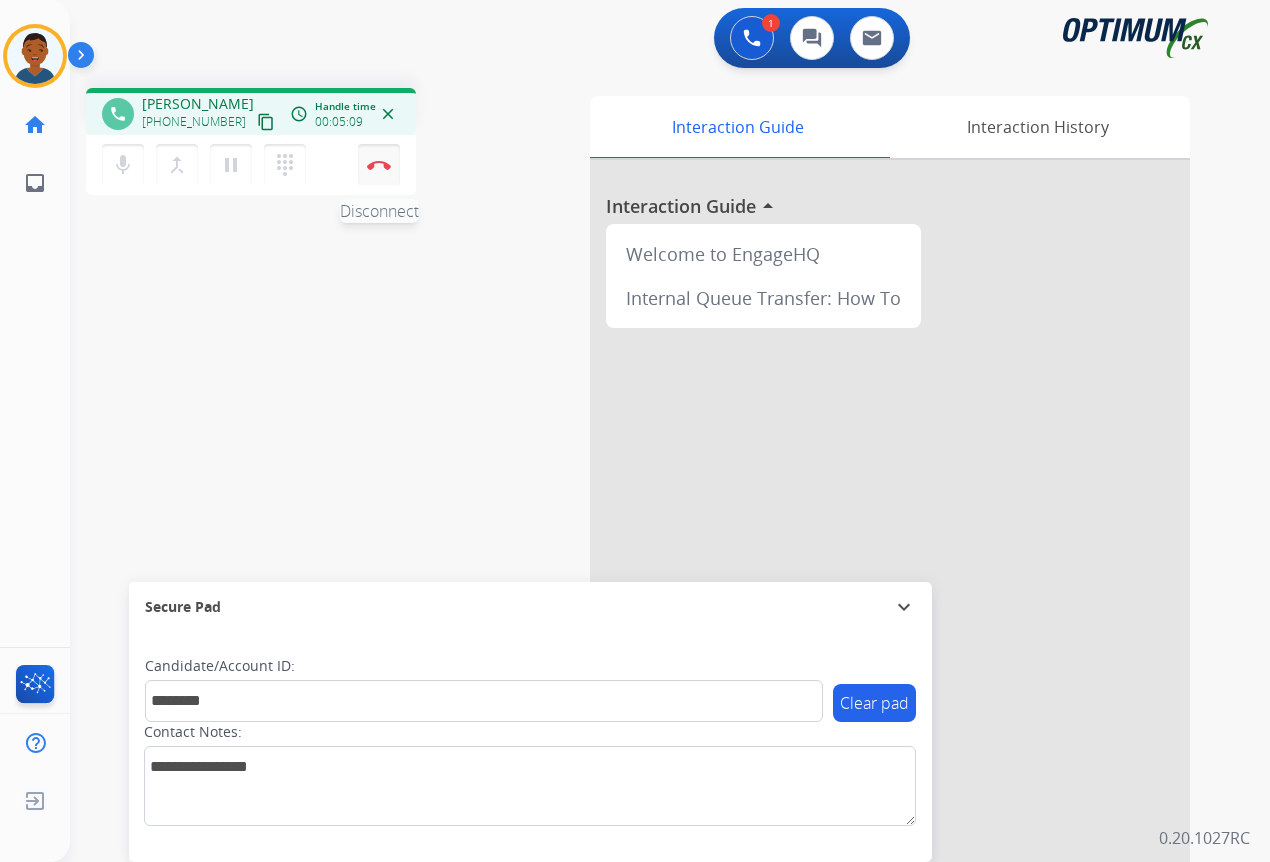 click on "Disconnect" at bounding box center [379, 165] 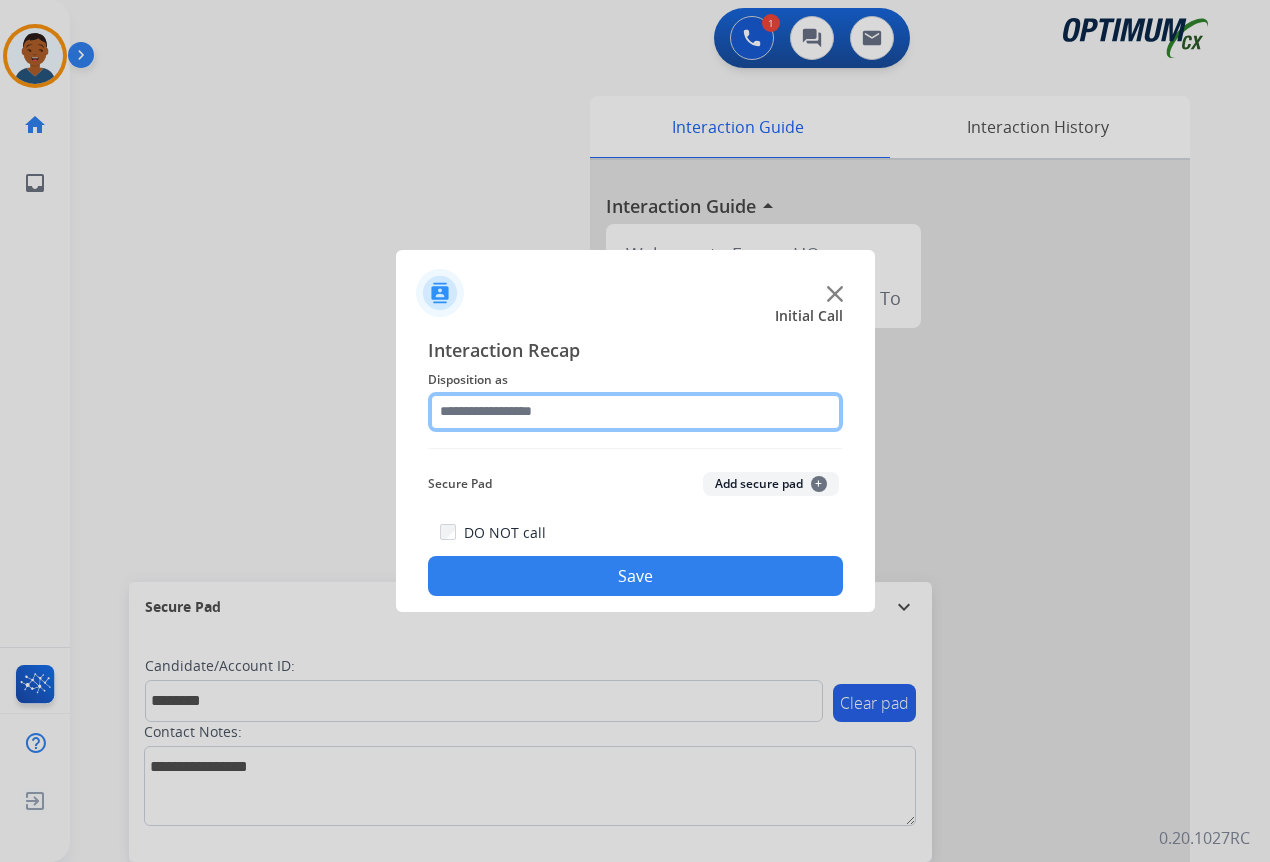 click 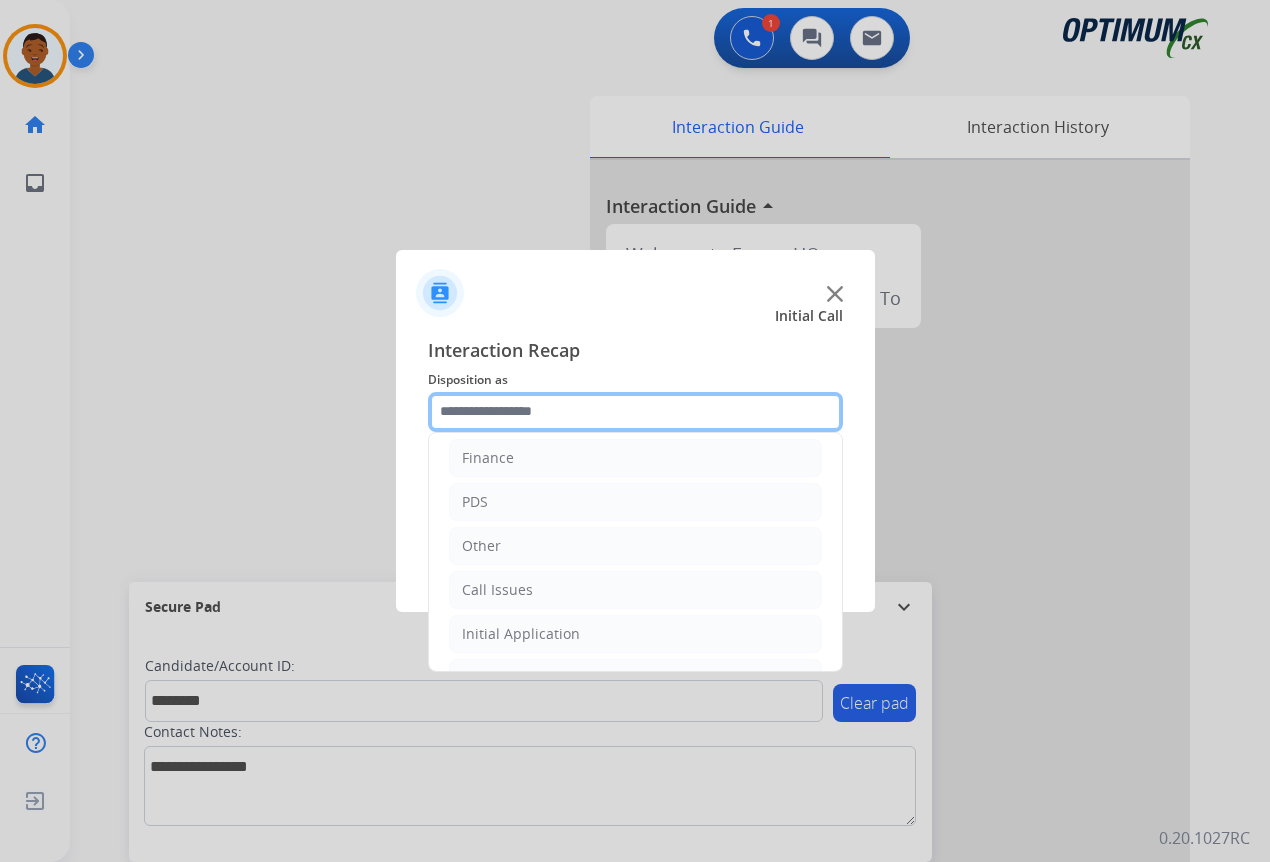 scroll, scrollTop: 136, scrollLeft: 0, axis: vertical 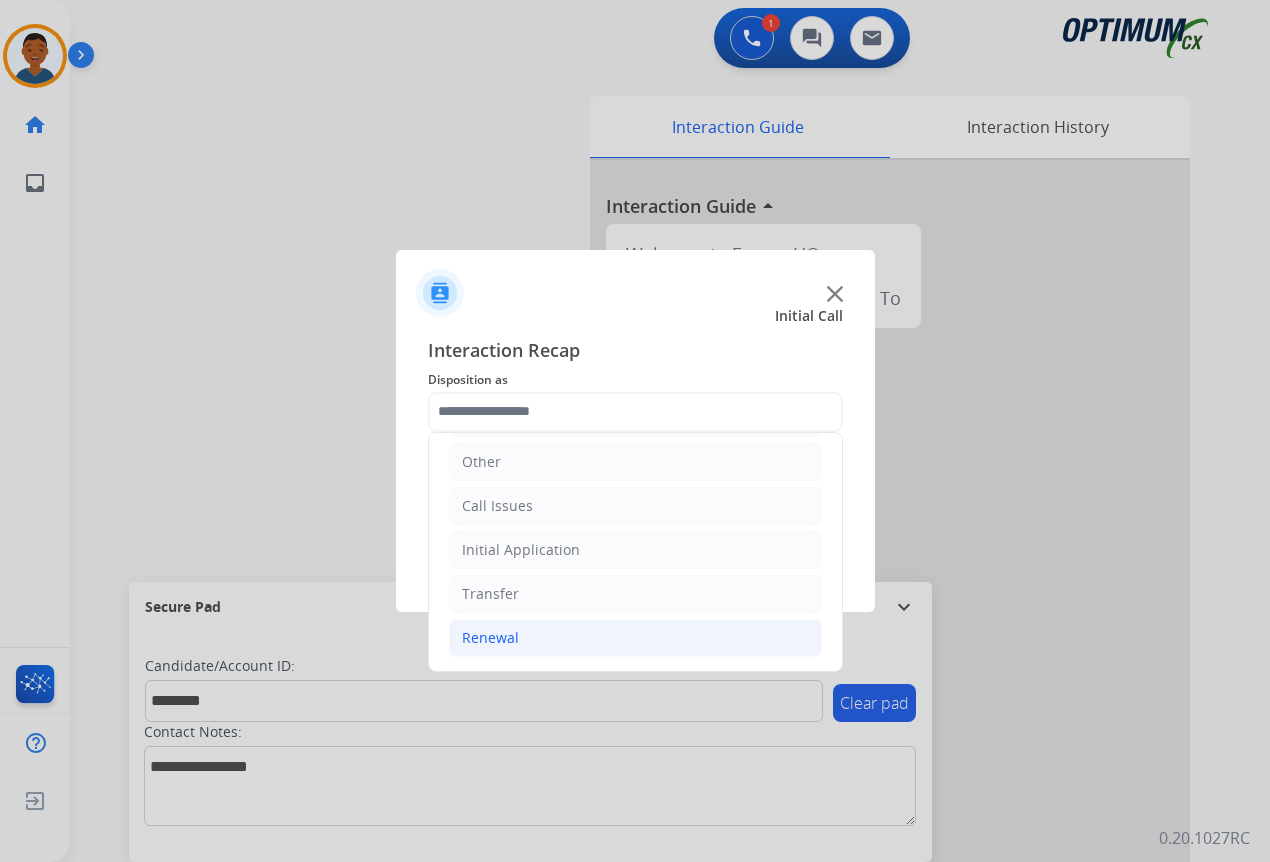 click on "Renewal" 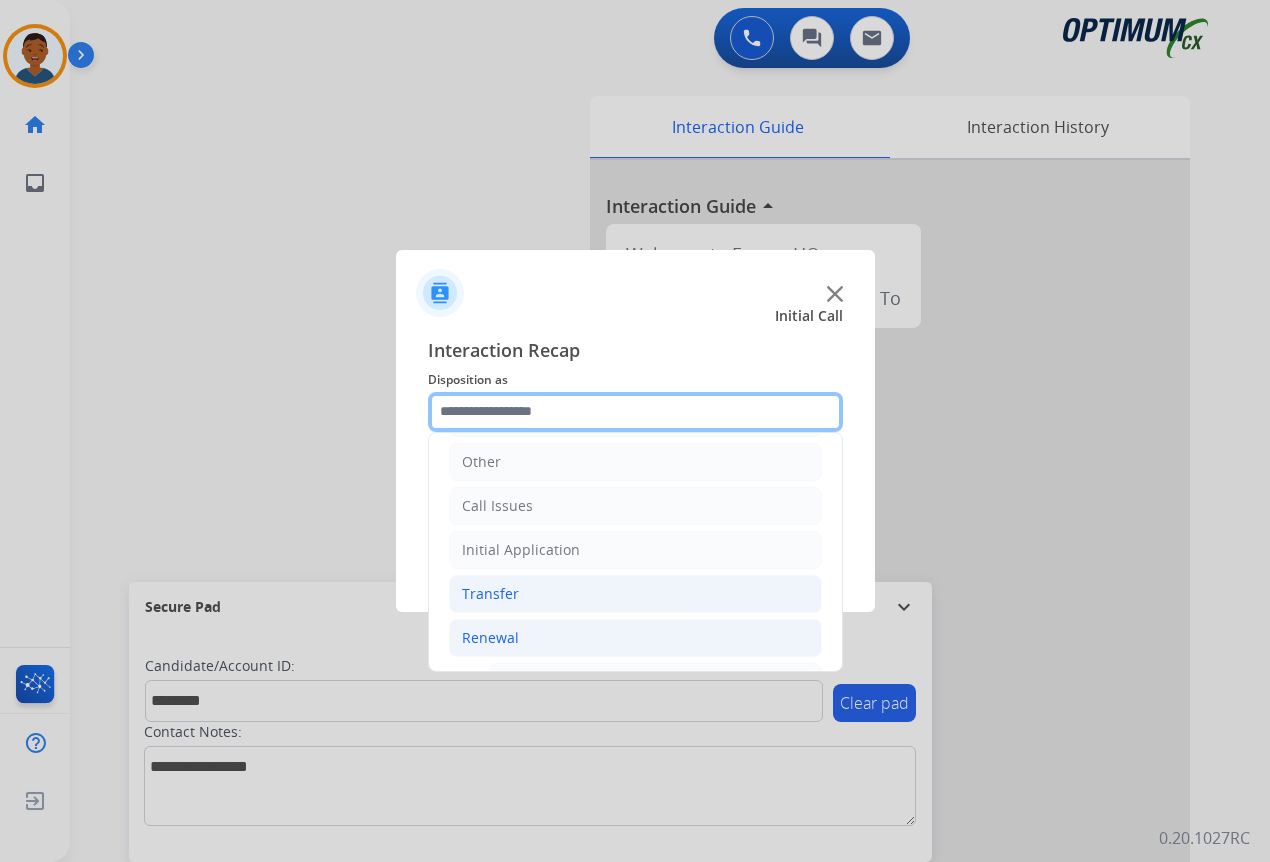 scroll, scrollTop: 336, scrollLeft: 0, axis: vertical 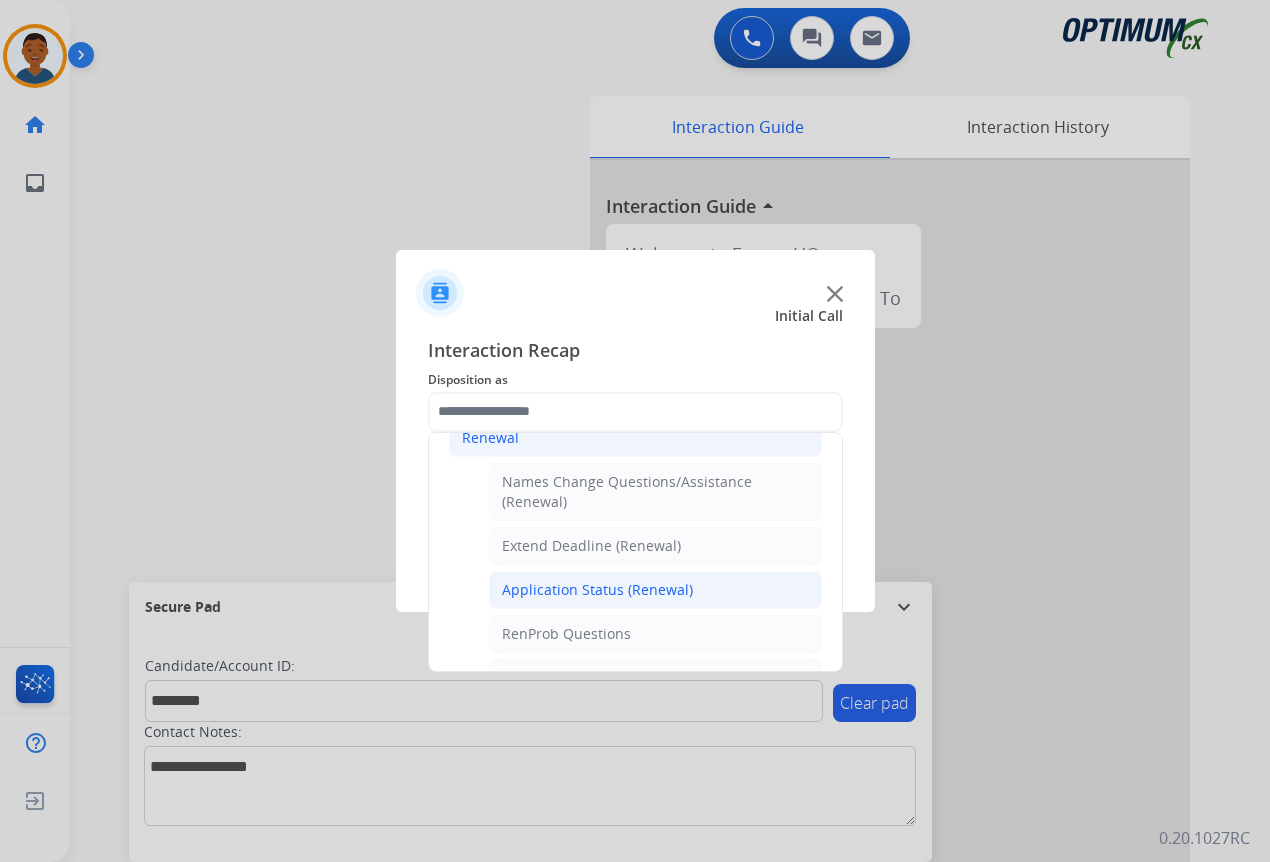 click on "Application Status (Renewal)" 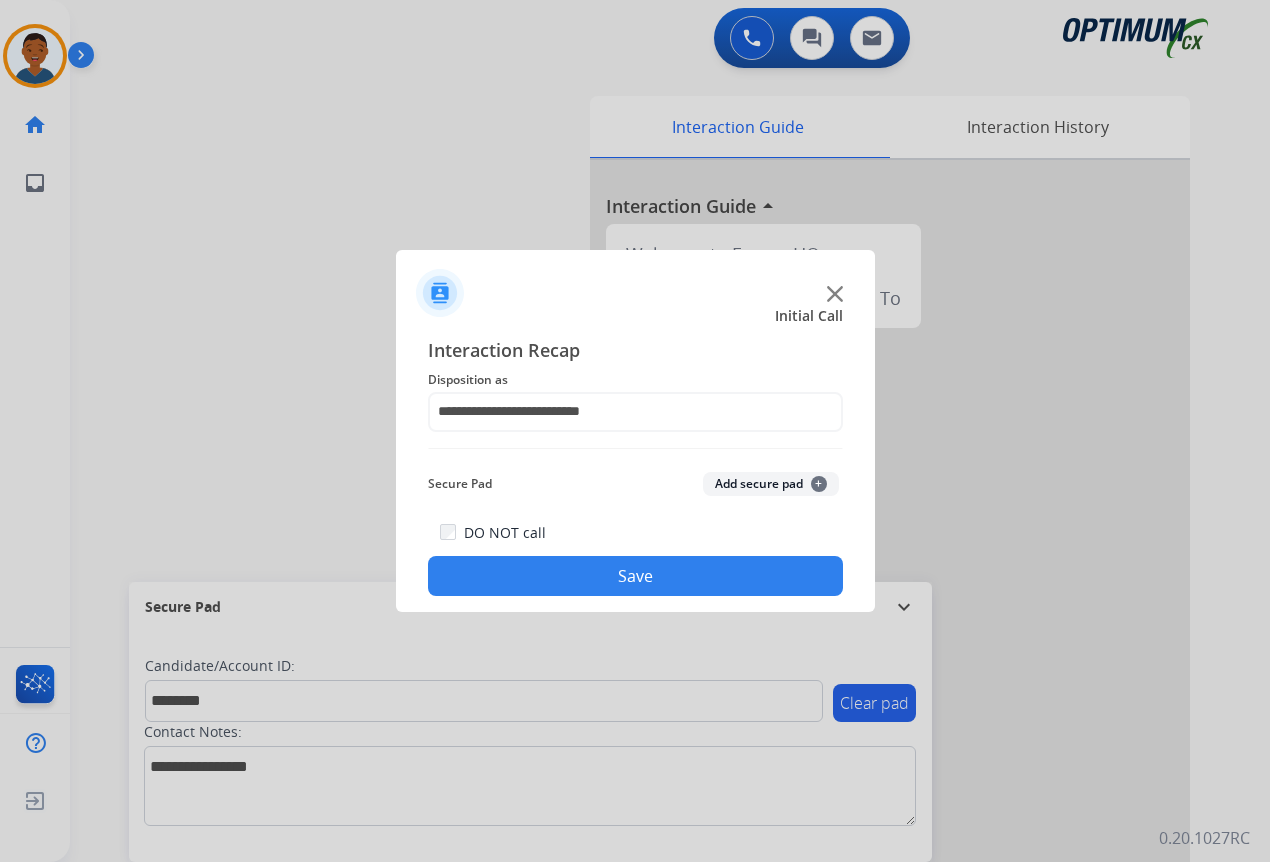 click on "Add secure pad  +" 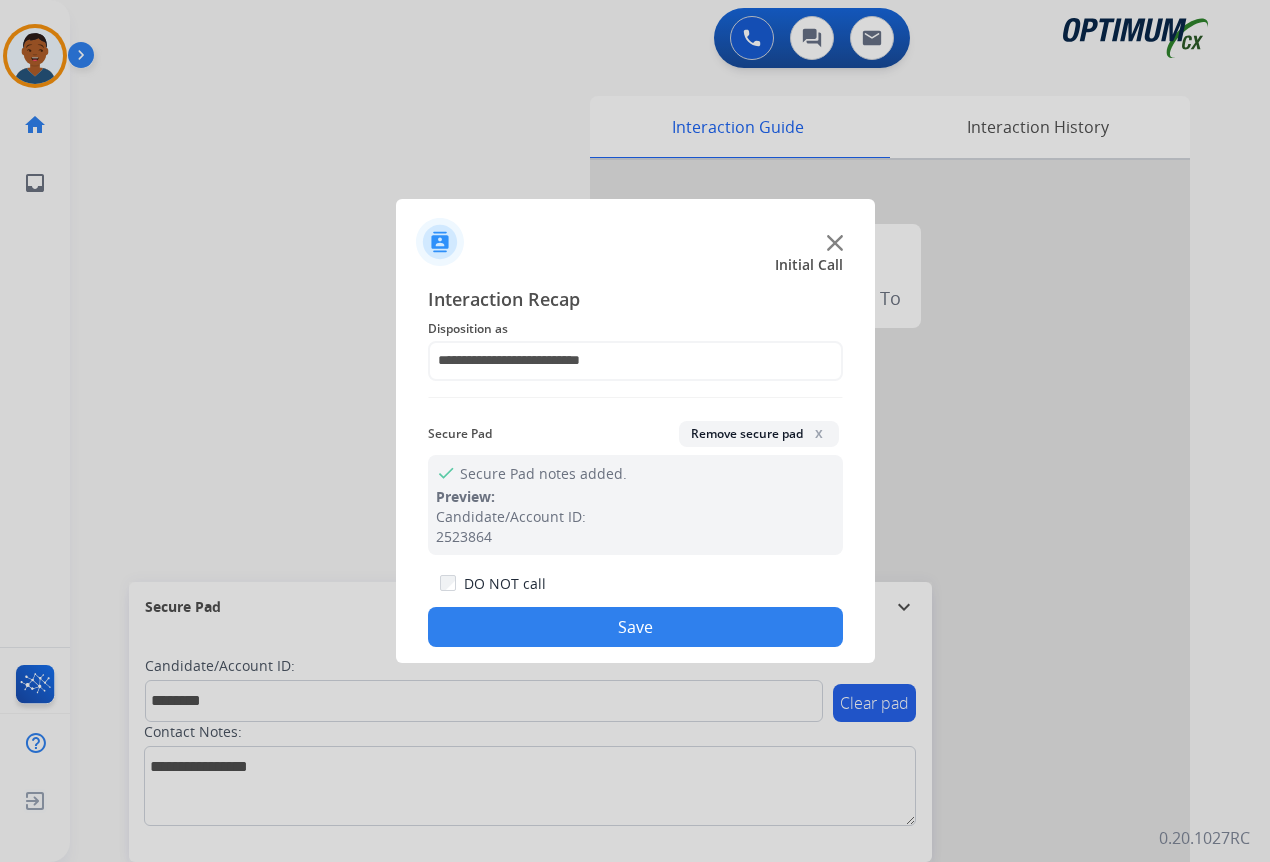 drag, startPoint x: 674, startPoint y: 622, endPoint x: 818, endPoint y: 614, distance: 144.22205 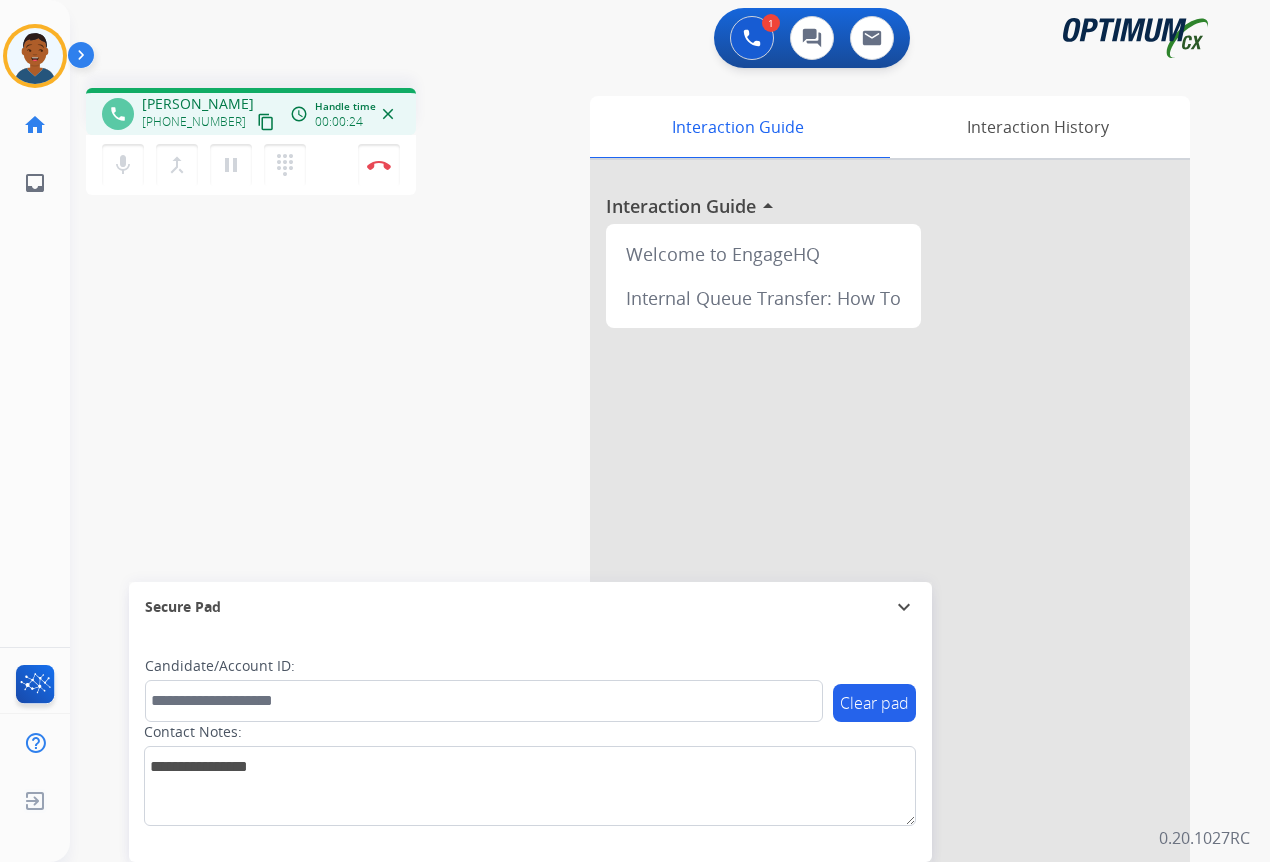 click on "content_copy" at bounding box center [266, 122] 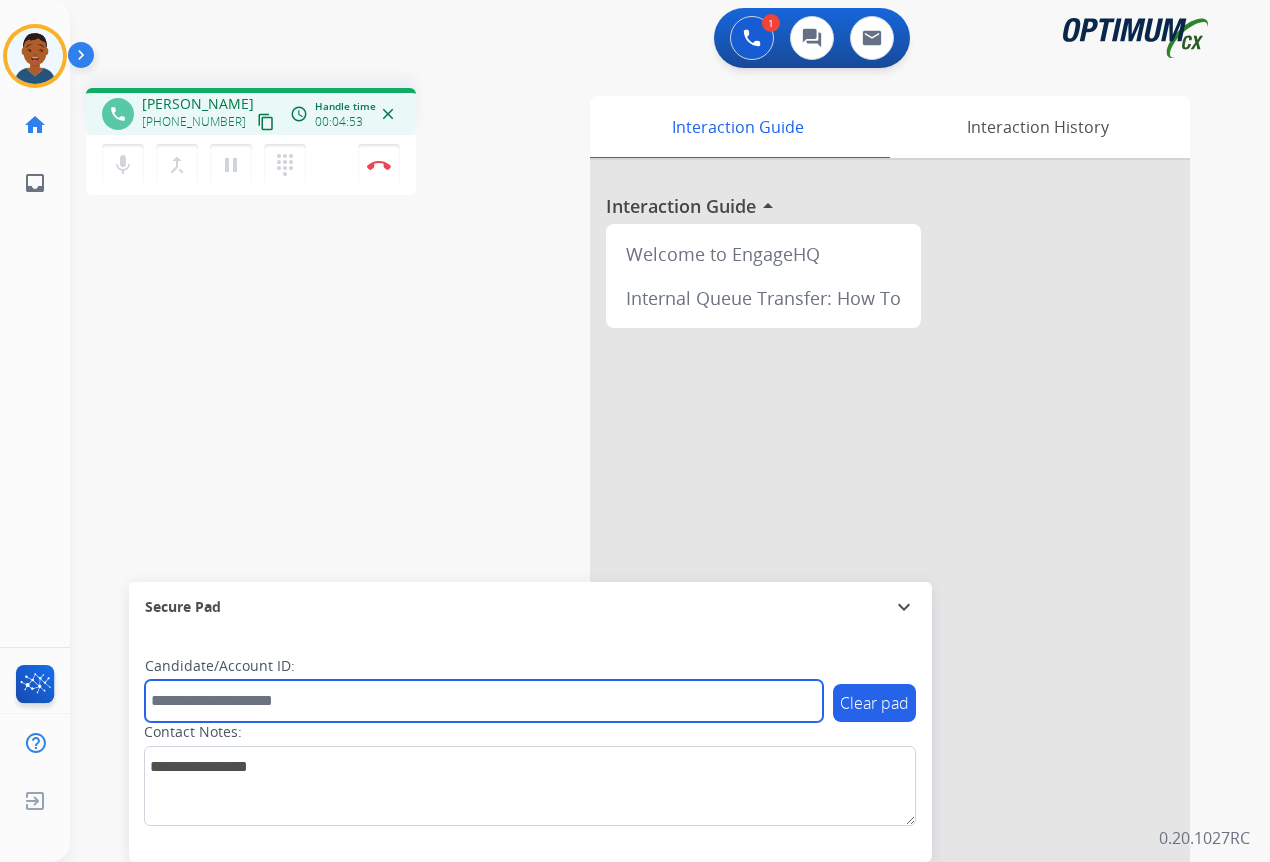 click at bounding box center [484, 701] 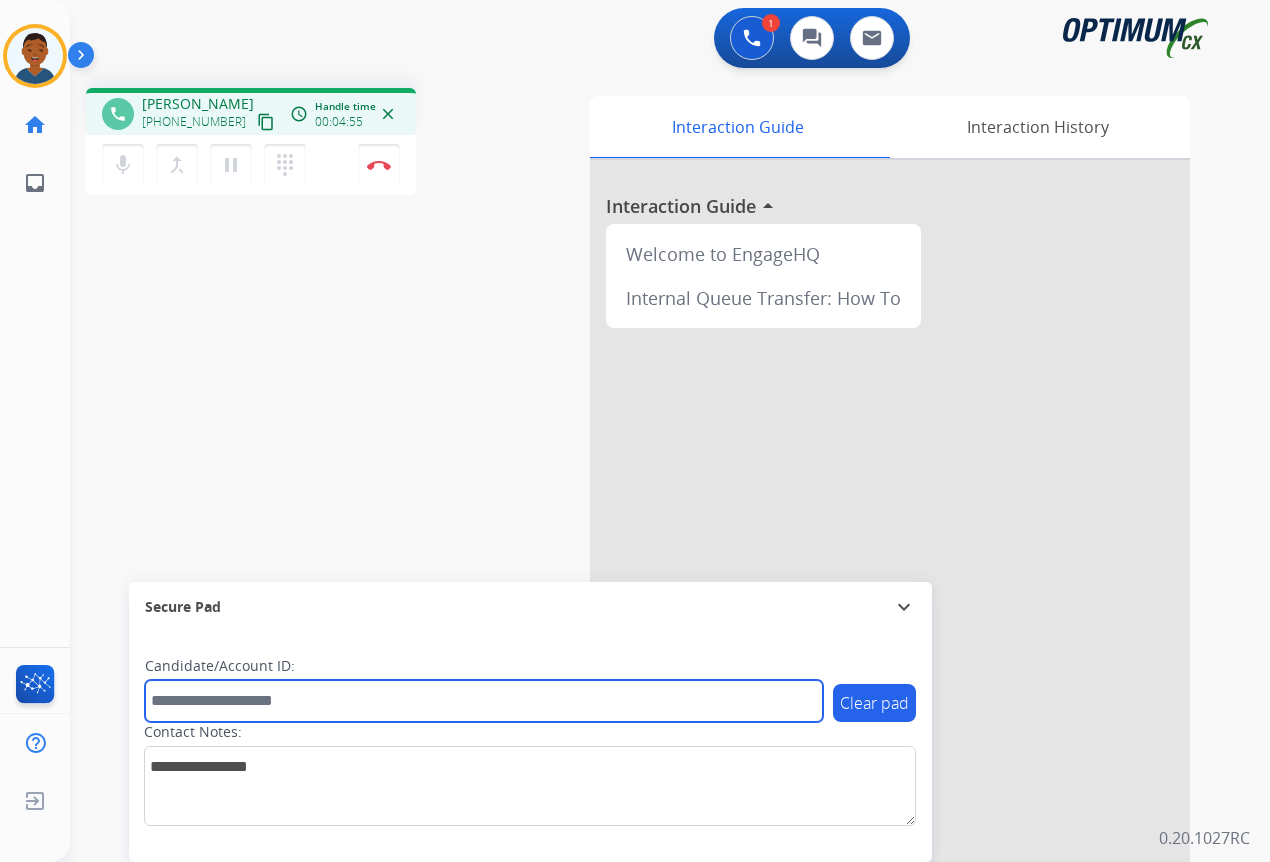 paste on "*******" 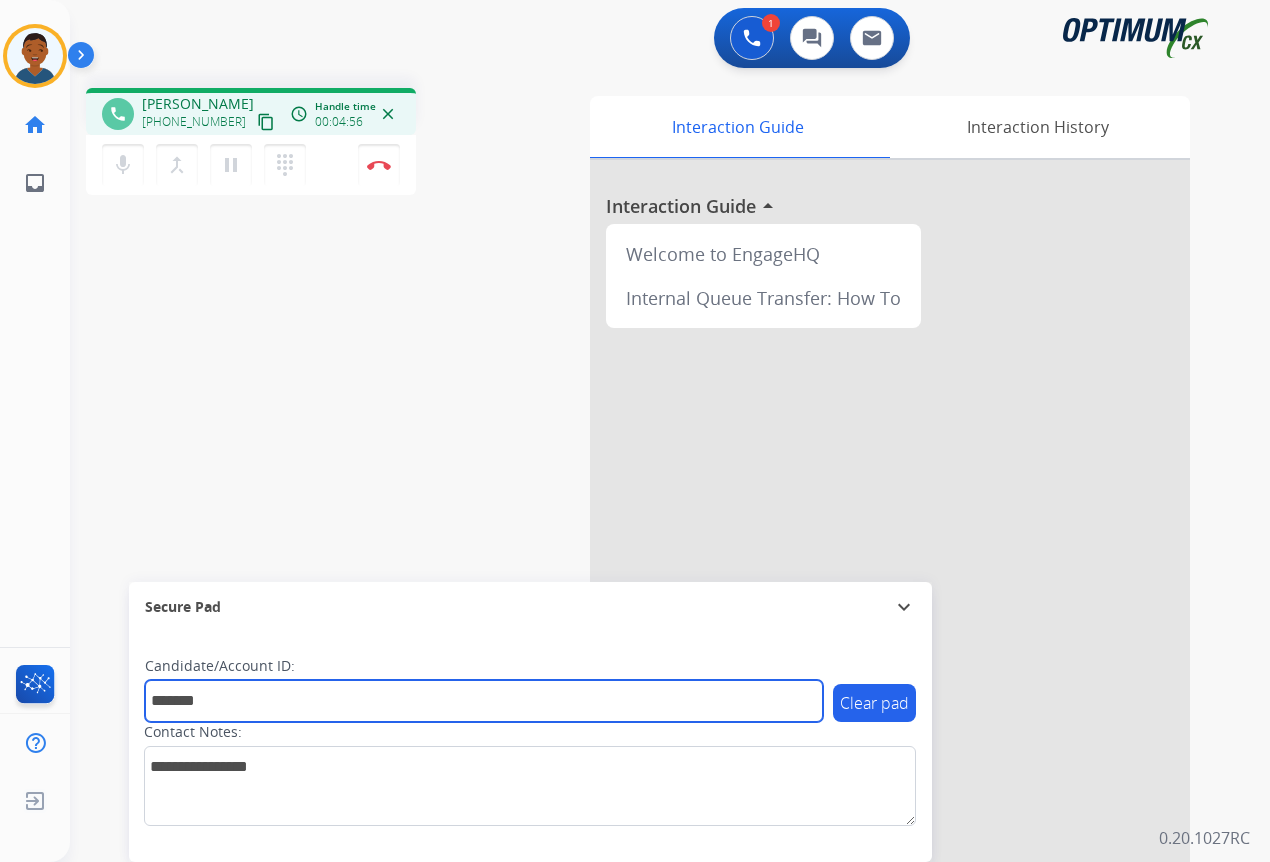 type on "*******" 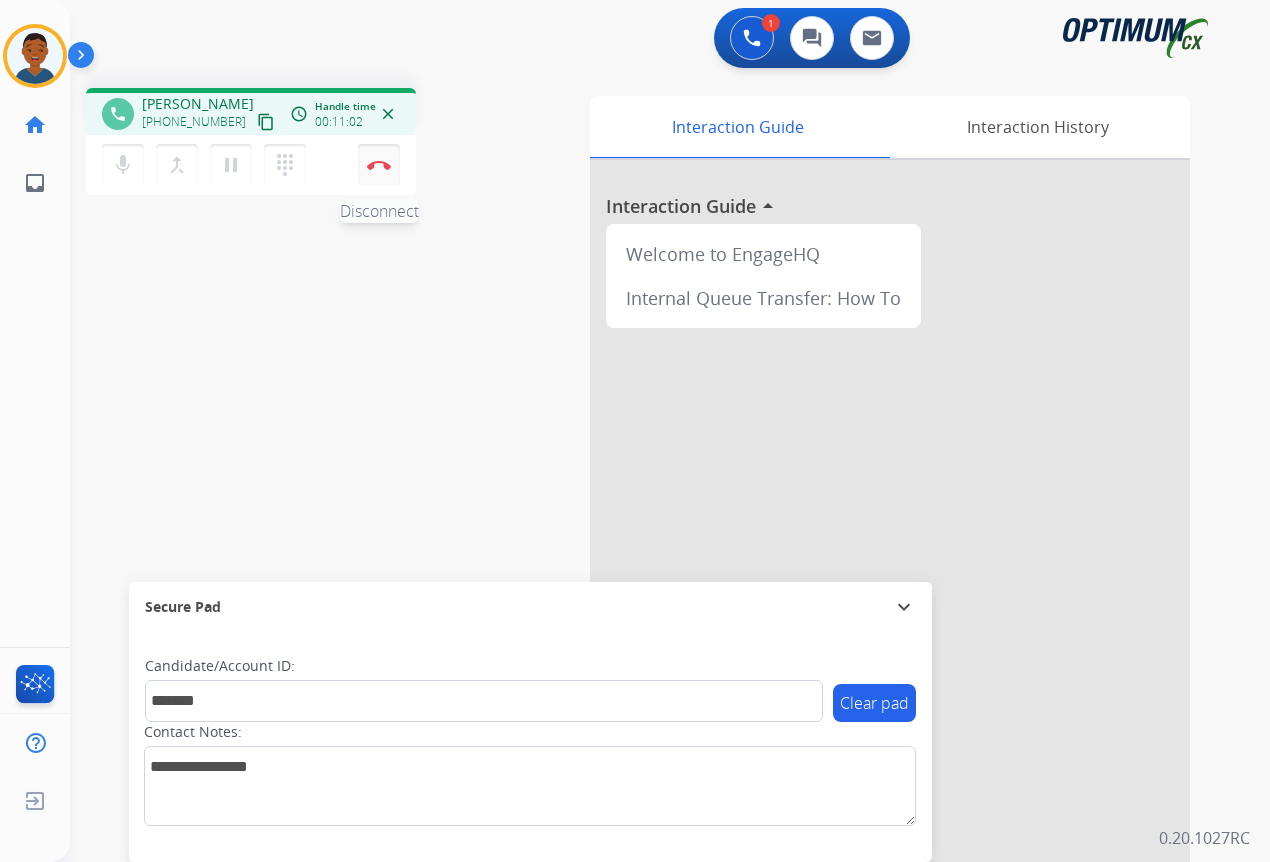 click at bounding box center [379, 165] 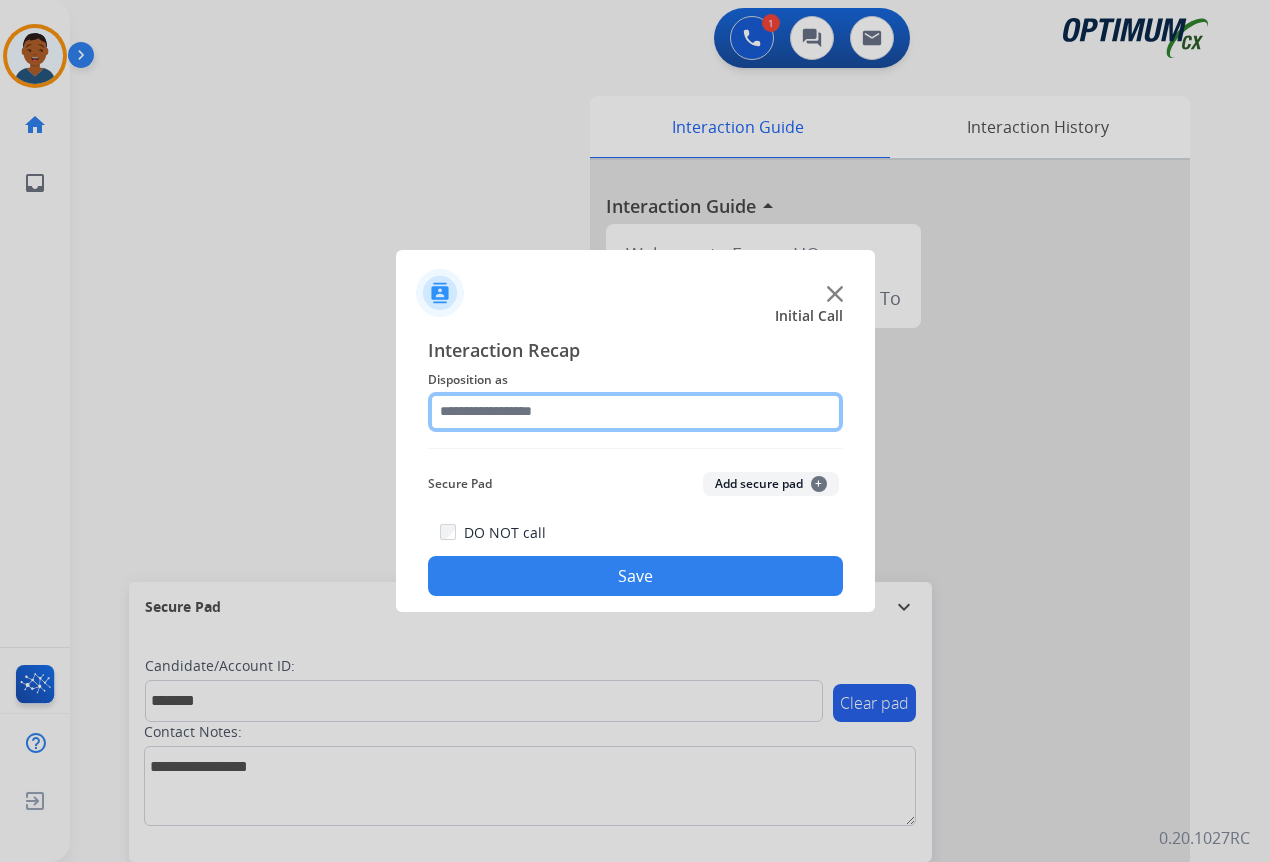 click 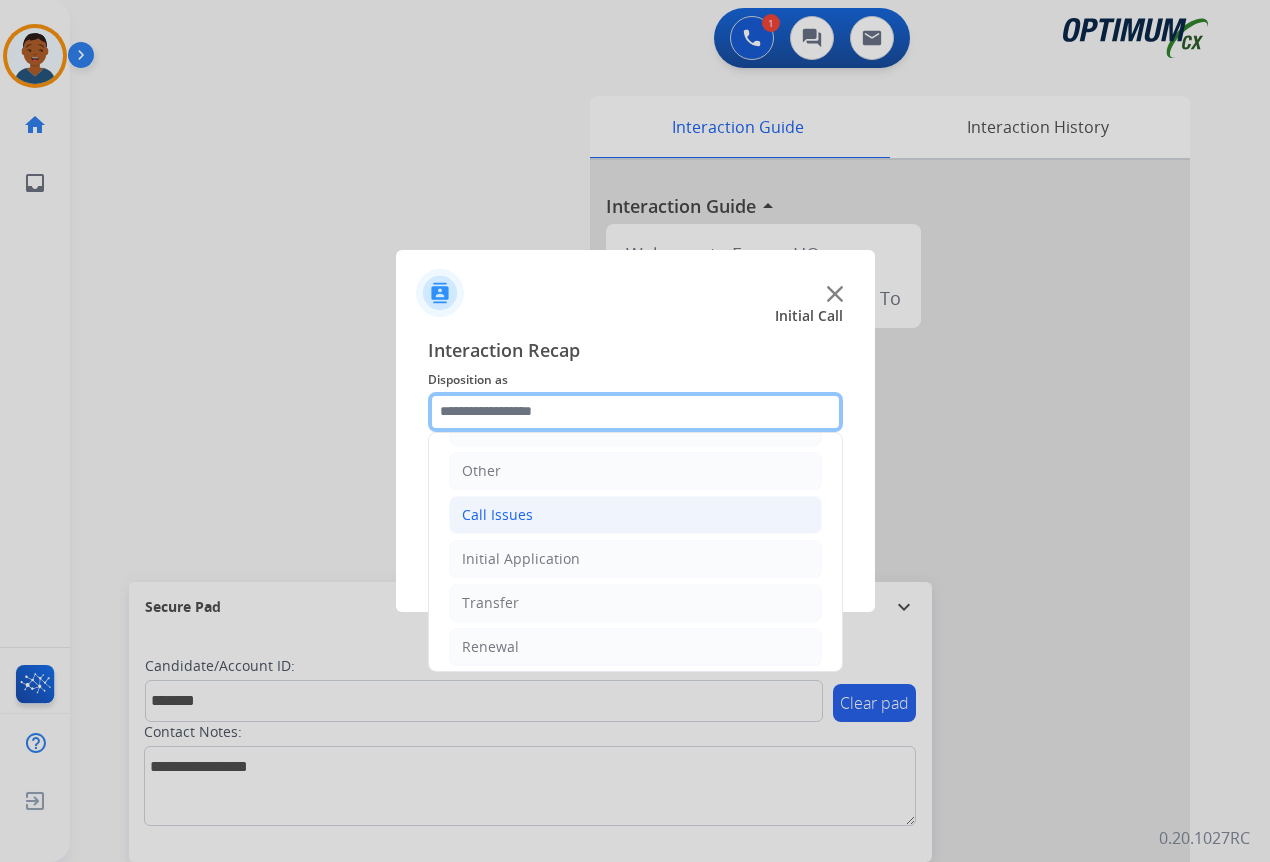 scroll, scrollTop: 136, scrollLeft: 0, axis: vertical 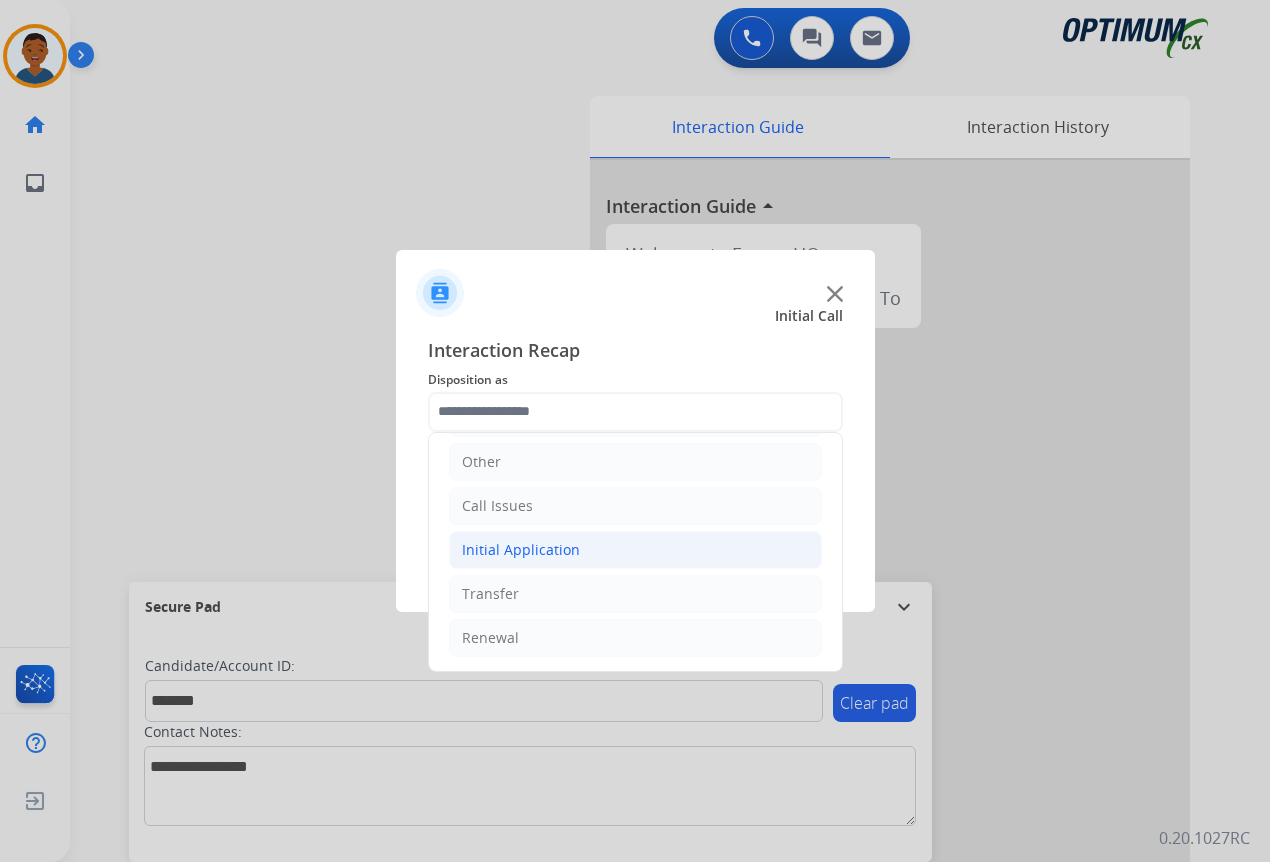 click on "Initial Application" 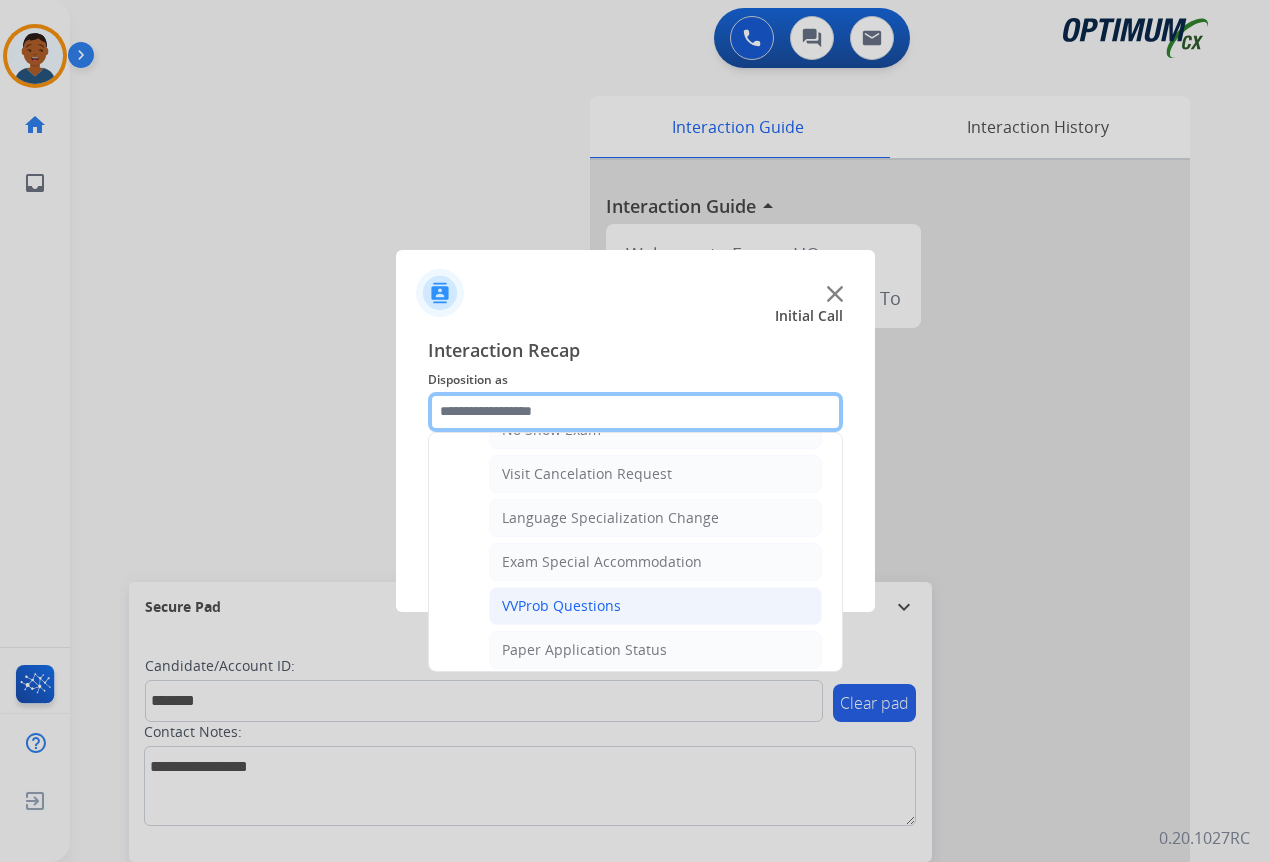 scroll, scrollTop: 1036, scrollLeft: 0, axis: vertical 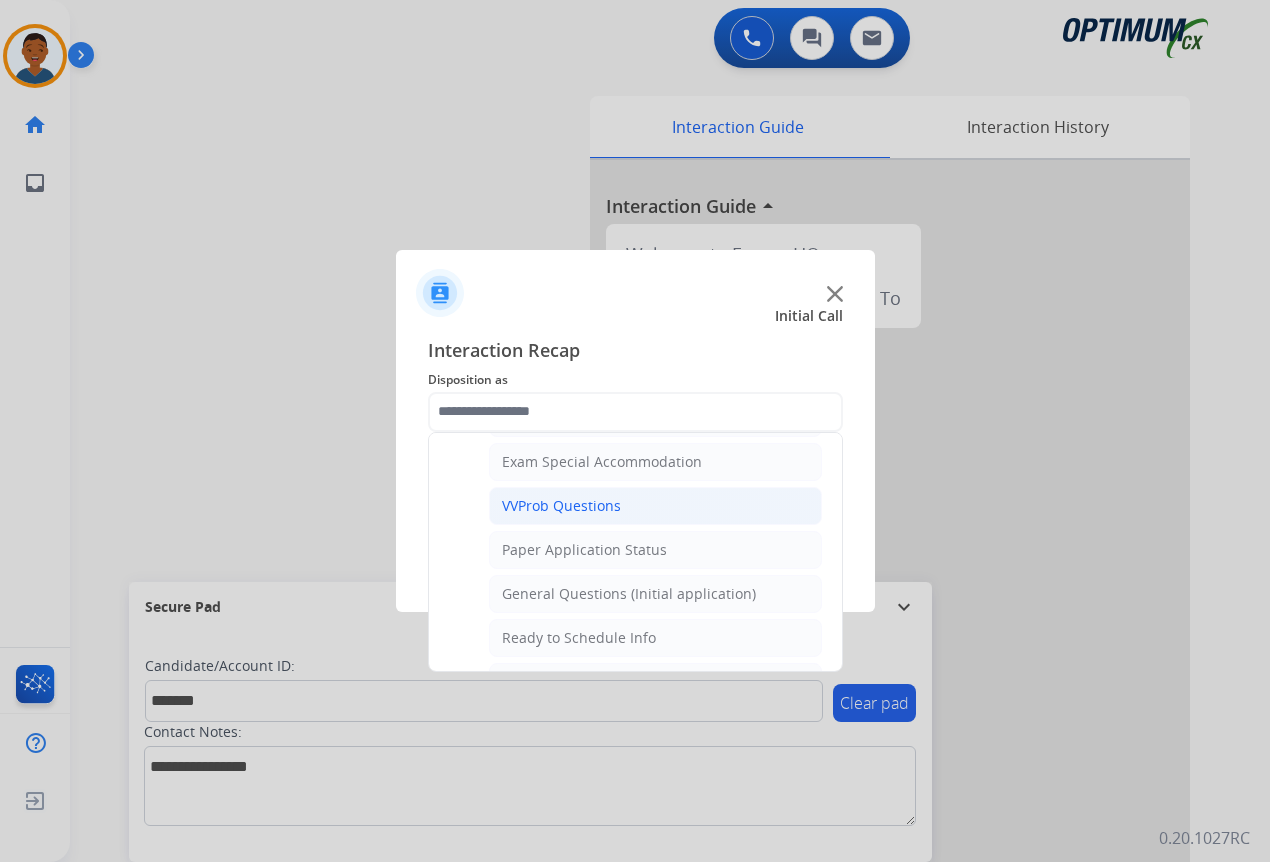 click on "General Questions (Initial application)" 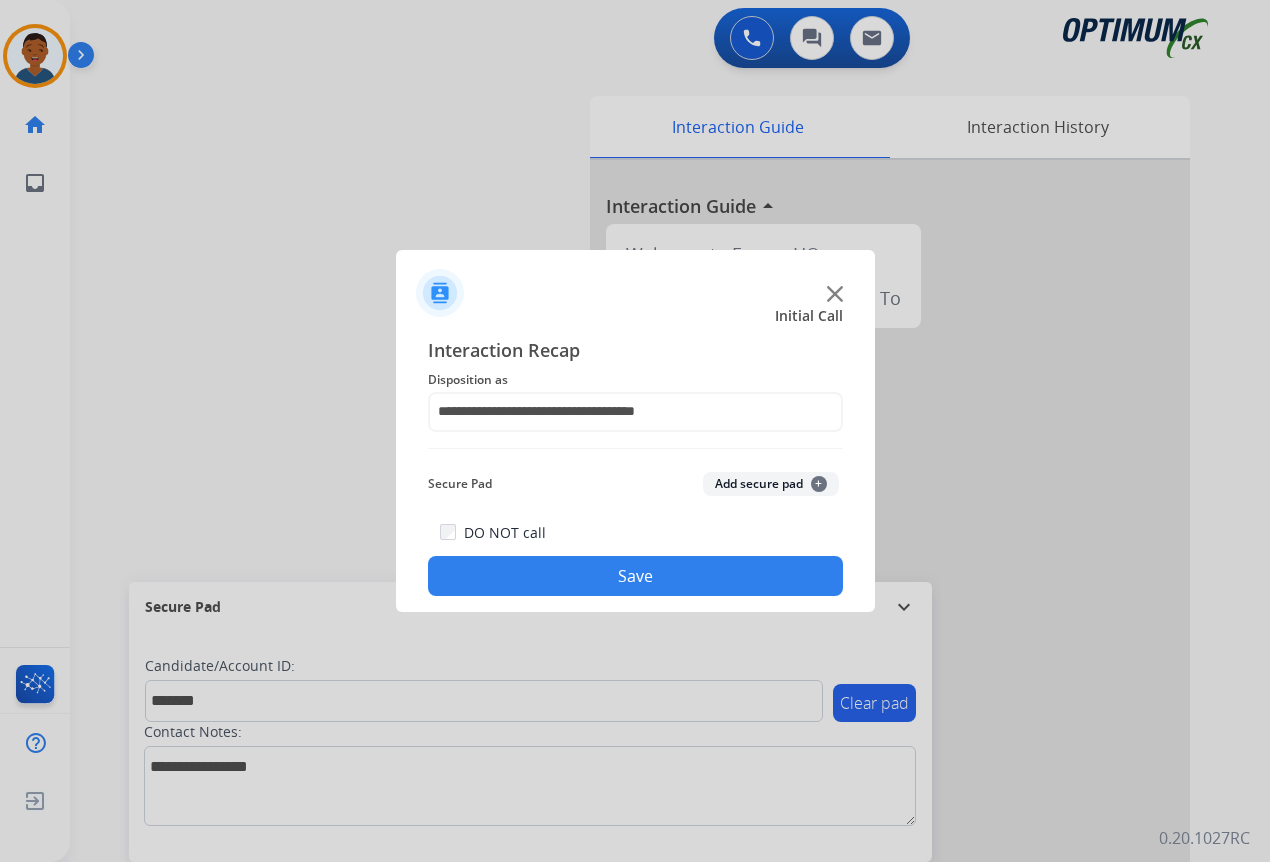 click on "Add secure pad  +" 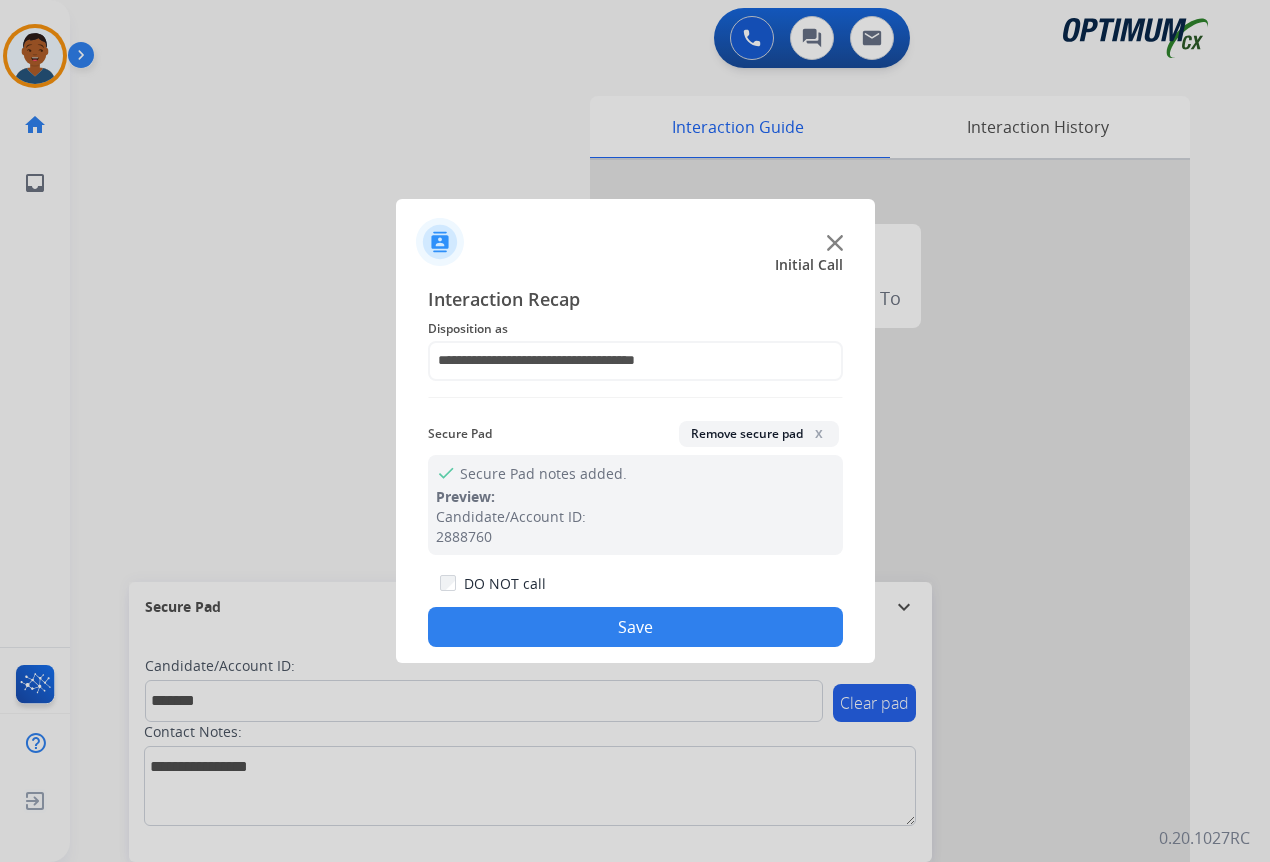 click on "Save" 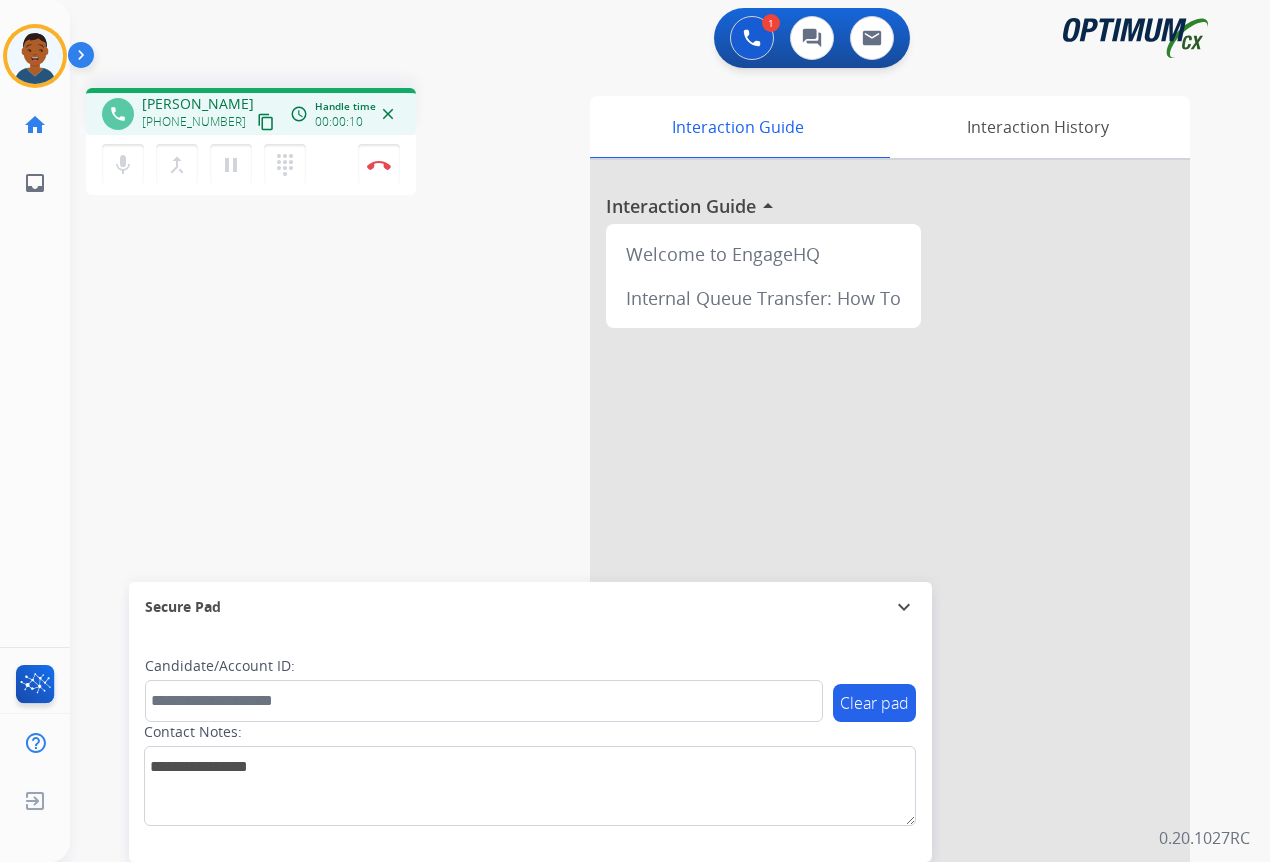 click on "content_copy" at bounding box center [266, 122] 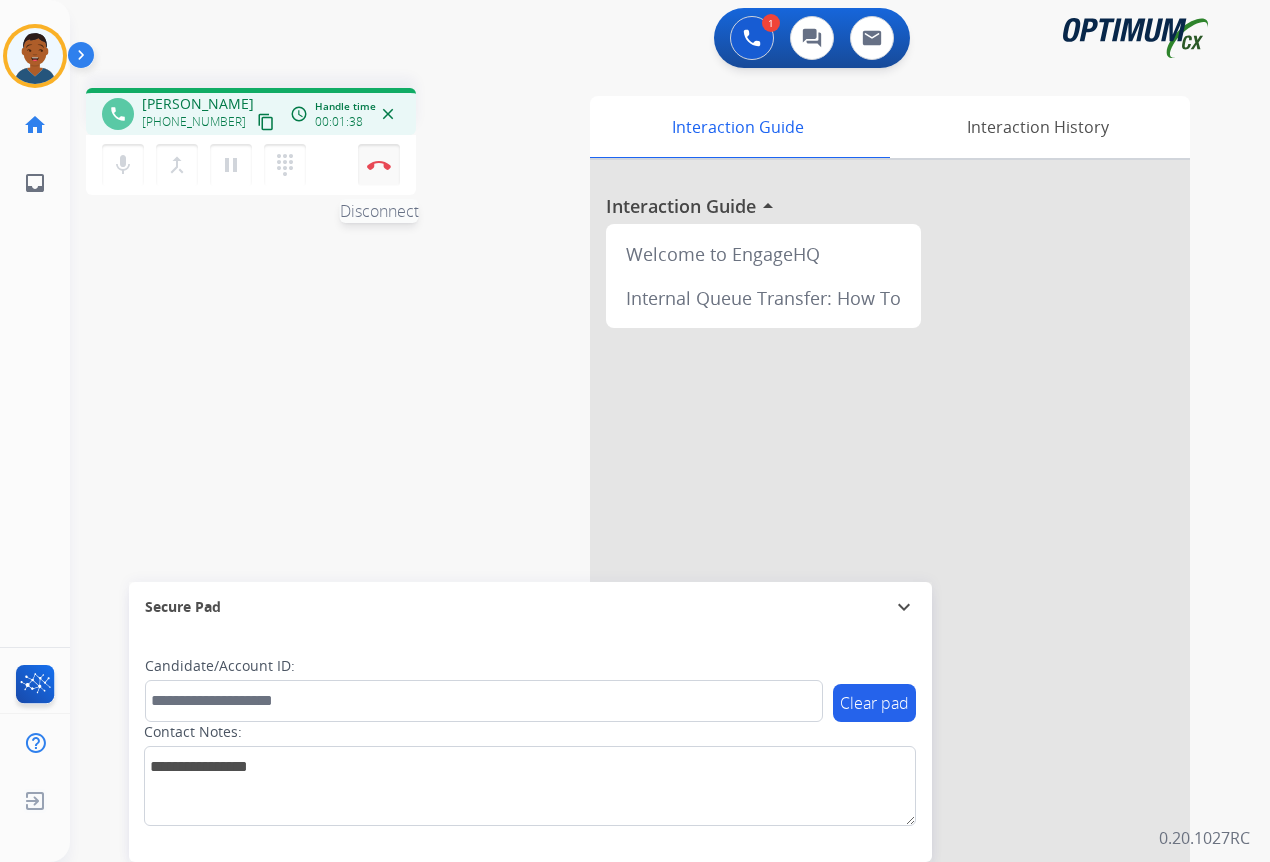 click at bounding box center [379, 165] 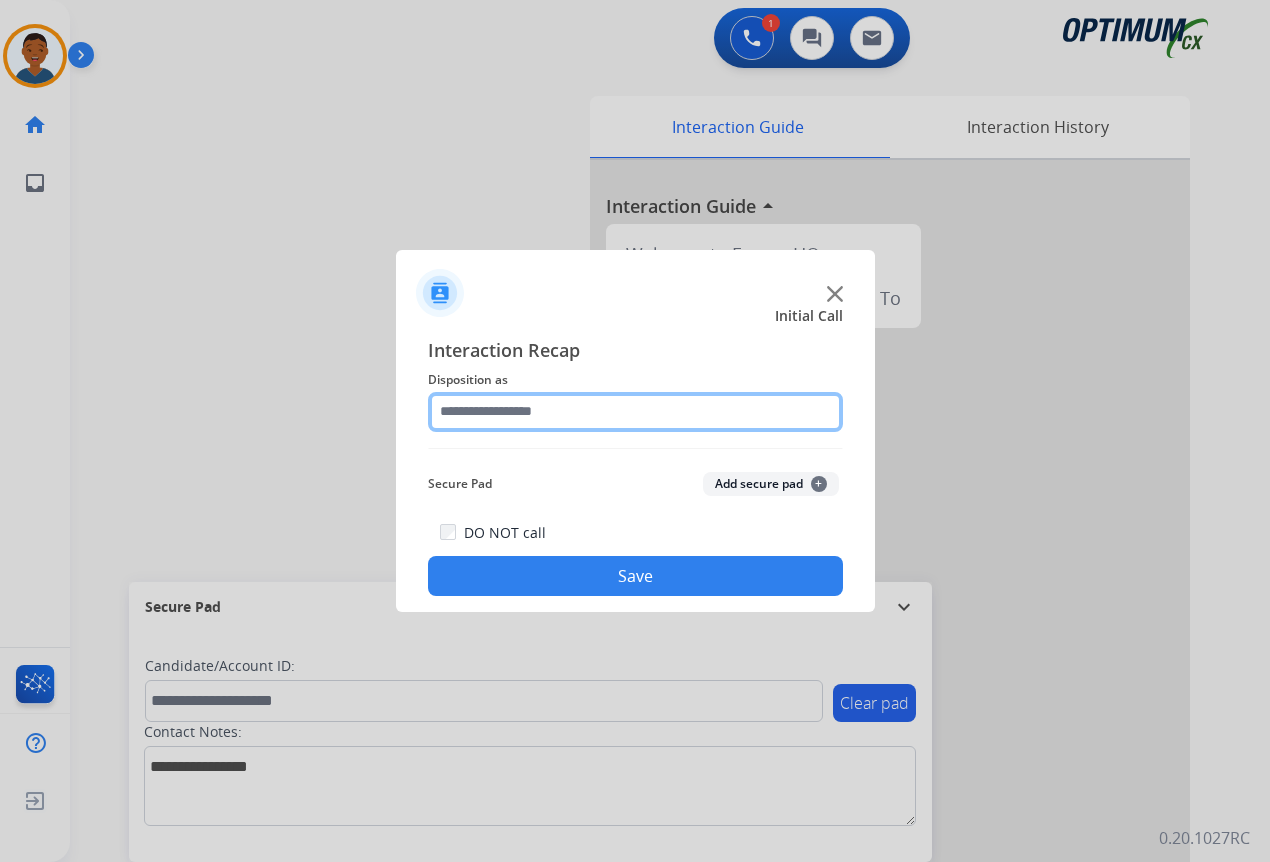 click 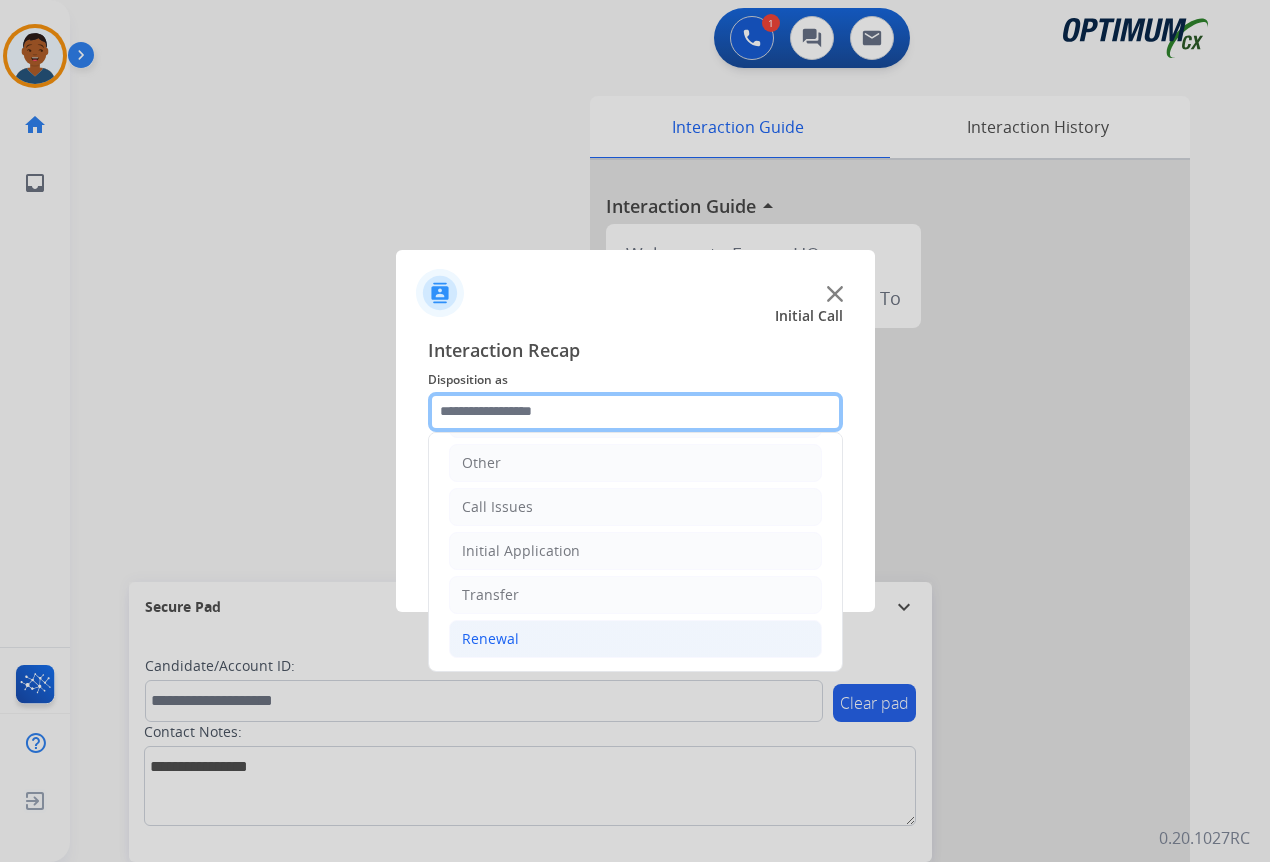 scroll, scrollTop: 136, scrollLeft: 0, axis: vertical 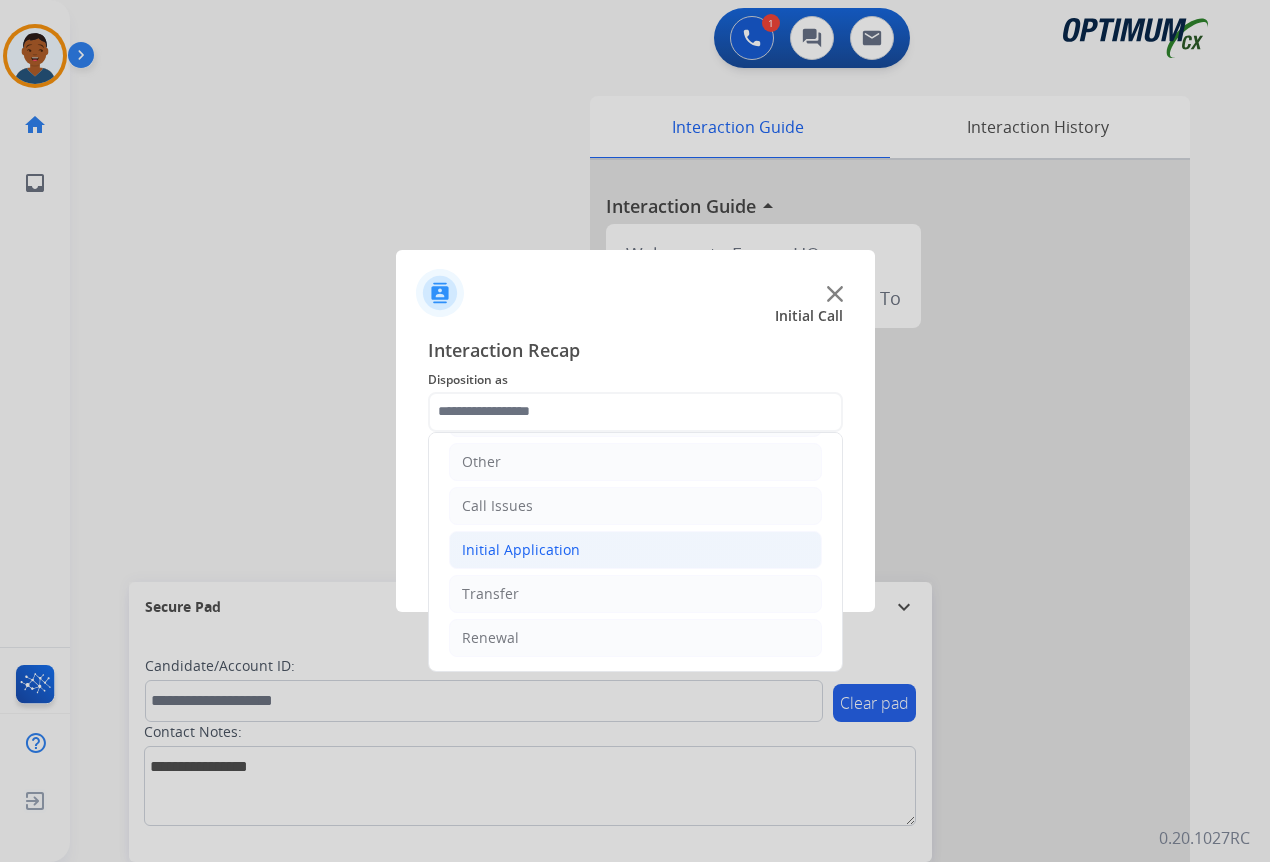 click on "Initial Application" 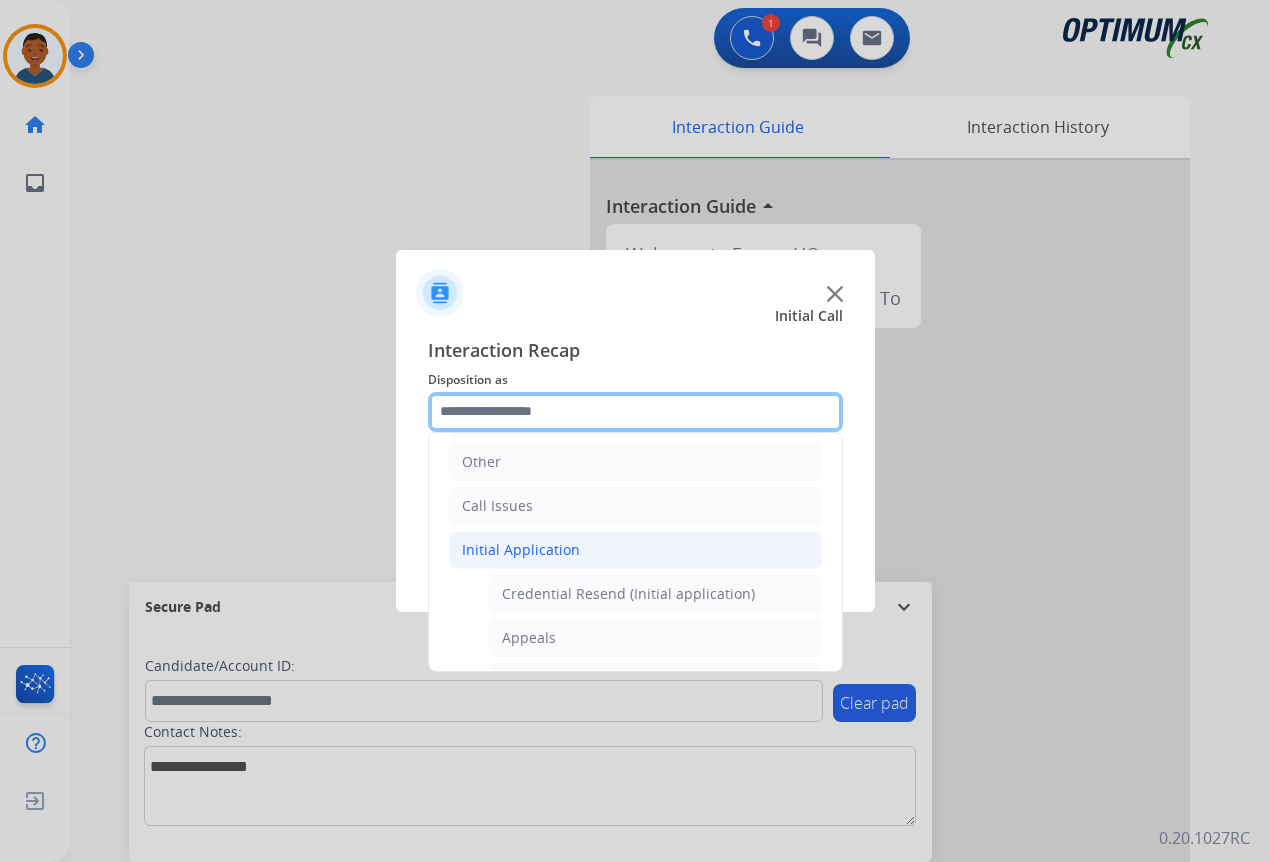 scroll, scrollTop: 236, scrollLeft: 0, axis: vertical 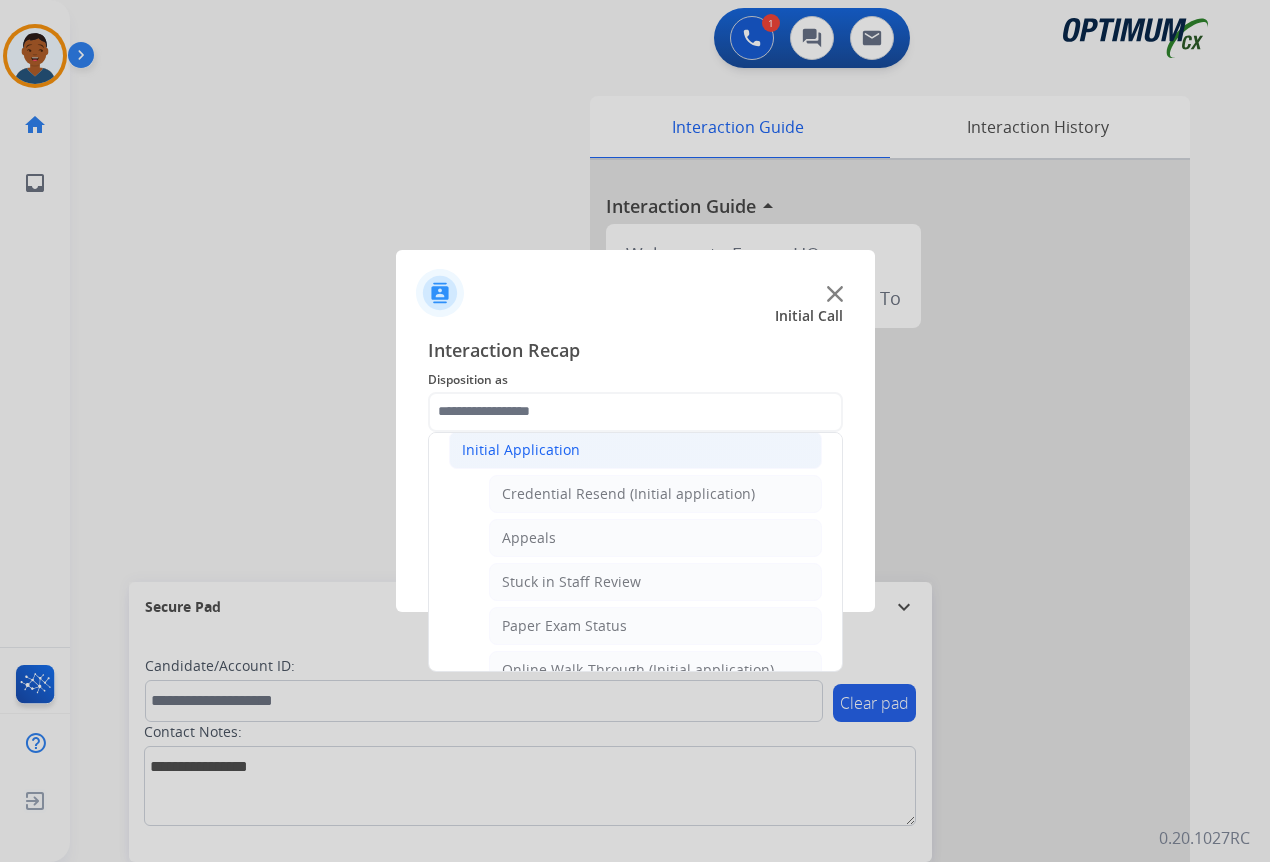 click on "Initial Application" 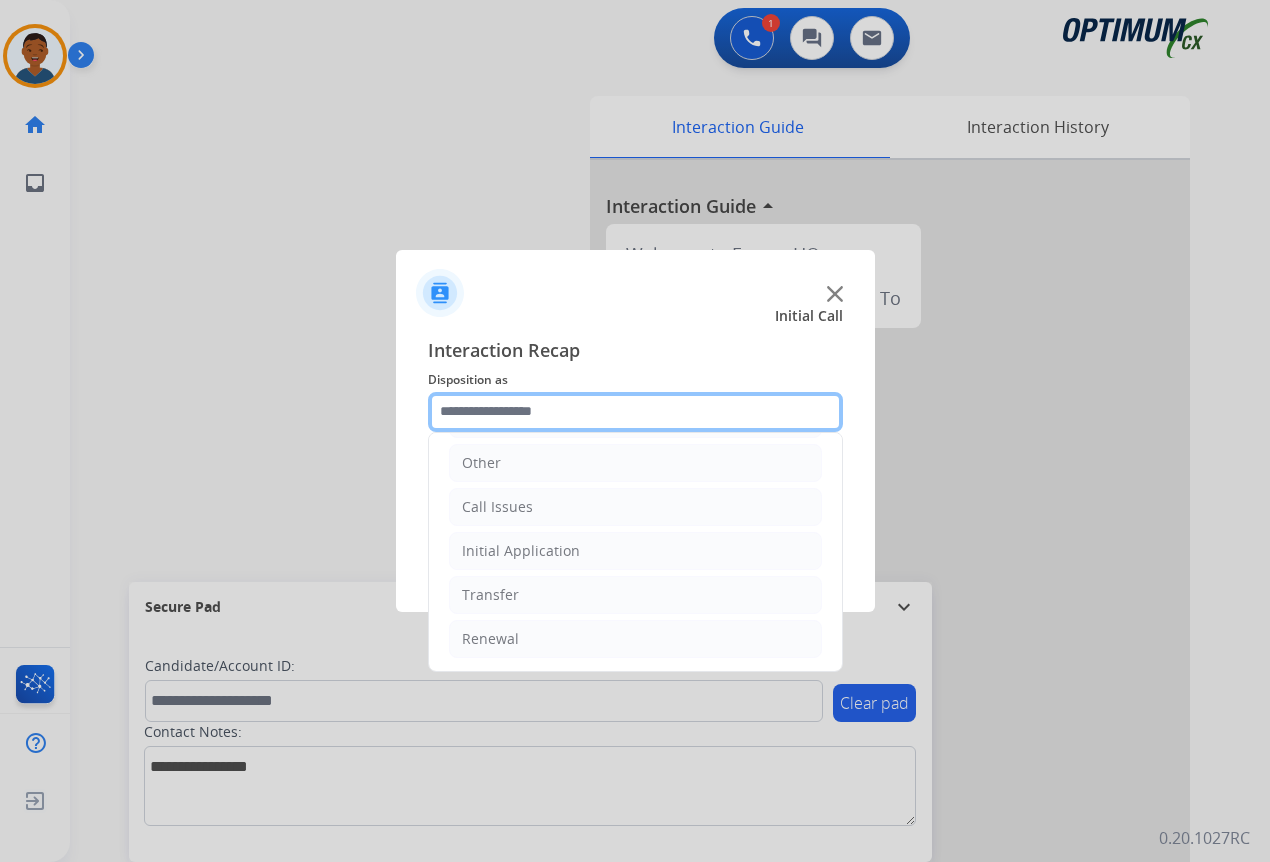 scroll, scrollTop: 136, scrollLeft: 0, axis: vertical 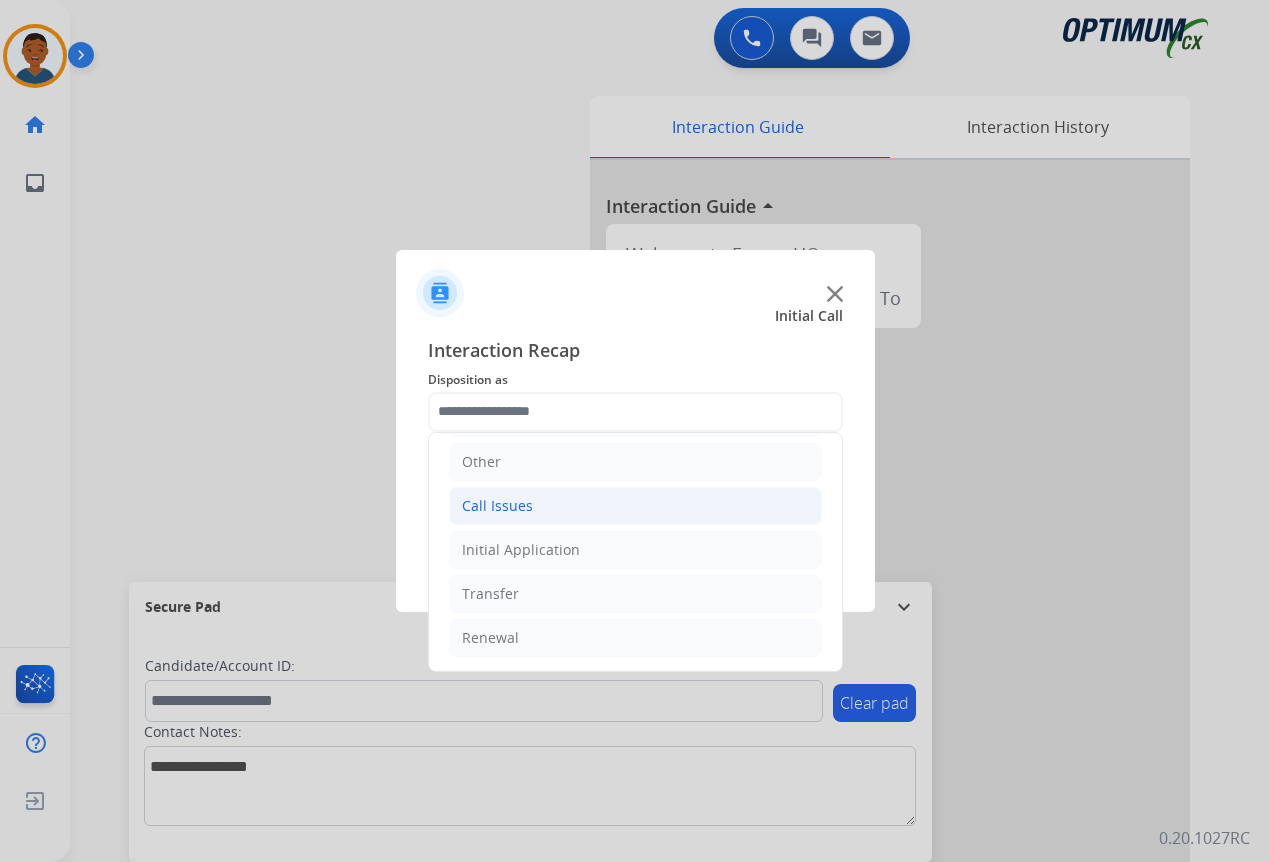 click on "Call Issues" 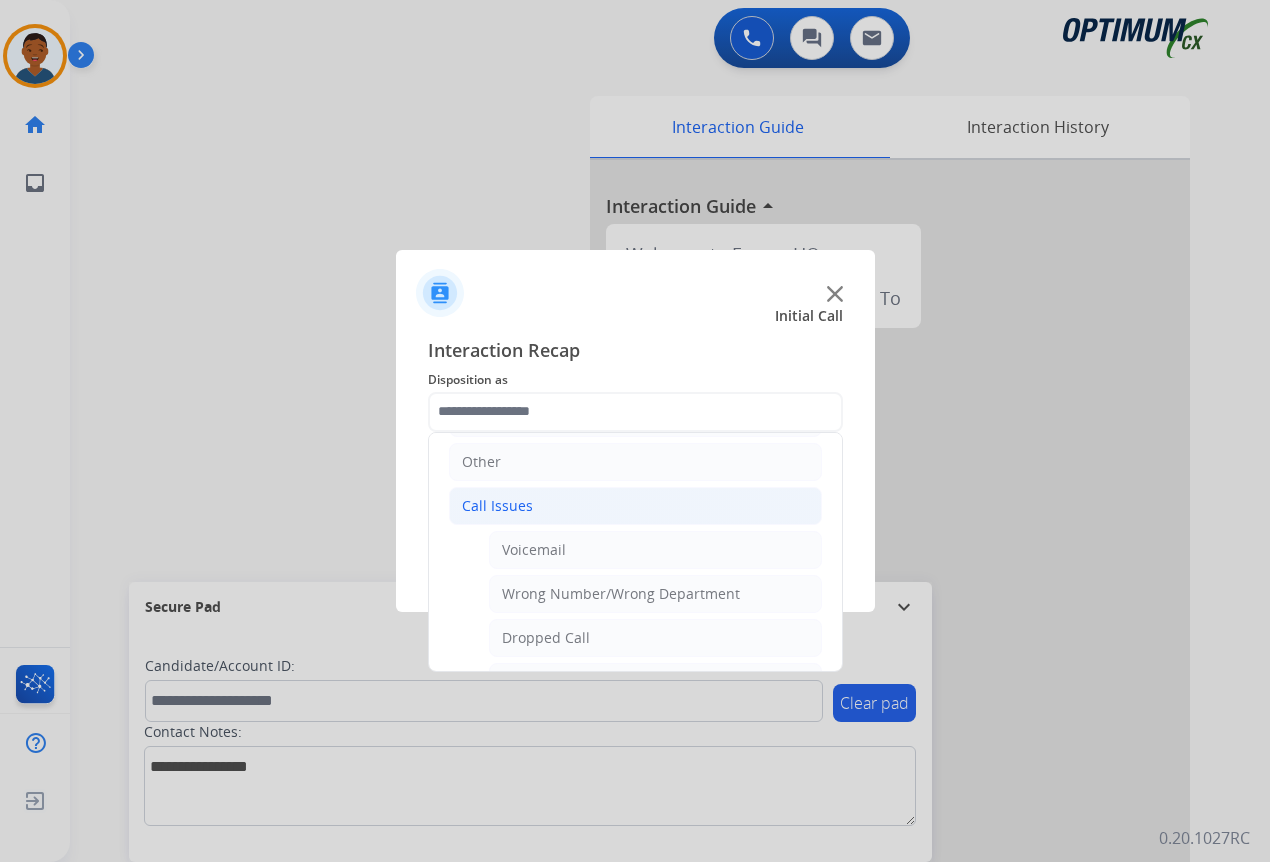 click on "Wrong Number/Wrong Department" 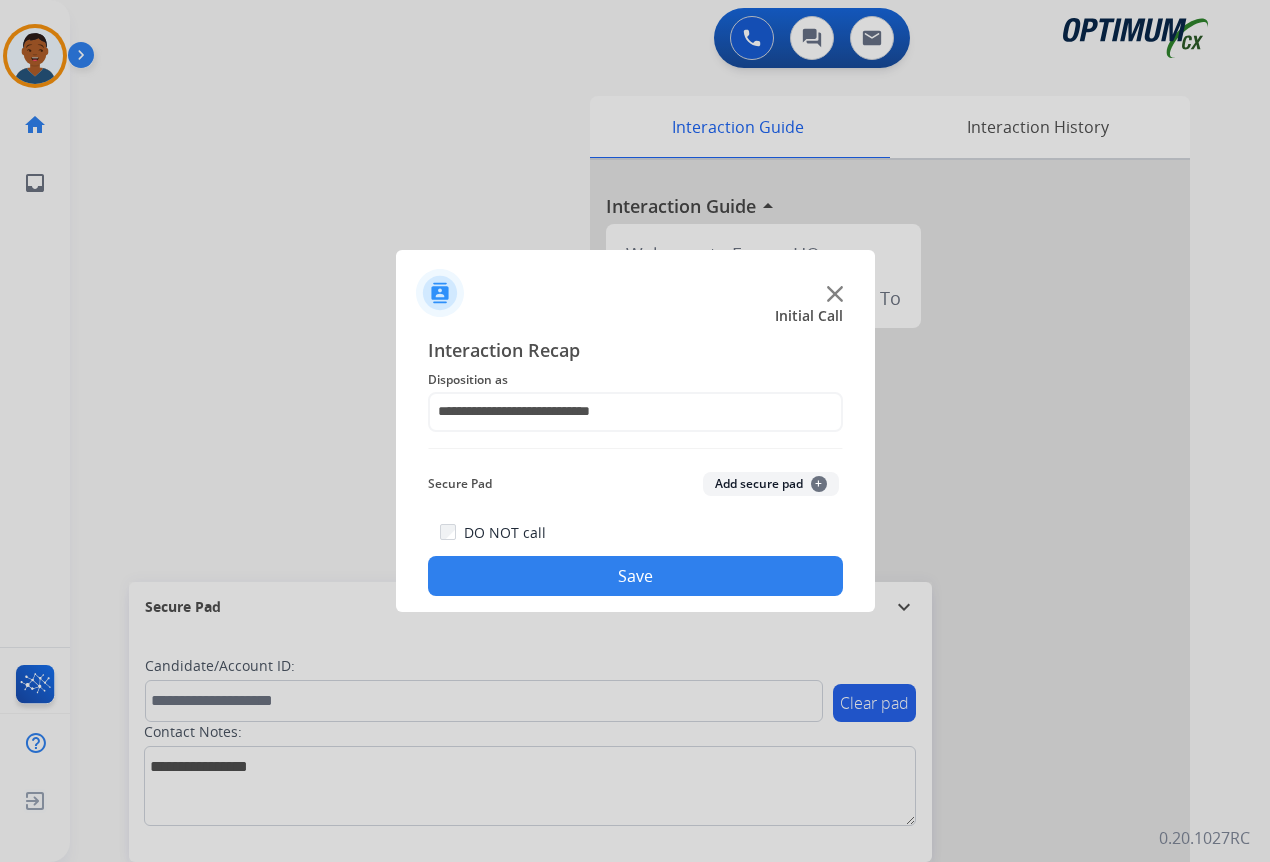click on "Save" 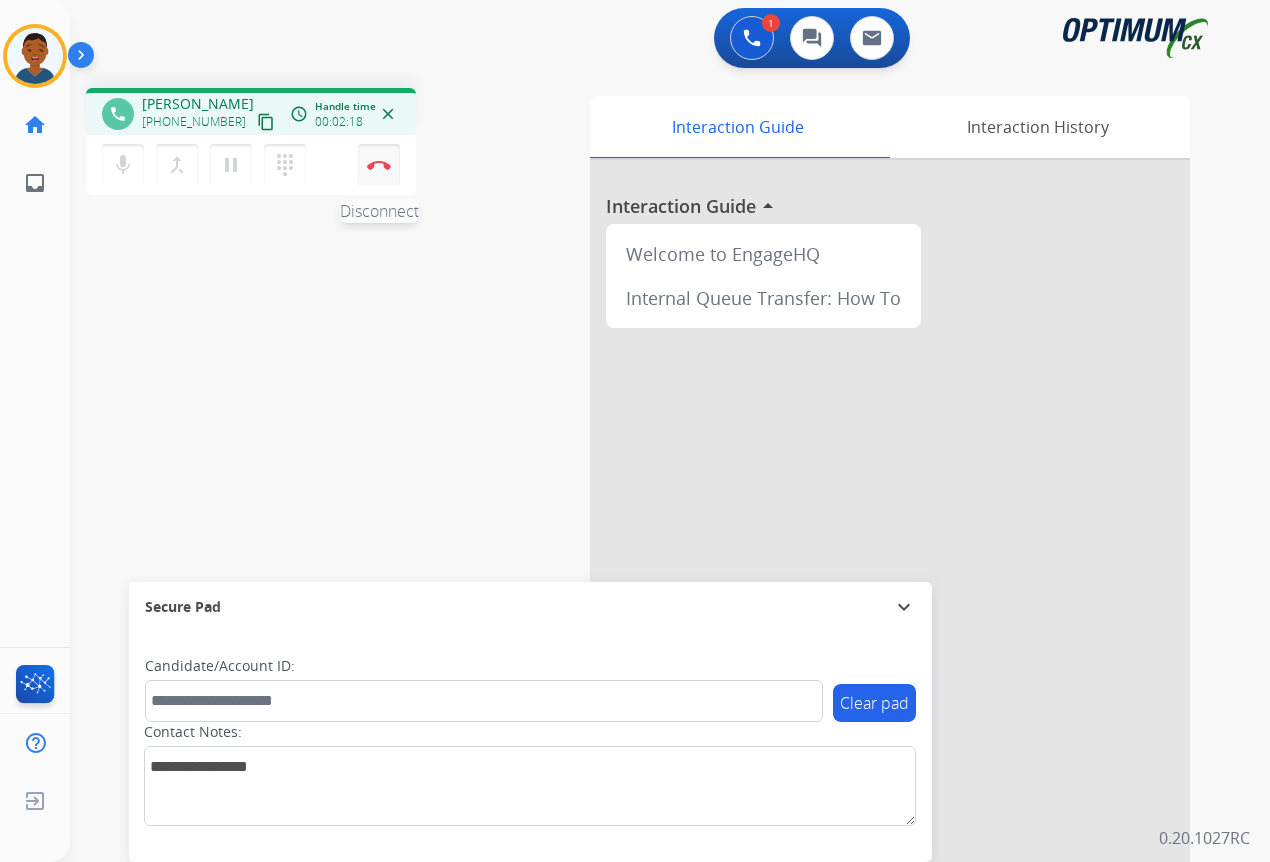 click at bounding box center [379, 165] 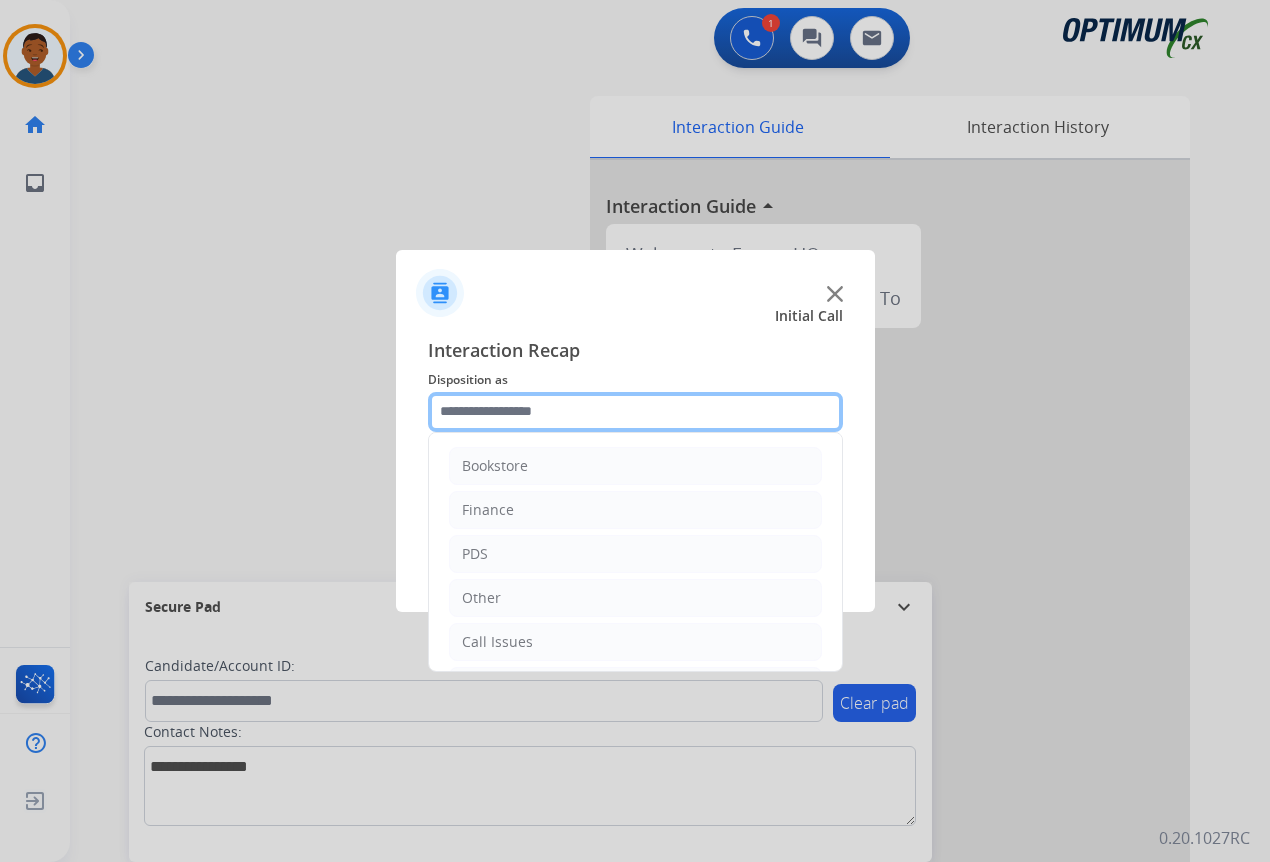click 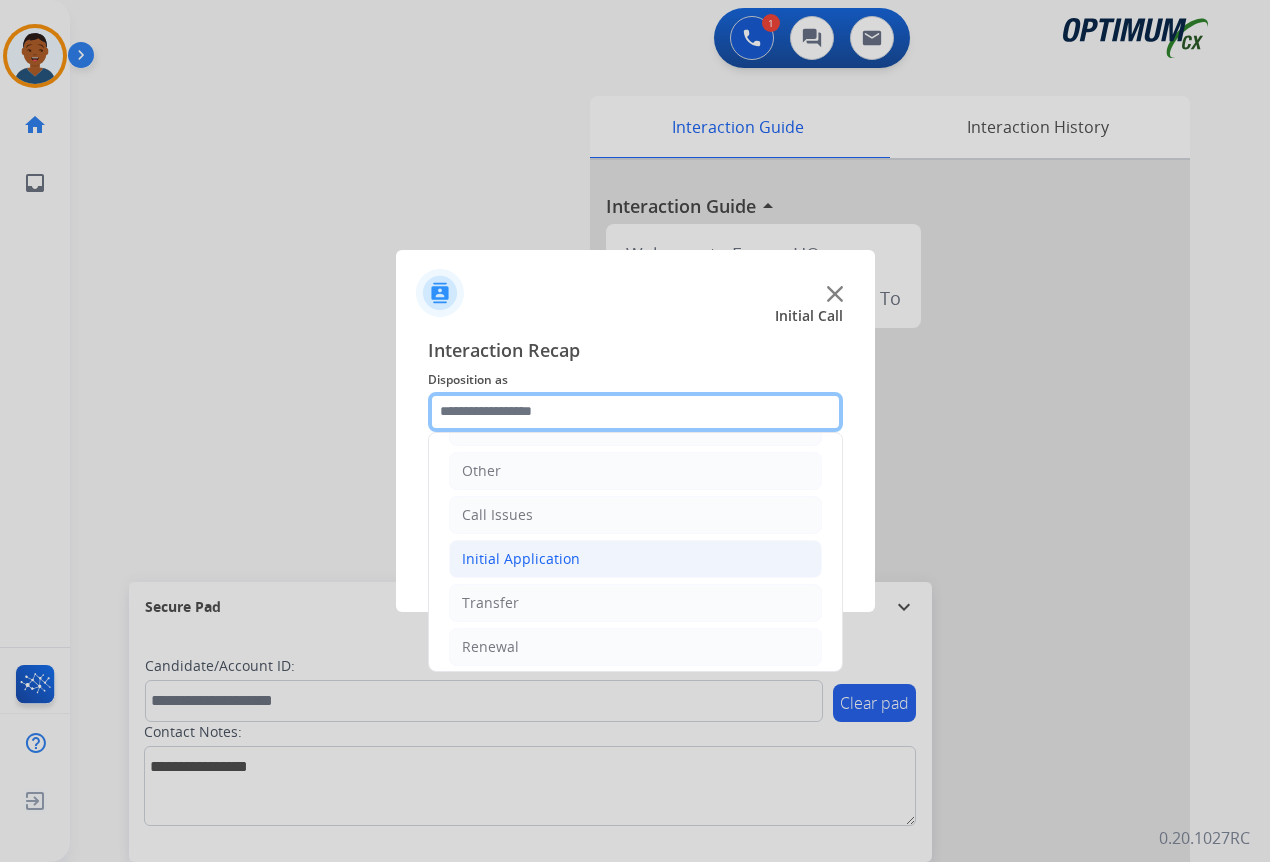 scroll, scrollTop: 136, scrollLeft: 0, axis: vertical 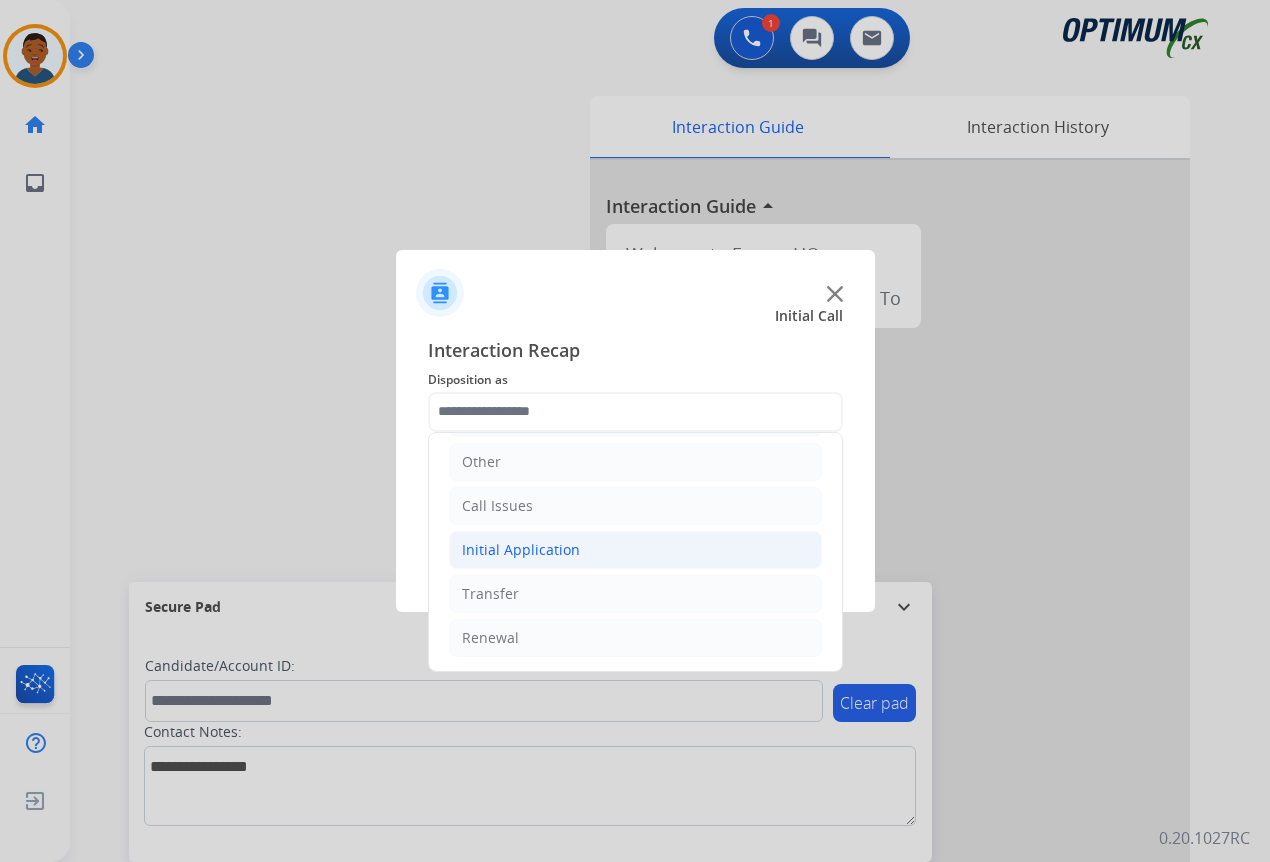 click on "Initial Application" 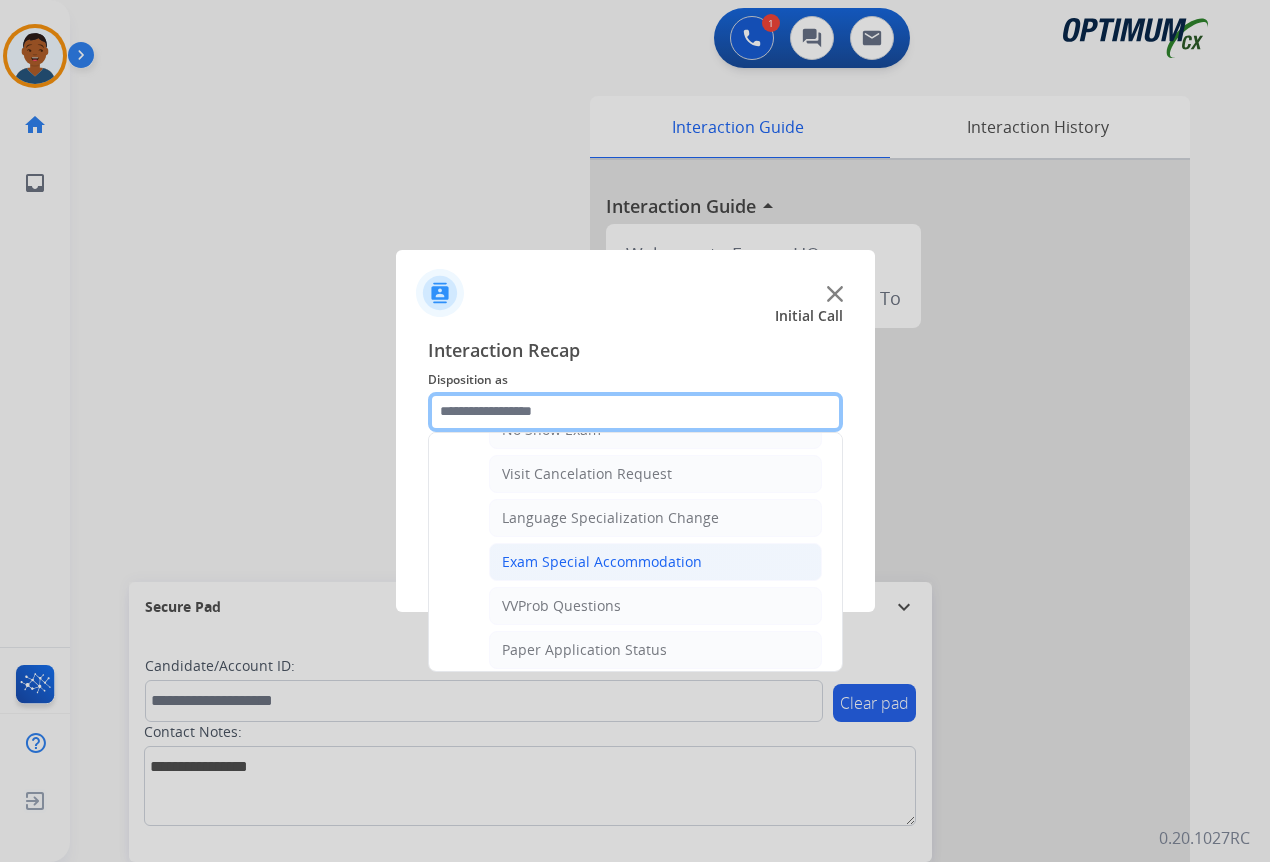 scroll, scrollTop: 1036, scrollLeft: 0, axis: vertical 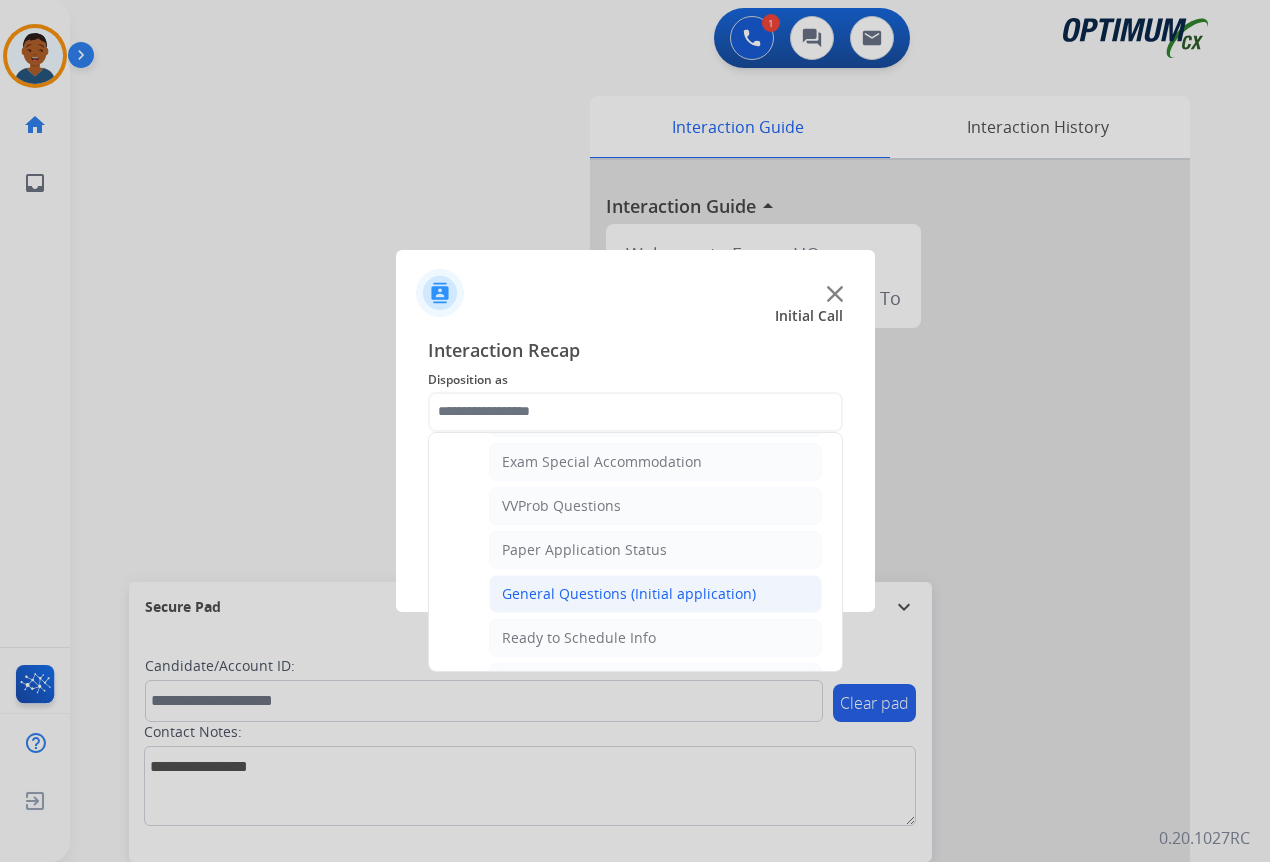 click on "General Questions (Initial application)" 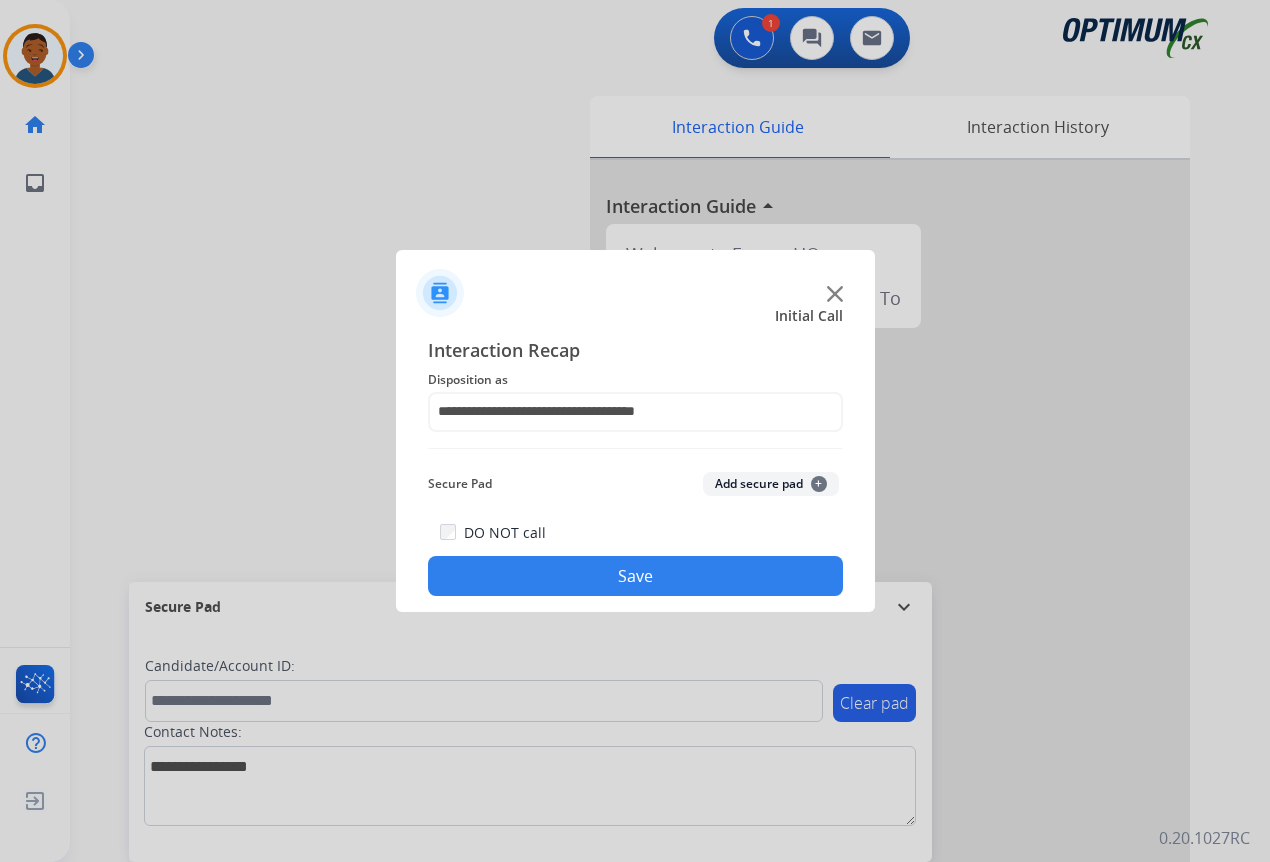 click on "Save" 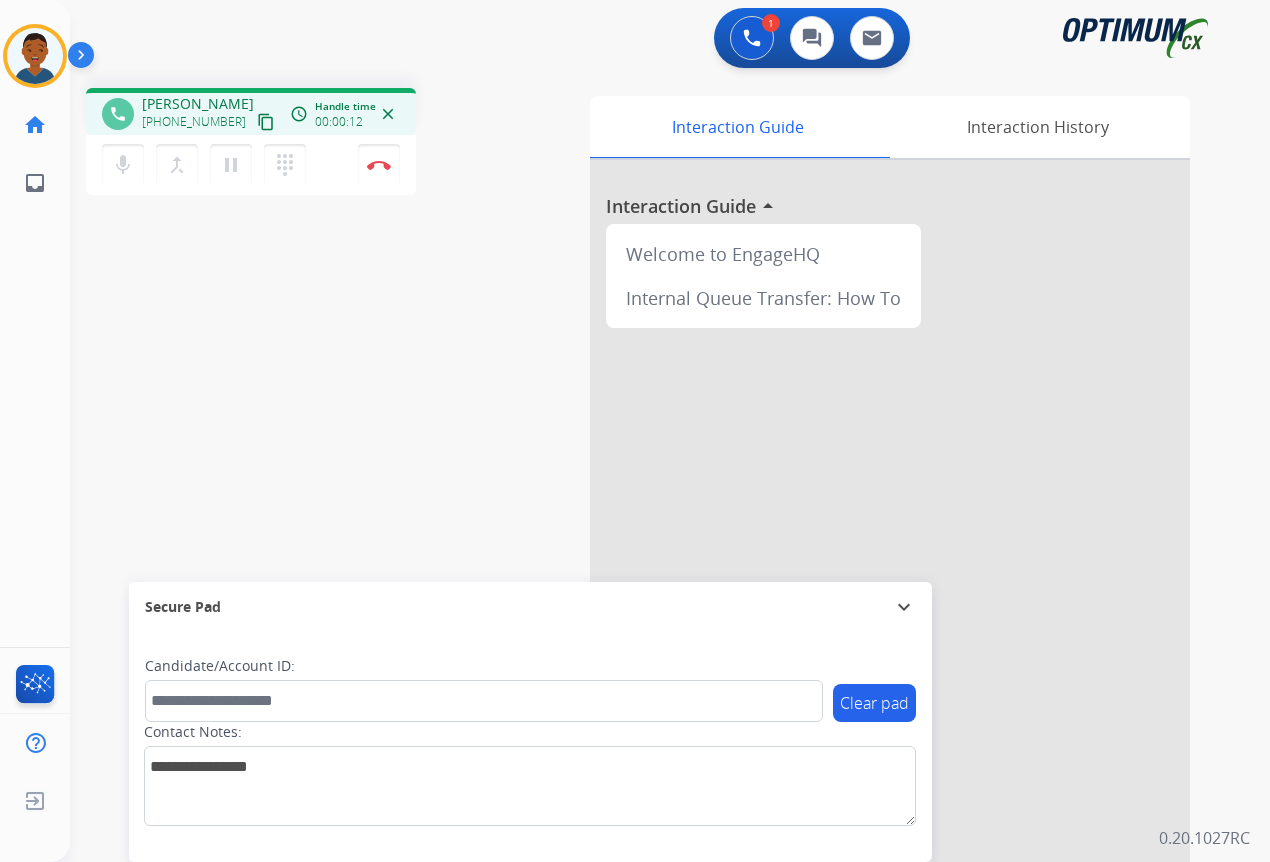 click on "content_copy" at bounding box center [266, 122] 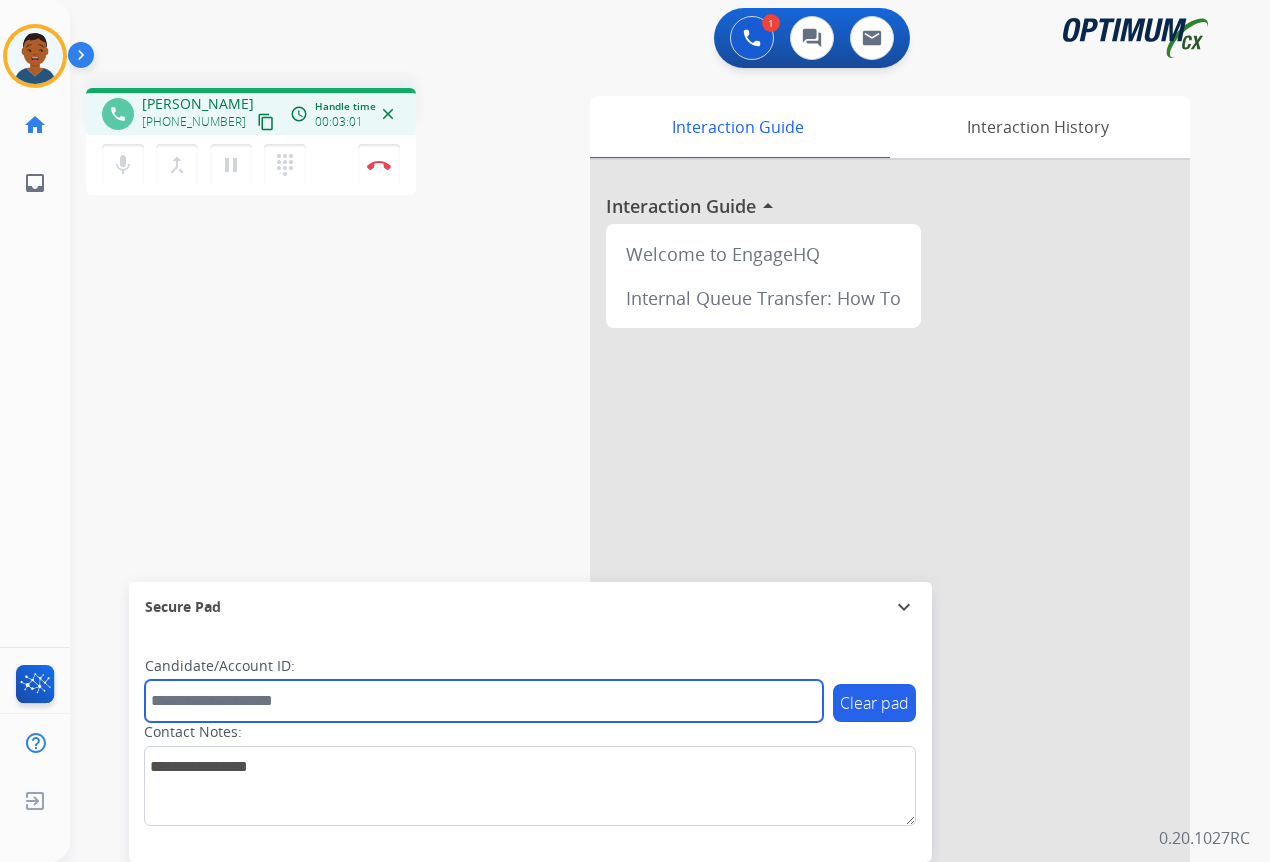 click at bounding box center (484, 701) 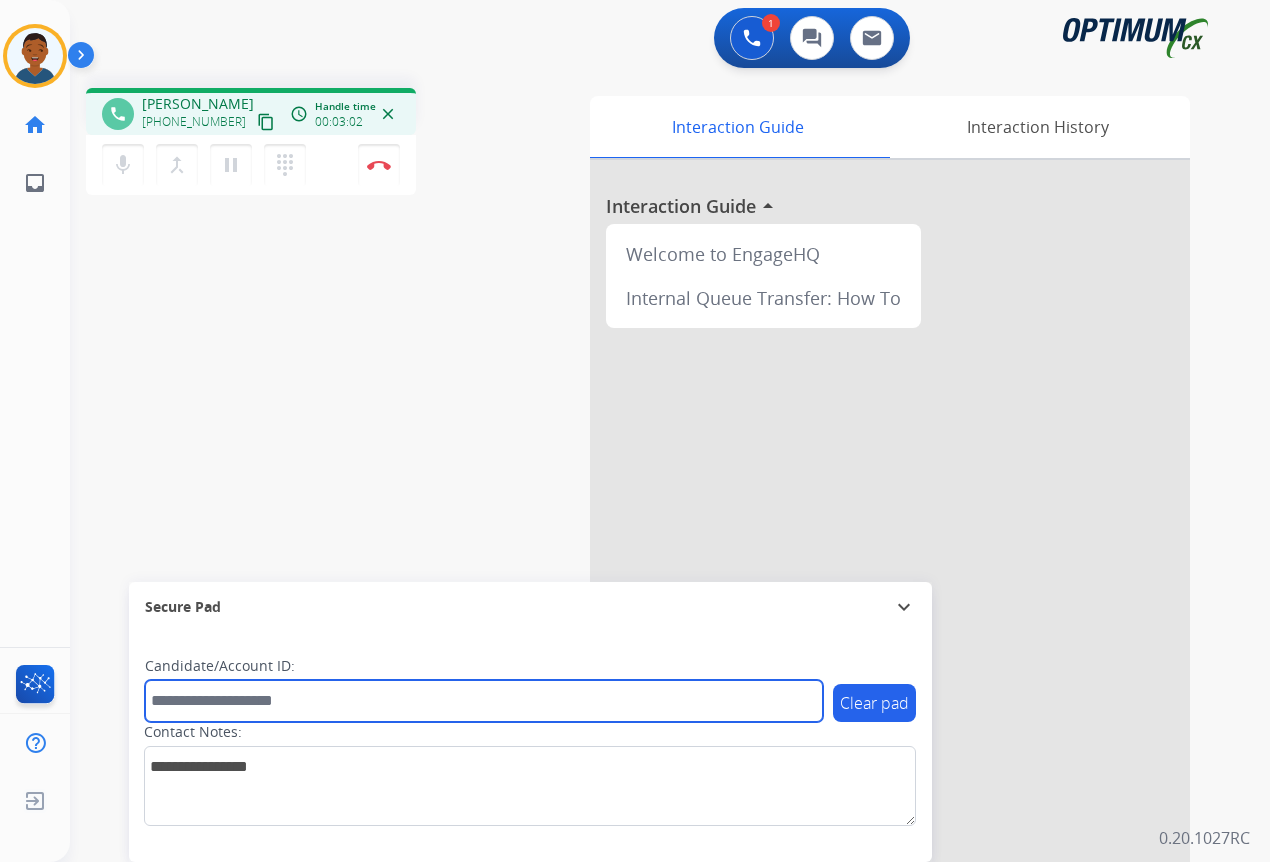 paste on "*******" 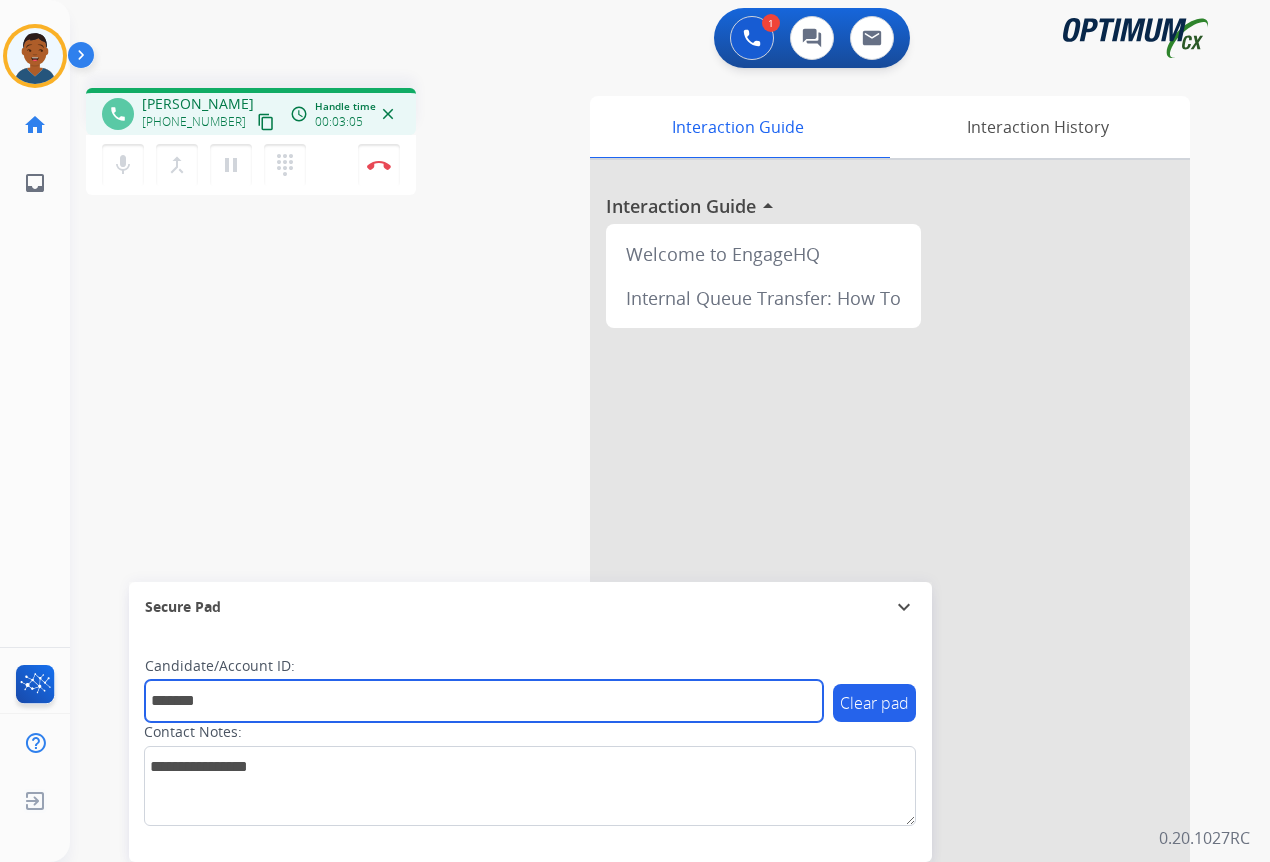 type on "*******" 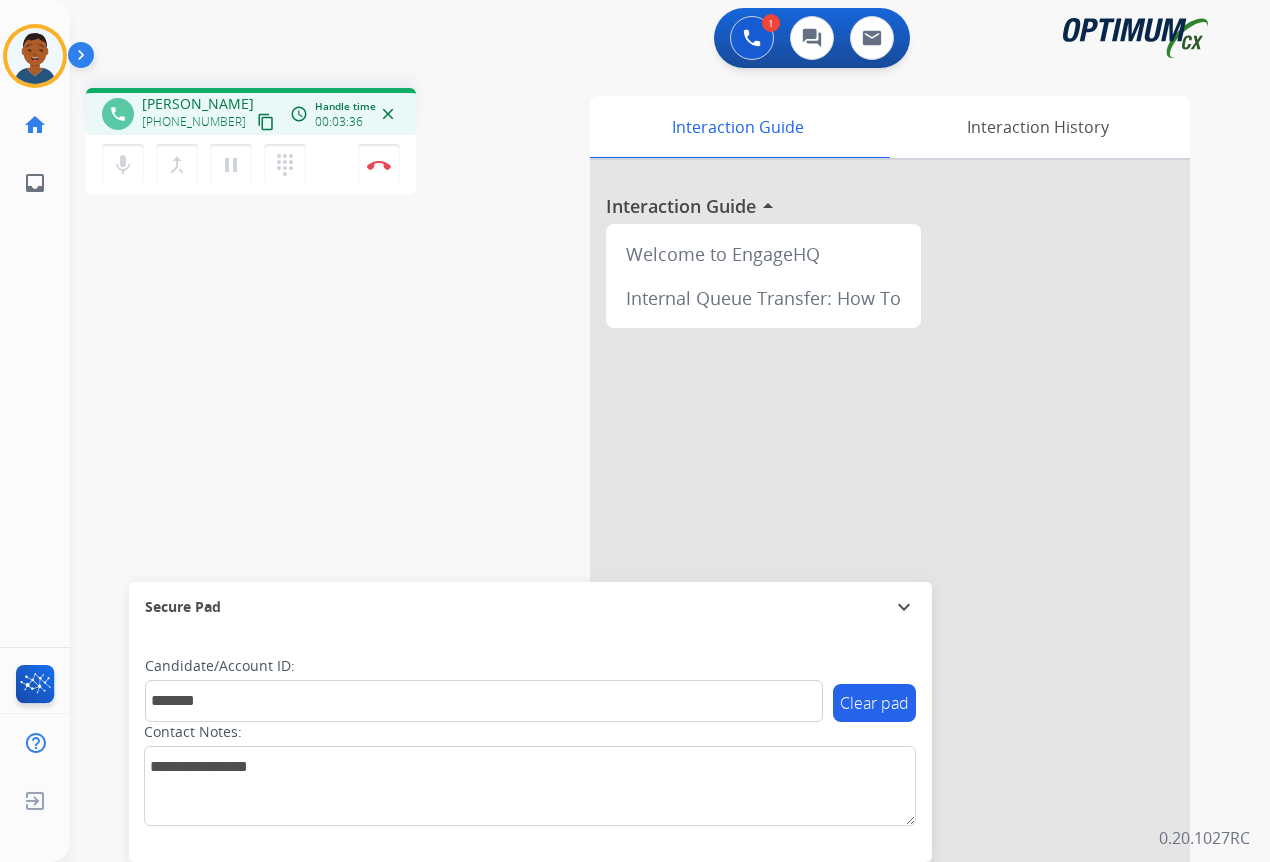 click on "content_copy" at bounding box center [266, 122] 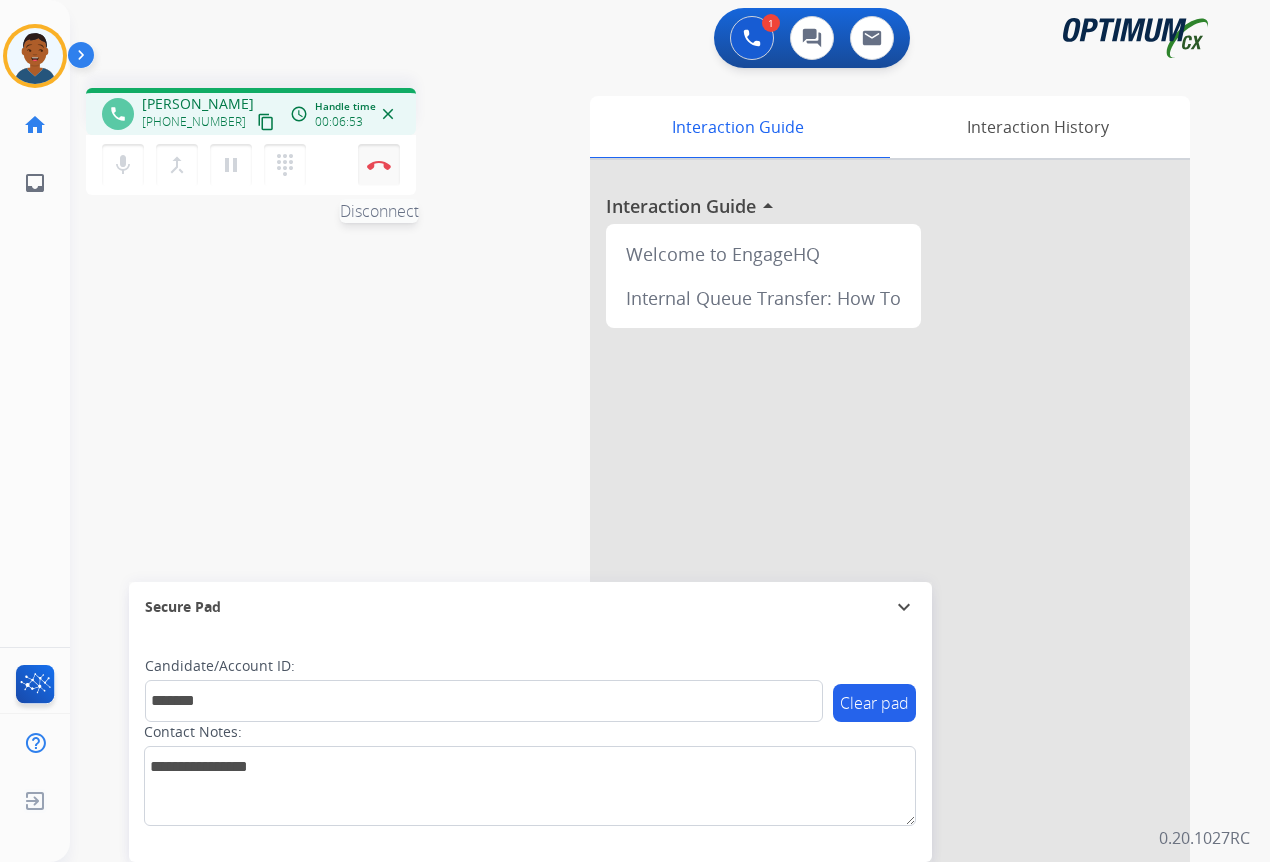 click on "Disconnect" at bounding box center (379, 165) 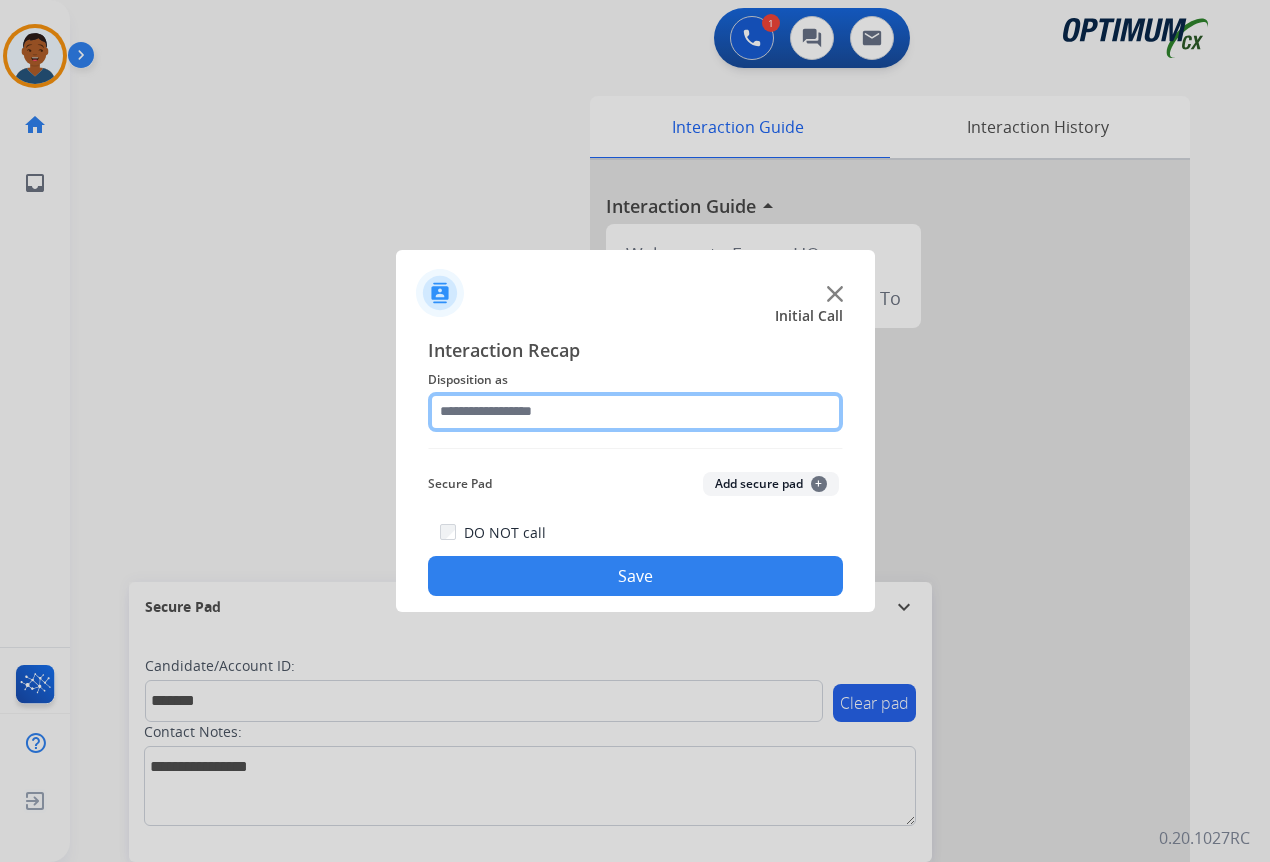 click 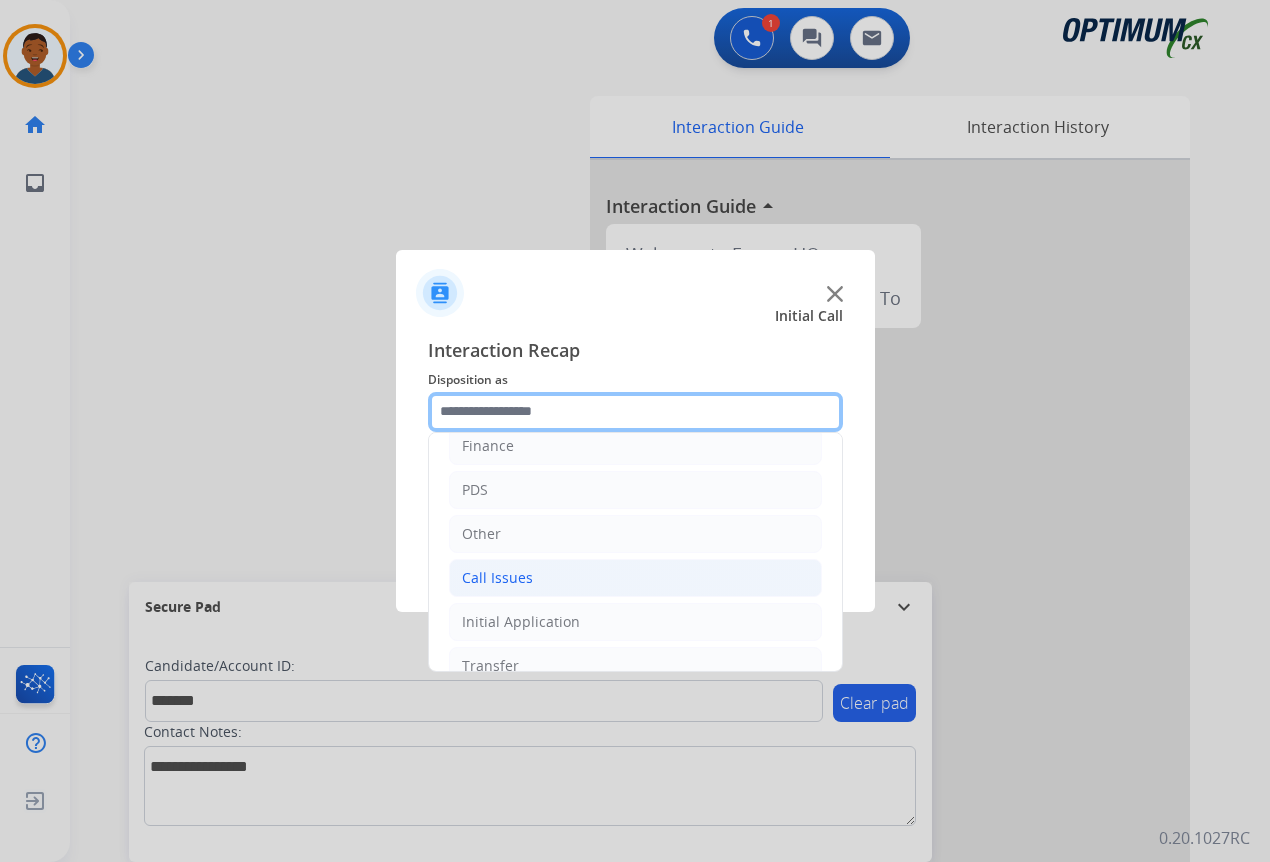 scroll, scrollTop: 136, scrollLeft: 0, axis: vertical 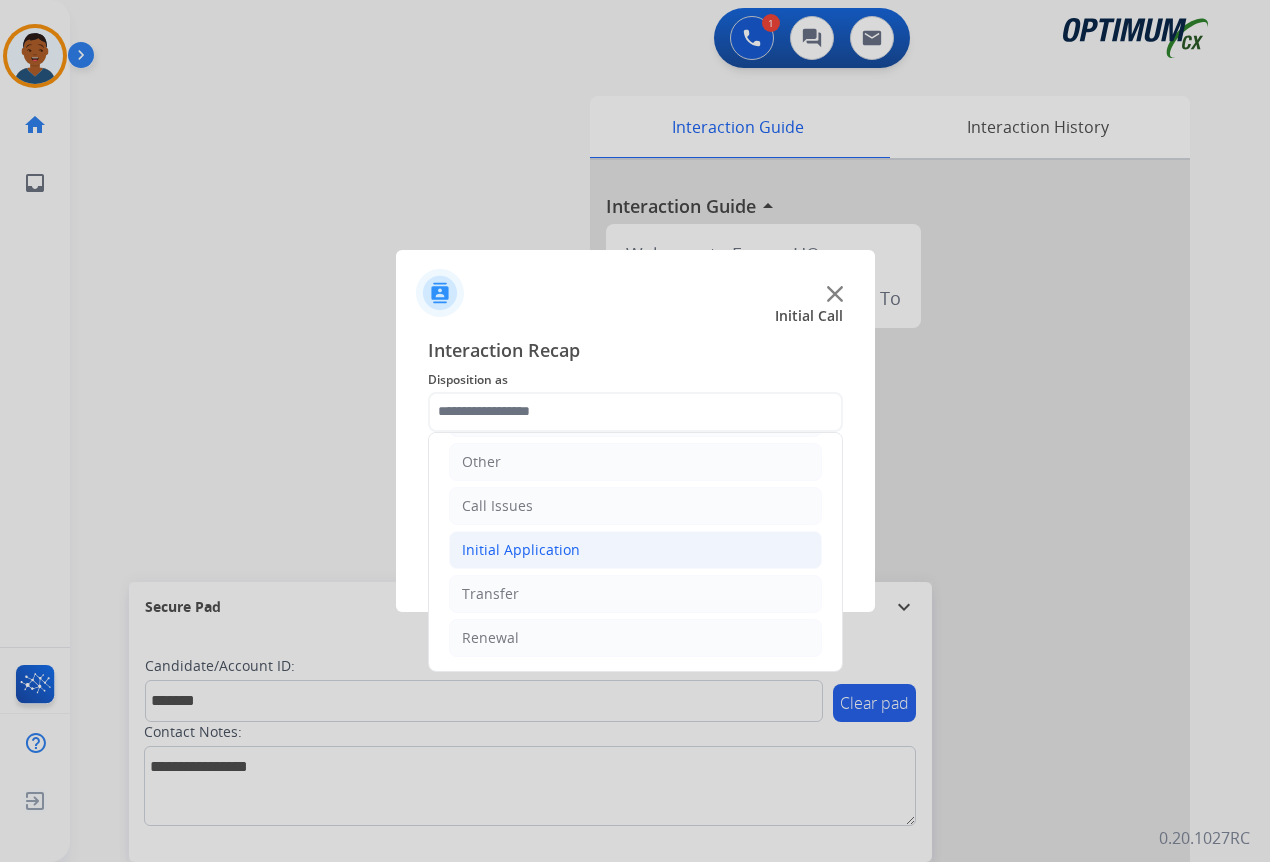 click on "Initial Application" 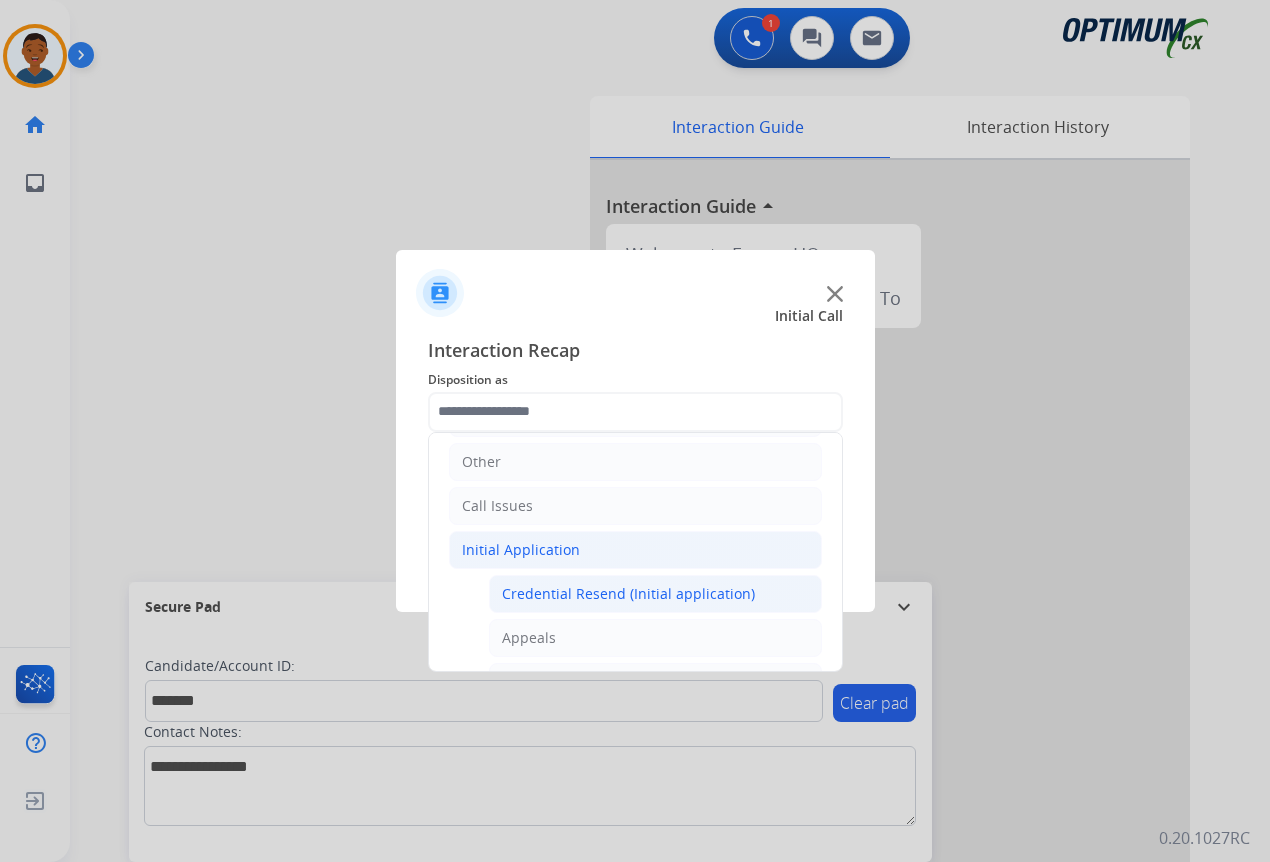 click on "Credential Resend (Initial application)" 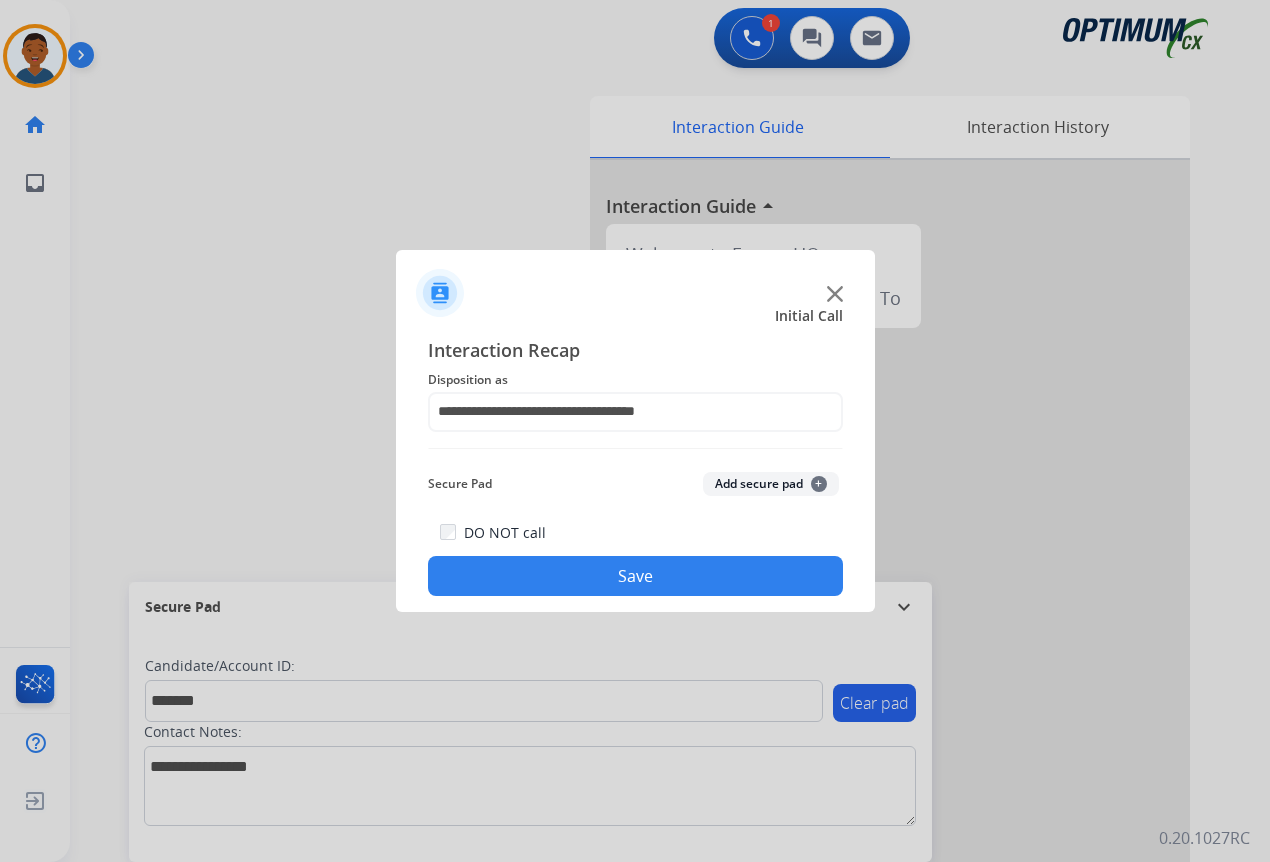 click on "Add secure pad  +" 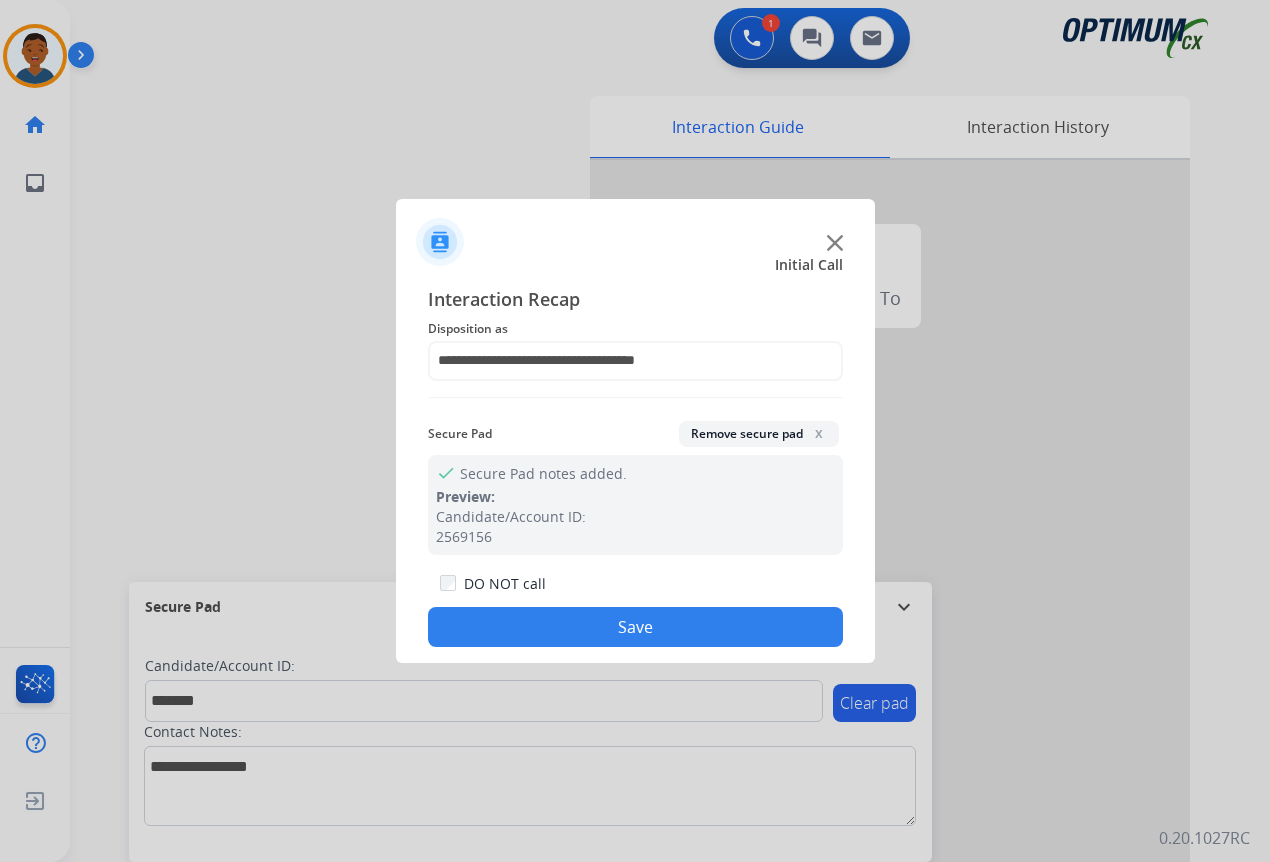 click on "Save" 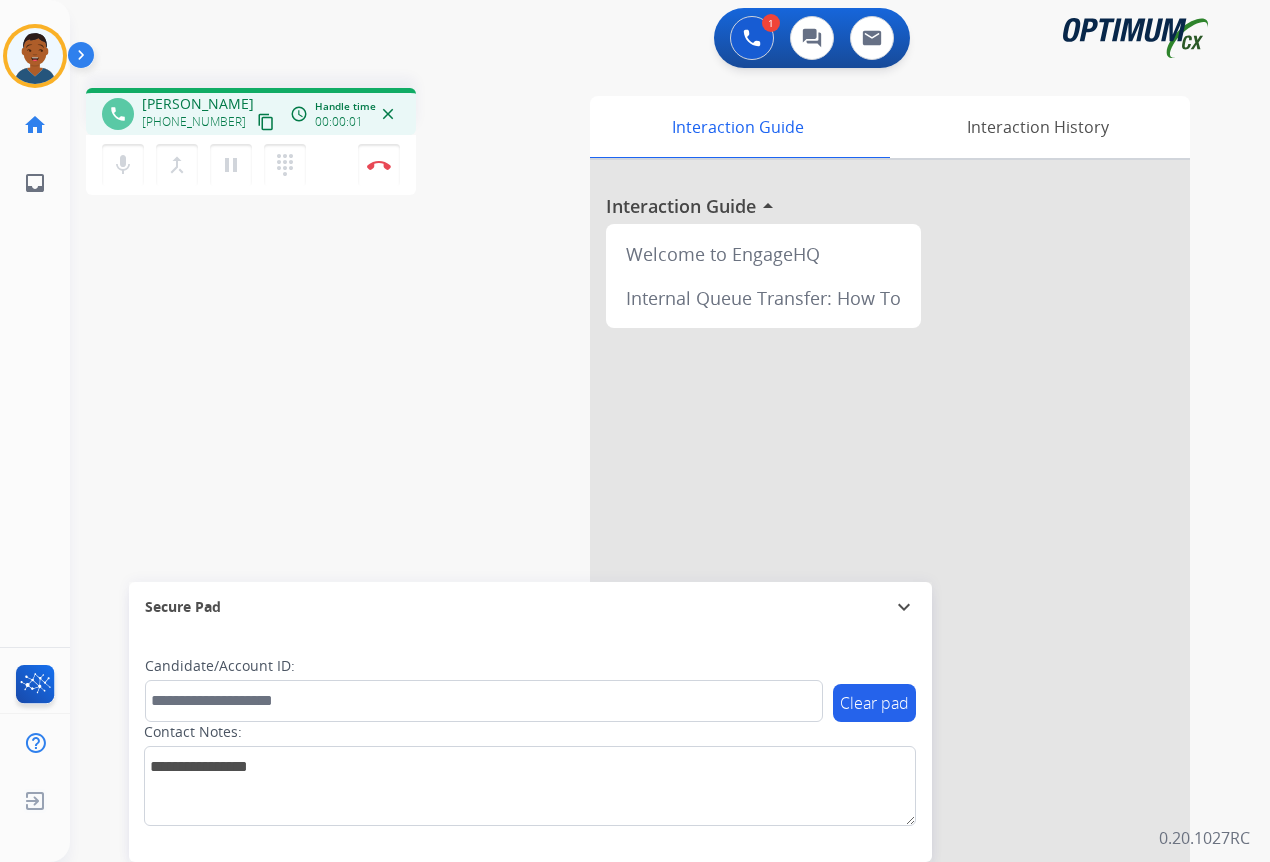 click on "content_copy" at bounding box center (266, 122) 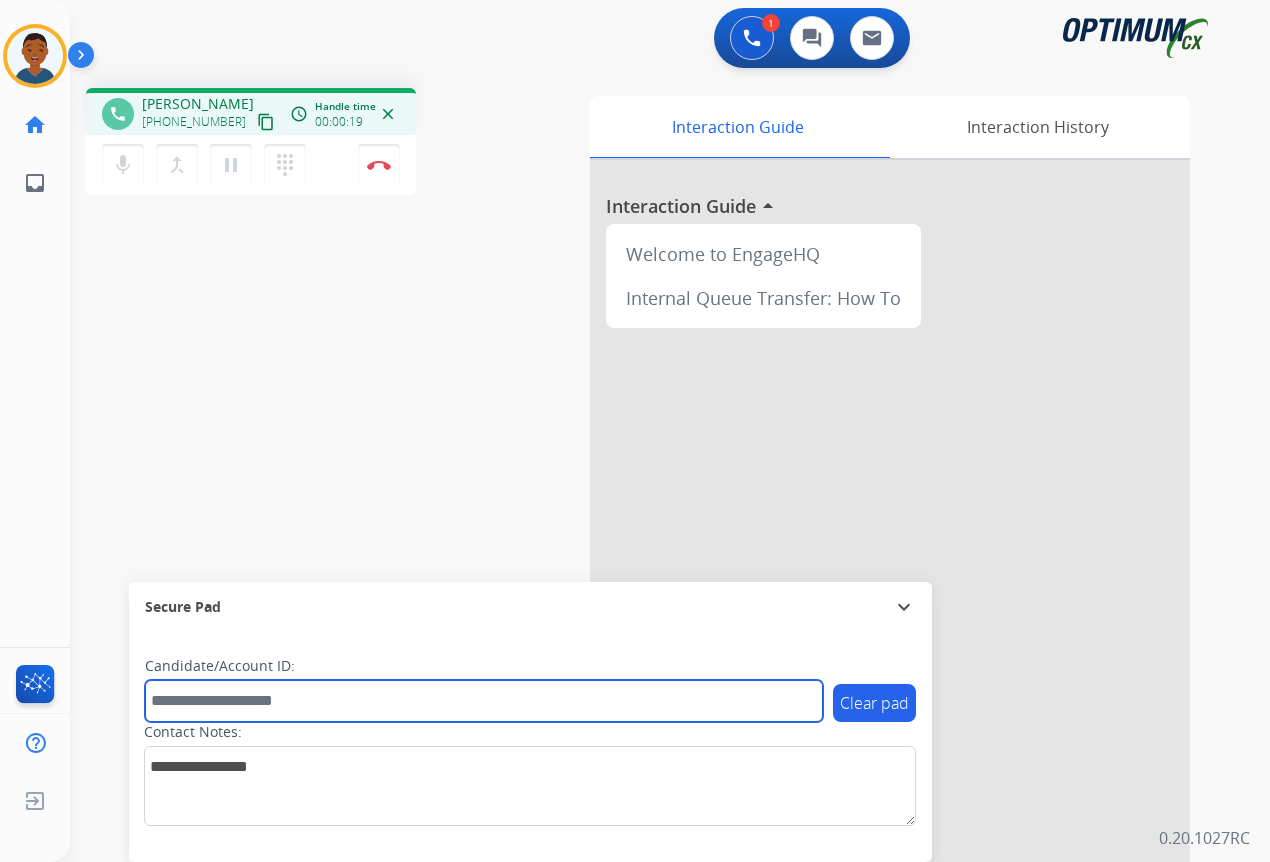click at bounding box center (484, 701) 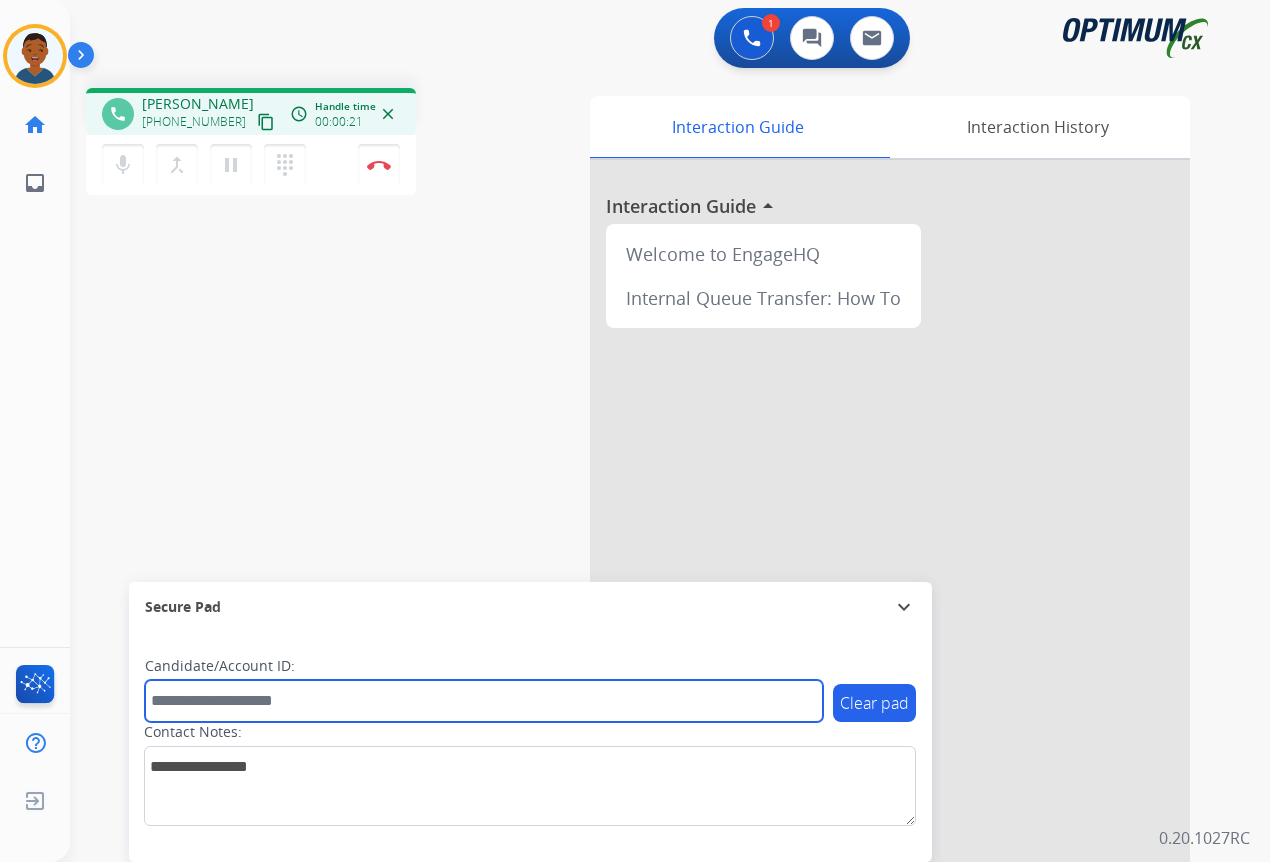 paste on "*******" 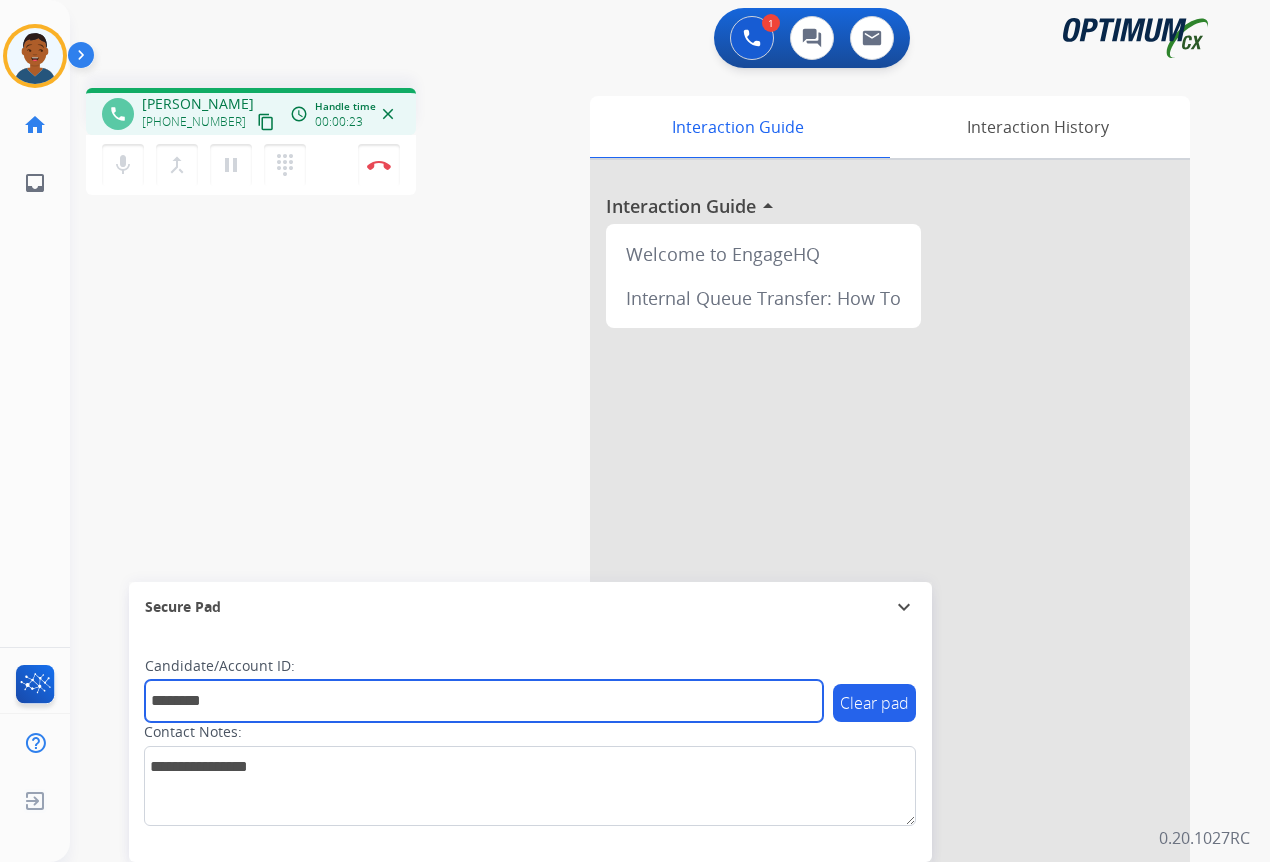 type on "*******" 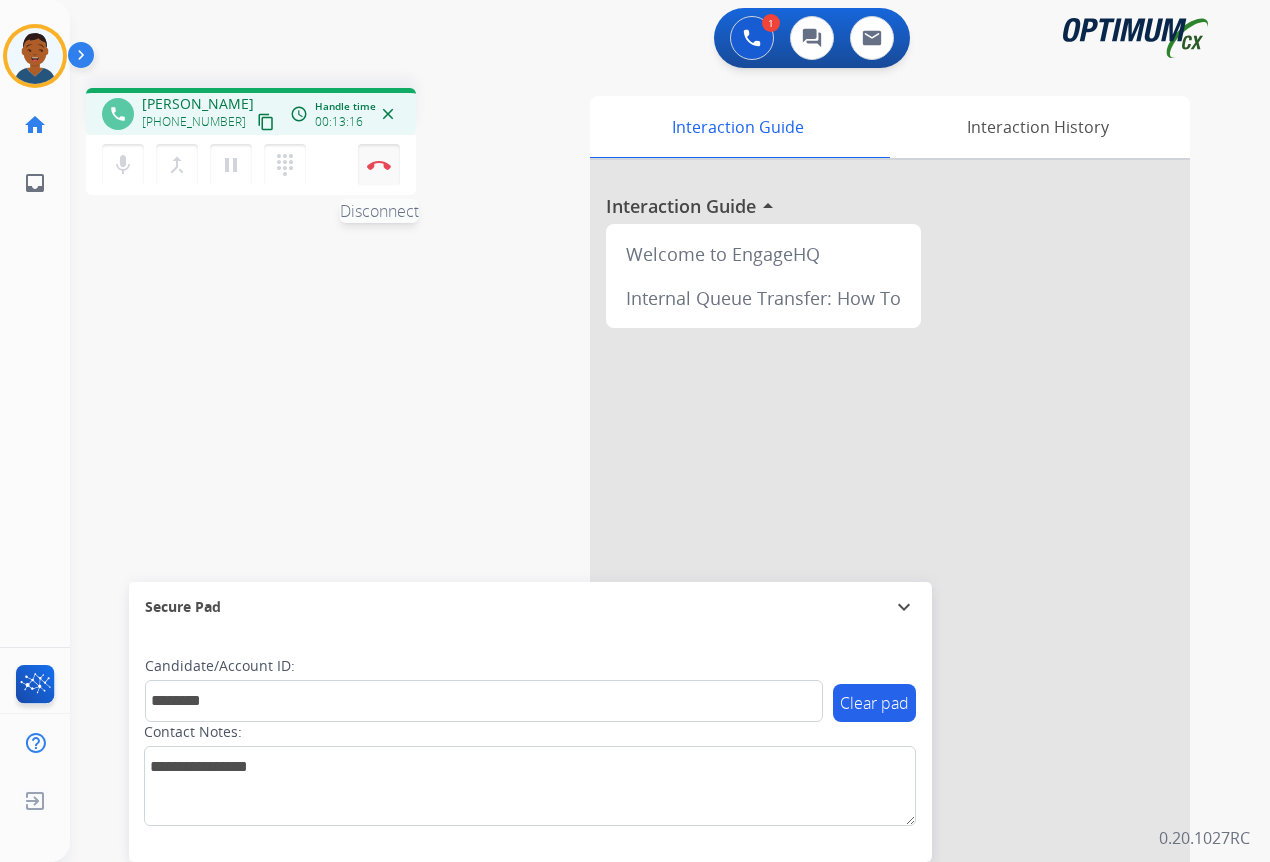 click on "Disconnect" at bounding box center [379, 165] 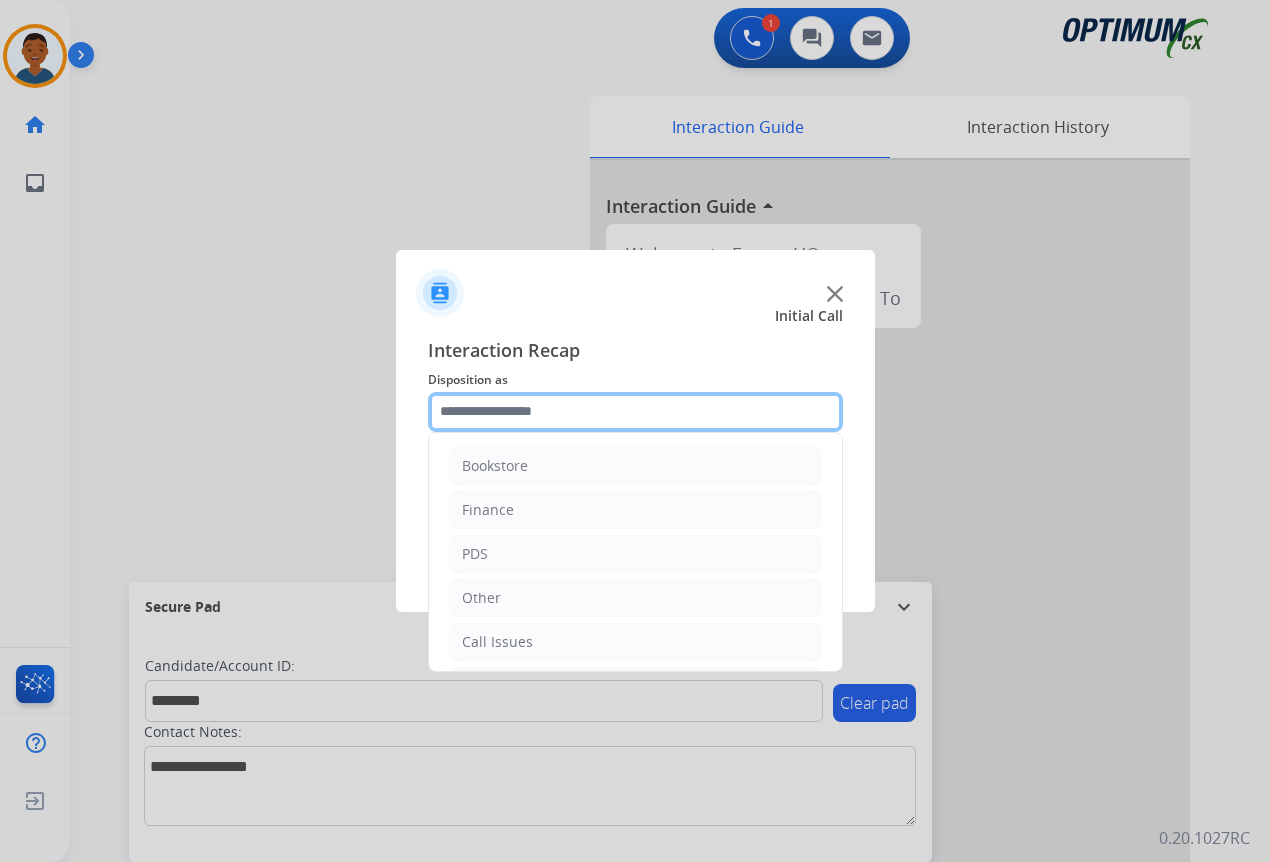 click 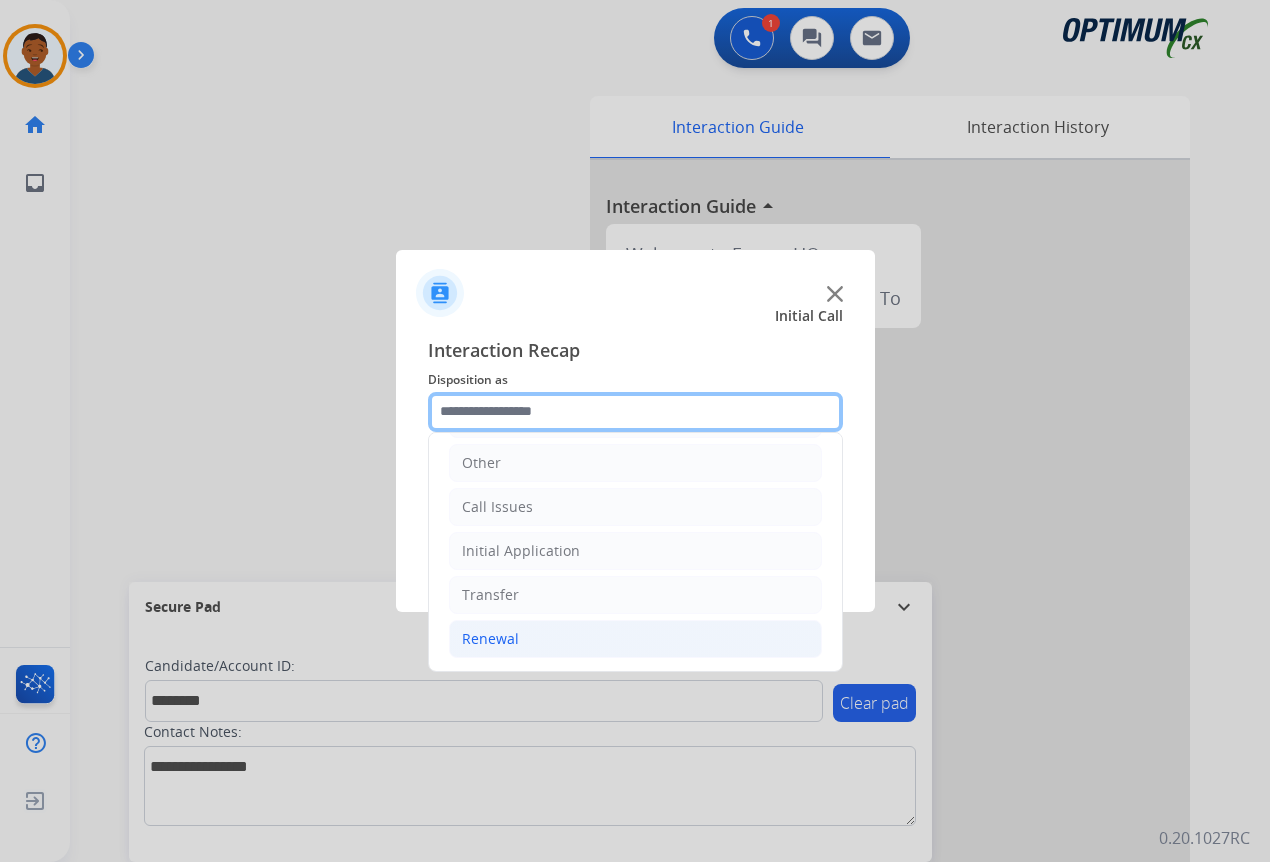 scroll, scrollTop: 136, scrollLeft: 0, axis: vertical 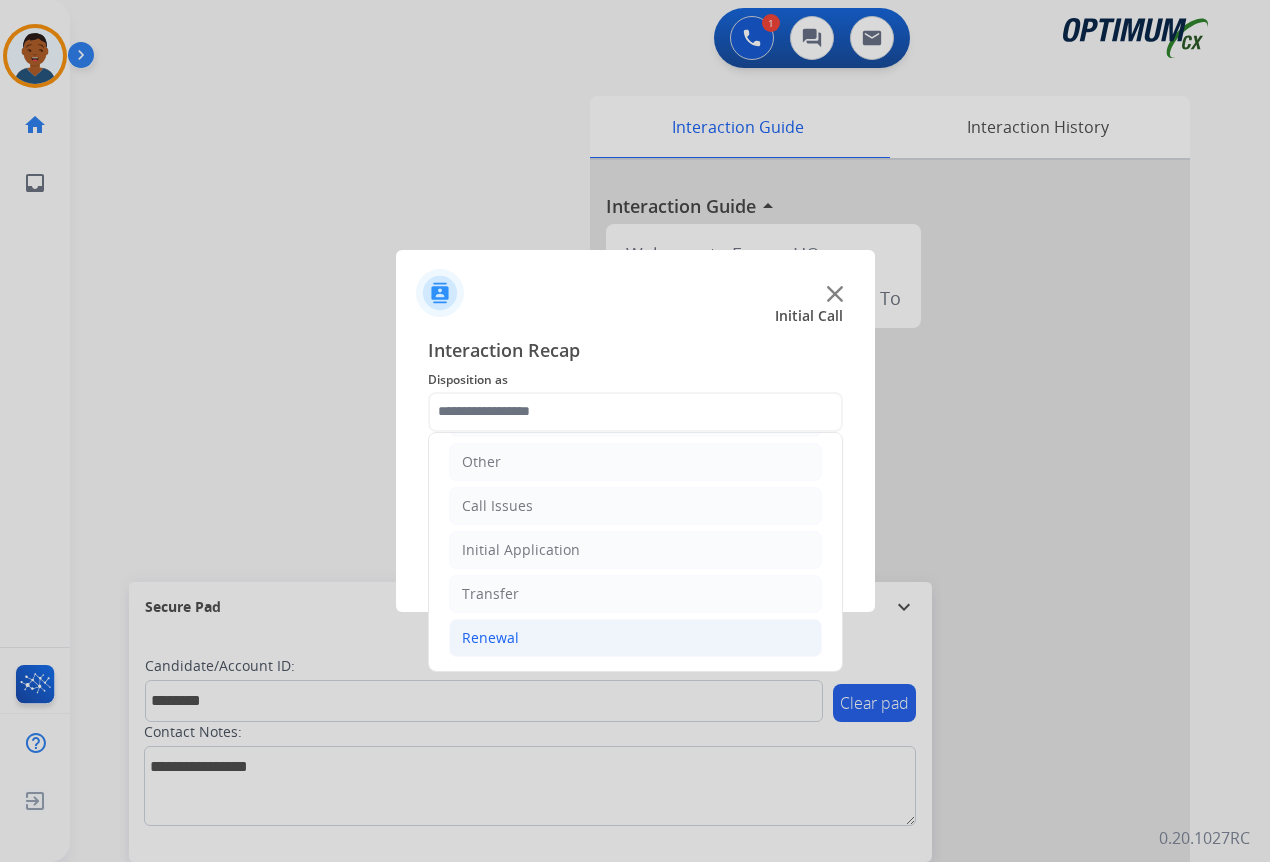 click on "Renewal" 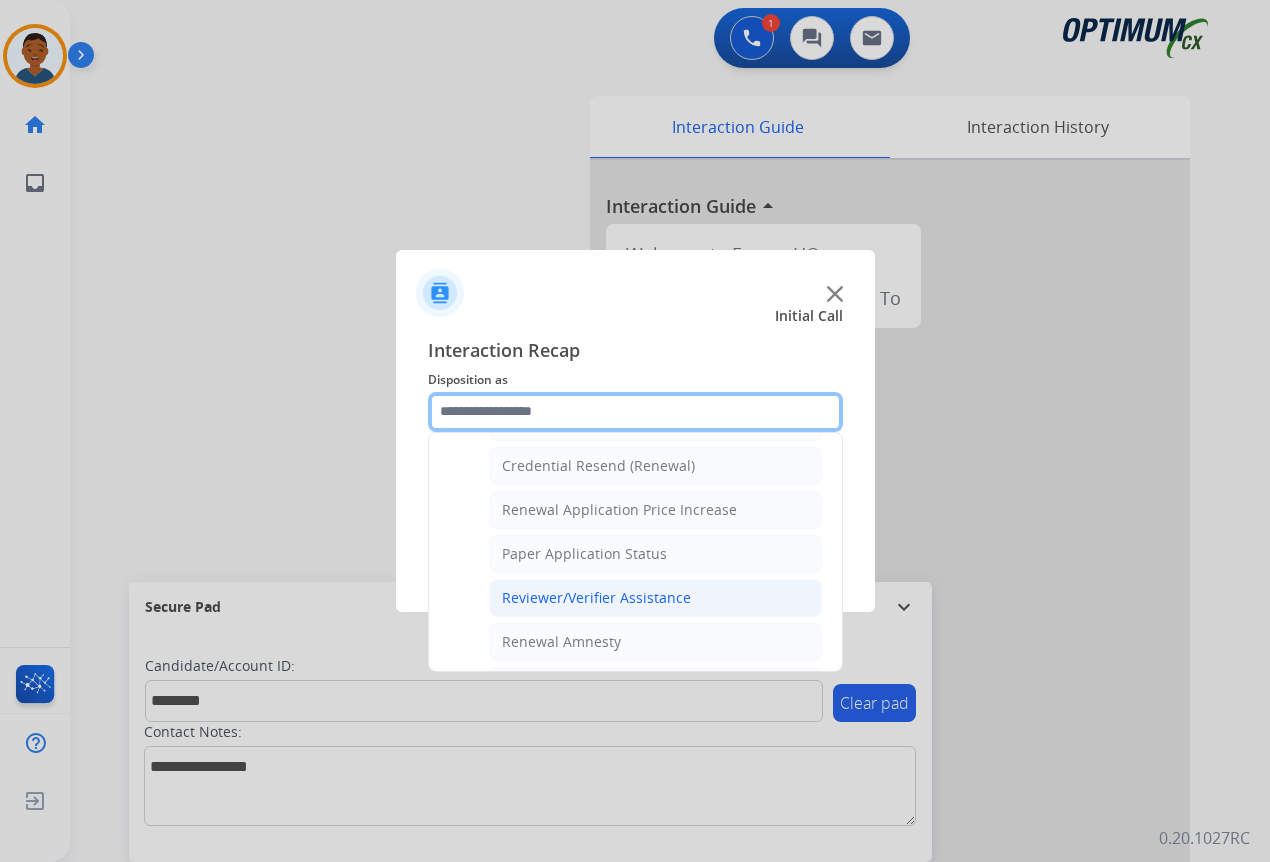 scroll, scrollTop: 736, scrollLeft: 0, axis: vertical 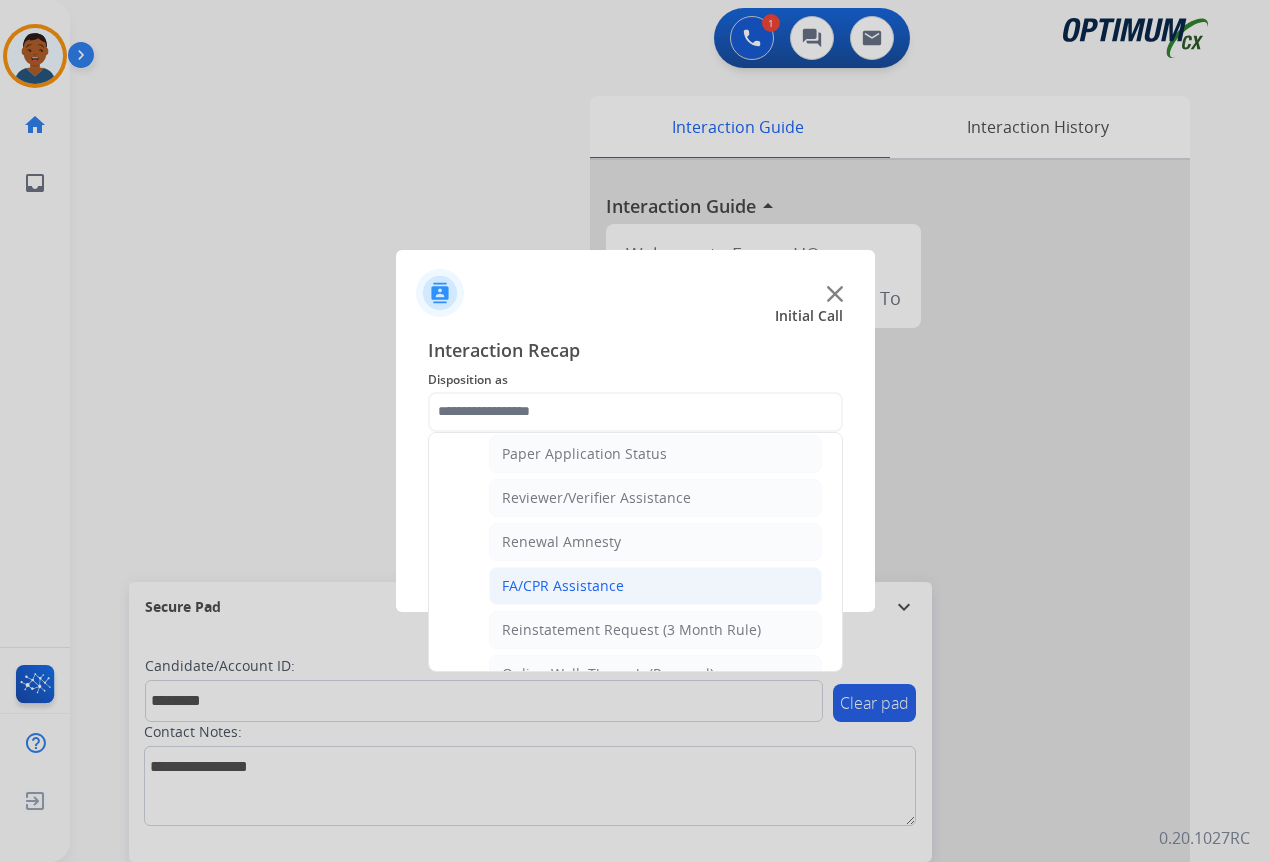 click on "FA/CPR Assistance" 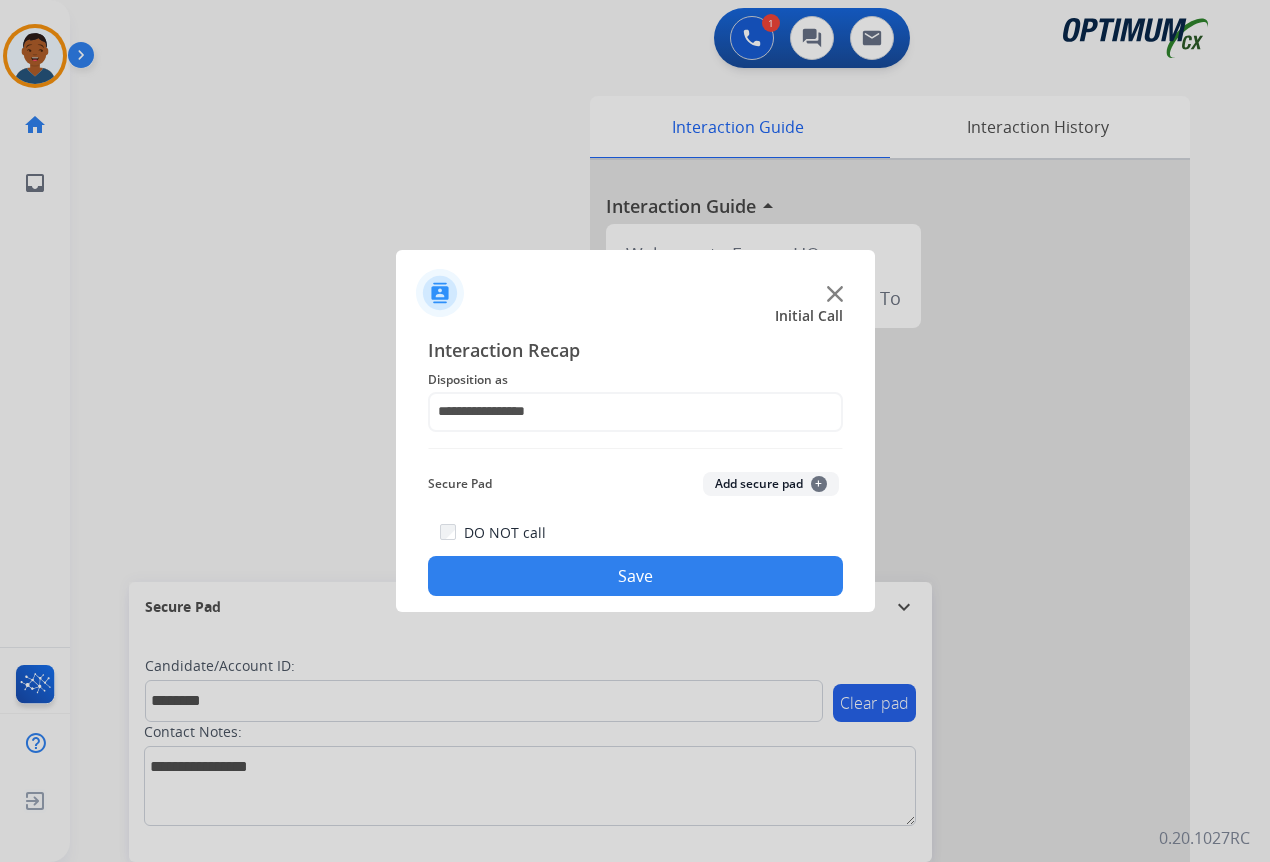 click on "Add secure pad  +" 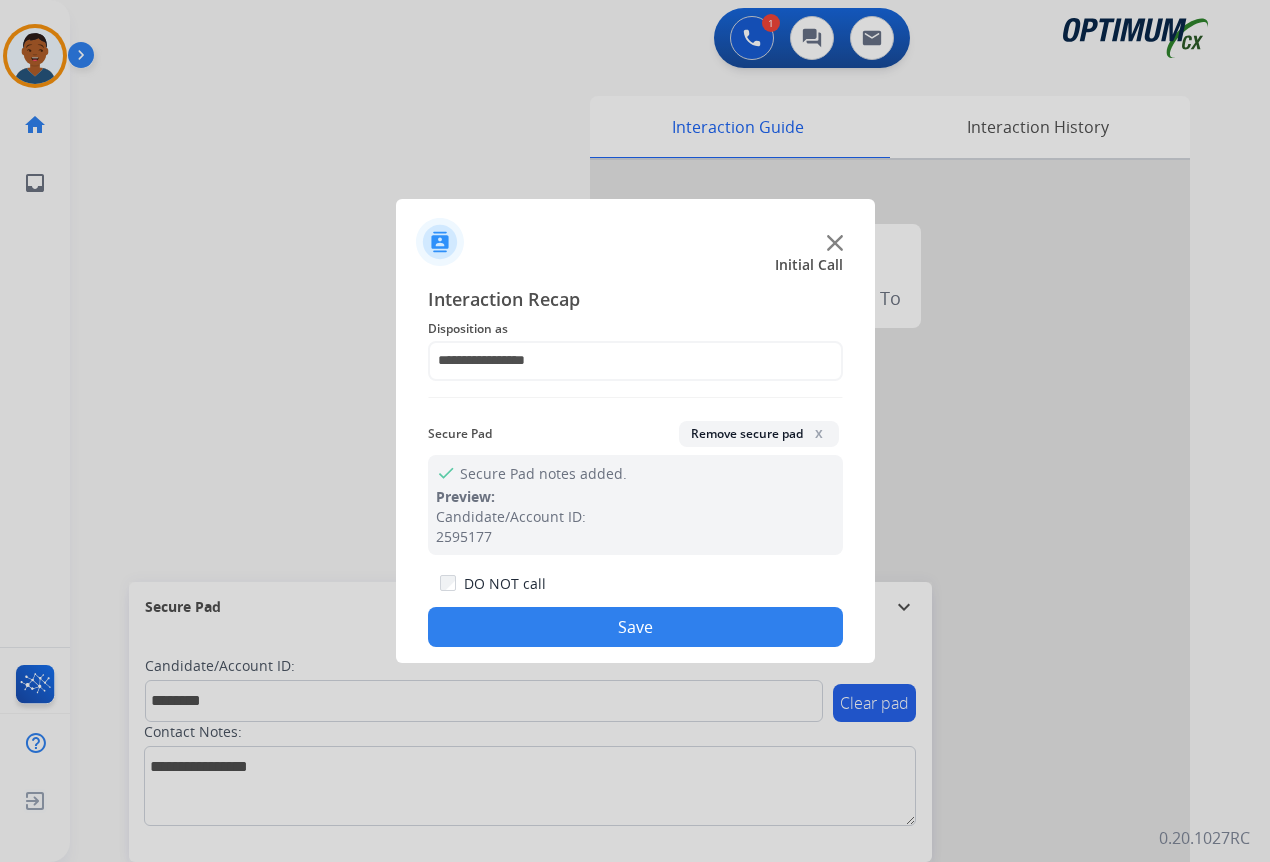 drag, startPoint x: 656, startPoint y: 632, endPoint x: 710, endPoint y: 632, distance: 54 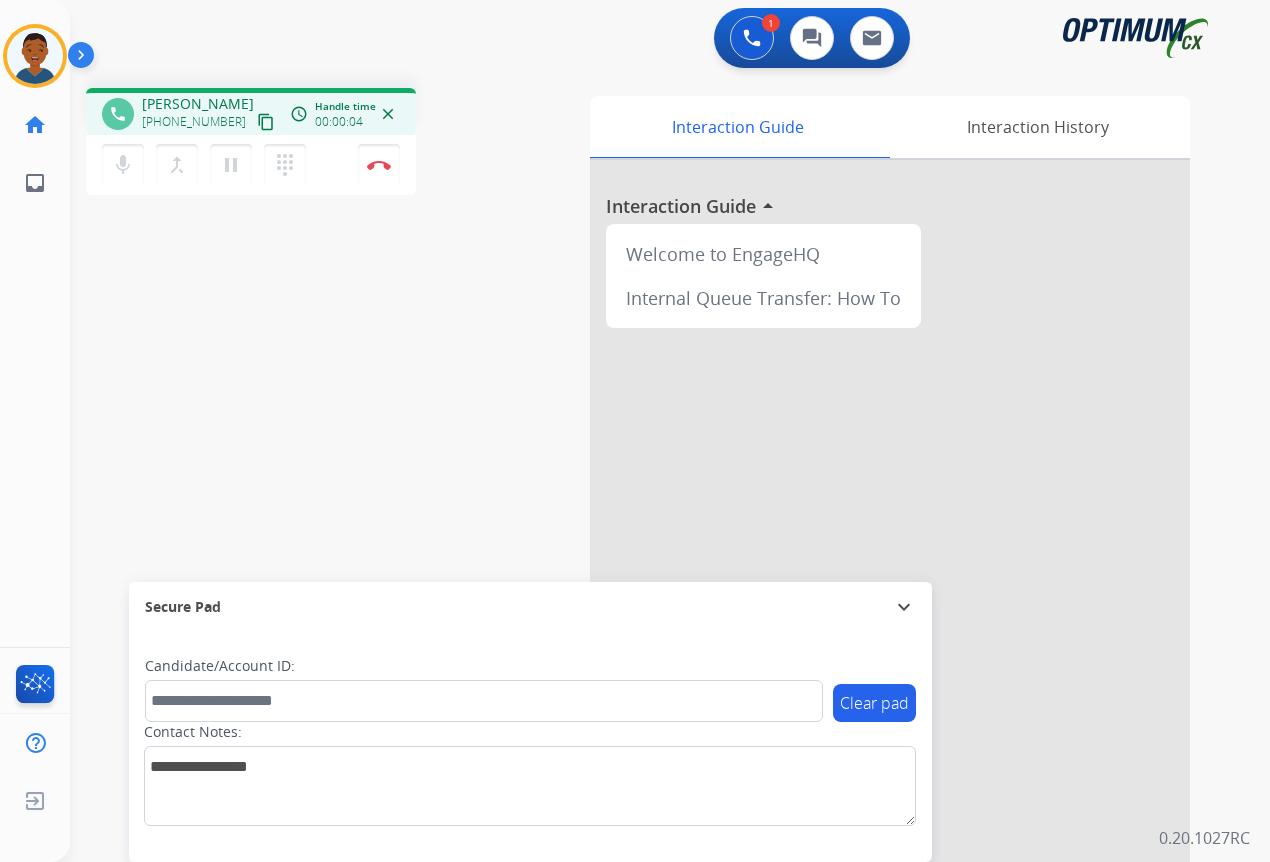 click on "content_copy" at bounding box center (266, 122) 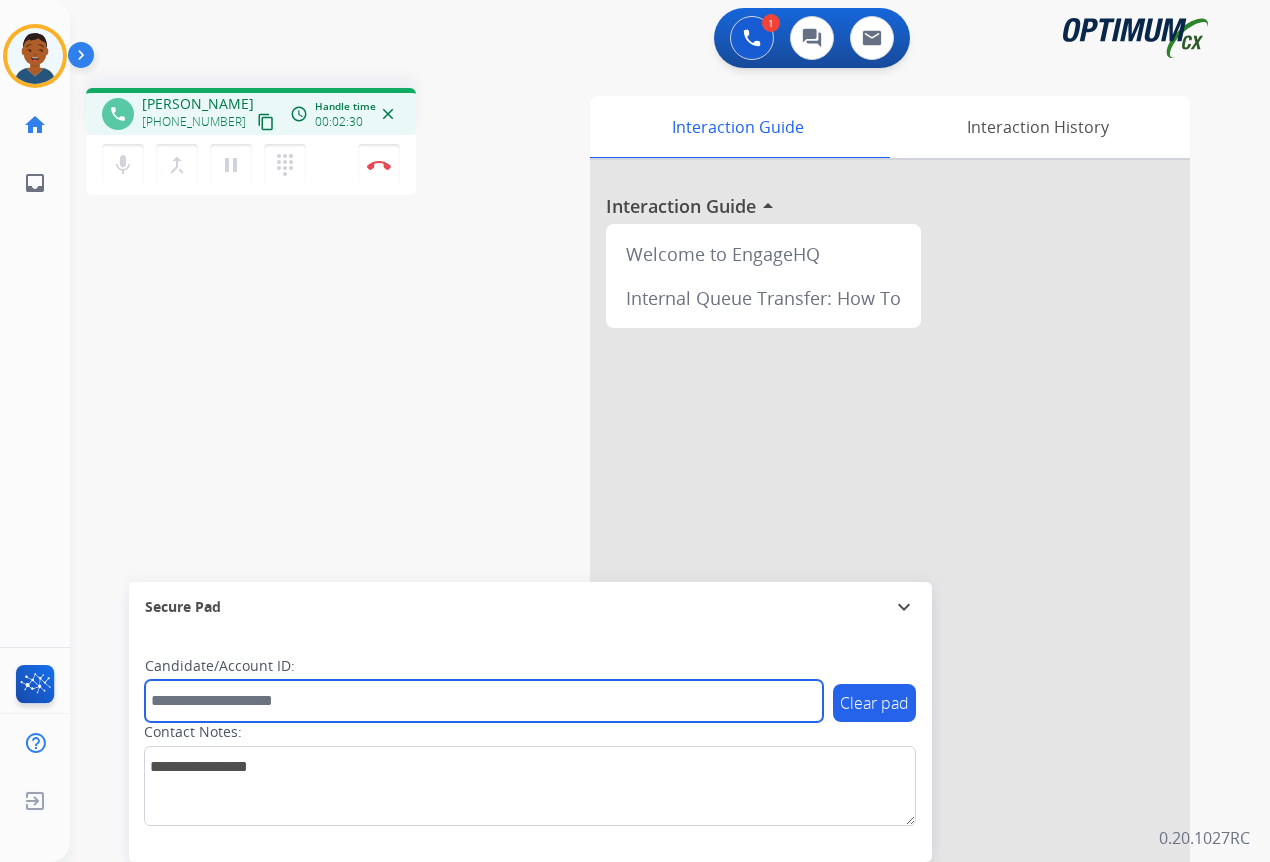 click at bounding box center (484, 701) 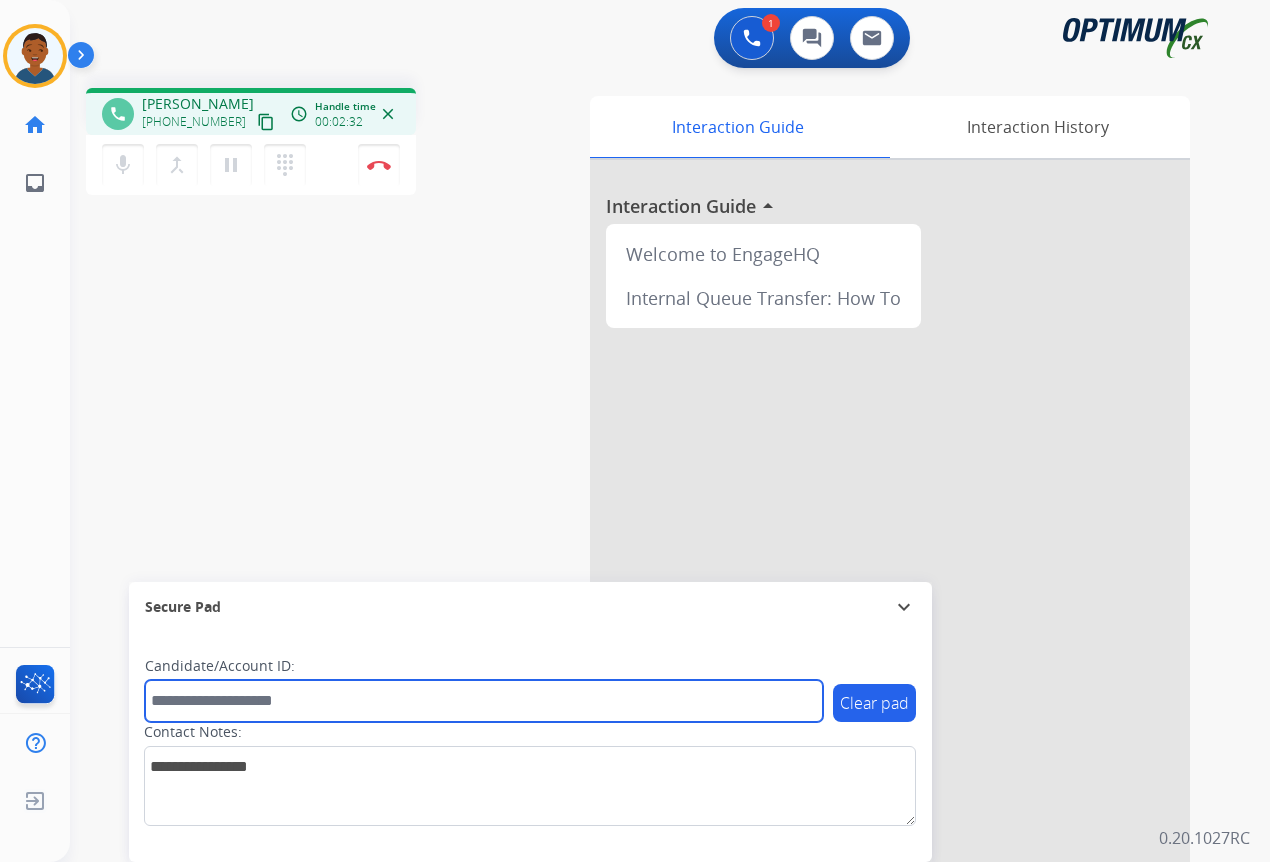 paste on "*******" 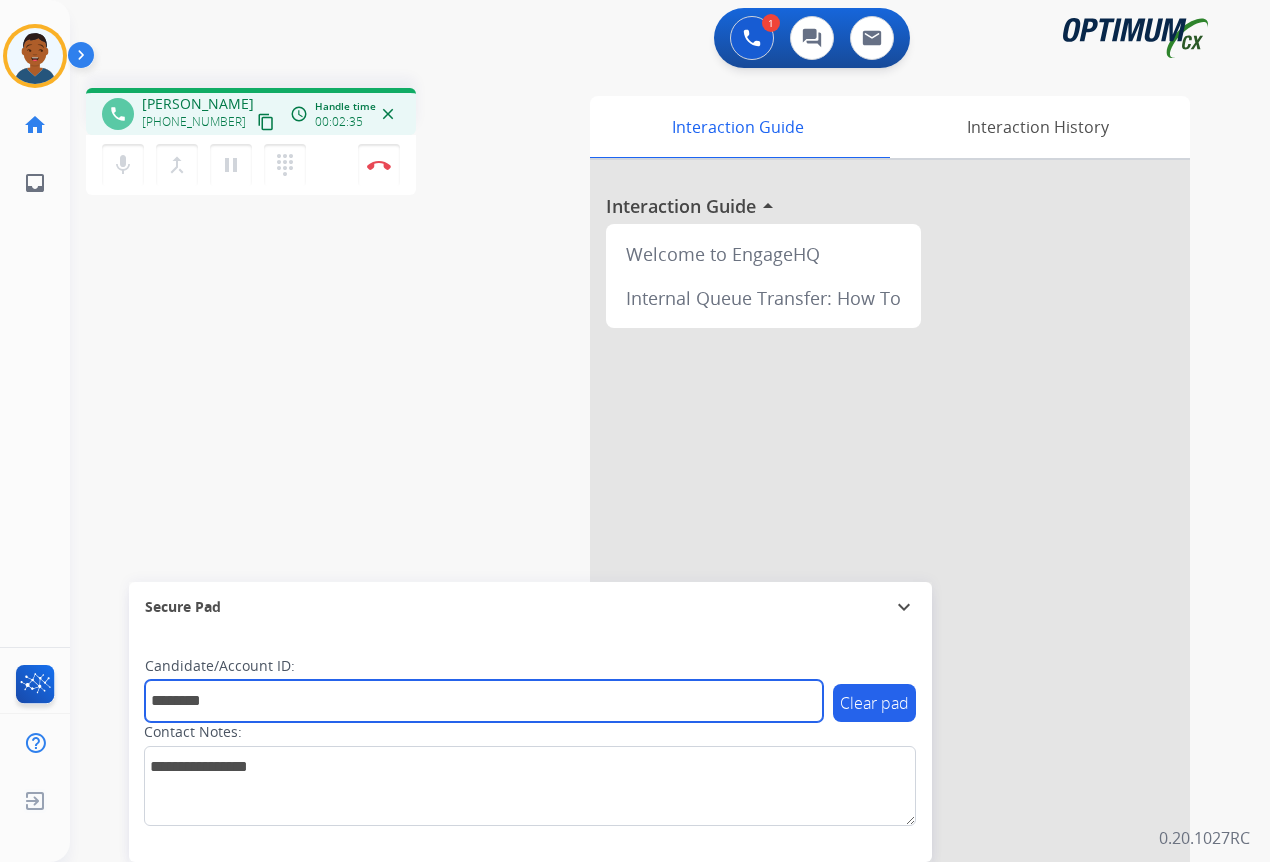 type on "*******" 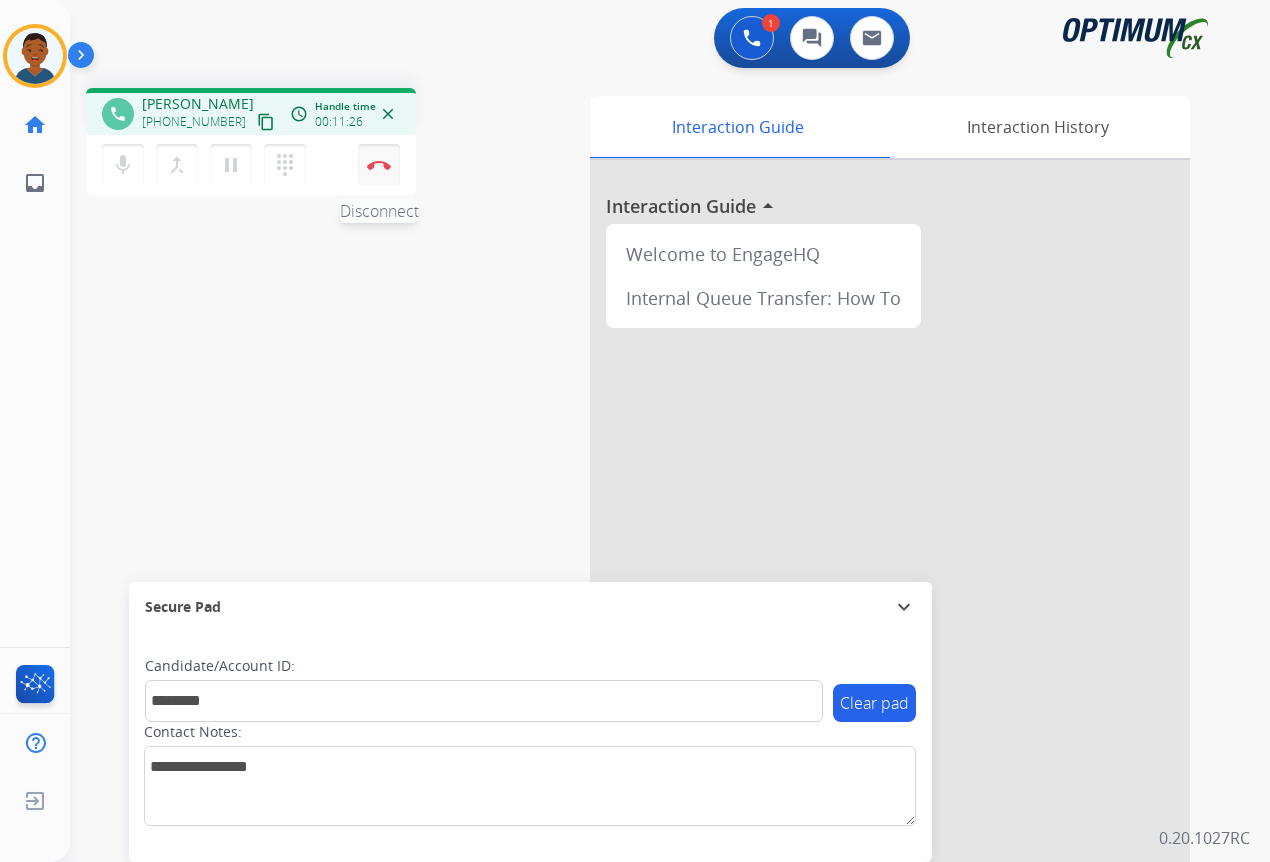 click at bounding box center [379, 165] 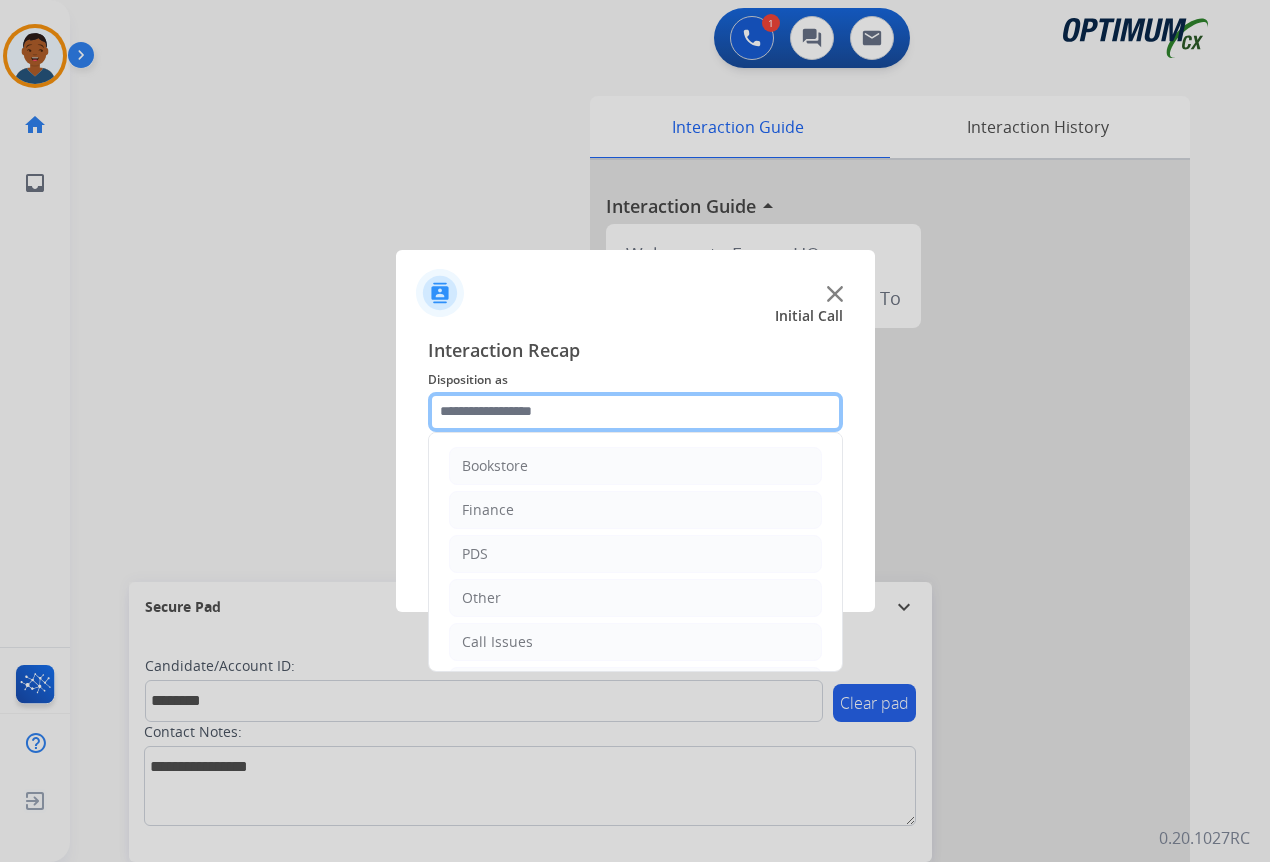 click 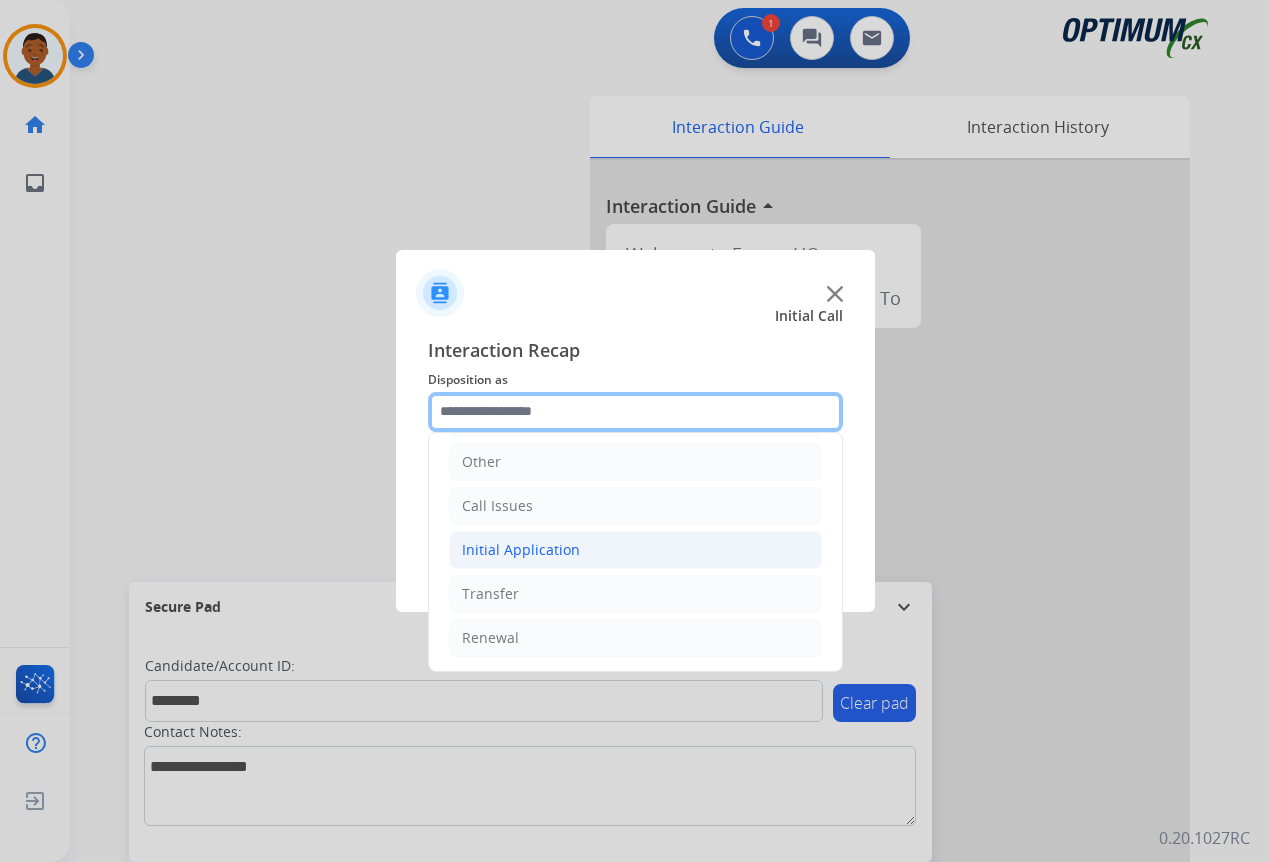 scroll, scrollTop: 36, scrollLeft: 0, axis: vertical 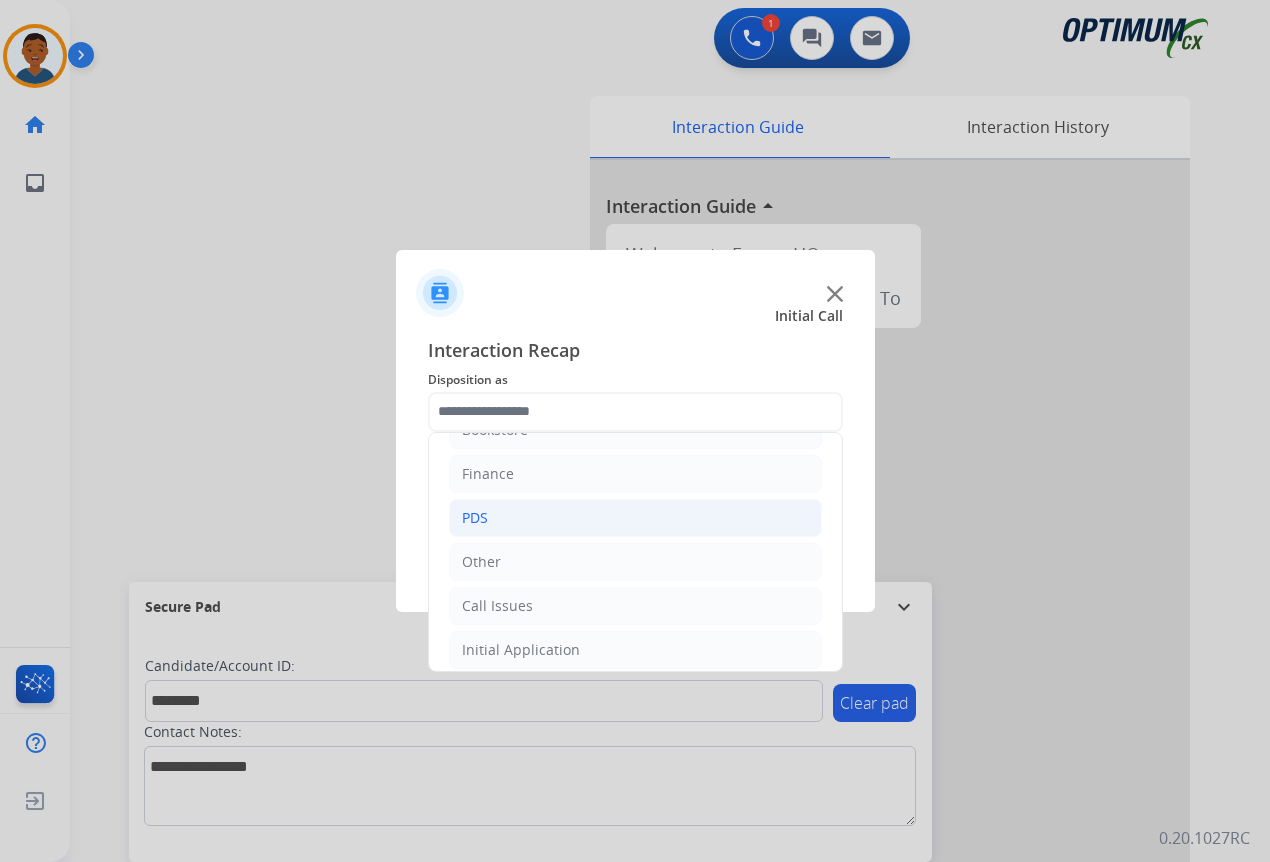click on "PDS" 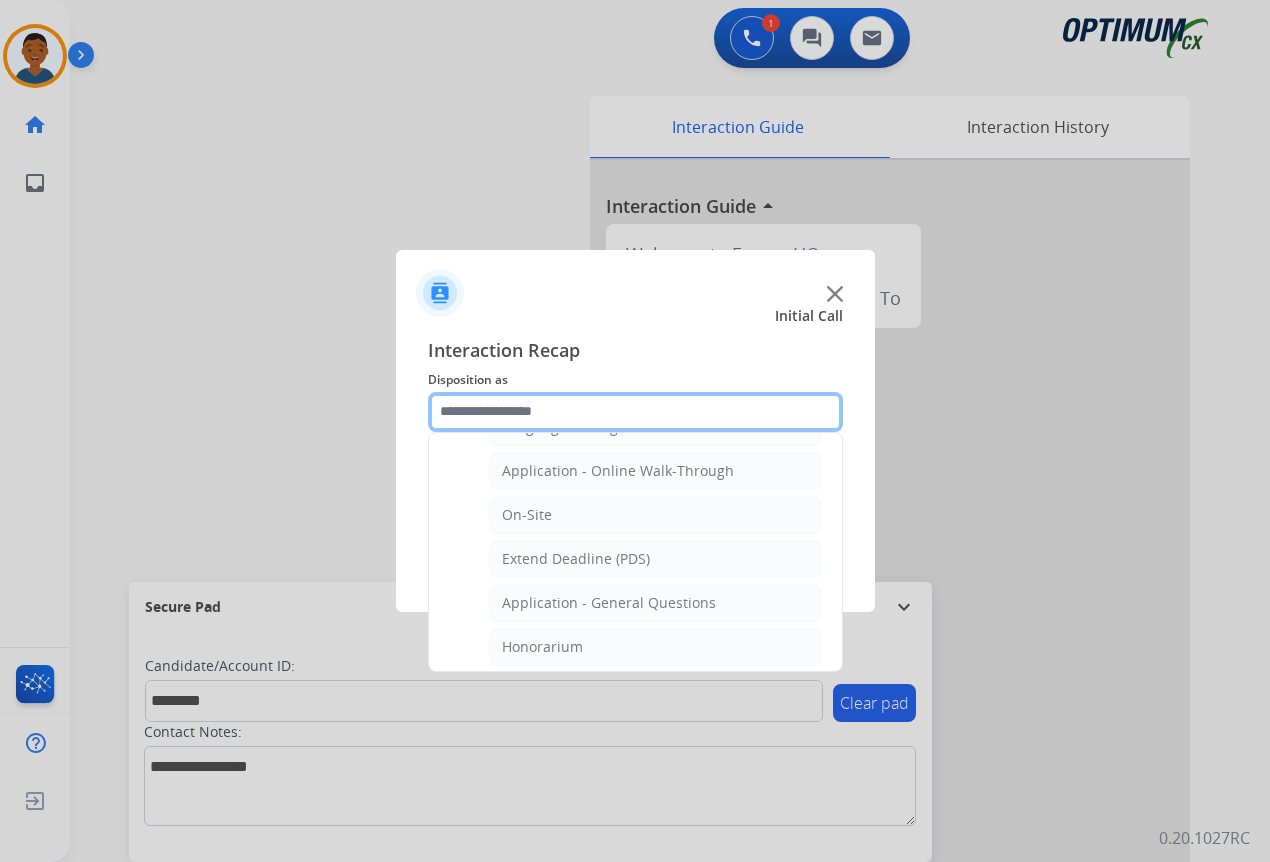 scroll, scrollTop: 536, scrollLeft: 0, axis: vertical 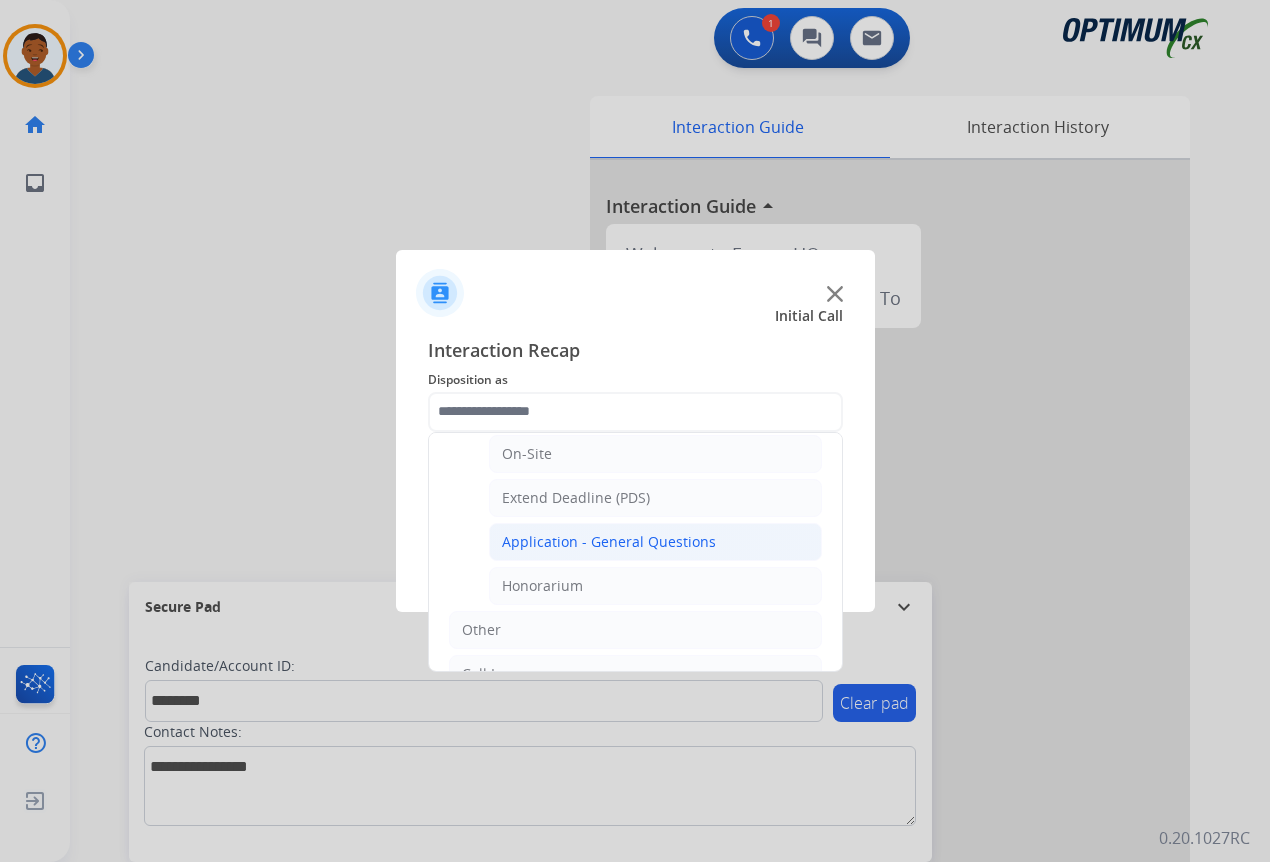 click on "Application - General Questions" 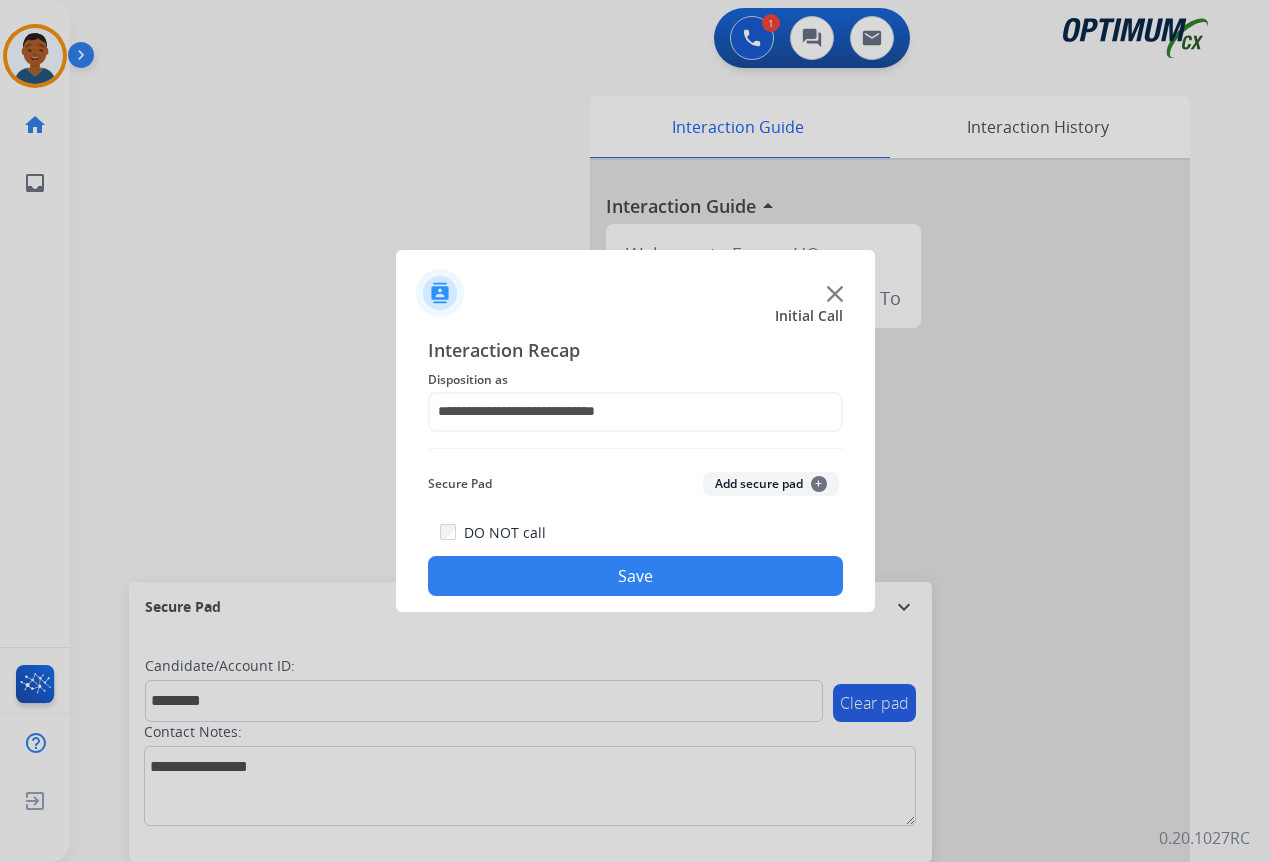 click on "Add secure pad  +" 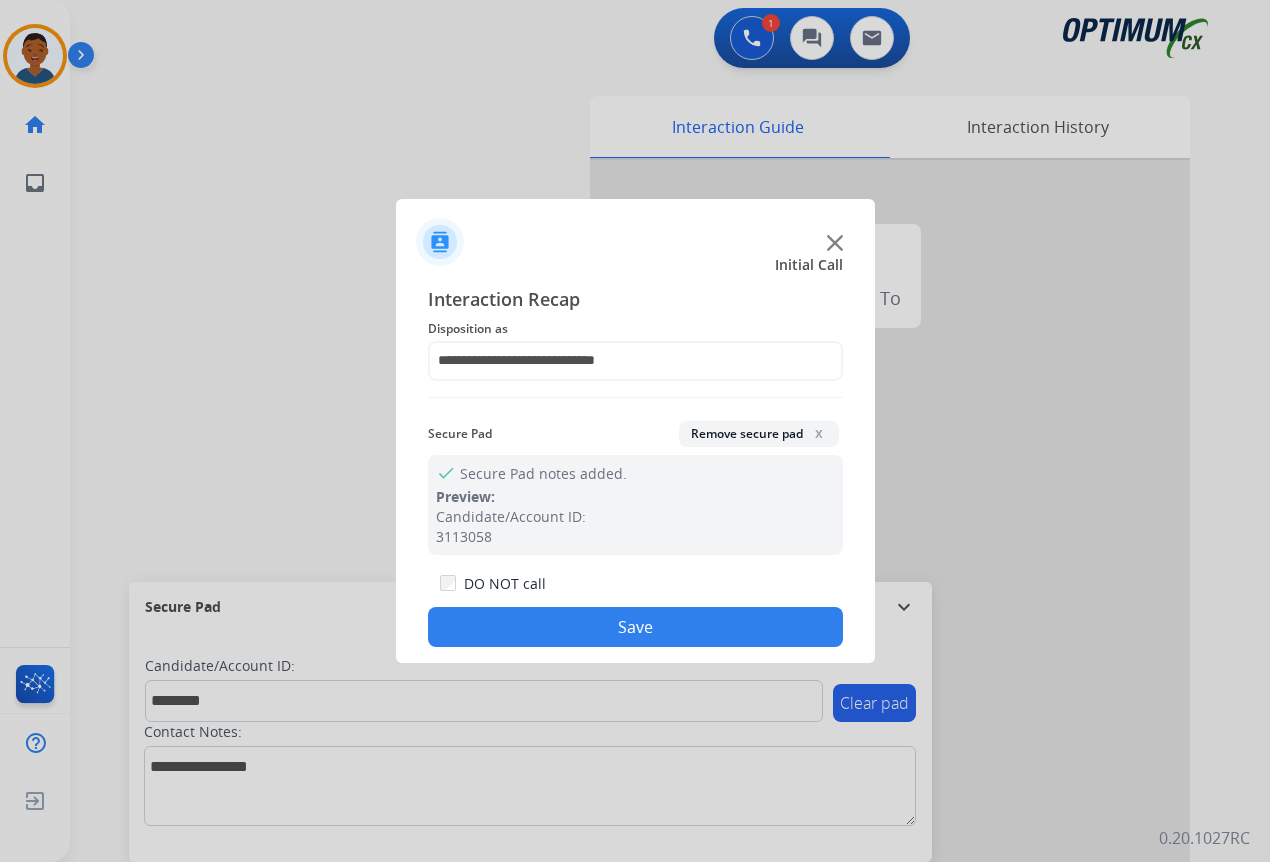 click on "Save" 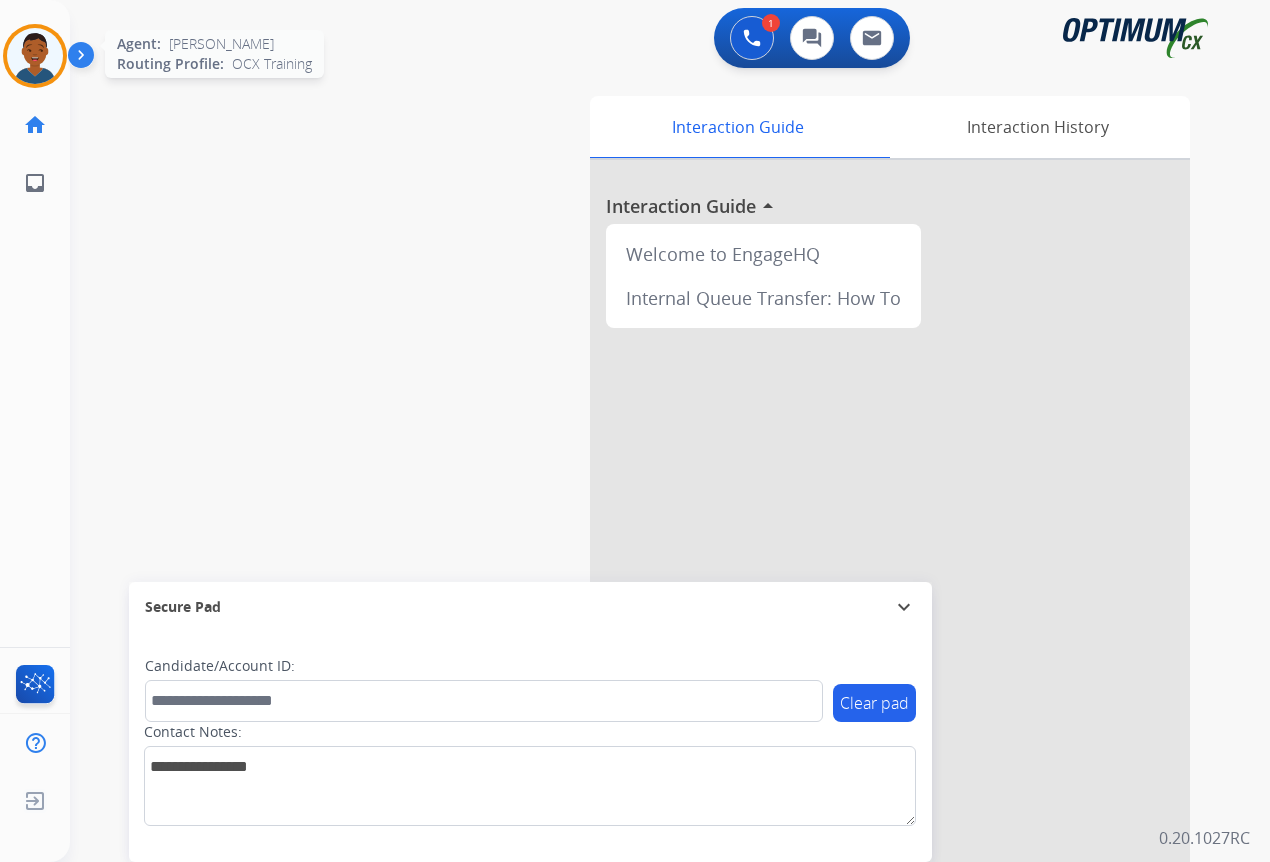 click at bounding box center [35, 56] 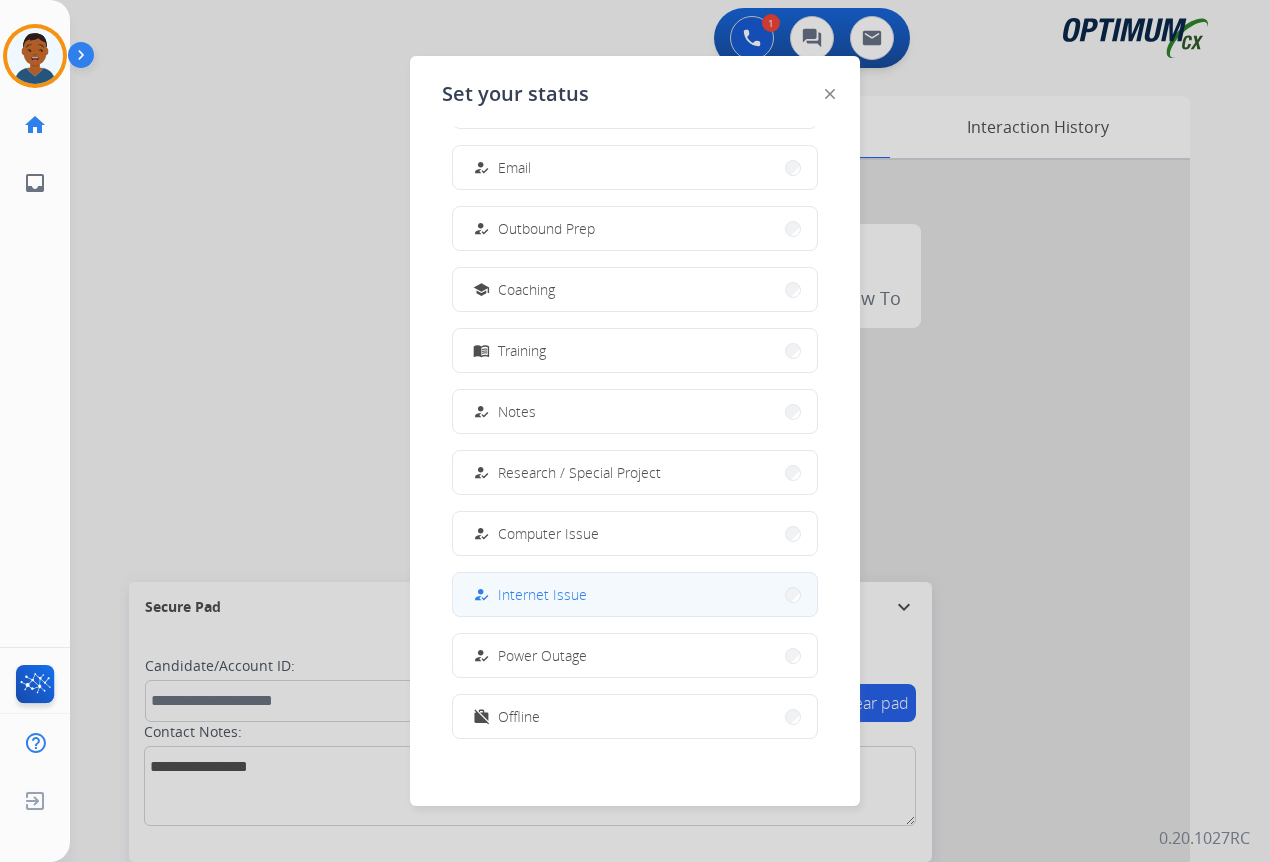 scroll, scrollTop: 189, scrollLeft: 0, axis: vertical 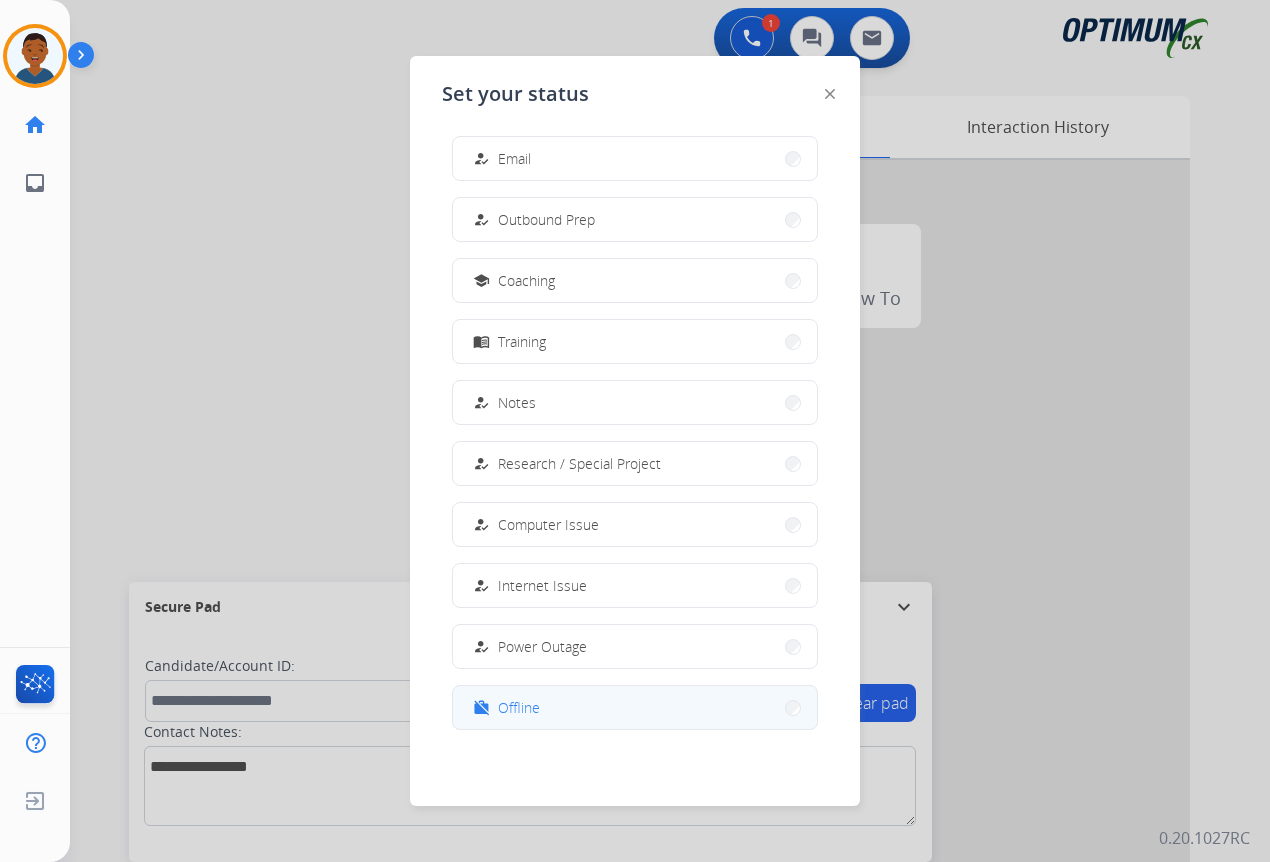 click on "Offline" at bounding box center (519, 707) 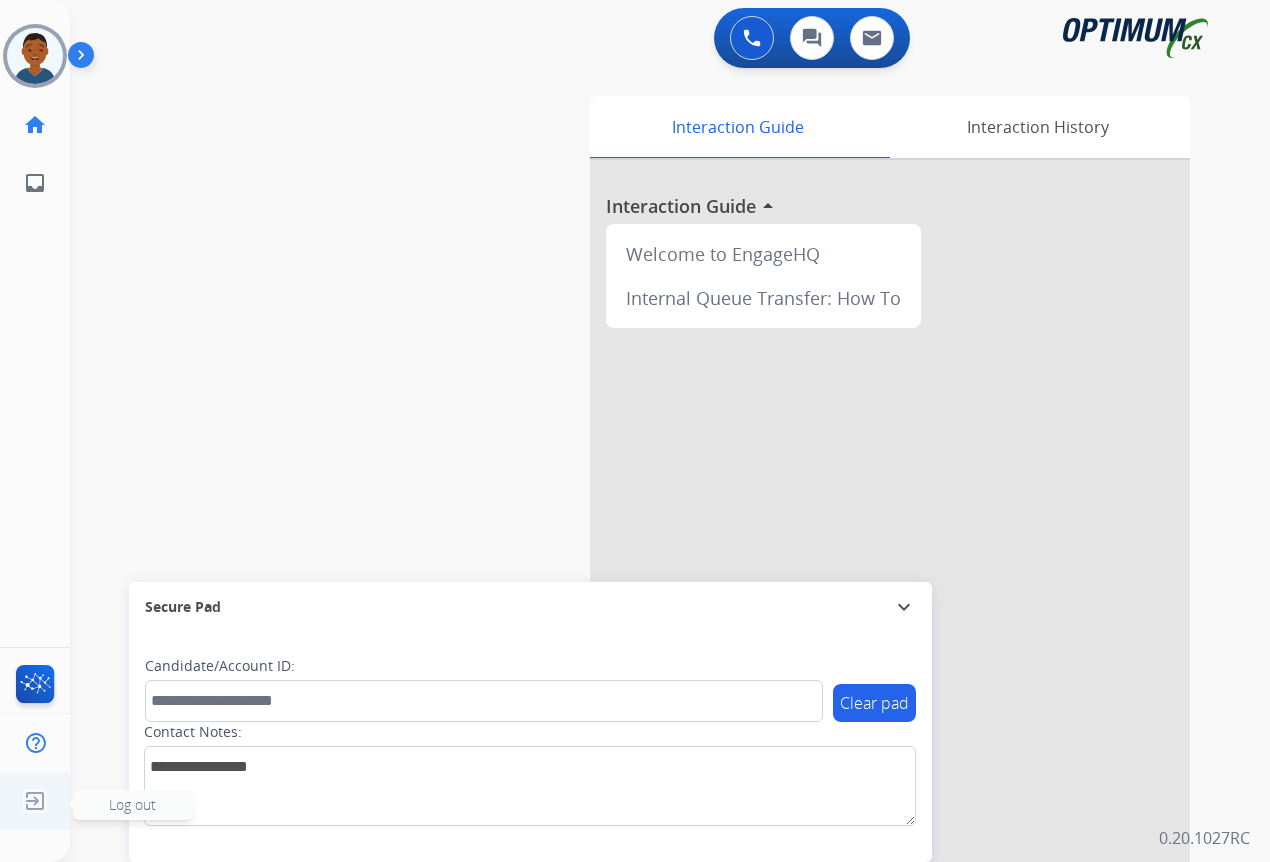 click on "Log out" 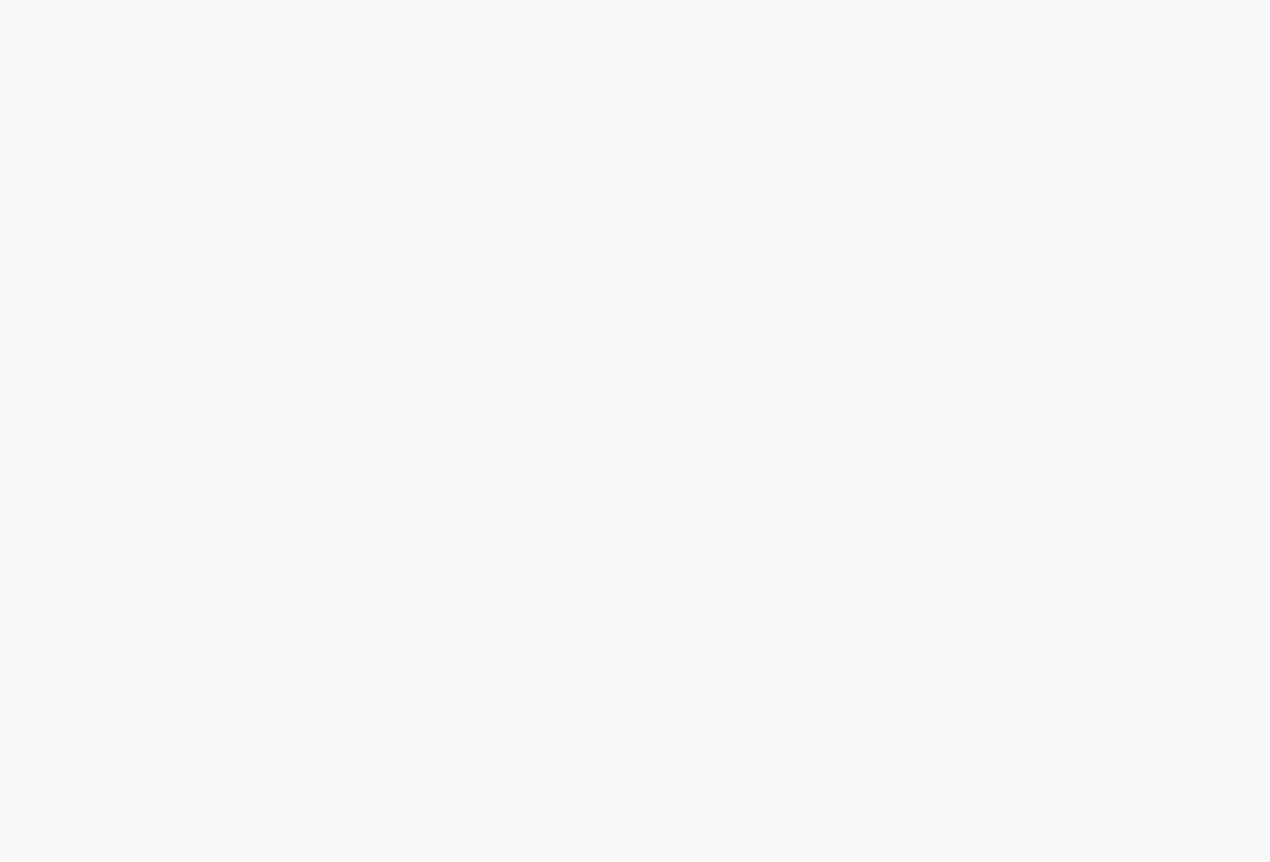 scroll, scrollTop: 0, scrollLeft: 0, axis: both 